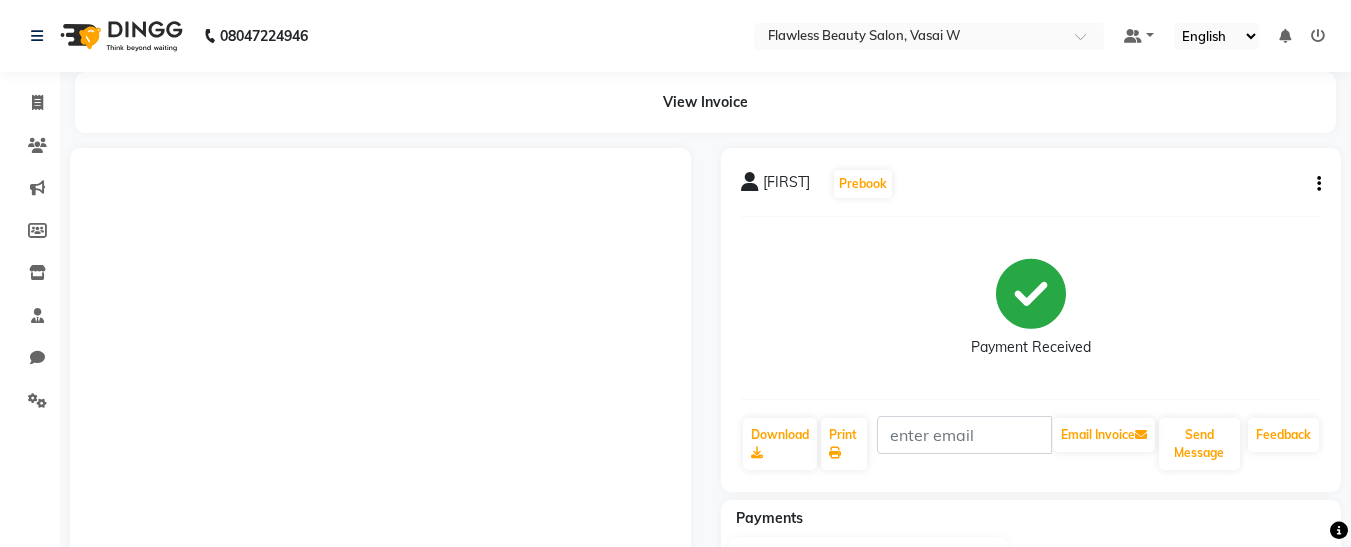 scroll, scrollTop: 0, scrollLeft: 0, axis: both 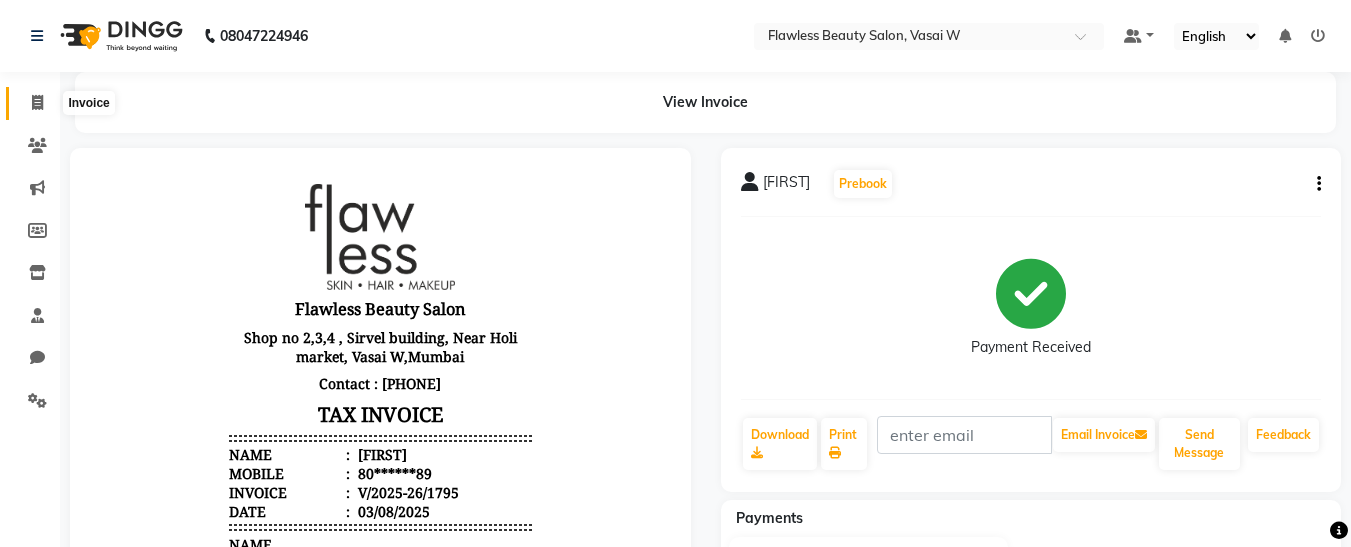 click 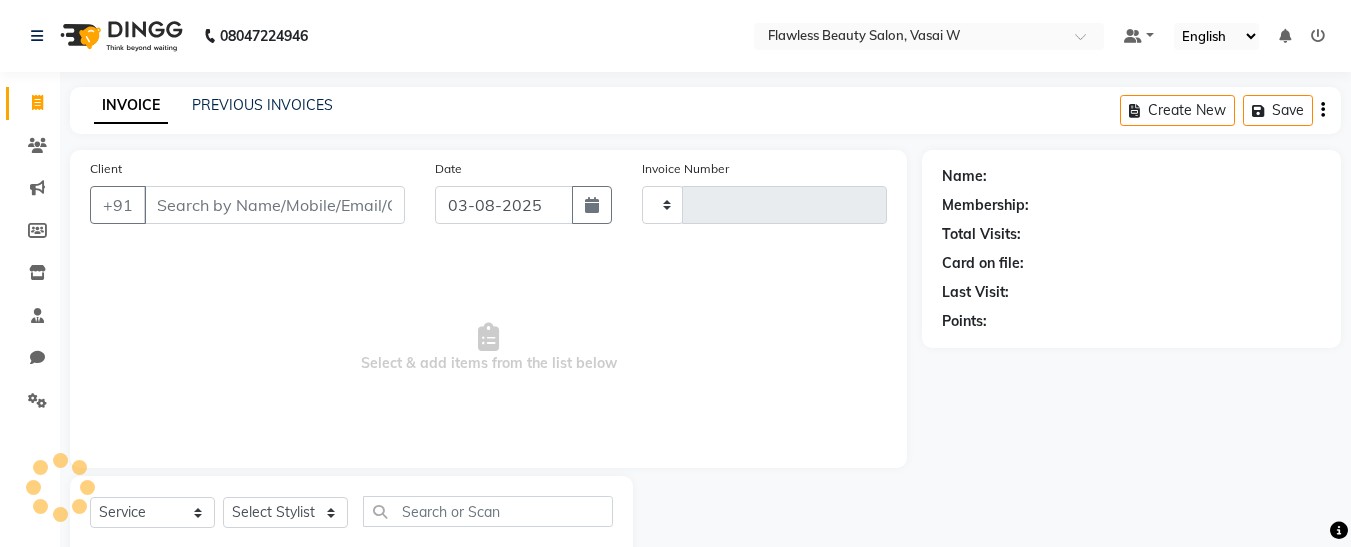 scroll, scrollTop: 54, scrollLeft: 0, axis: vertical 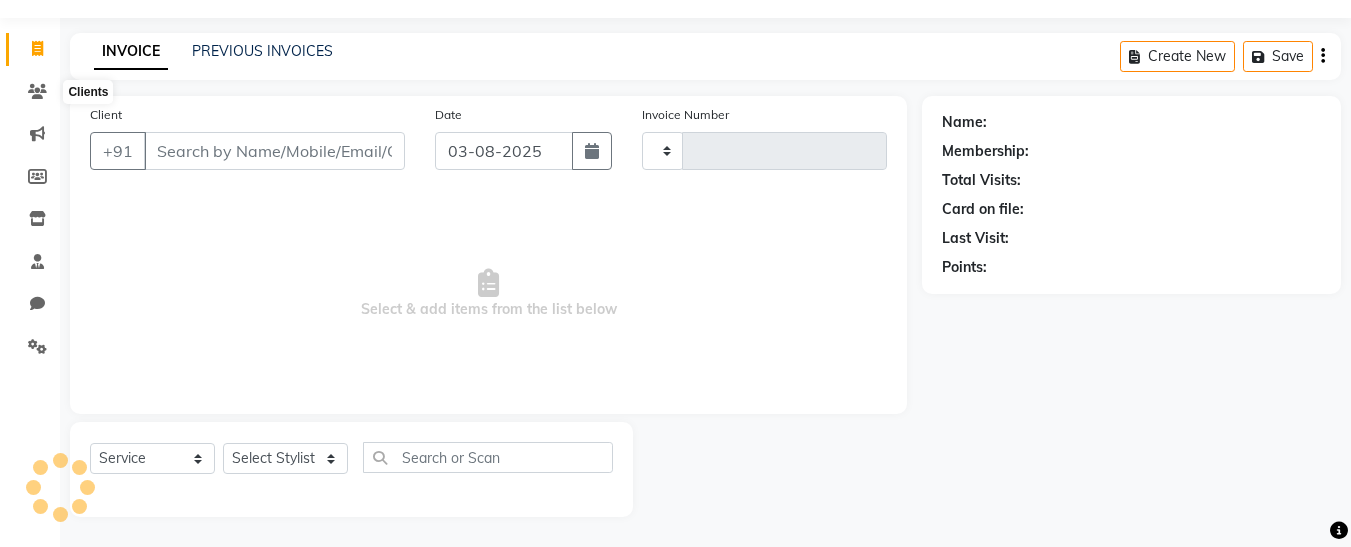 type on "1796" 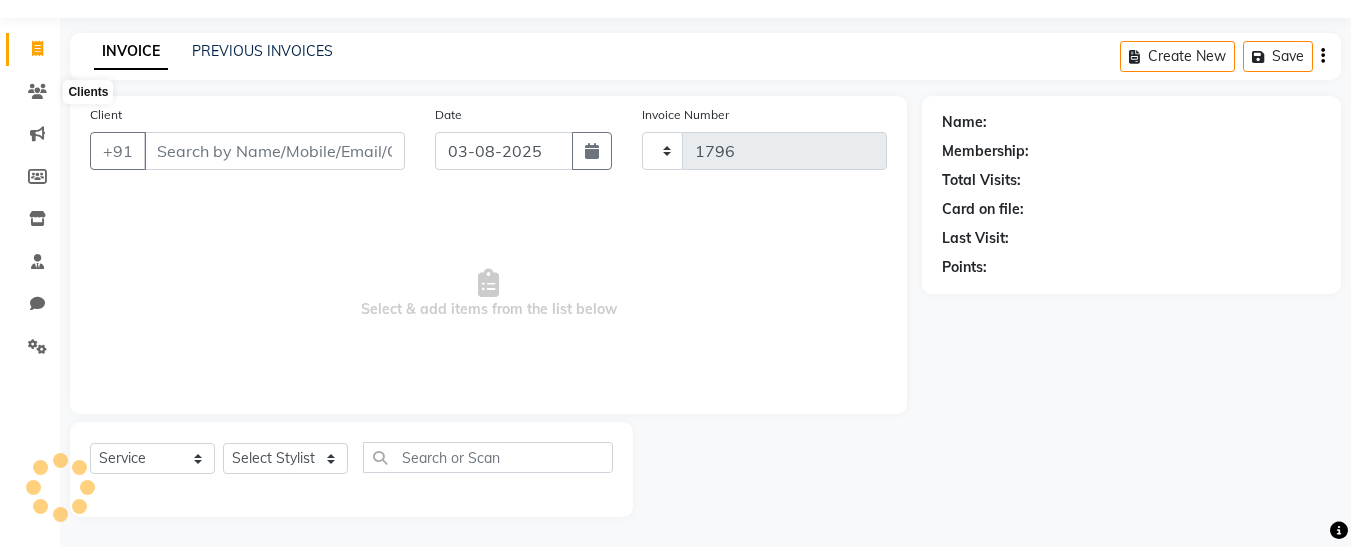 select on "8090" 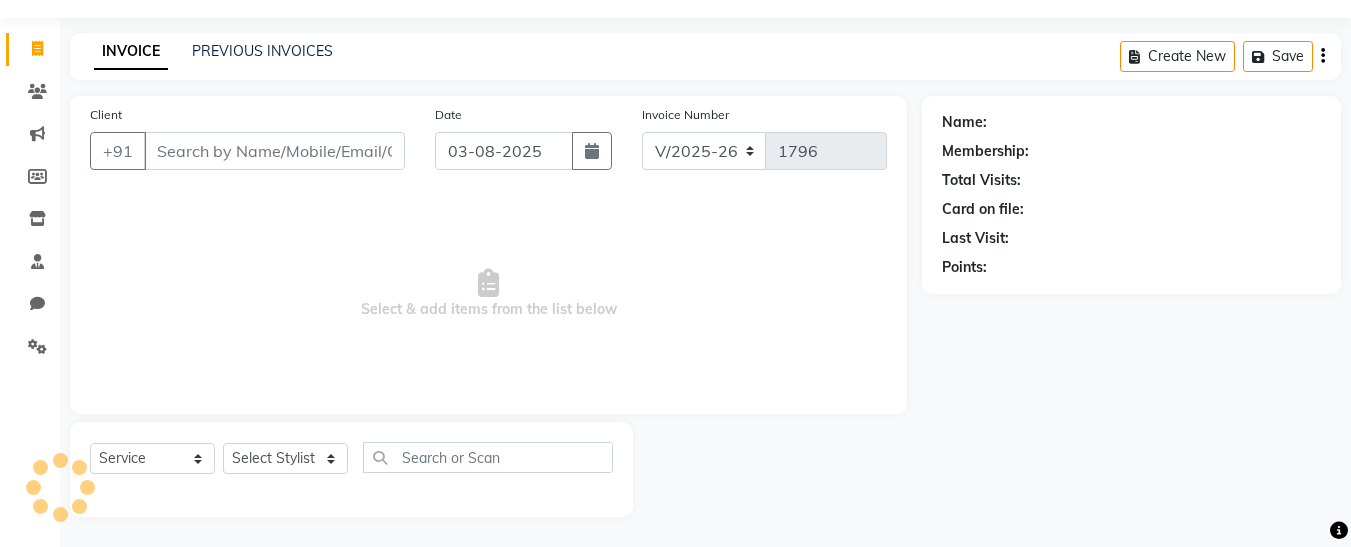 click on "Client" at bounding box center [274, 151] 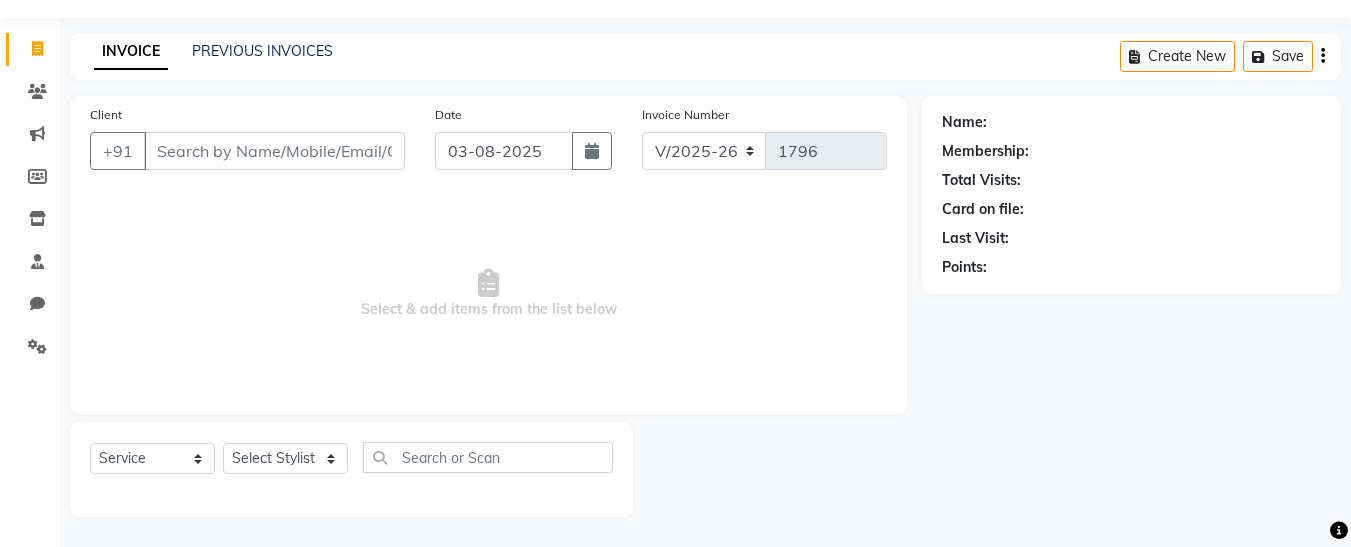 click on "Client" at bounding box center [274, 151] 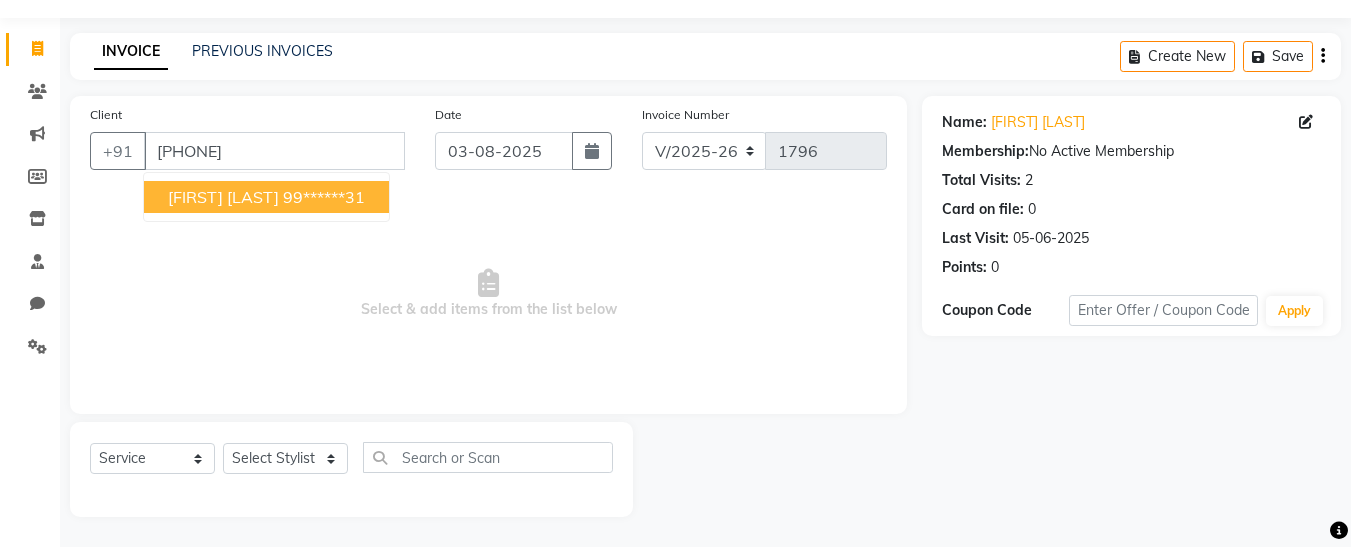 click on "[FIRST] [LAST]" at bounding box center [223, 197] 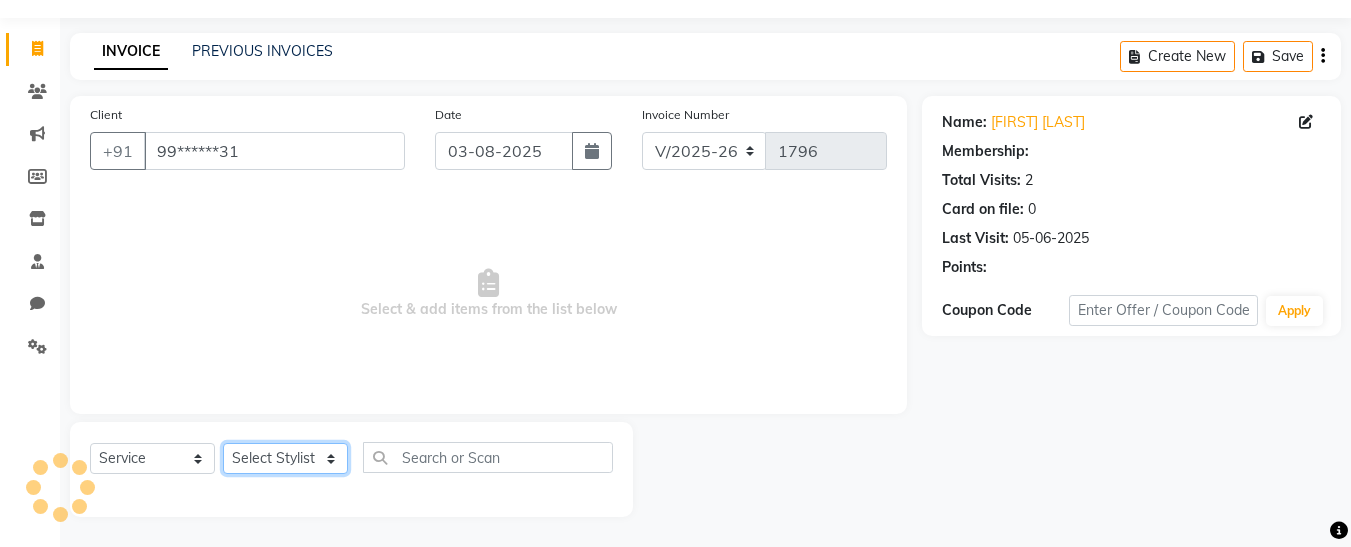 click on "Select Stylist [FIRST] [FIRST] [FIRST] [FIRST] [FIRST] [FIRST] [FIRST] [FIRST] [FIRST]" 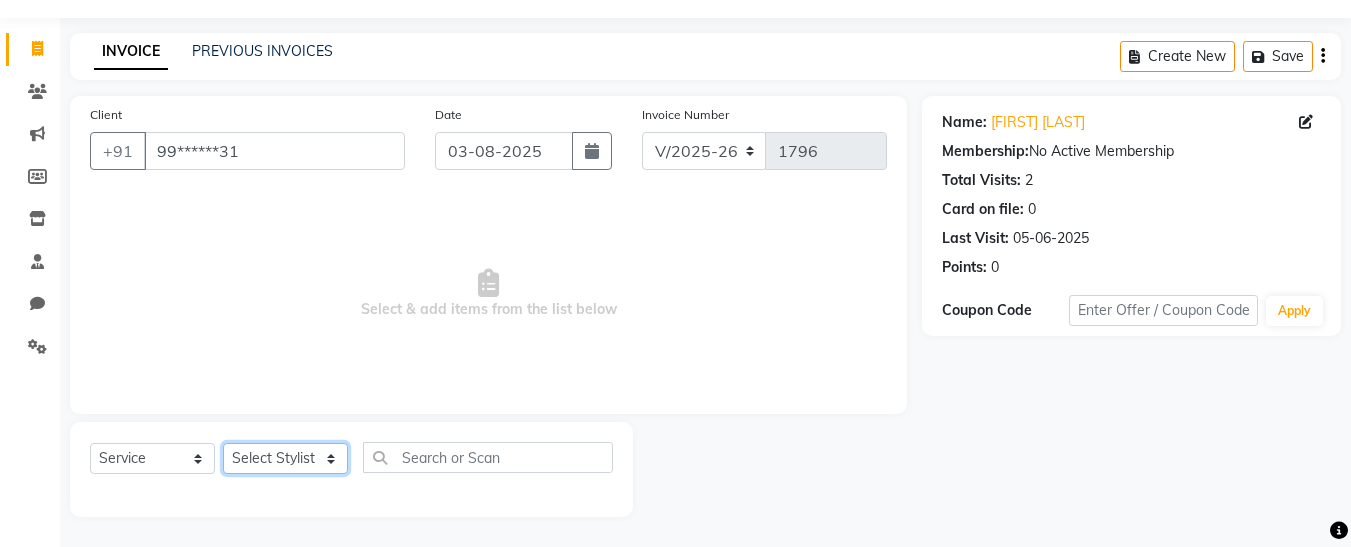 select on "76406" 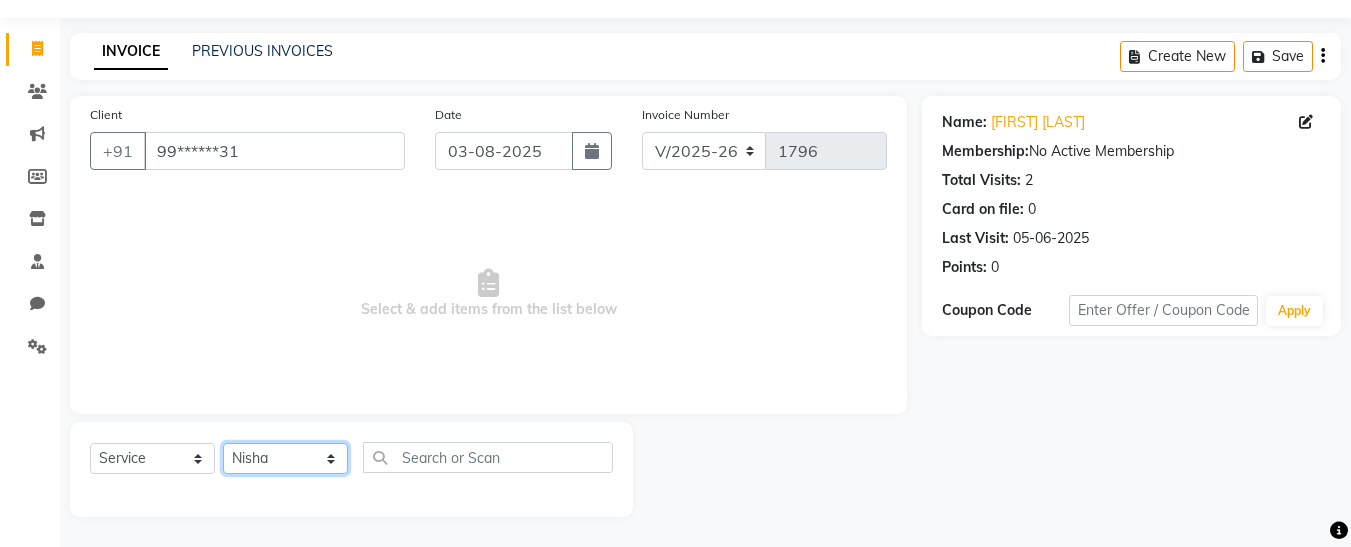 click on "Select Stylist [FIRST] [FIRST] [FIRST] [FIRST] [FIRST] [FIRST] [FIRST] [FIRST] [FIRST]" 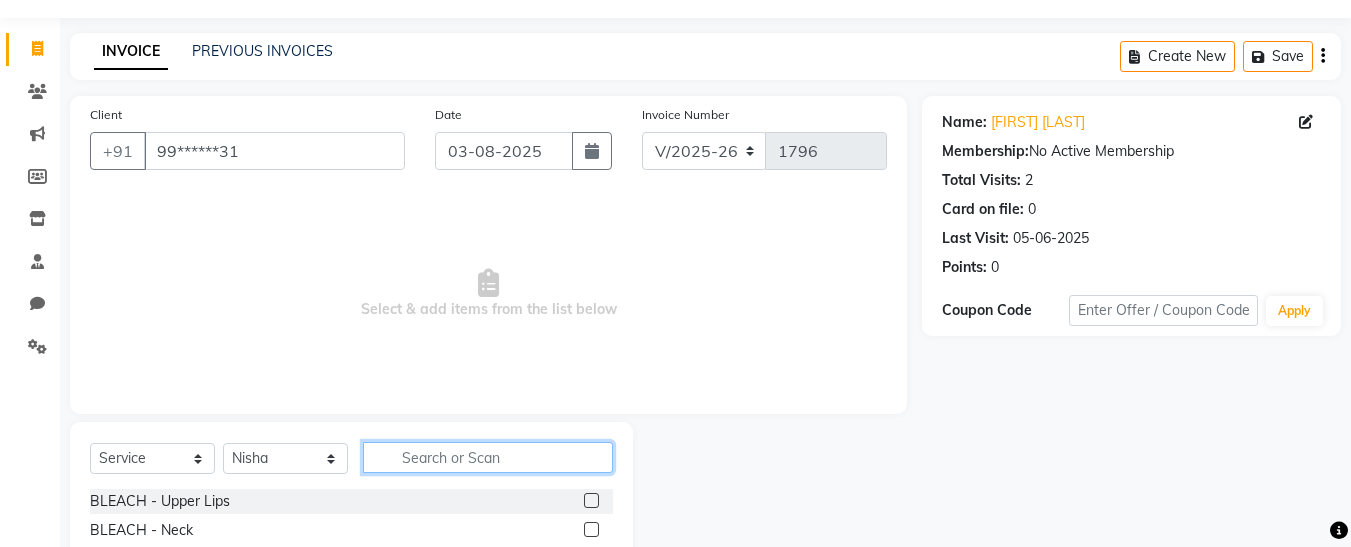 click 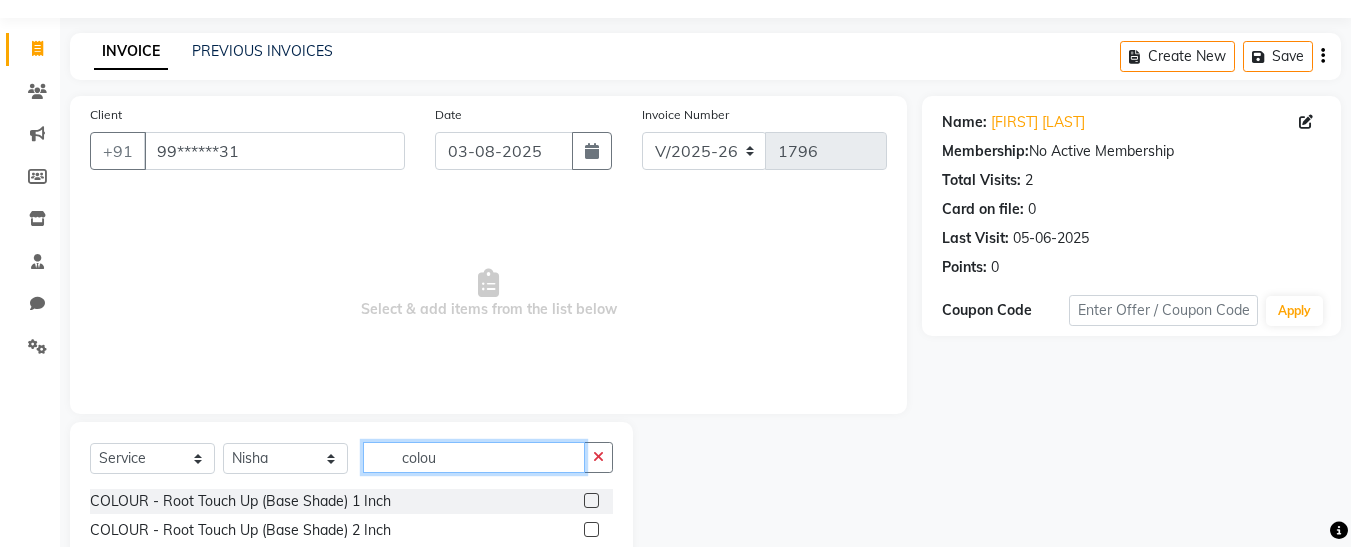 type on "colou" 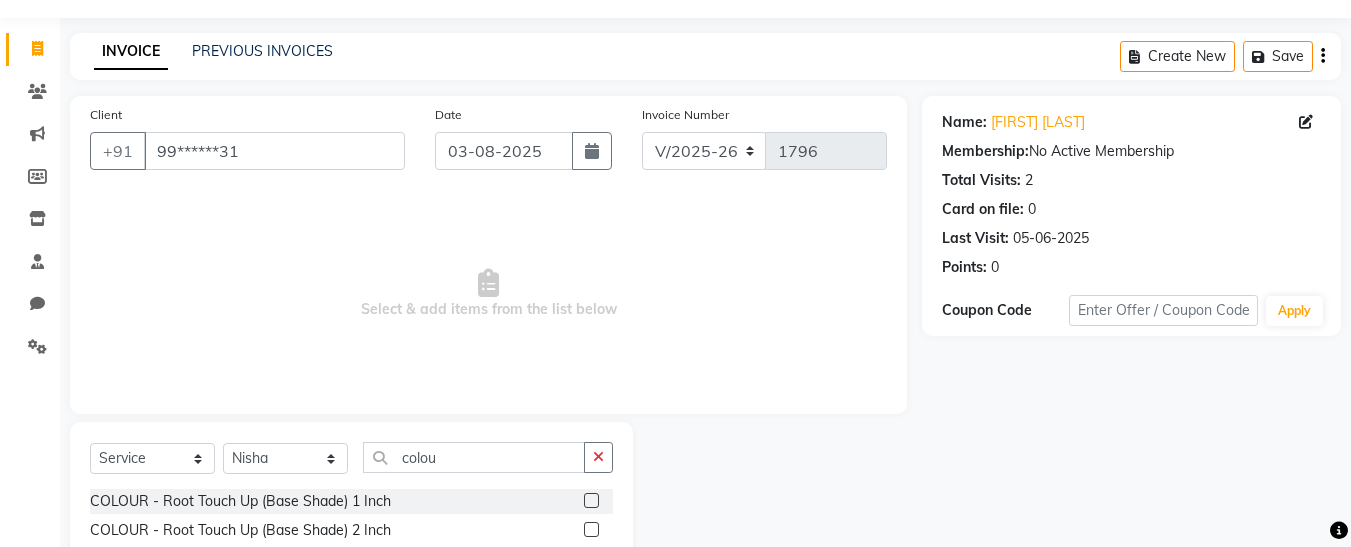 click 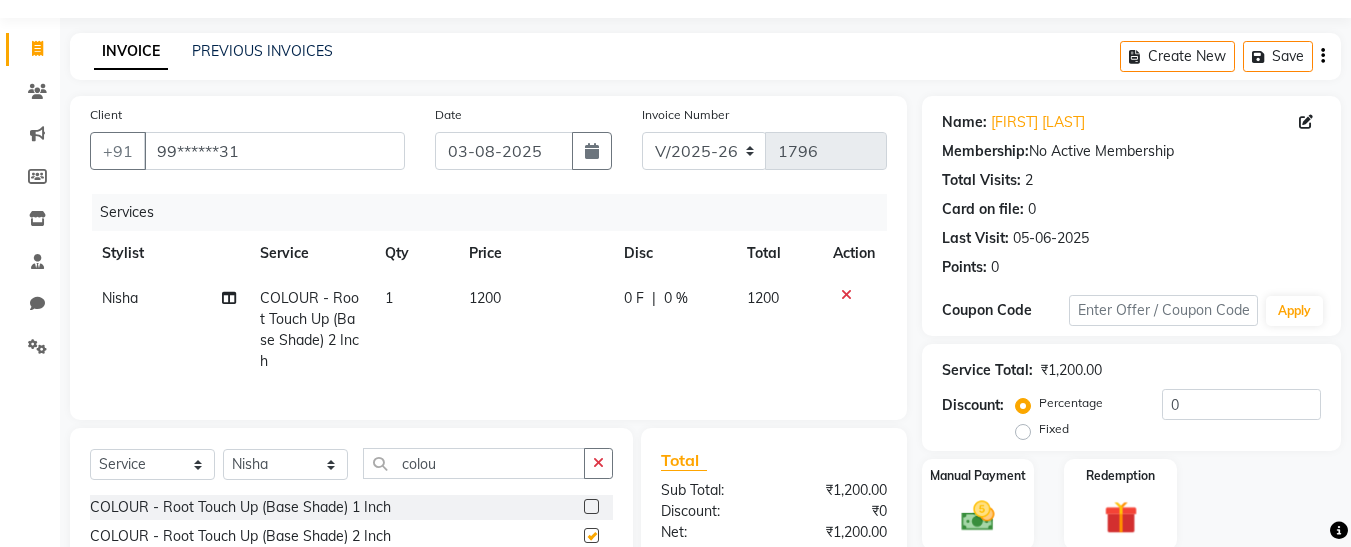 click 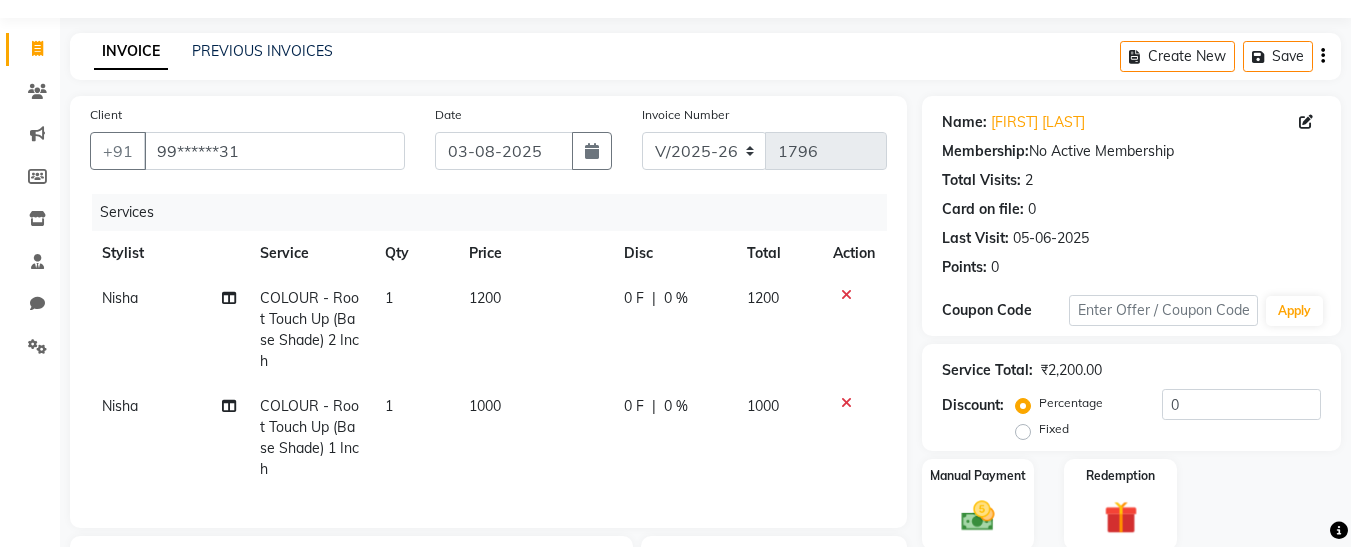 checkbox on "false" 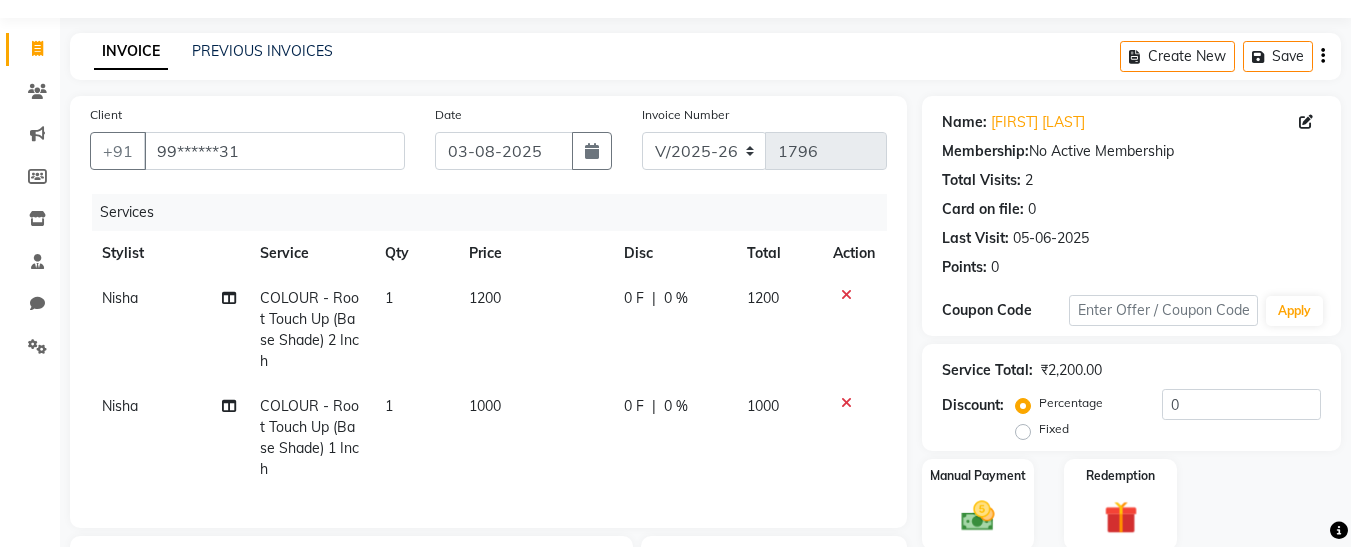 click 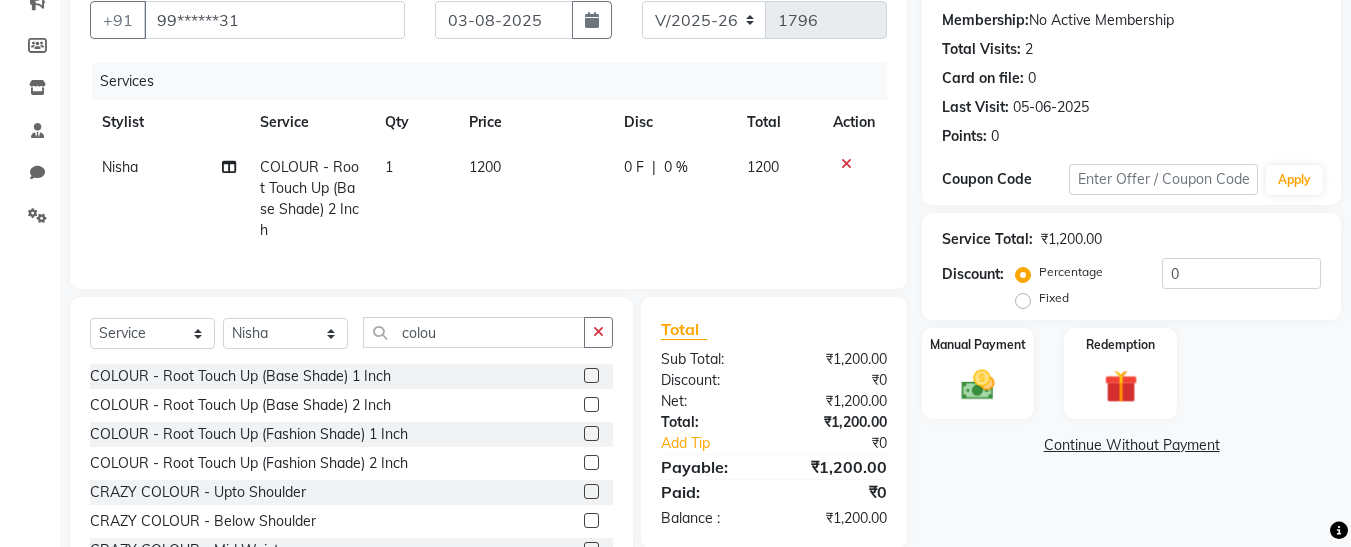 scroll, scrollTop: 221, scrollLeft: 0, axis: vertical 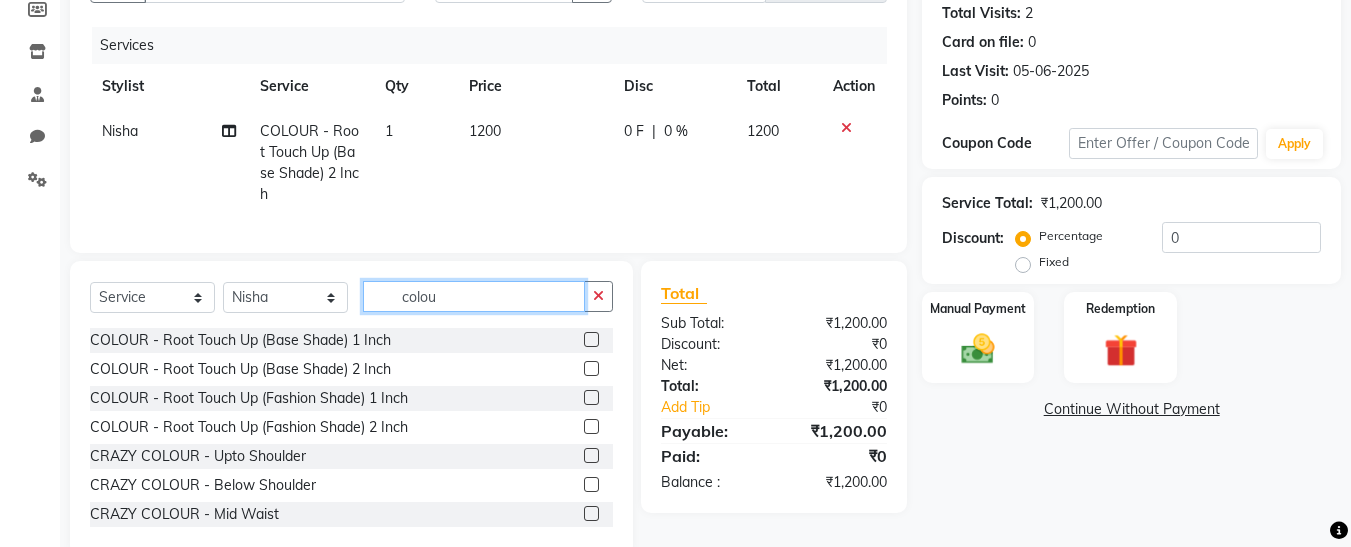 click on "colou" 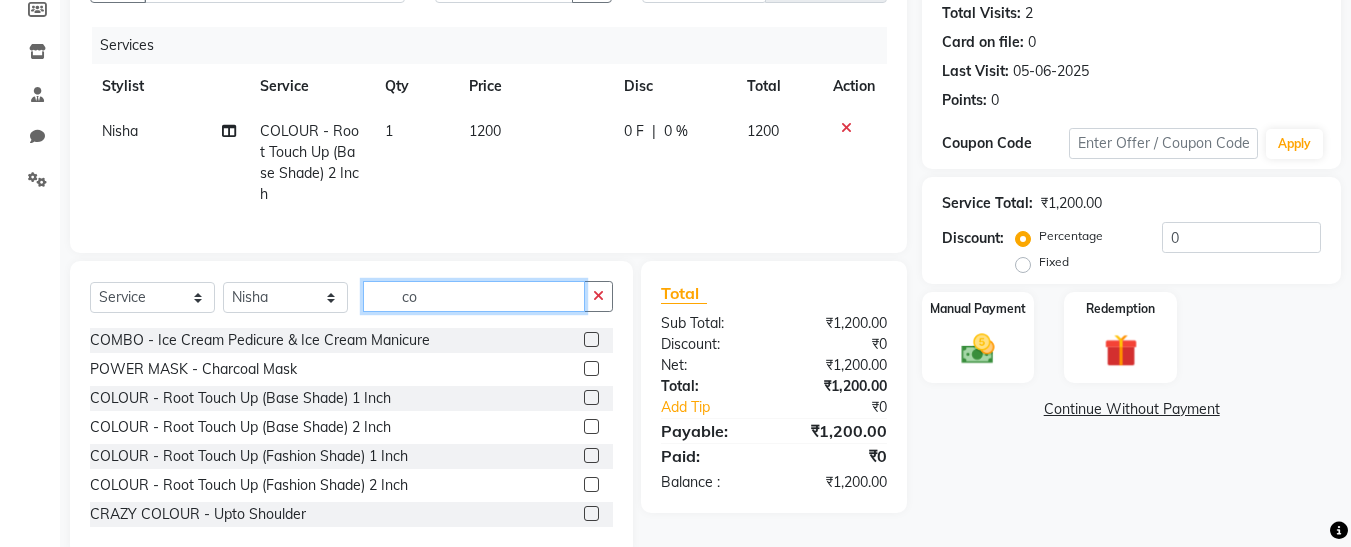 type on "c" 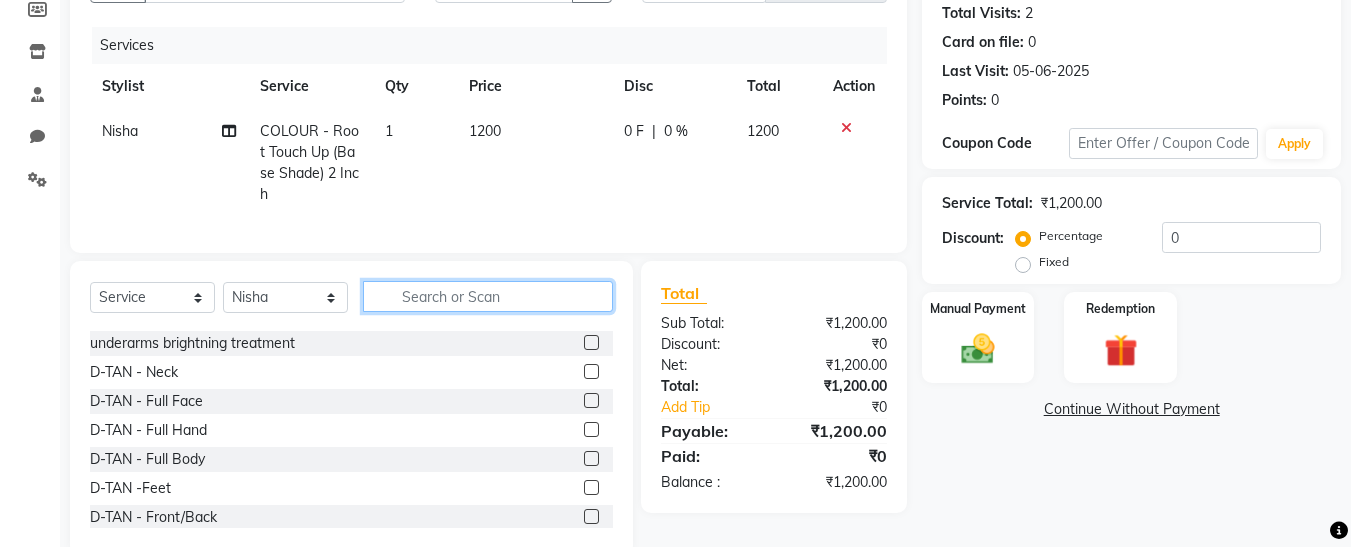 scroll, scrollTop: 288, scrollLeft: 0, axis: vertical 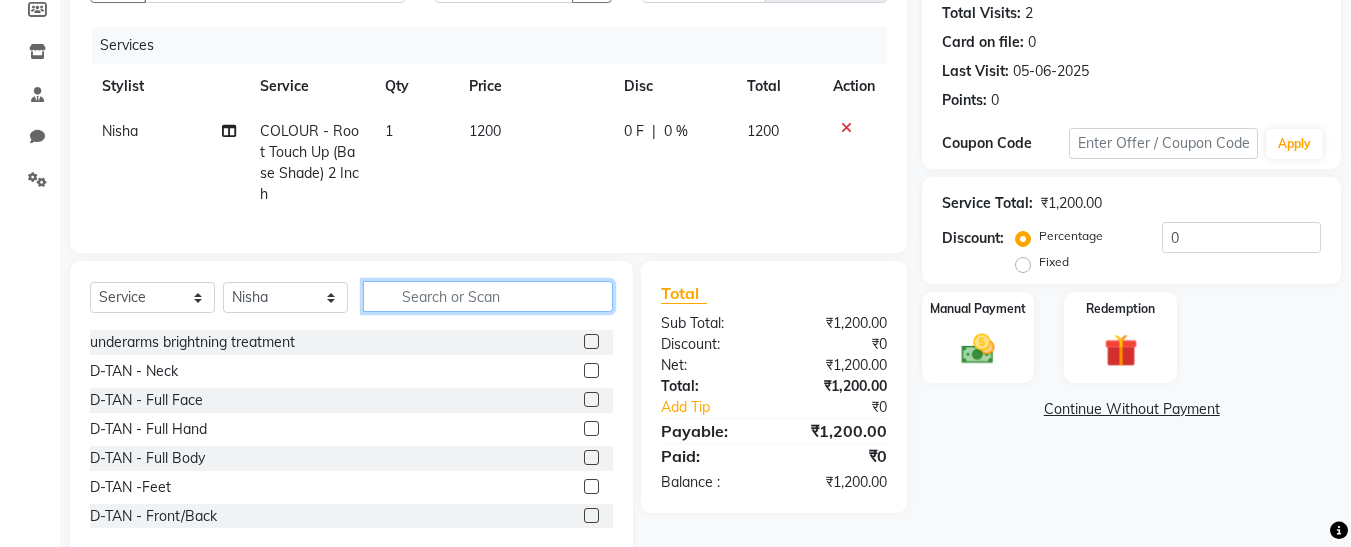 type 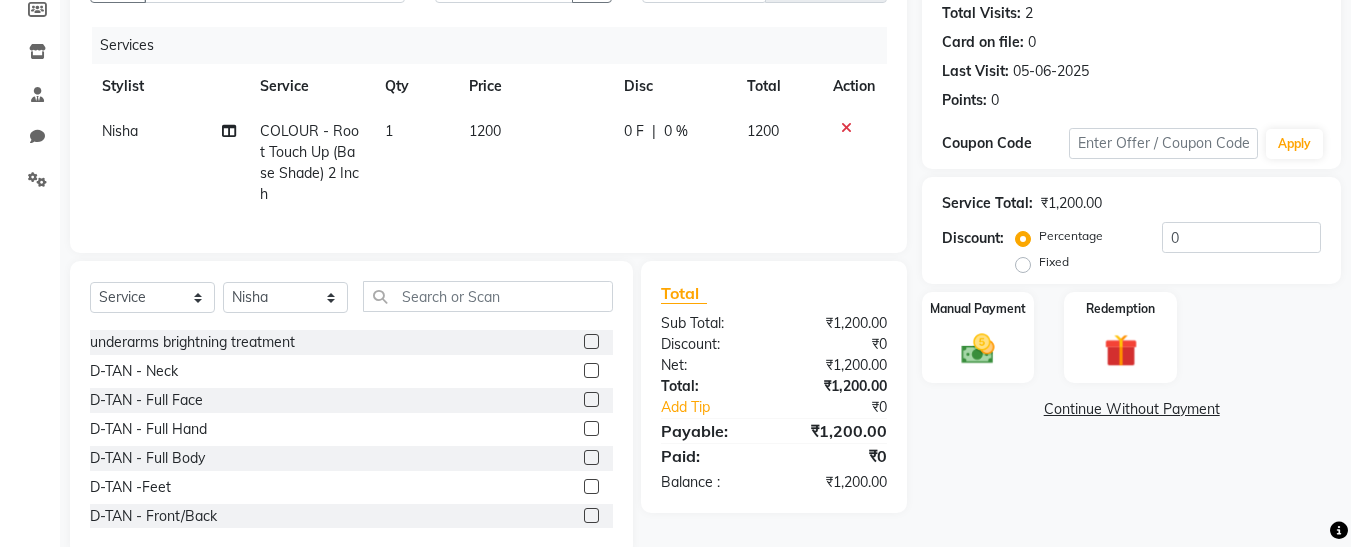 click 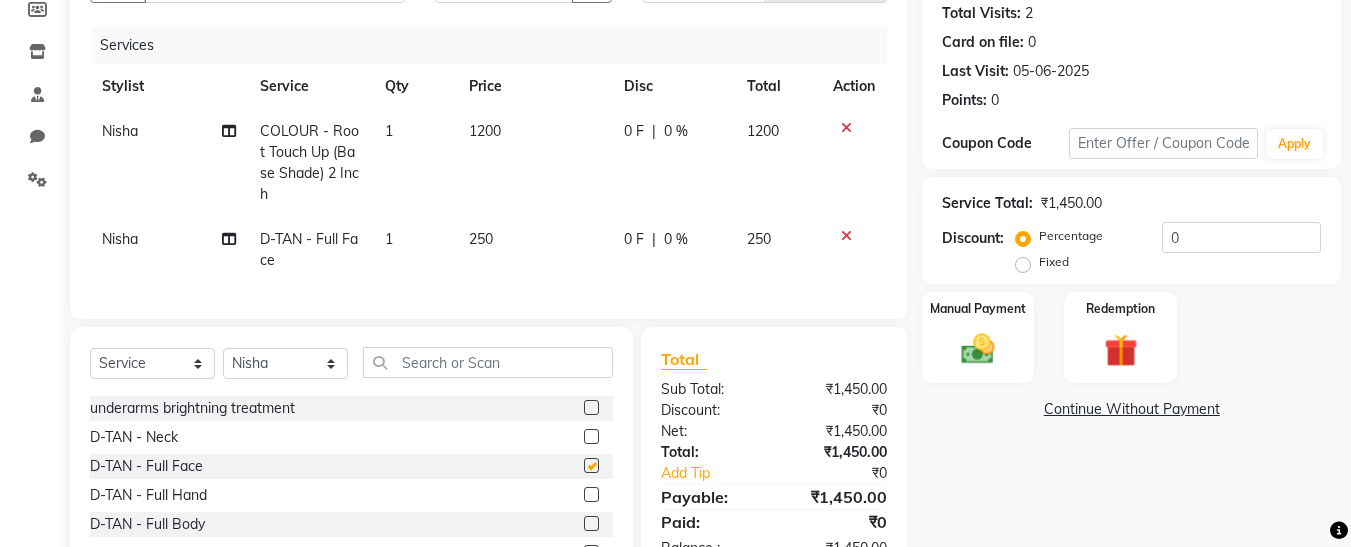 checkbox on "false" 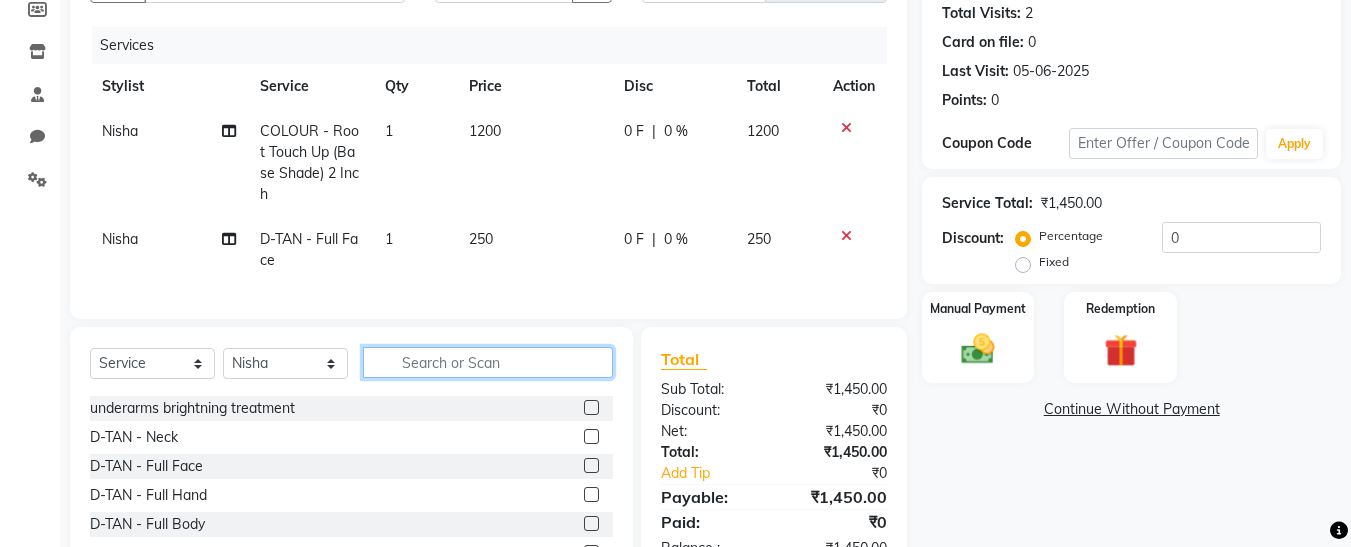click 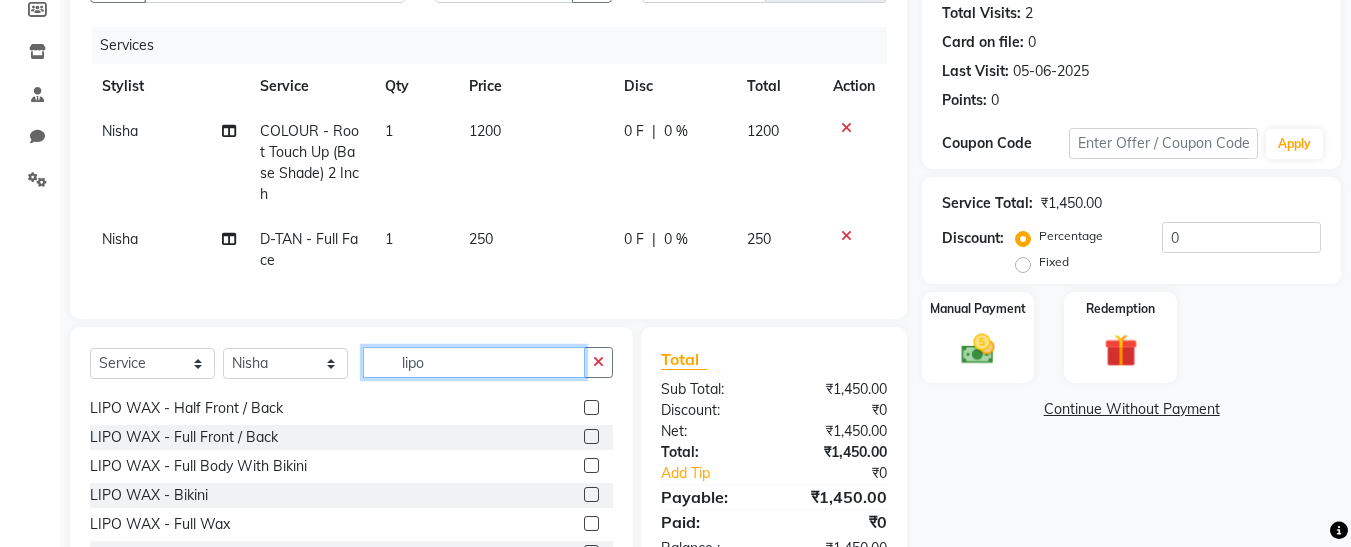 scroll, scrollTop: 143, scrollLeft: 0, axis: vertical 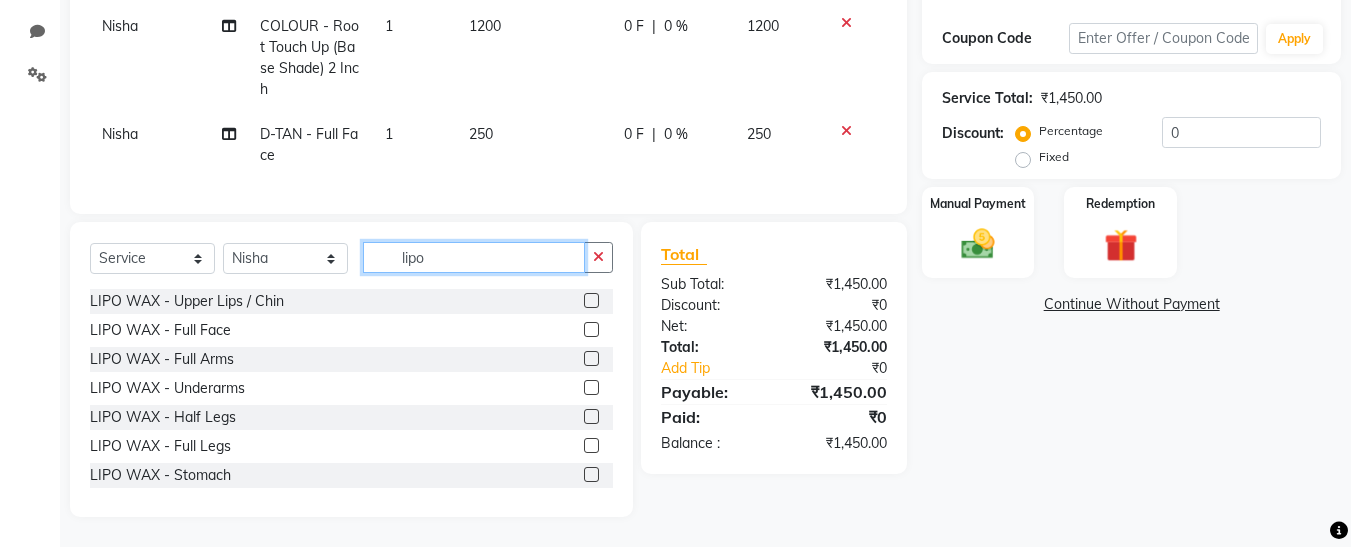 type on "lipo" 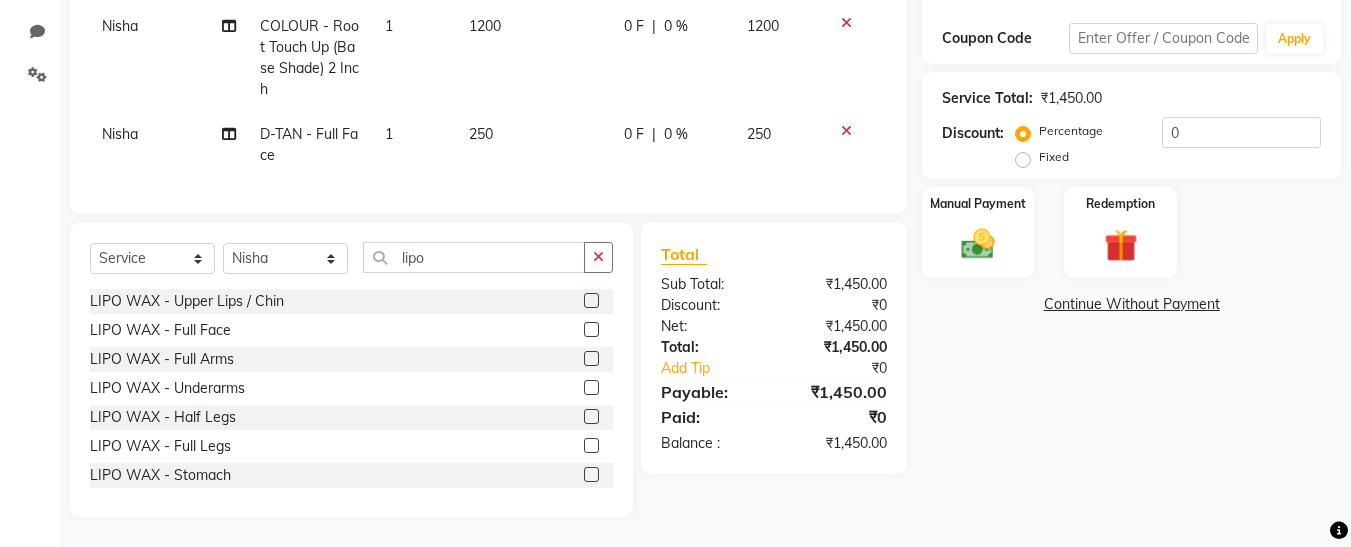 click 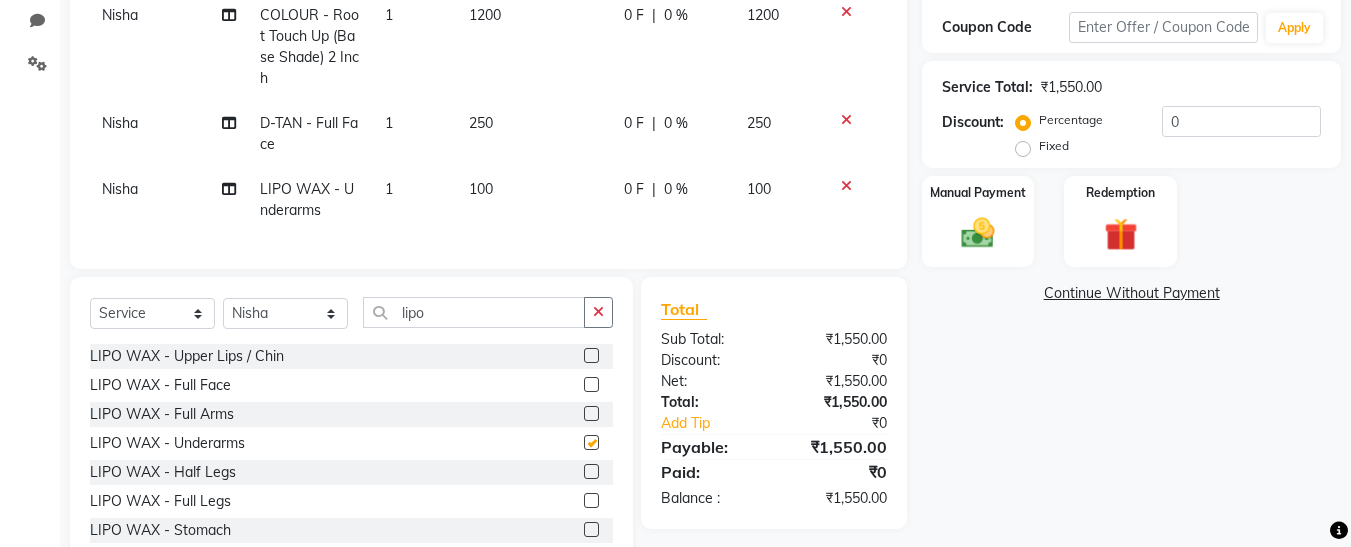 checkbox on "false" 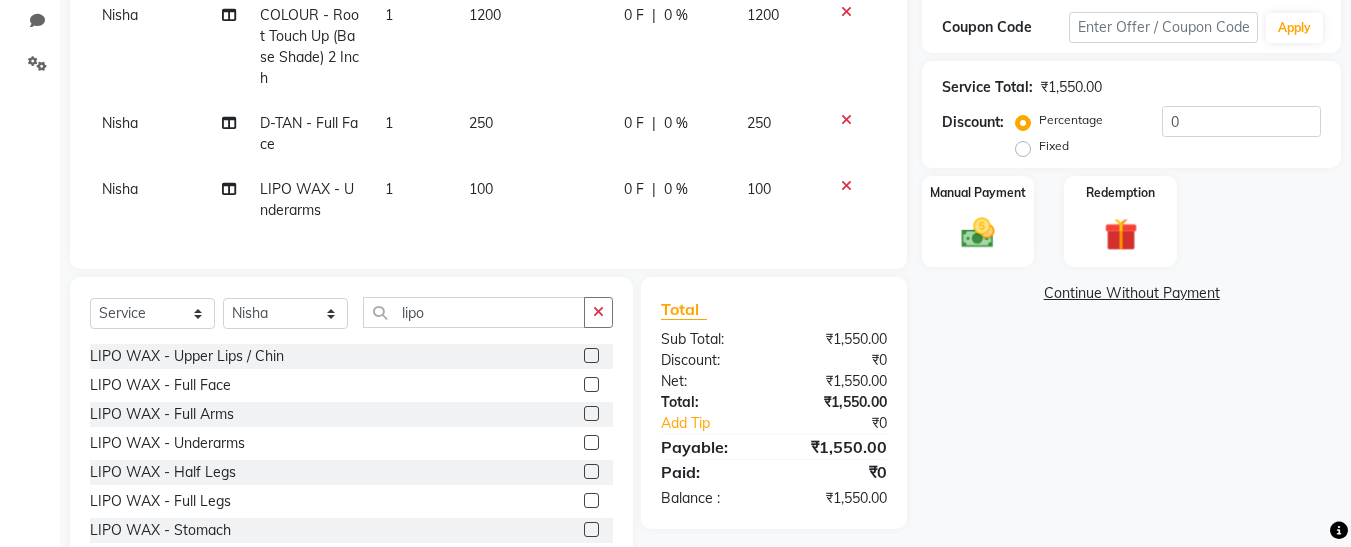 click on "1200" 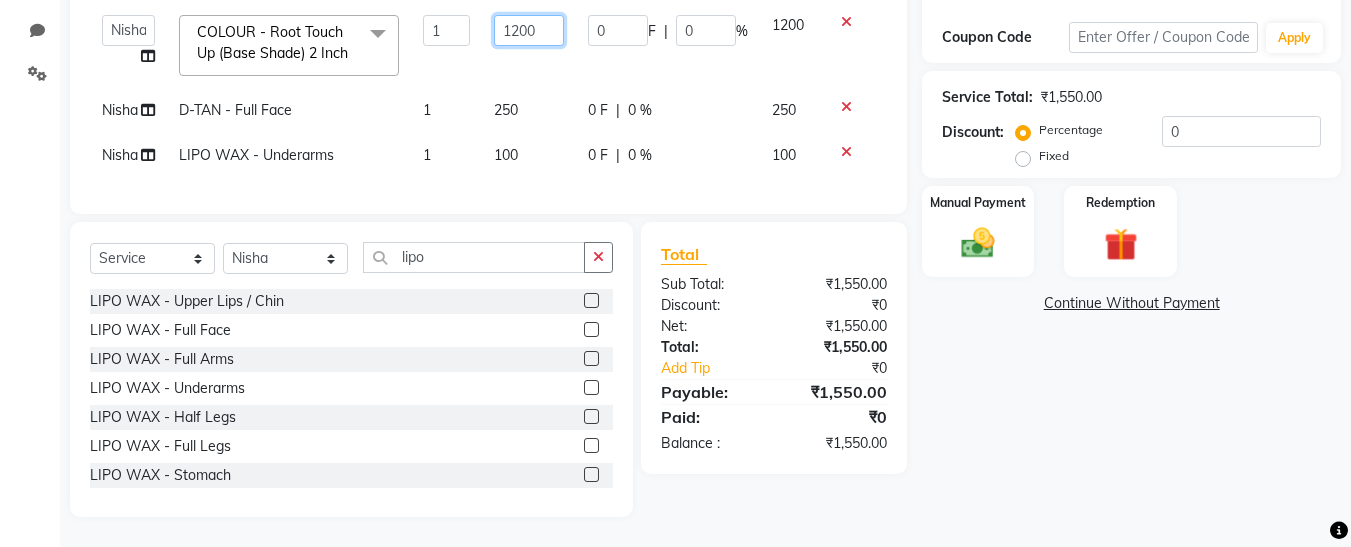 click on "1200" 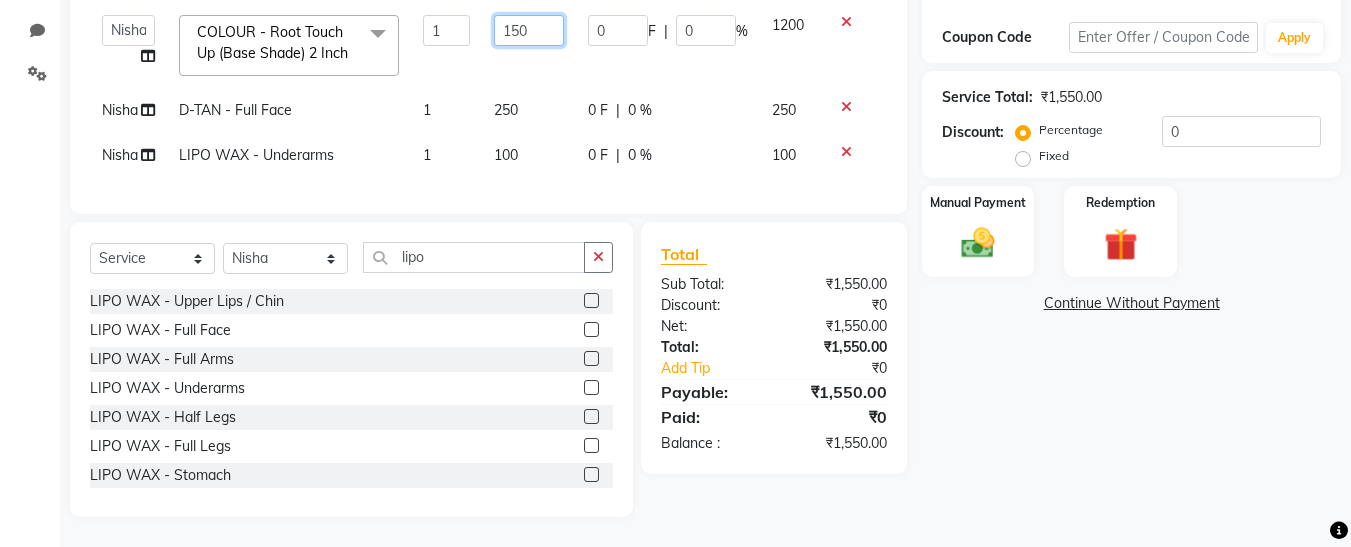 type on "1500" 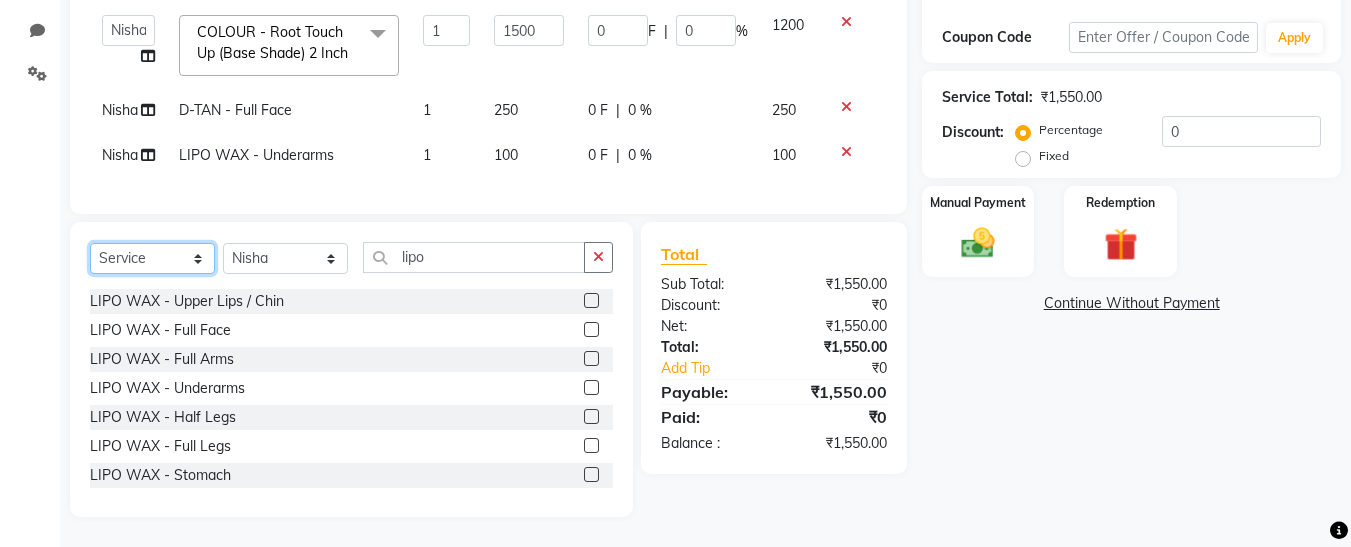 click on "Client +[COUNTRYCODE] [PHONE] Date [DATE] Invoice Number V/2025 V/2025-26 1796 Services Stylist Service Qty Price Disc Total Action [FIRST] [FIRST] [FIRST] [FIRST] [FIRST] [FIRST] [FIRST] [FIRST] [FIRST] COLOUR - Root Touch Up (Base Shade) 2 Inch x BLEACH - Upper Lips BLEACH - Neck BLEACH - Full Face BLEACH - Feet BLEACH - Underarms BLEACH - Full Hands BLEACH - Half Legs BLEACH - Half Front / Back BLEACH - Full Body last balance underarms brightning treatment D-TAN - Neck D-TAN - Full Face D-TAN - Full Hand D-TAN - Full Body D-TAN -Feet D-TAN - Front/Back MANICURE - Regular MANICURE - D-Tan MANICURE - Signature PEDICURE - Regular PEDICURE - D-Tan PEDICURE - Signature PEDICURE - Heel Peel Treatment PEDICURE - Ice Cream Pedicure PEDICURE - Foot Peel COMBO - Ice Cream Pedicure & Ice Cream Manicure MASSAGE - Head MASSAGE - Hands MASSAGE - Legs MASSAGE - Back MASSAGE - Body MASSAGE - Body Spa MASSAGE - Hair Fall Oil Treatment Dandruff Treatment CLEANUP - Hydra Cleanup CLEANUP - Deep Pore CLEANUP - Back" 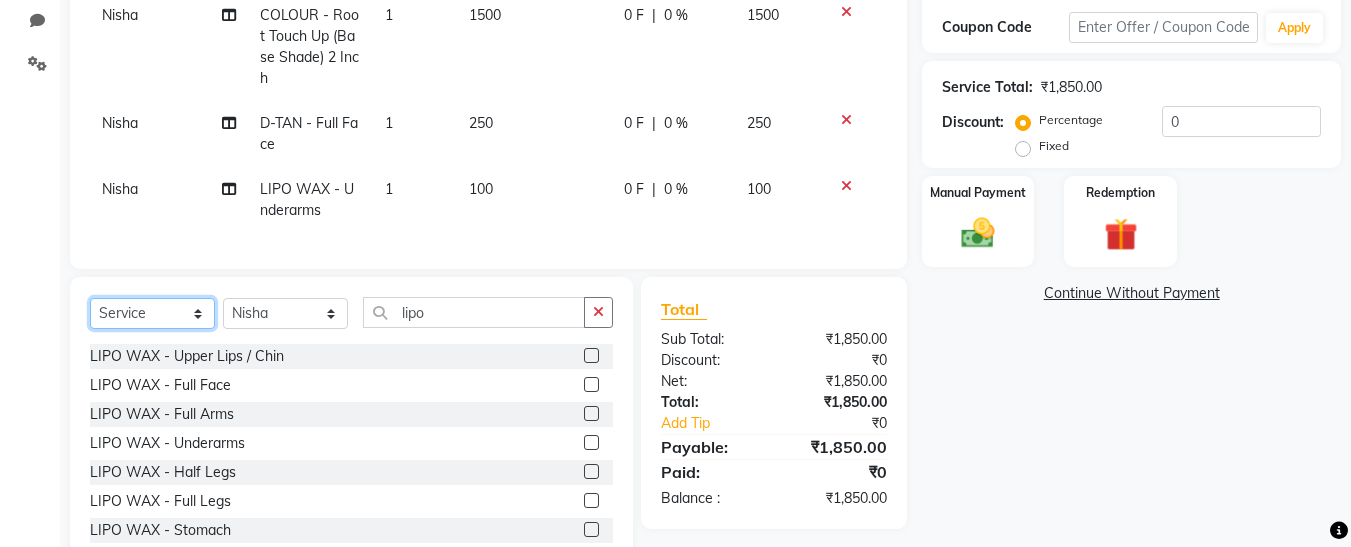 select on "product" 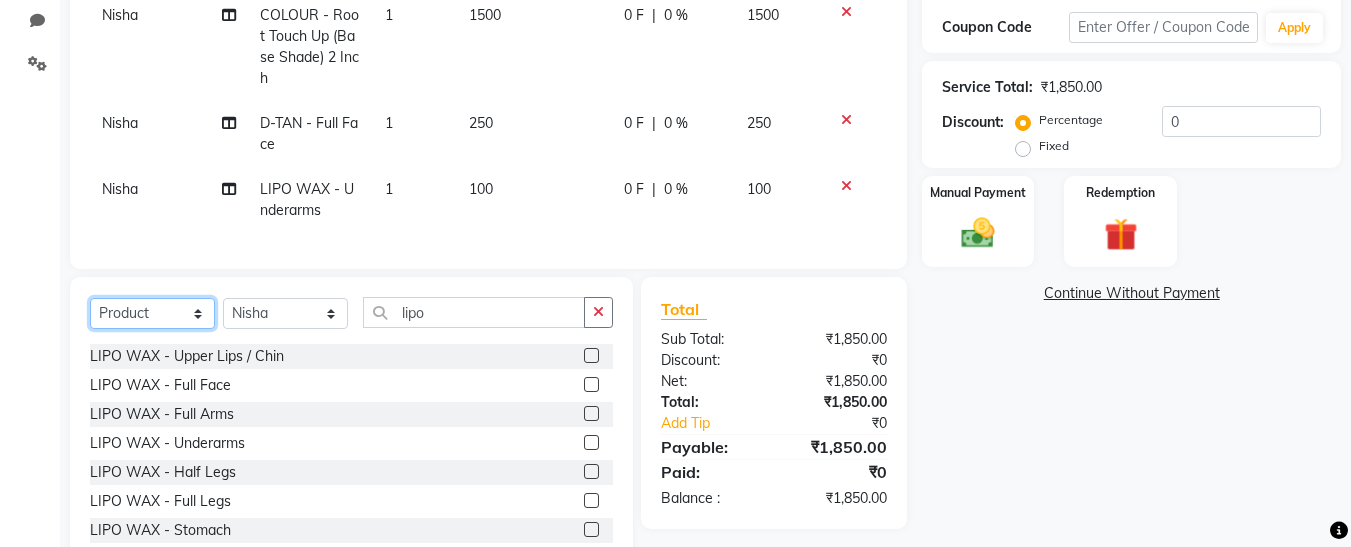 click on "Select  Service  Product  Membership  Package Voucher Prepaid Gift Card" 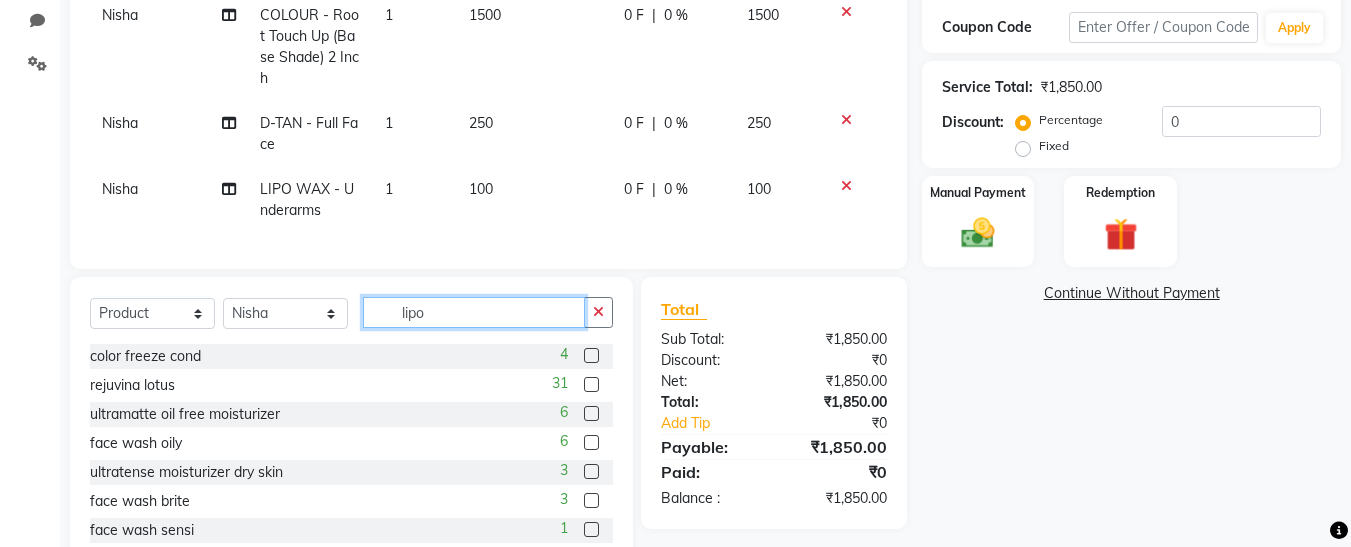 click on "lipo" 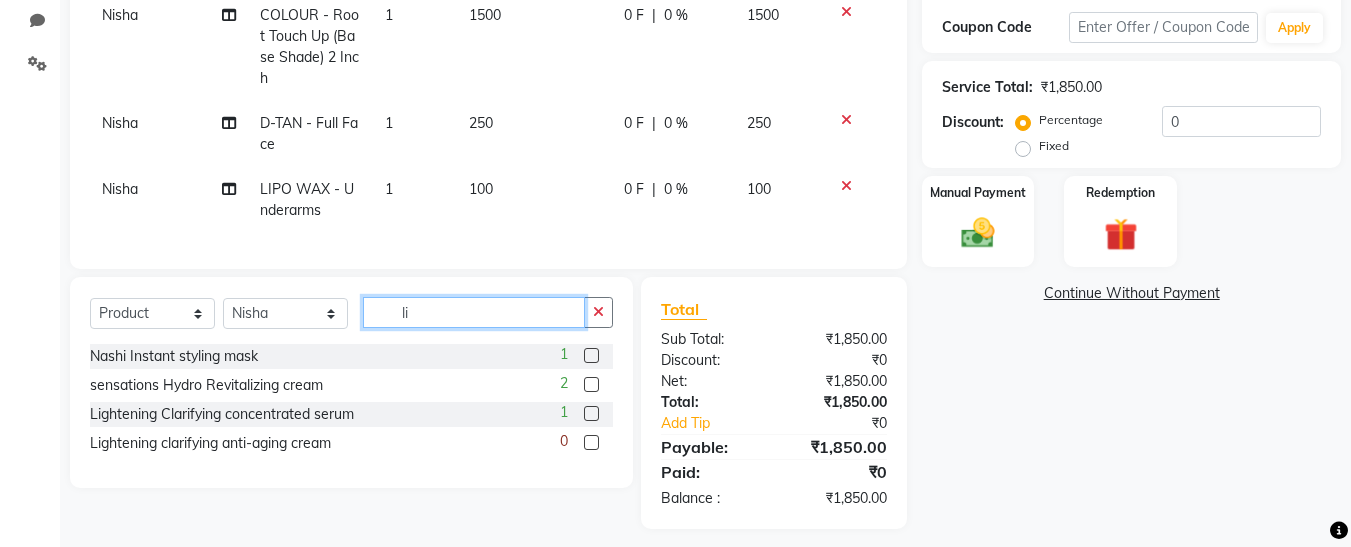 type on "l" 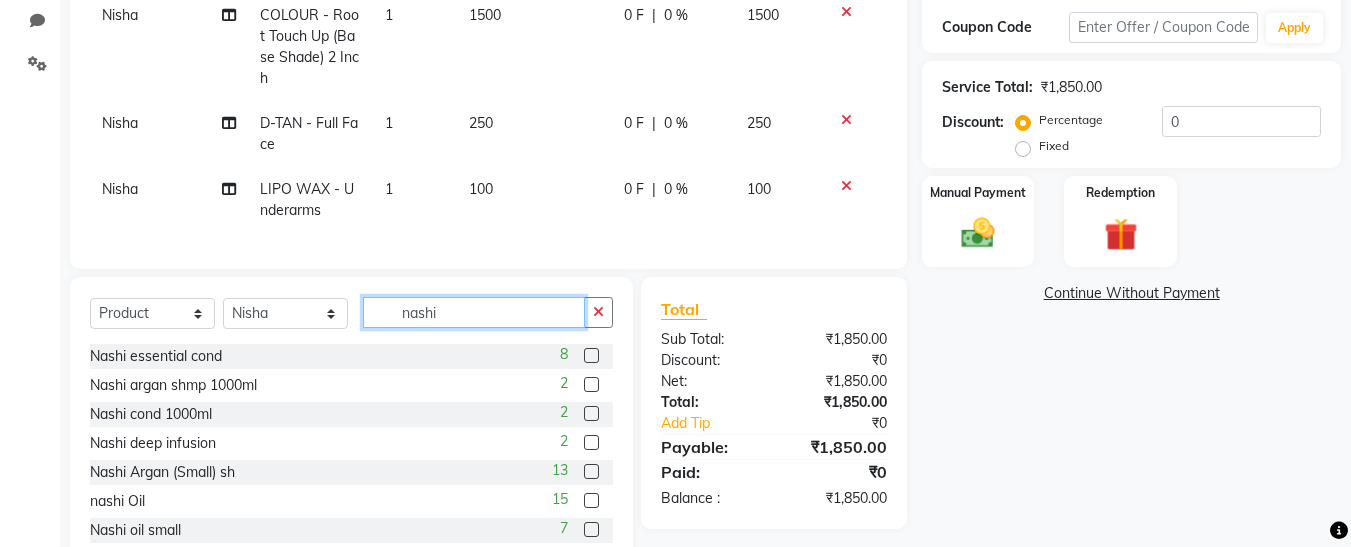 scroll, scrollTop: 407, scrollLeft: 0, axis: vertical 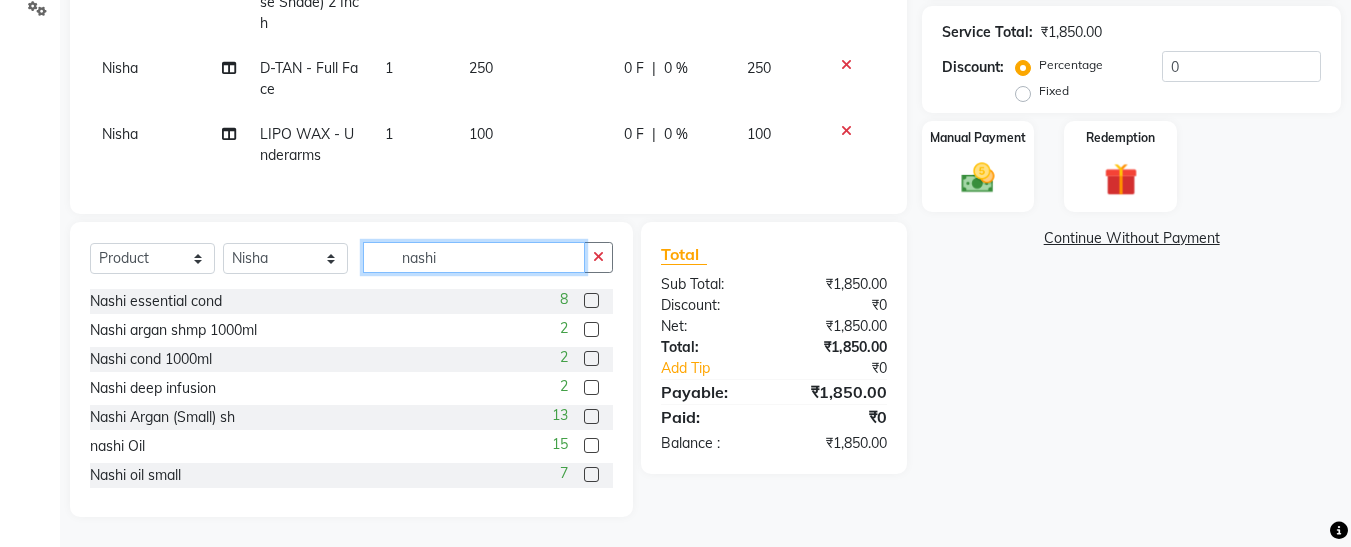 type on "nashi" 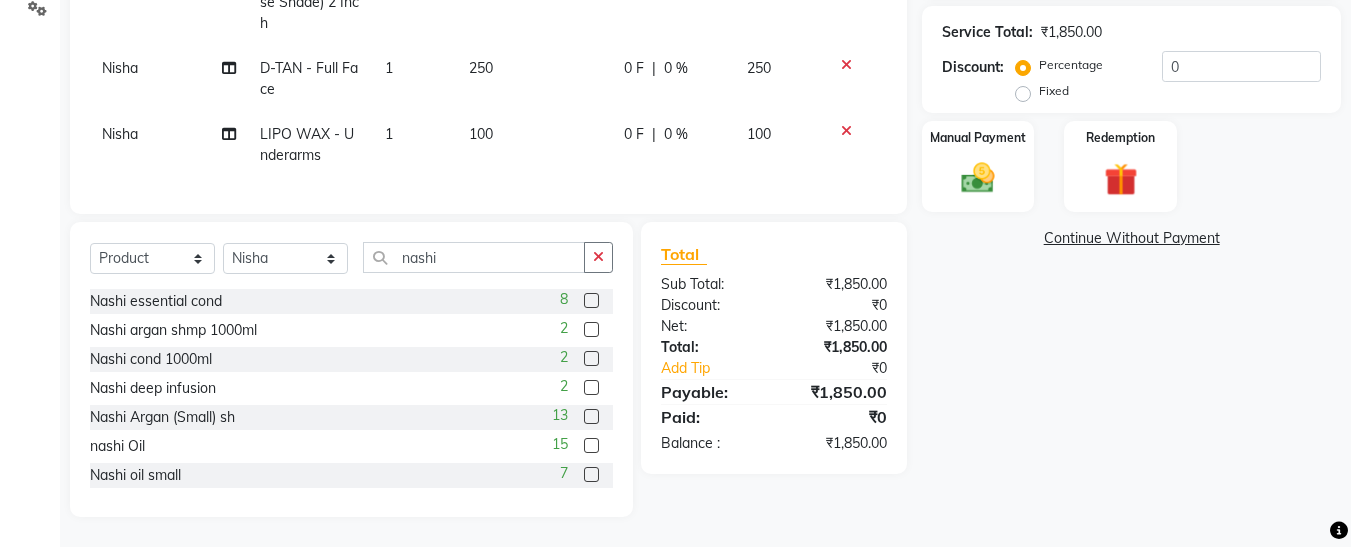 click 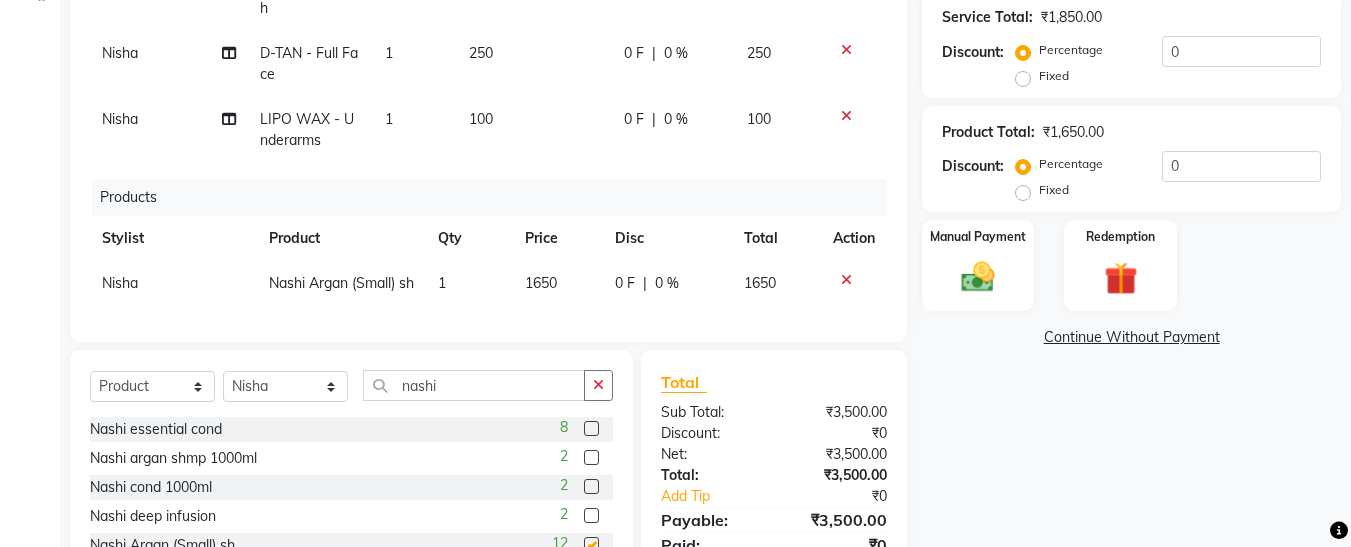 checkbox on "false" 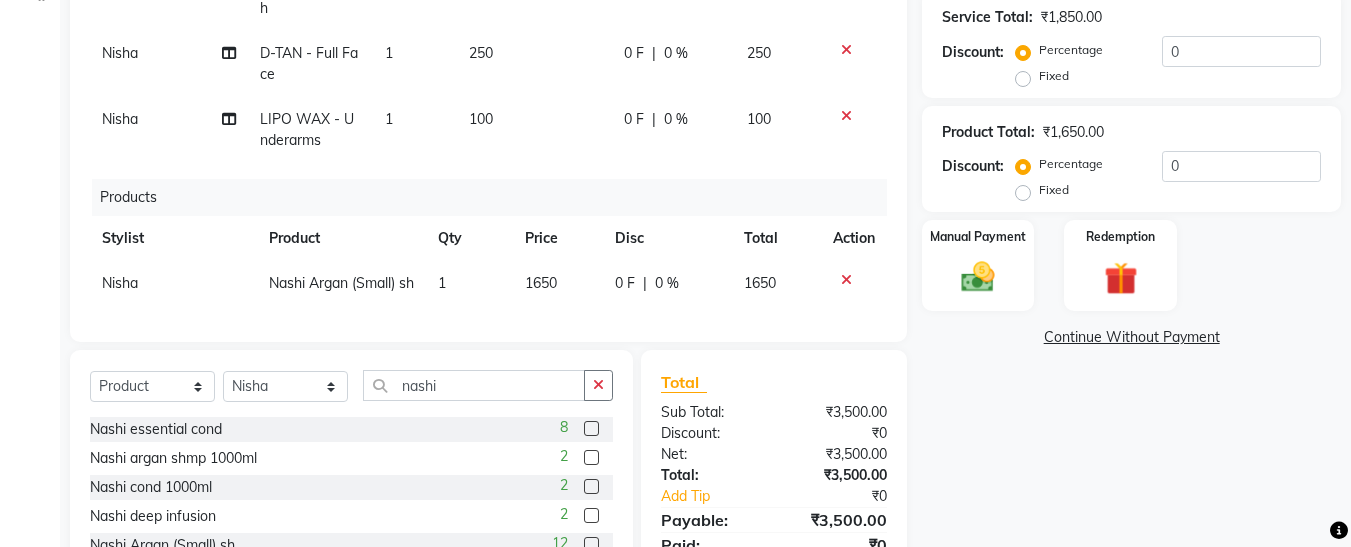 scroll, scrollTop: 17, scrollLeft: 0, axis: vertical 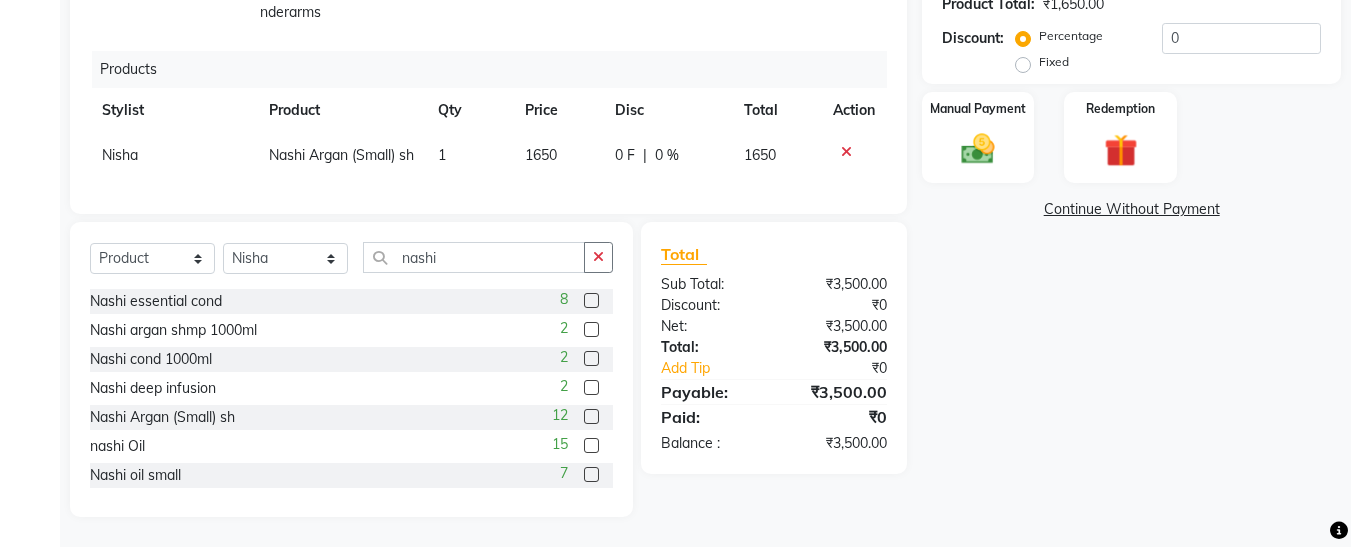 click 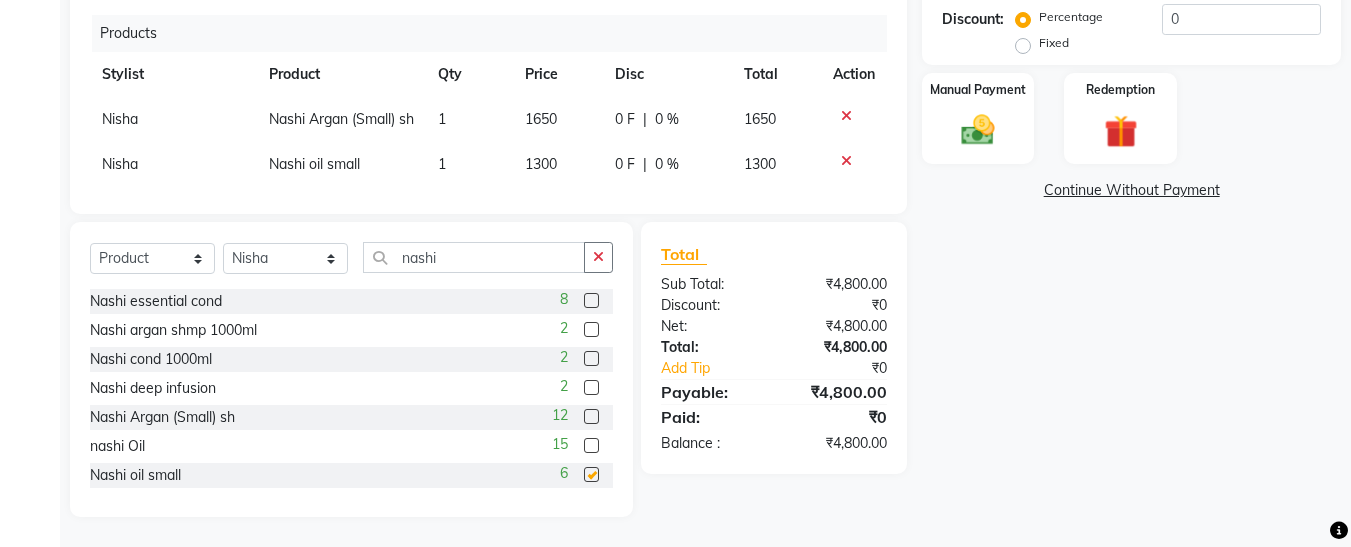 checkbox on "false" 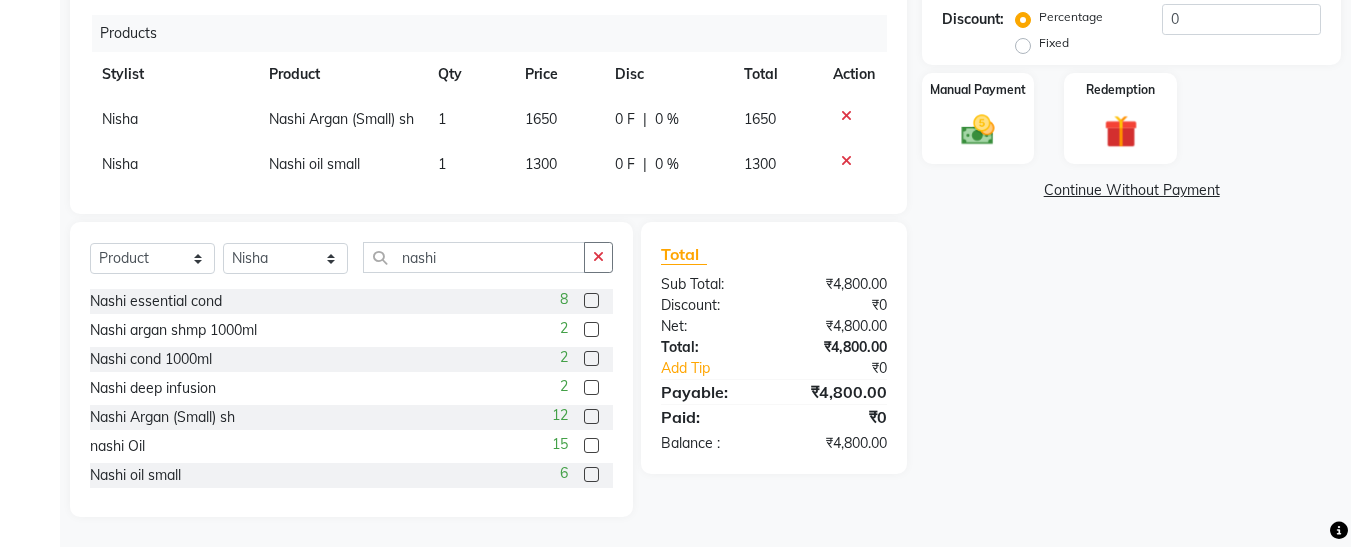 scroll, scrollTop: 62, scrollLeft: 0, axis: vertical 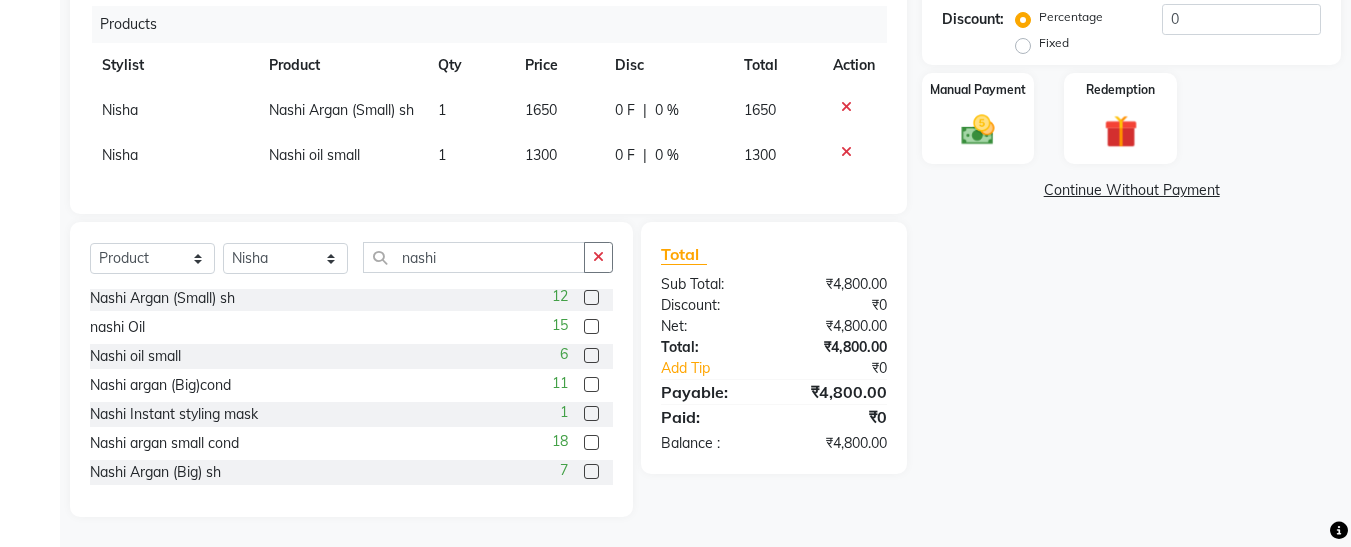 click 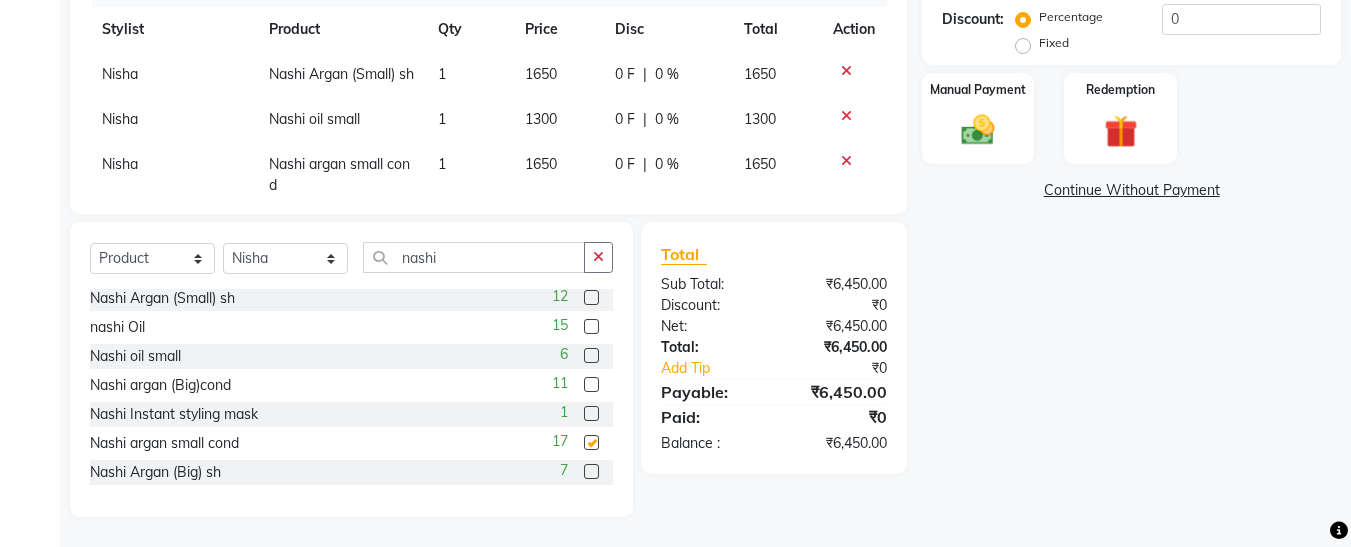 checkbox on "false" 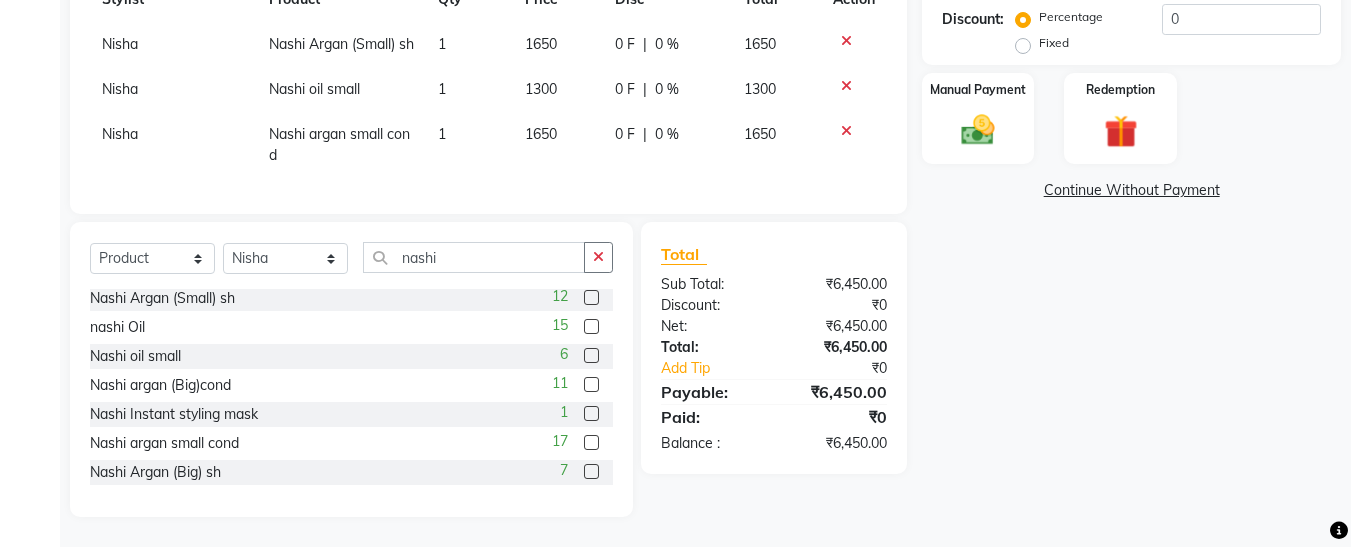 scroll, scrollTop: 128, scrollLeft: 0, axis: vertical 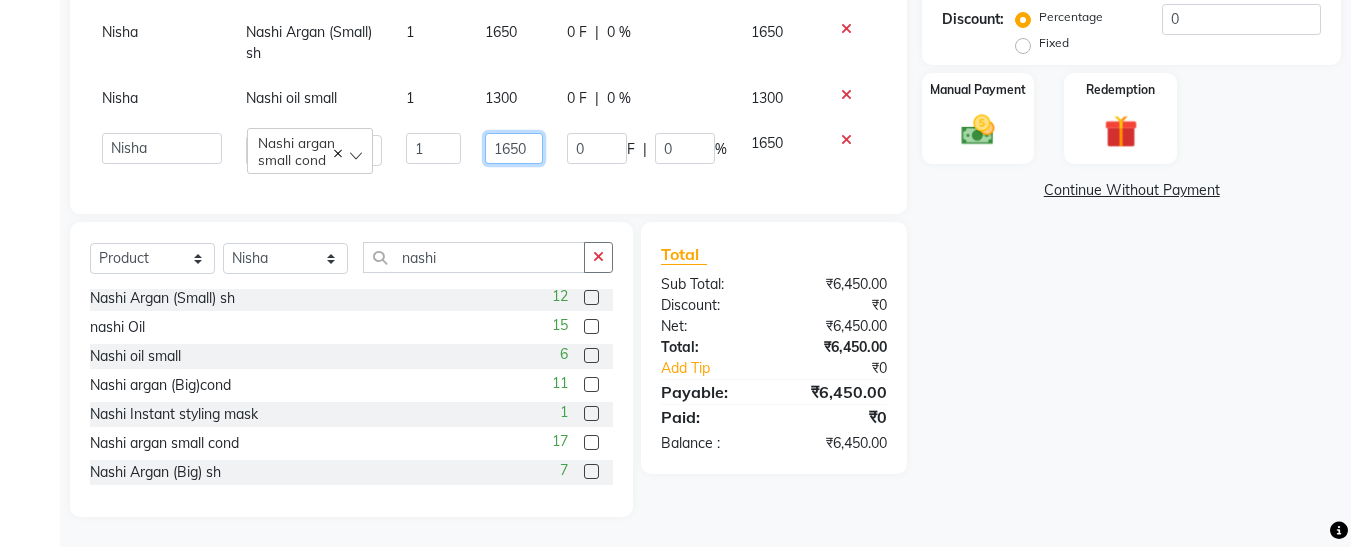 click on "1650" 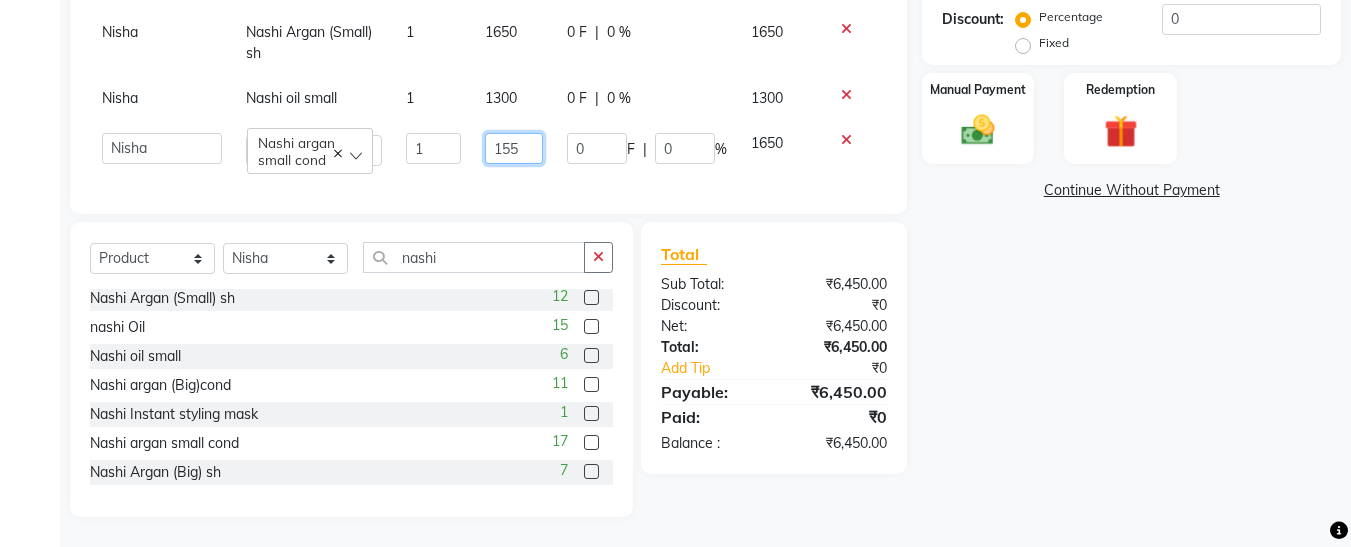 type on "1550" 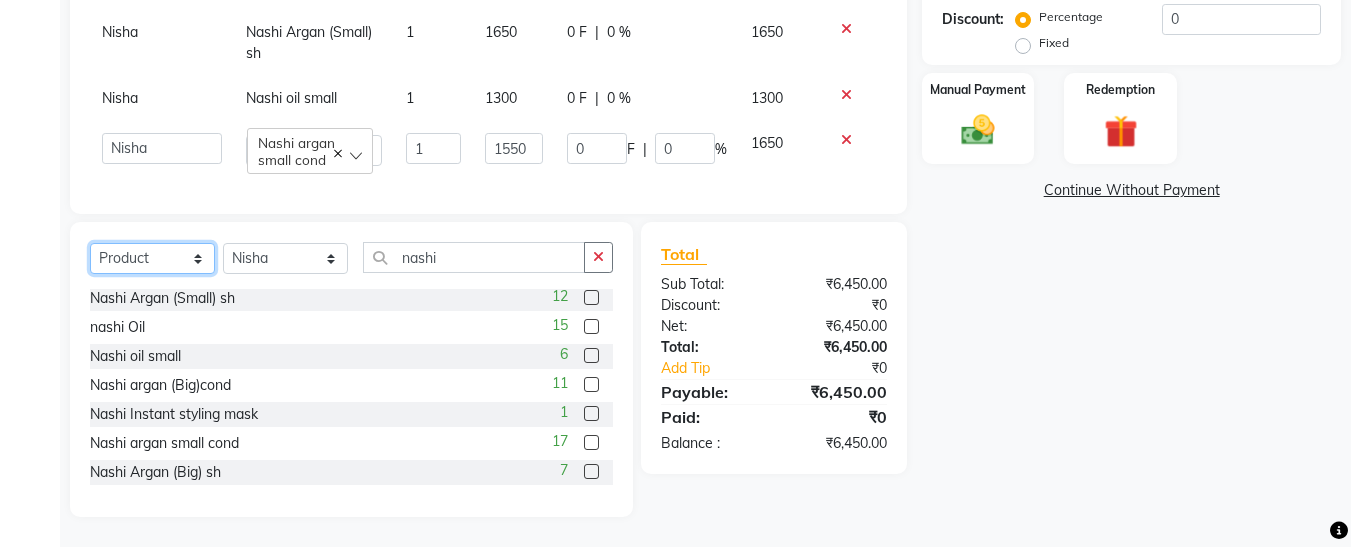 click on "Select  Service  Product  Membership  Package Voucher Prepaid Gift Card" 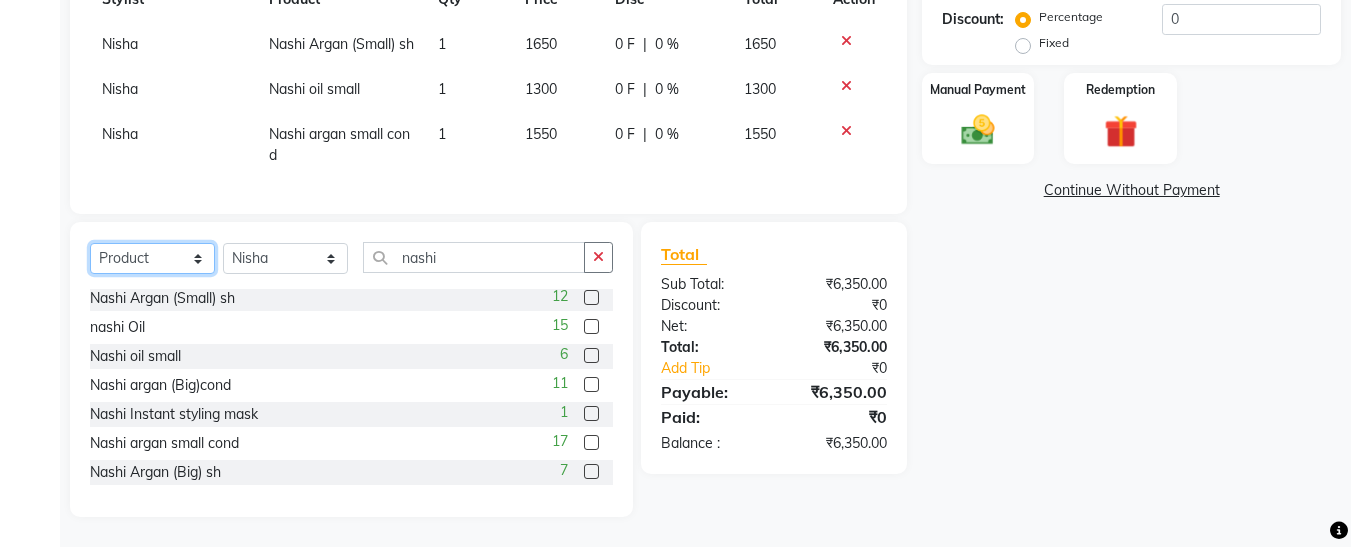 select on "service" 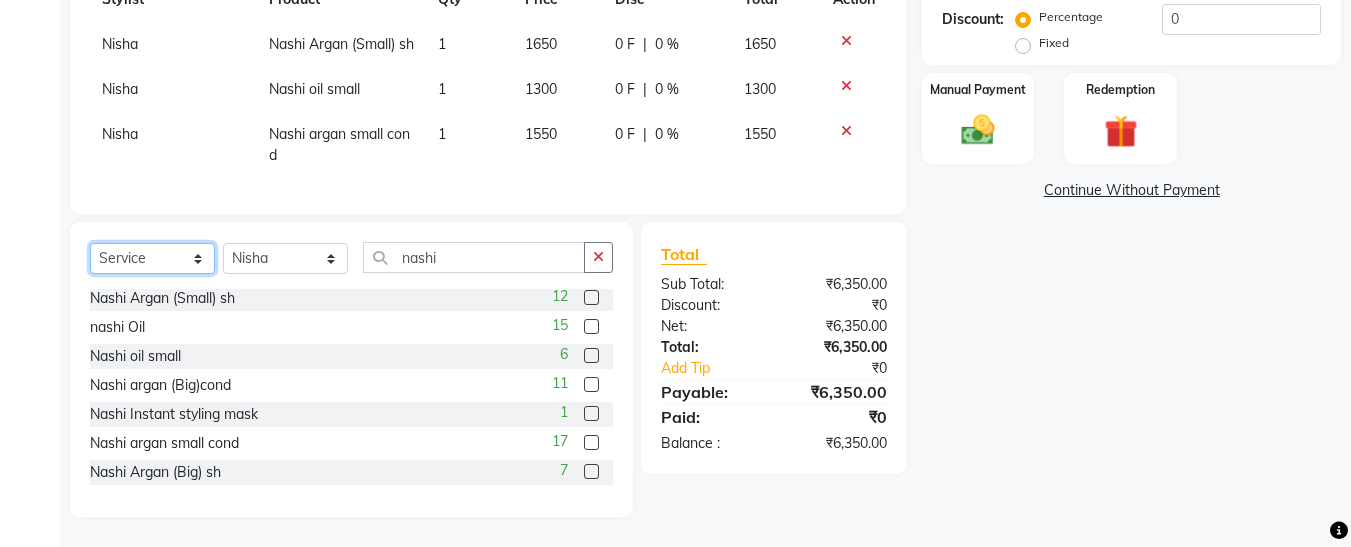 click on "Select  Service  Product  Membership  Package Voucher Prepaid Gift Card" 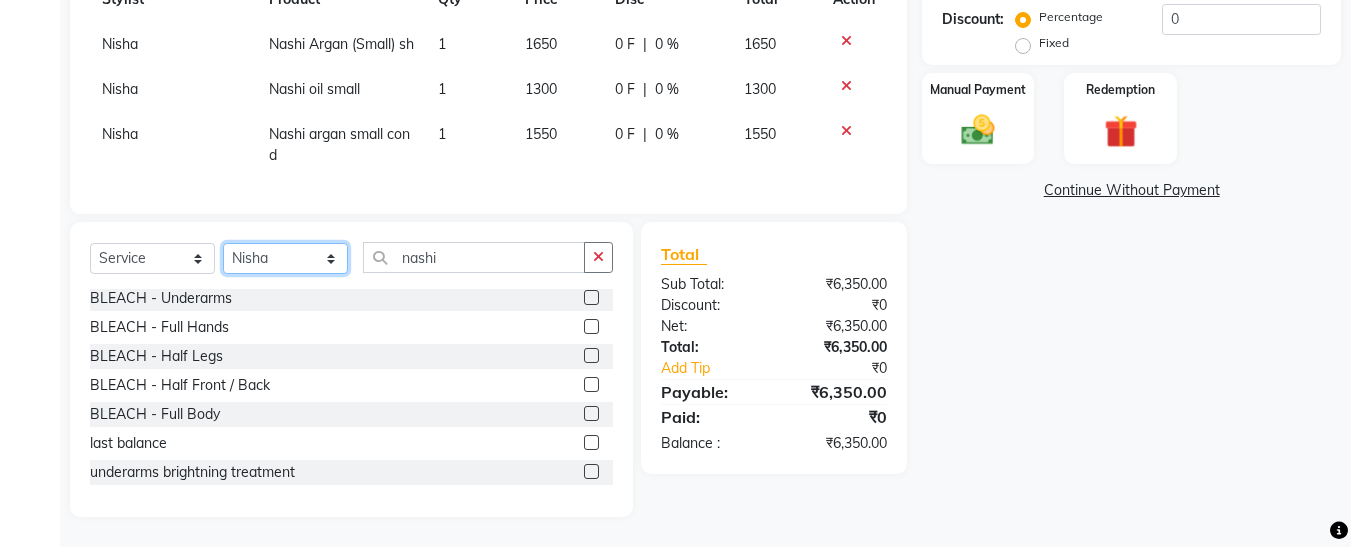 click on "Select Stylist [FIRST] [FIRST] [FIRST] [FIRST] [FIRST] [FIRST] [FIRST] [FIRST] [FIRST]" 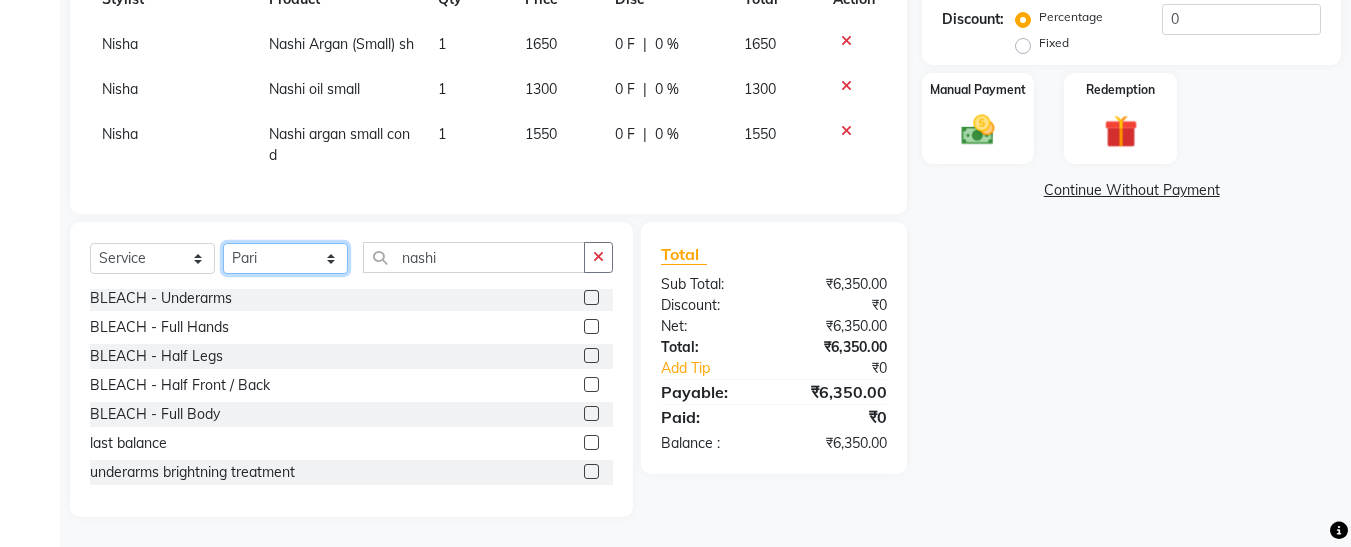 click on "Select Stylist [FIRST] [FIRST] [FIRST] [FIRST] [FIRST] [FIRST] [FIRST] [FIRST] [FIRST]" 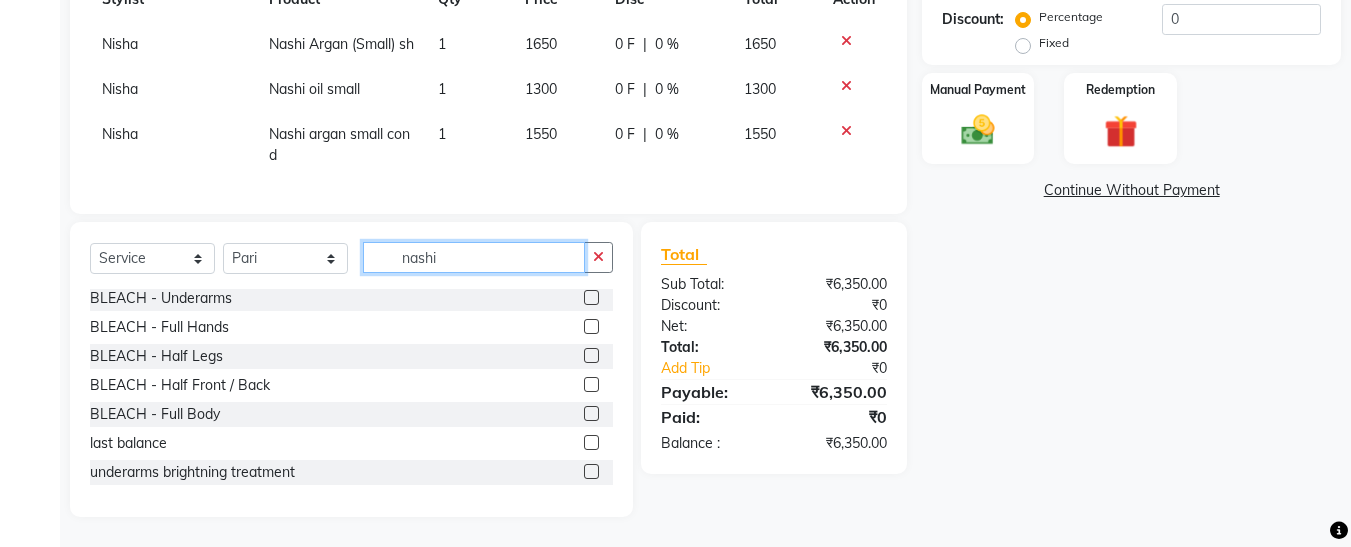 click on "nashi" 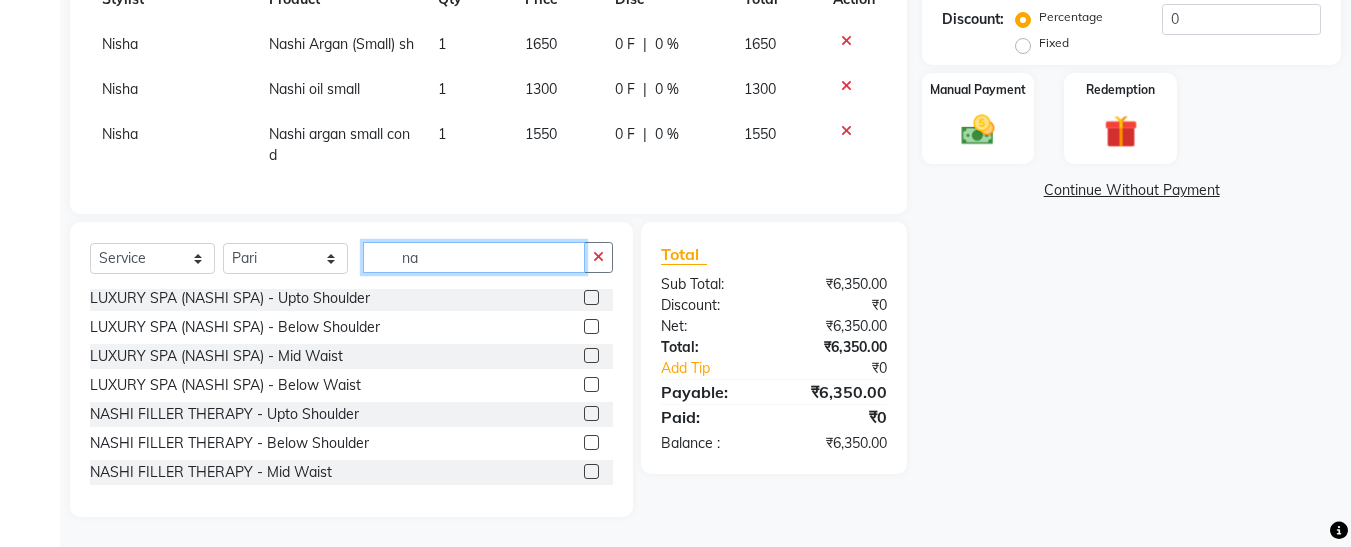 type on "n" 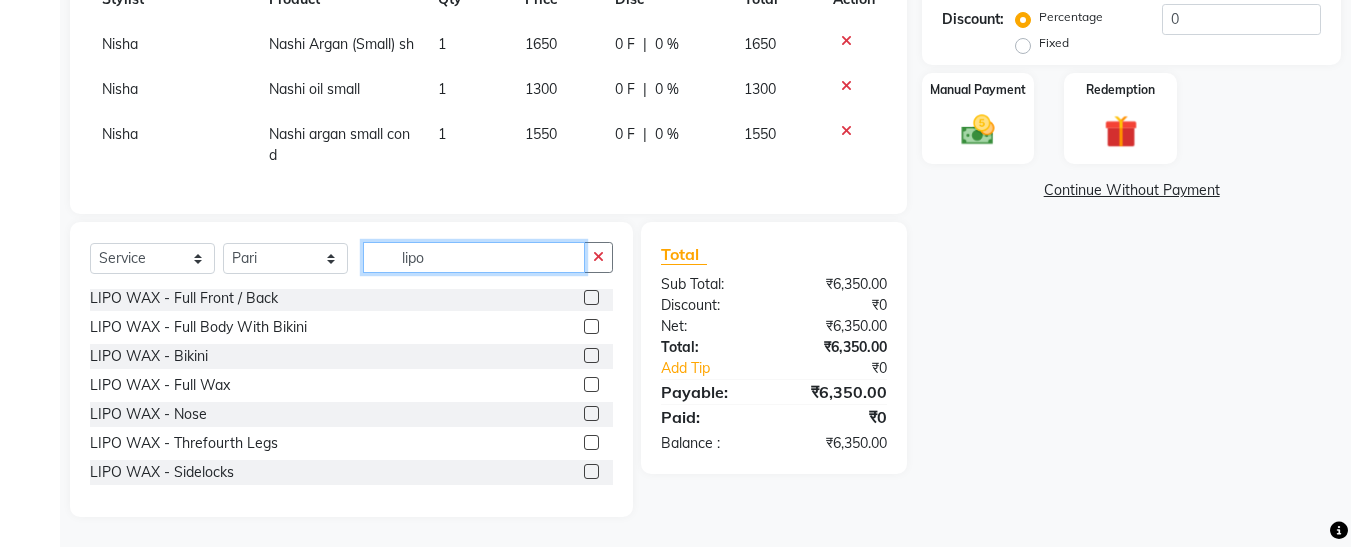 scroll, scrollTop: 235, scrollLeft: 0, axis: vertical 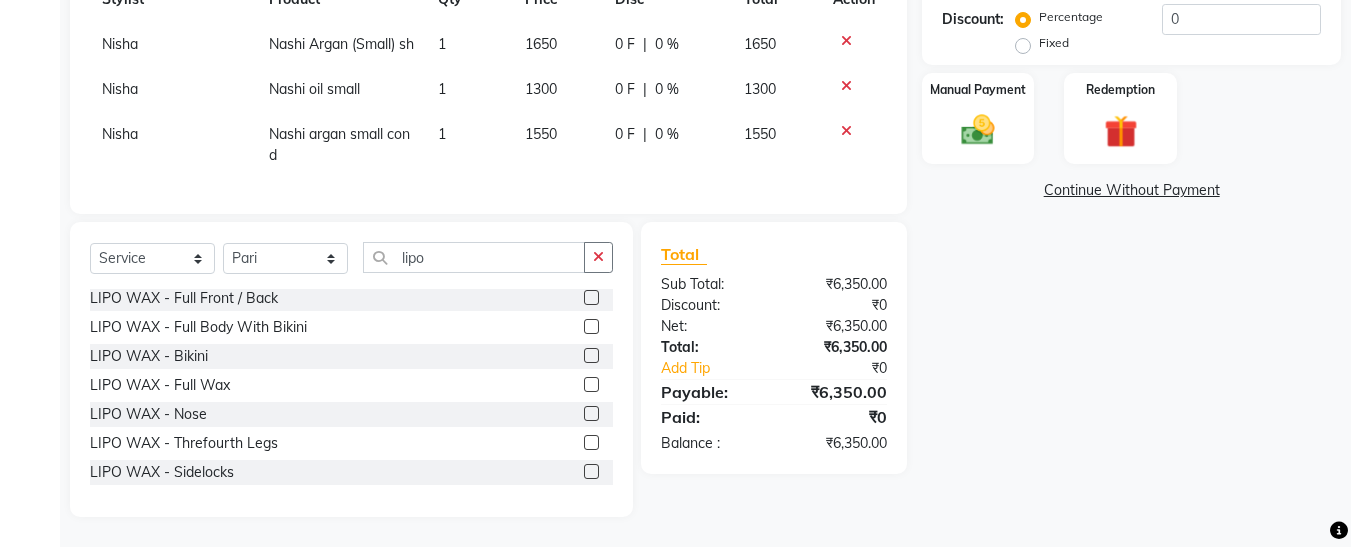click 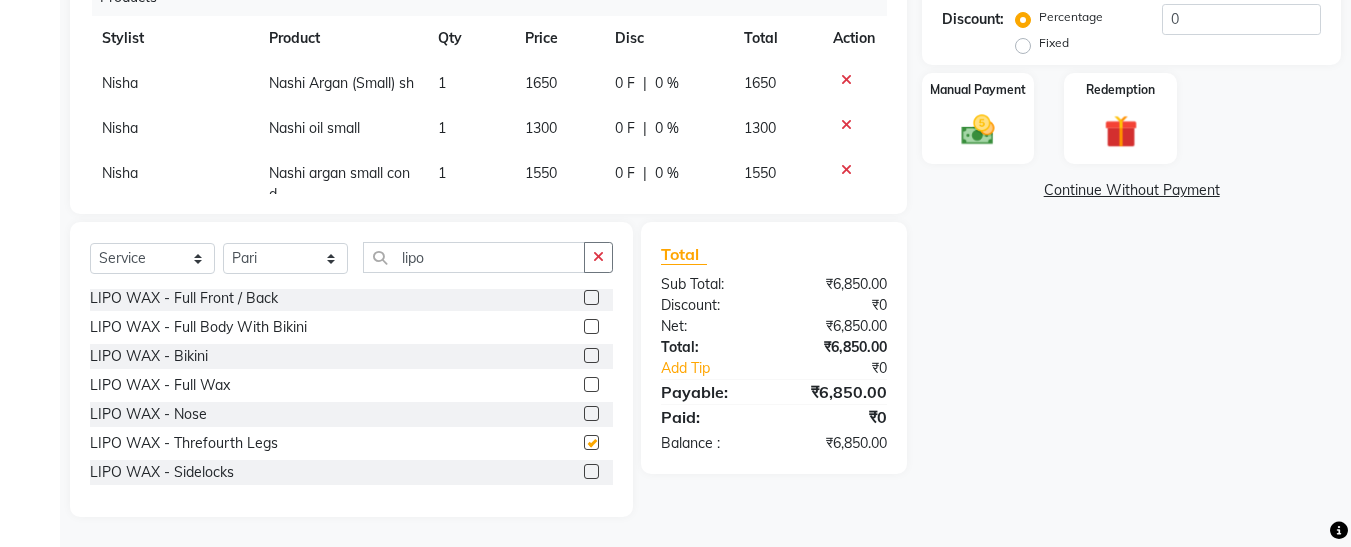 checkbox on "false" 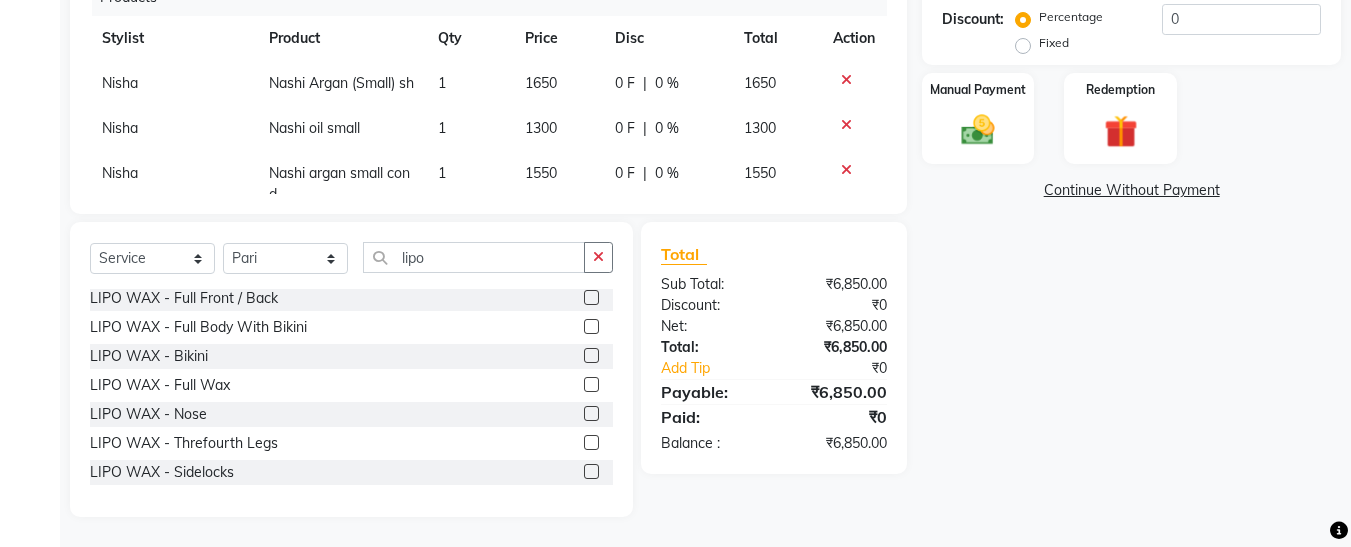 click on "Total:" 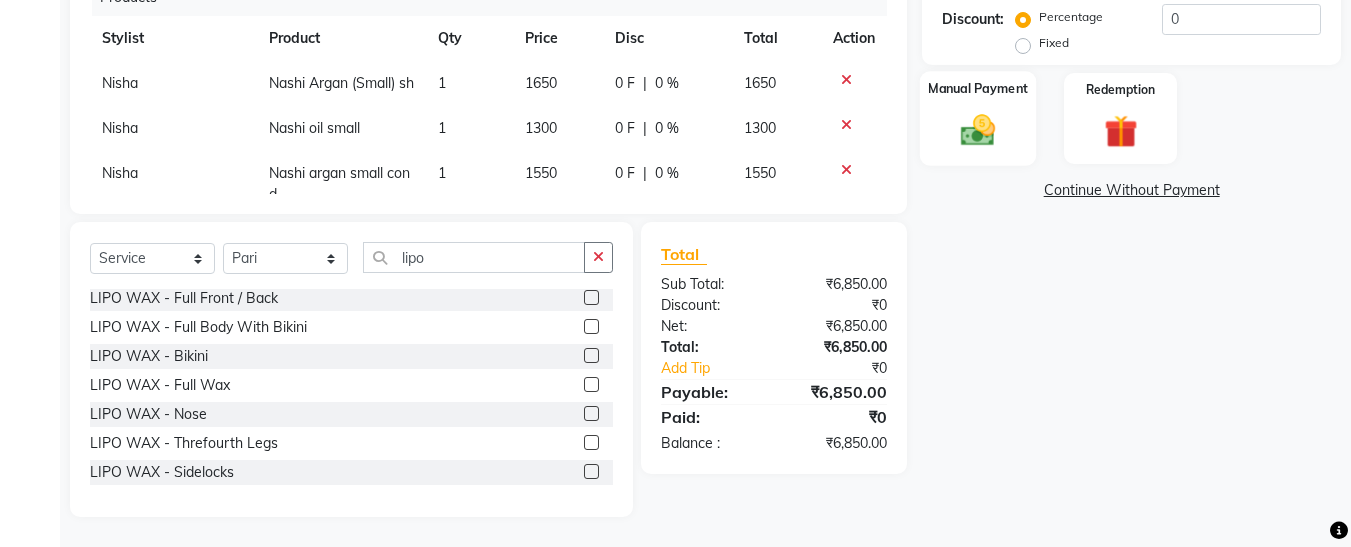 click on "Manual Payment" 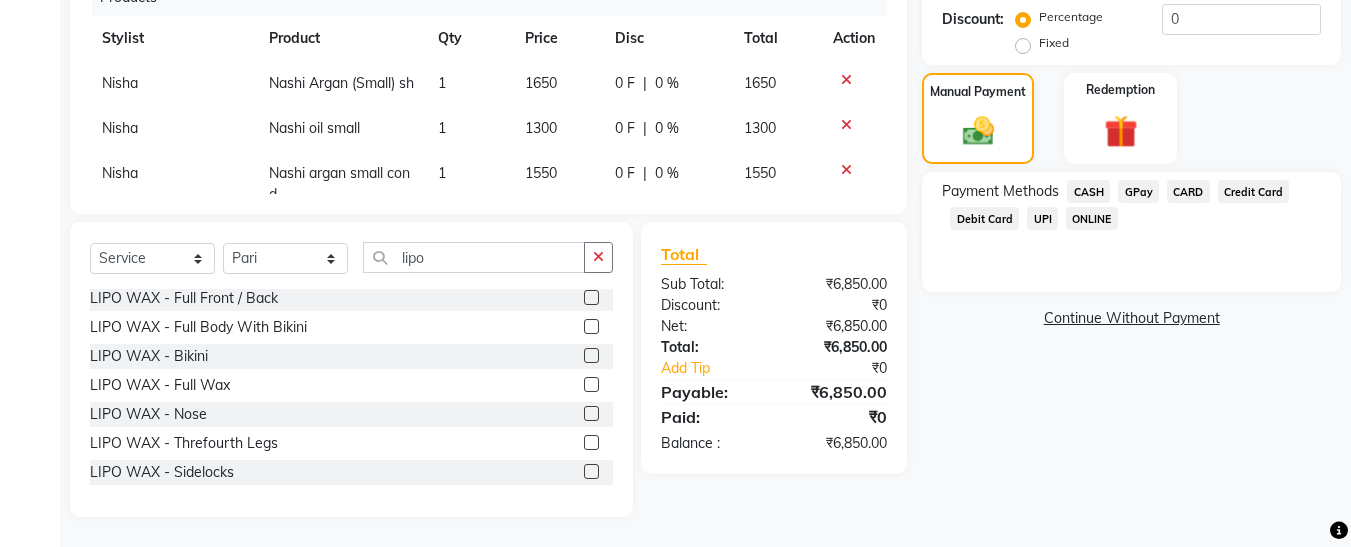 click on "GPay" 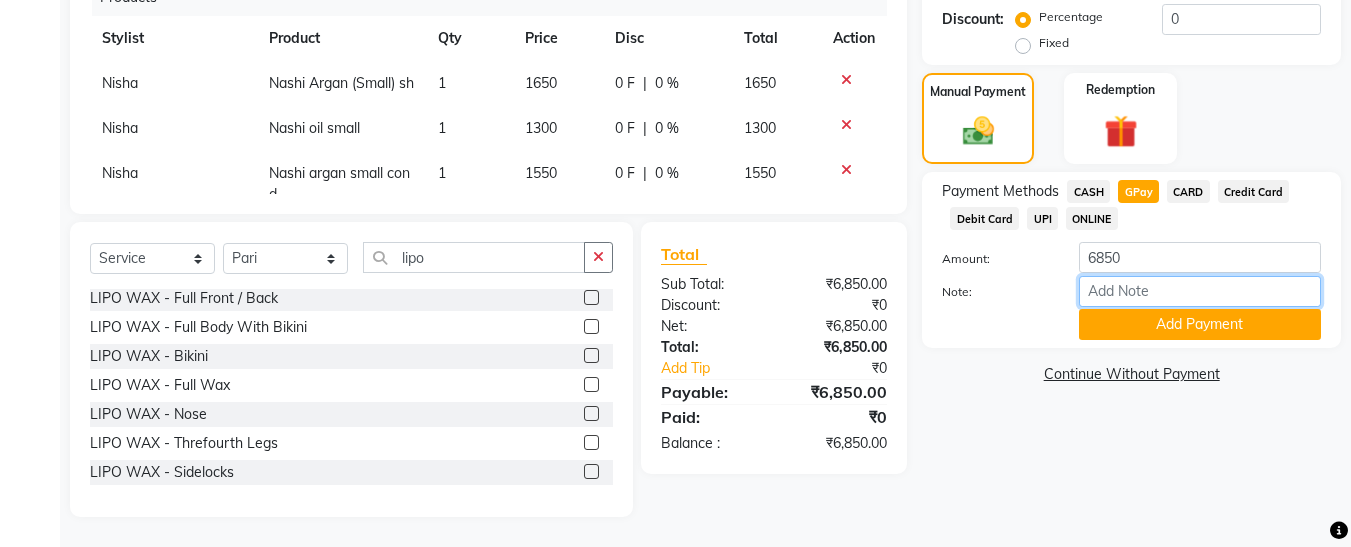 click on "Note:" at bounding box center [1200, 291] 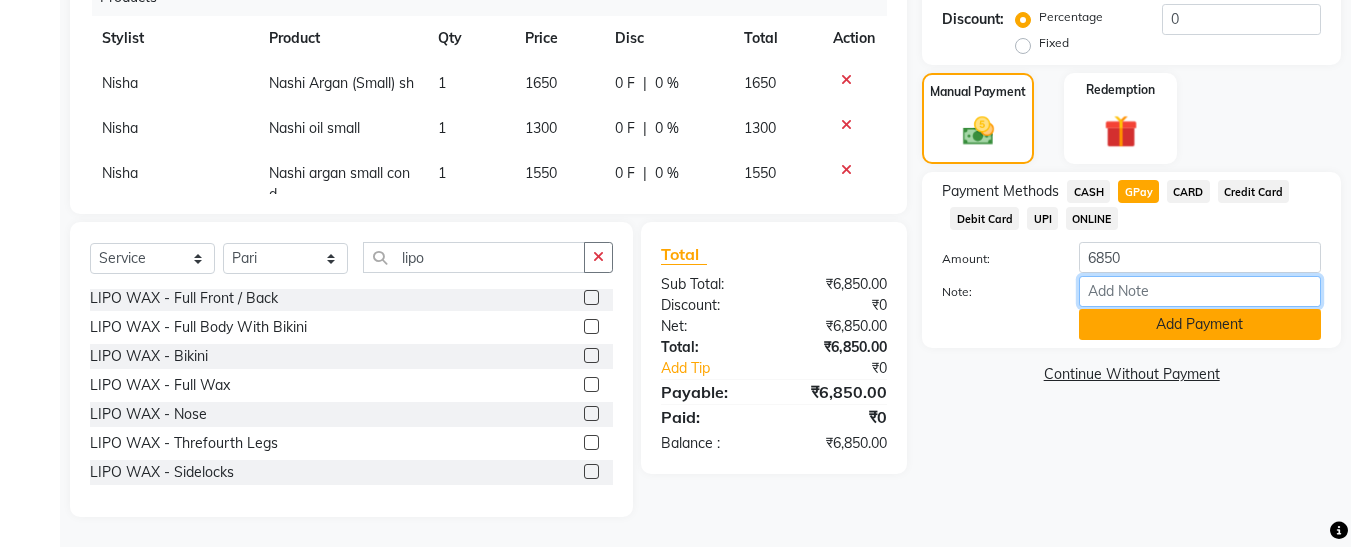 type on "fless" 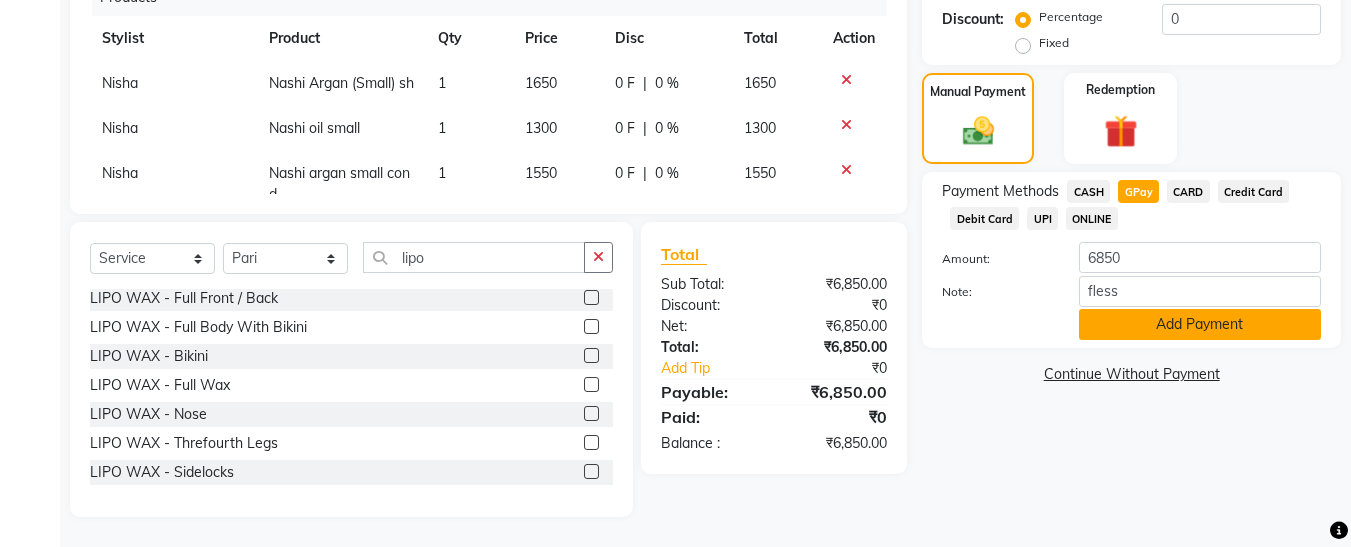 click on "Add Payment" 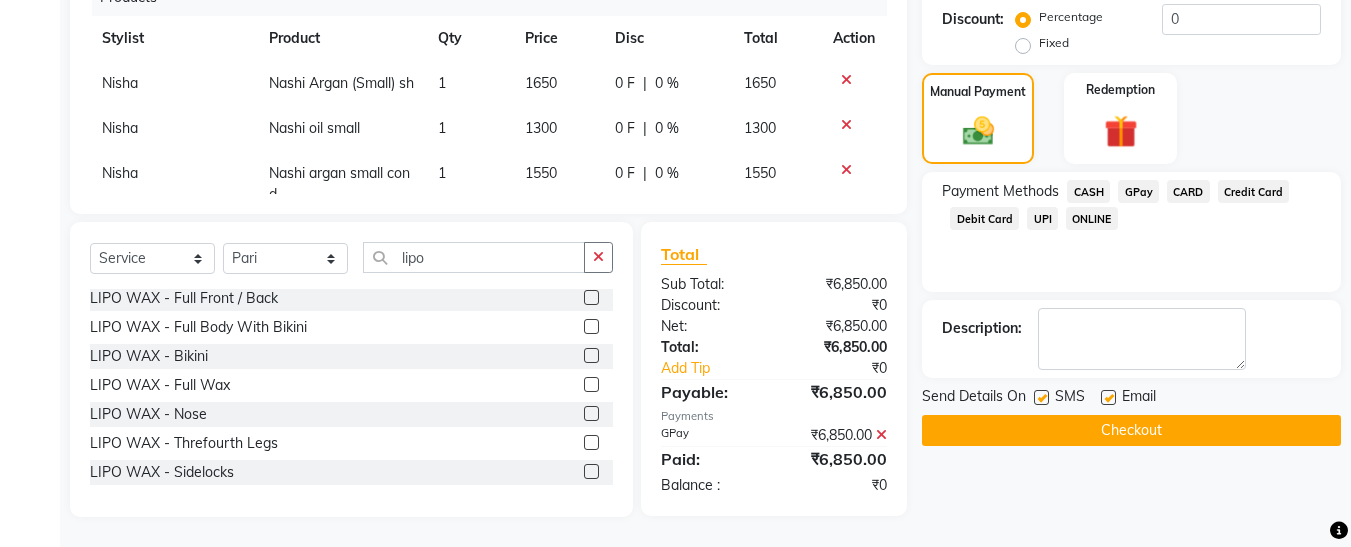 click 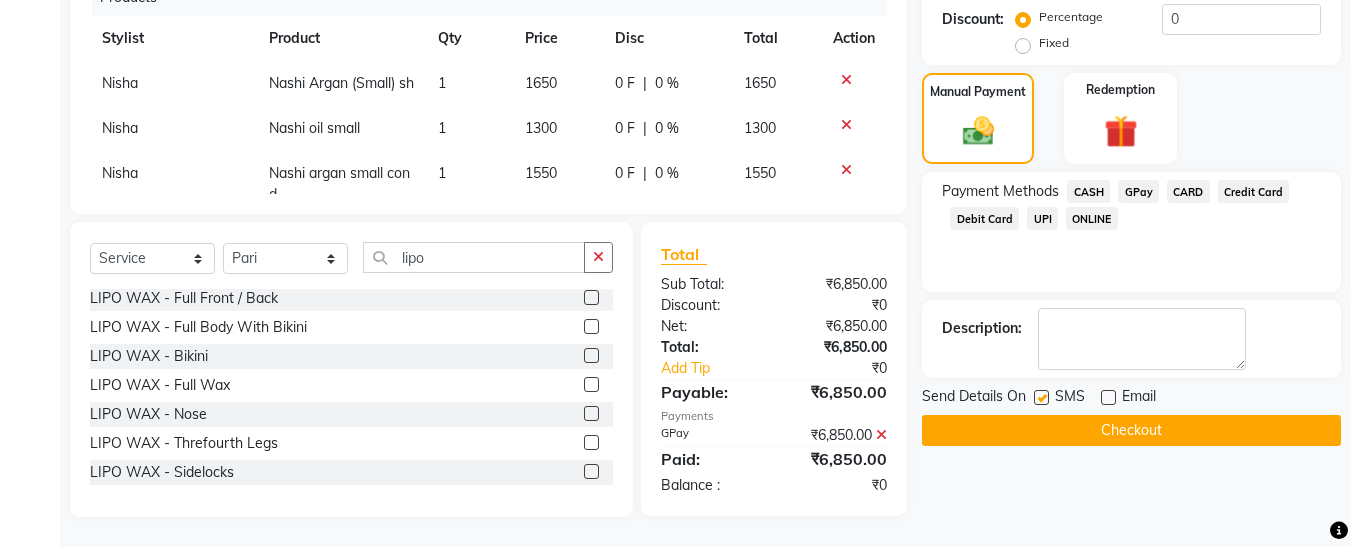 click 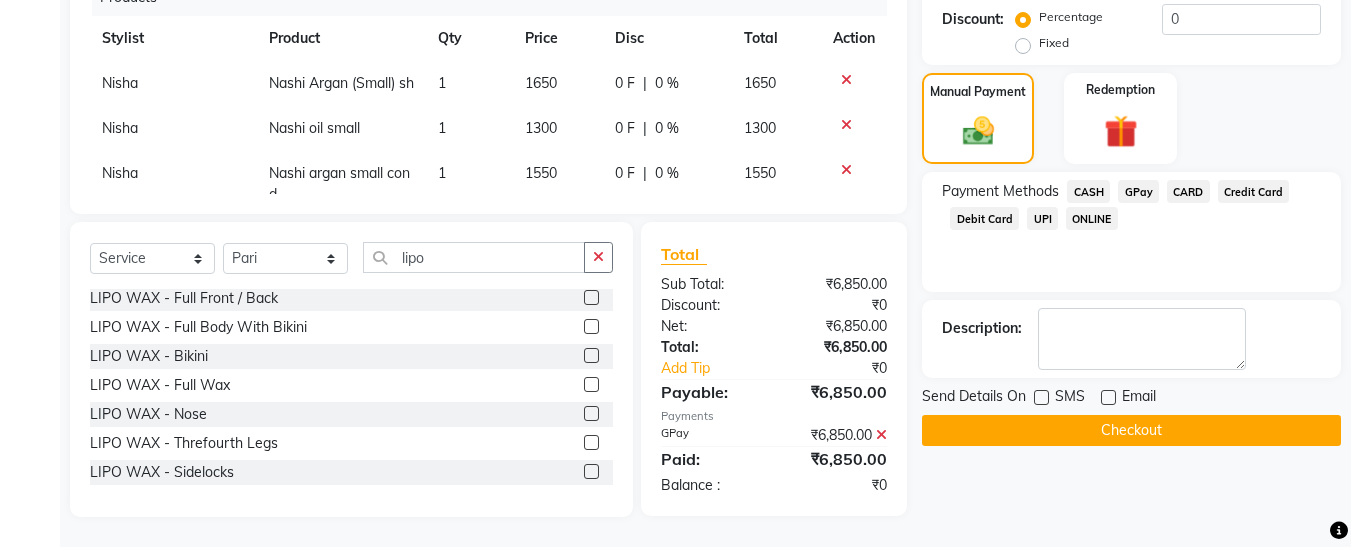 click on "Checkout" 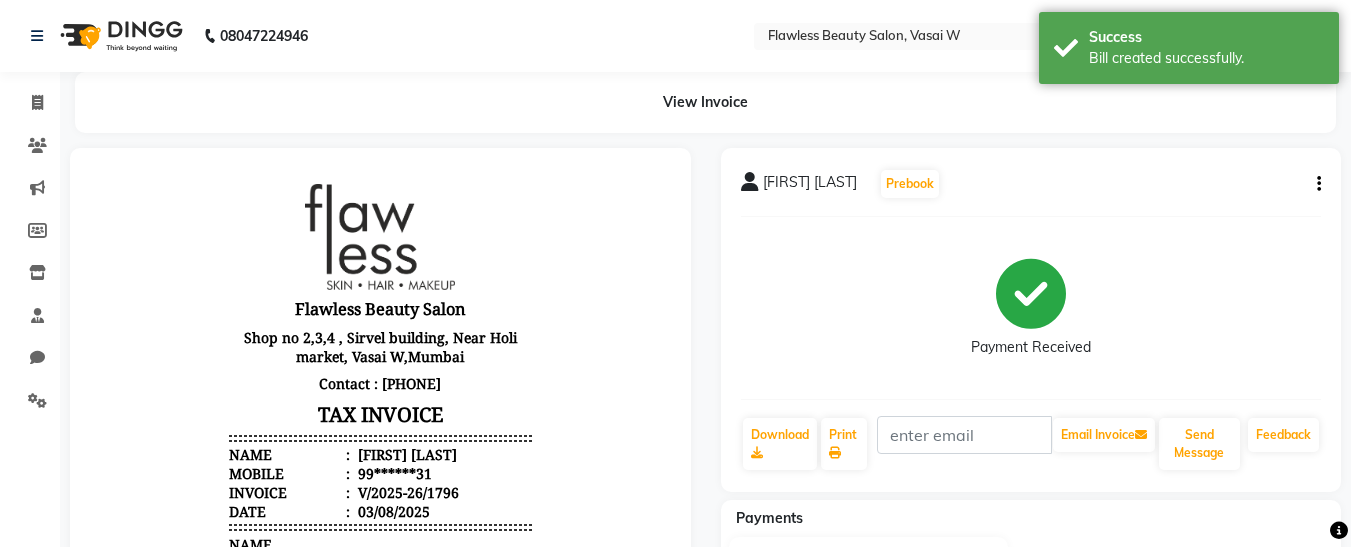 scroll, scrollTop: 0, scrollLeft: 0, axis: both 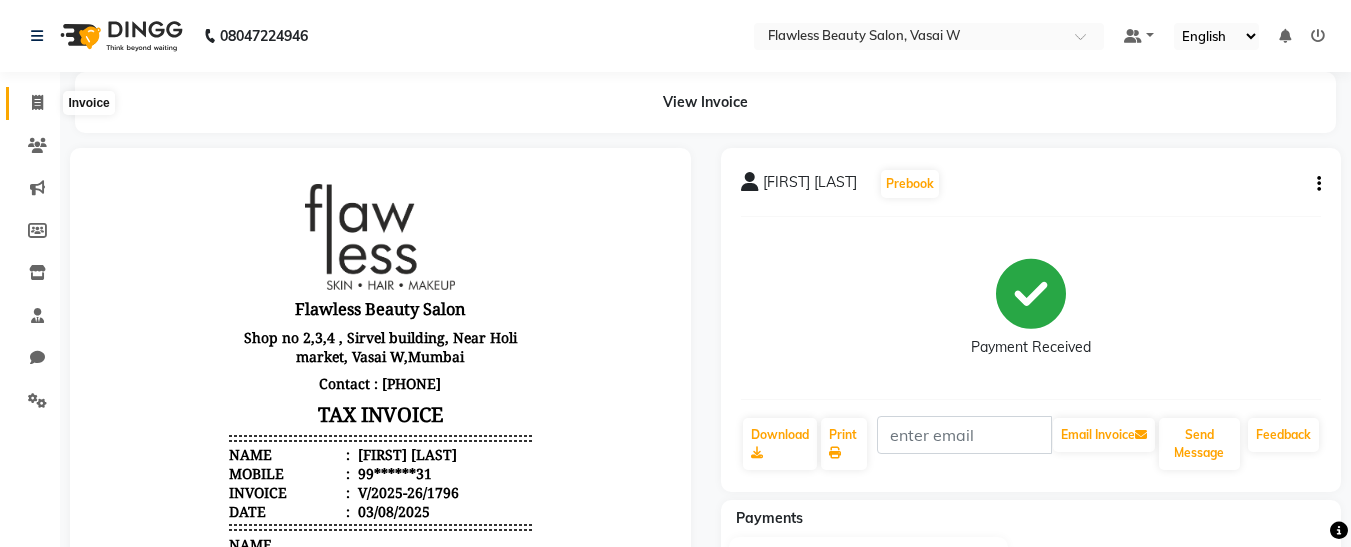 click 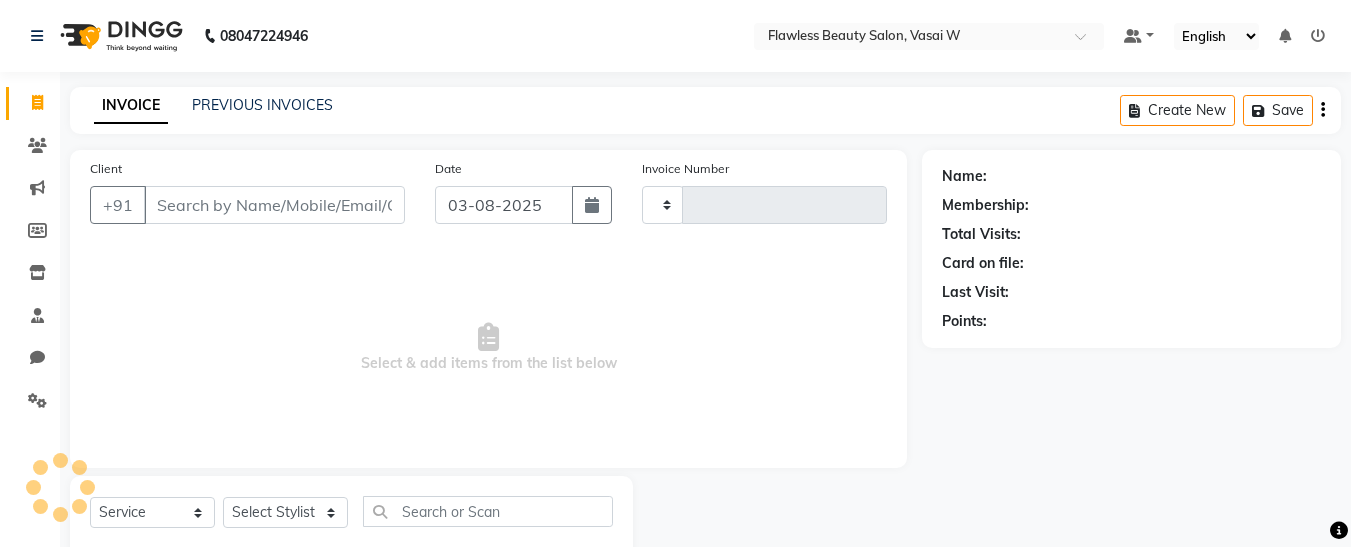 scroll, scrollTop: 54, scrollLeft: 0, axis: vertical 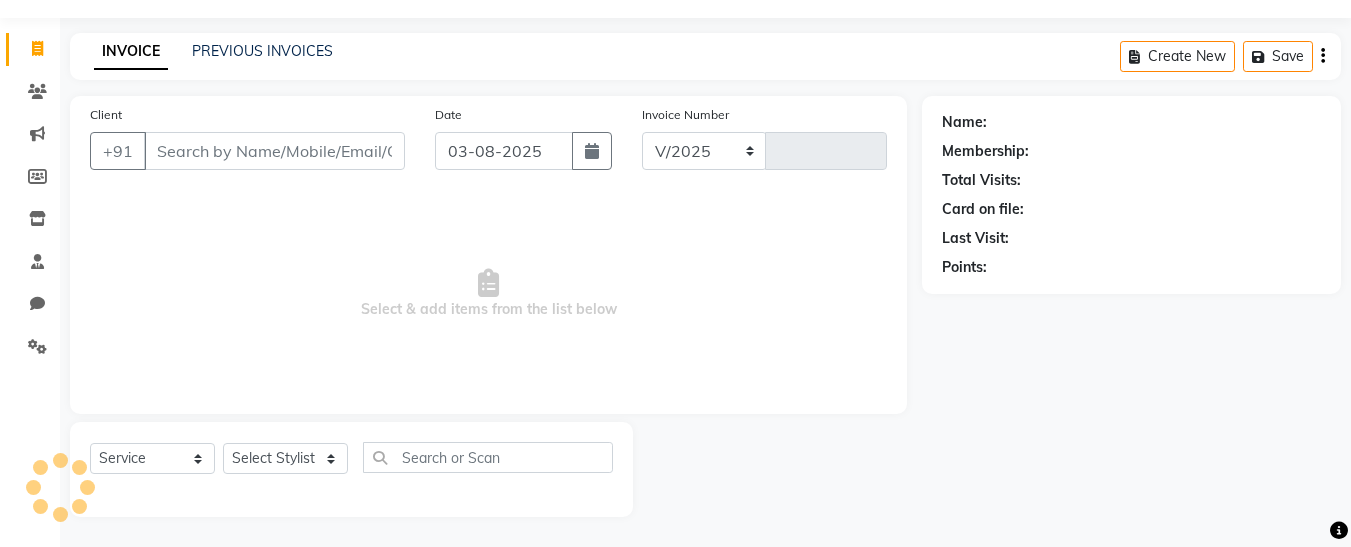 select on "8090" 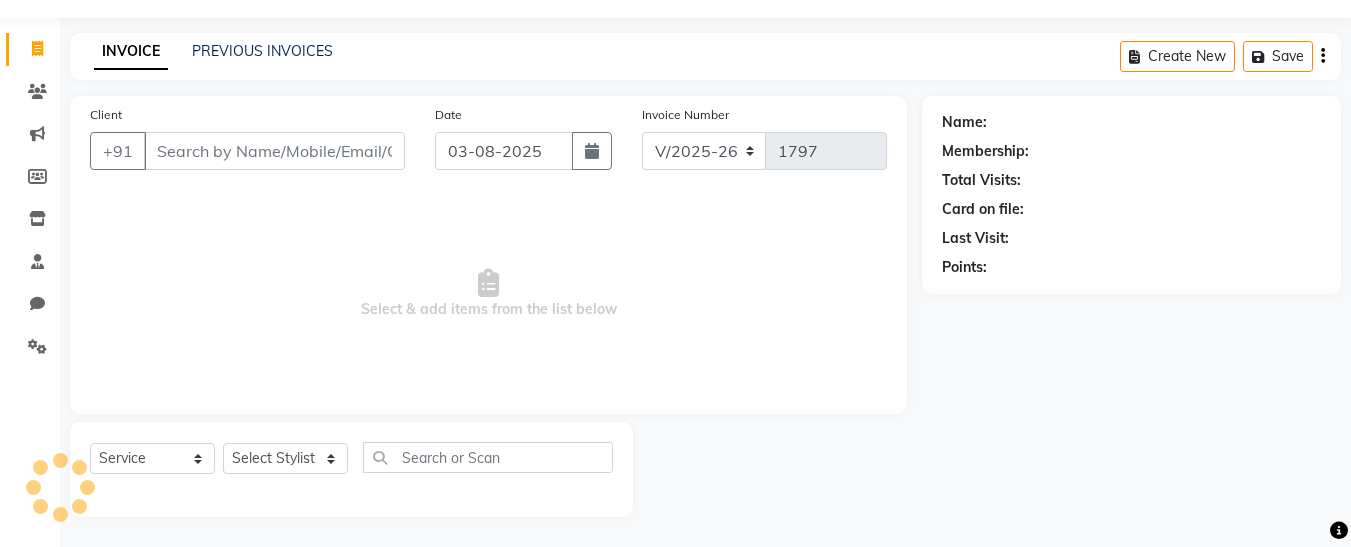 click on "Client" at bounding box center [274, 151] 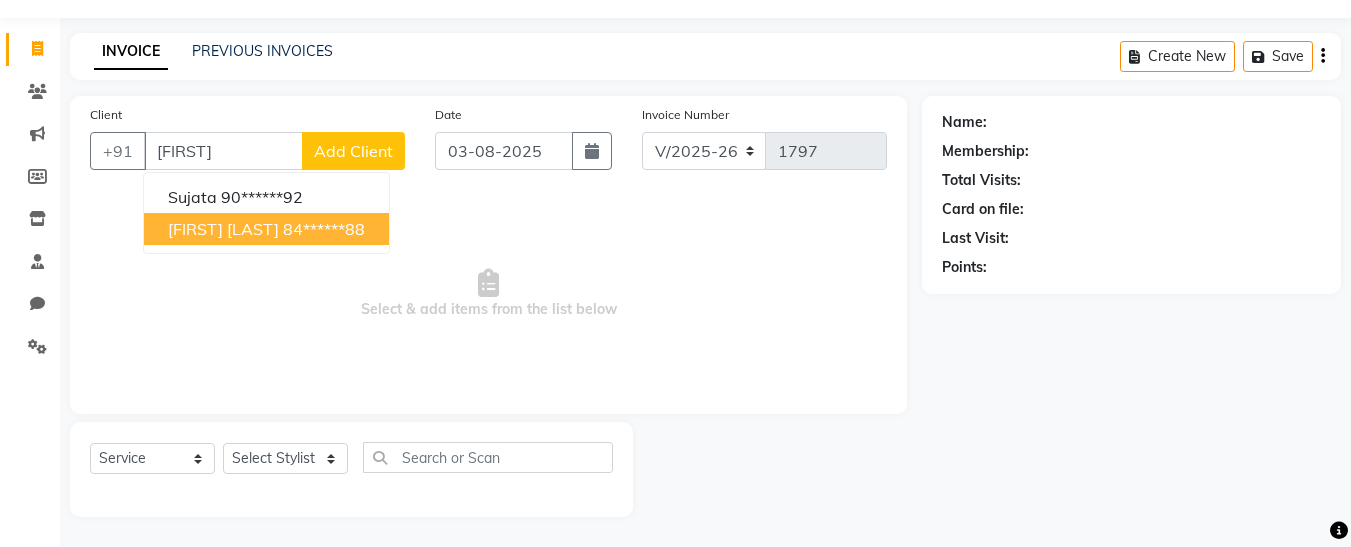 click on "[FIRST] [LAST]" at bounding box center (223, 229) 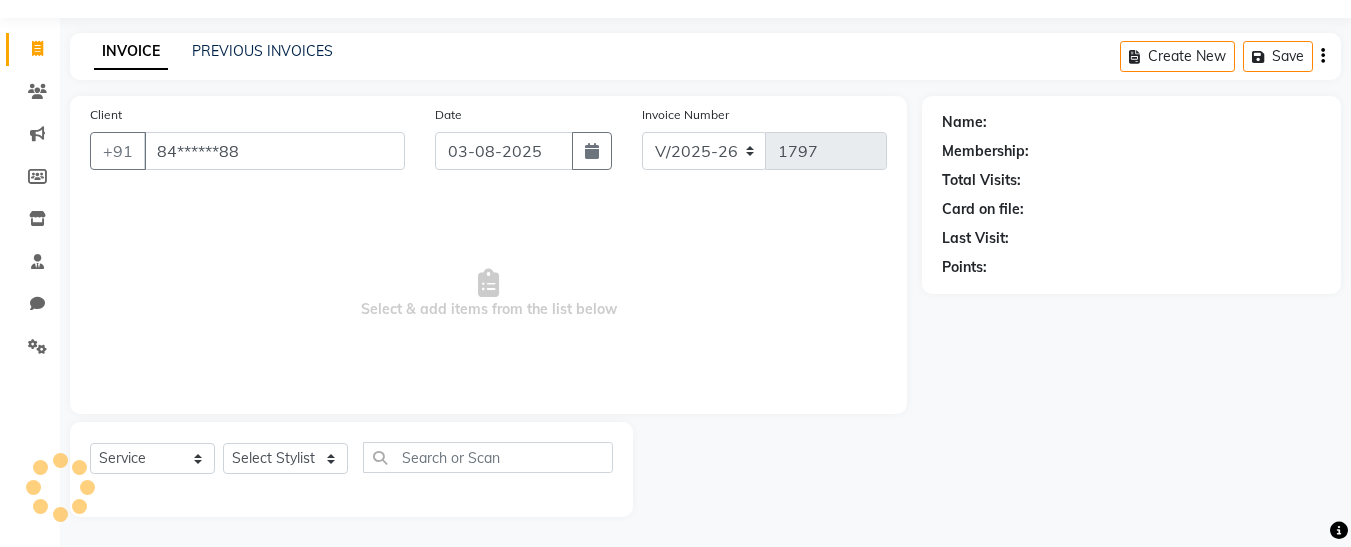 type on "84******88" 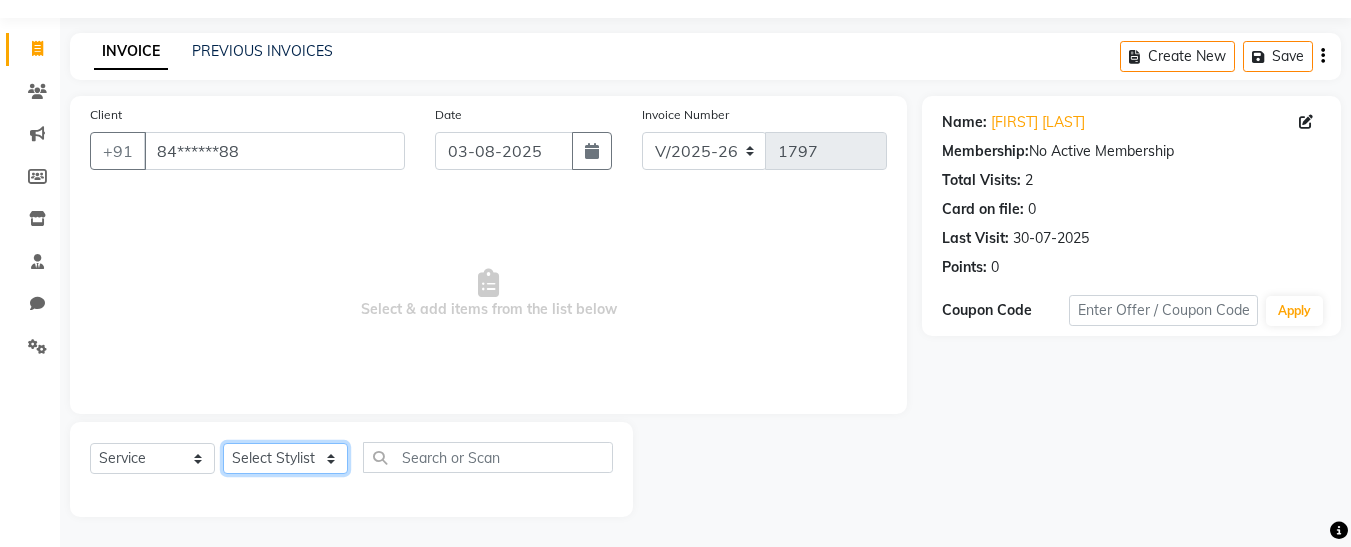 click on "Select Stylist [FIRST] [FIRST] [FIRST] [FIRST] [FIRST] [FIRST] [FIRST] [FIRST] [FIRST]" 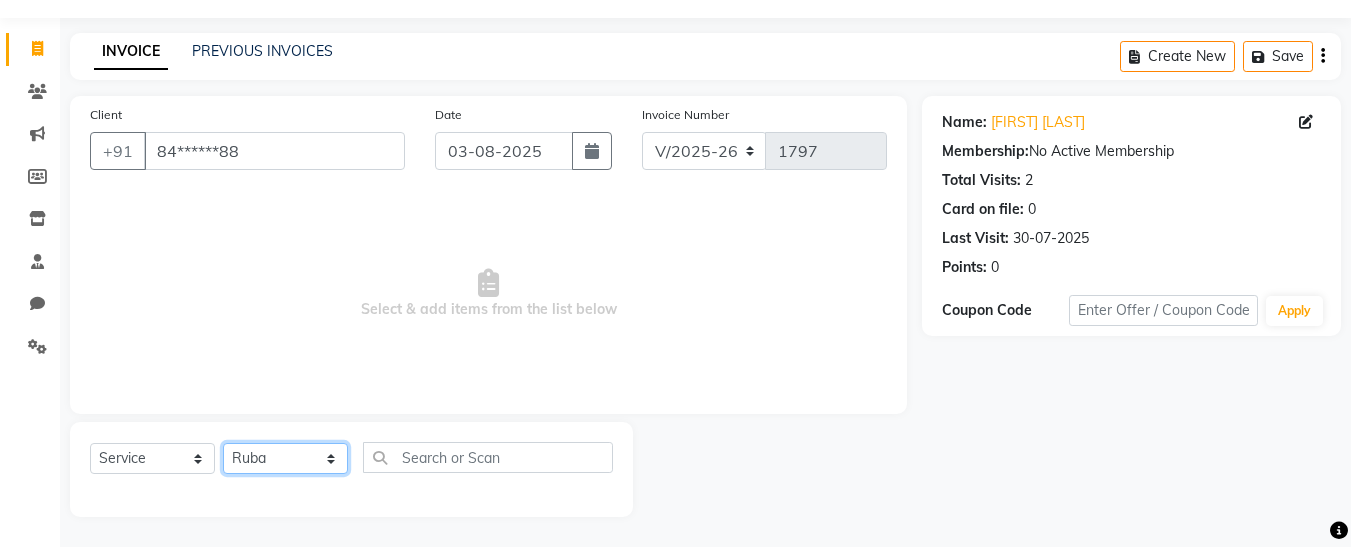 click on "Select Stylist [FIRST] [FIRST] [FIRST] [FIRST] [FIRST] [FIRST] [FIRST] [FIRST] [FIRST]" 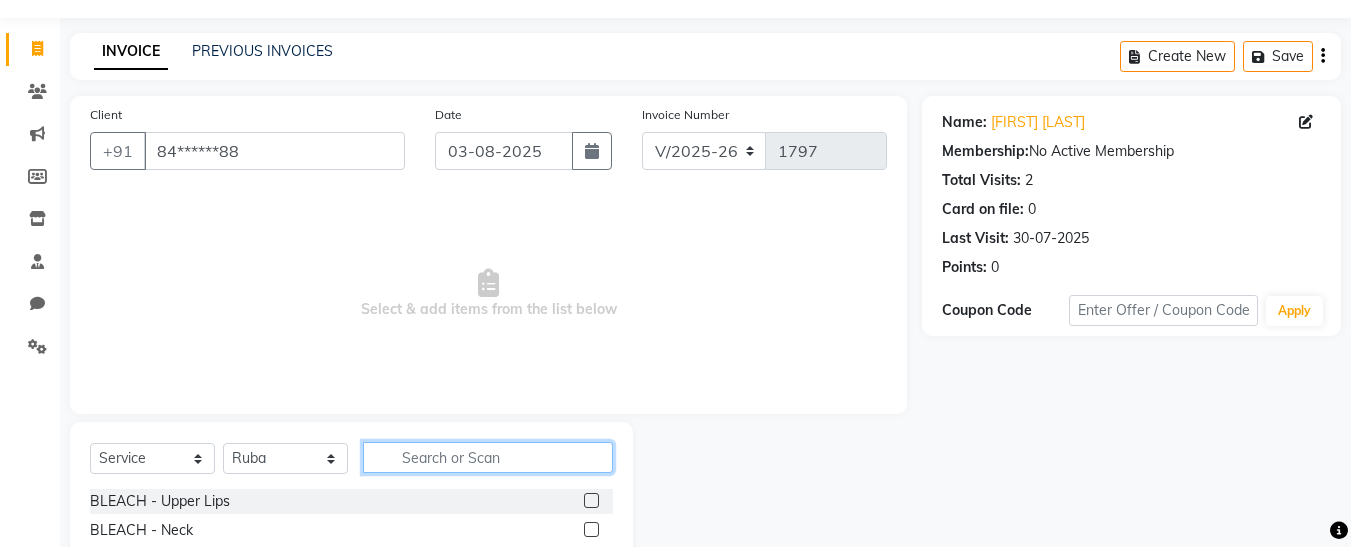 click 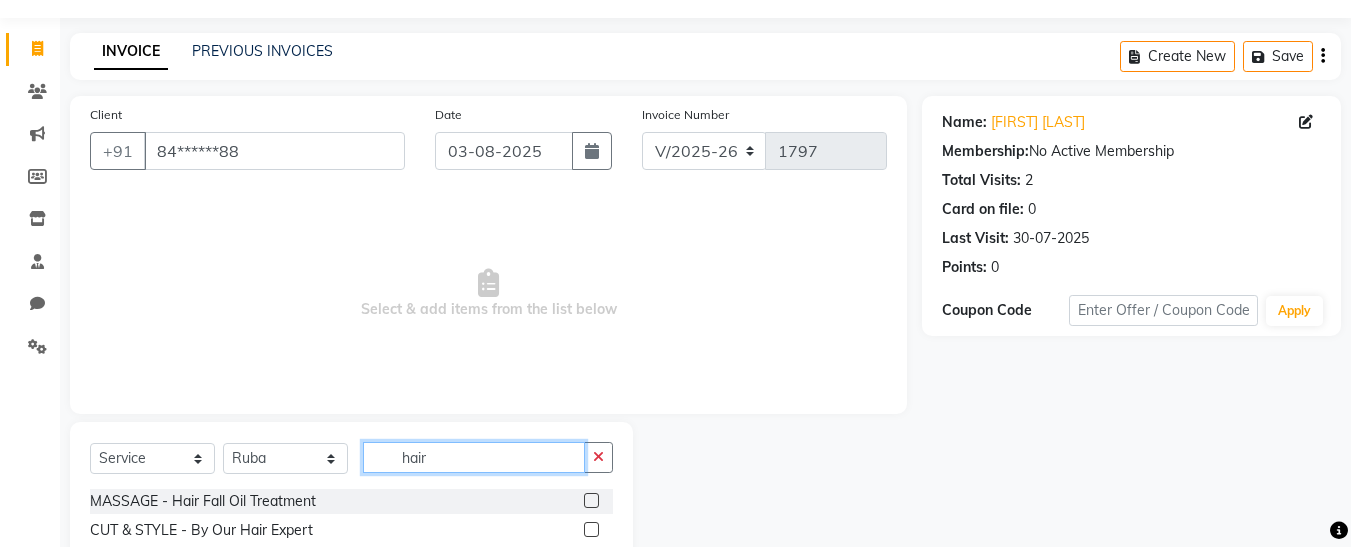 type on "hair" 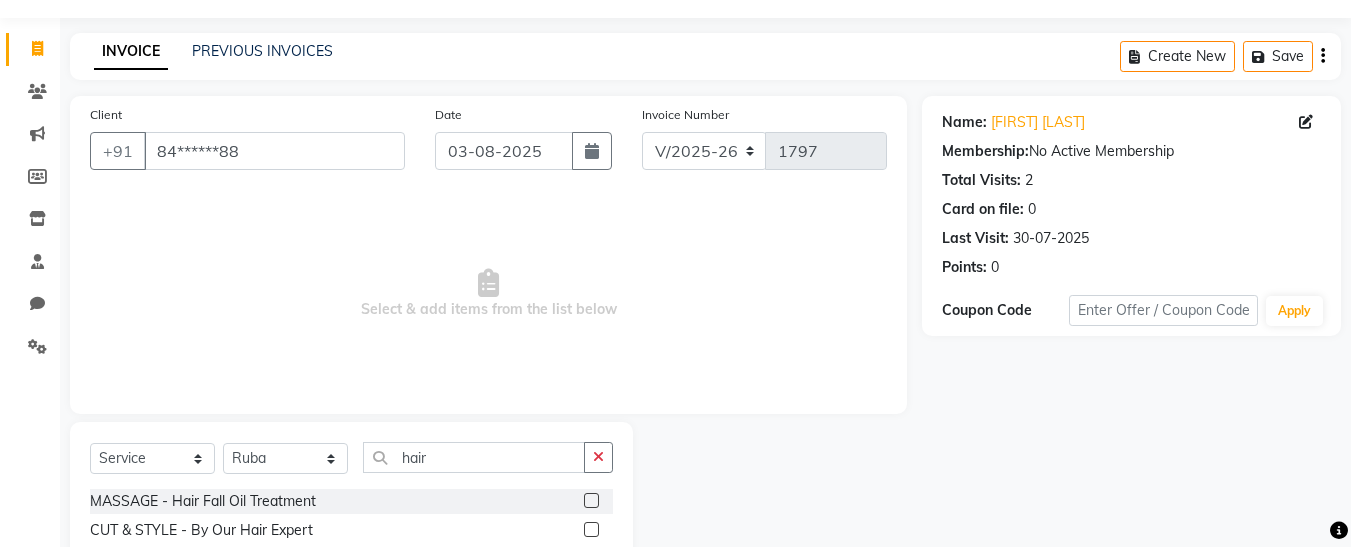 click 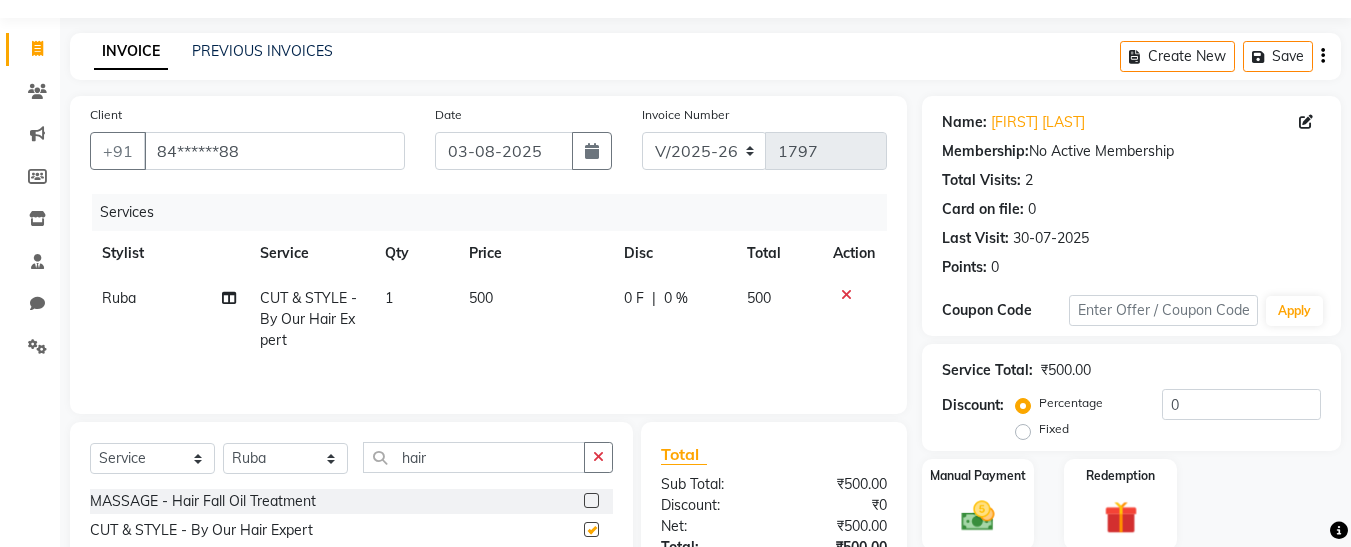 checkbox on "false" 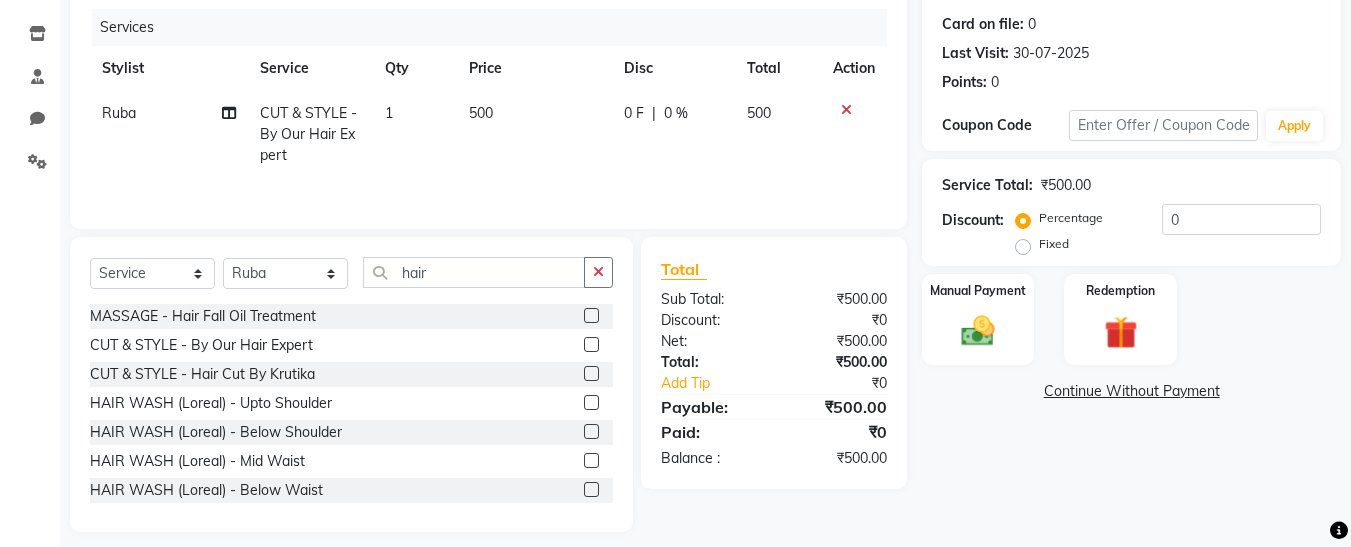 scroll, scrollTop: 254, scrollLeft: 0, axis: vertical 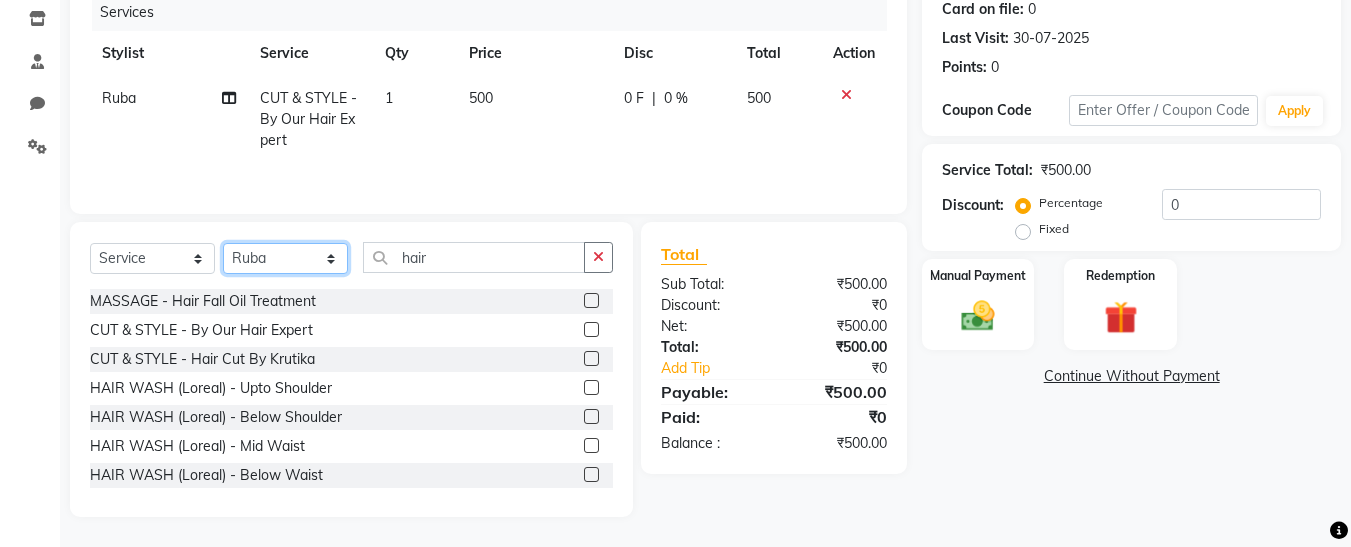click on "Select Stylist [FIRST] [FIRST] [FIRST] [FIRST] [FIRST] [FIRST] [FIRST] [FIRST] [FIRST]" 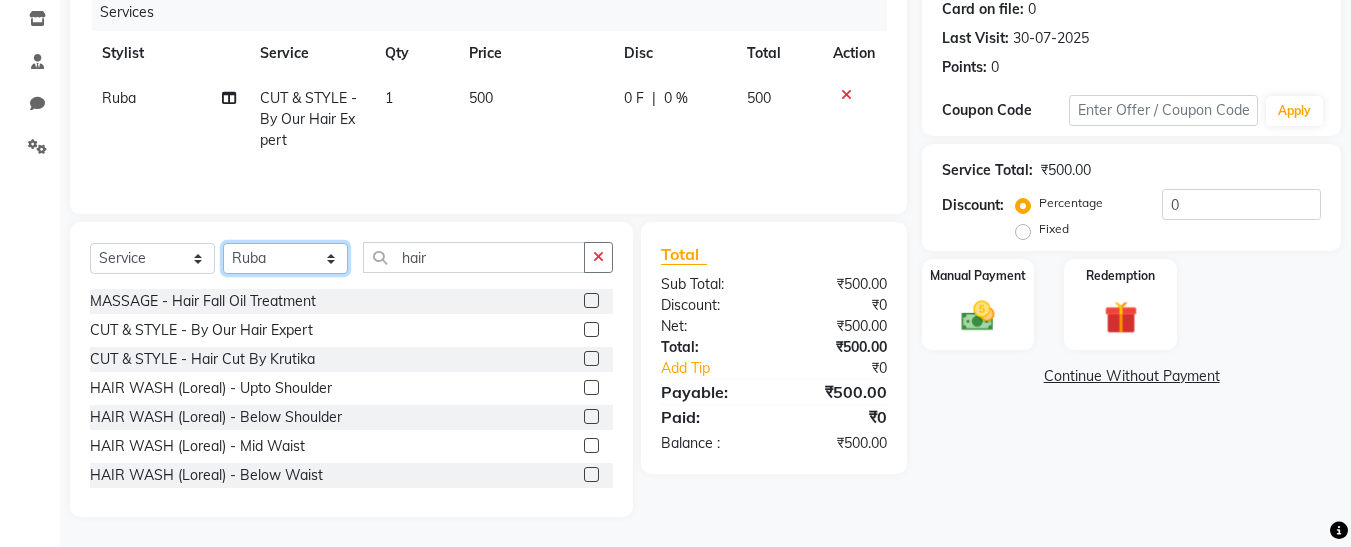 select on "76408" 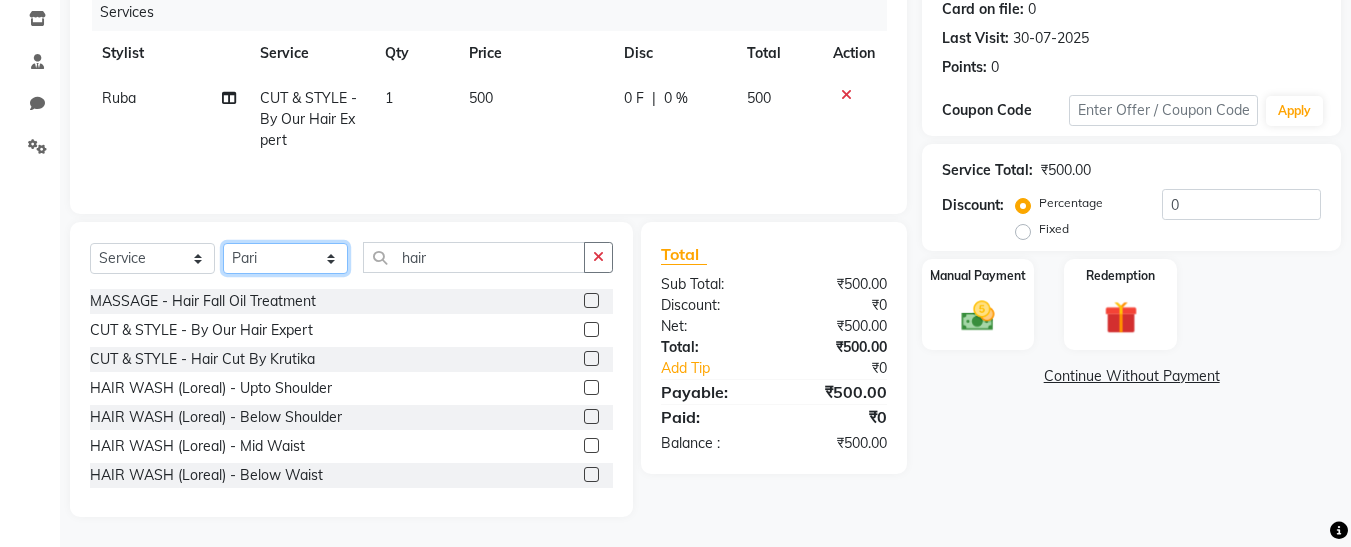 click on "Select Stylist [FIRST] [FIRST] [FIRST] [FIRST] [FIRST] [FIRST] [FIRST] [FIRST] [FIRST]" 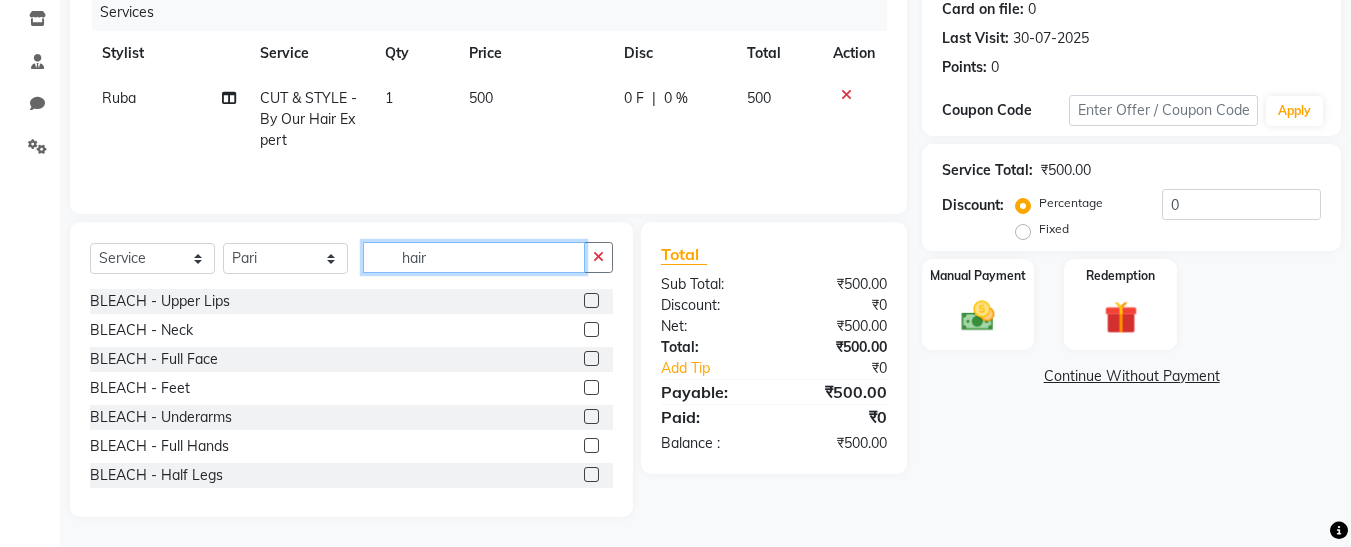 click on "hair" 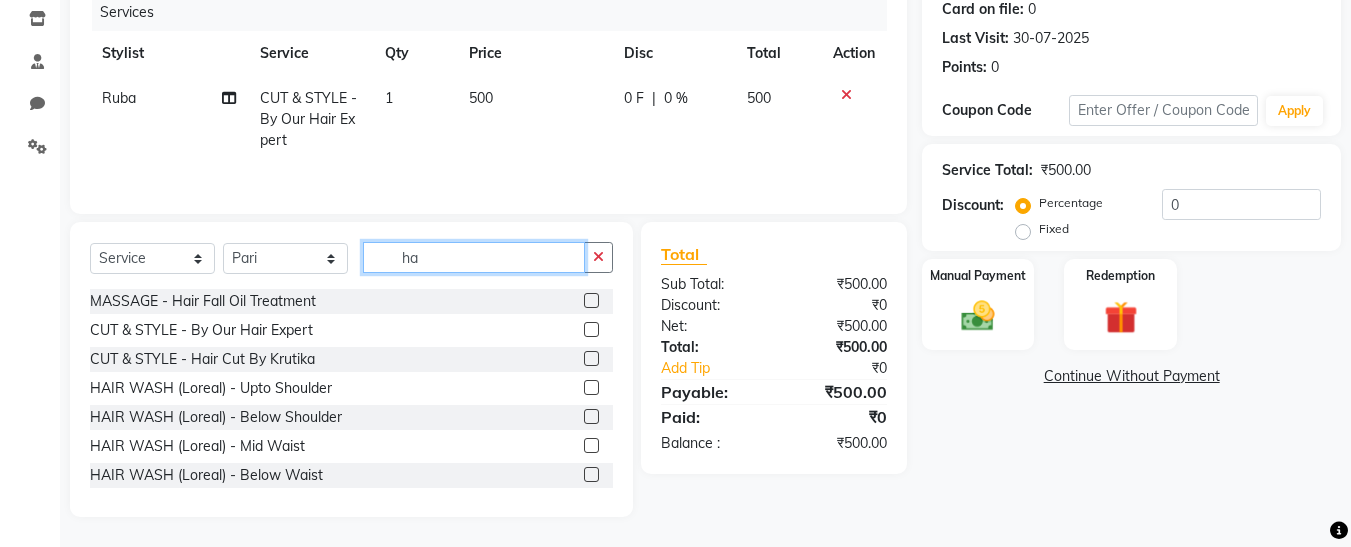 type on "h" 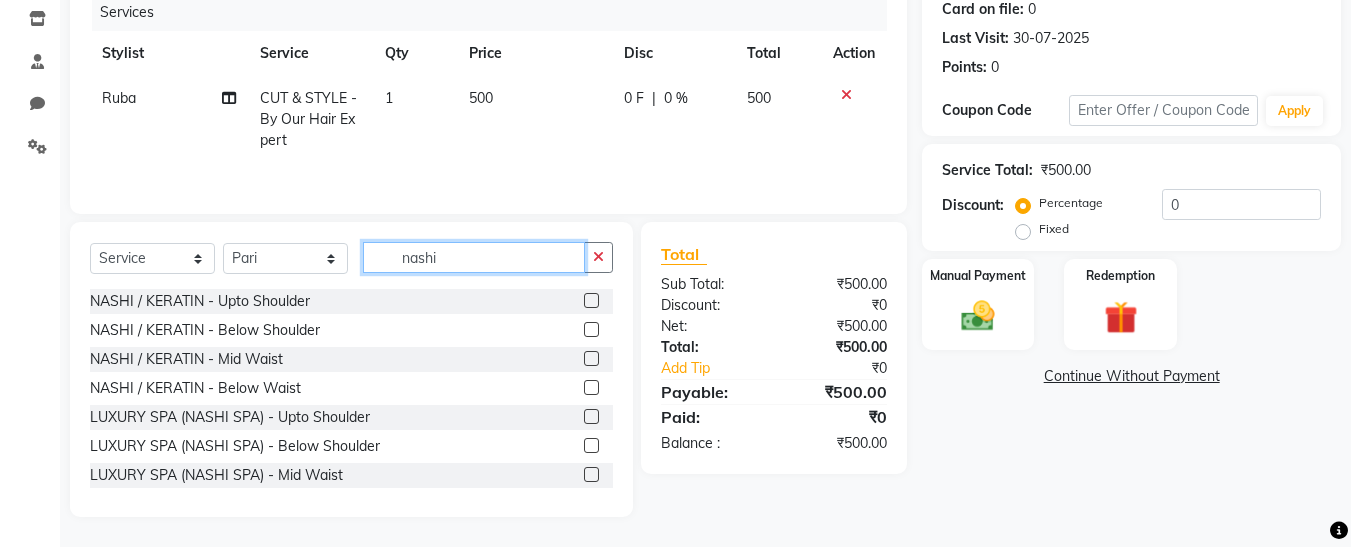 type on "nashi" 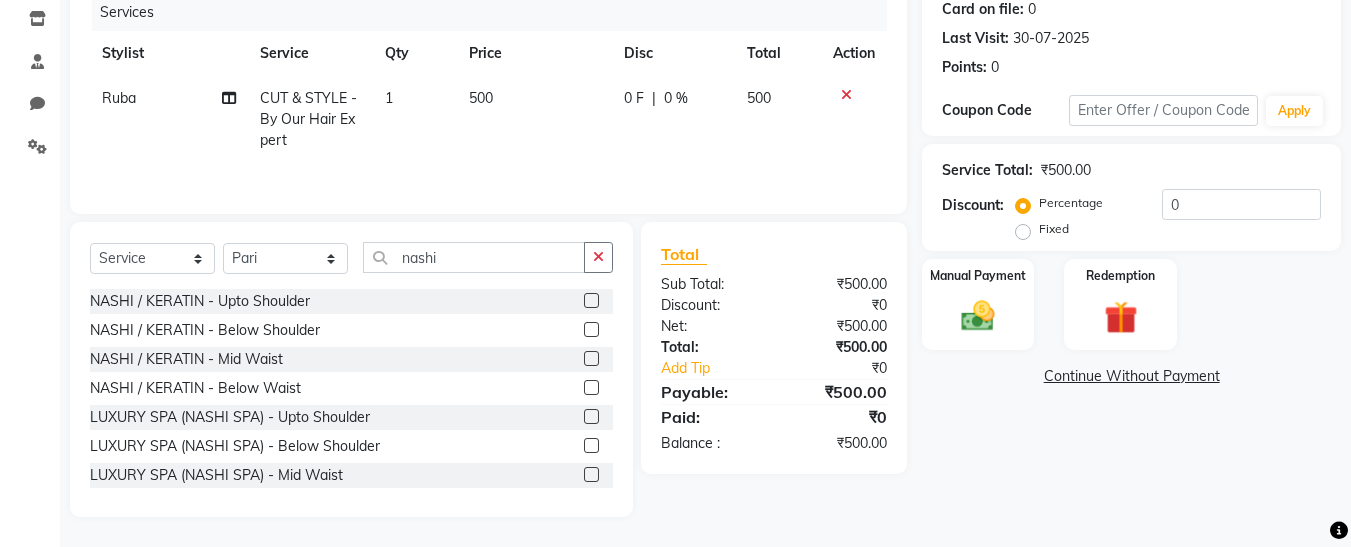 click 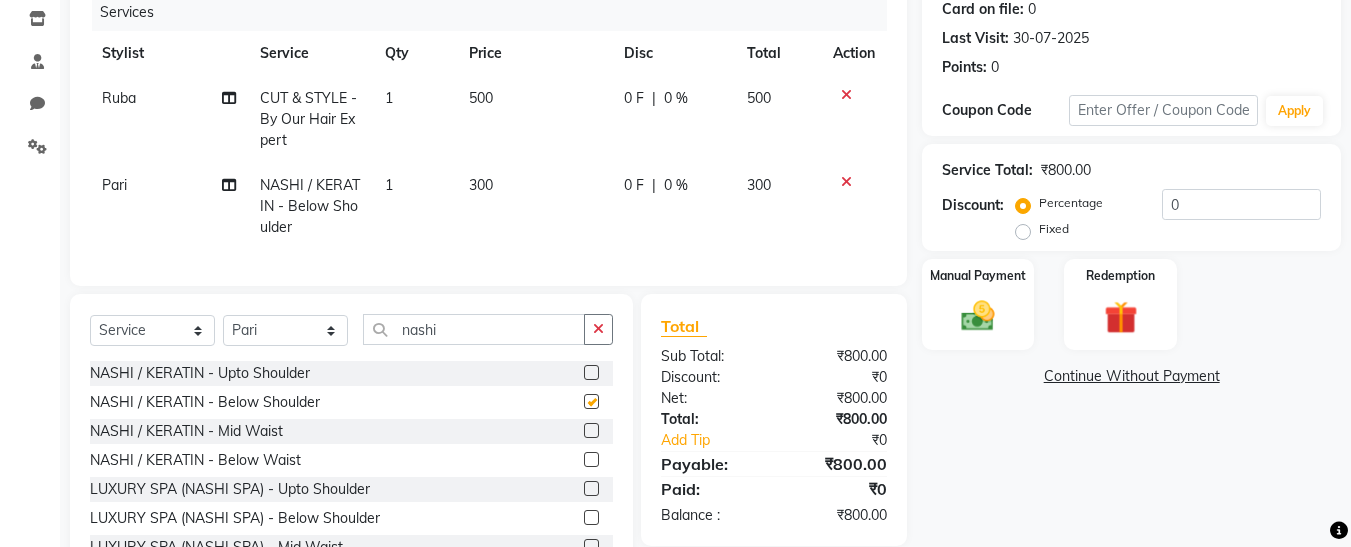 checkbox on "false" 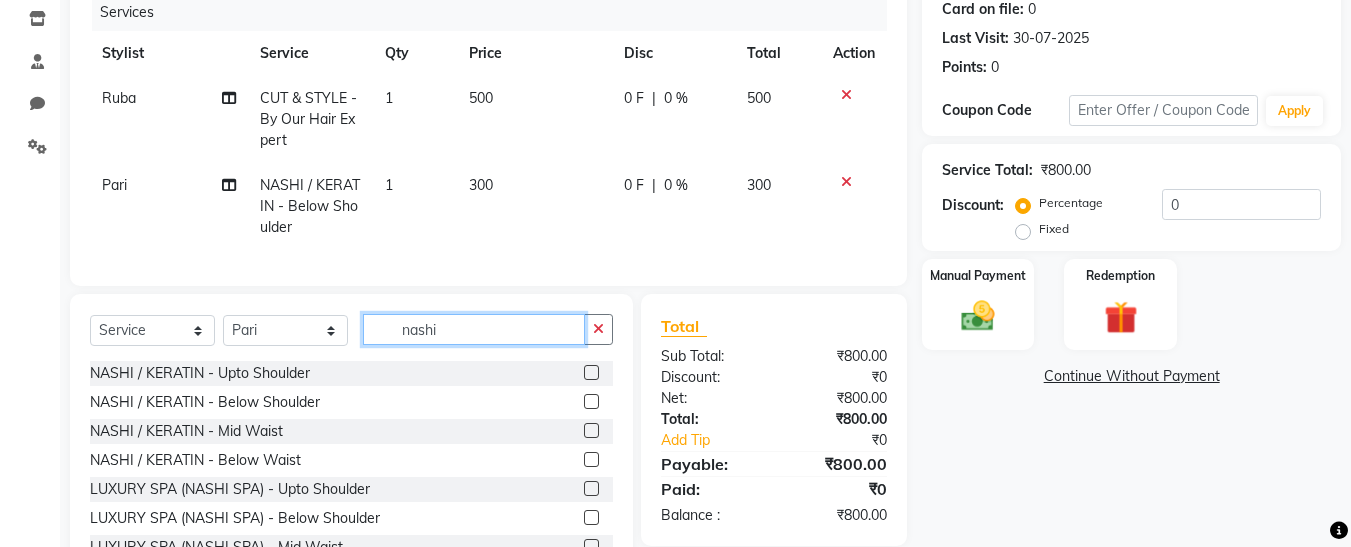 click on "nashi" 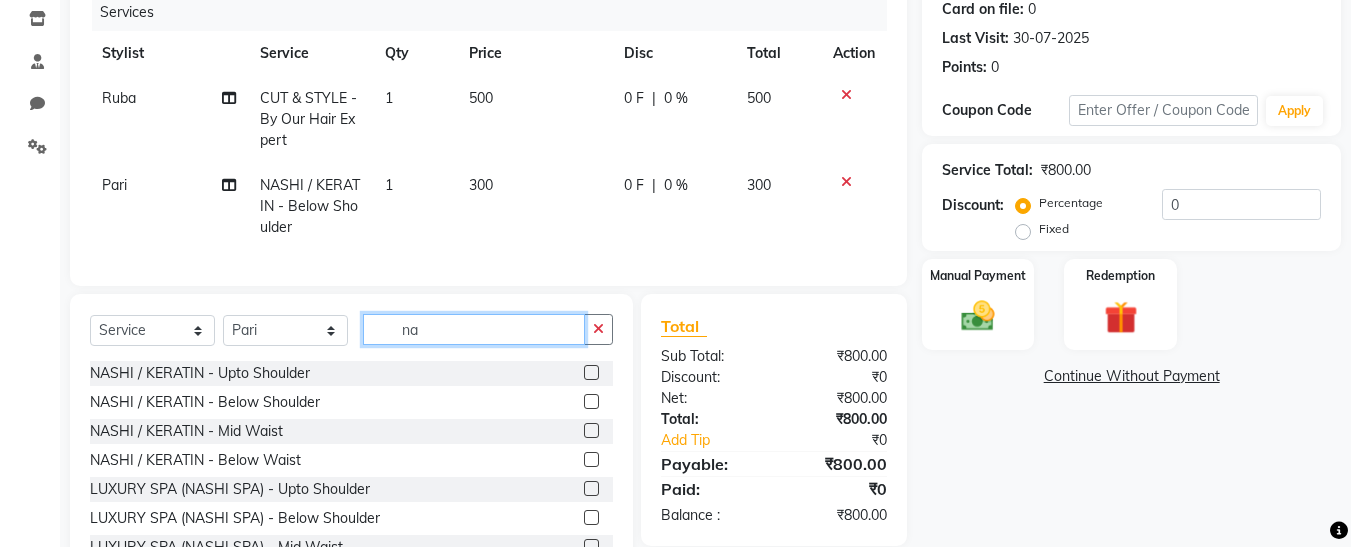 type on "n" 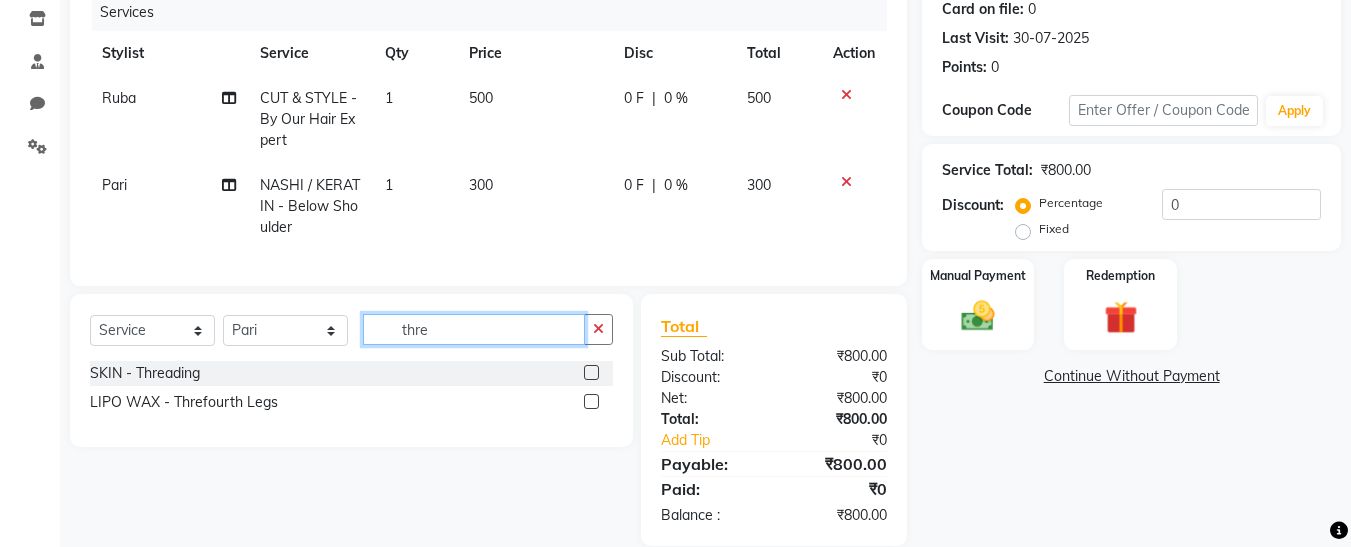 type on "thre" 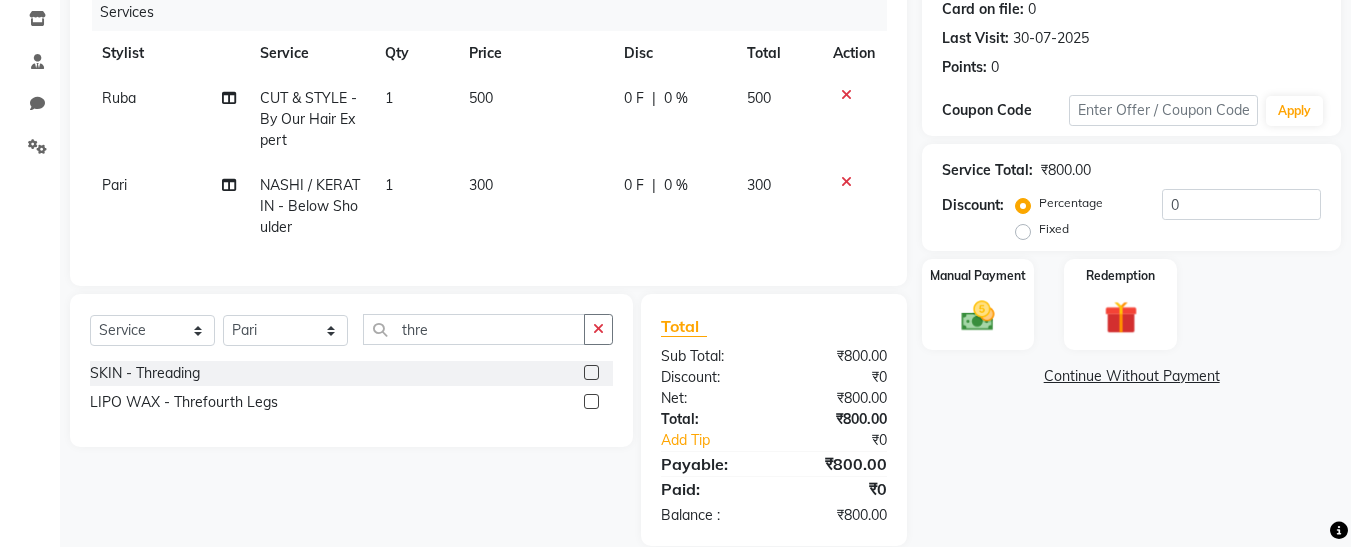 click 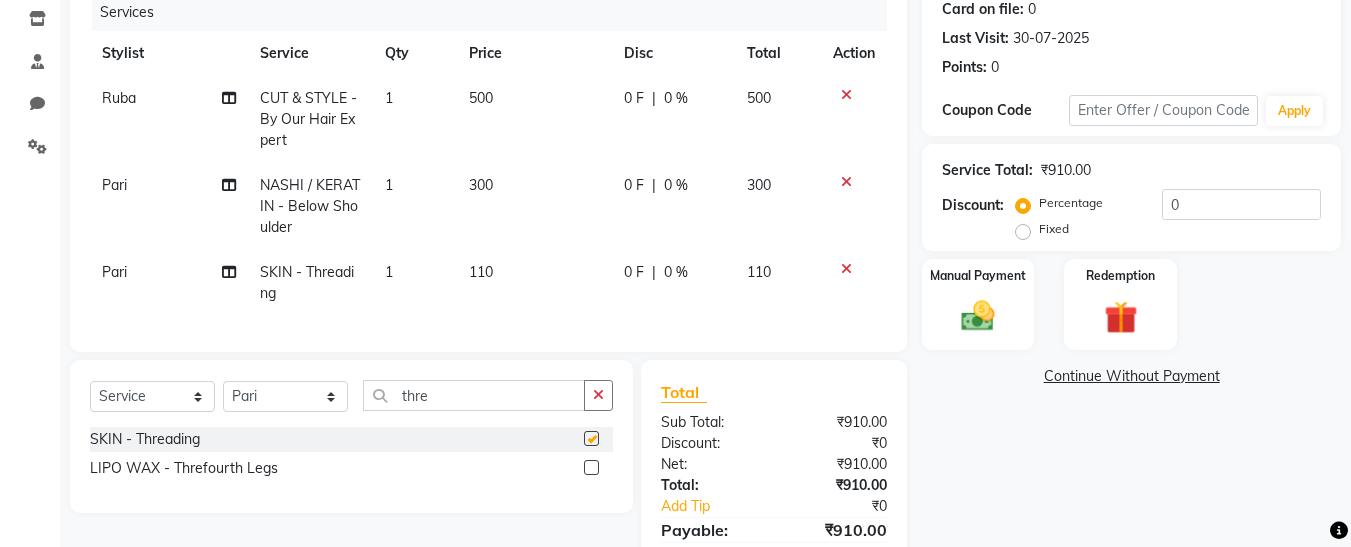 checkbox on "false" 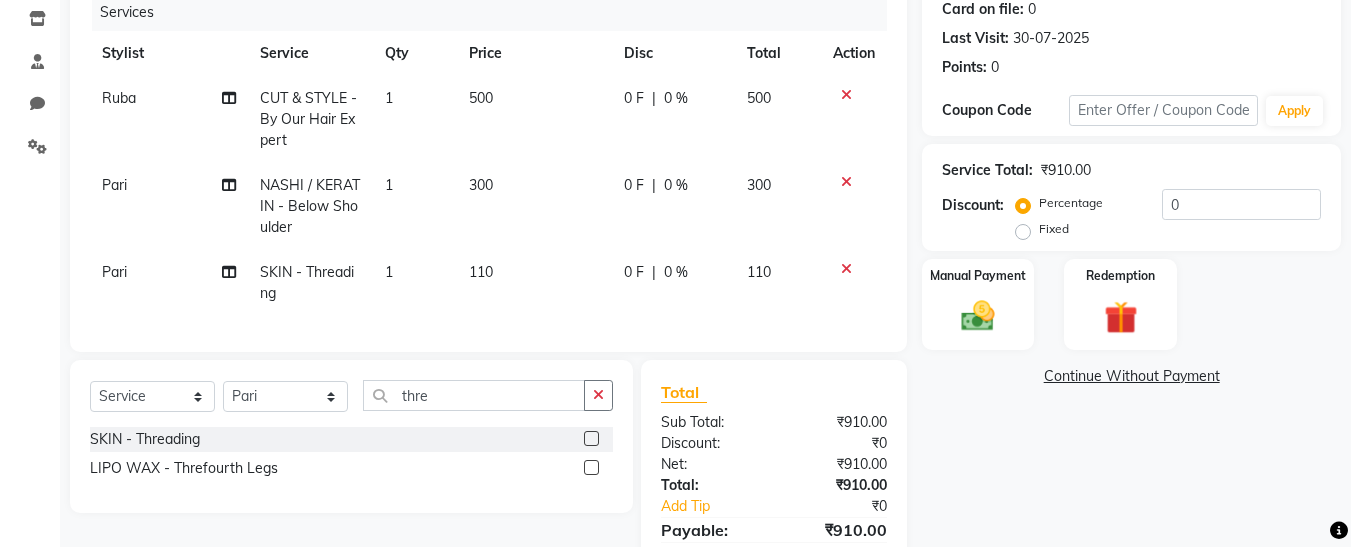 click on "110" 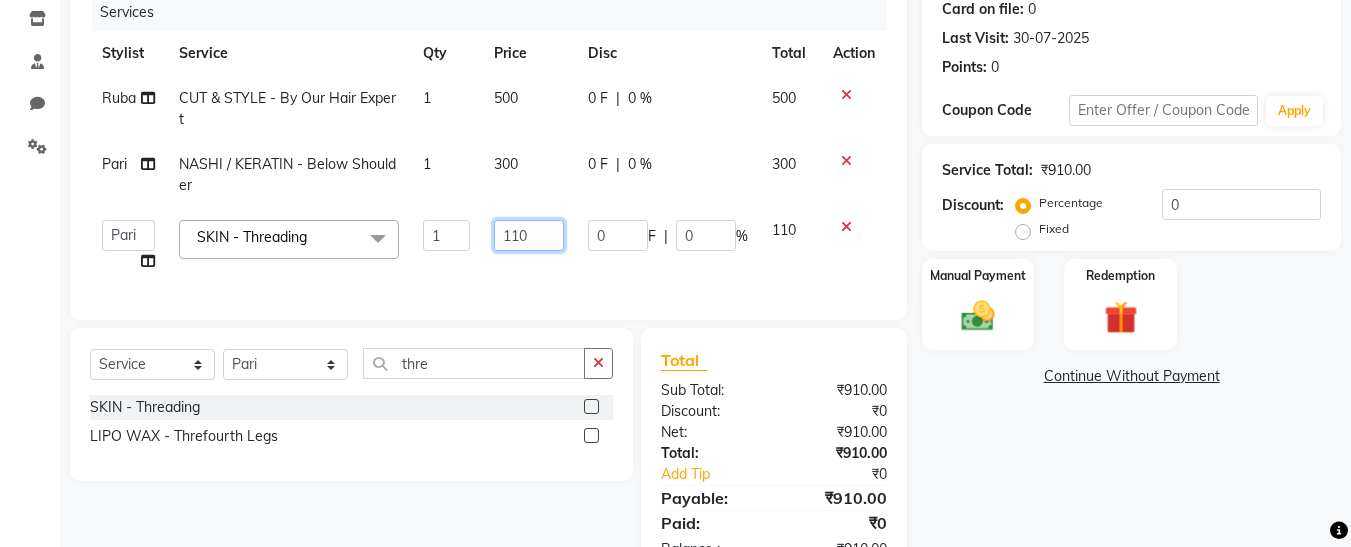 click on "110" 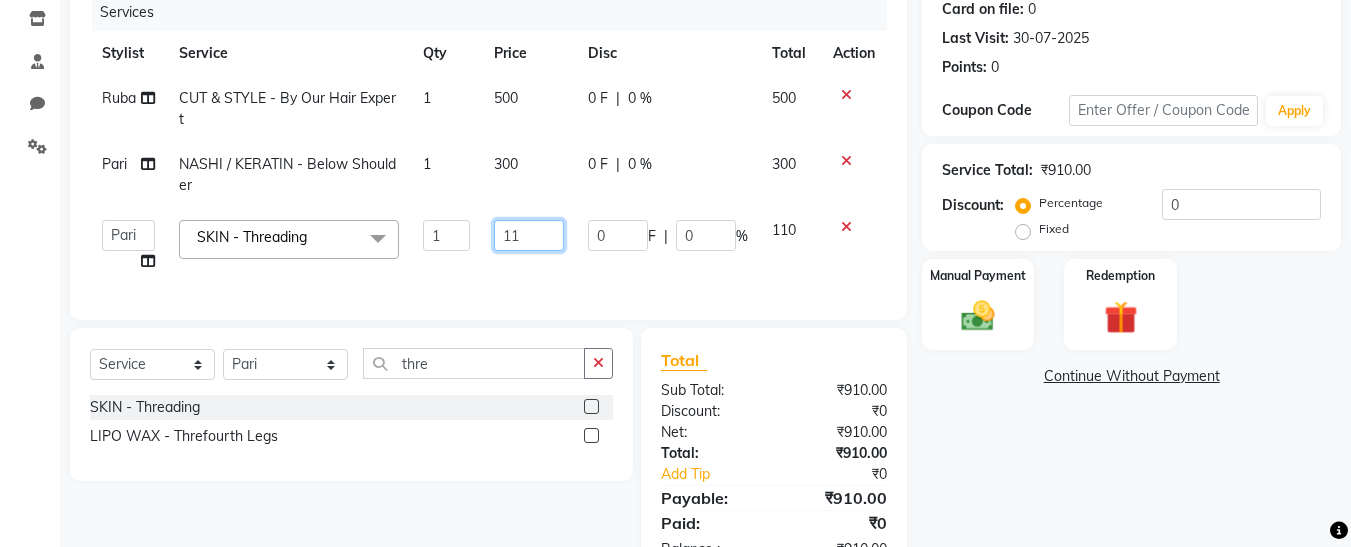 type on "1" 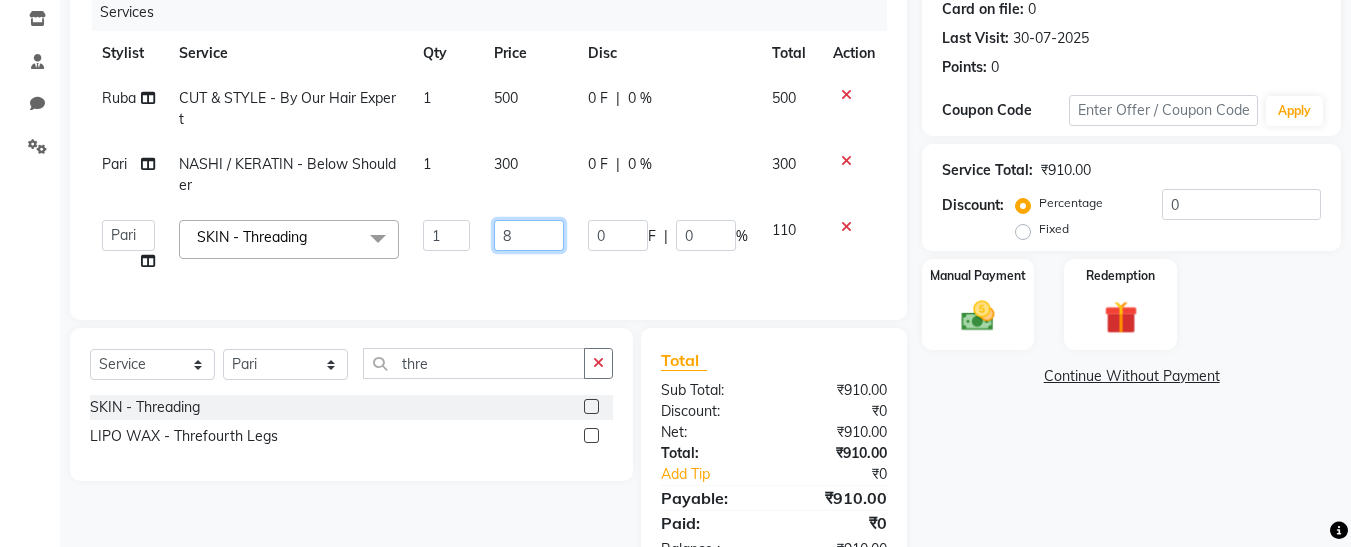 type on "80" 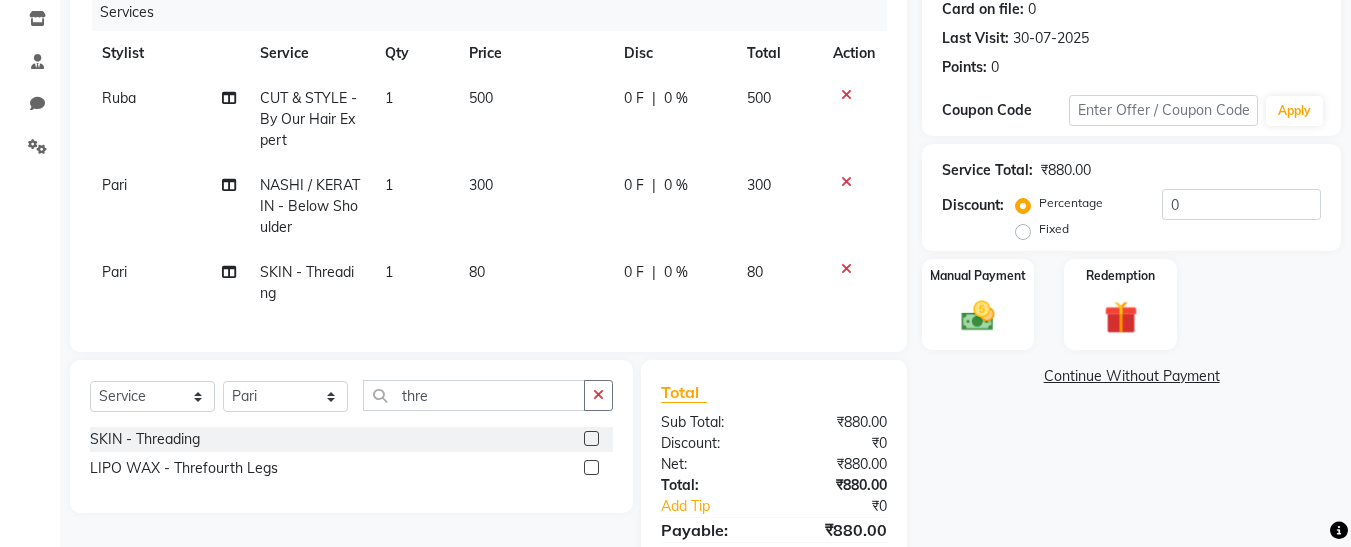 click on "Client +[COUNTRYCODE] [PHONE] Date [DATE] Invoice Number V/2025 V/2025-26 1797 Services Stylist Service Qty Price Disc Total Action [FIRST] CUT & STYLE - By Our Hair Expert 1 500 0 F | 0 % 500 [FIRST] NASHI / KERATIN - Below Shoulder 1 300 0 F | 0 % 300 [FIRST] SKIN - Threading 1 80 0 F | 0 % 80 Select Service Product Membership Package Voucher Prepaid Gift Card Select Stylist [FIRST] [FIRST] [FIRST] [FIRST] [FIRST] [FIRST] [FIRST] [FIRST] [FIRST] thre SKIN - Threading LIPO WAX - Threfourth Legs Total Sub Total: ₹880.00 Discount: ₹0 Net: ₹880.00 Total: ₹880.00 Add Tip ₹0 Payable: ₹880.00 Paid: ₹0 Balance : ₹880.00" 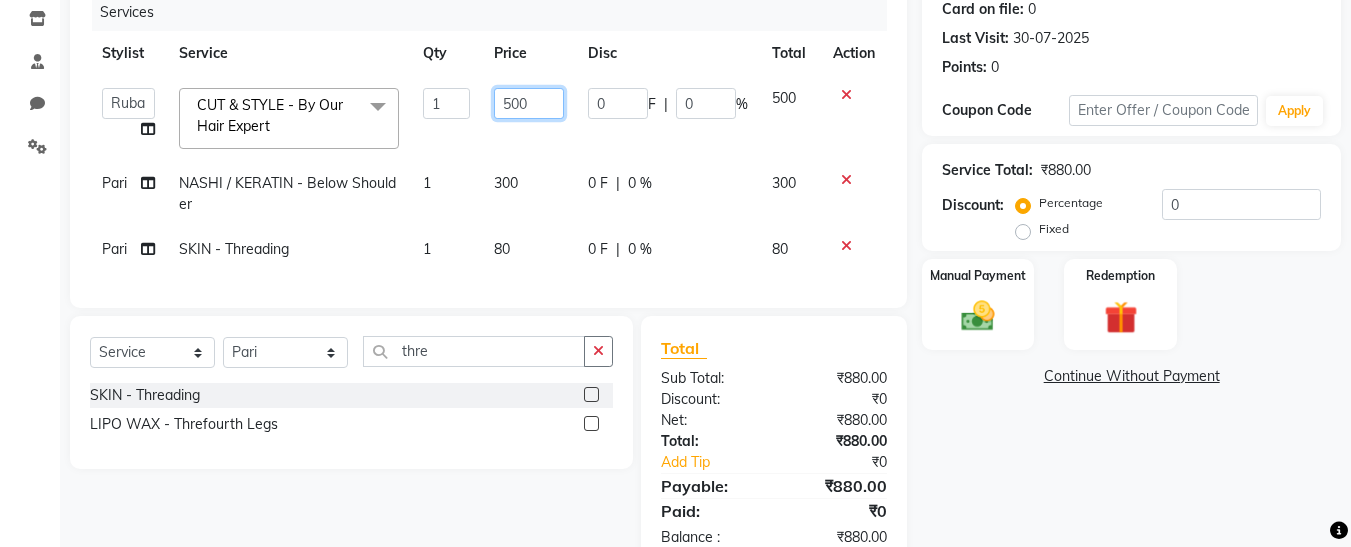 click on "500" 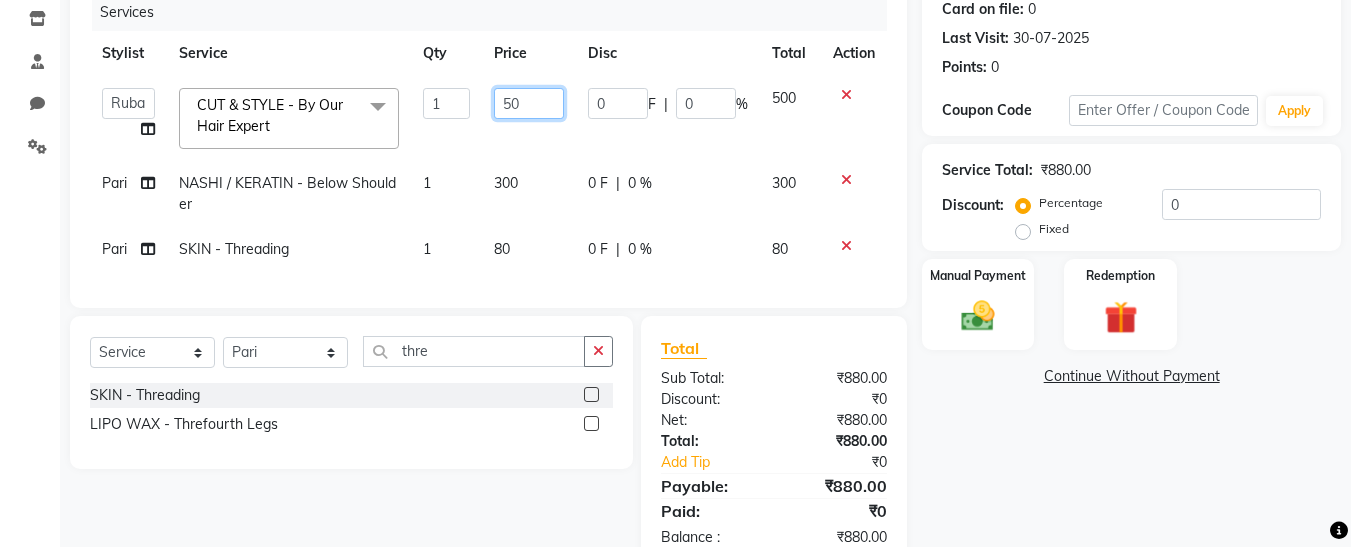 type on "5" 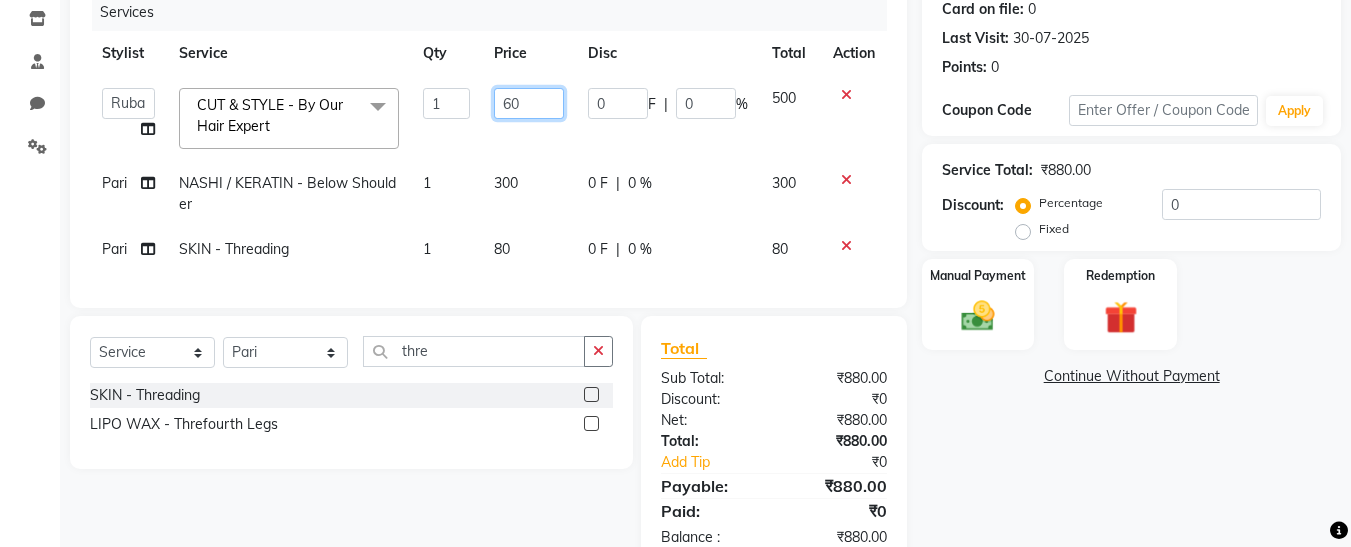 type on "600" 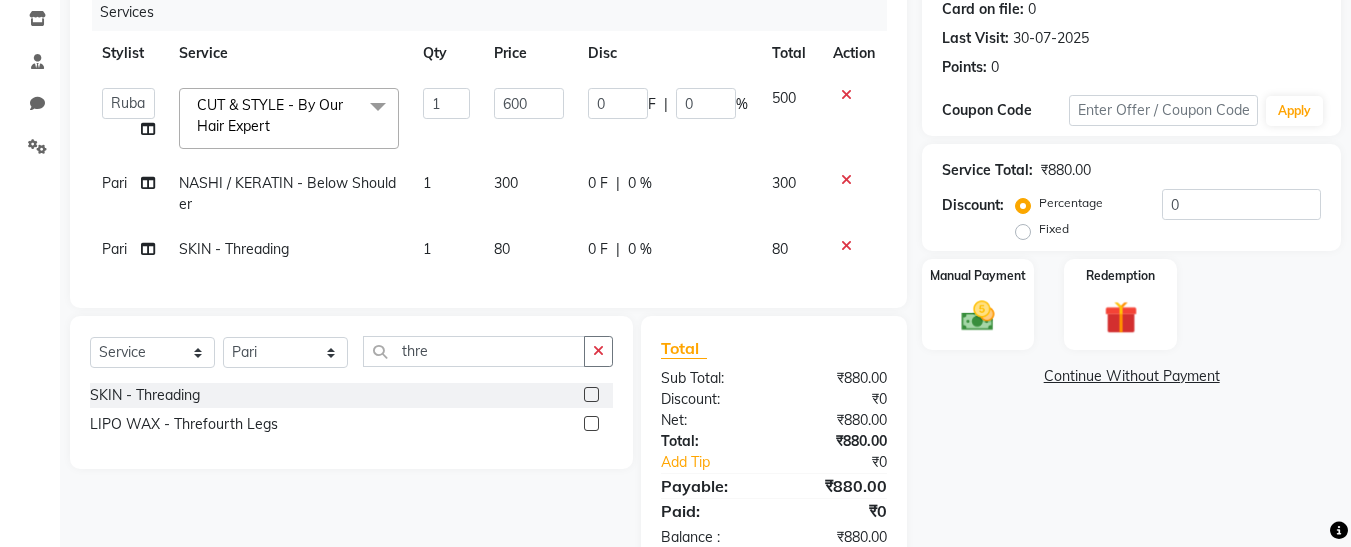click on "Total Sub Total: ₹880.00 Discount: ₹0 Net: ₹880.00 Total: ₹880.00 Add Tip ₹0 Payable: ₹880.00 Paid: ₹0 Balance : ₹880.00" 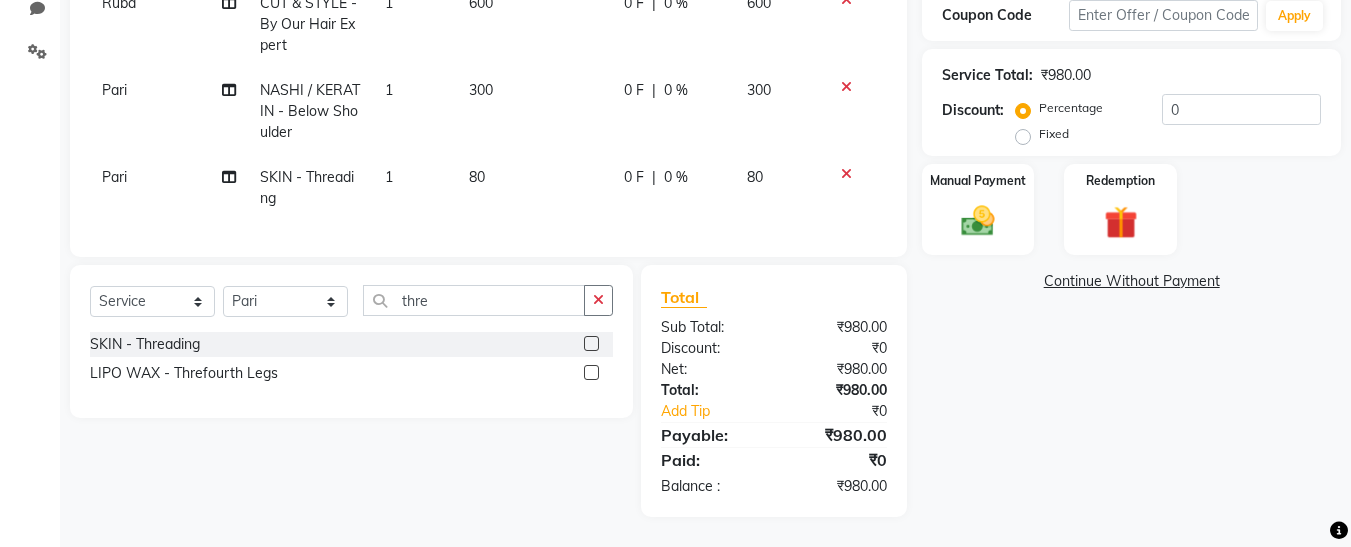 scroll, scrollTop: 364, scrollLeft: 0, axis: vertical 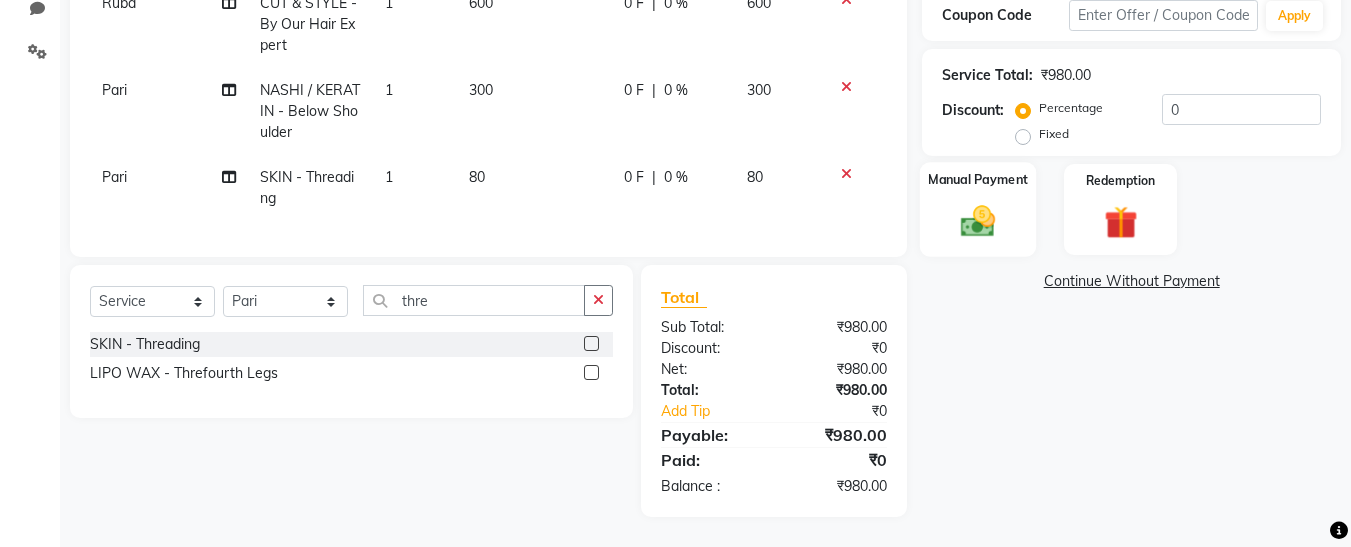 click 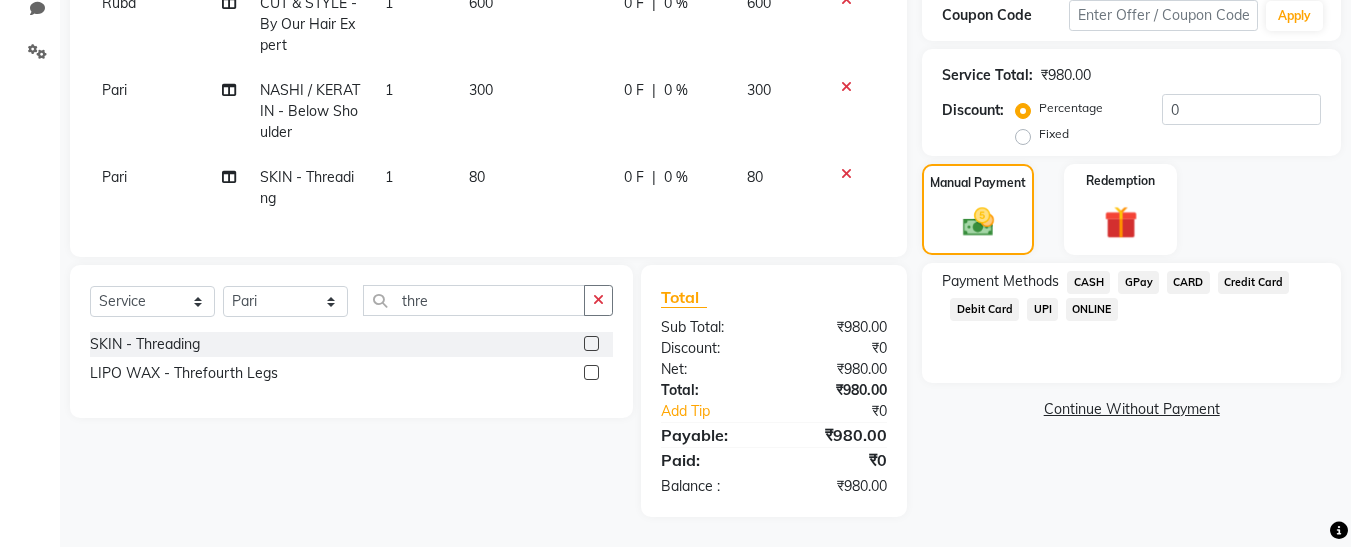 click on "CASH" 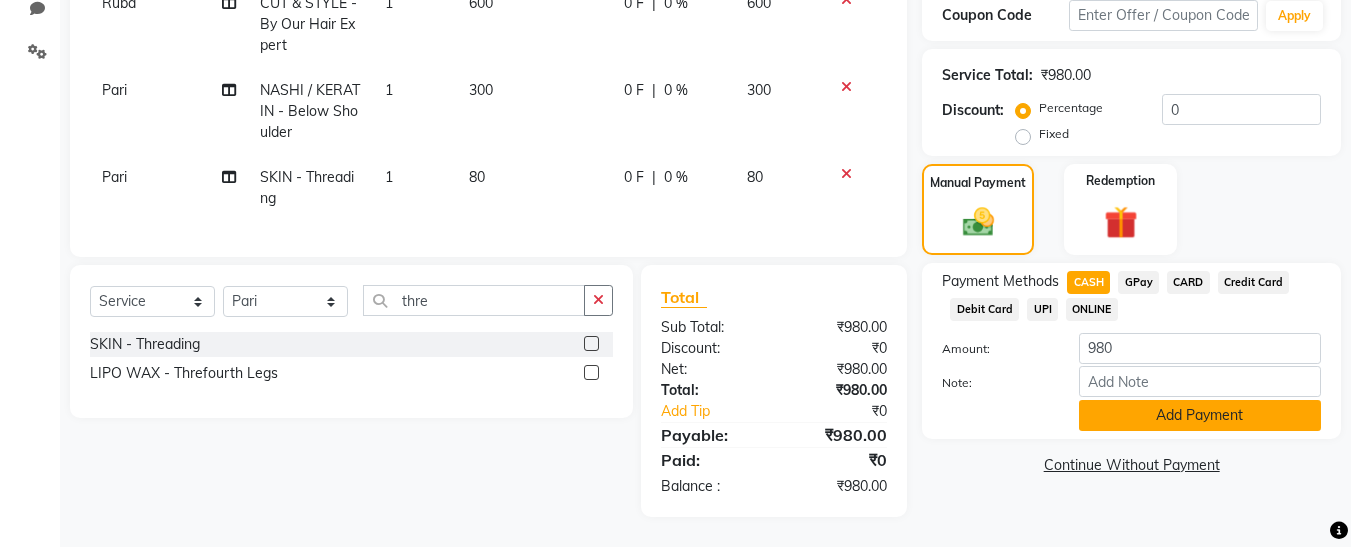 click on "Add Payment" 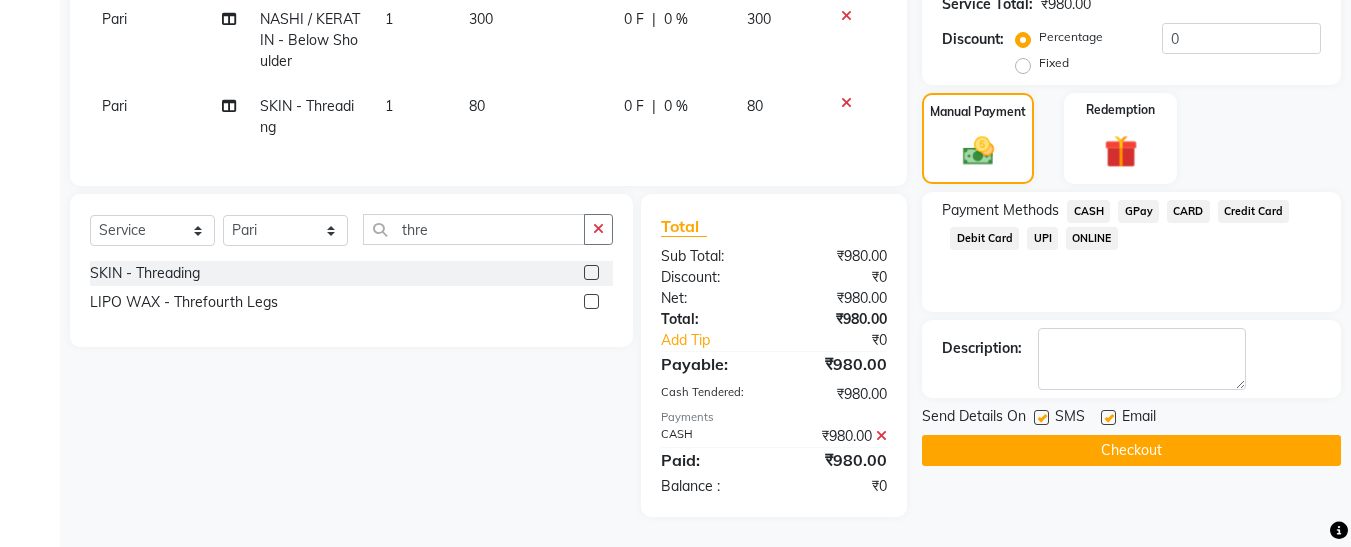 scroll, scrollTop: 435, scrollLeft: 0, axis: vertical 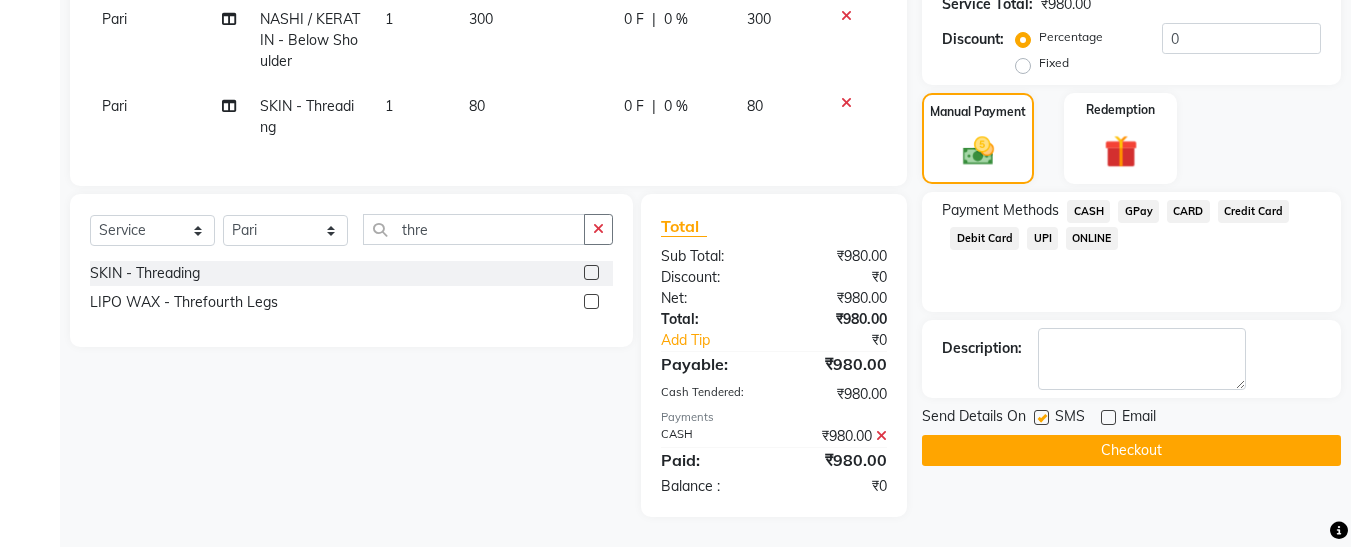 click 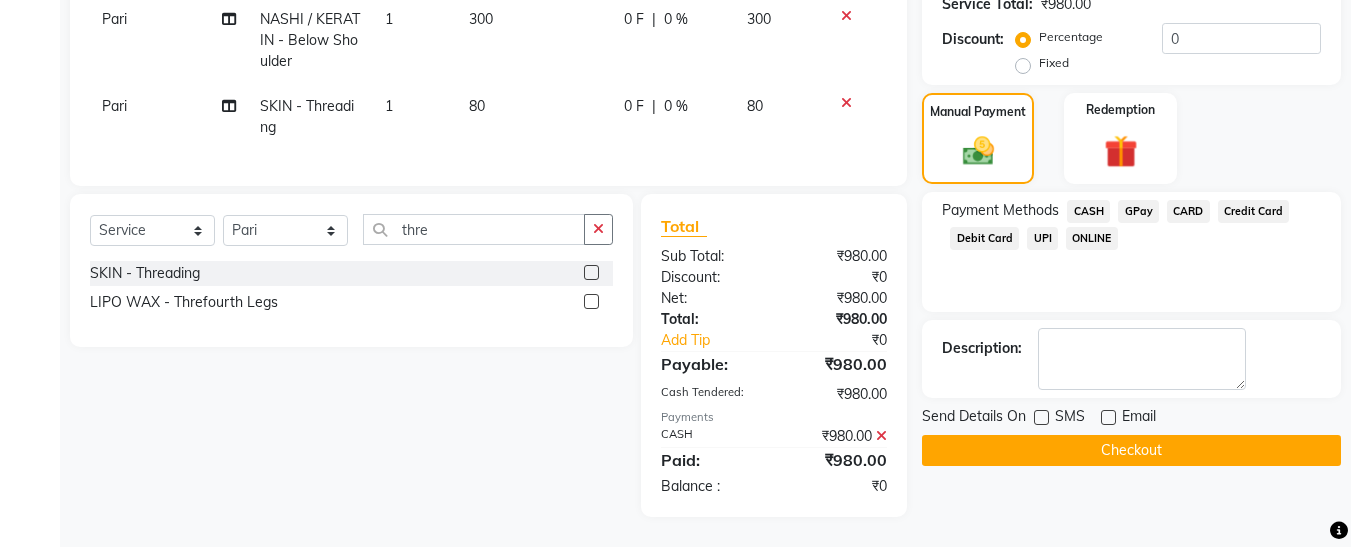 click on "Checkout" 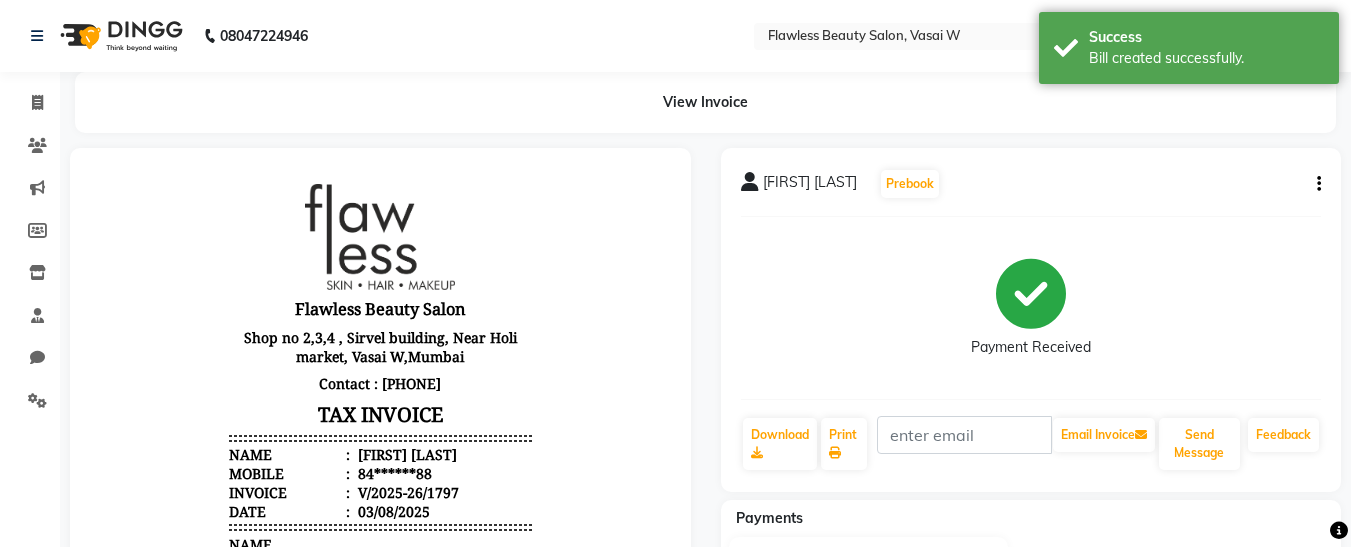 scroll, scrollTop: 0, scrollLeft: 0, axis: both 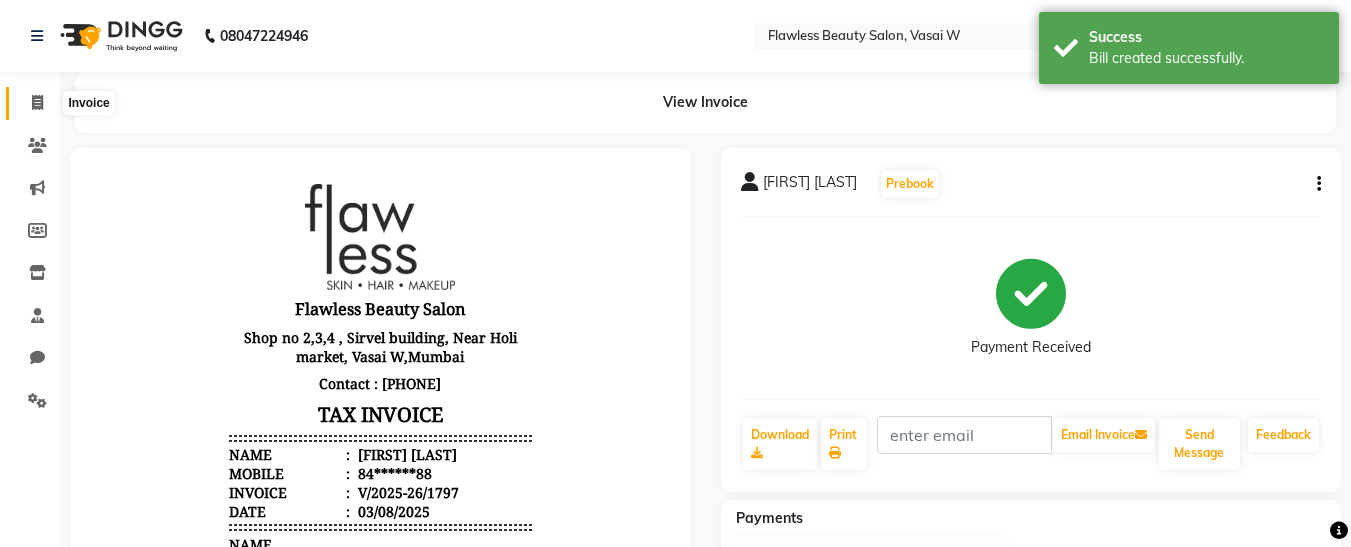 click 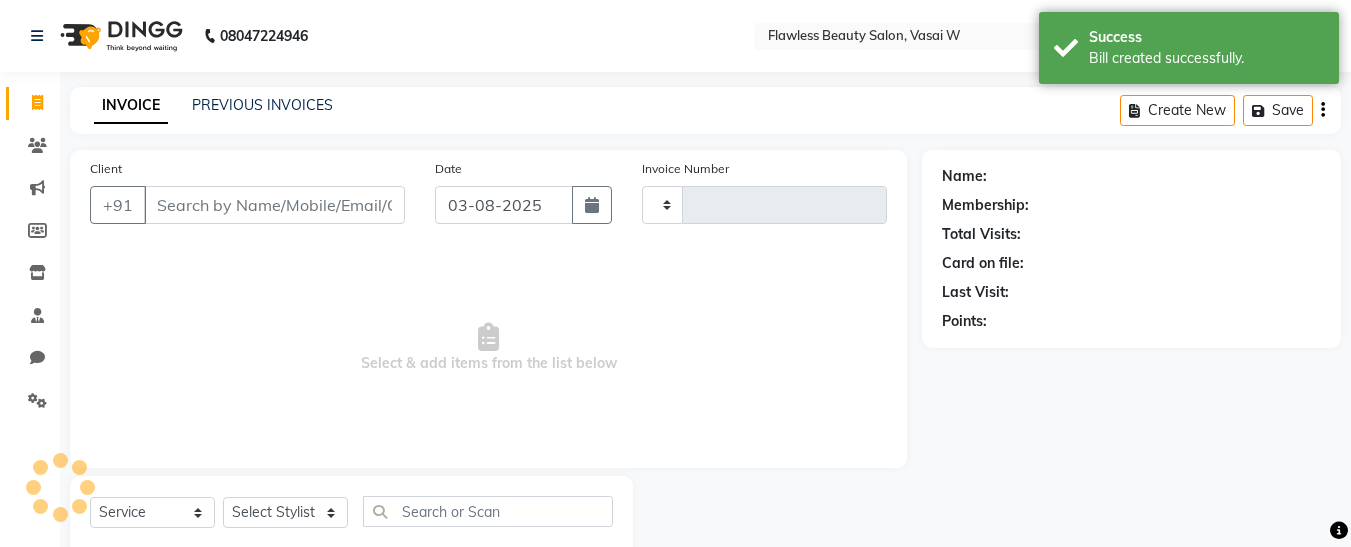 type on "1798" 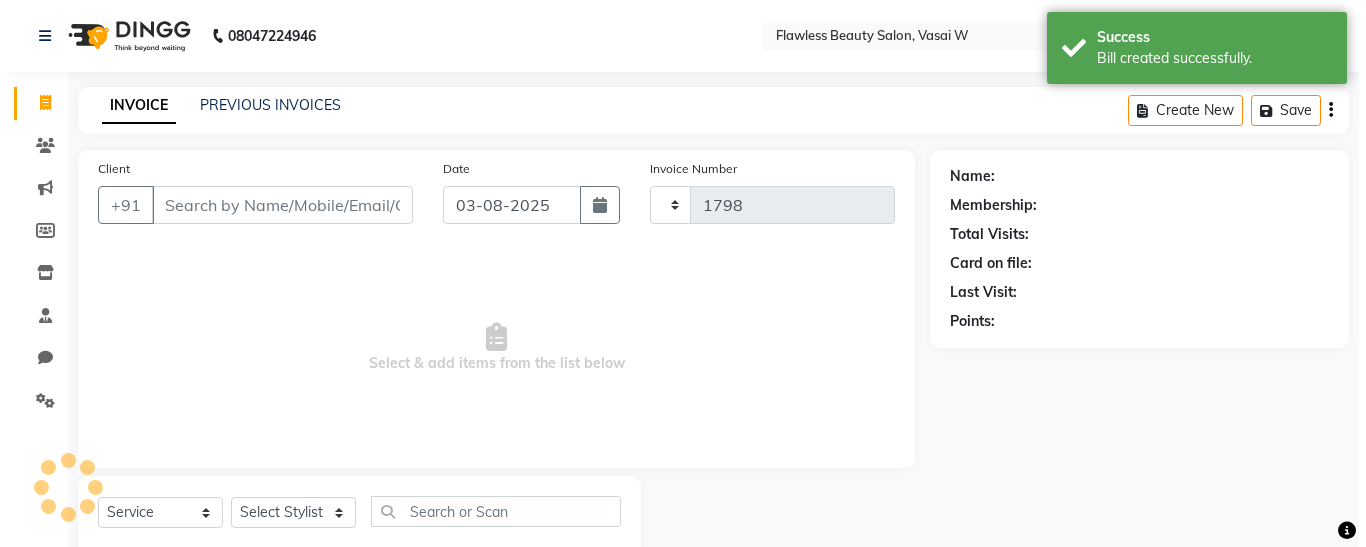scroll, scrollTop: 54, scrollLeft: 0, axis: vertical 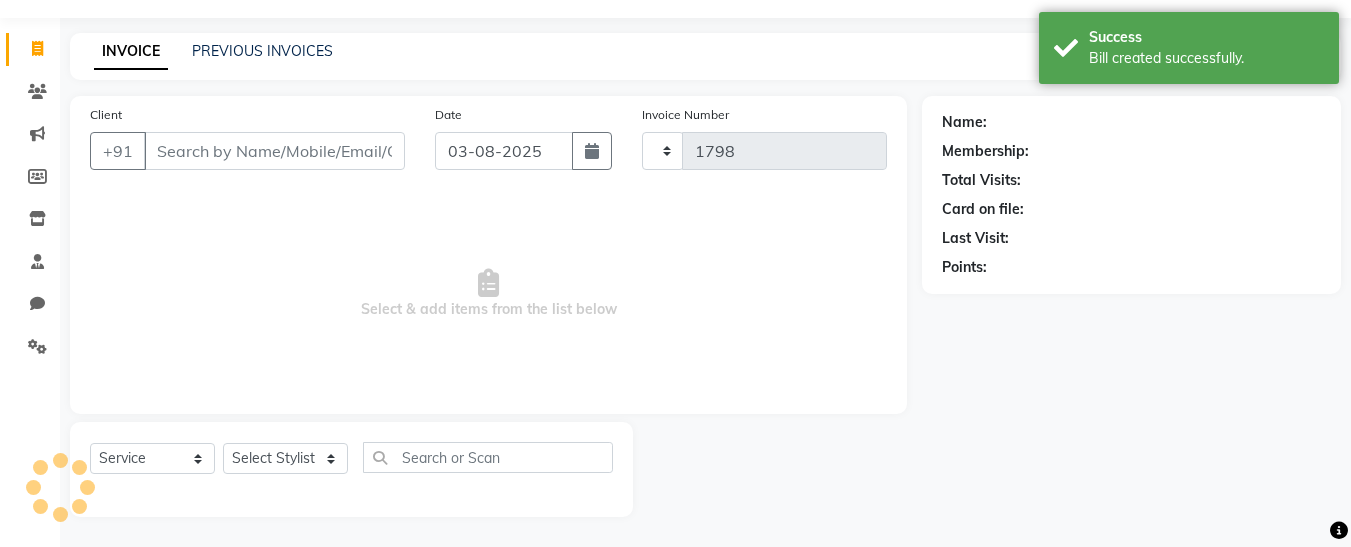 select on "8090" 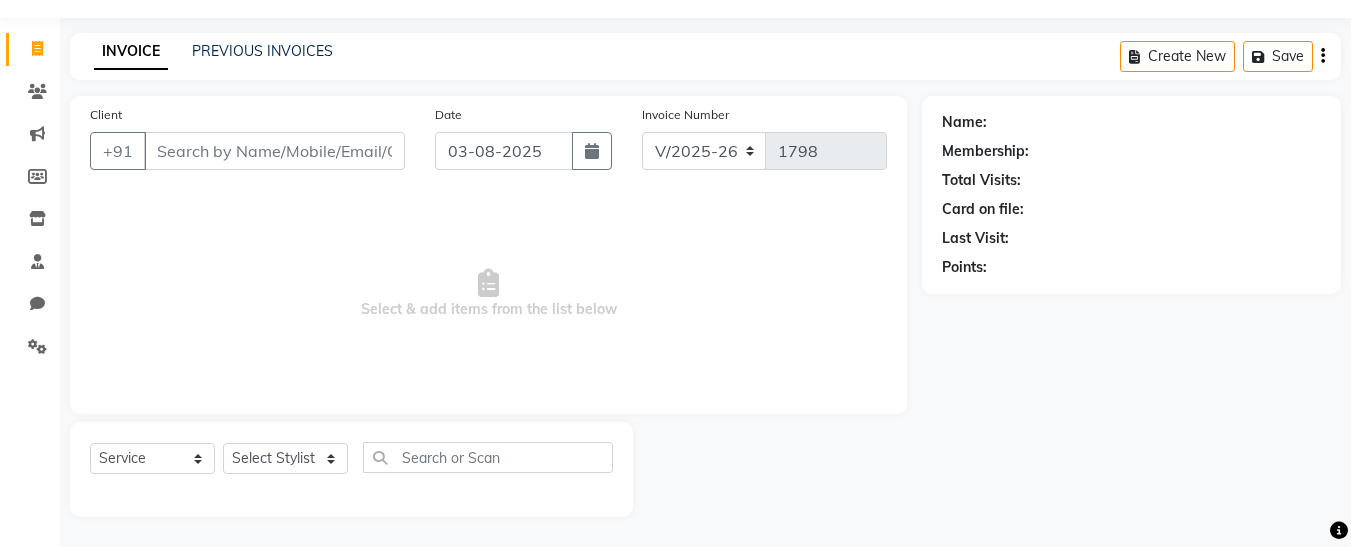 click on "Client" at bounding box center [274, 151] 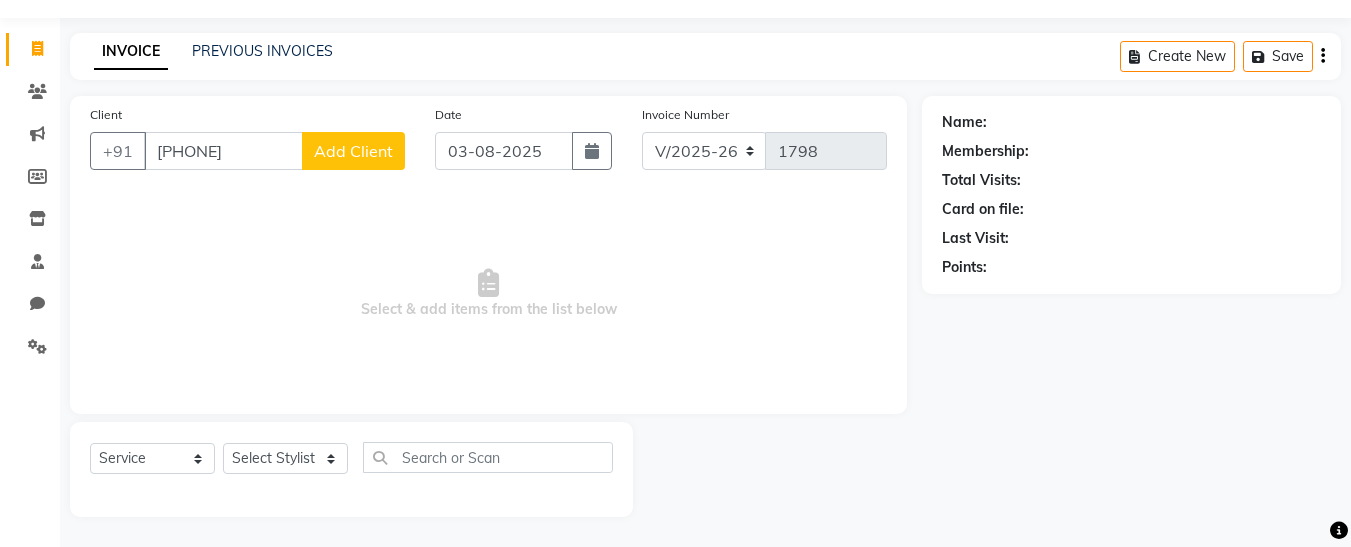 type on "[PHONE]" 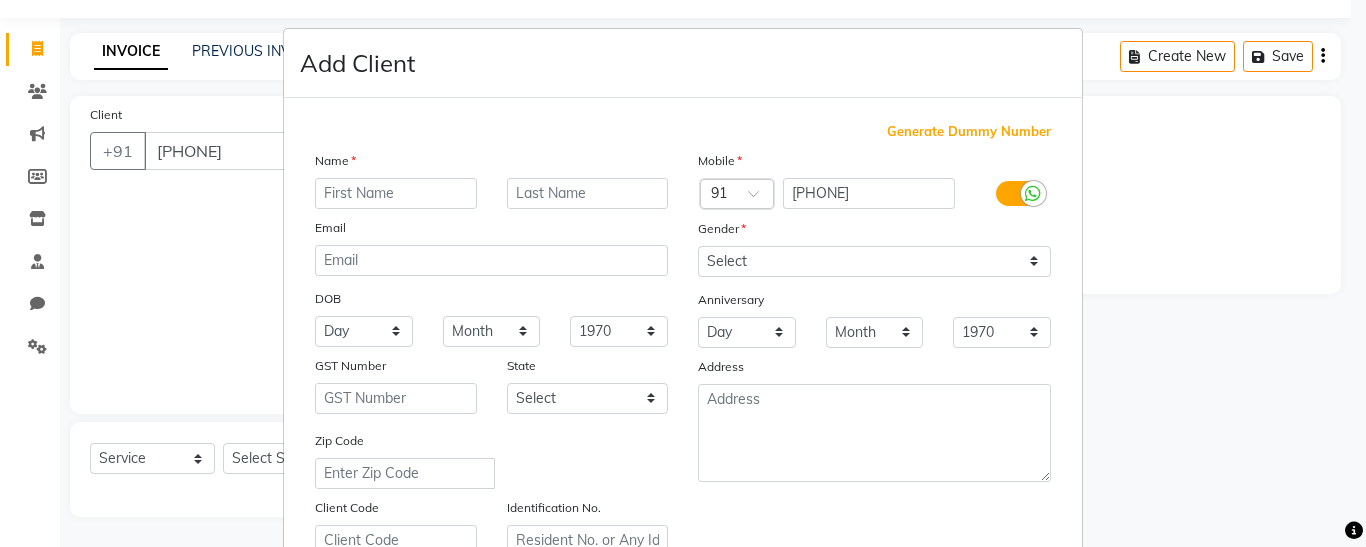 click at bounding box center (396, 193) 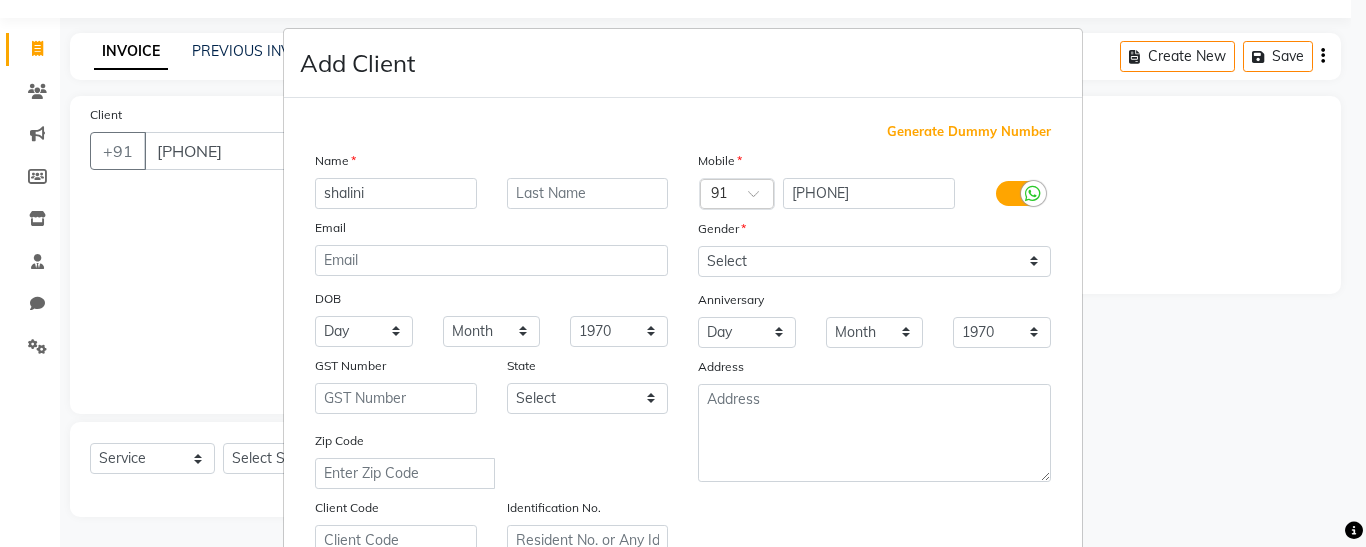 type on "shalini" 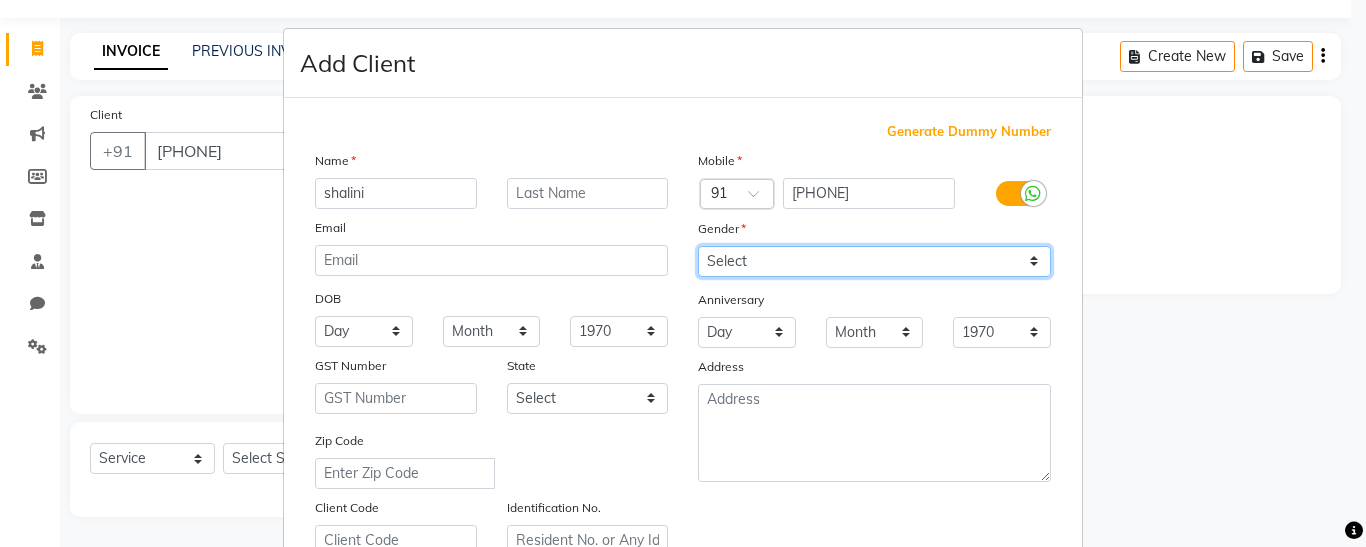 click on "Select Male Female Other Prefer Not To Say" at bounding box center [874, 261] 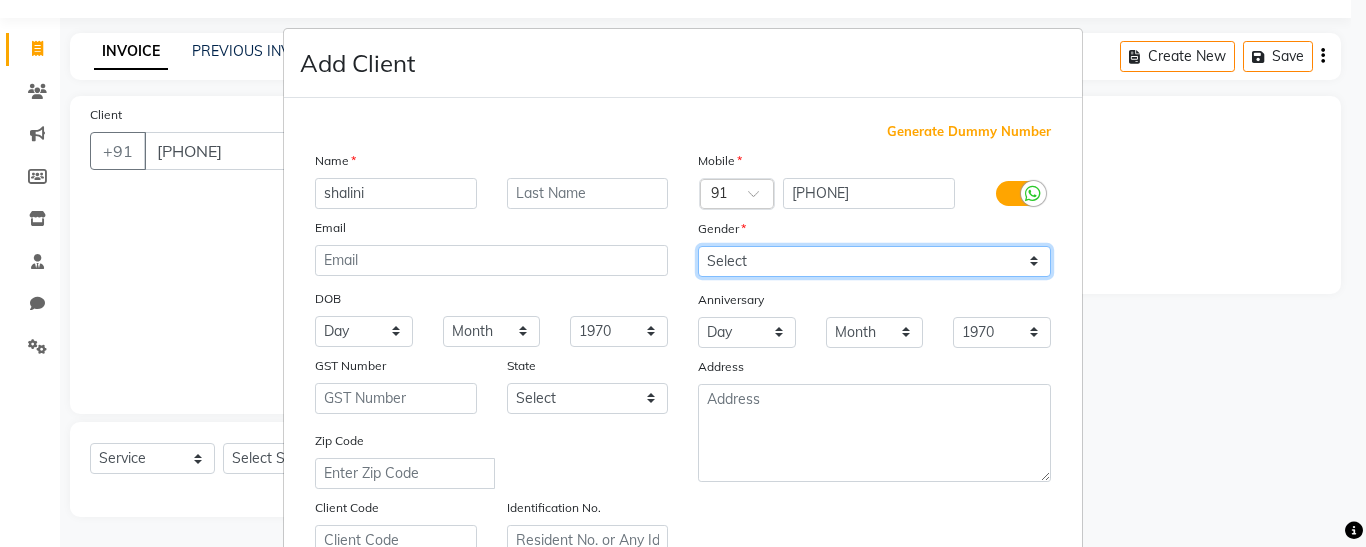select on "female" 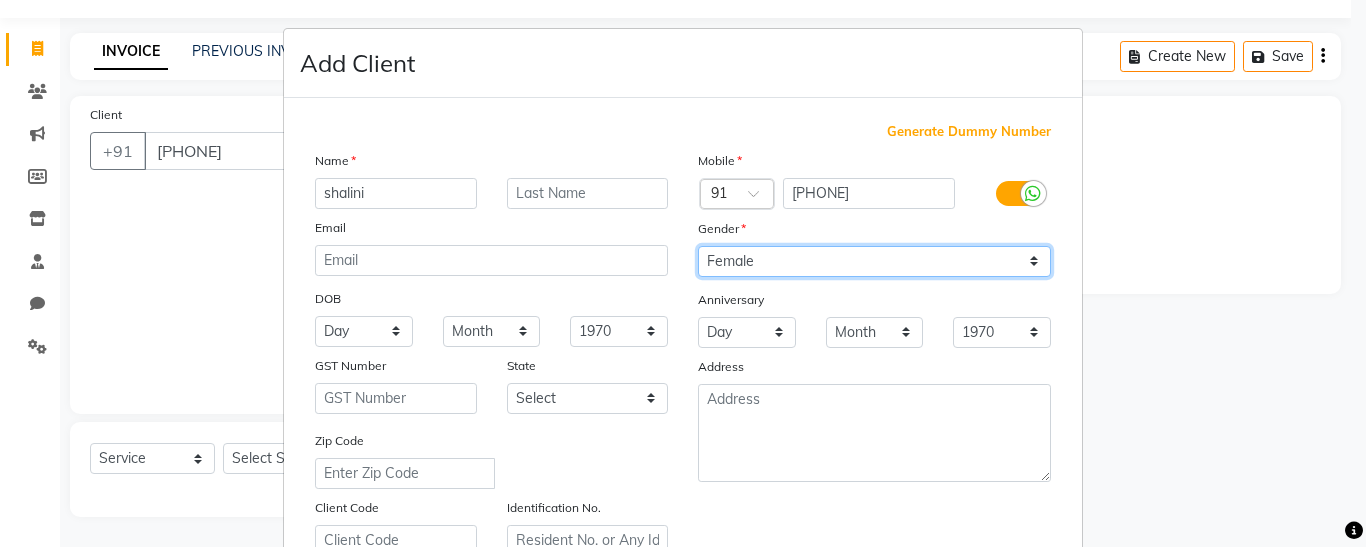 click on "Select Male Female Other Prefer Not To Say" at bounding box center [874, 261] 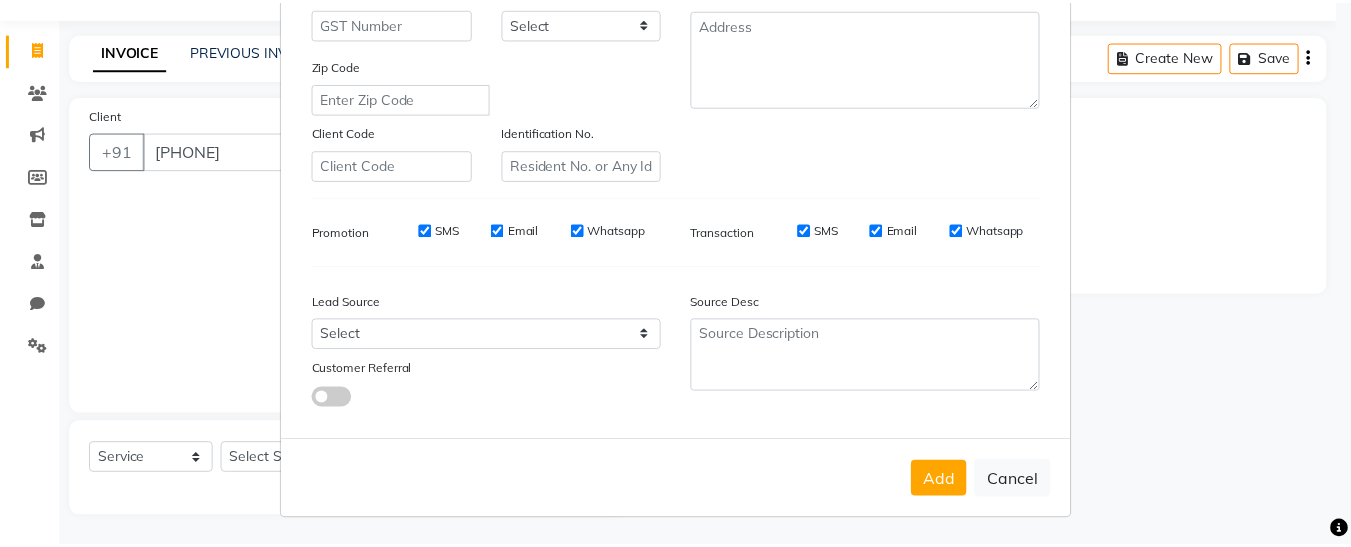 scroll, scrollTop: 376, scrollLeft: 0, axis: vertical 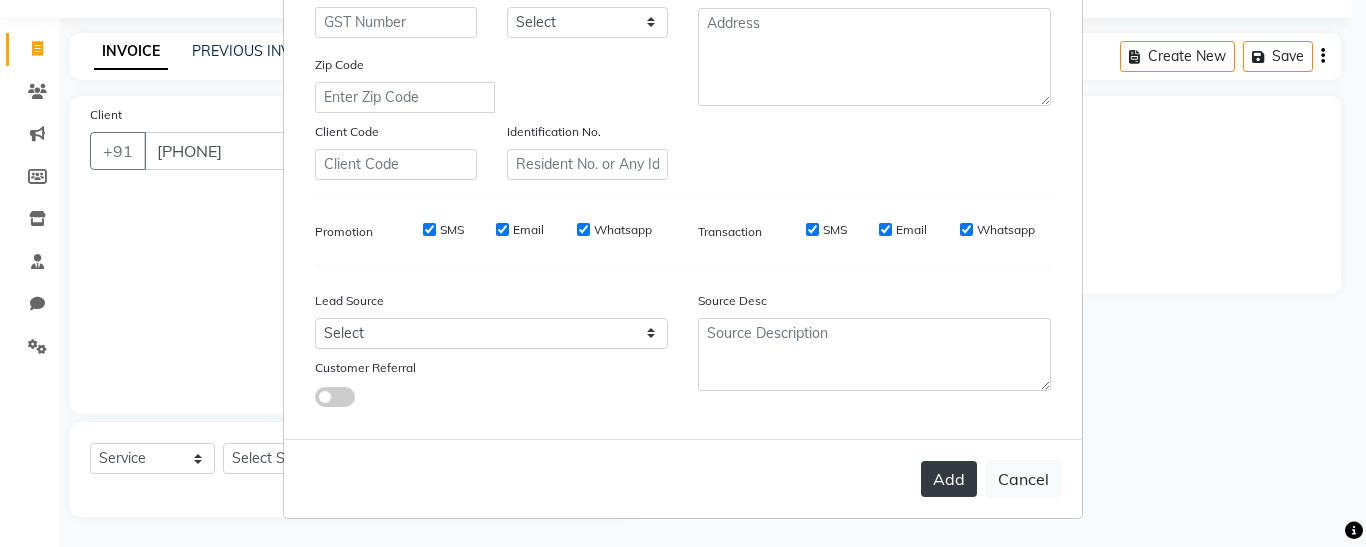 click on "Add" at bounding box center [949, 479] 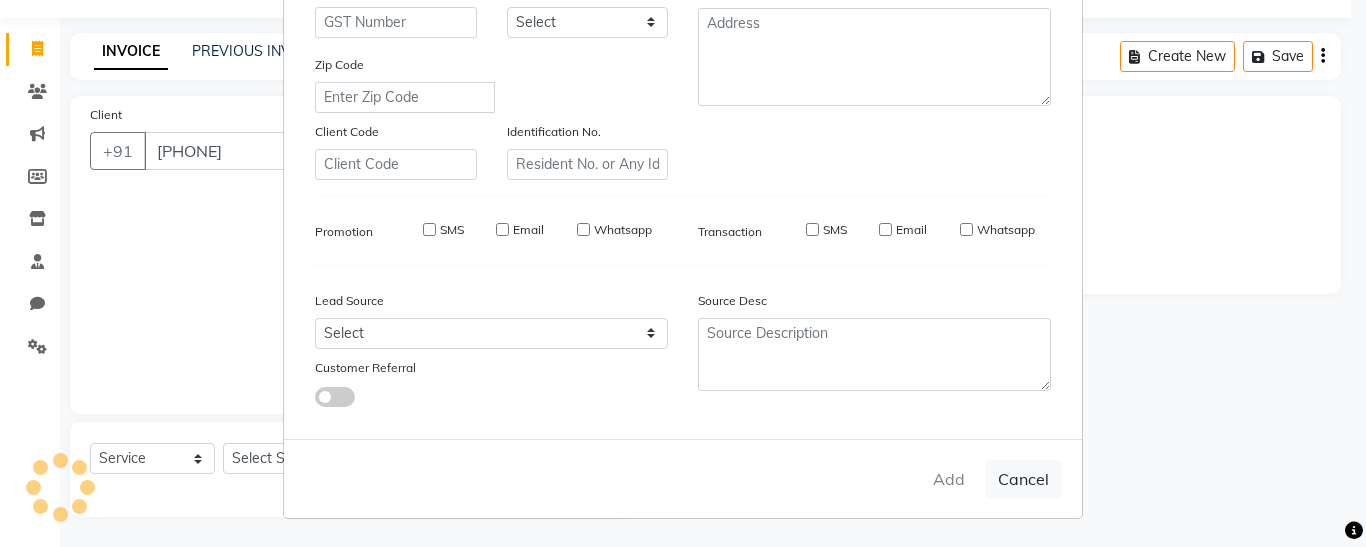 type on "90******67" 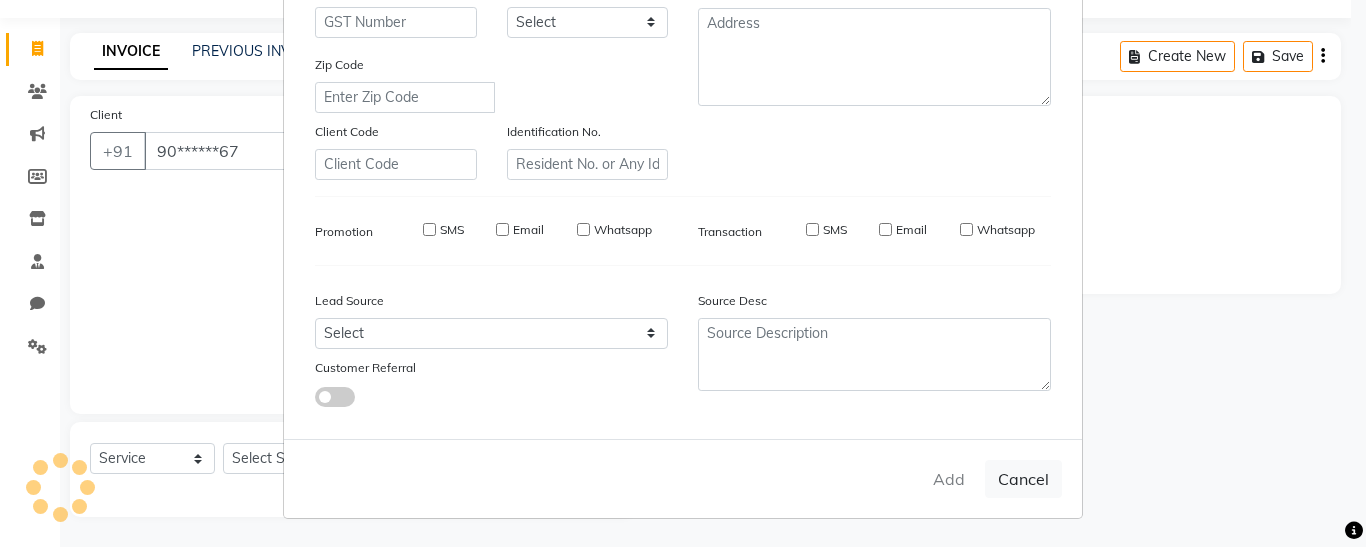 select 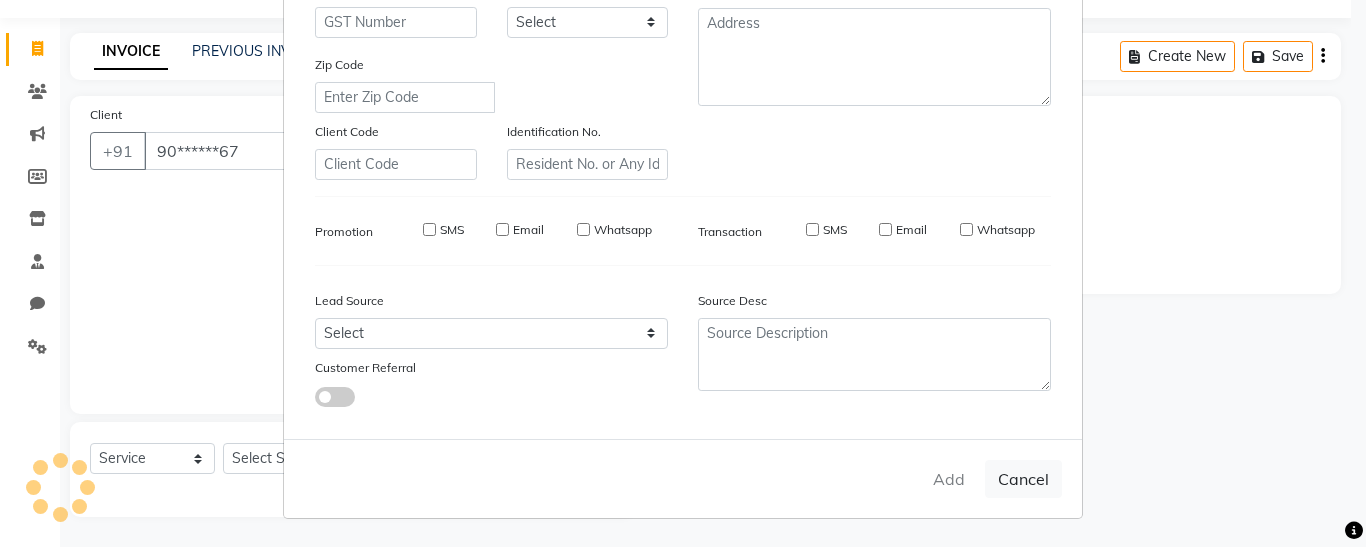 select 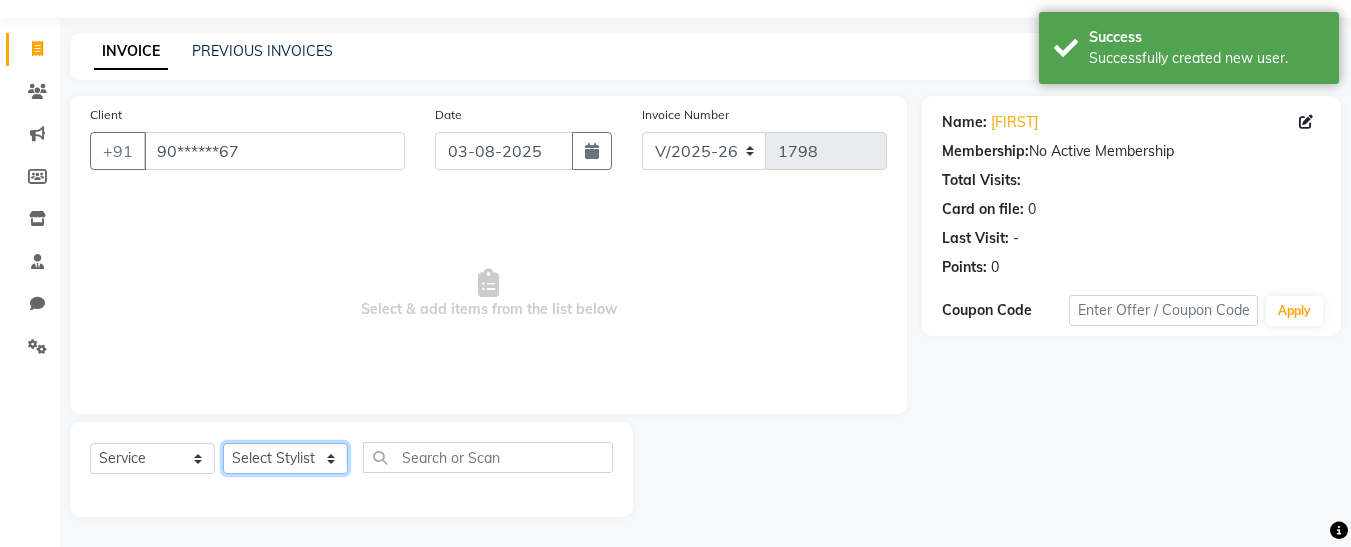 click on "Select Stylist [FIRST] [FIRST] [FIRST] [FIRST] [FIRST] [FIRST] [FIRST] [FIRST] [FIRST]" 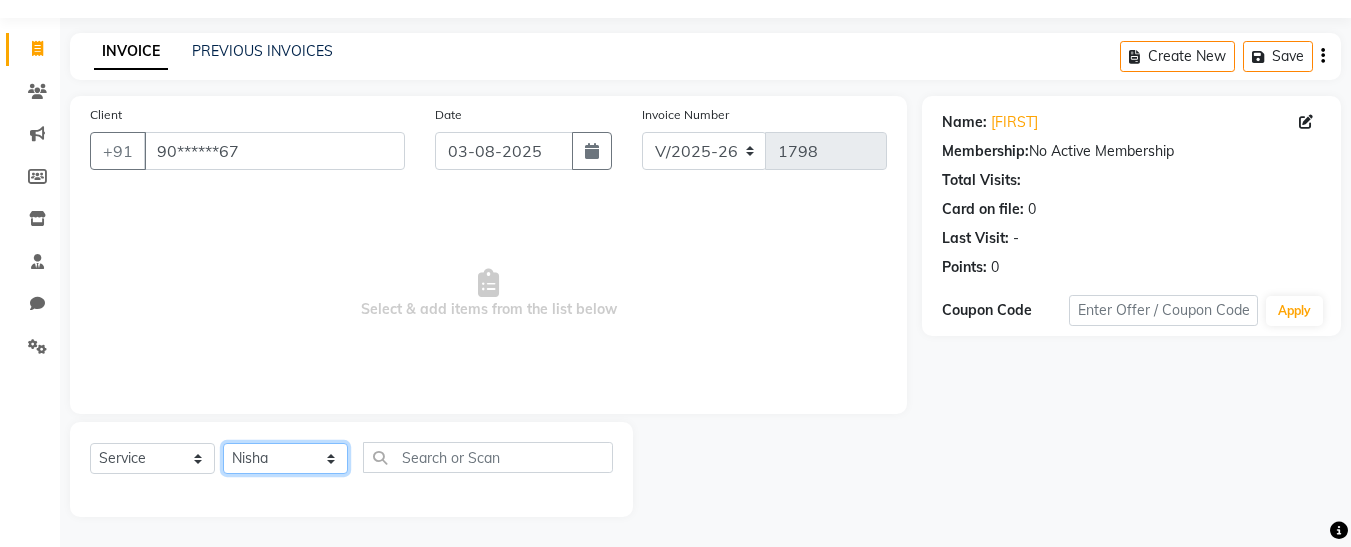 click on "Select Stylist [FIRST] [FIRST] [FIRST] [FIRST] [FIRST] [FIRST] [FIRST] [FIRST] [FIRST]" 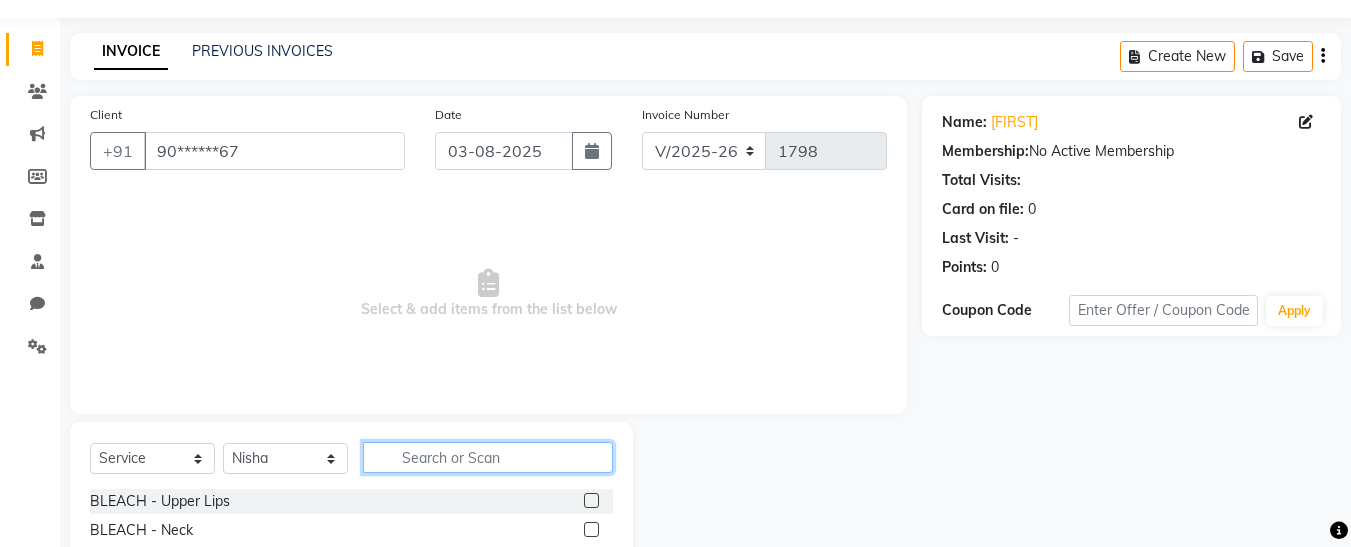 click 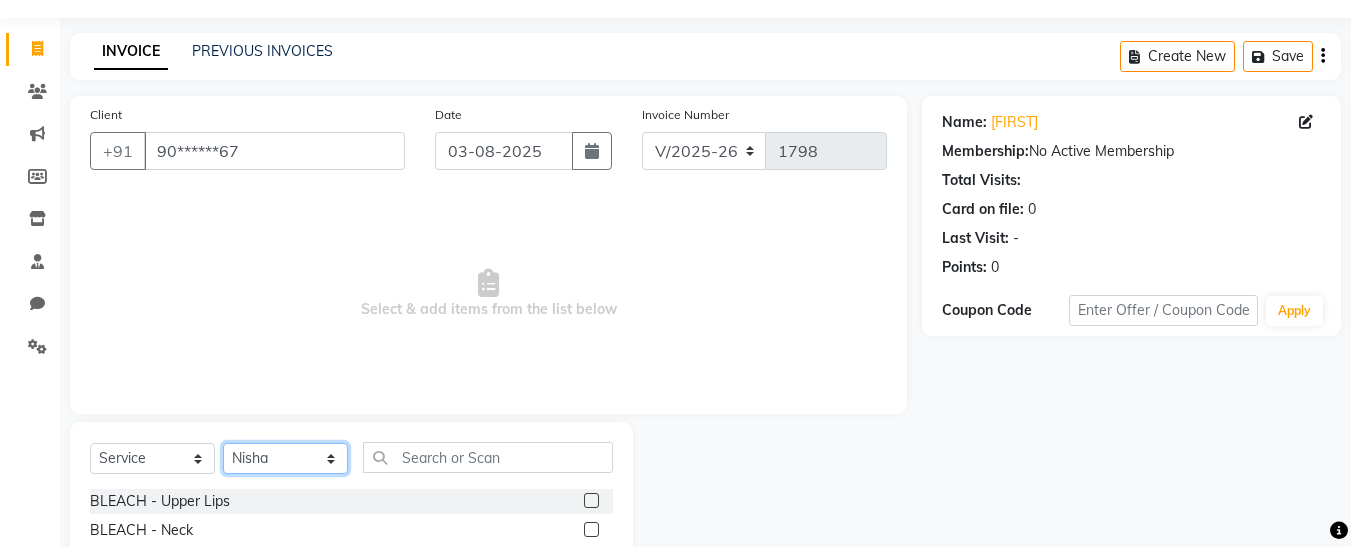 click on "Select Stylist [FIRST] [FIRST] [FIRST] [FIRST] [FIRST] [FIRST] [FIRST] [FIRST] [FIRST]" 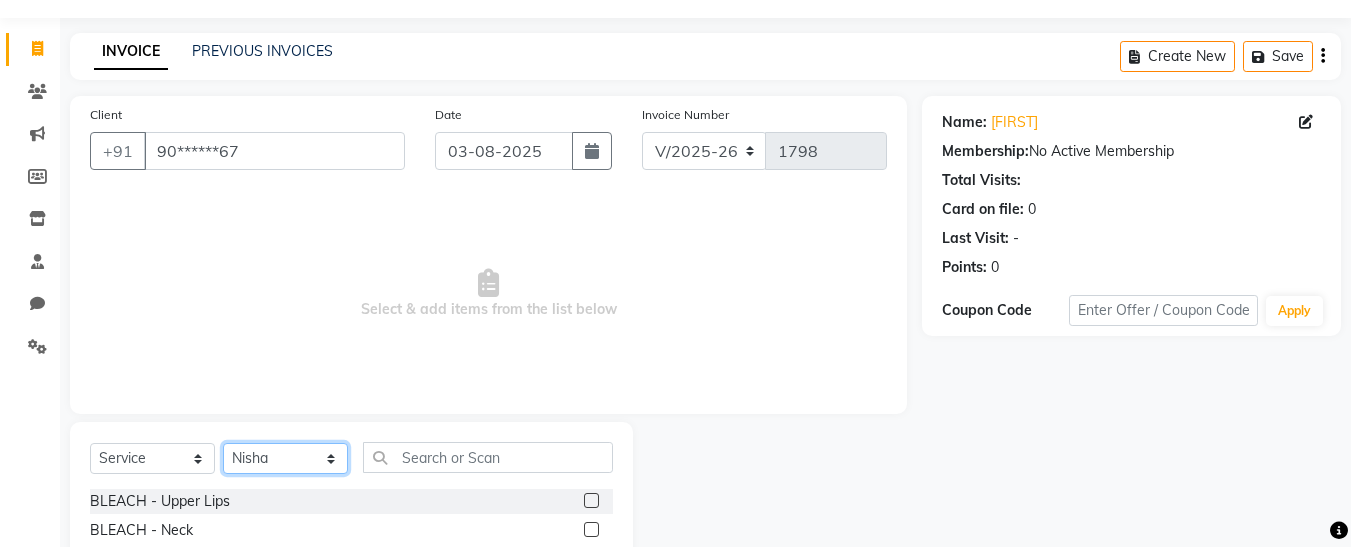 select on "76407" 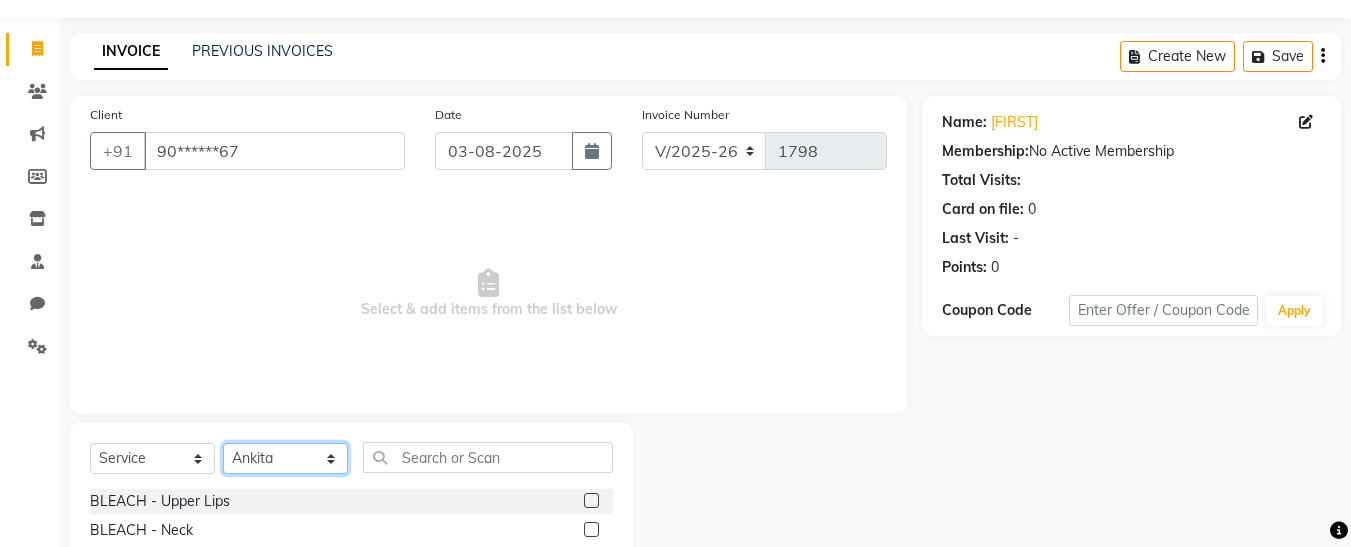 click on "Select Stylist [FIRST] [FIRST] [FIRST] [FIRST] [FIRST] [FIRST] [FIRST] [FIRST] [FIRST]" 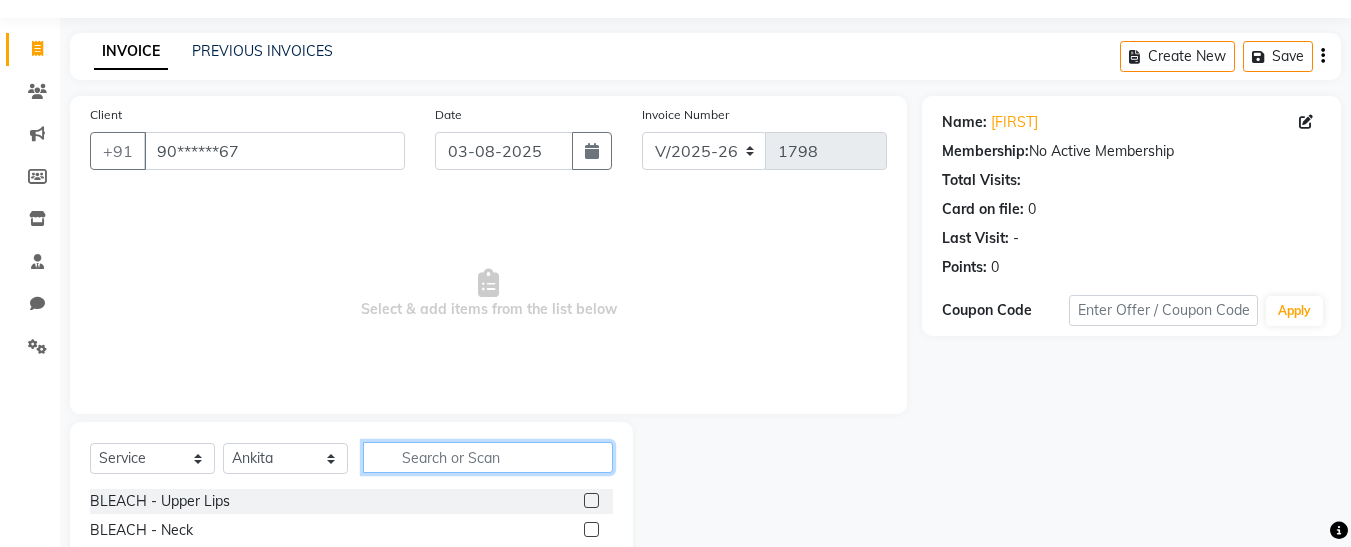 click 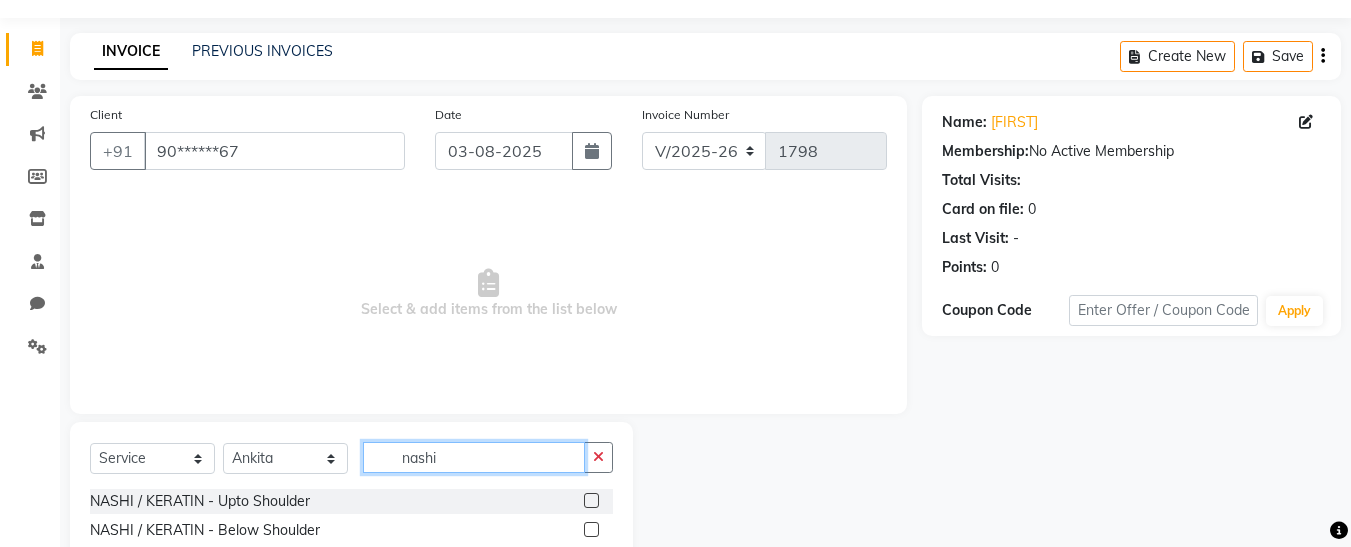 type on "nashi" 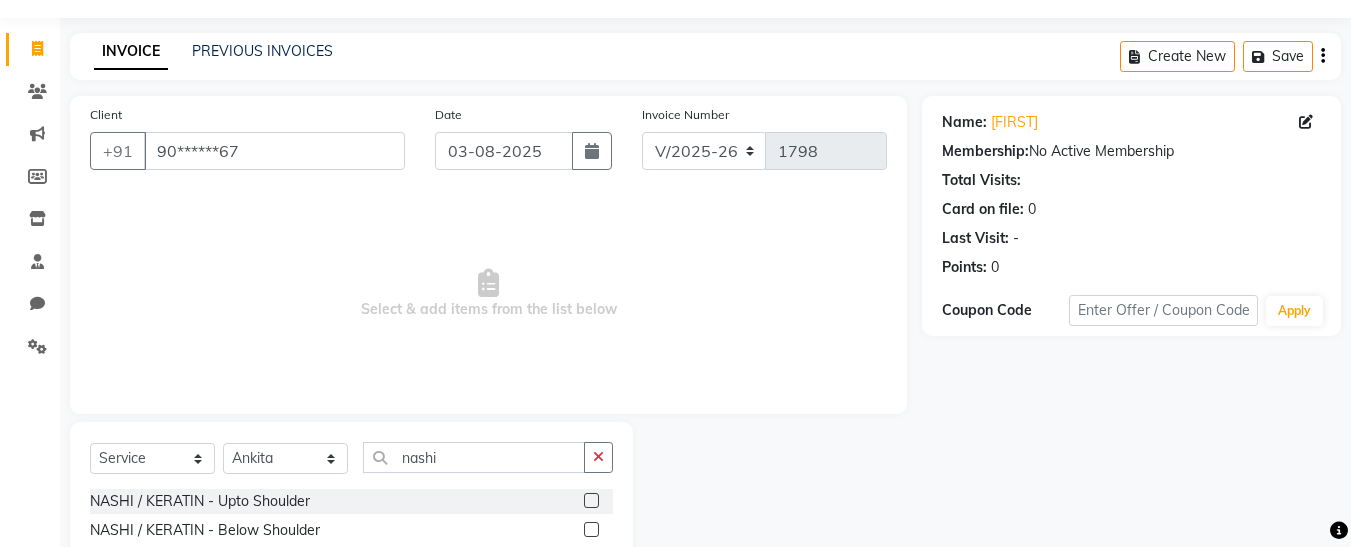 click 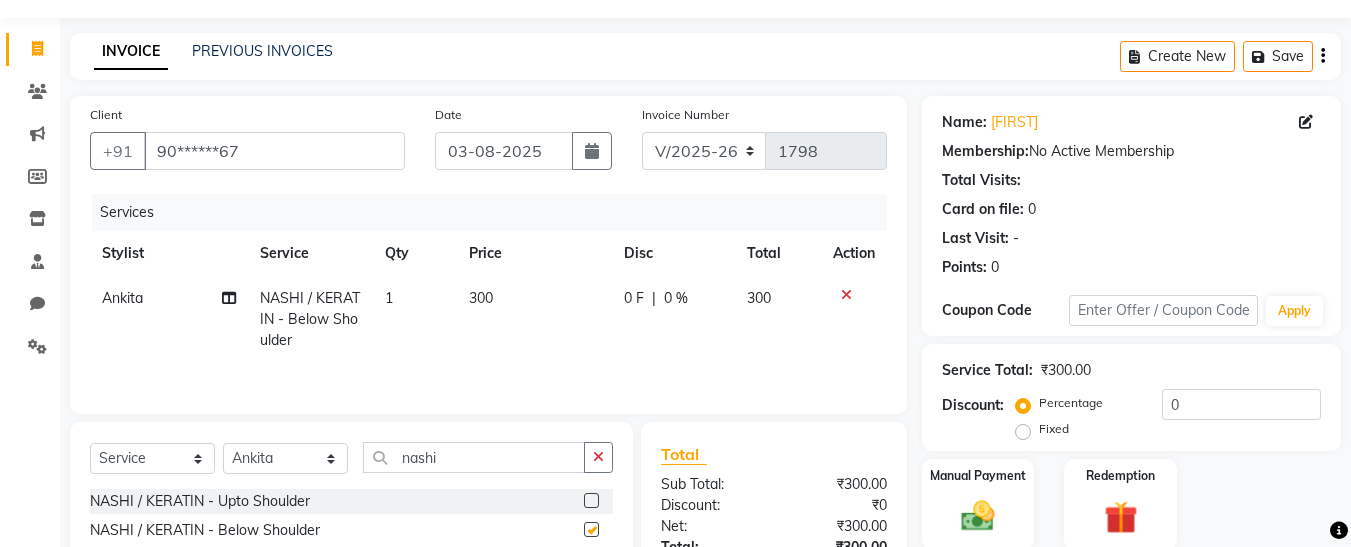 checkbox on "false" 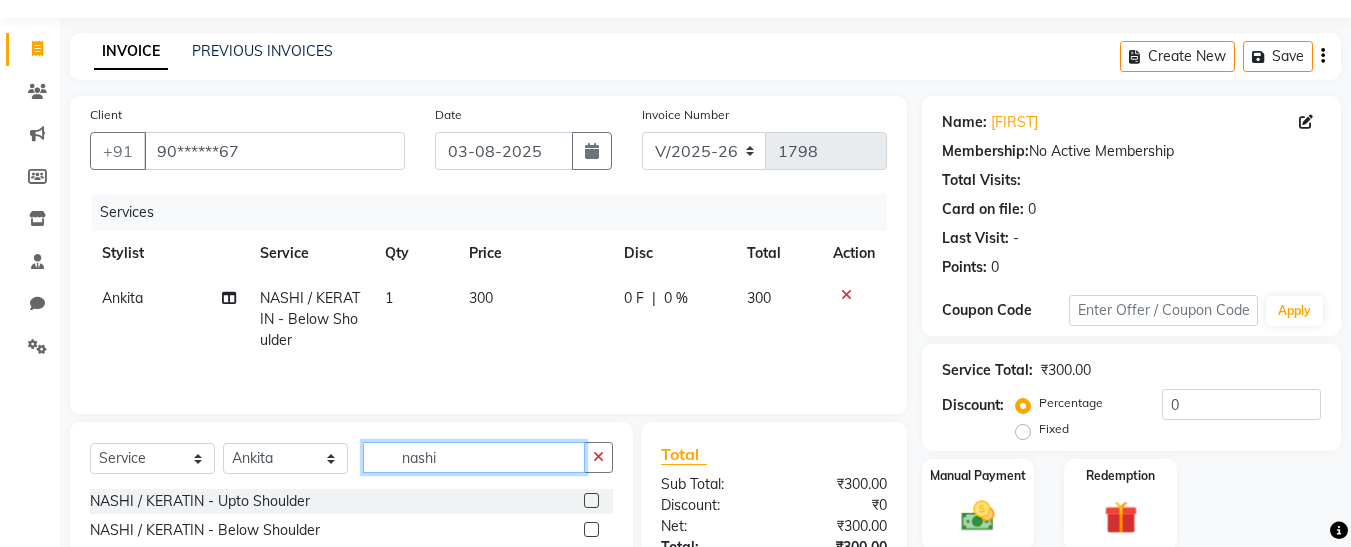 click on "nashi" 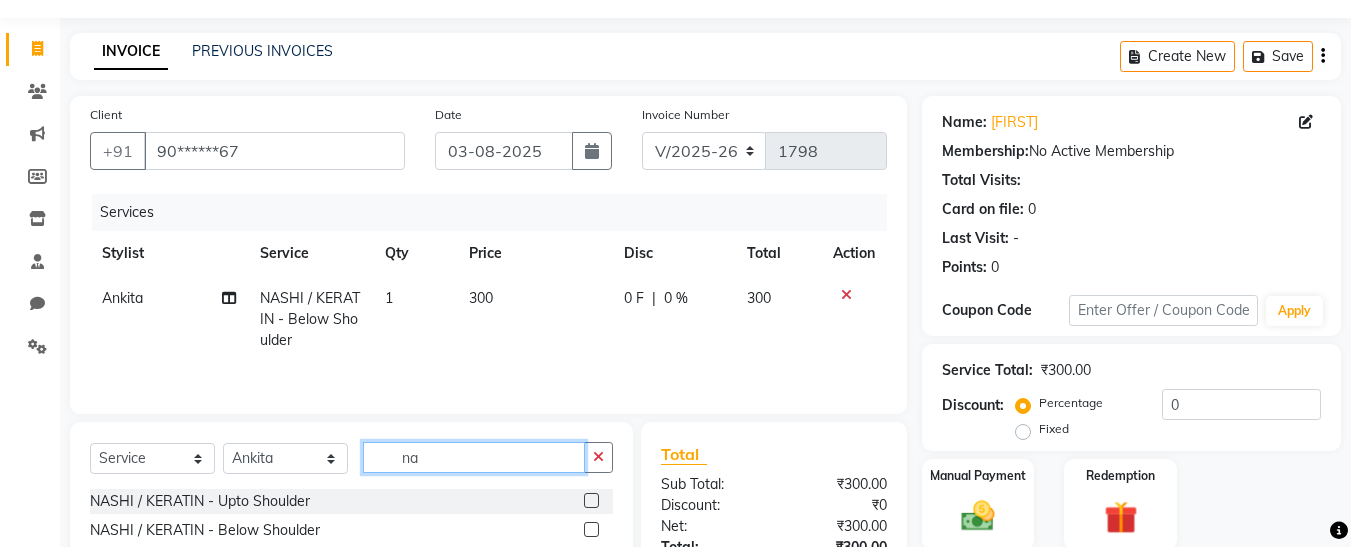 type on "n" 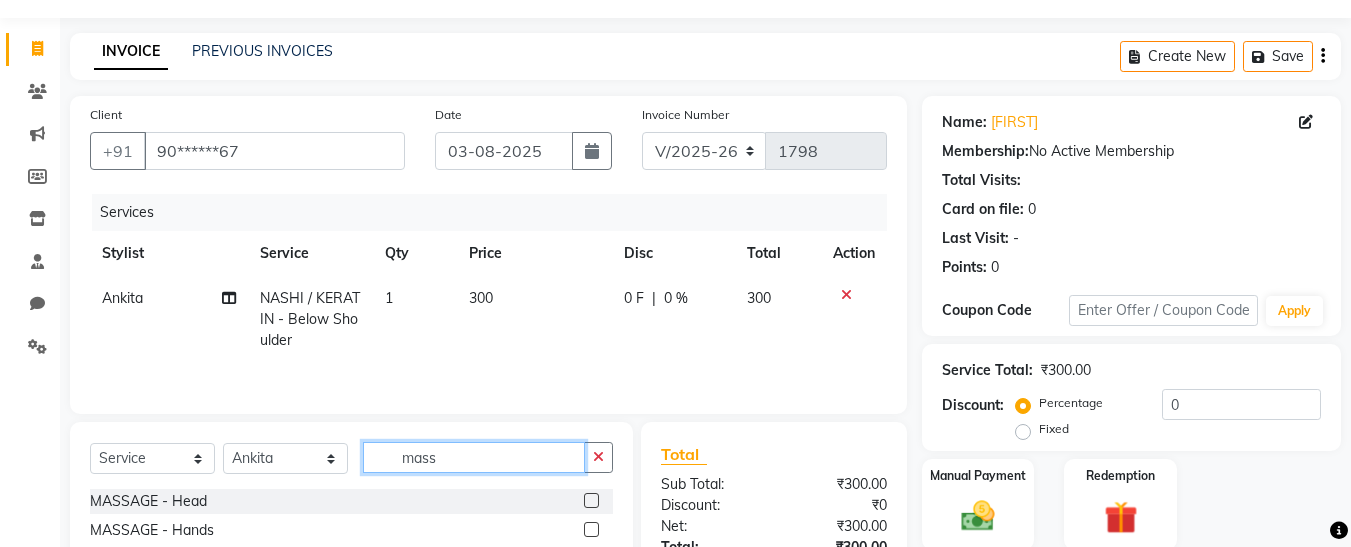 type on "mass" 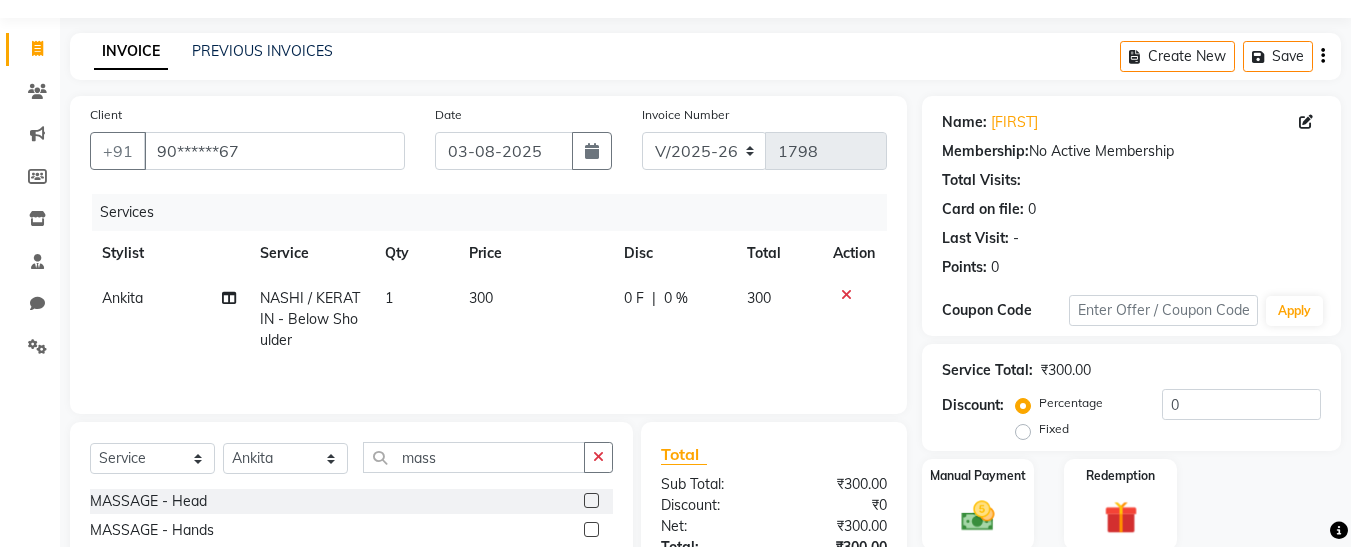 click 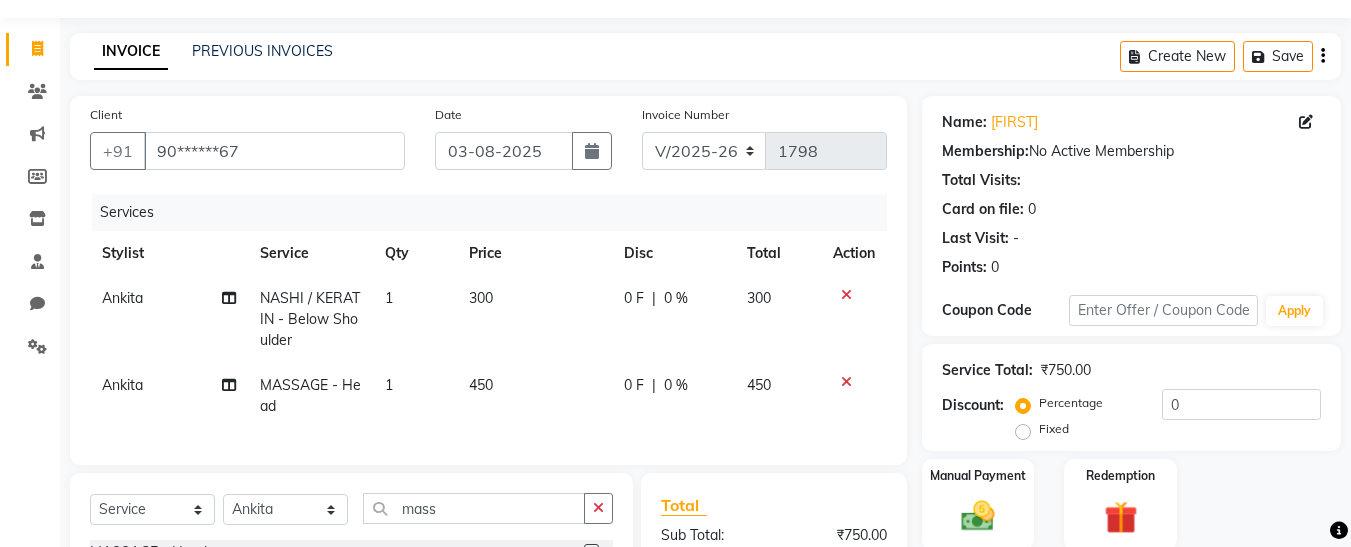 checkbox on "false" 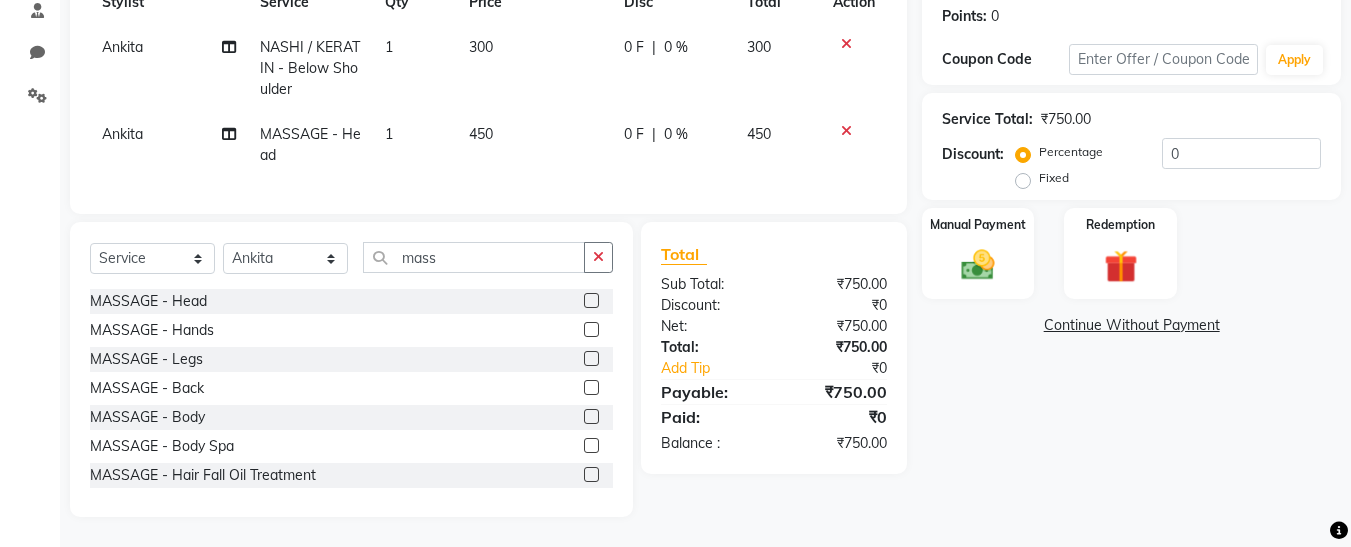 scroll, scrollTop: 320, scrollLeft: 0, axis: vertical 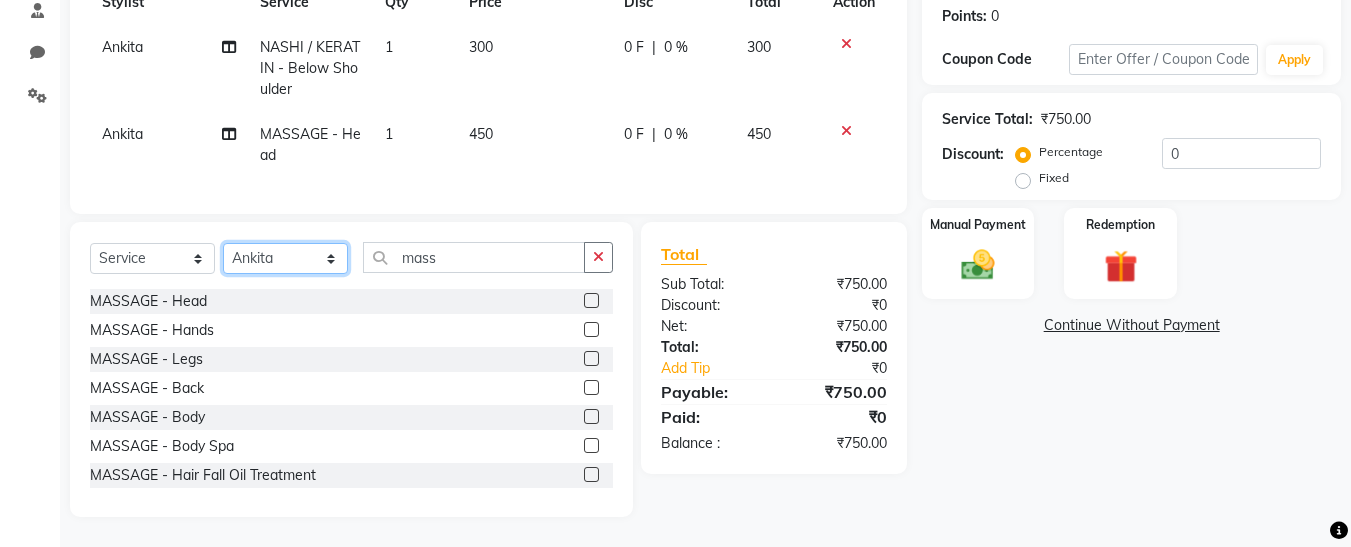 click on "Select Stylist [FIRST] [FIRST] [FIRST] [FIRST] [FIRST] [FIRST] [FIRST] [FIRST] [FIRST]" 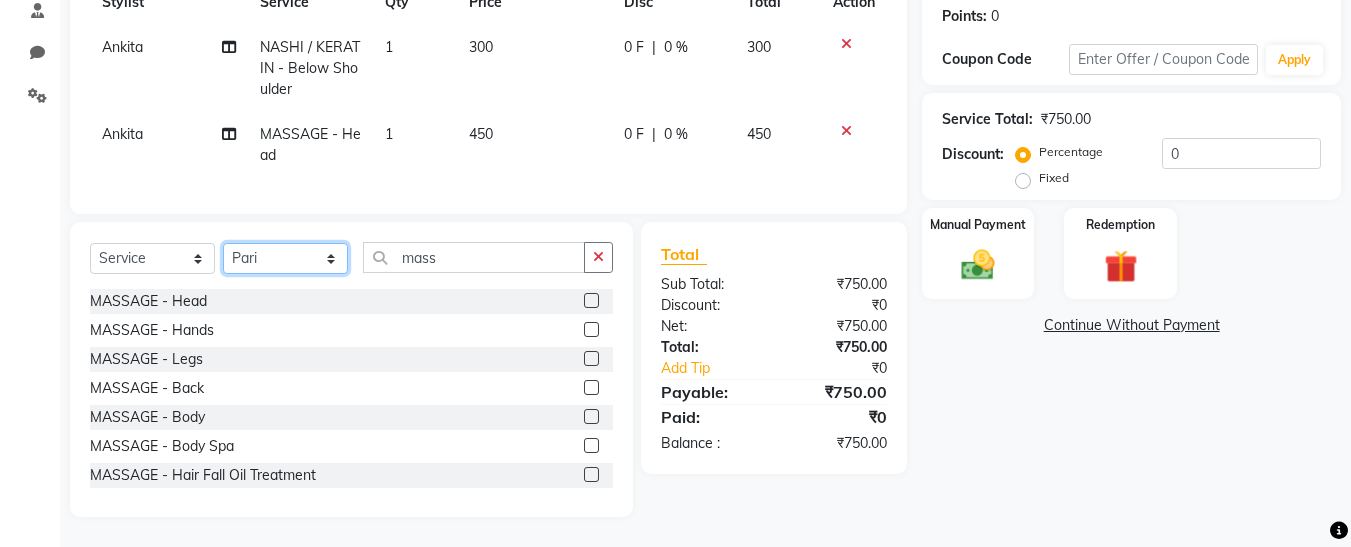click on "Select Stylist [FIRST] [FIRST] [FIRST] [FIRST] [FIRST] [FIRST] [FIRST] [FIRST] [FIRST]" 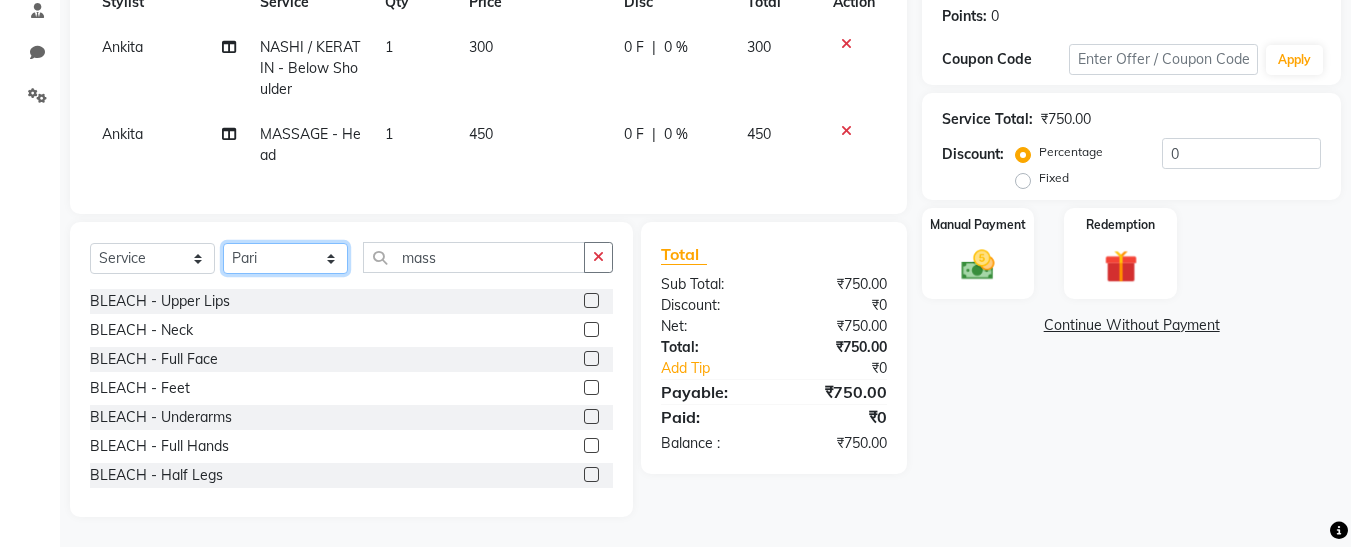 click on "Select Stylist [FIRST] [FIRST] [FIRST] [FIRST] [FIRST] [FIRST] [FIRST] [FIRST] [FIRST]" 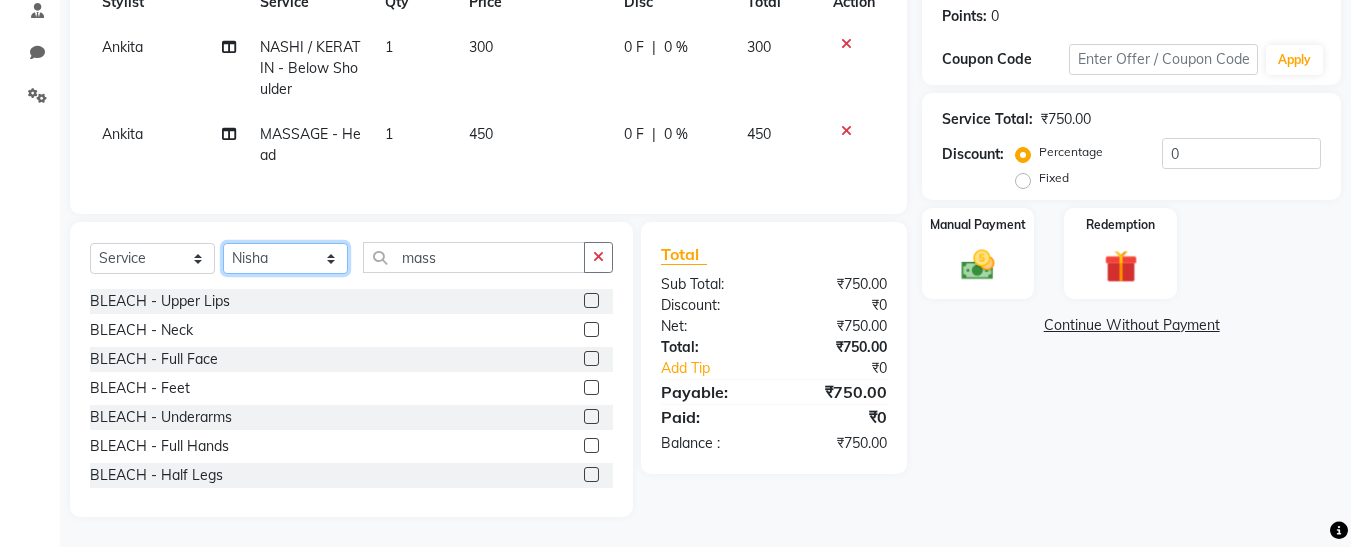 click on "Select Stylist [FIRST] [FIRST] [FIRST] [FIRST] [FIRST] [FIRST] [FIRST] [FIRST] [FIRST]" 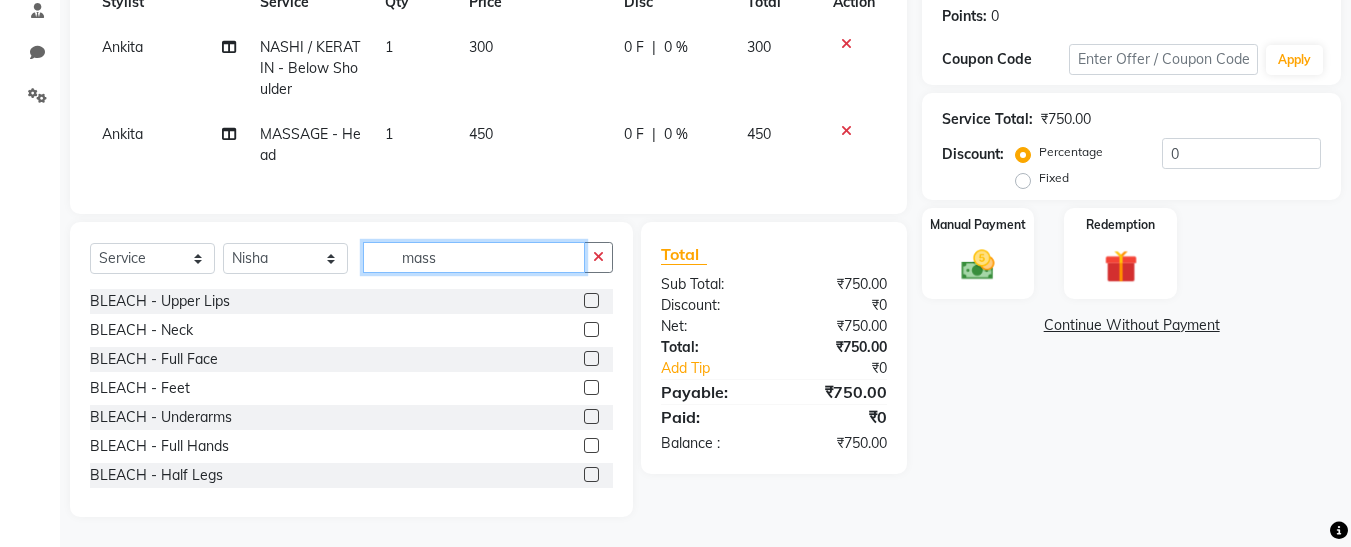 click on "mass" 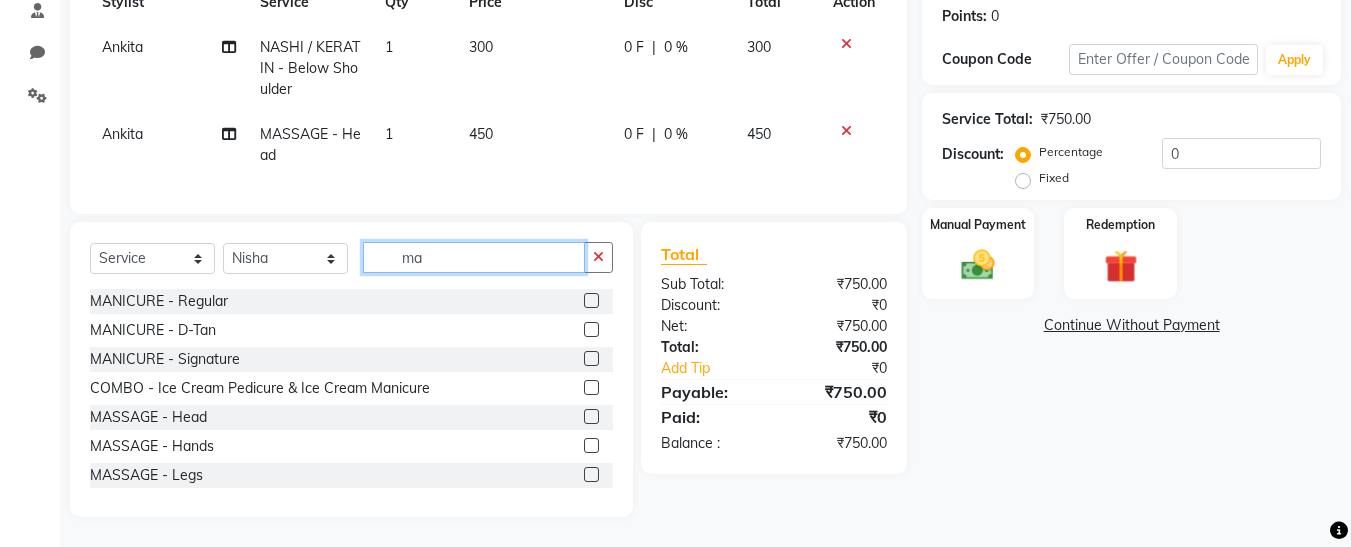 type on "m" 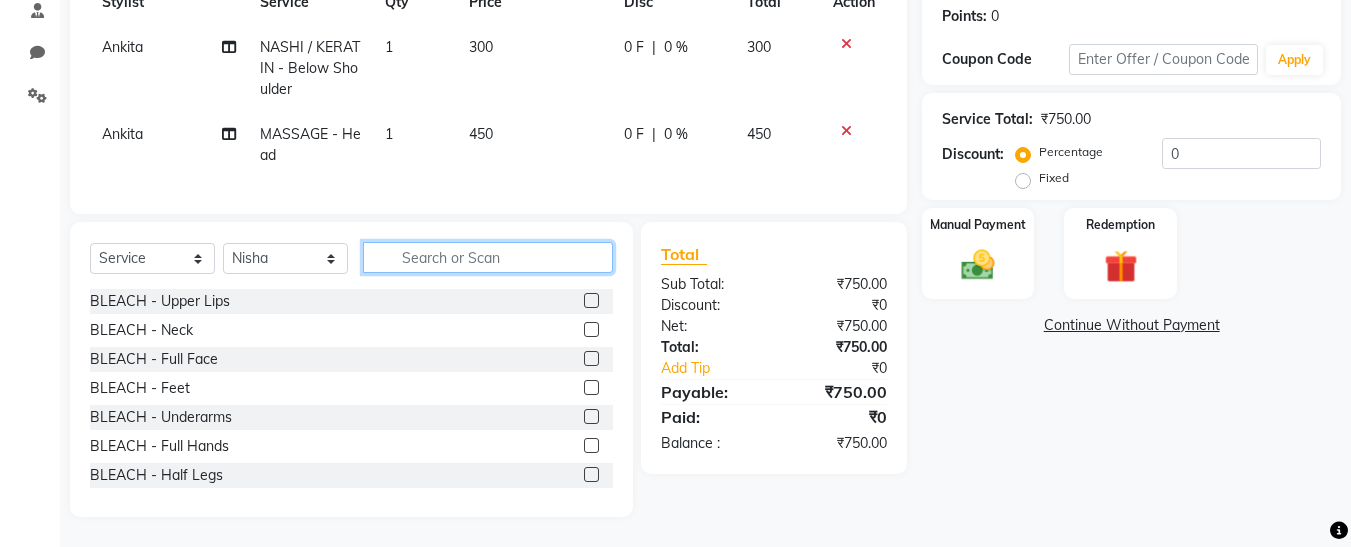type on "p" 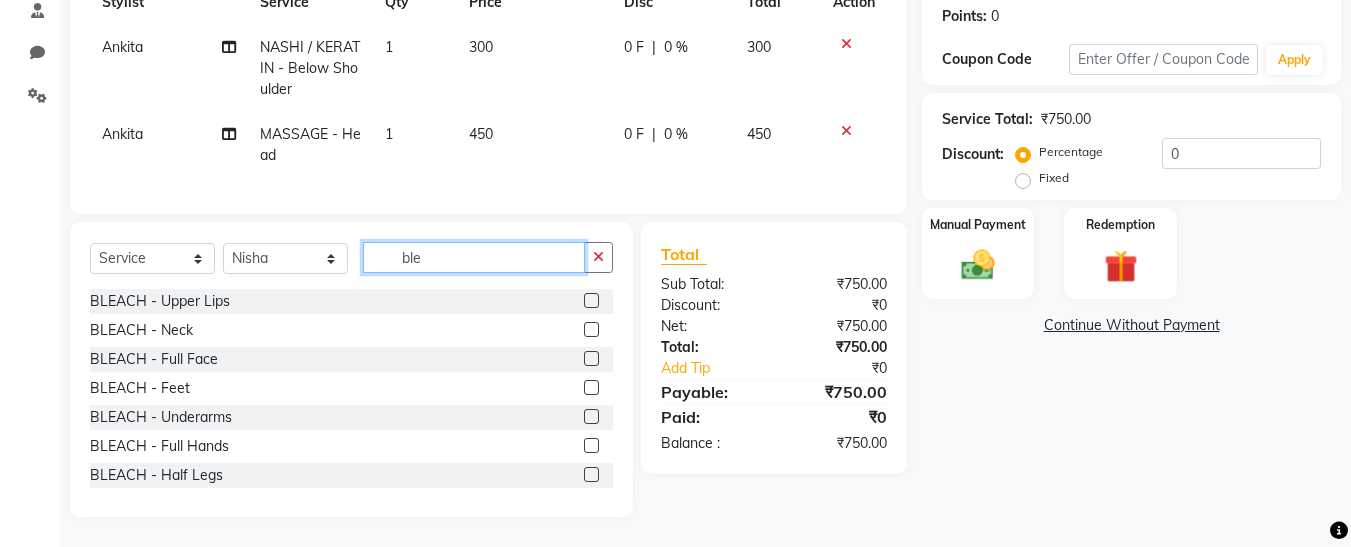type on "ble" 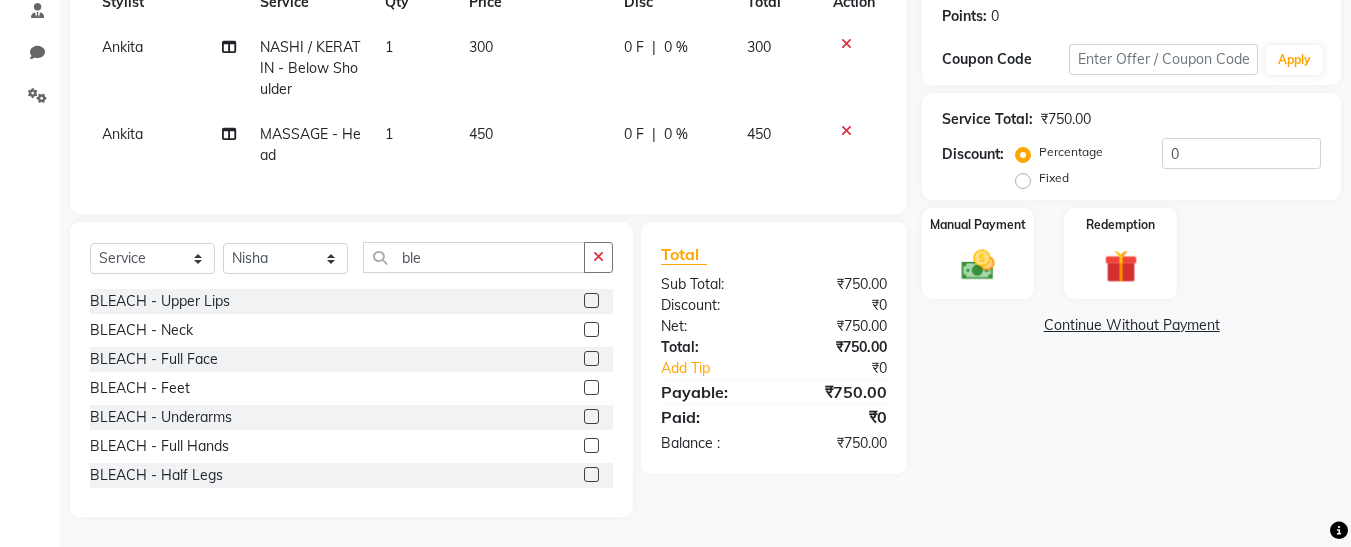 click 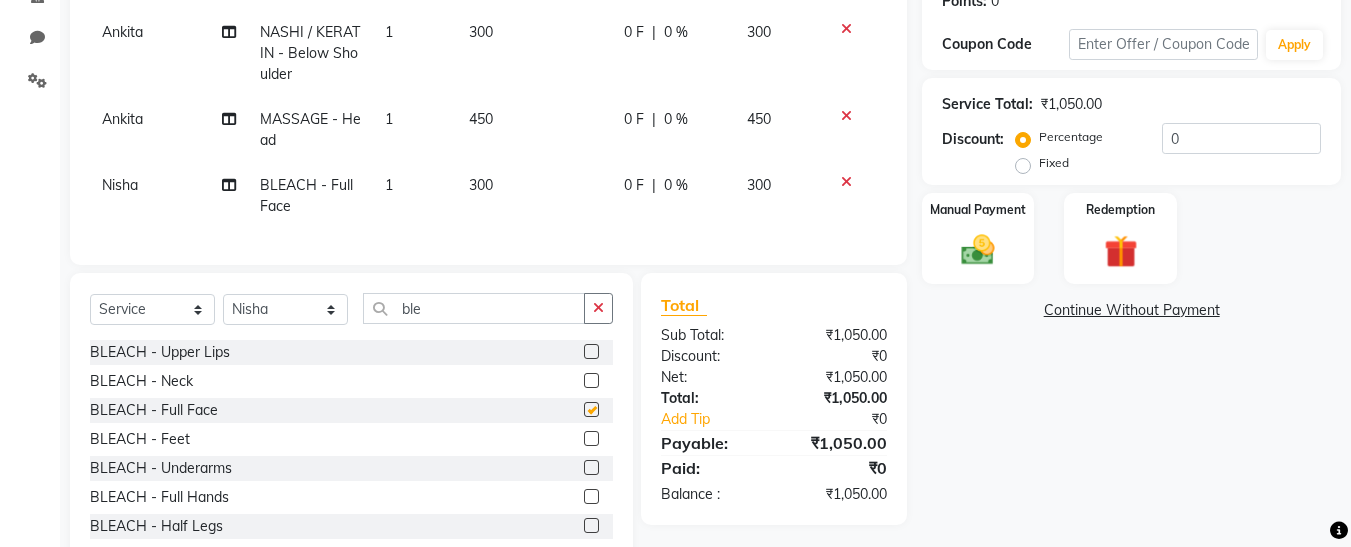 checkbox on "false" 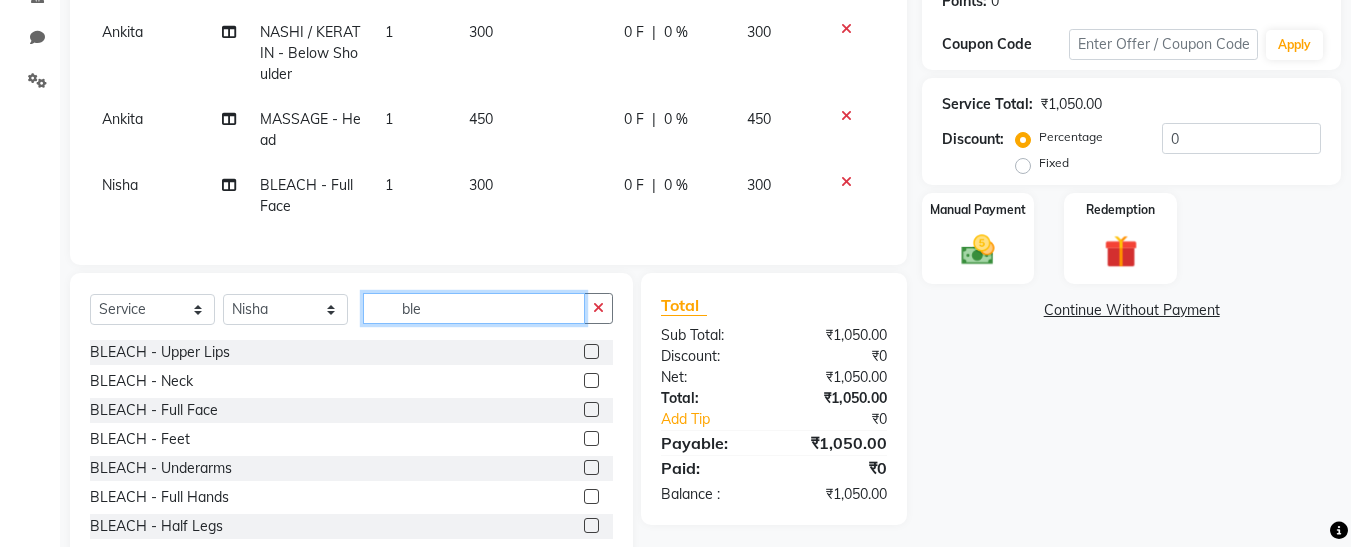 click on "ble" 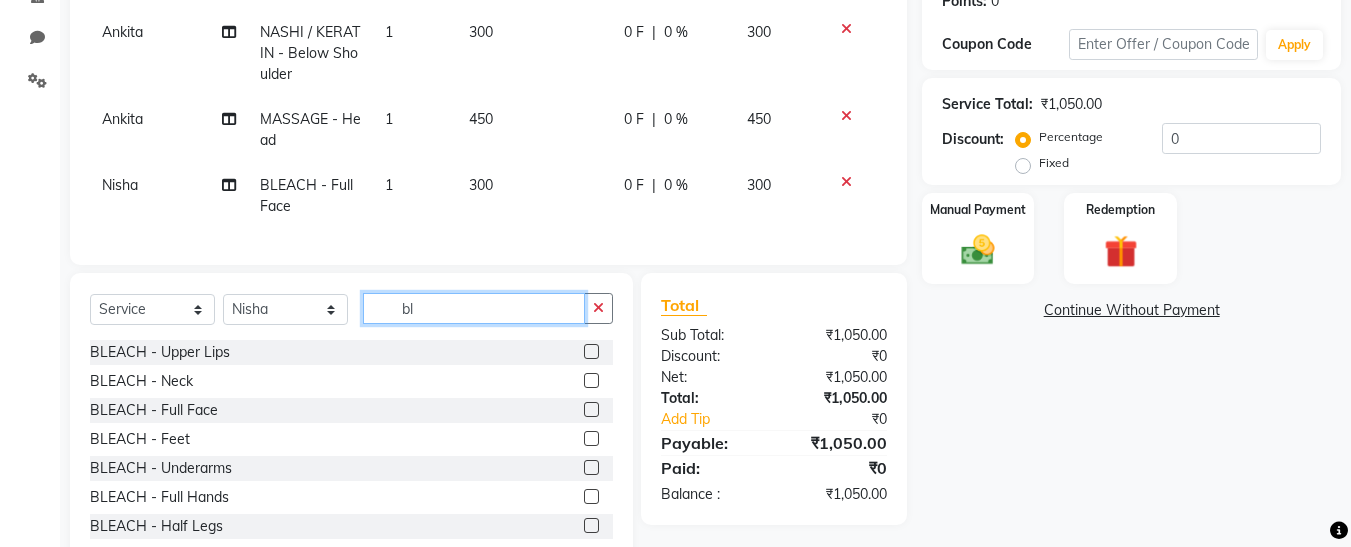 type on "b" 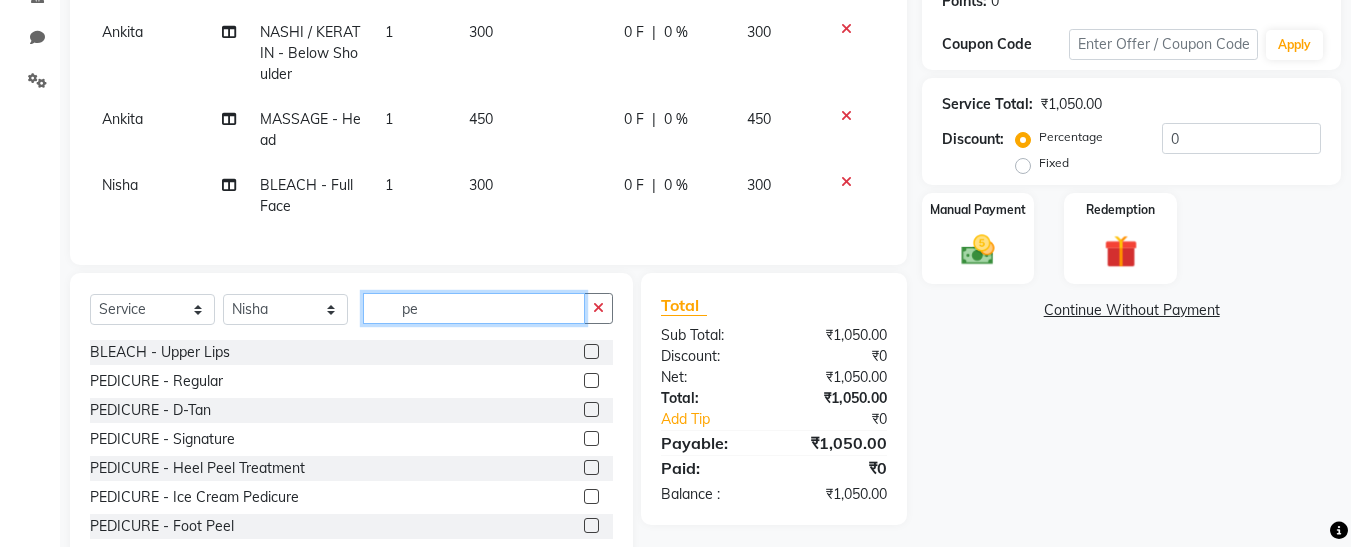 type on "p" 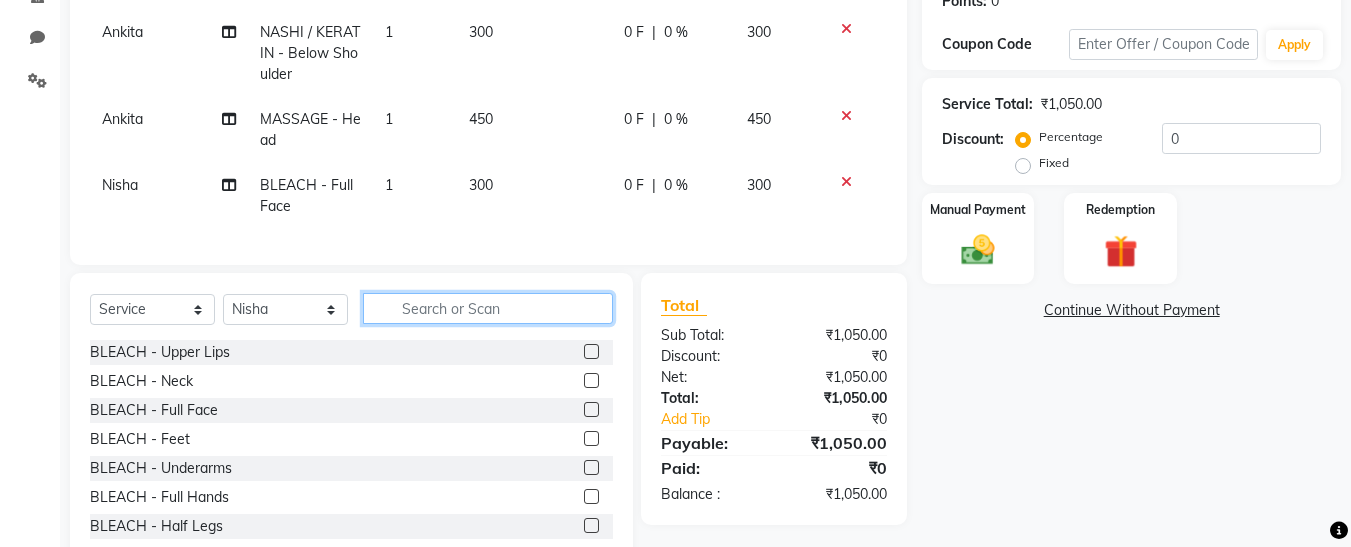 click 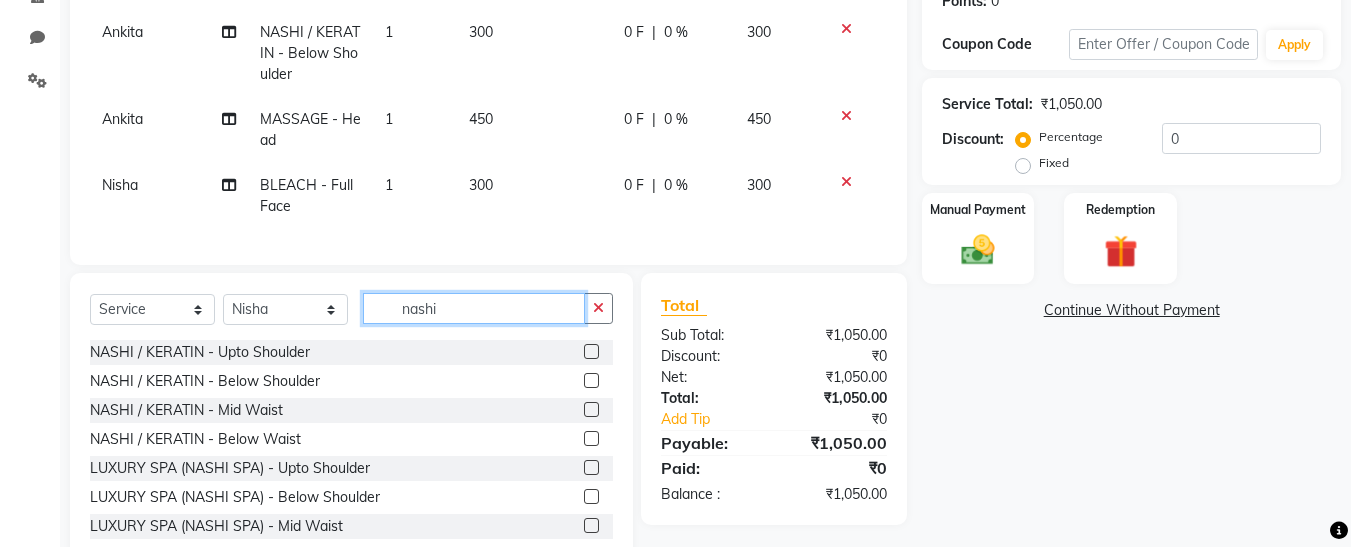 type on "nashi" 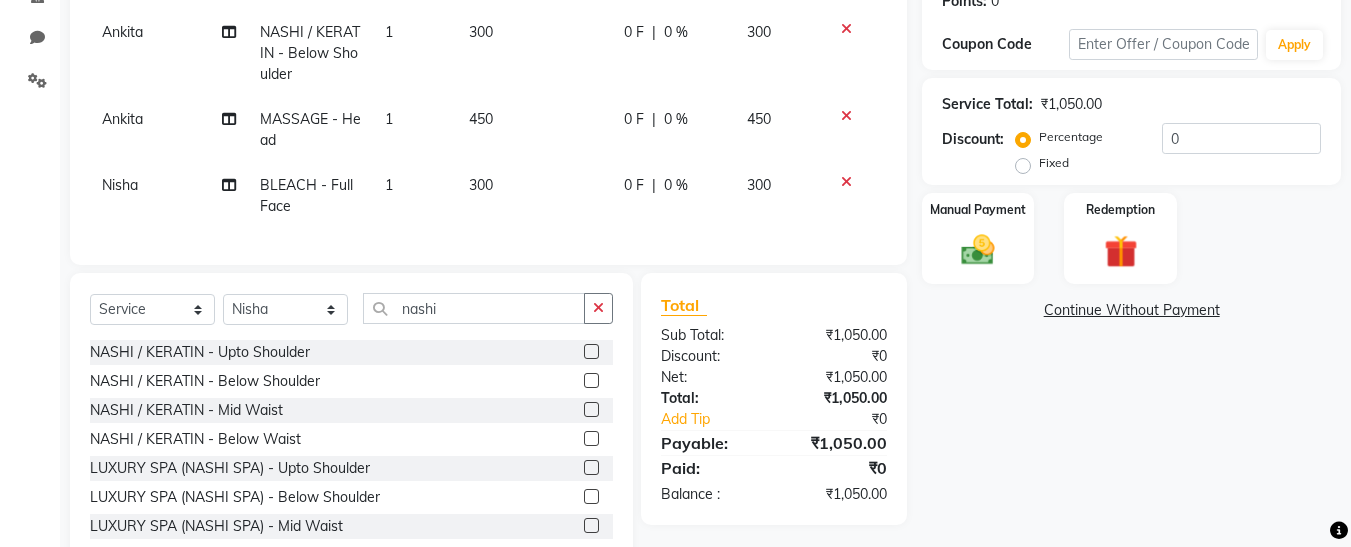 click 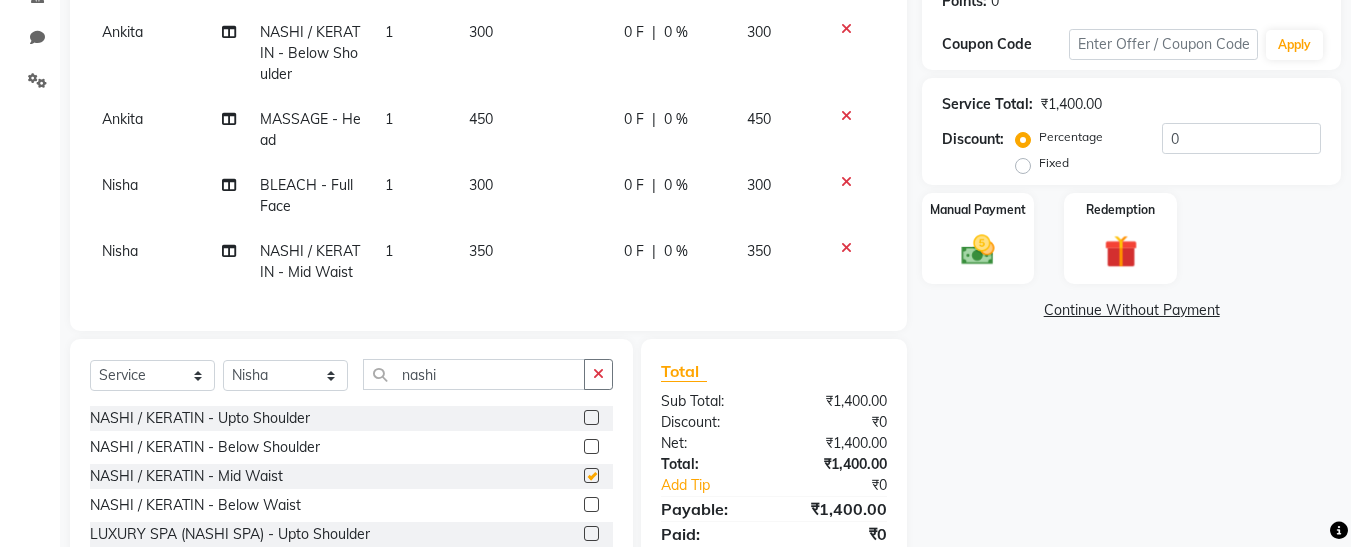 checkbox on "false" 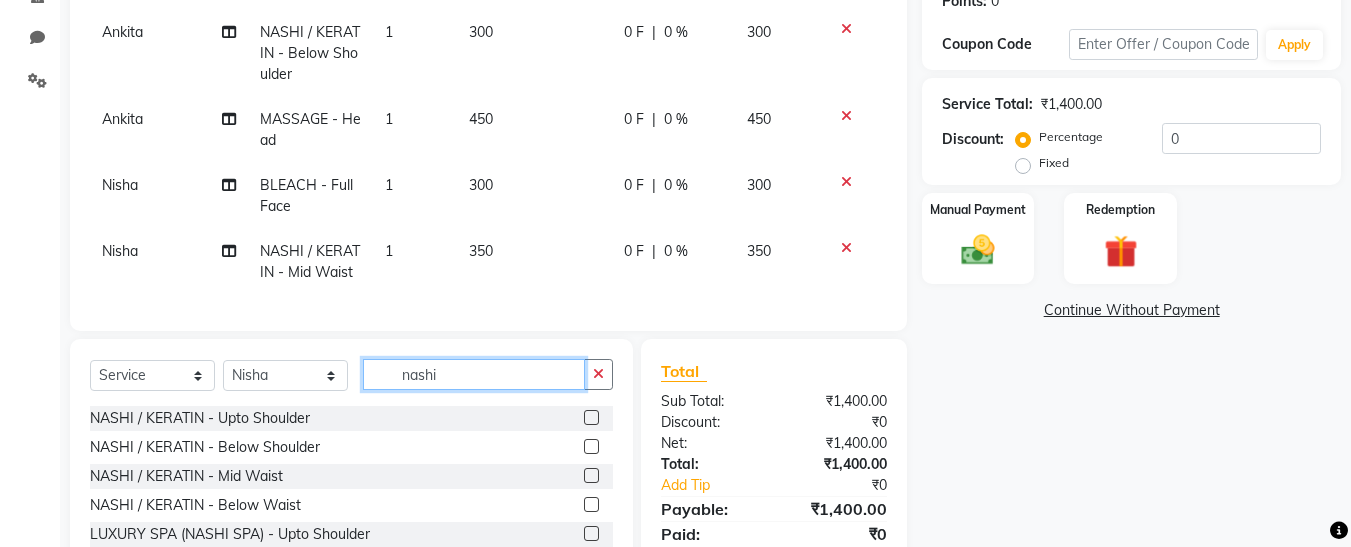click on "nashi" 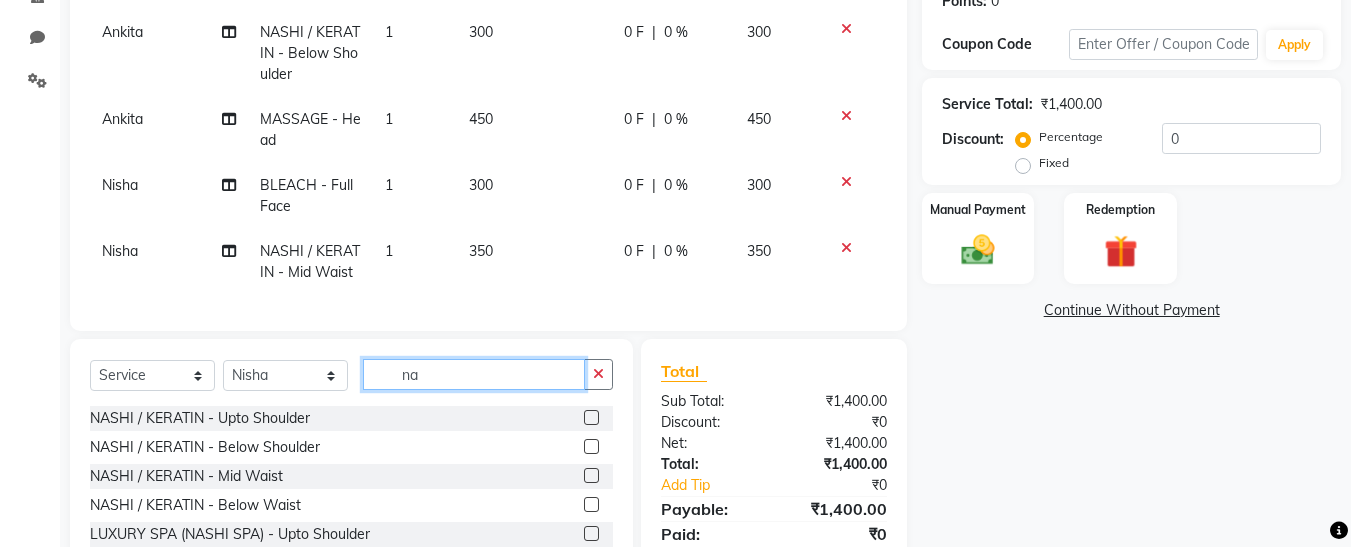 type on "n" 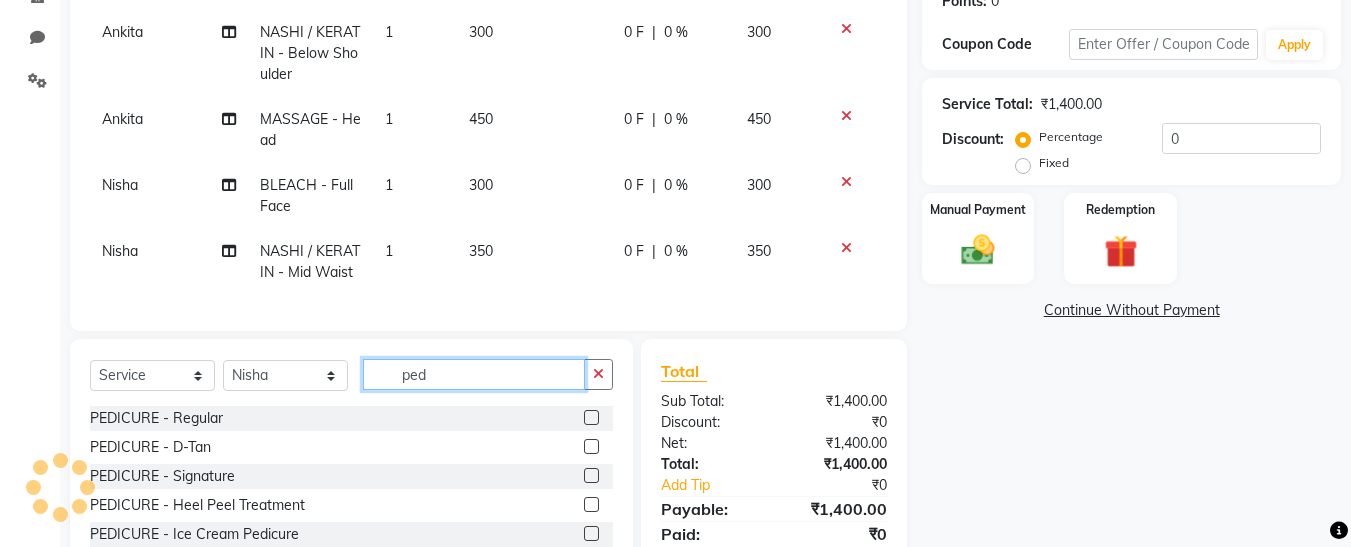 type on "ped" 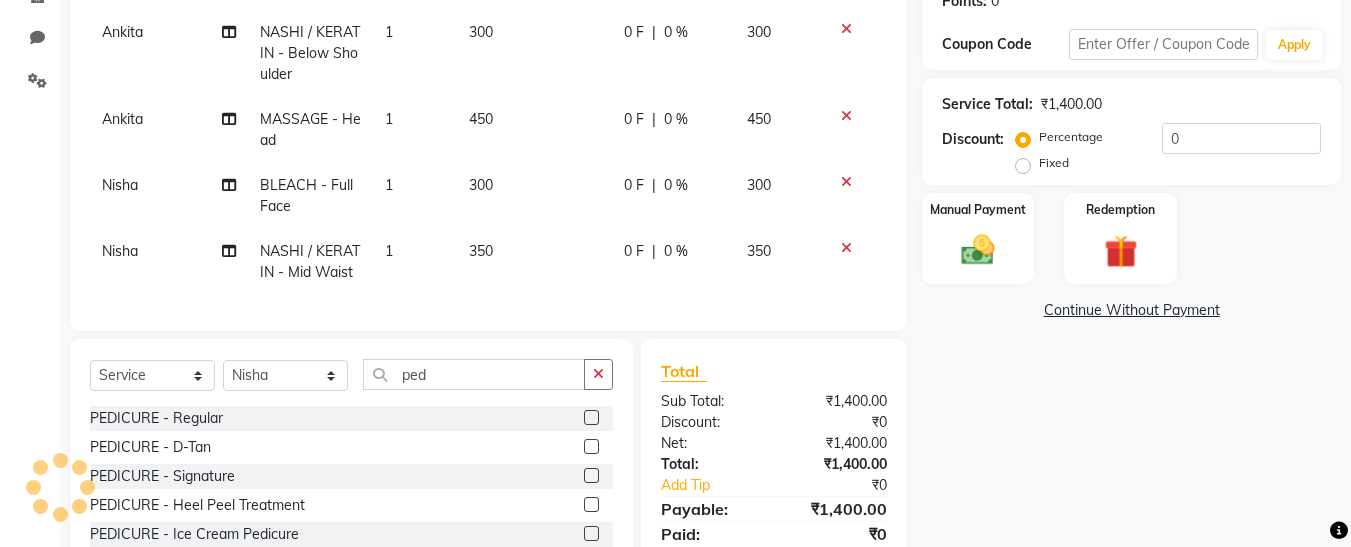 click 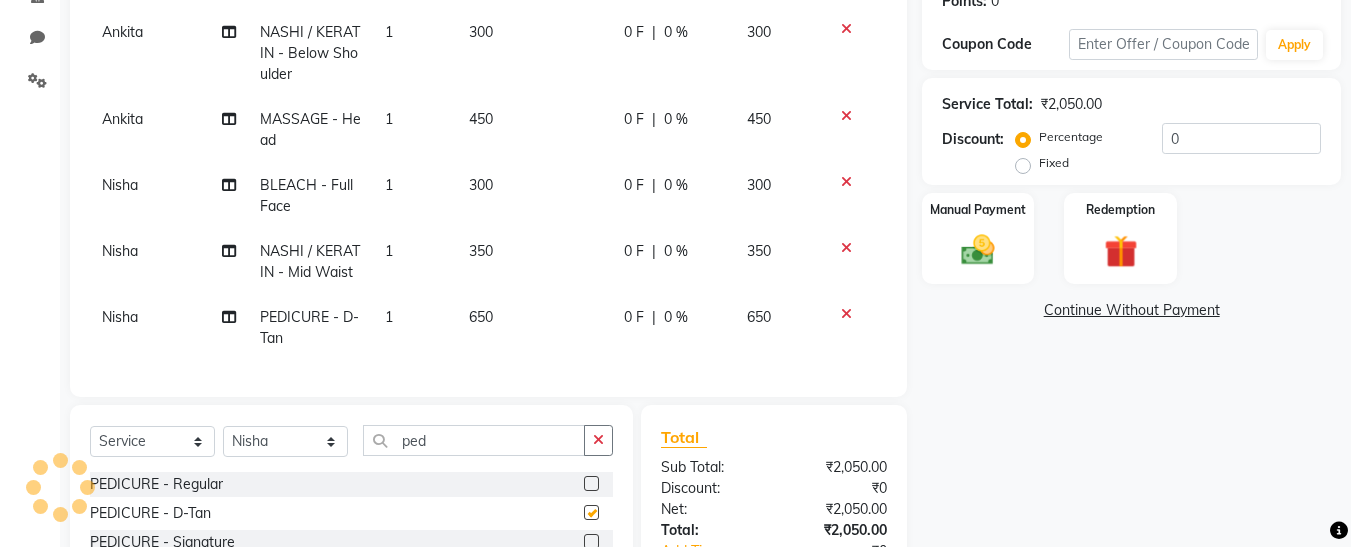 checkbox on "false" 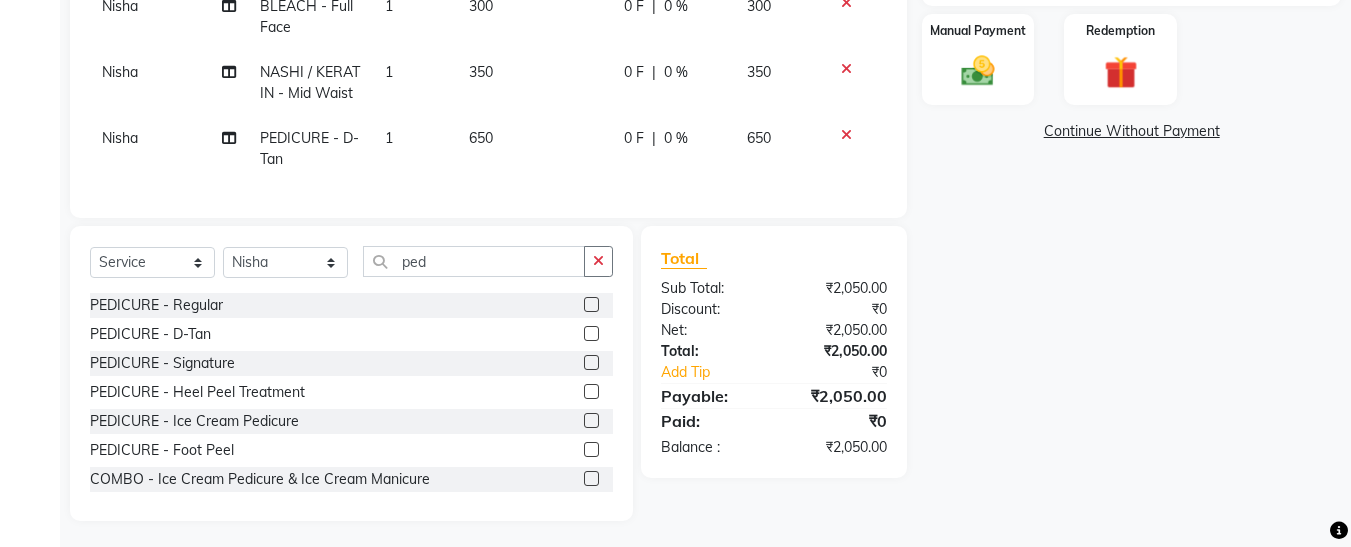 scroll, scrollTop: 518, scrollLeft: 0, axis: vertical 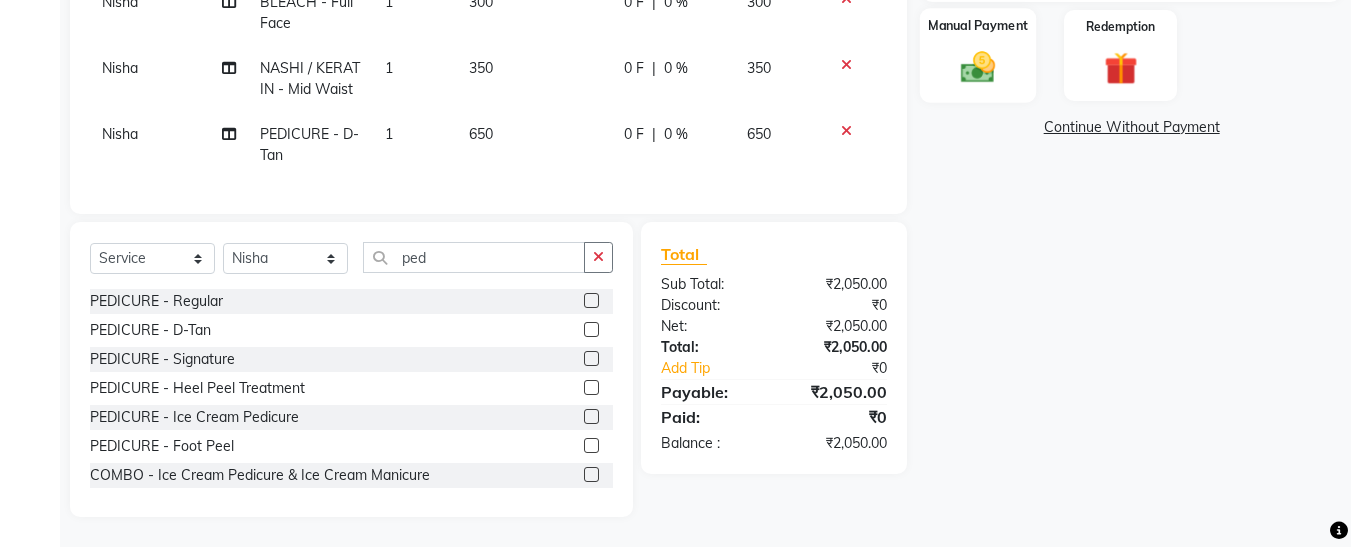 click 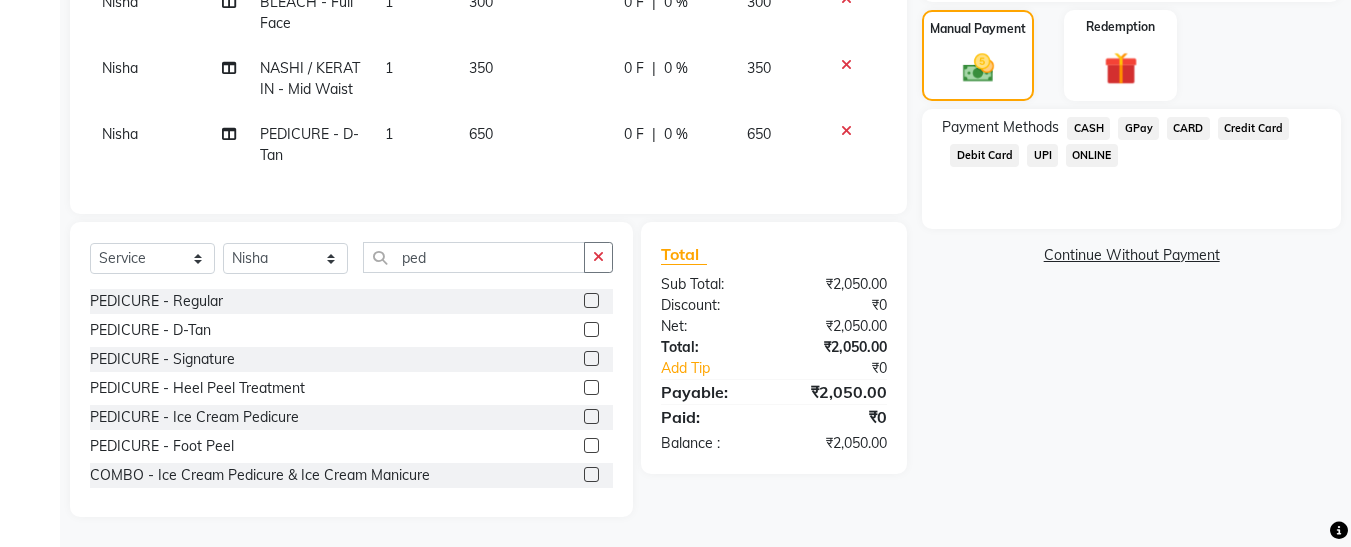 click on "GPay" 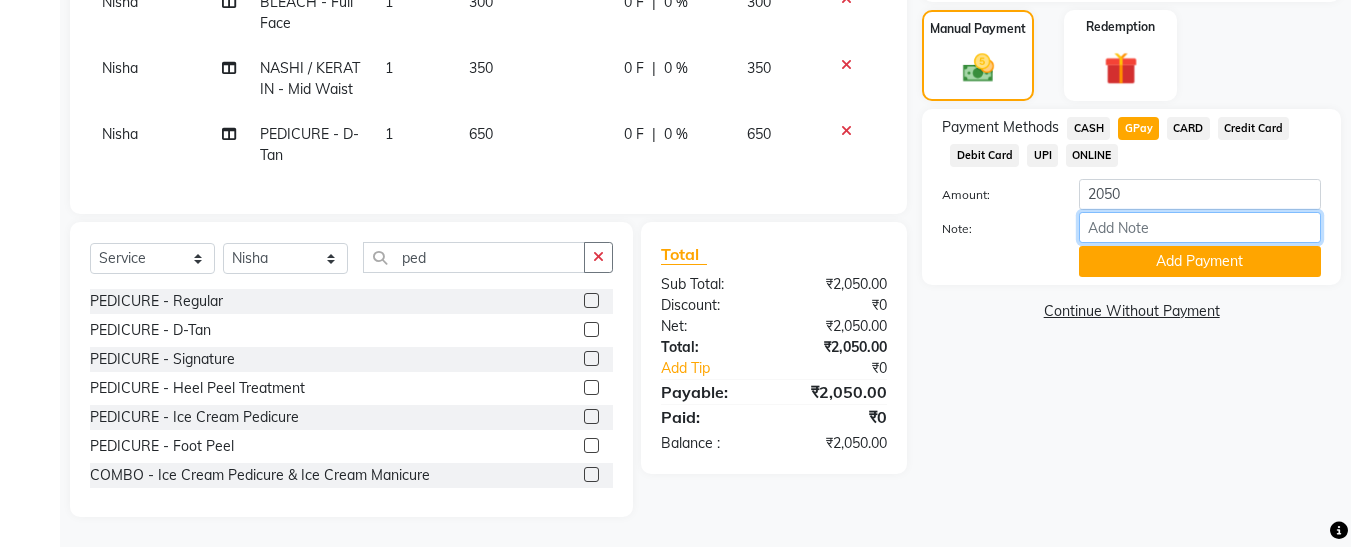 click on "Note:" at bounding box center (1200, 227) 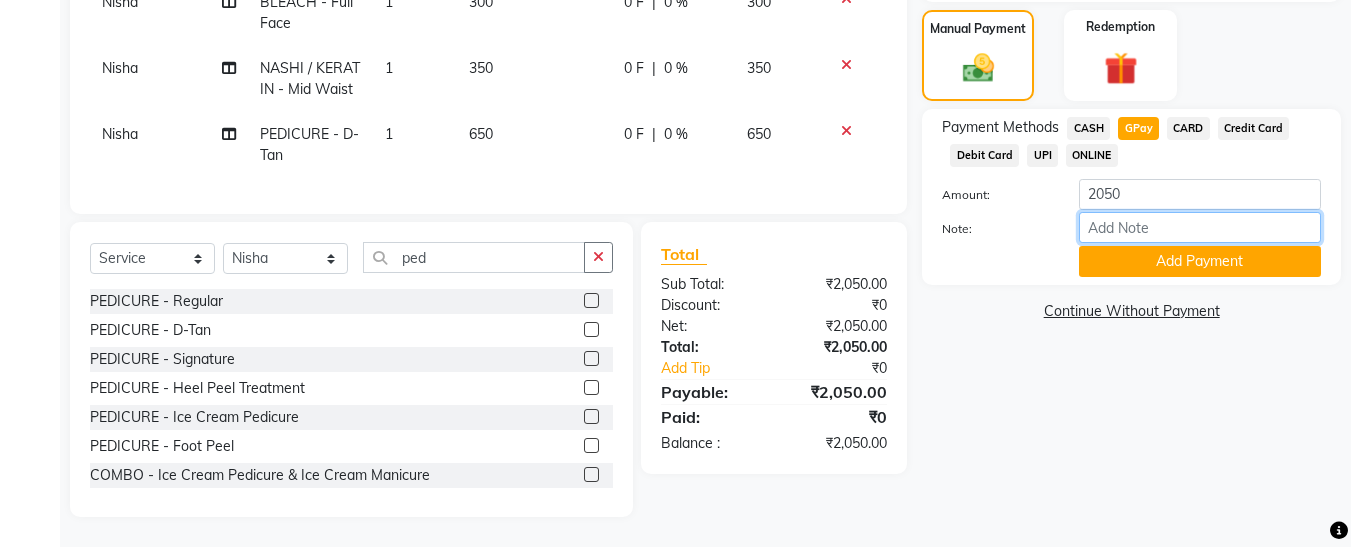 type on "fless" 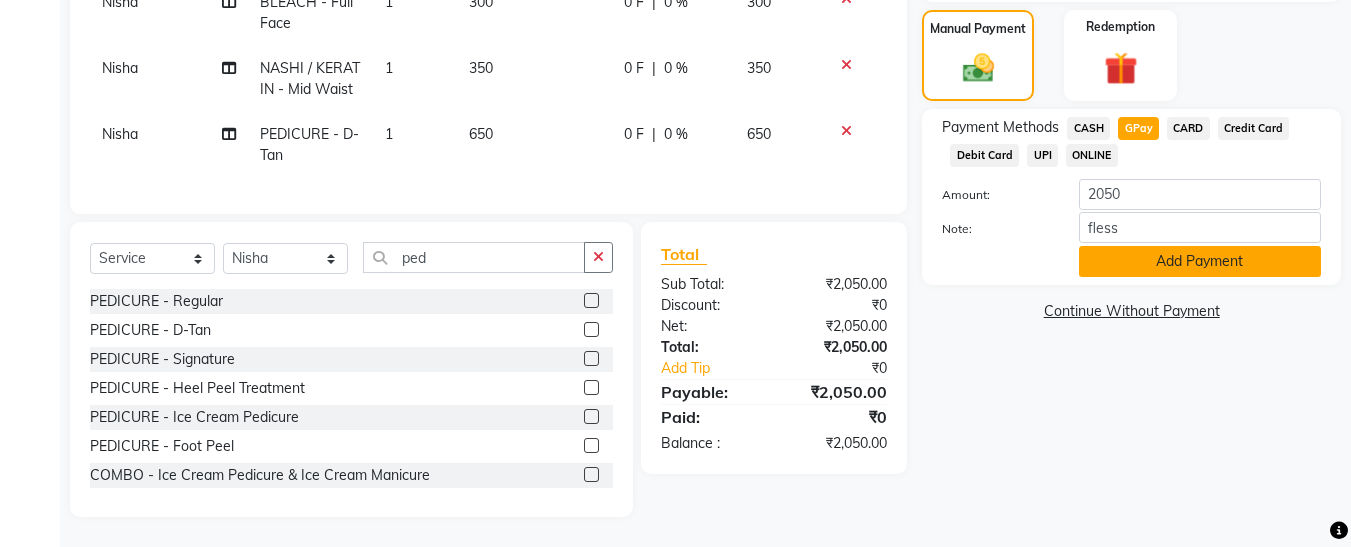 click on "Add Payment" 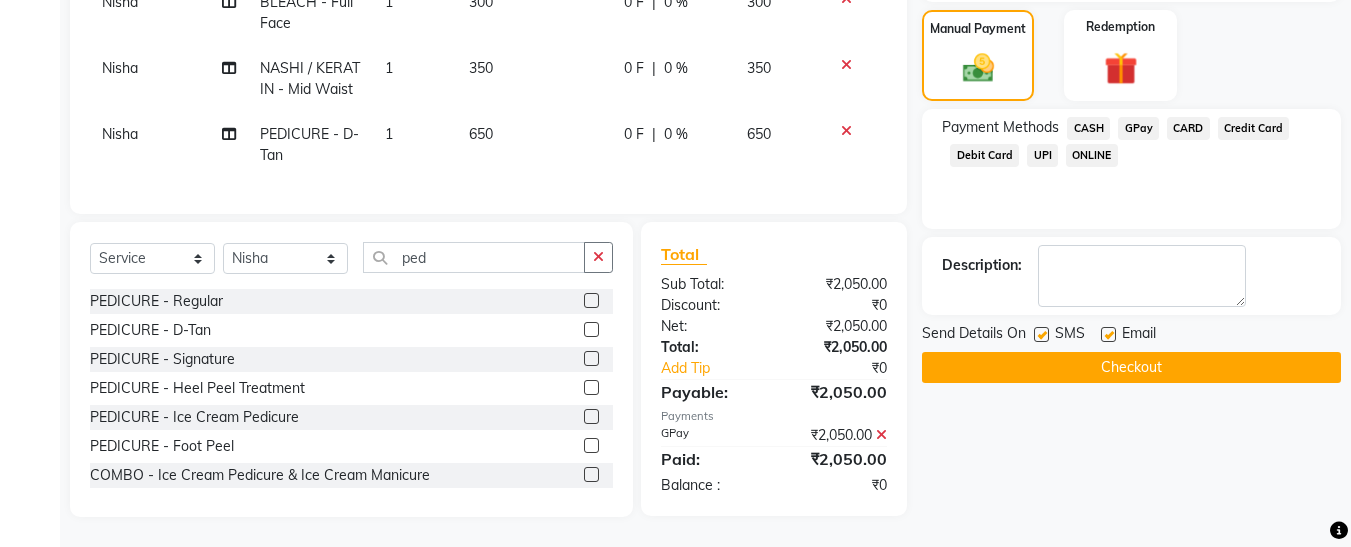 click 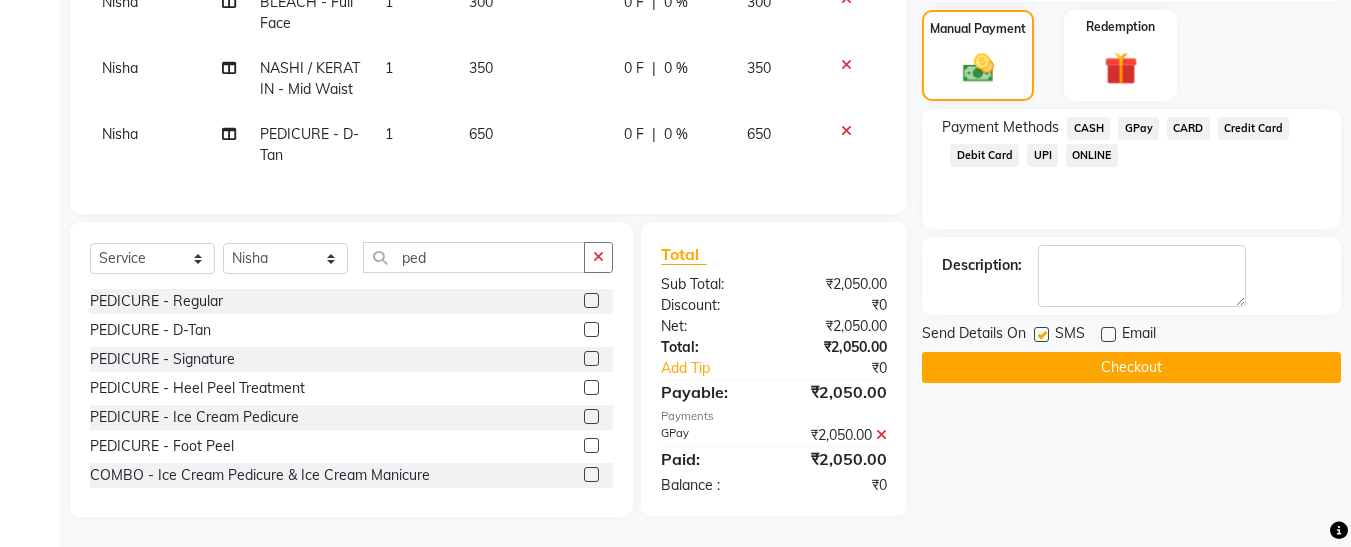 click 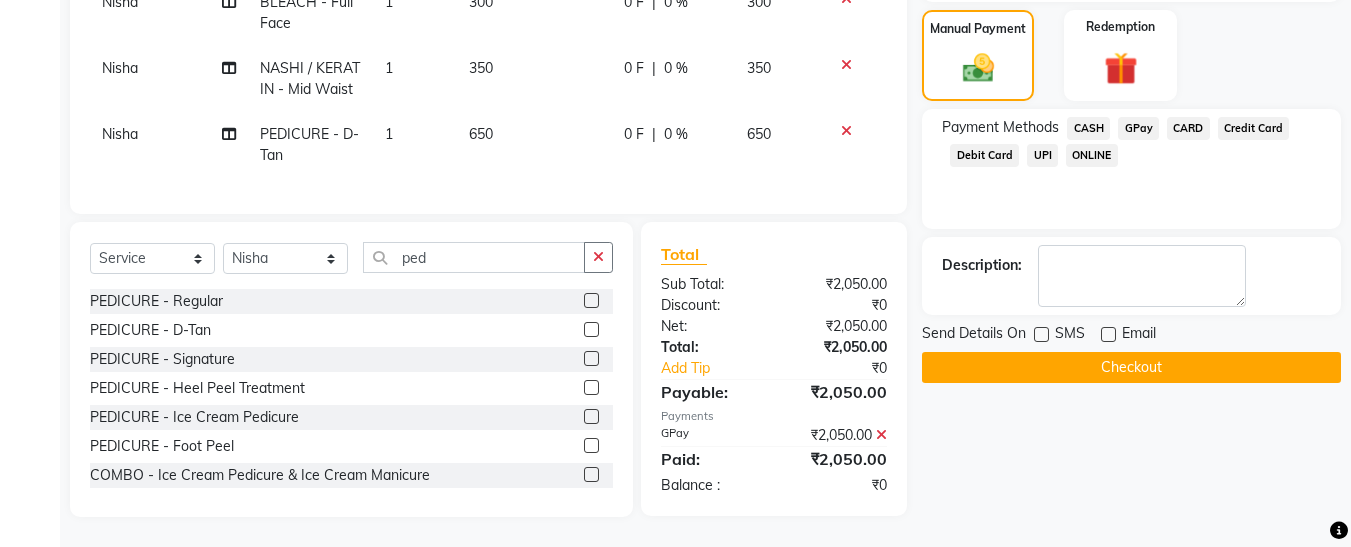 click on "Checkout" 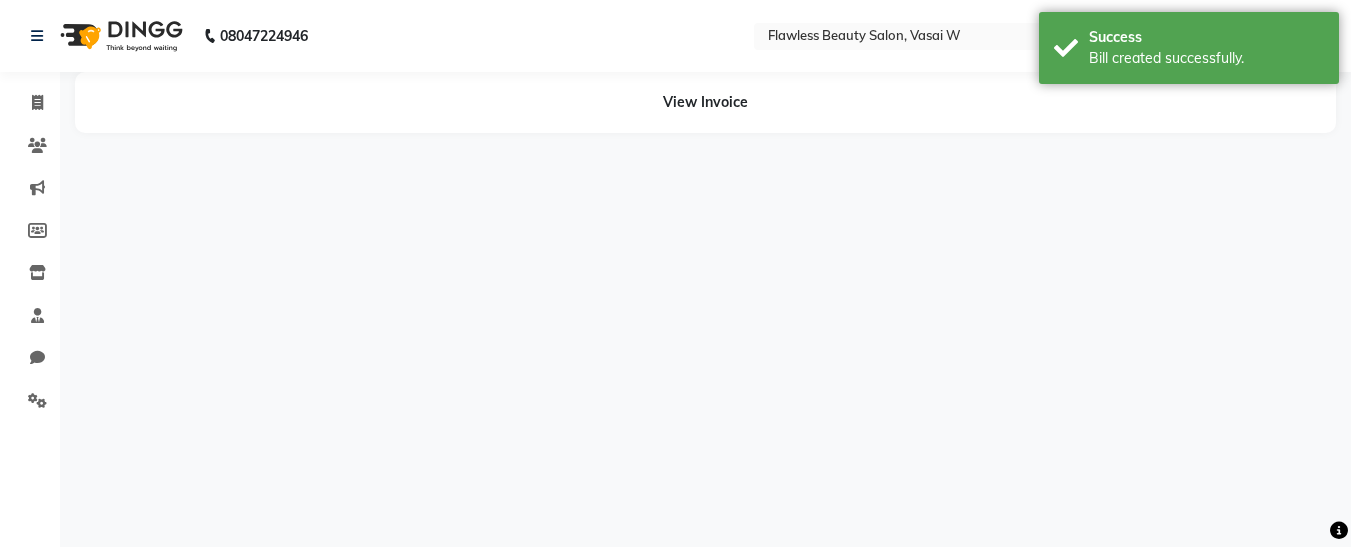 scroll, scrollTop: 0, scrollLeft: 0, axis: both 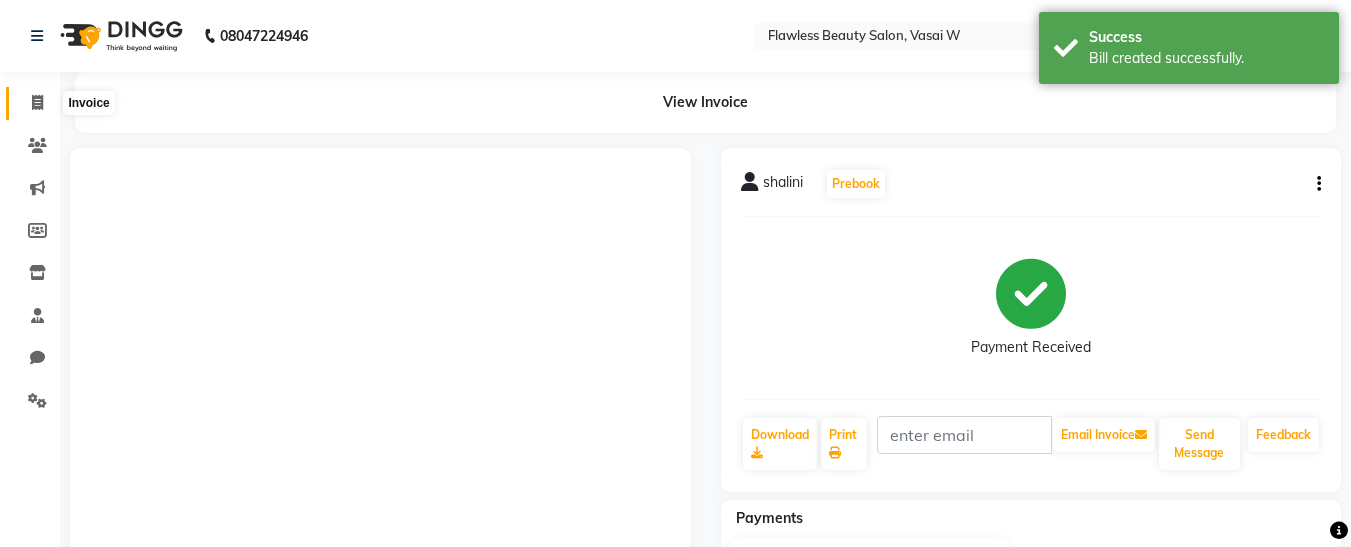click 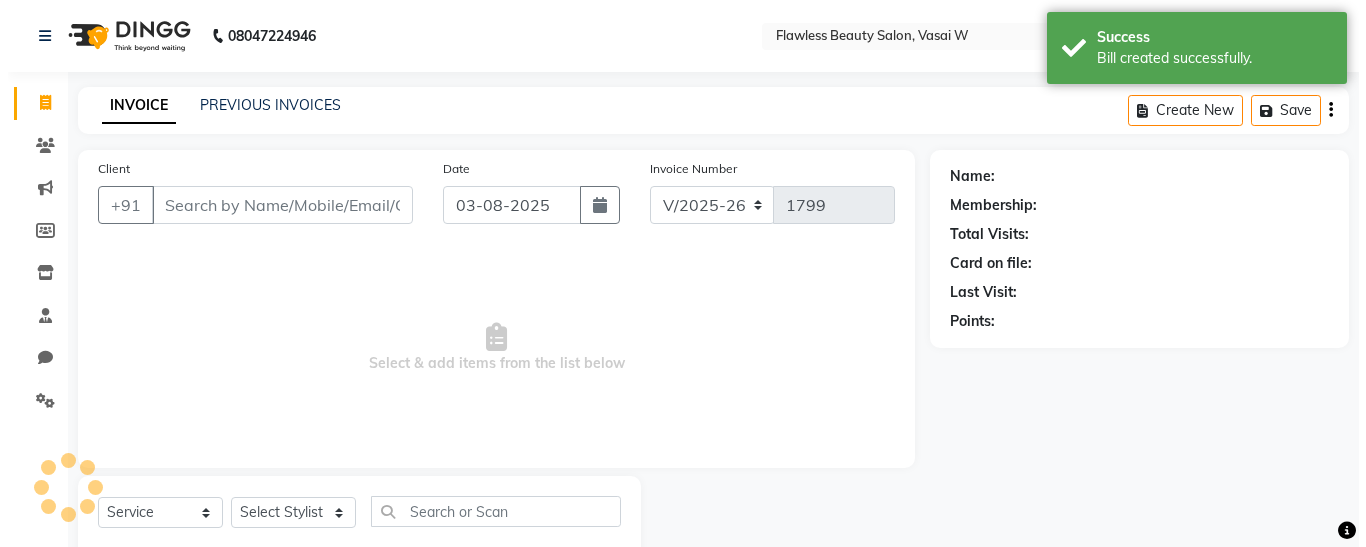 scroll, scrollTop: 54, scrollLeft: 0, axis: vertical 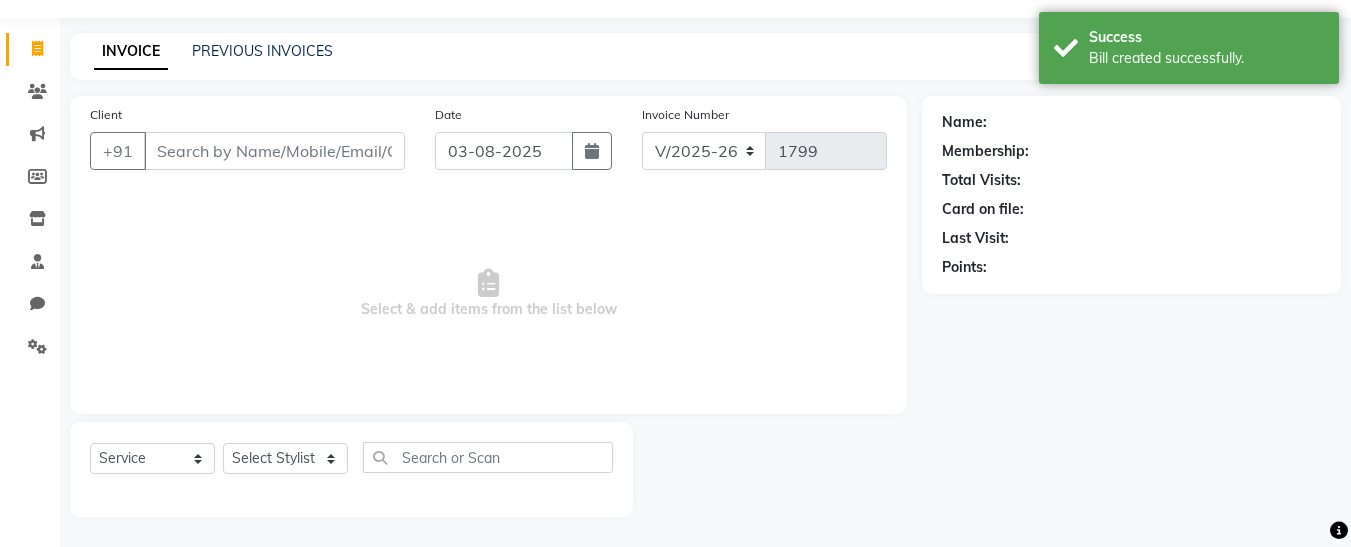 click on "Client" at bounding box center (274, 151) 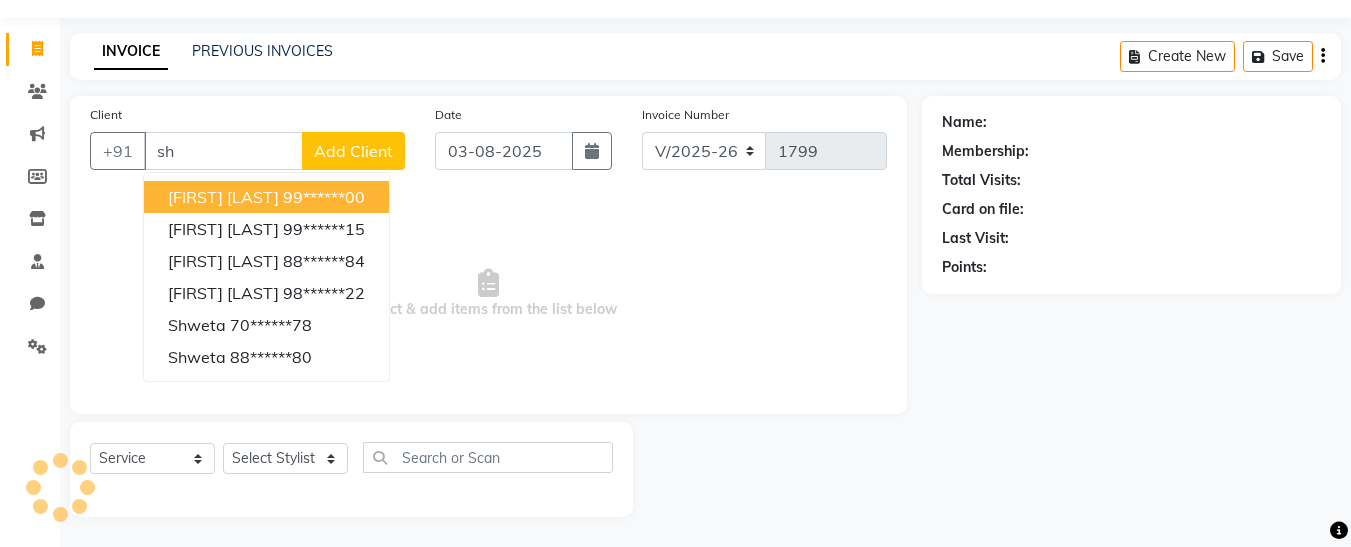 type on "s" 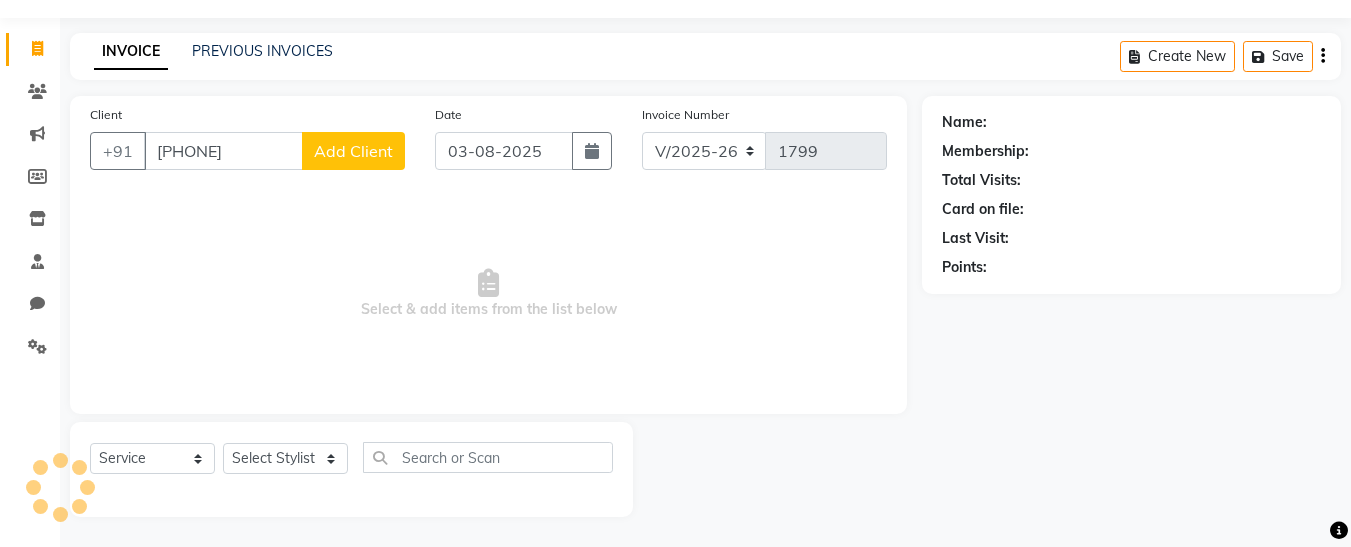 type on "[PHONE]" 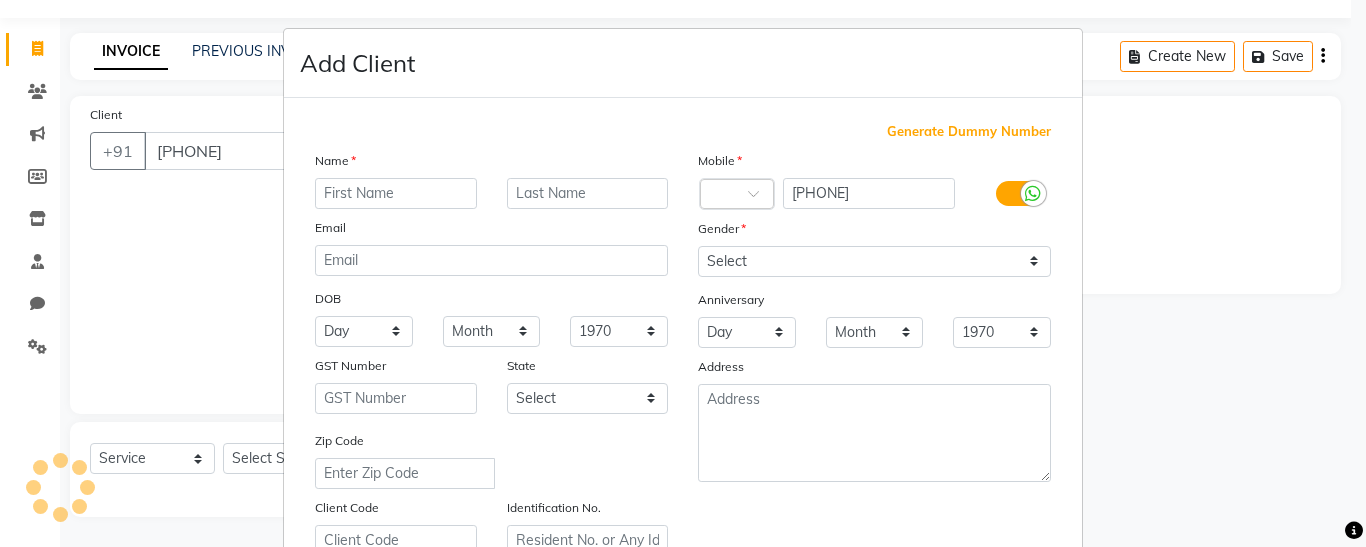 click at bounding box center [396, 193] 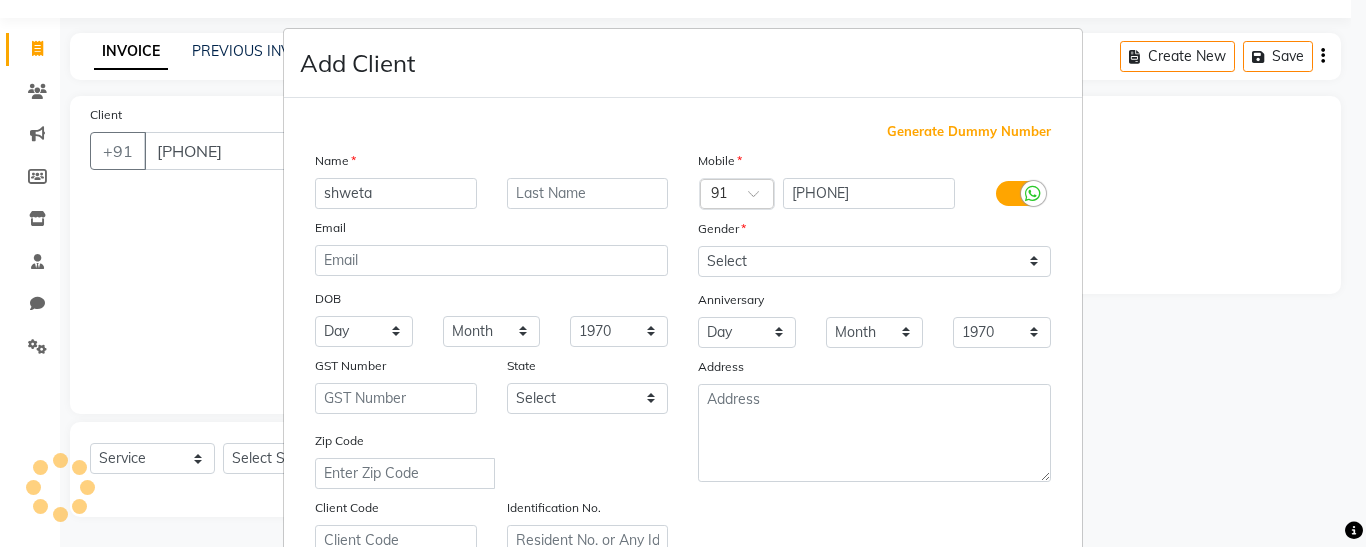 type on "shweta" 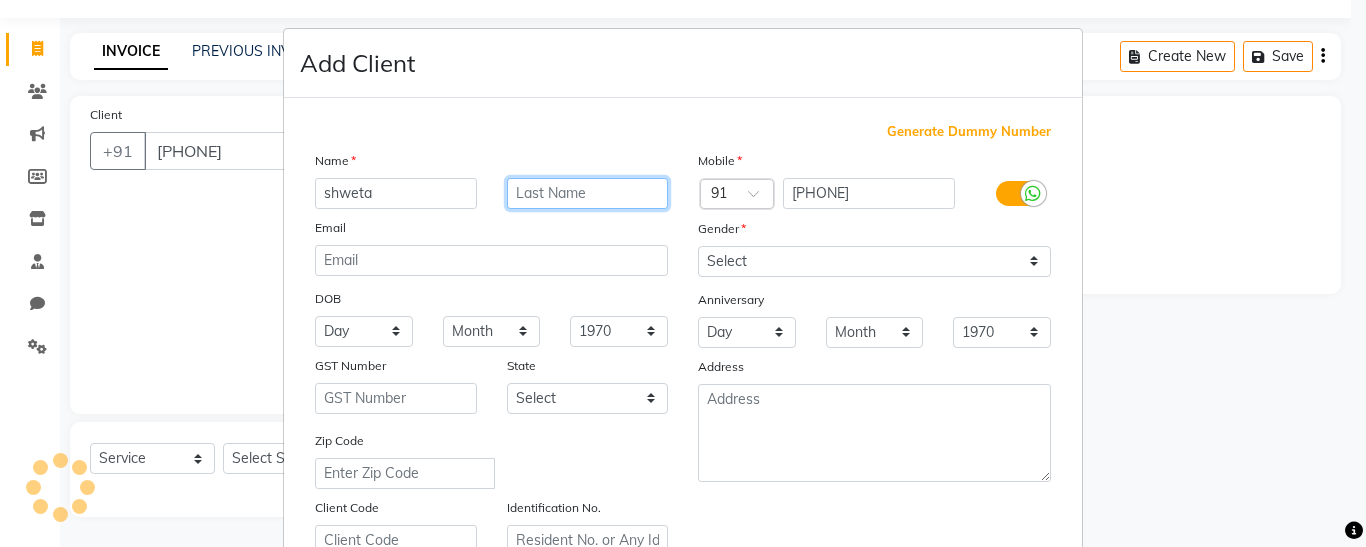click at bounding box center [588, 193] 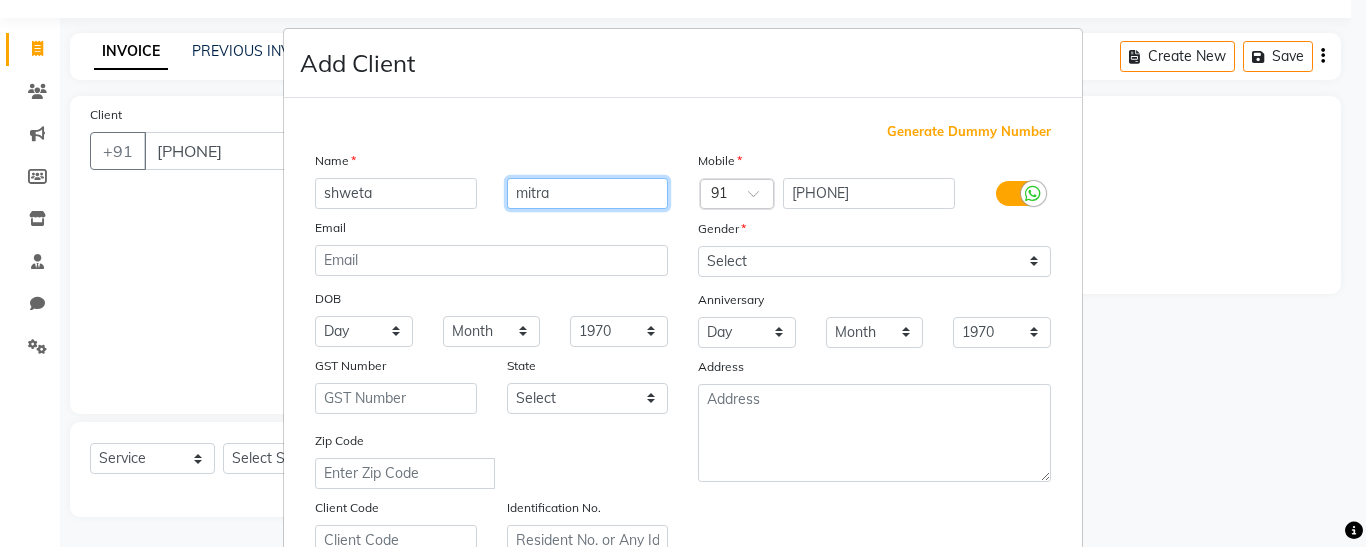 type on "mitra" 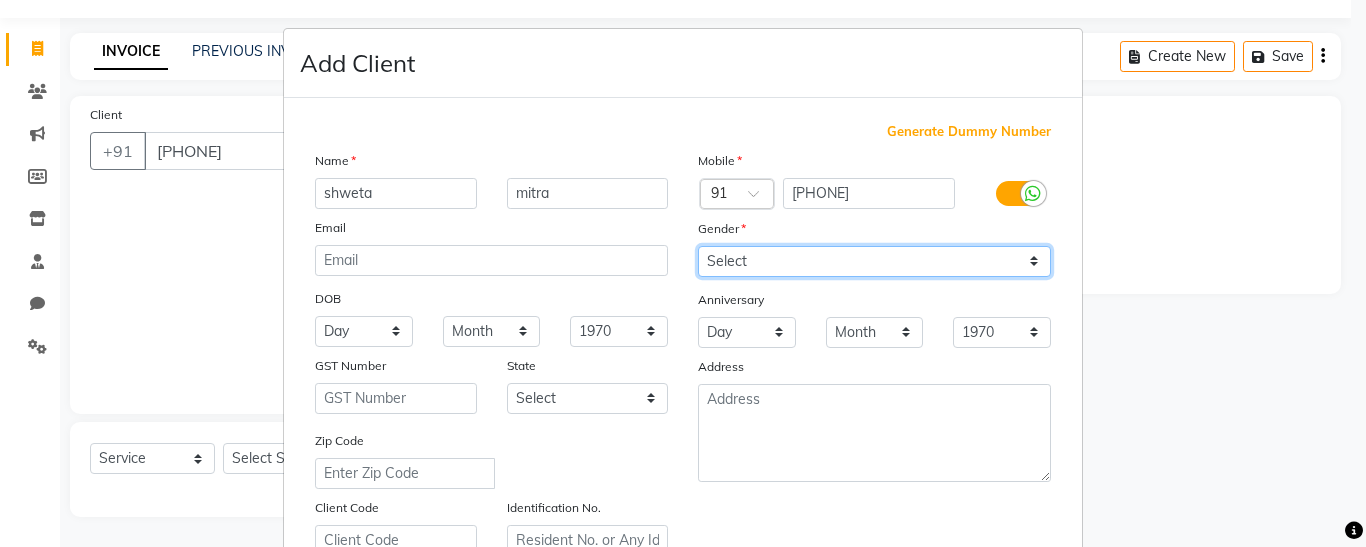 click on "Select Male Female Other Prefer Not To Say" at bounding box center [874, 261] 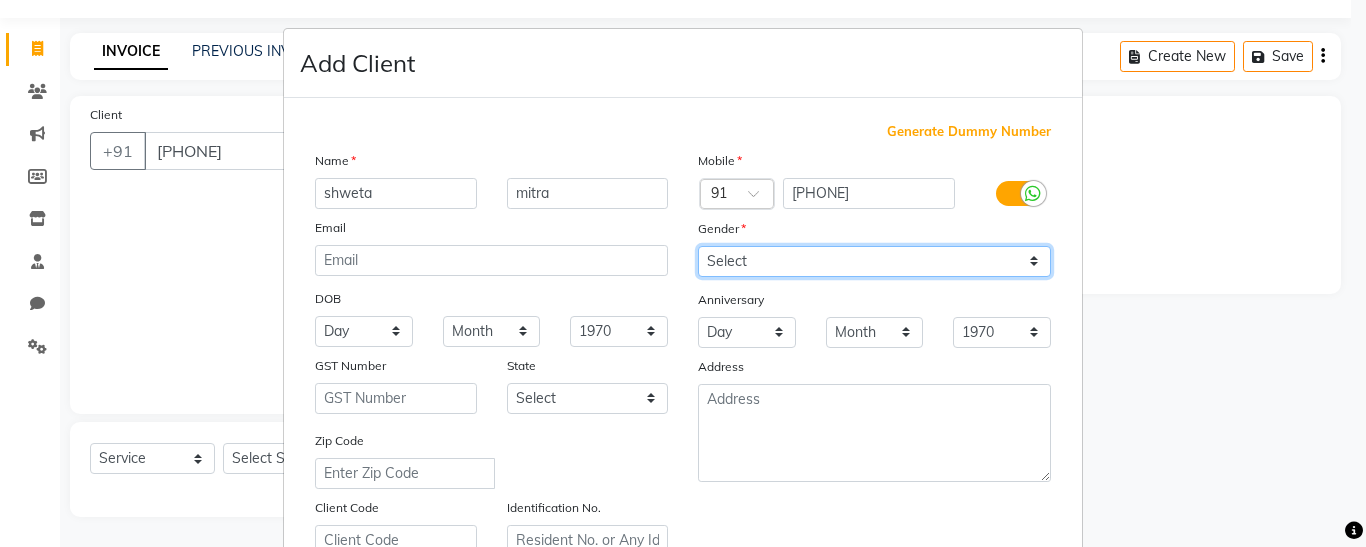 select on "female" 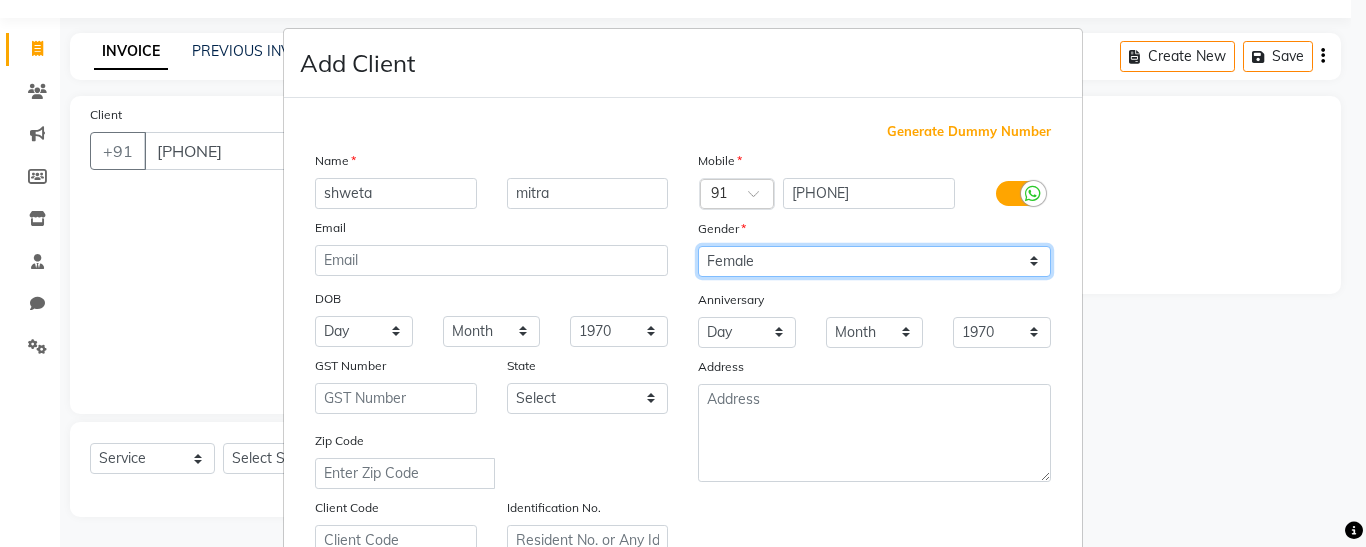 click on "Select Male Female Other Prefer Not To Say" at bounding box center (874, 261) 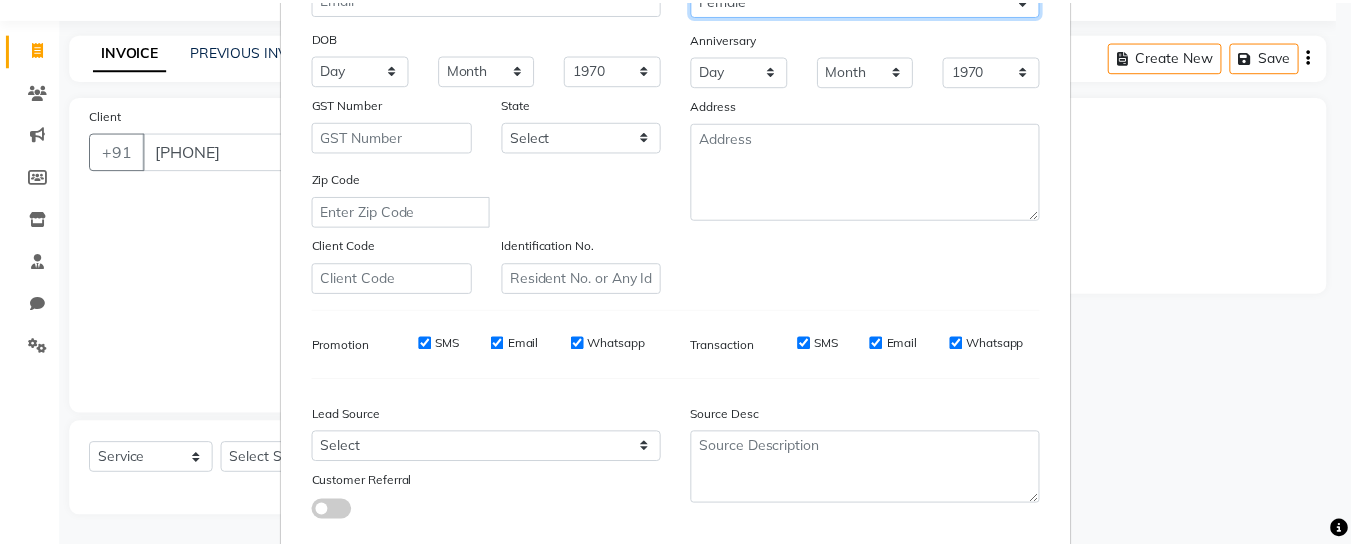 scroll, scrollTop: 311, scrollLeft: 0, axis: vertical 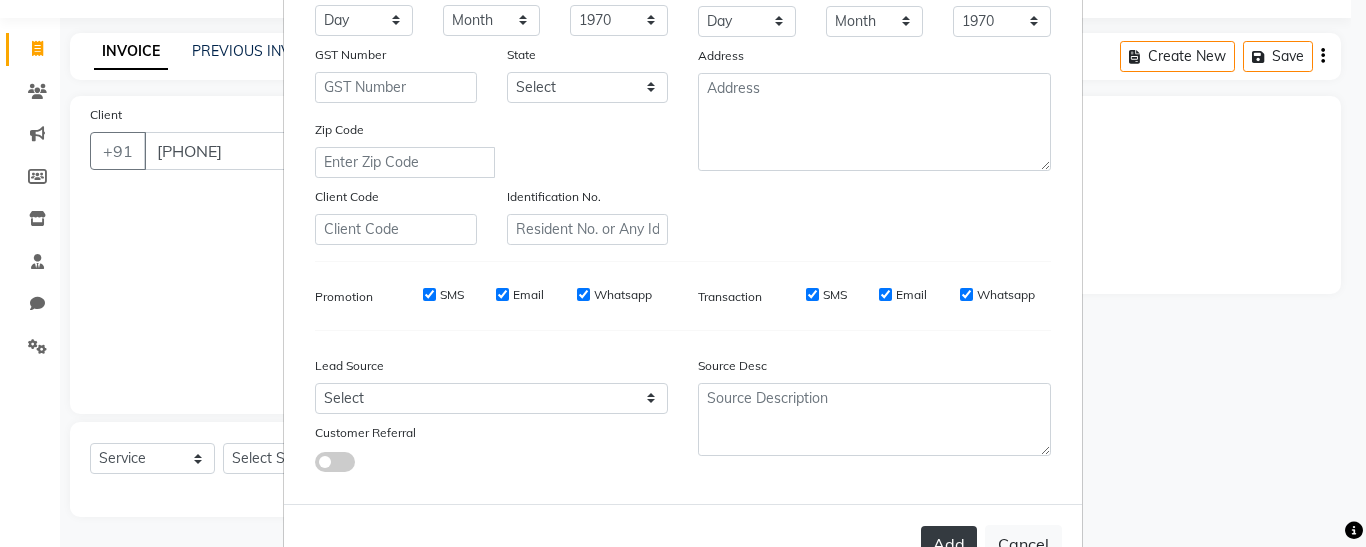 click on "Add" at bounding box center [949, 544] 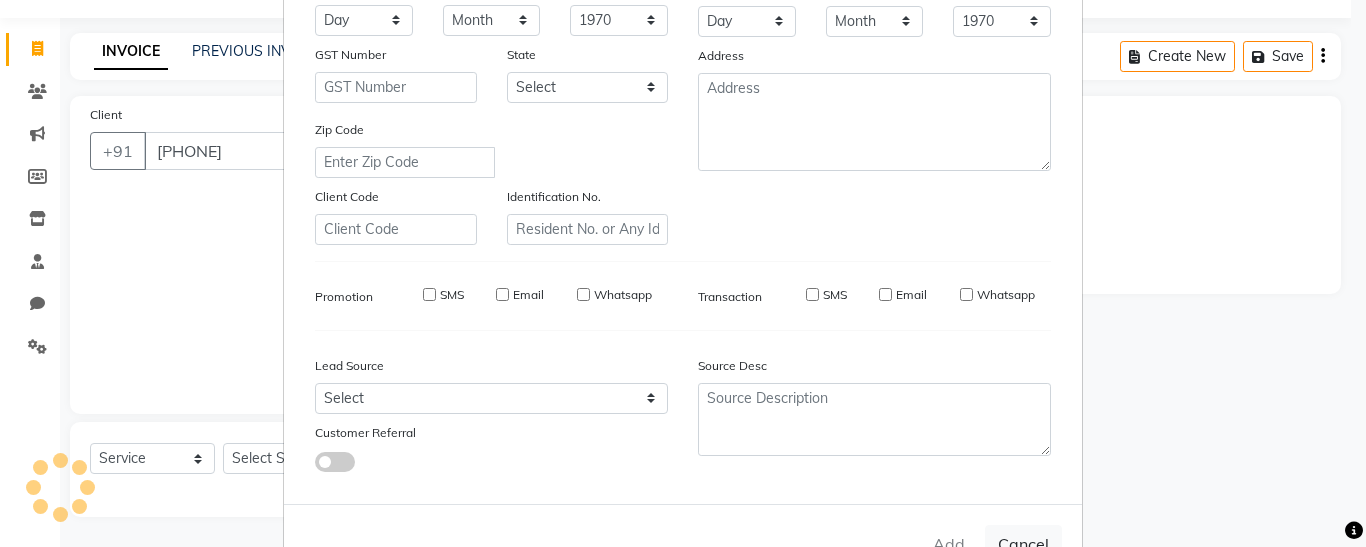 type on "99******29" 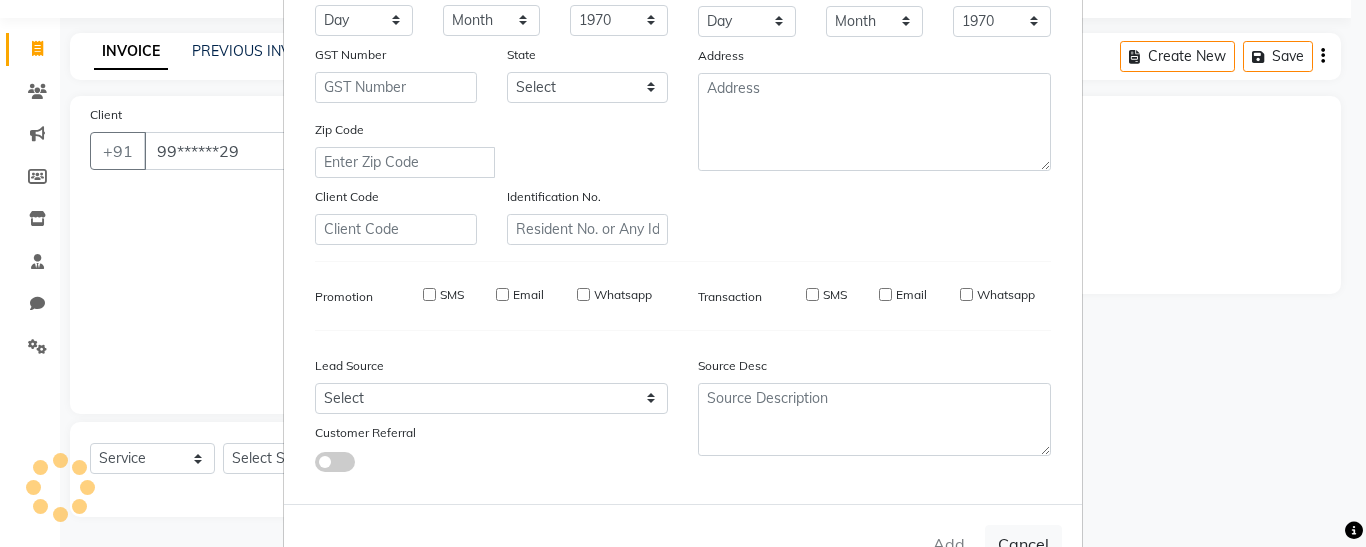 select 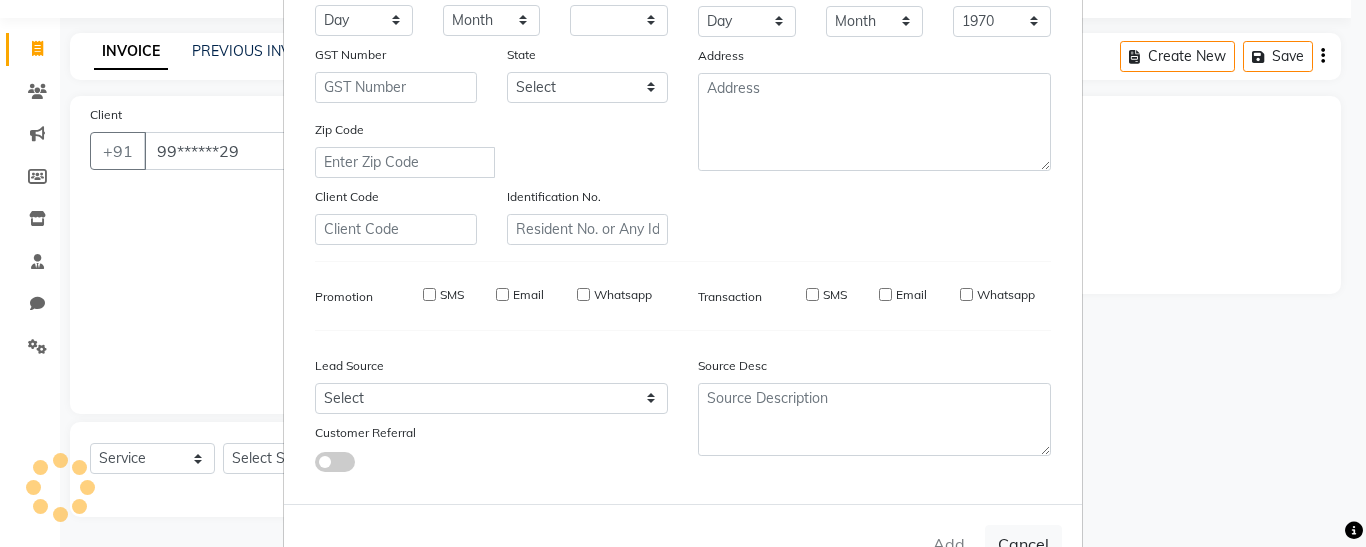 select 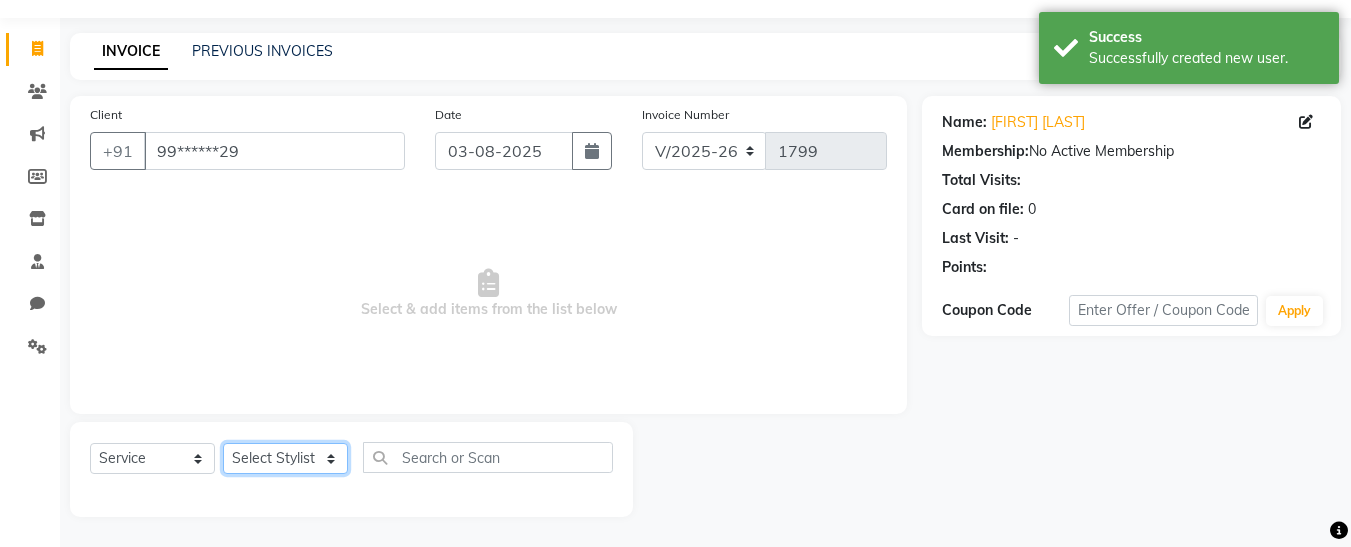 click on "Select Stylist [FIRST] [FIRST] [FIRST] [FIRST] [FIRST] [FIRST] [FIRST] [FIRST] [FIRST]" 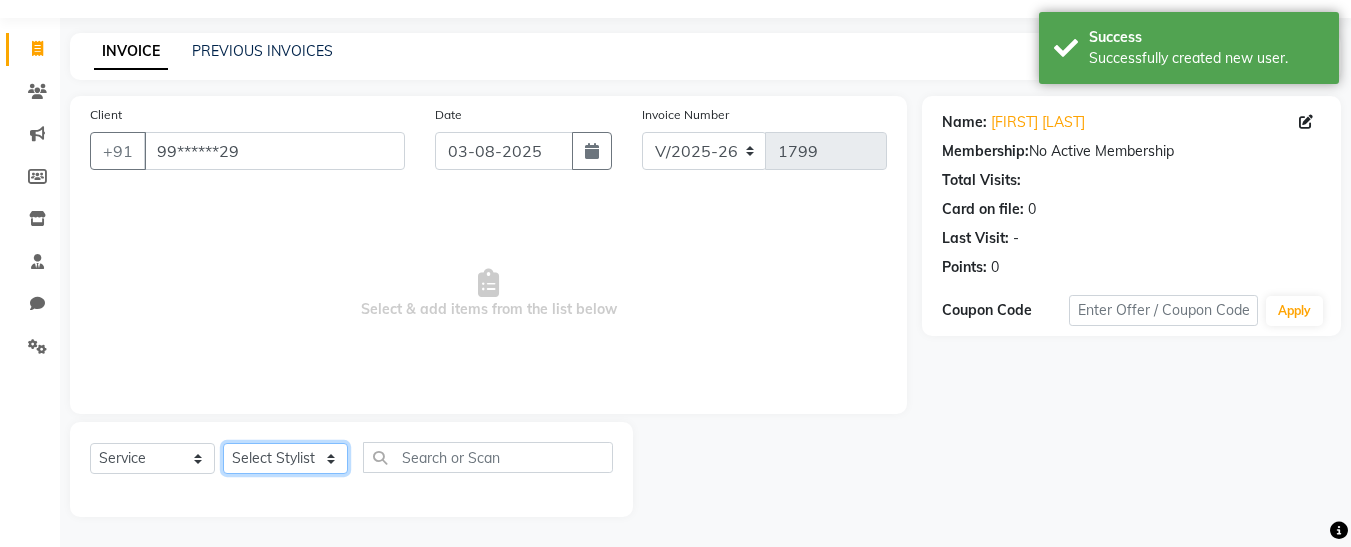 click on "Select Stylist [FIRST] [FIRST] [FIRST] [FIRST] [FIRST] [FIRST] [FIRST] [FIRST] [FIRST]" 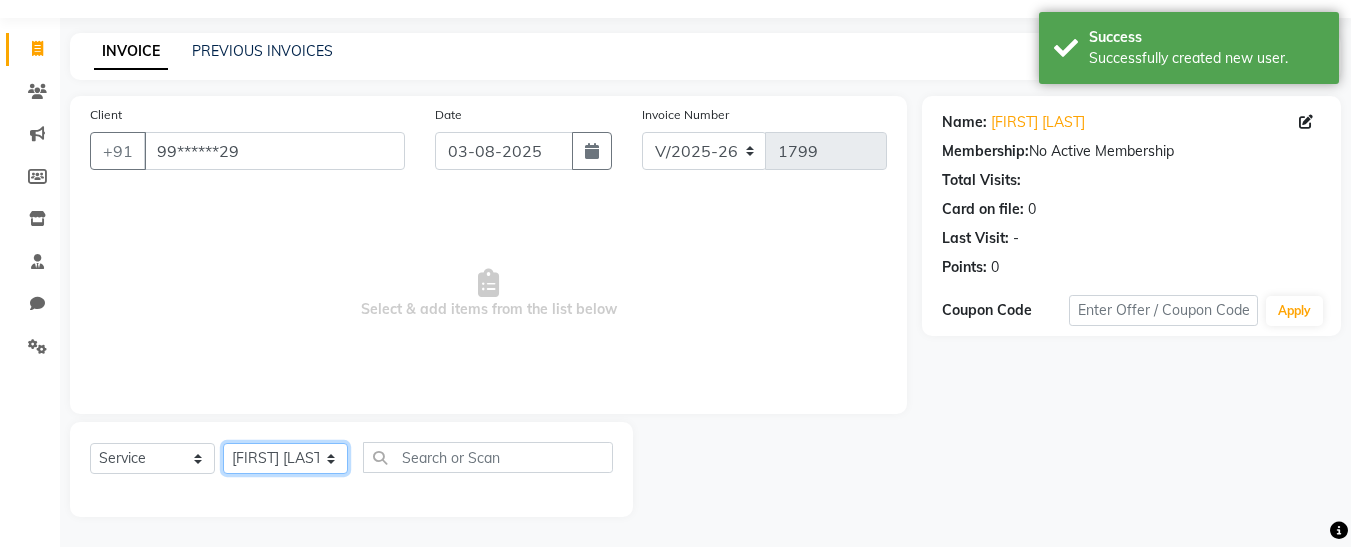 click on "Select Stylist [FIRST] [FIRST] [FIRST] [FIRST] [FIRST] [FIRST] [FIRST] [FIRST] [FIRST]" 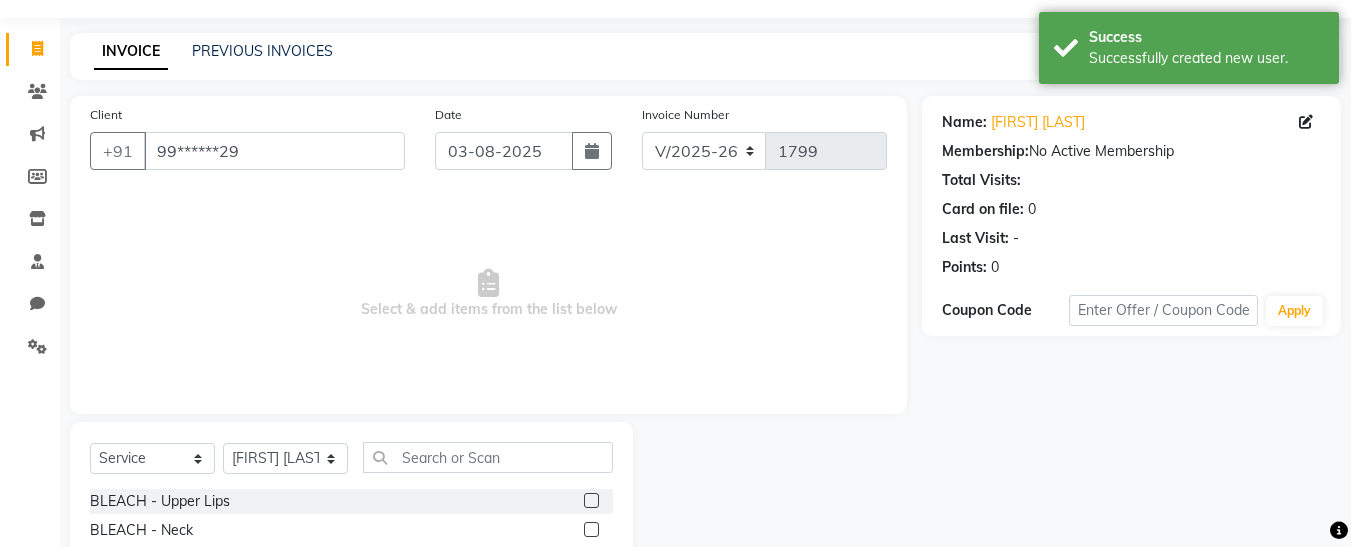 click on "Select Service Product Membership Package Voucher Prepaid Gift Card Select Stylist [FIRST] [FIRST] [FIRST] [FIRST] [FIRST] [FIRST] [FIRST] [FIRST] [FIRST] BLEACH - Upper Lips BLEACH - Neck BLEACH - Full Face BLEACH - Feet BLEACH - Underarms BLEACH - Full Hands BLEACH - Half Legs BLEACH - Half Front / Back BLEACH - Full Body last balance underarms brightning treatment D-TAN - Neck D-TAN - Full Face D-TAN - Full Hand D-TAN - Full Body D-TAN -Feet D-TAN - Front/Back MANICURE - Regular MANICURE - D-Tan MANICURE - Signature PEDICURE - Regular PEDICURE - D-Tan PEDICURE - Signature PEDICURE - Heel Peel Treatment PEDICURE - Ice Cream Pedicure PEDICURE - Foot Peel COMBO - Ice Cream Pedicure & Ice Cream Manicure MASSAGE - Head MASSAGE - Hands MASSAGE - Legs MASSAGE - Back MASSAGE - Body MASSAGE - Body Spa MASSAGE - Hair Fall Oil Treatment Dandruff Treatment CLEANUP - Hydra Cleanup CLEANUP - Deep Pore CLEANUP - Vit C Cleanup" 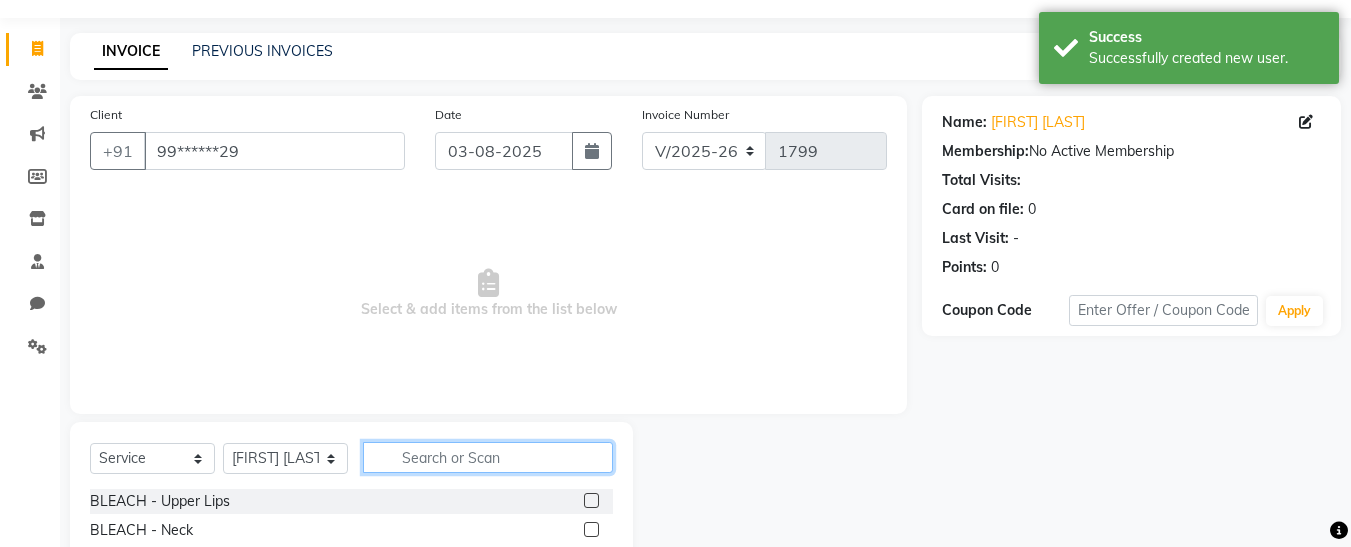 click 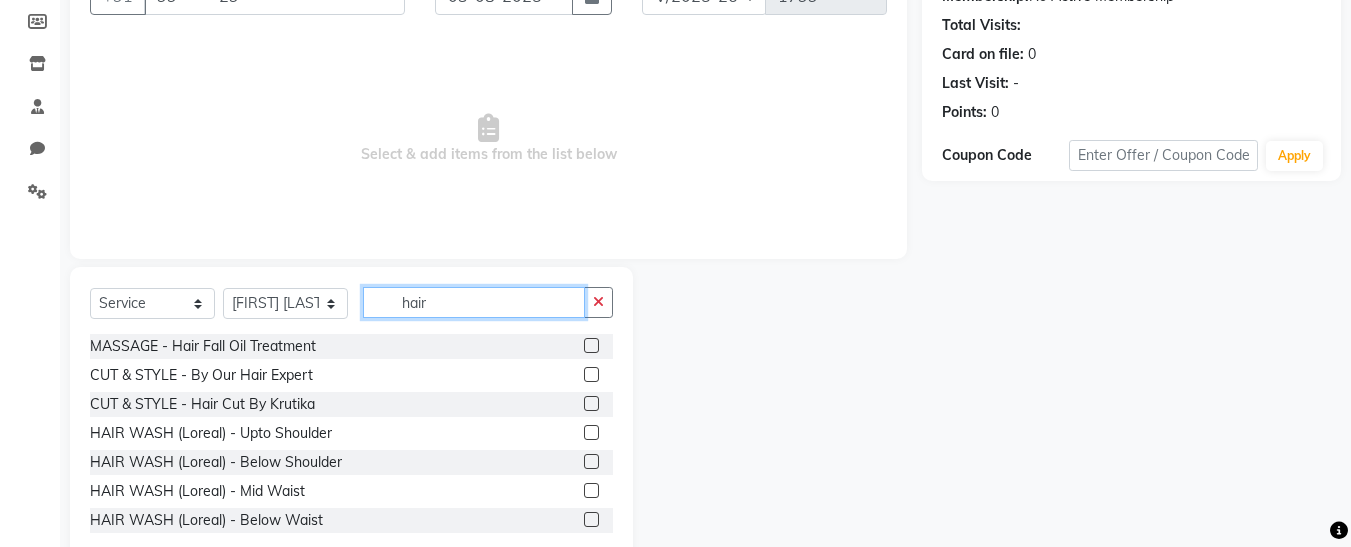 scroll, scrollTop: 242, scrollLeft: 0, axis: vertical 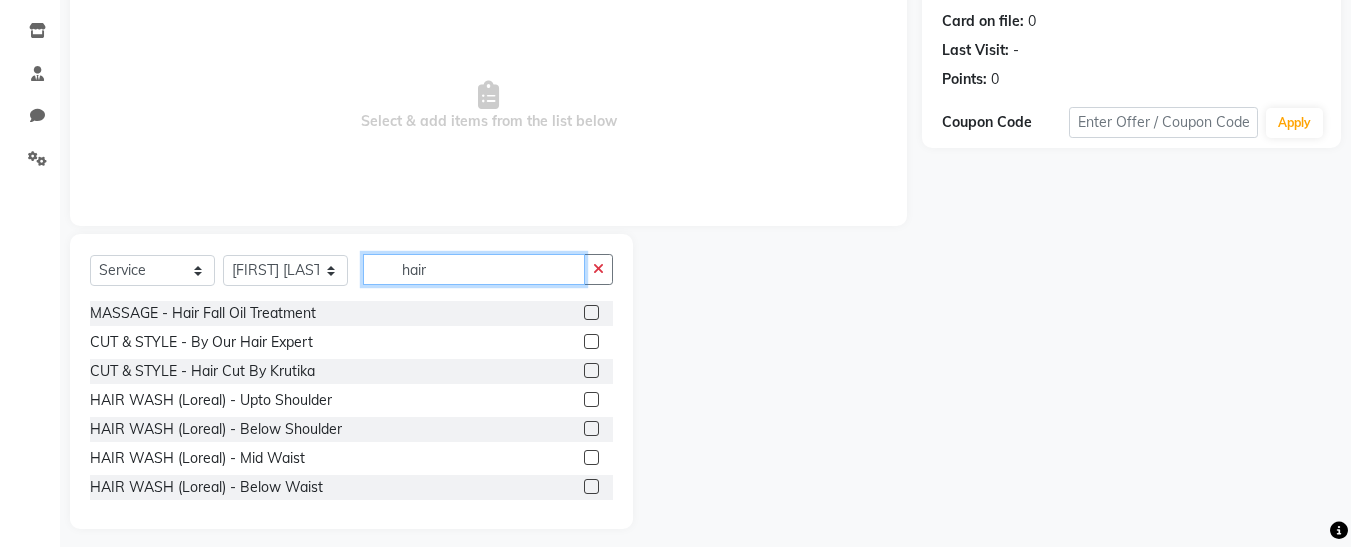 type on "hair" 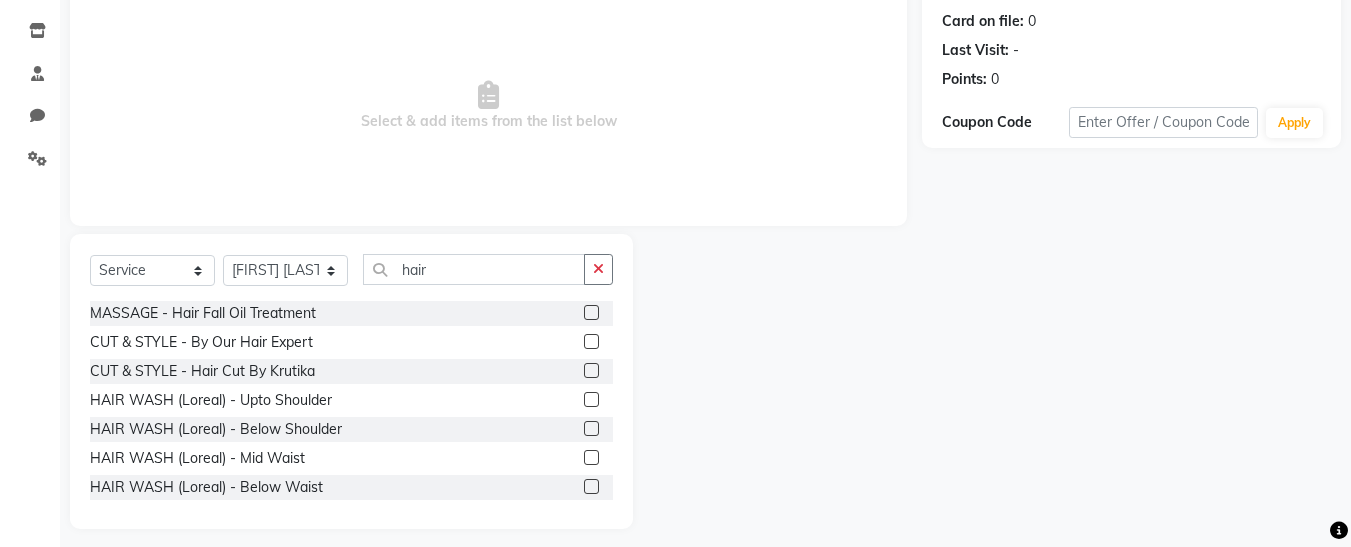 click 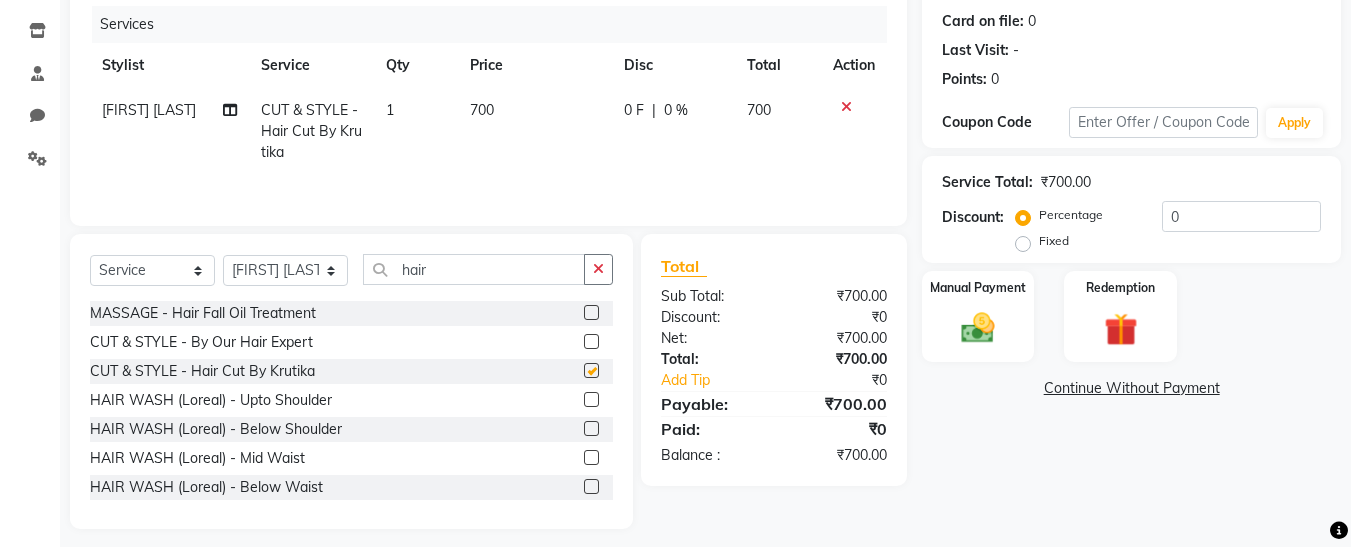 checkbox on "false" 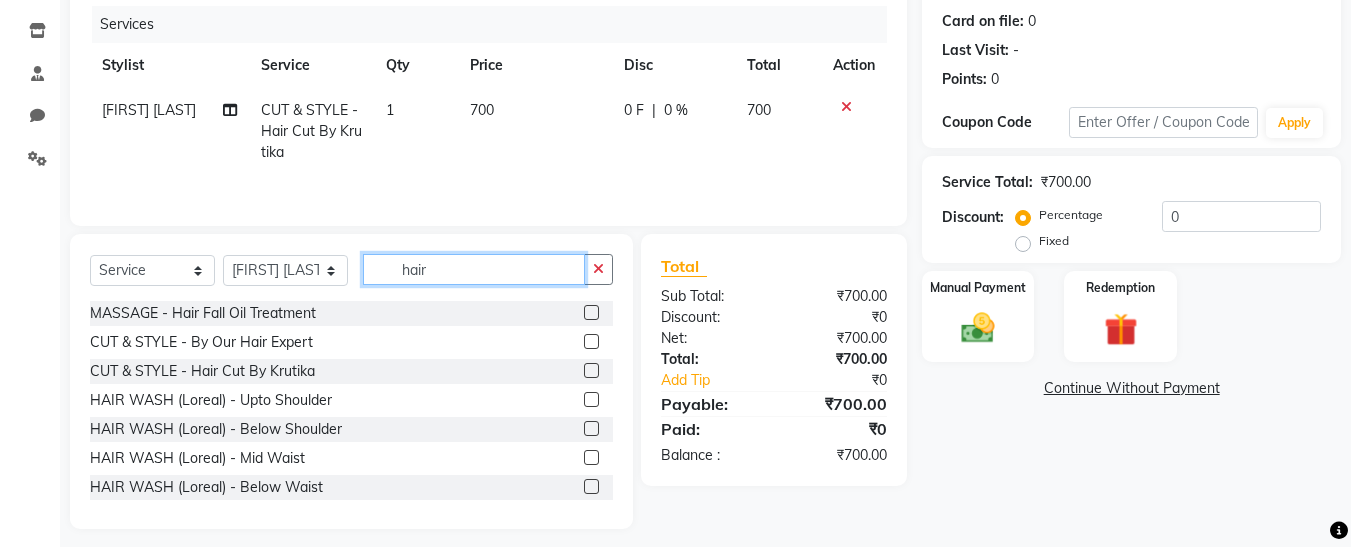 click on "hair" 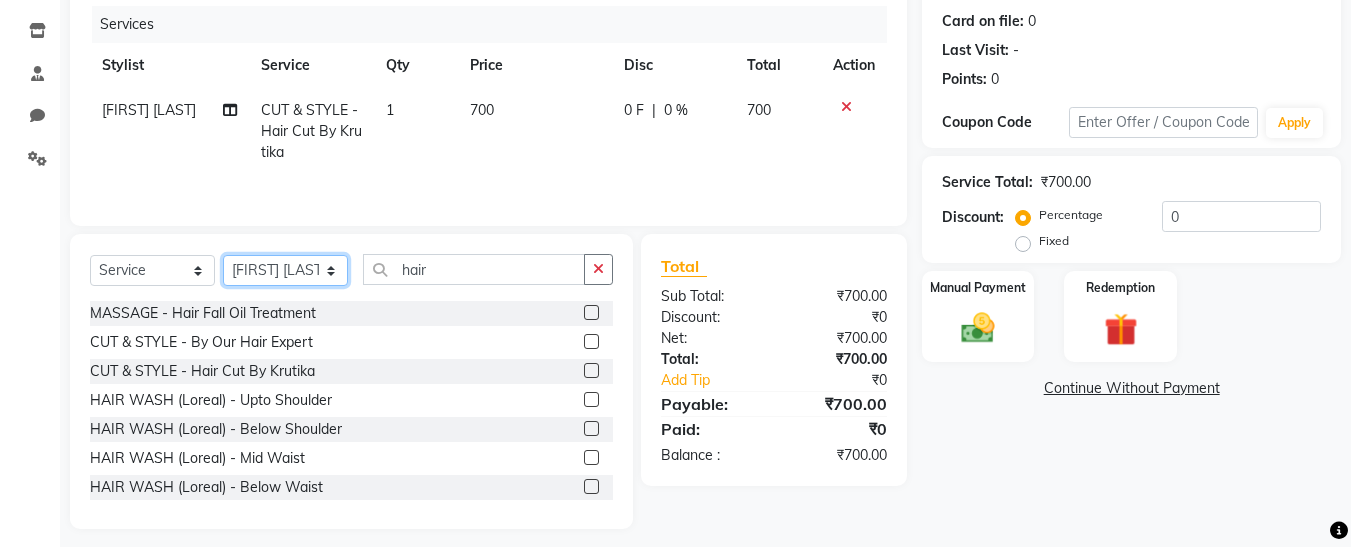 click on "Select Stylist [FIRST] [FIRST] [FIRST] [FIRST] [FIRST] [FIRST] [FIRST] [FIRST] [FIRST]" 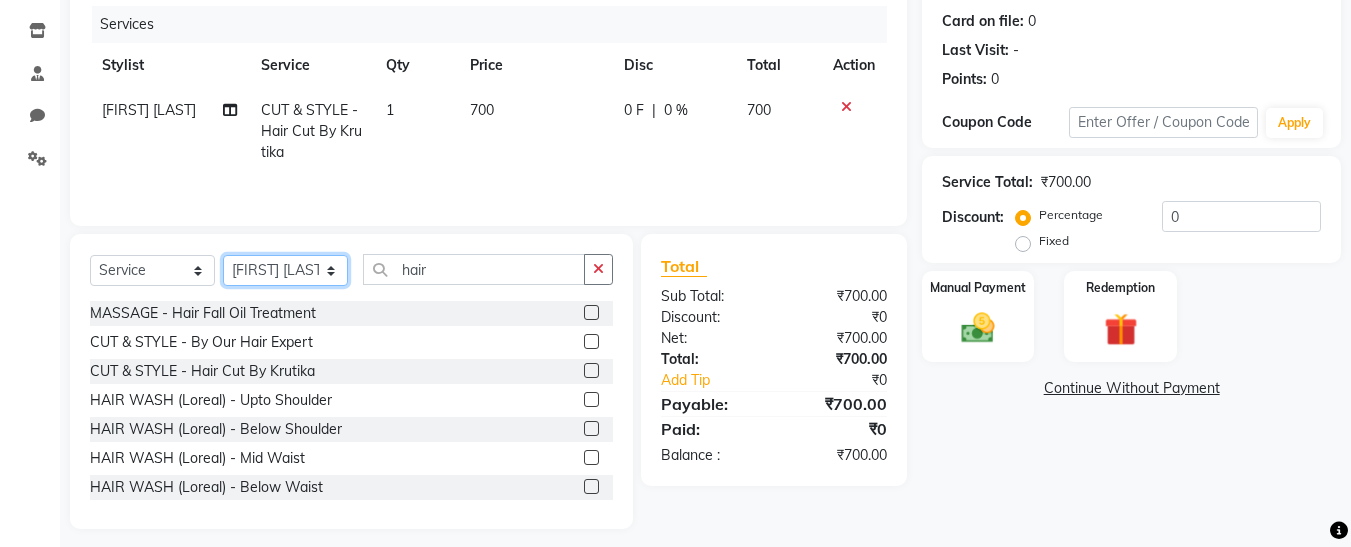 select on "76408" 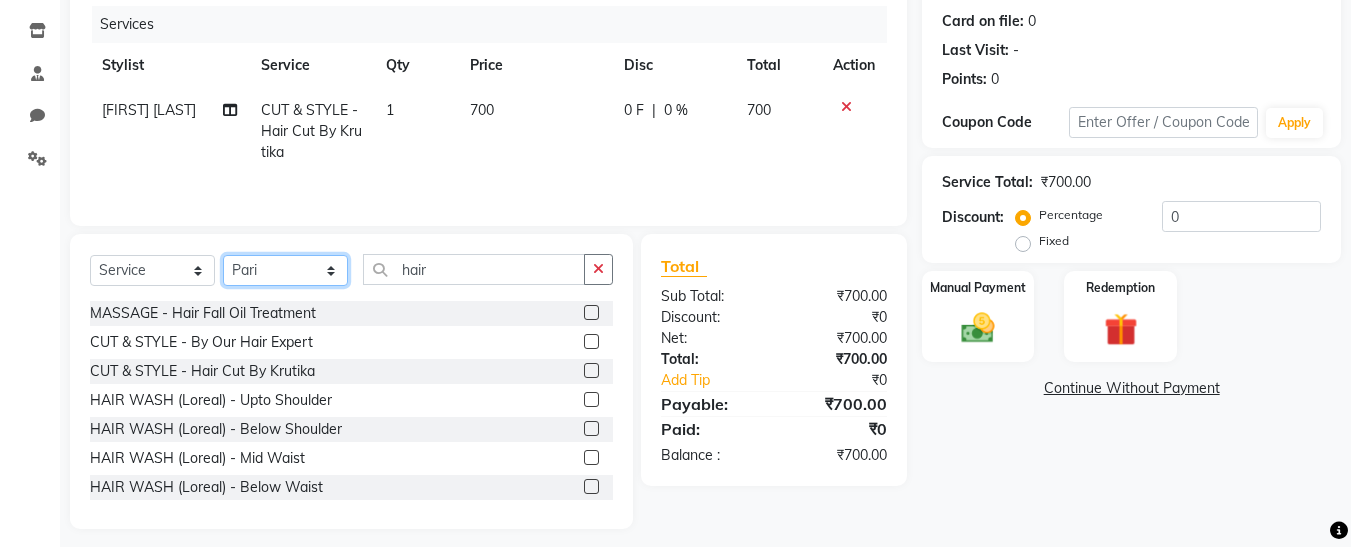 click on "Select Stylist [FIRST] [FIRST] [FIRST] [FIRST] [FIRST] [FIRST] [FIRST] [FIRST] [FIRST]" 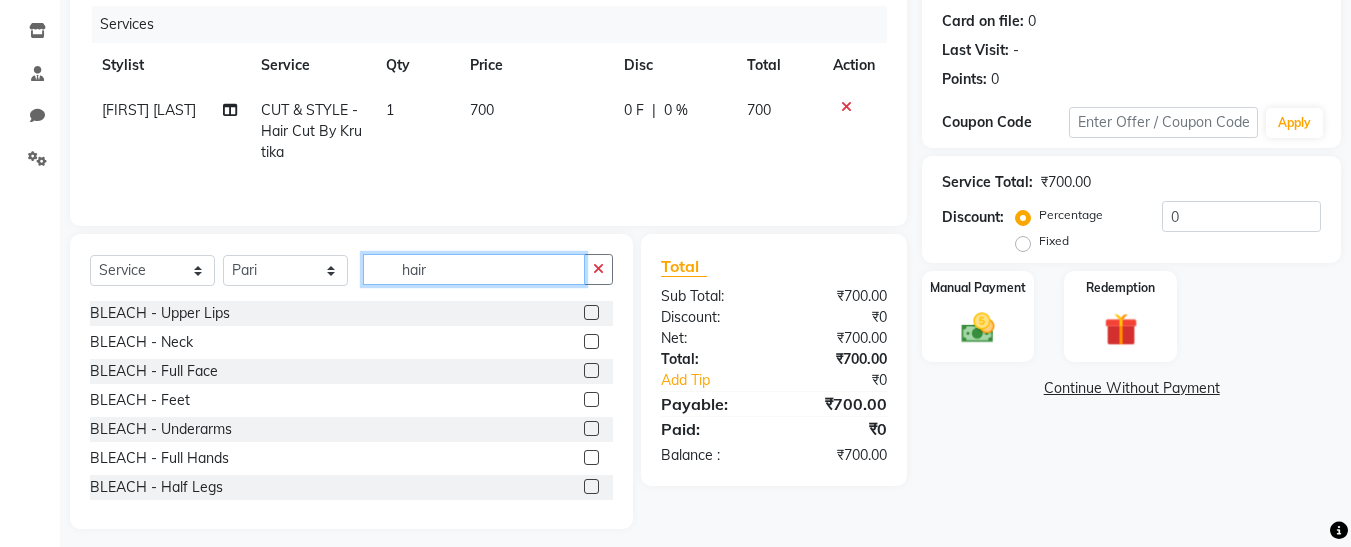 click on "hair" 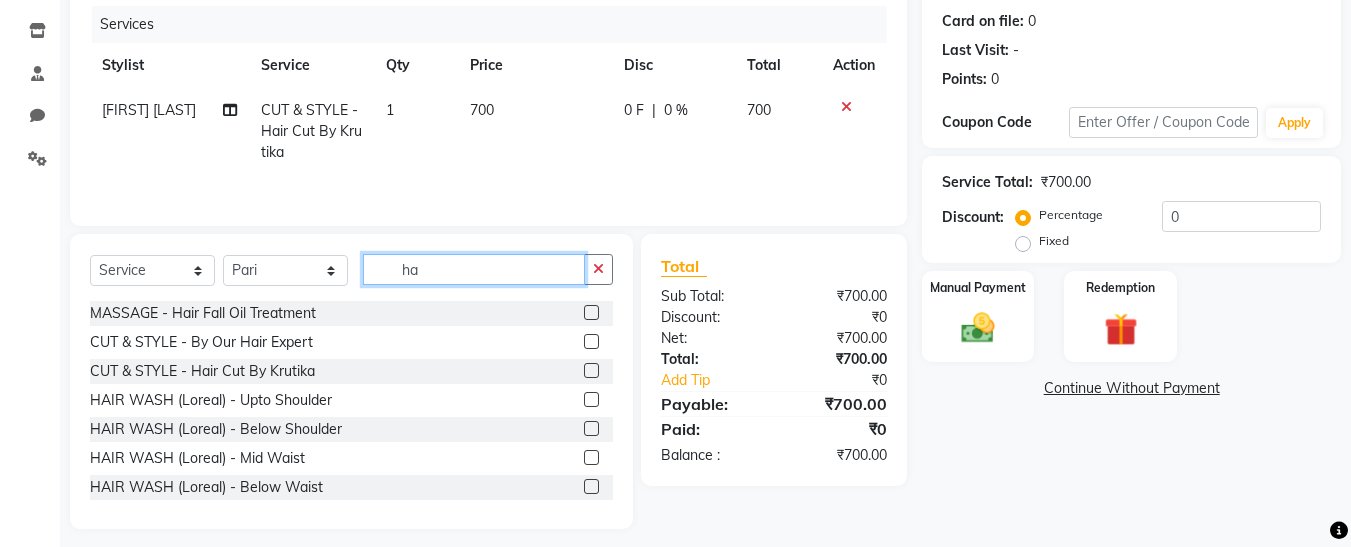 type on "h" 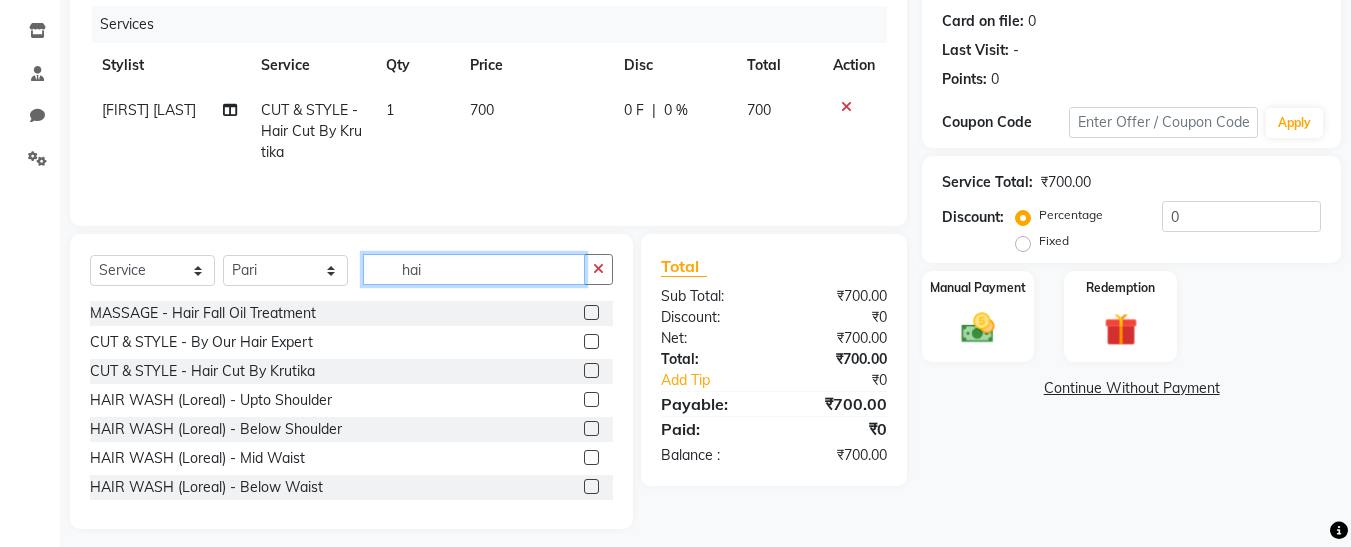 type on "hair" 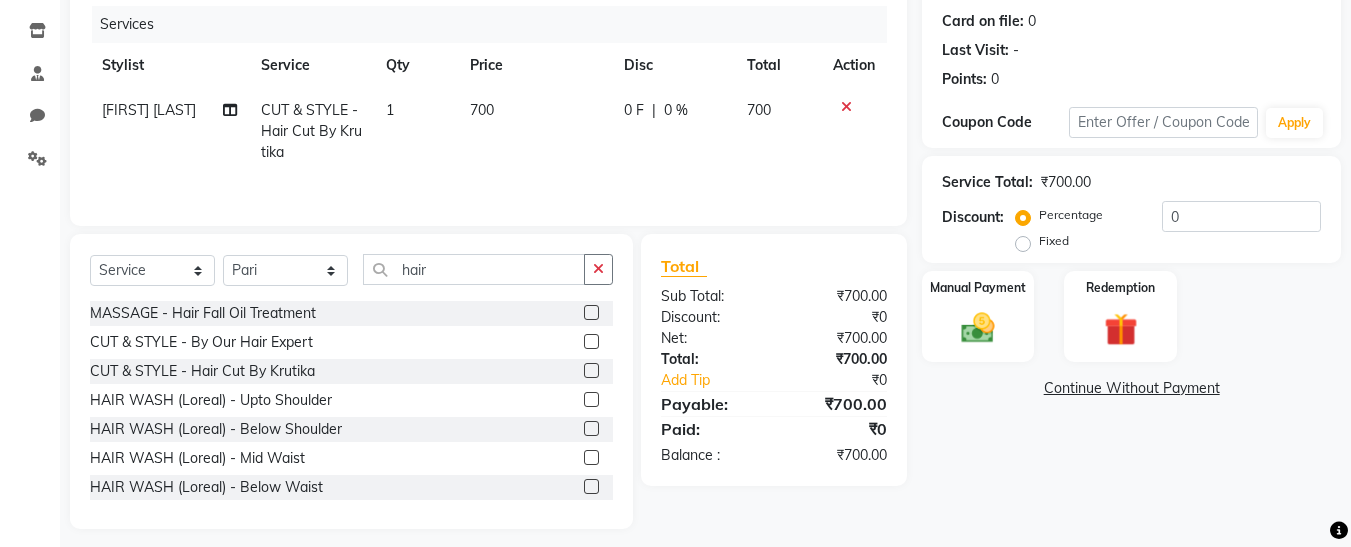 click 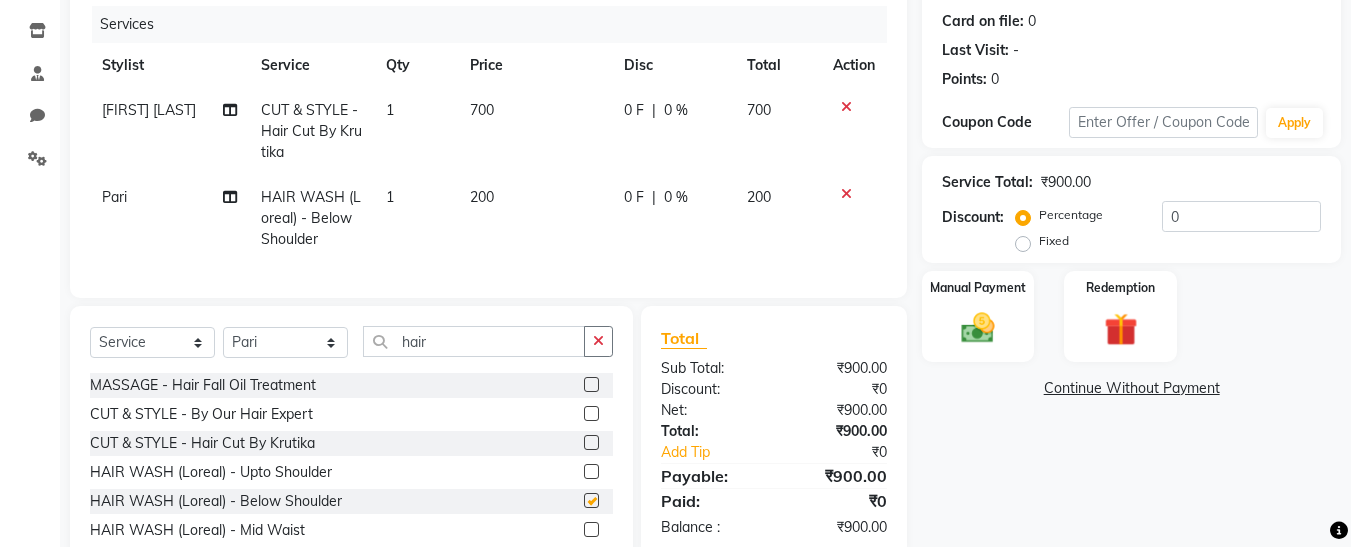 checkbox on "false" 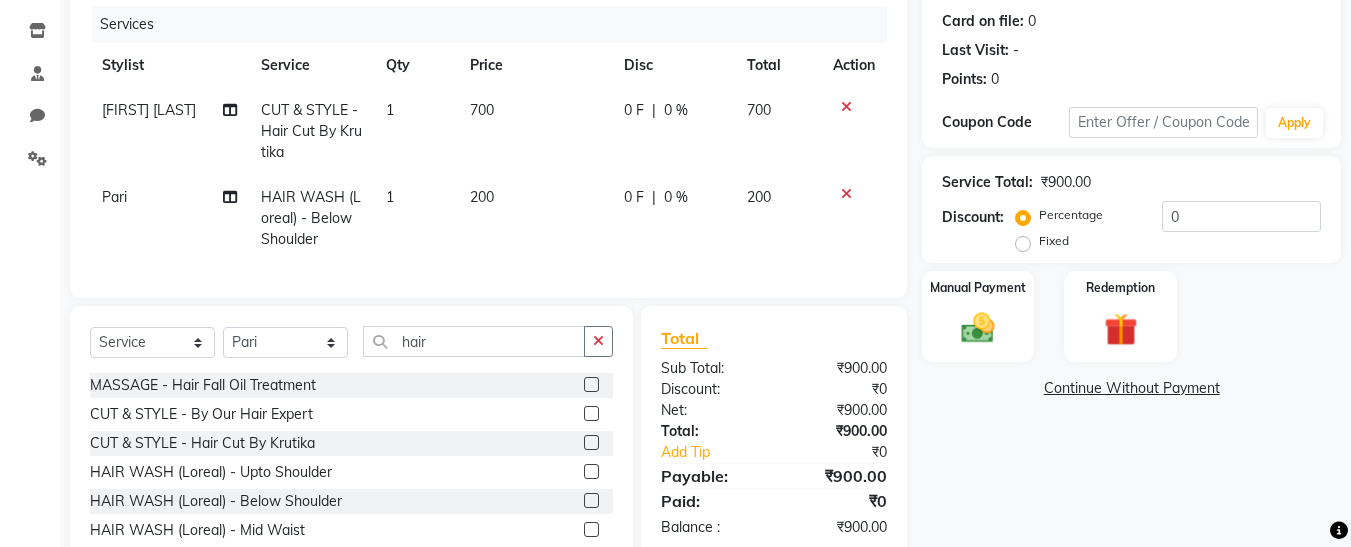 click on "200" 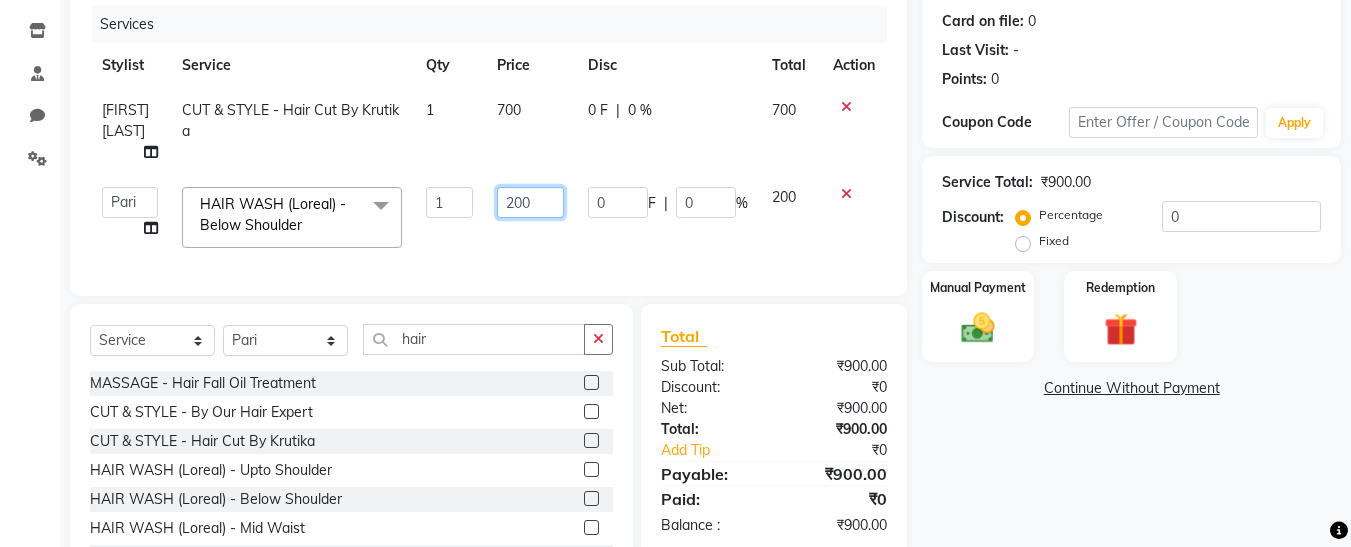 click on "200" 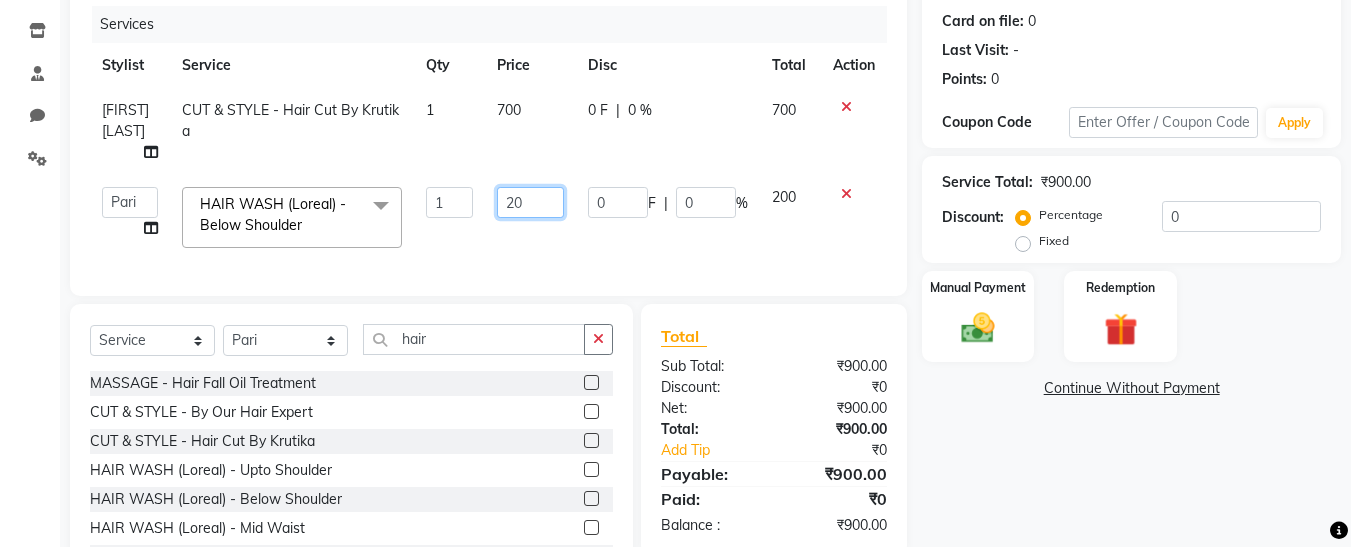 type on "2" 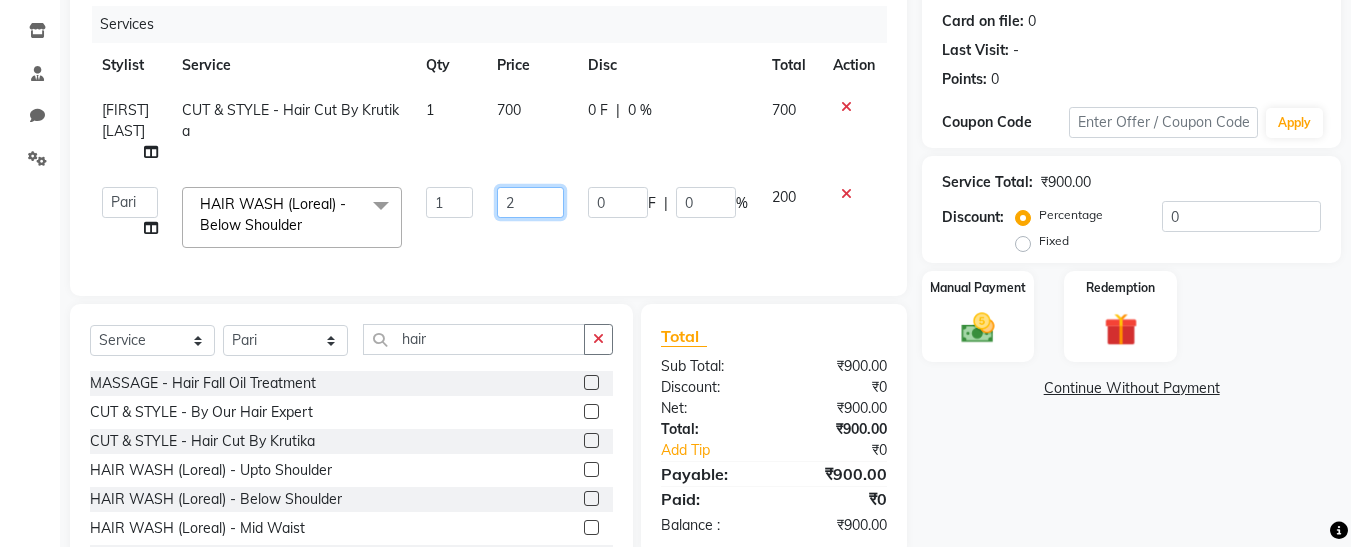 type 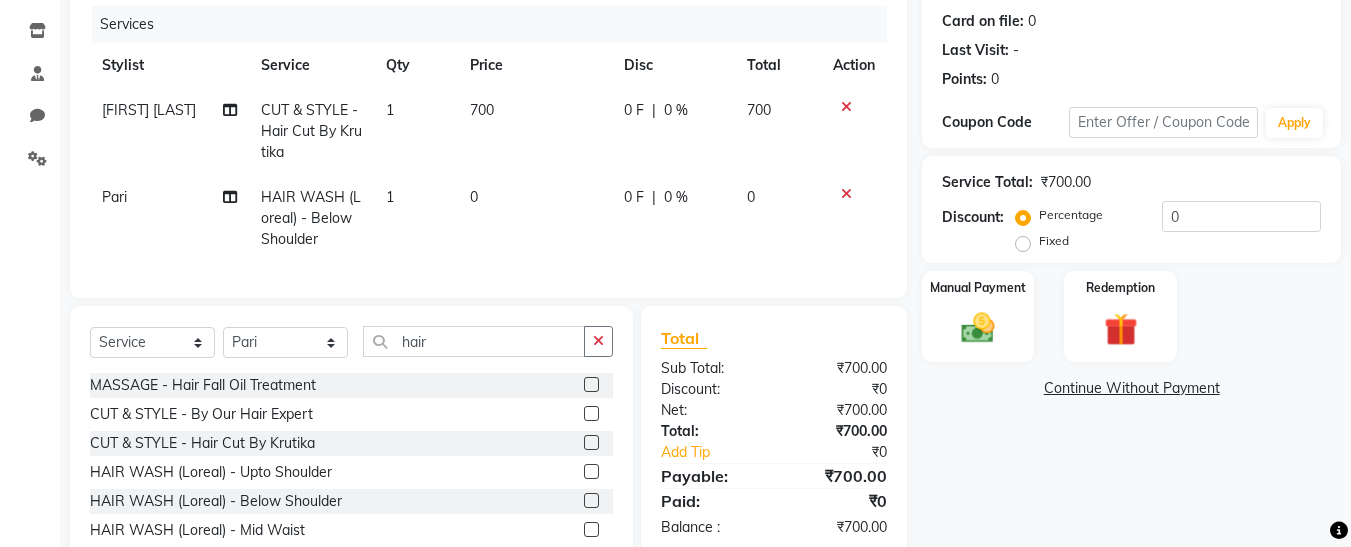 click on "700" 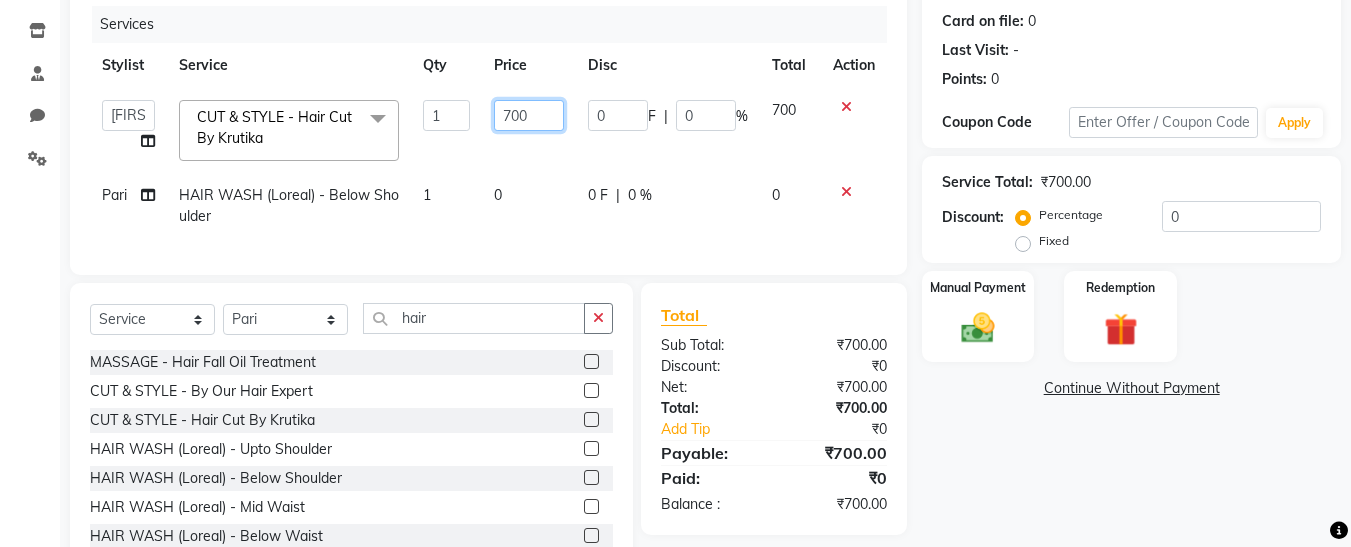 click on "700" 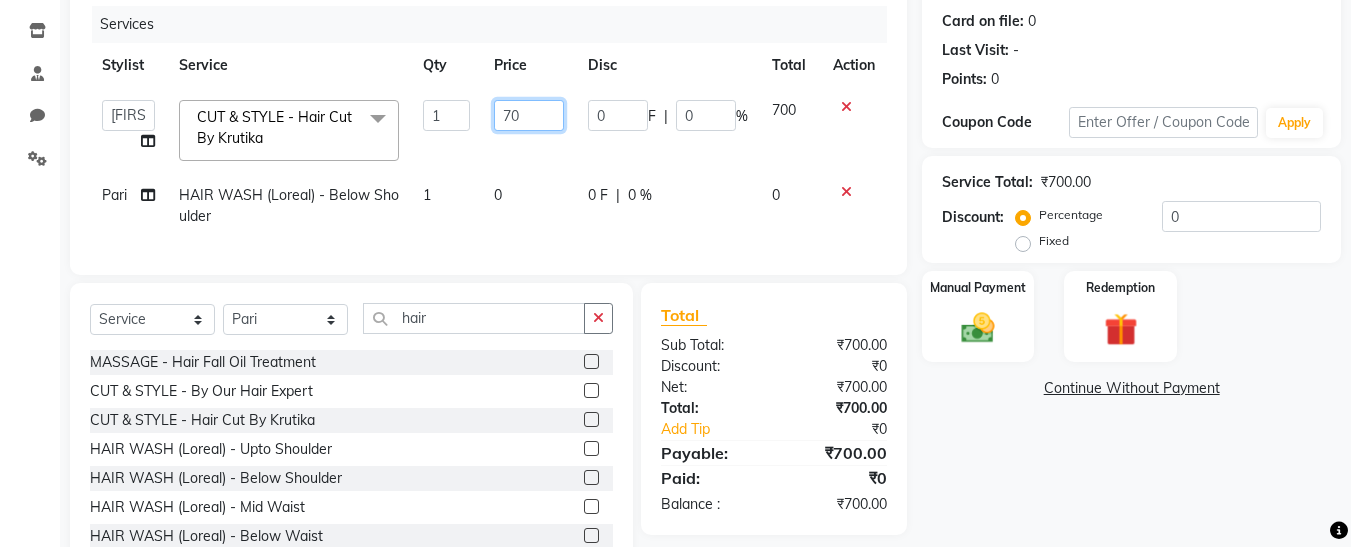 type on "7" 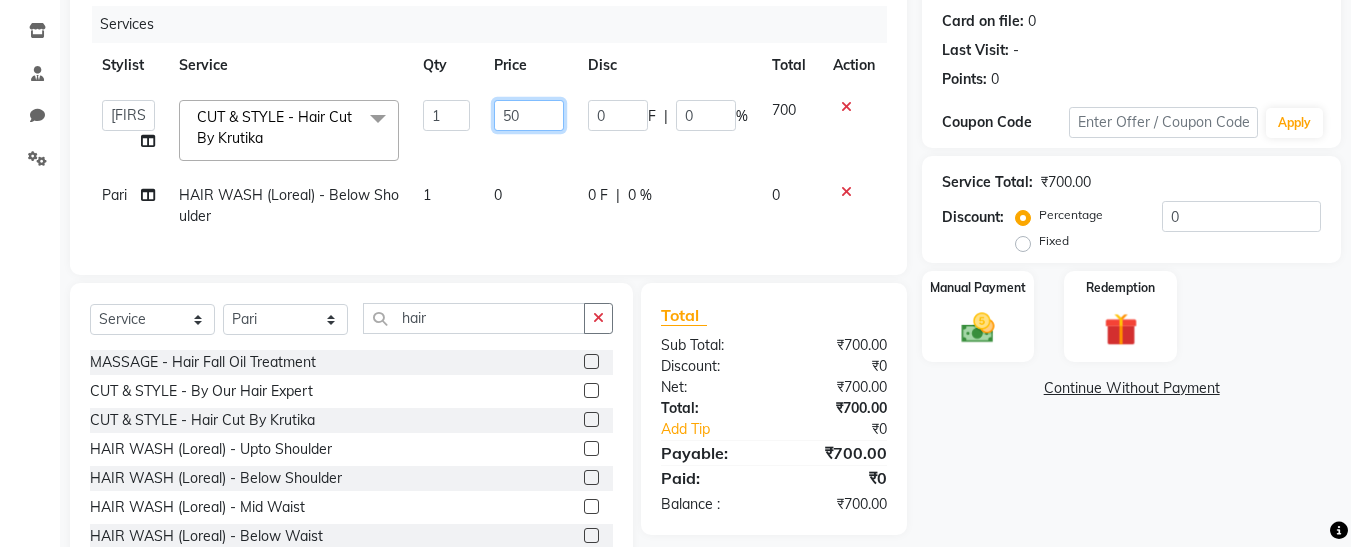type on "500" 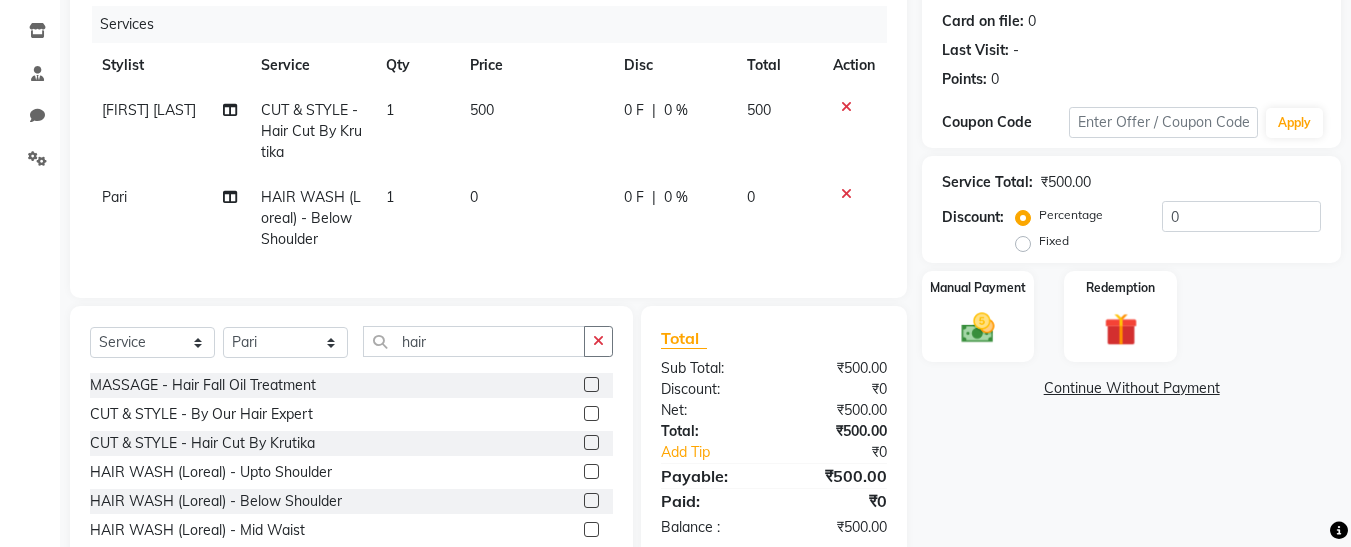 click on "0" 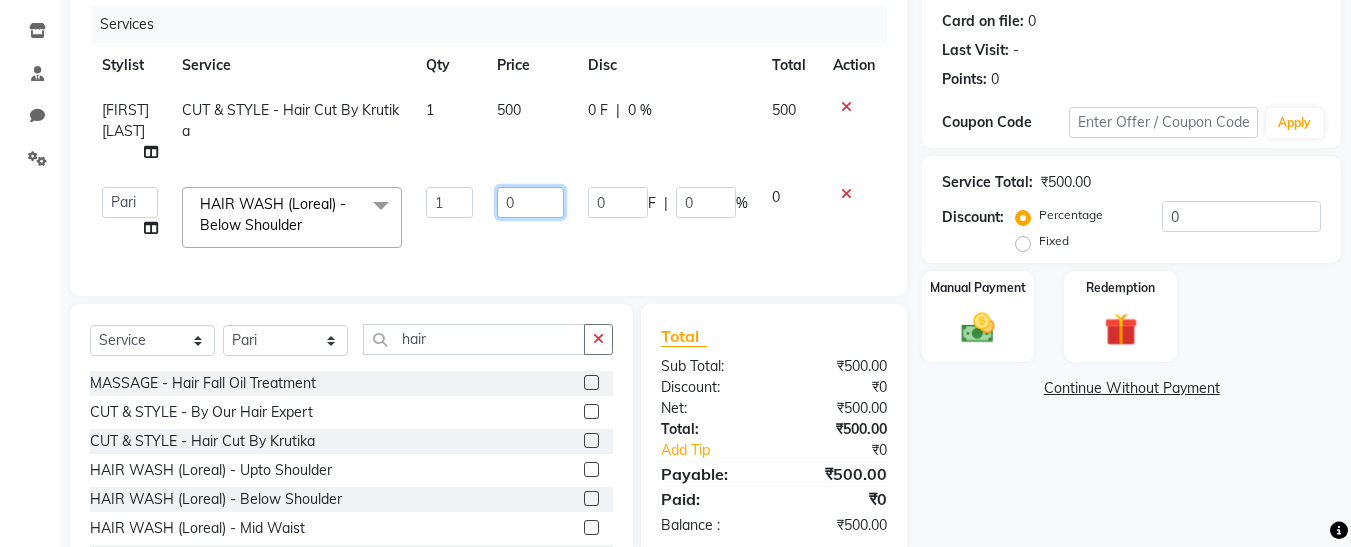 click on "0" 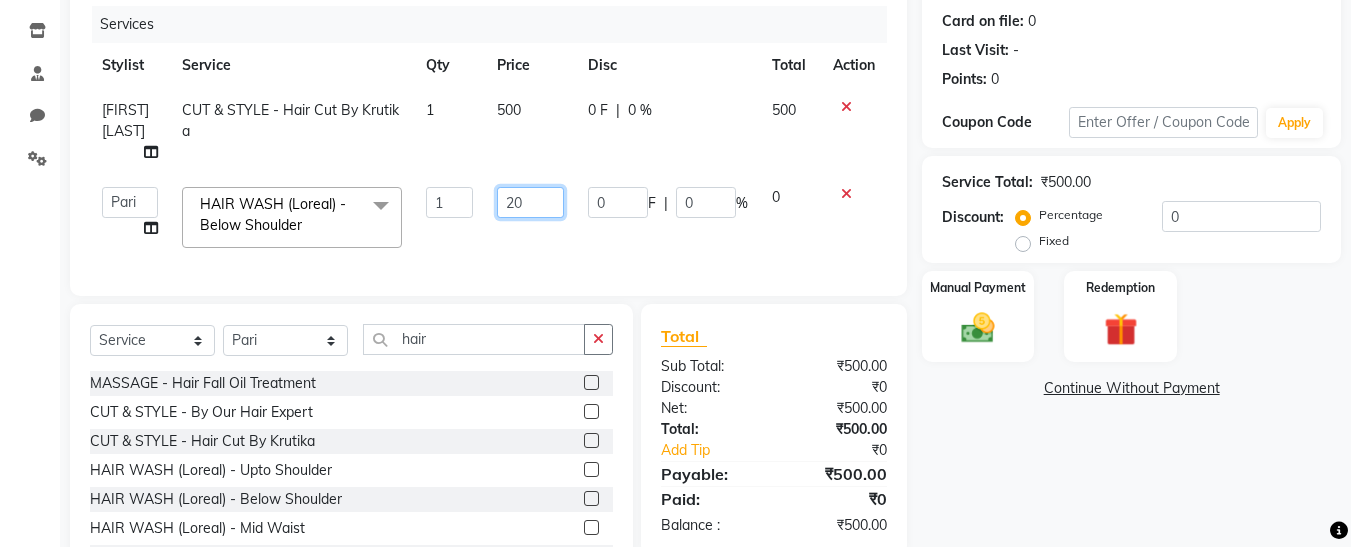 type on "200" 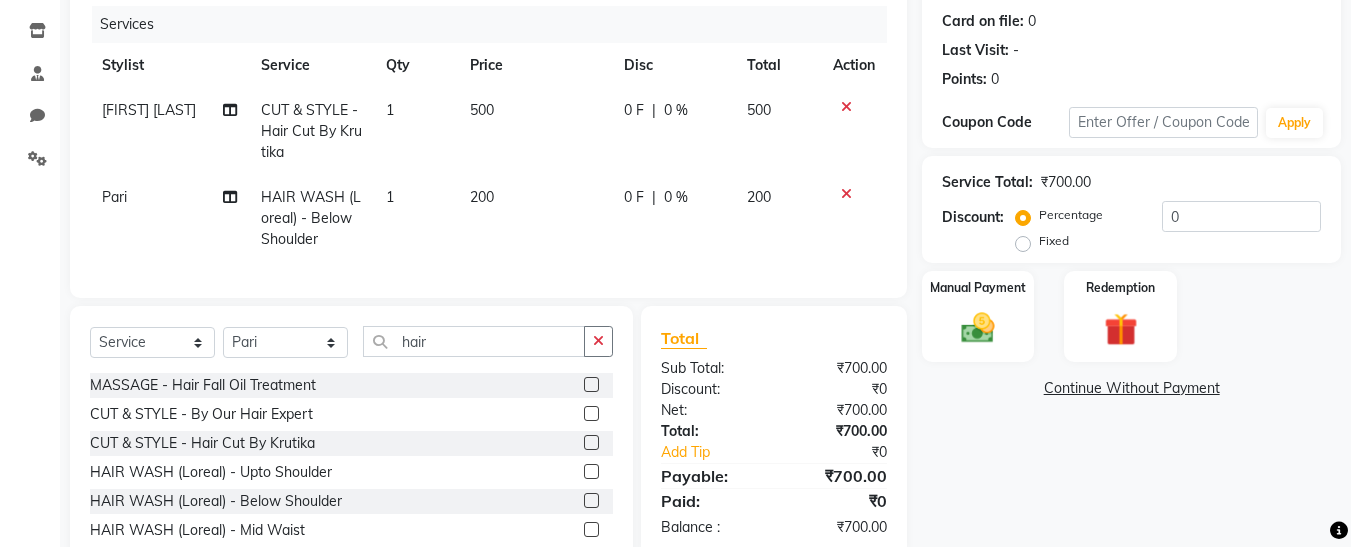 click on "₹700.00" 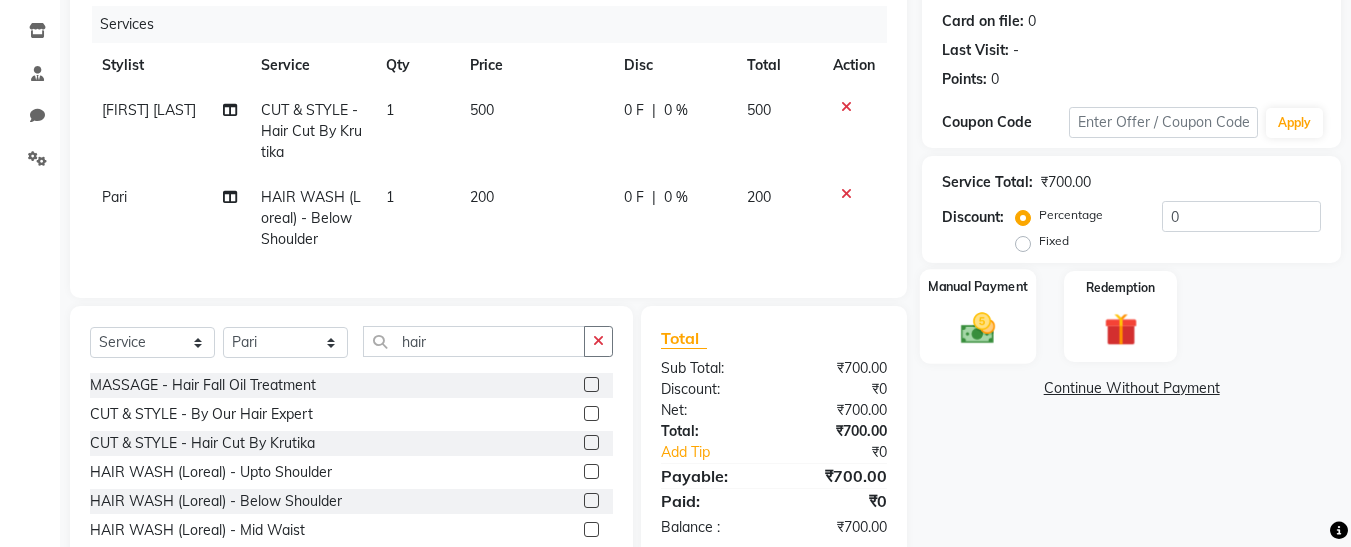 click on "Manual Payment" 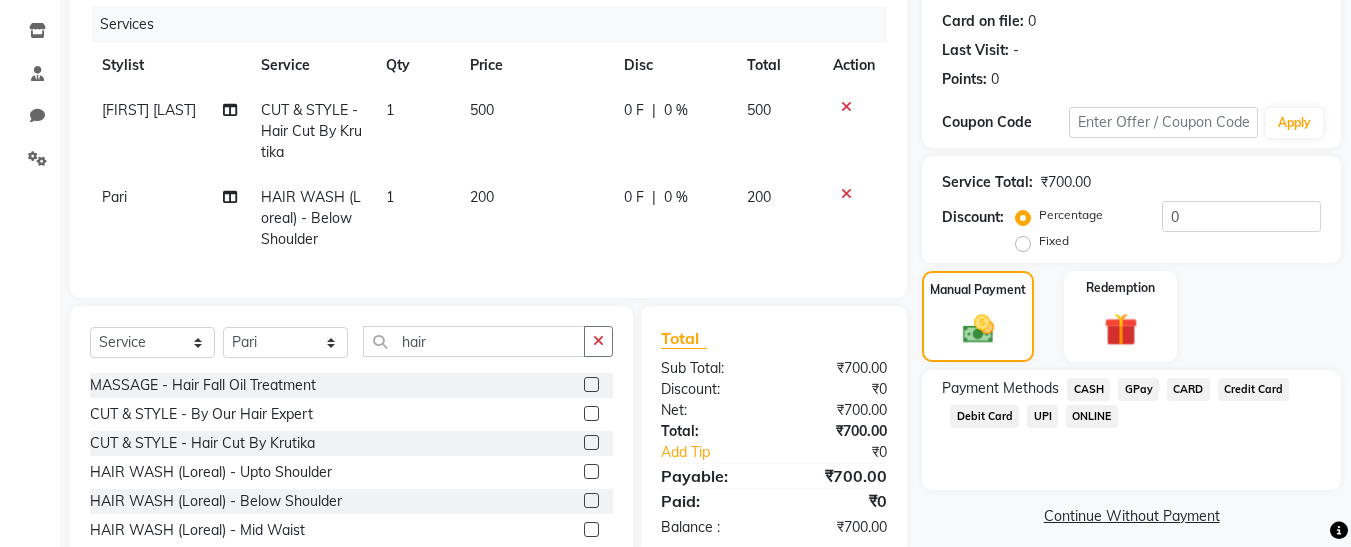 click on "GPay" 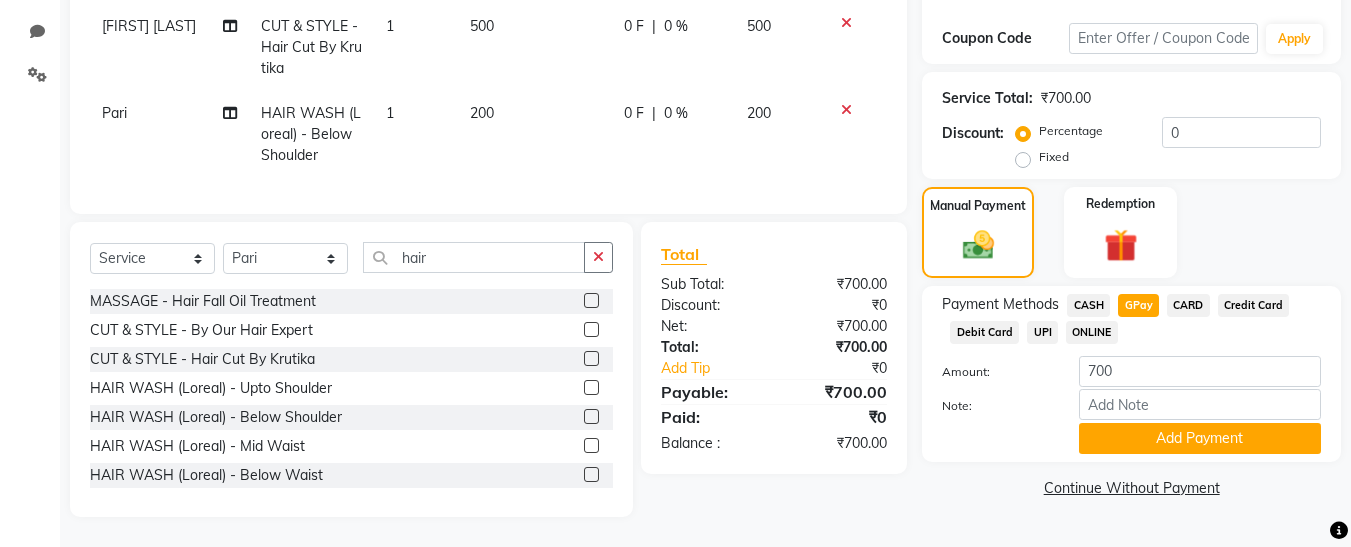 scroll, scrollTop: 341, scrollLeft: 0, axis: vertical 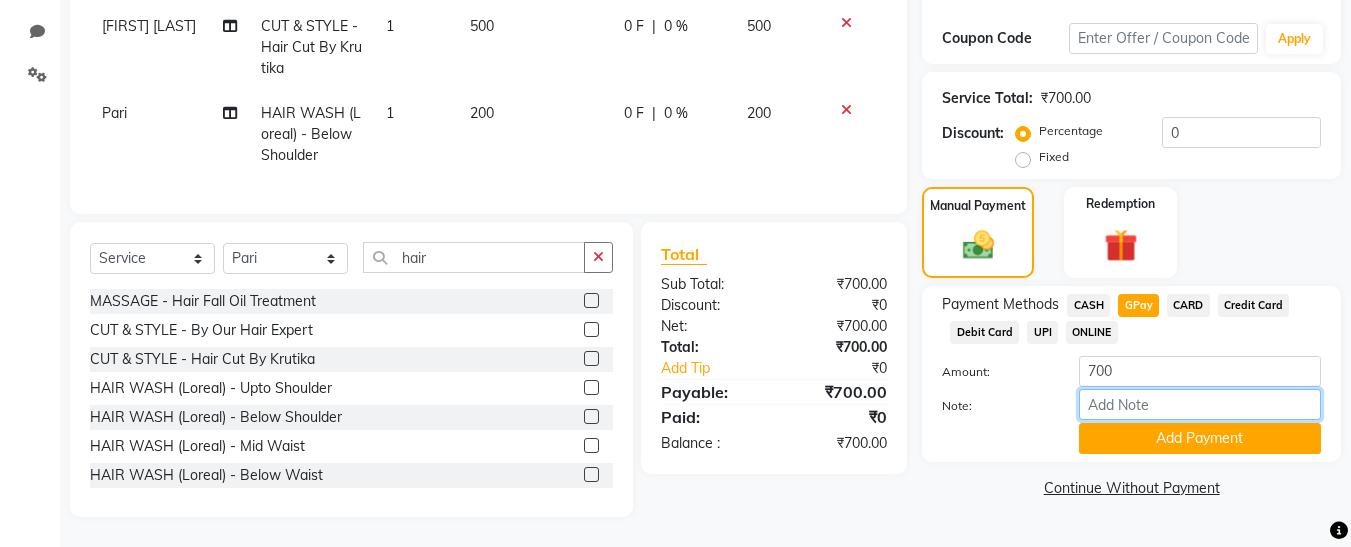 click on "Note:" at bounding box center (1200, 404) 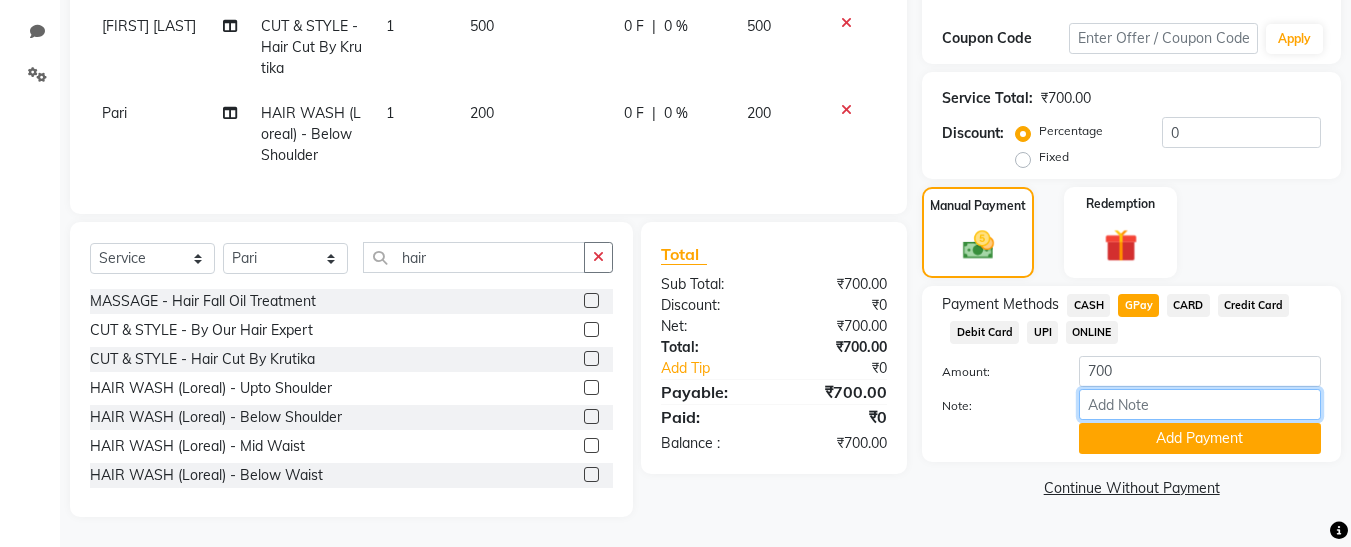 type on "fless" 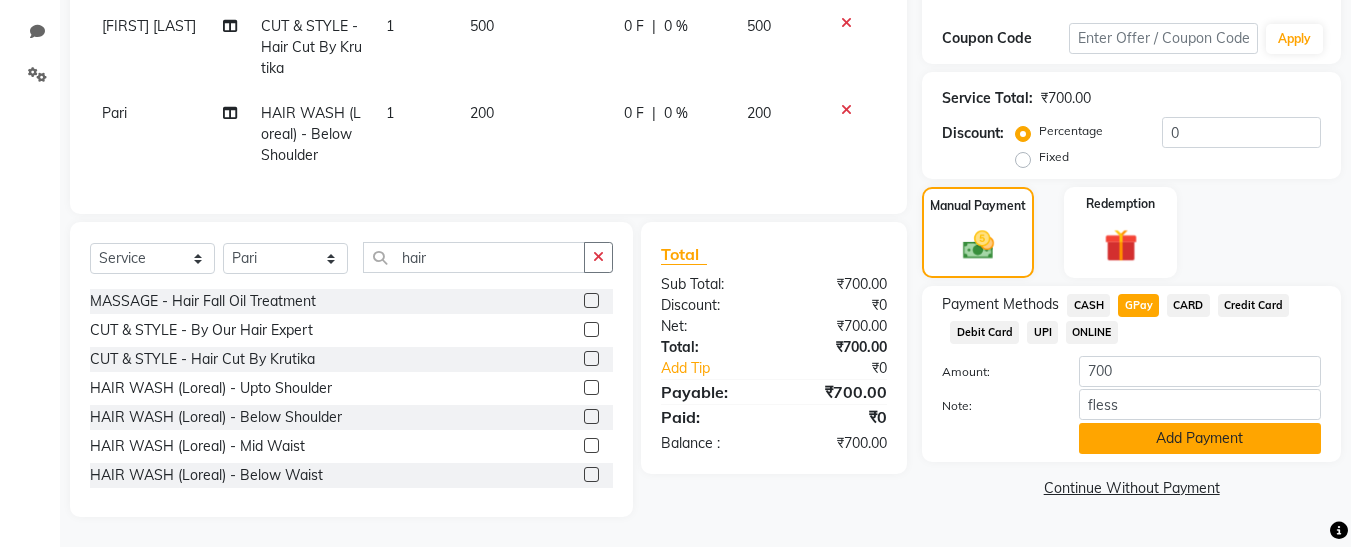 click on "Add Payment" 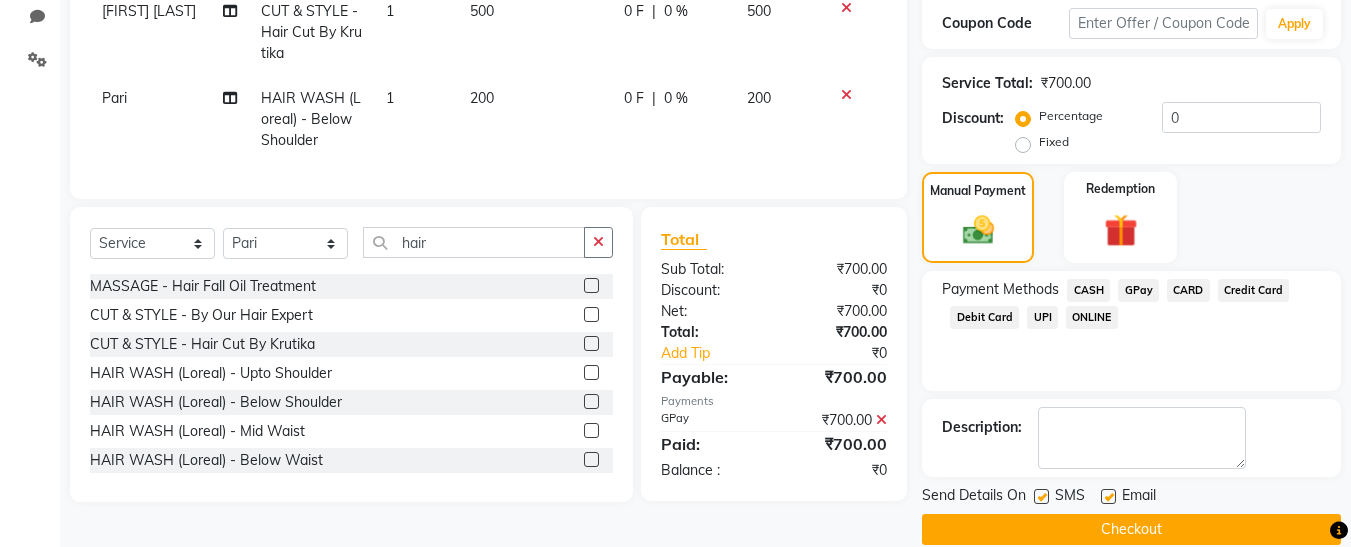 scroll, scrollTop: 369, scrollLeft: 0, axis: vertical 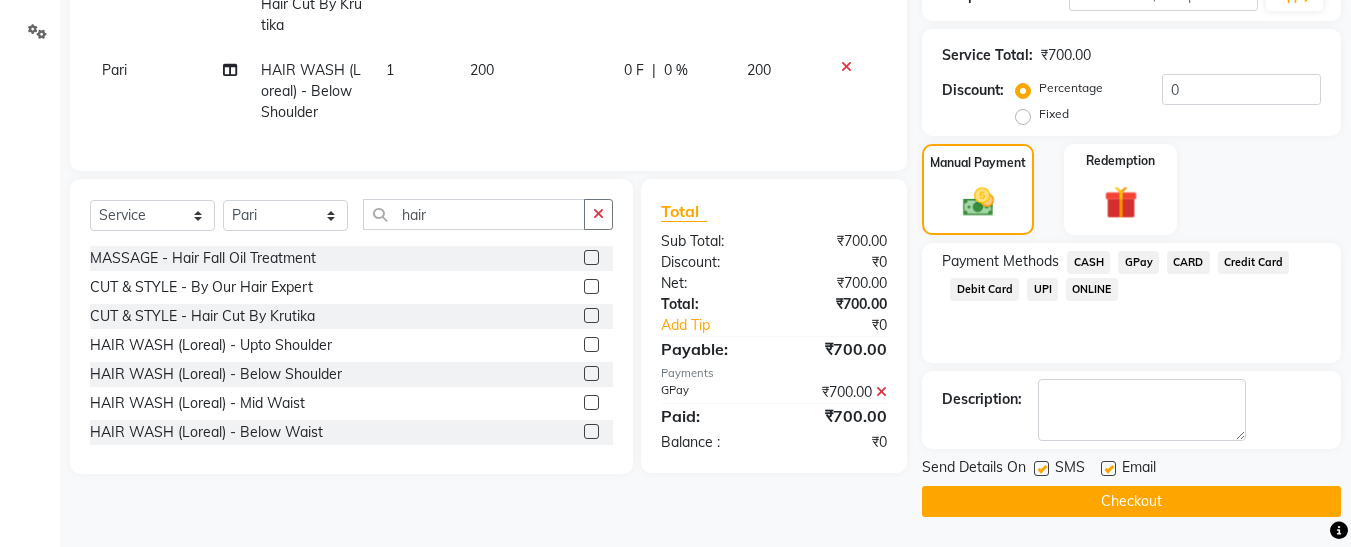 click 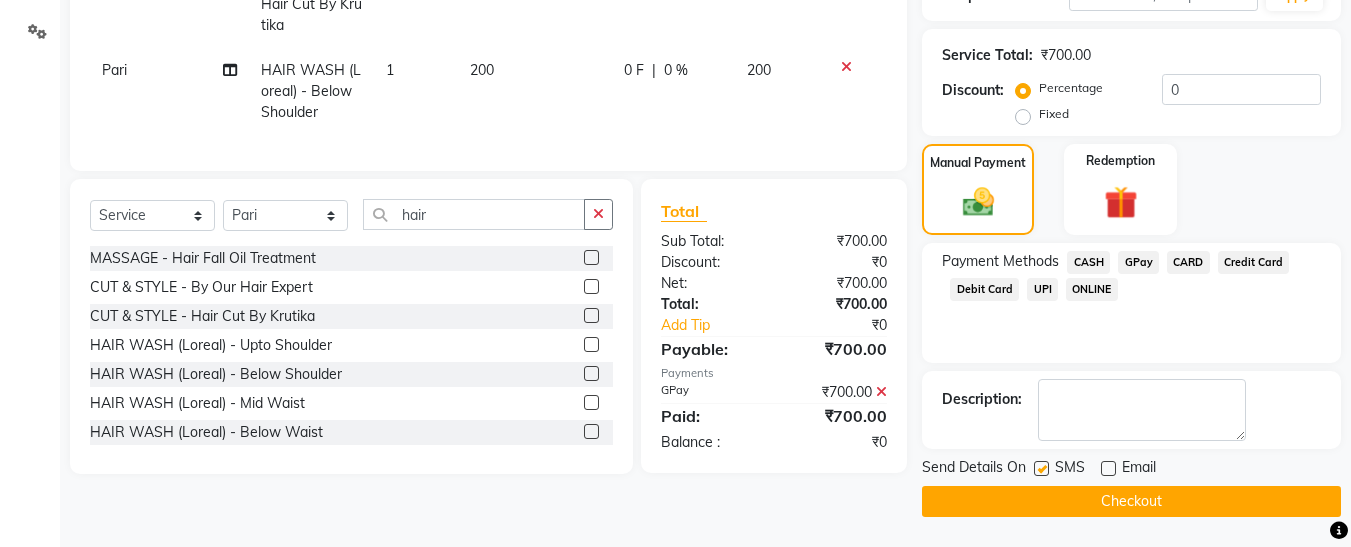 click 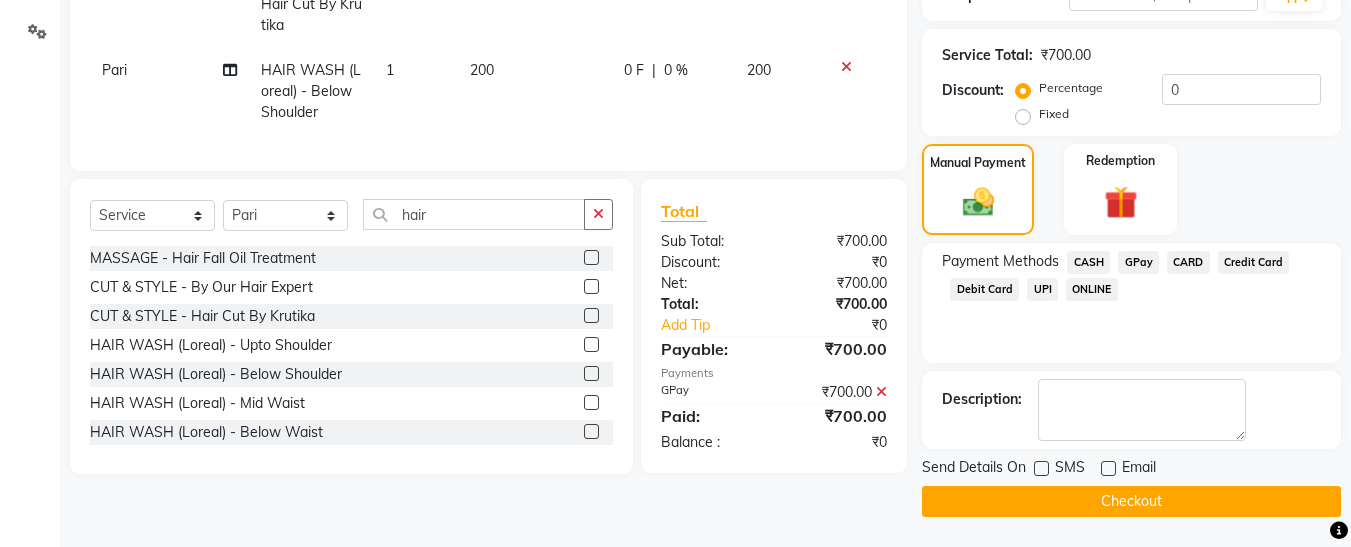 click on "Checkout" 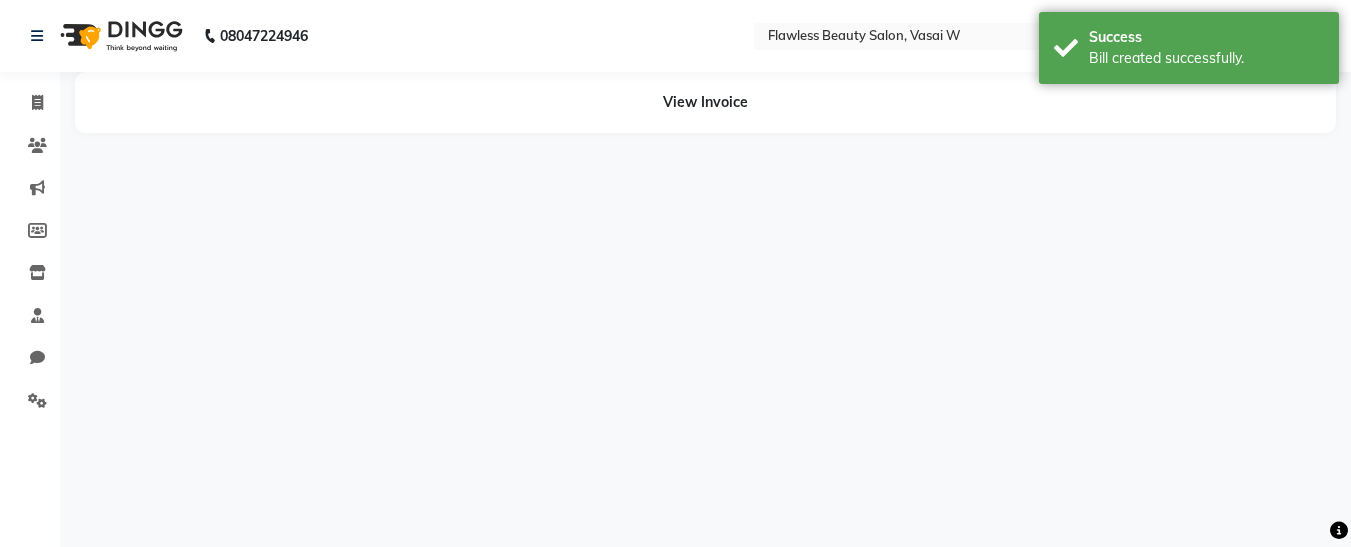 scroll, scrollTop: 0, scrollLeft: 0, axis: both 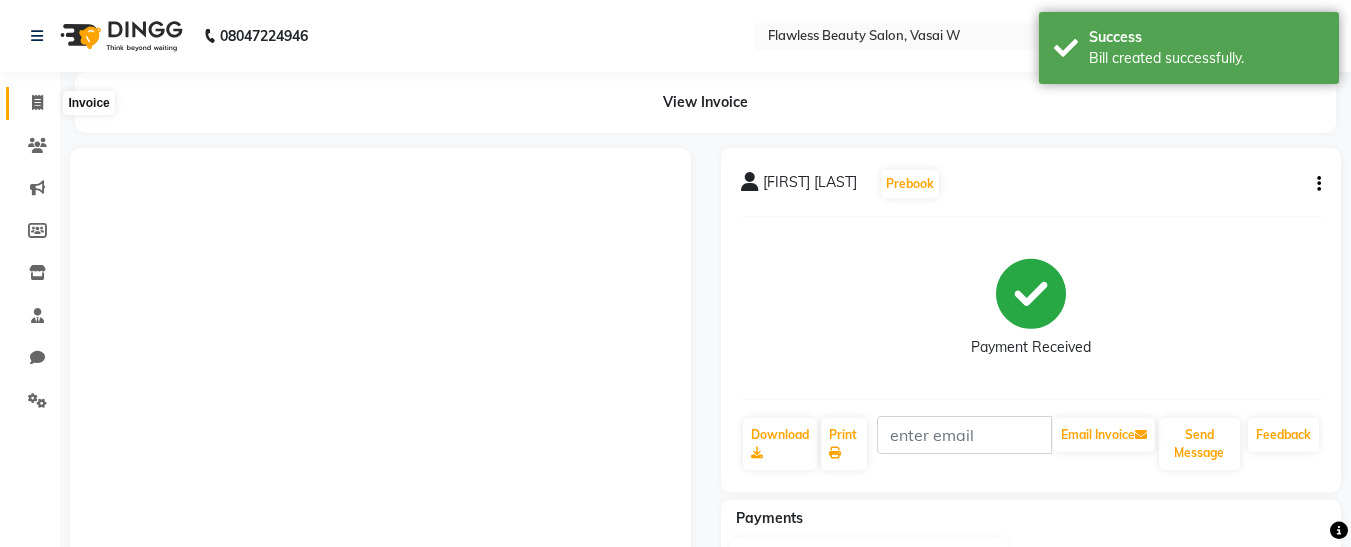 click 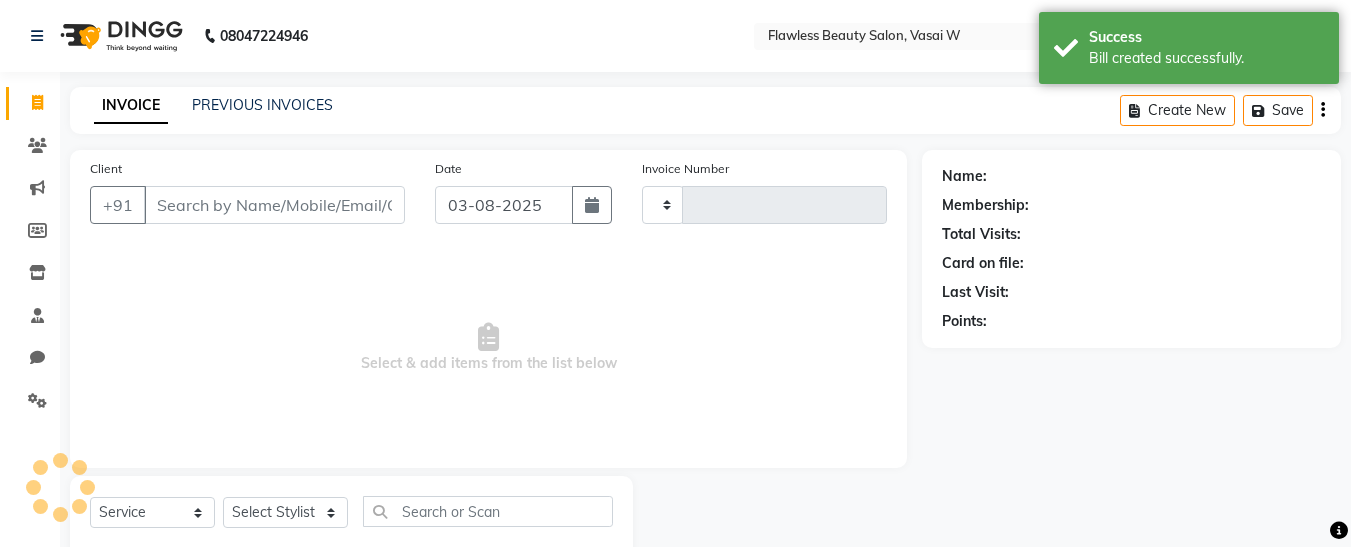 type on "1800" 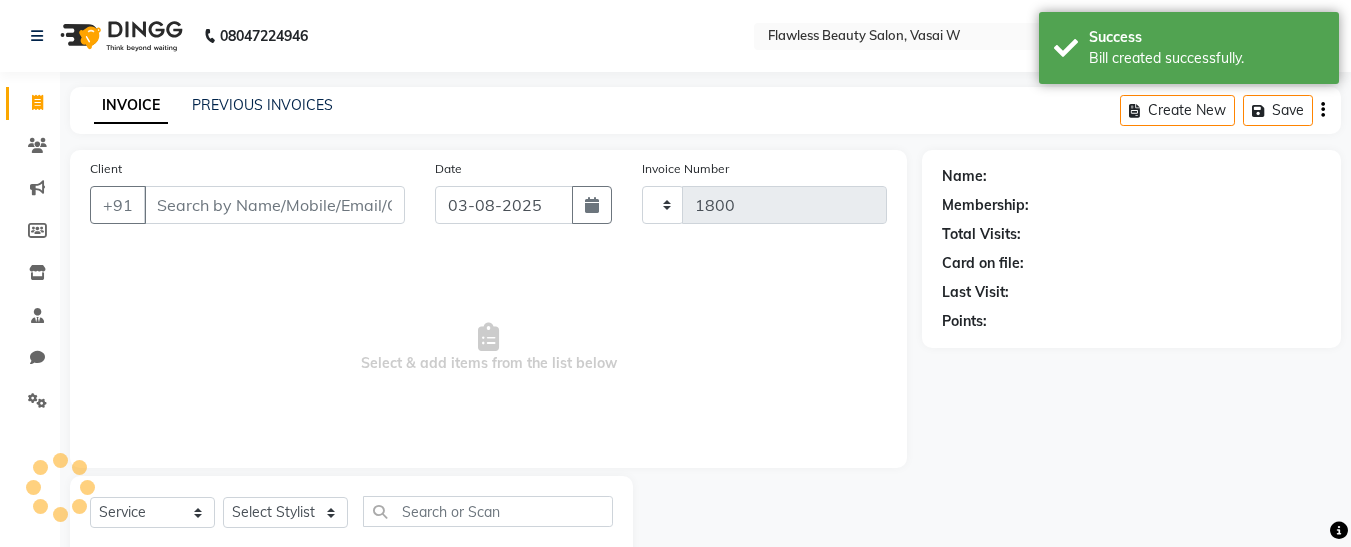 scroll, scrollTop: 54, scrollLeft: 0, axis: vertical 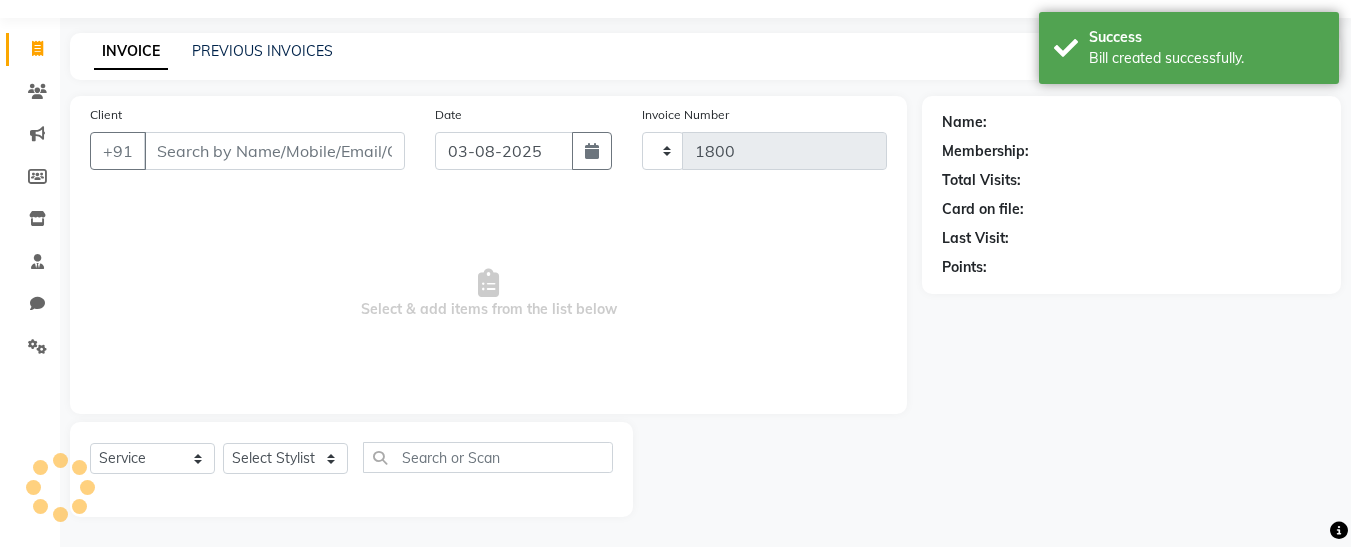 select on "8090" 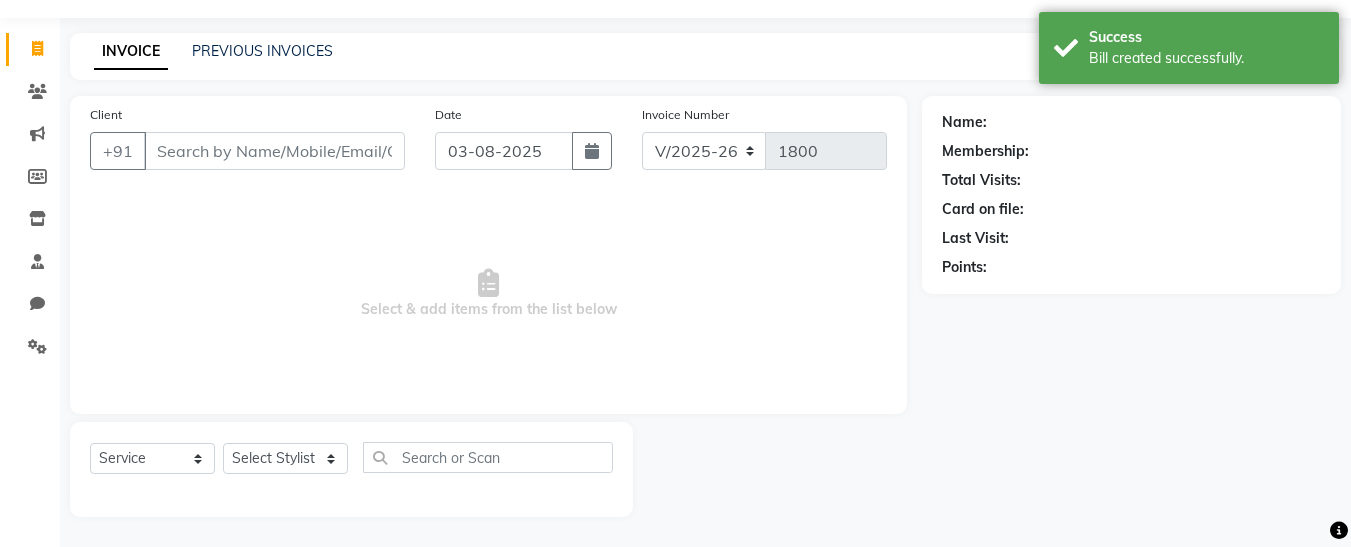 click on "Client" at bounding box center (274, 151) 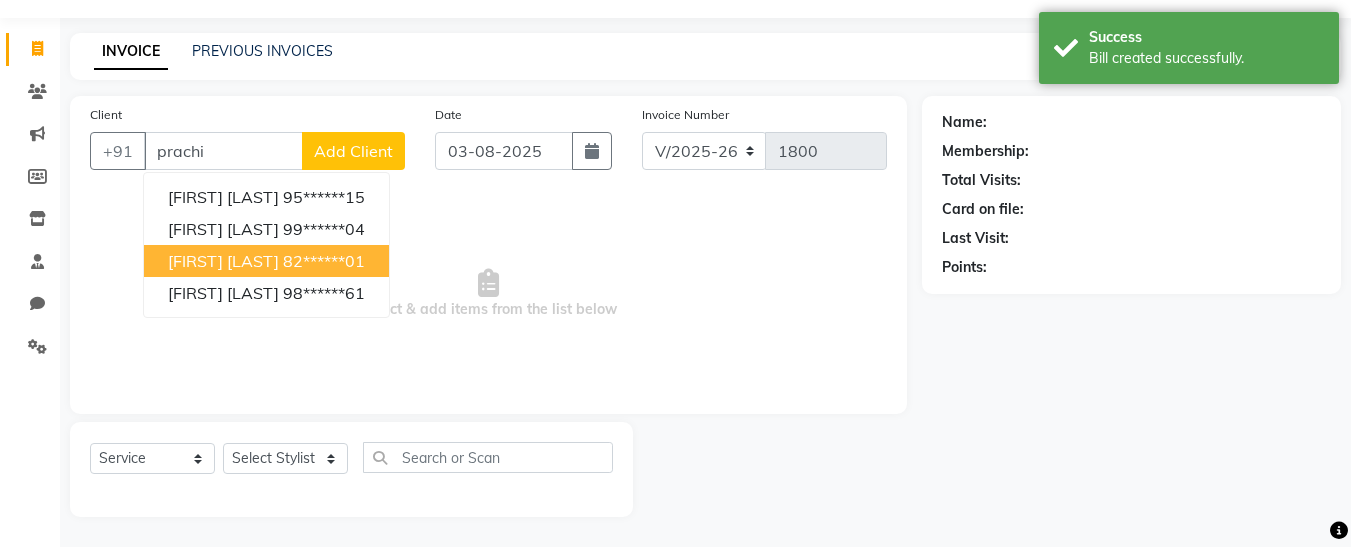 click on "[FIRST] [LAST]" at bounding box center (223, 261) 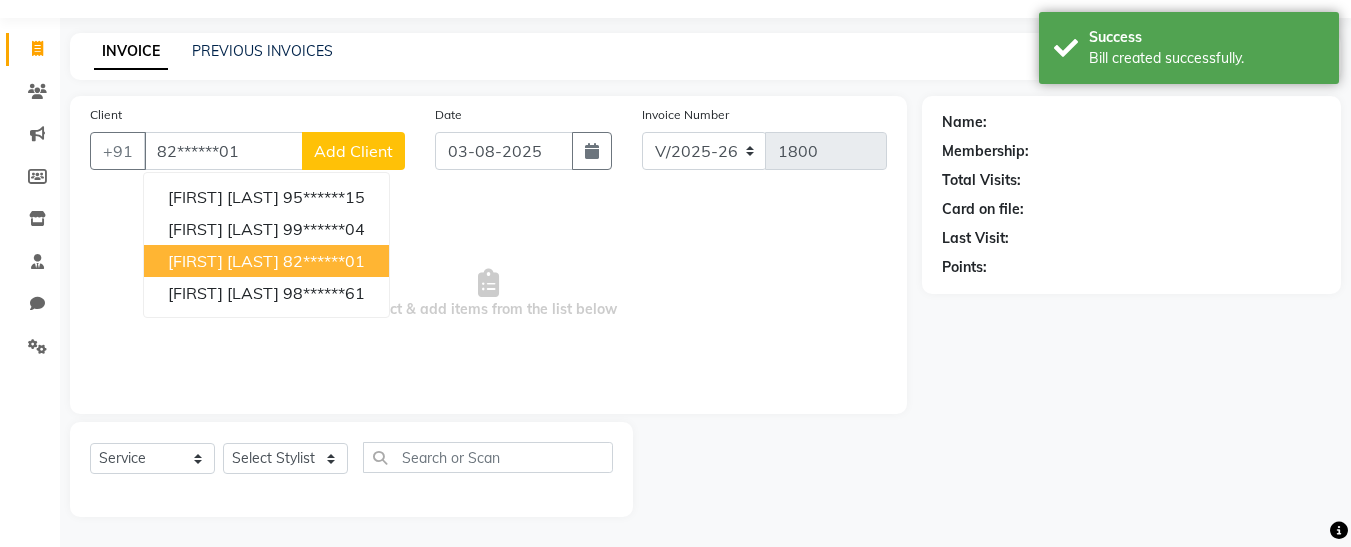 type on "82******01" 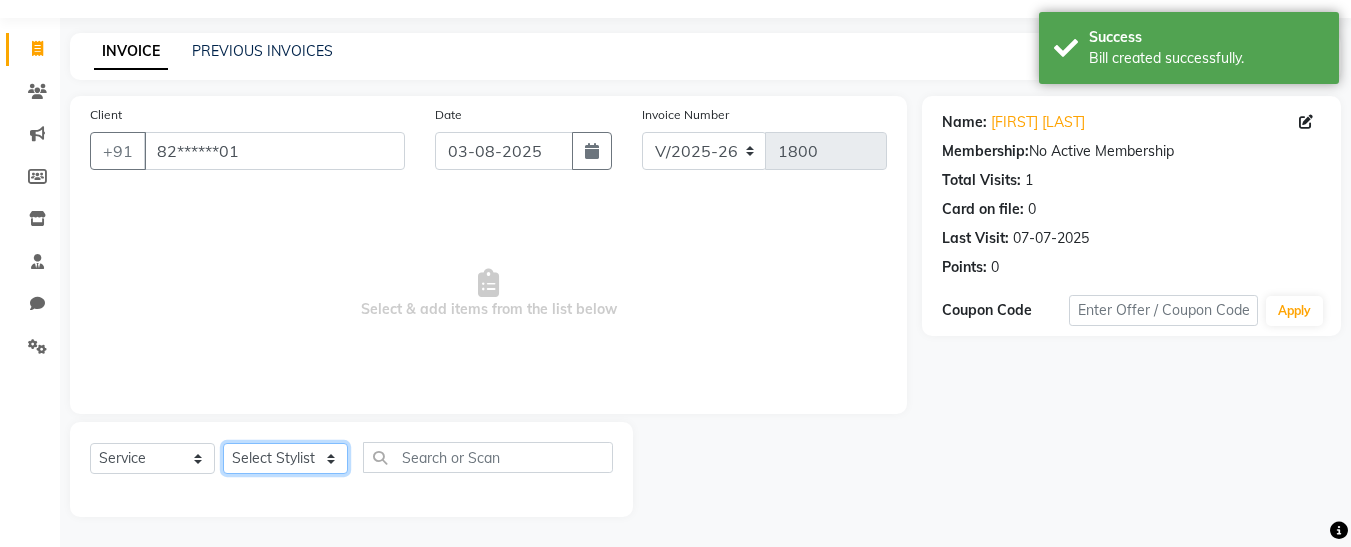 click on "Select Stylist [FIRST] [FIRST] [FIRST] [FIRST] [FIRST] [FIRST] [FIRST] [FIRST] [FIRST]" 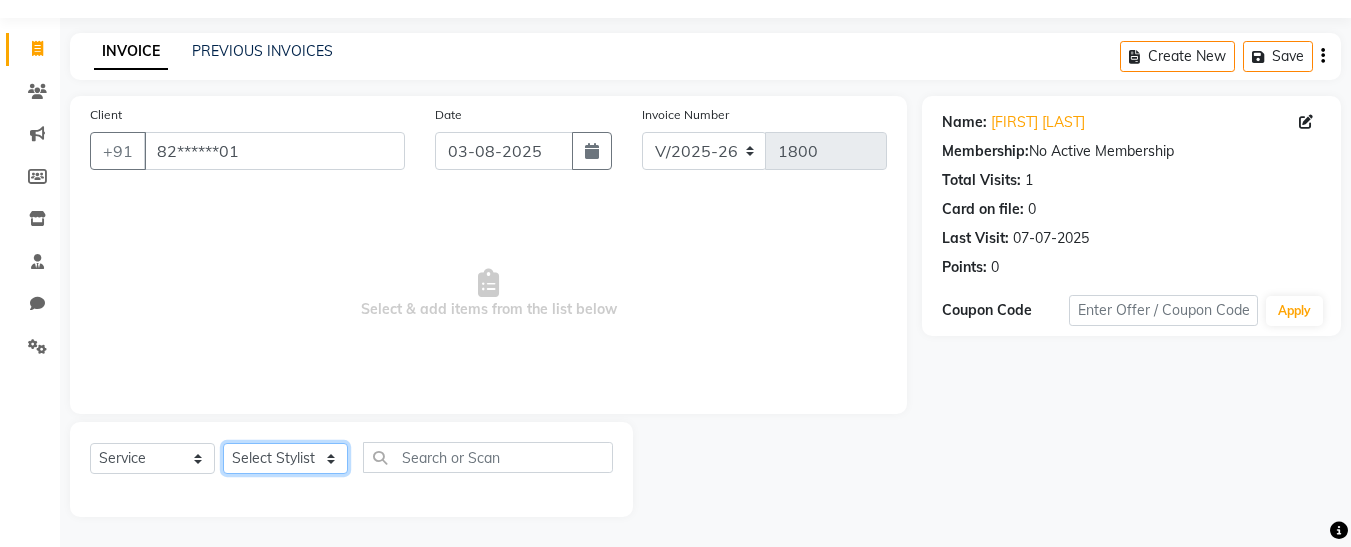select on "76407" 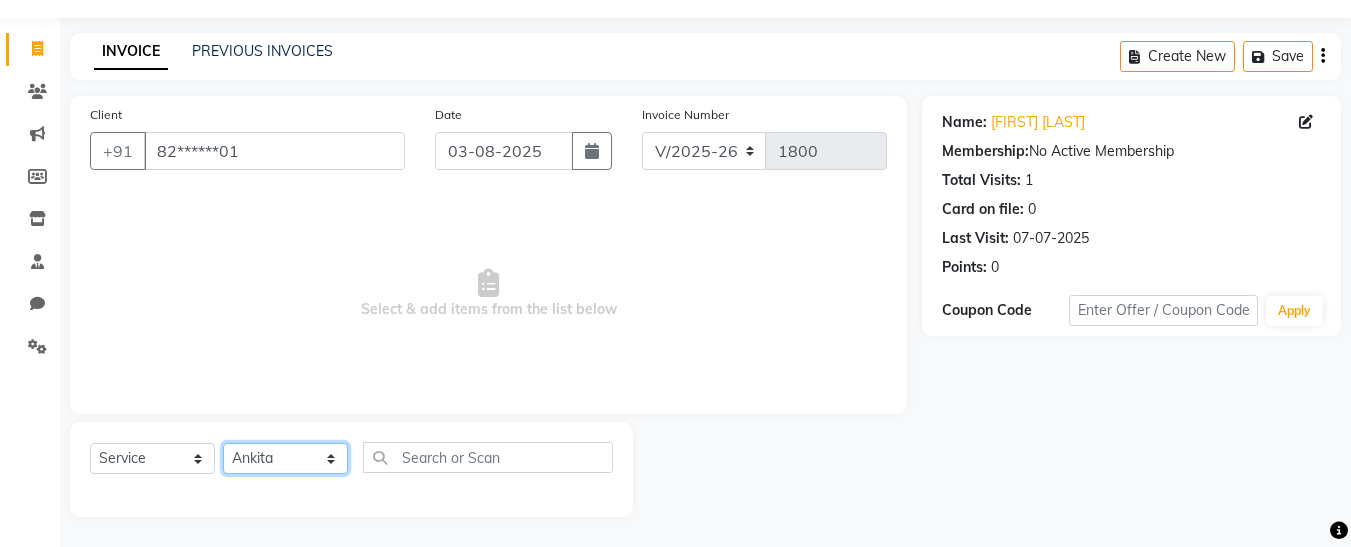 click on "Select Stylist [FIRST] [FIRST] [FIRST] [FIRST] [FIRST] [FIRST] [FIRST] [FIRST] [FIRST]" 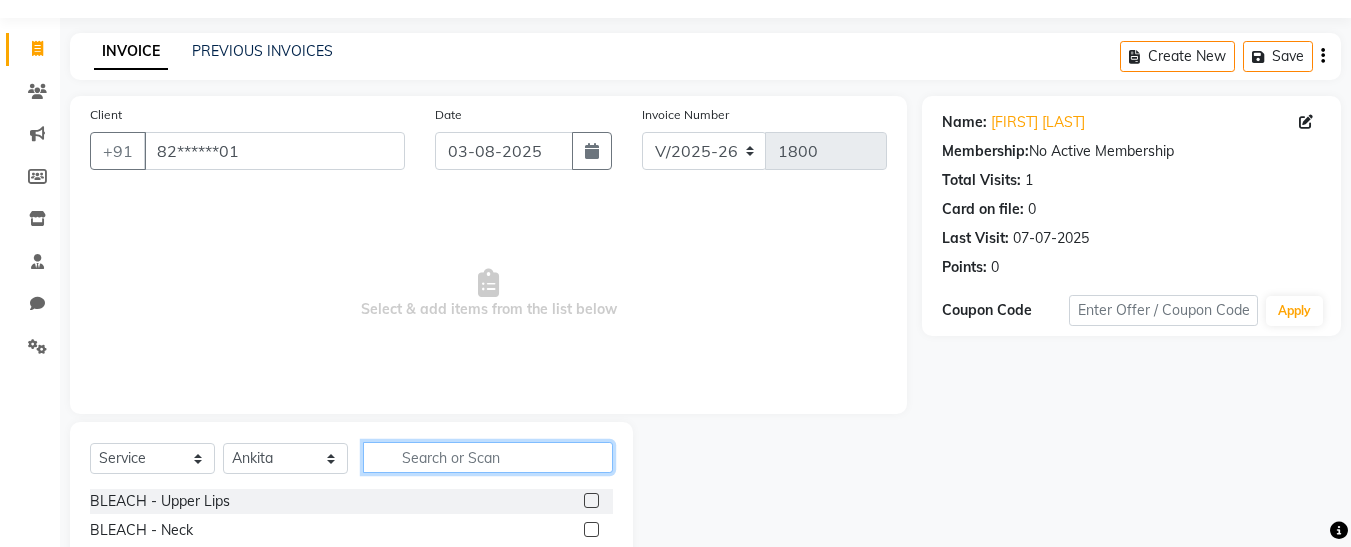 click 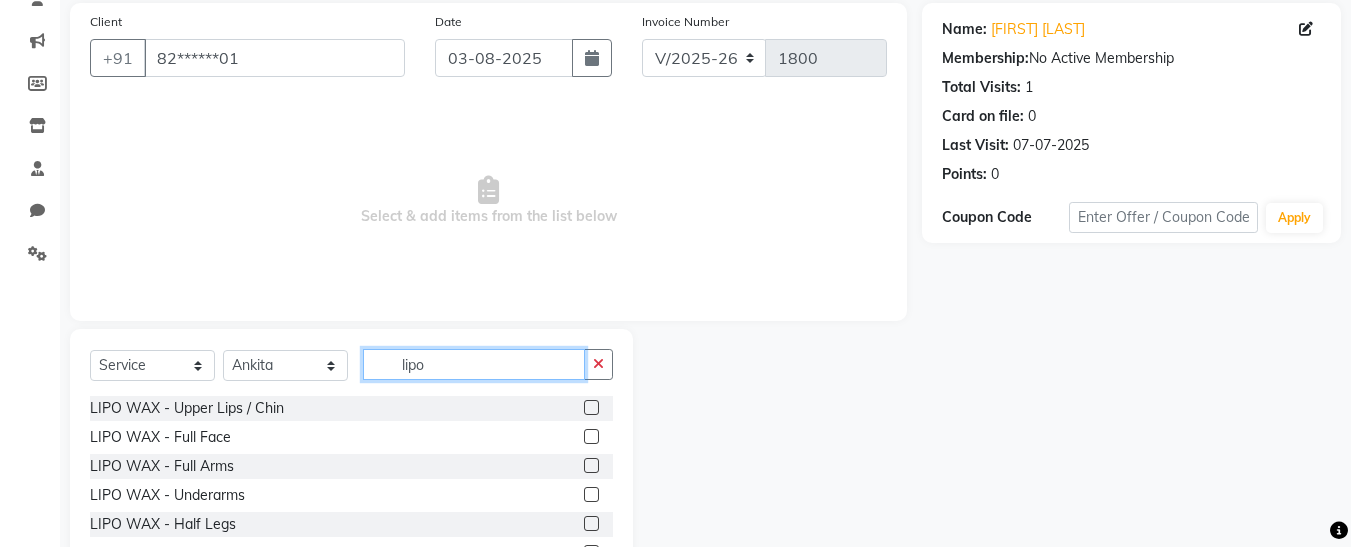 scroll, scrollTop: 254, scrollLeft: 0, axis: vertical 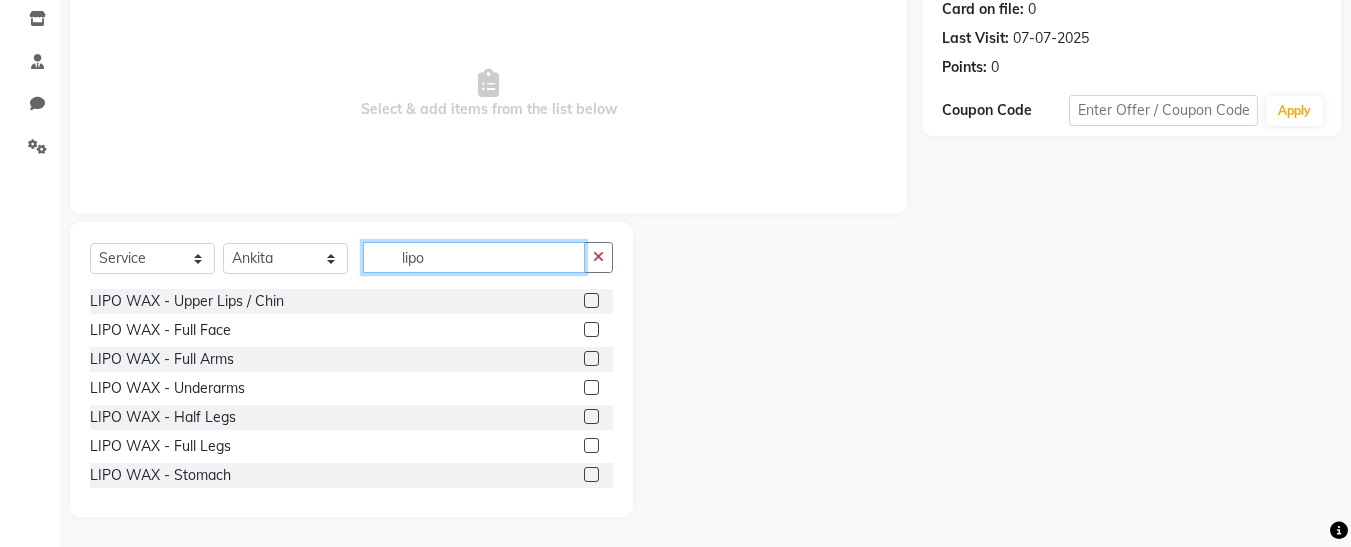 type on "lipo" 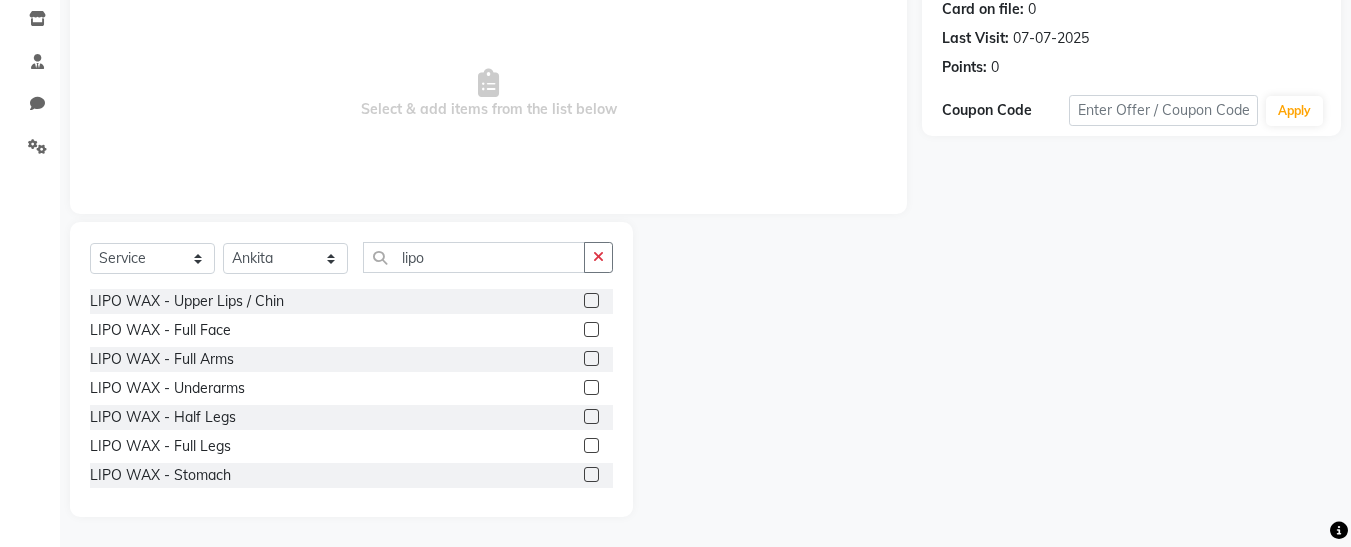 click 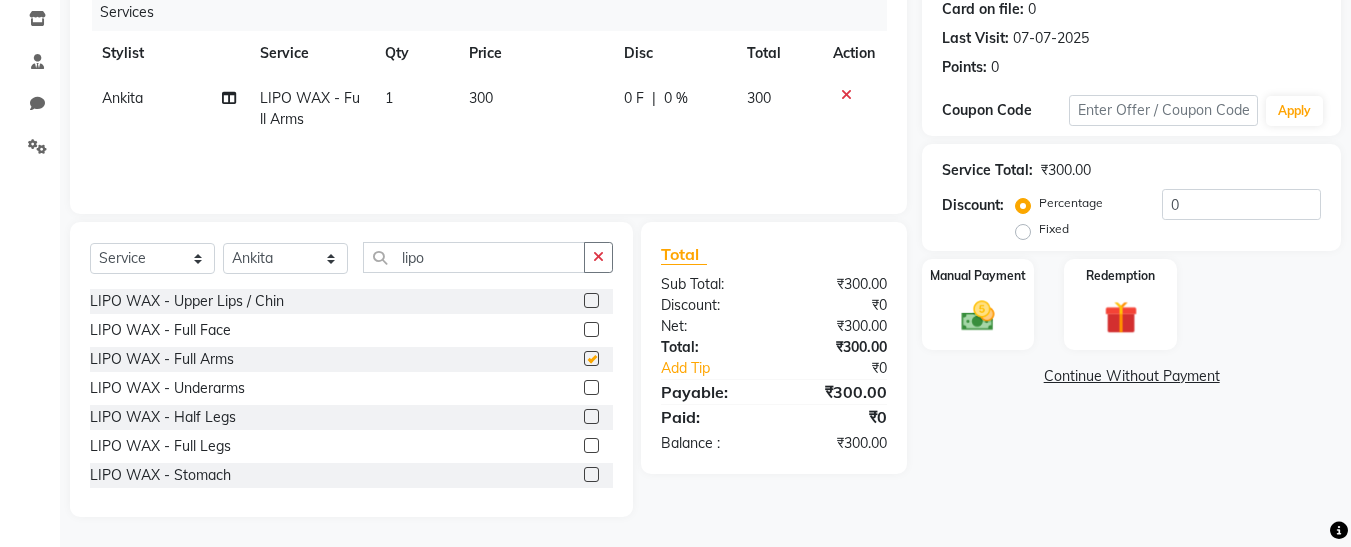 checkbox on "false" 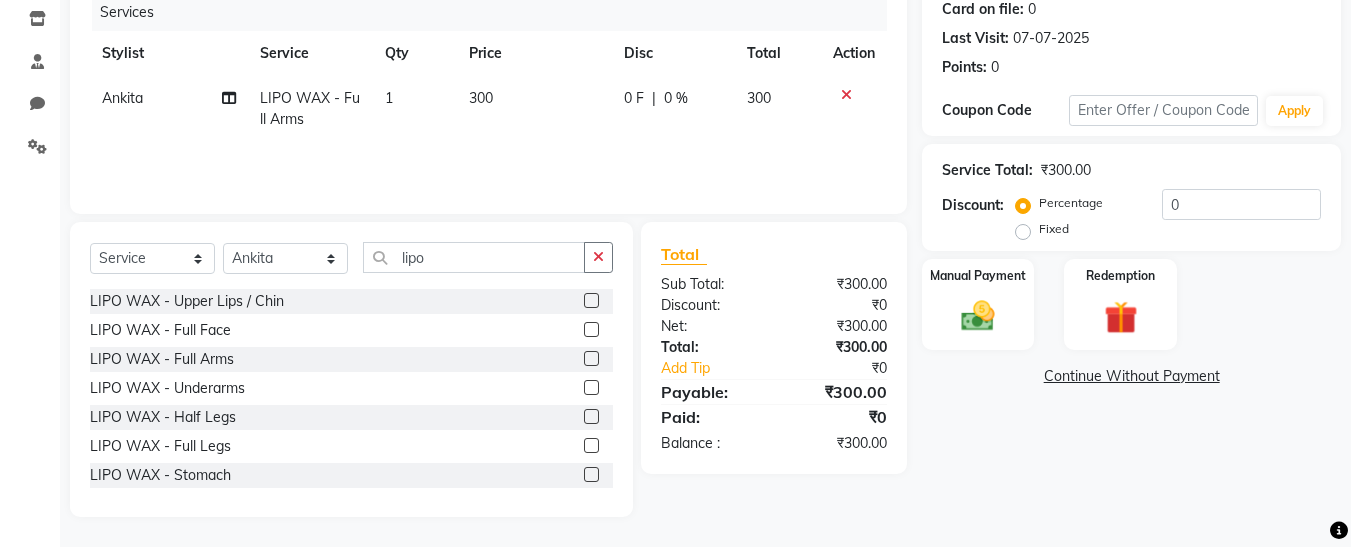click 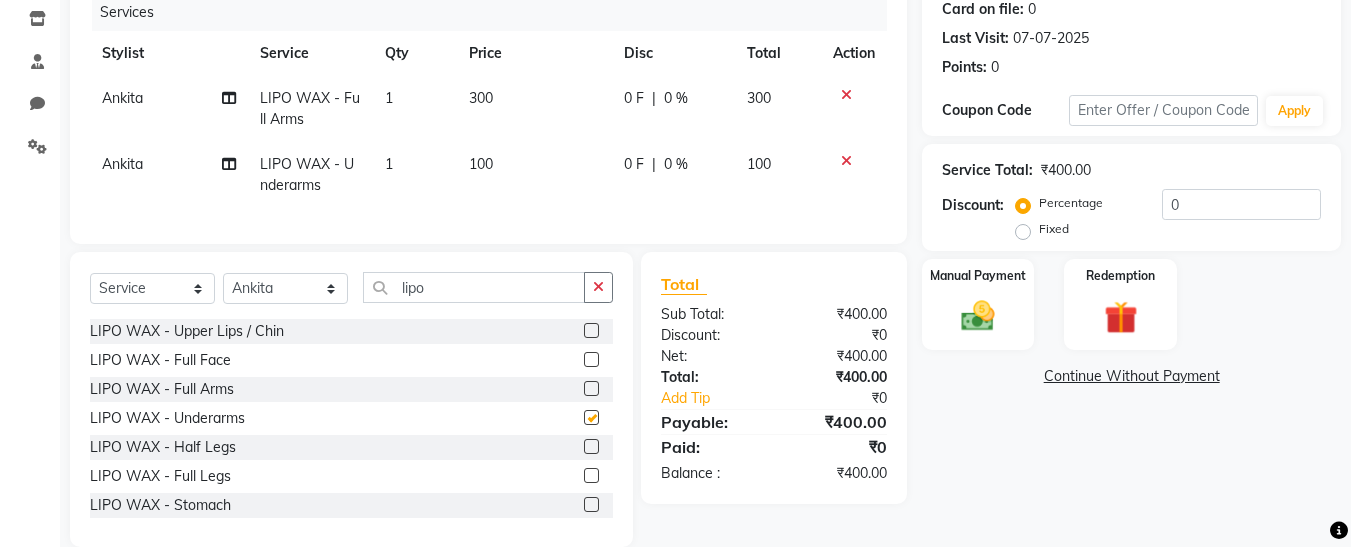 checkbox on "false" 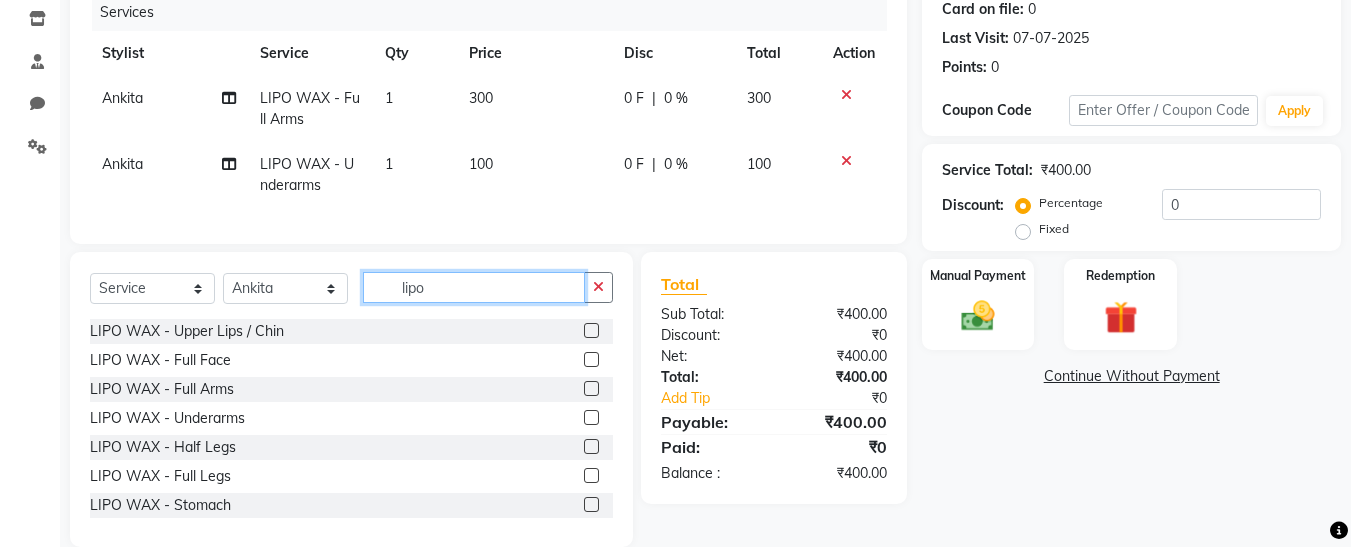 click on "lipo" 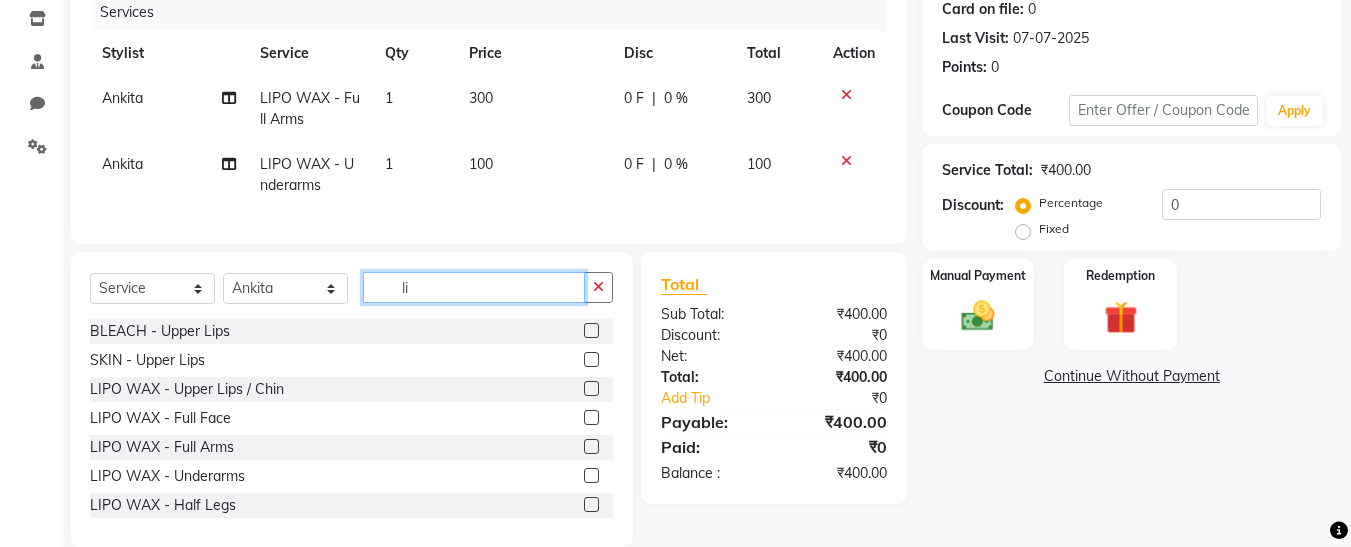 type on "l" 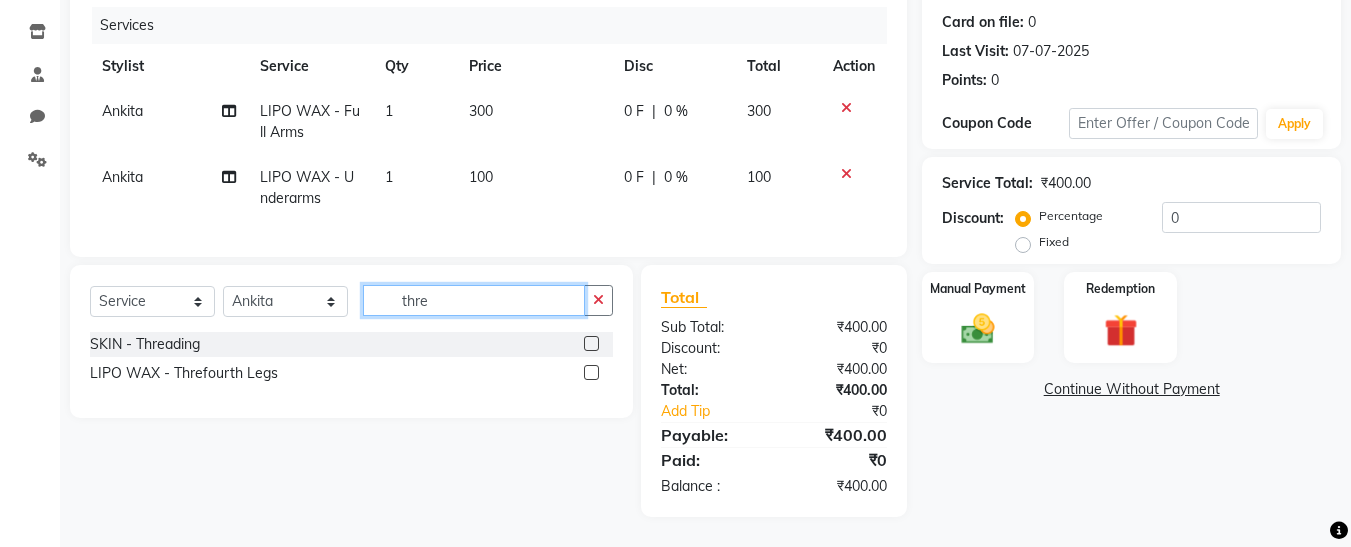 type on "thre" 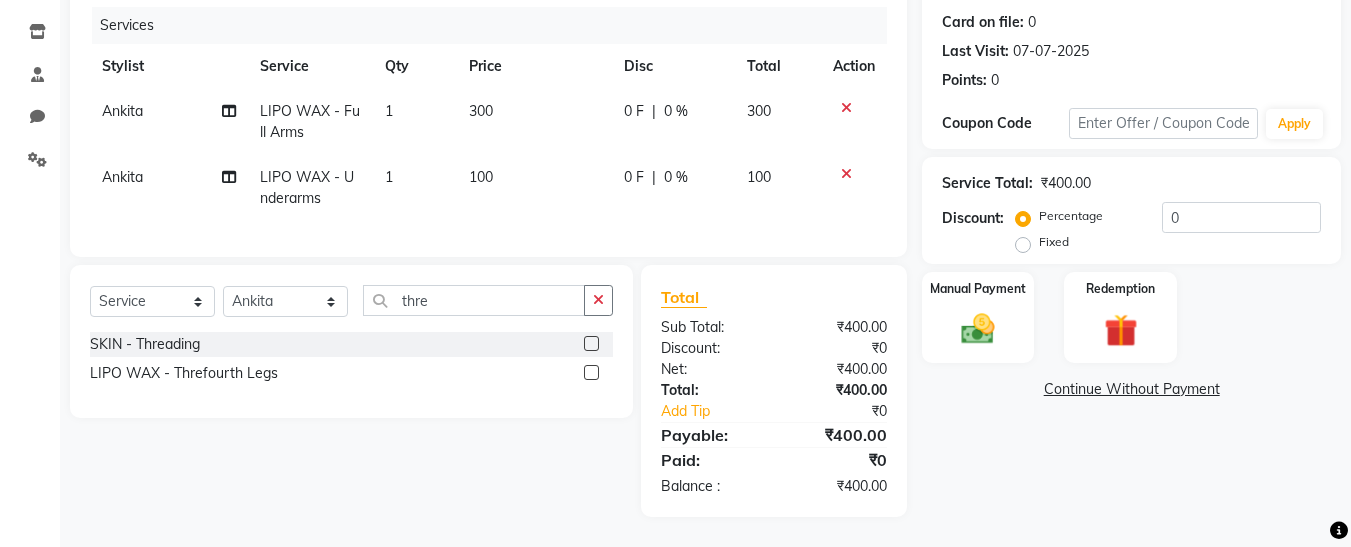 click 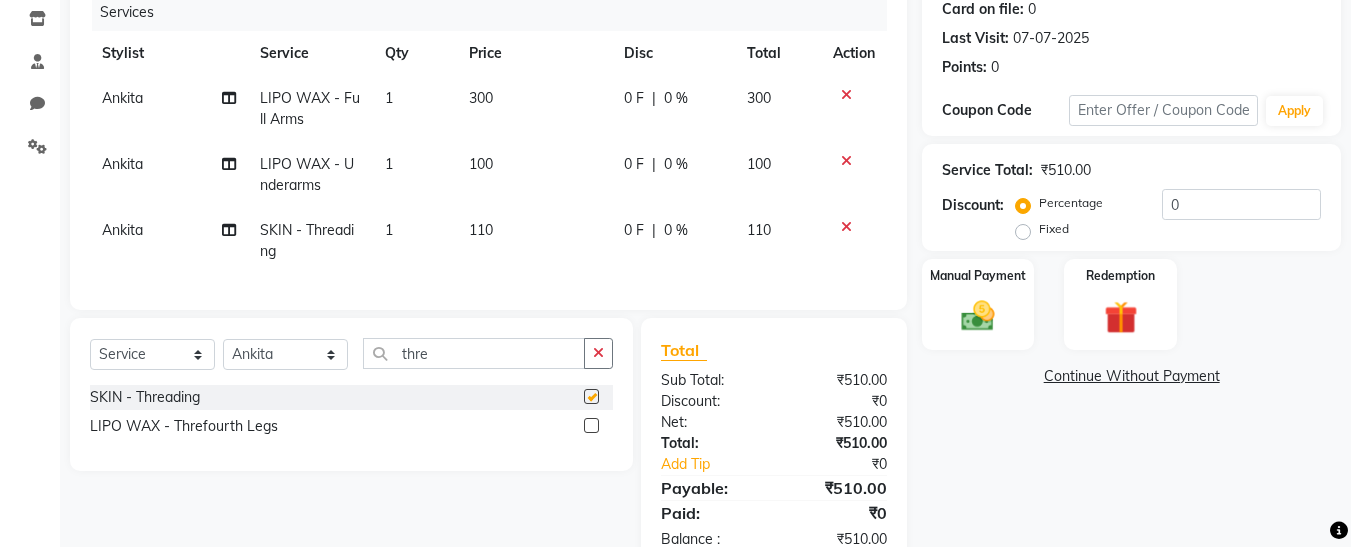 checkbox on "false" 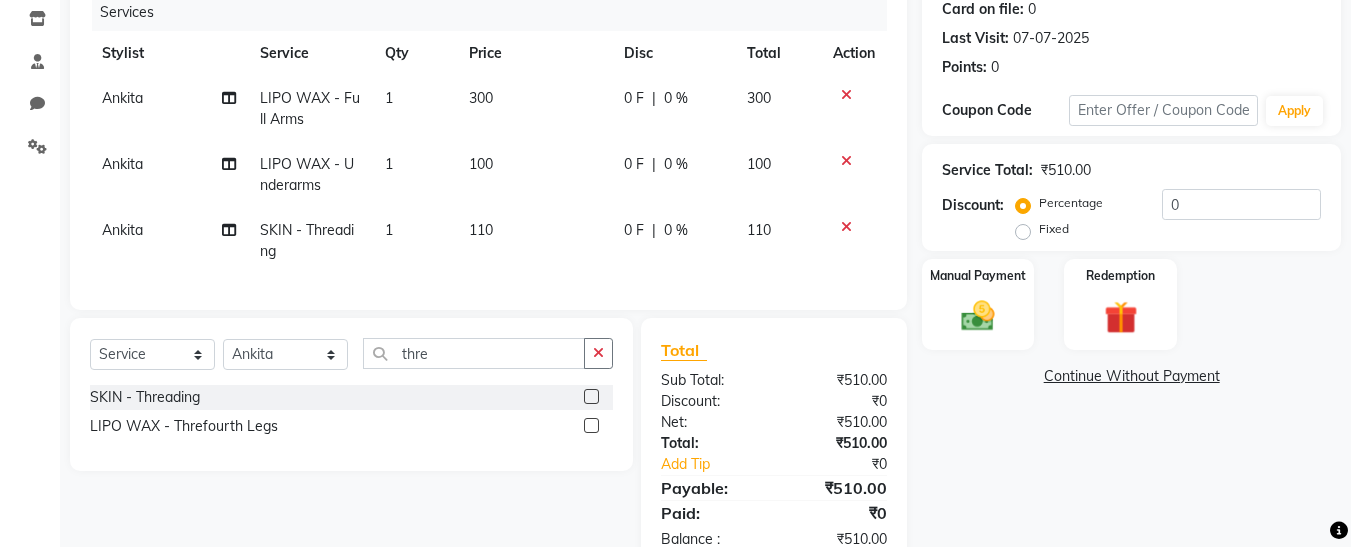 click on "110" 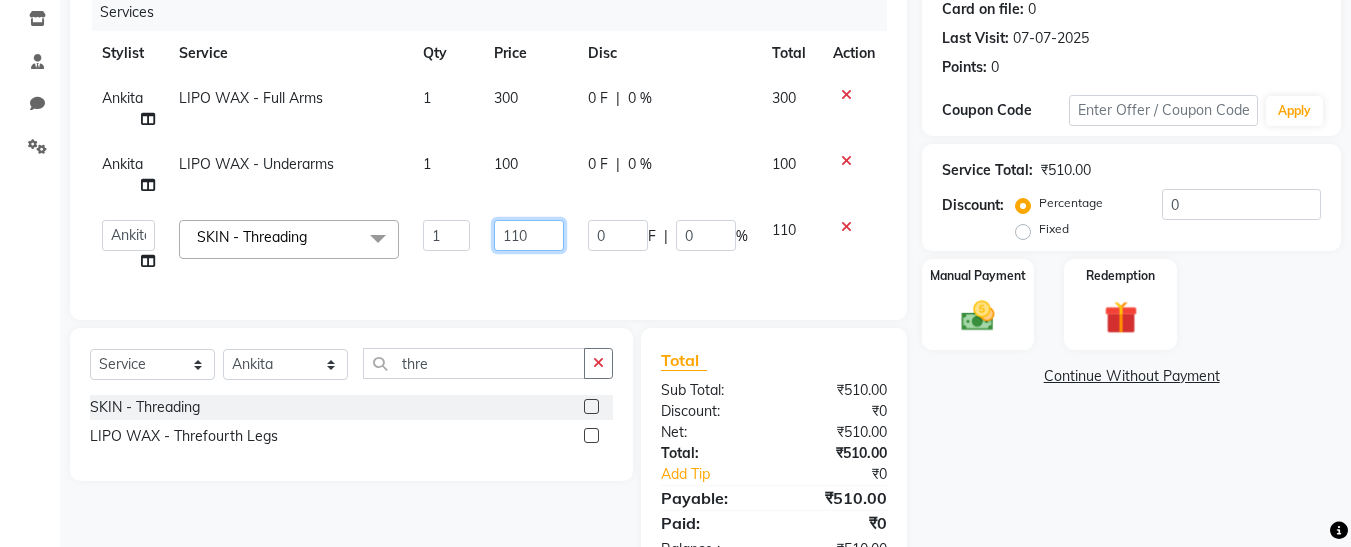 click on "110" 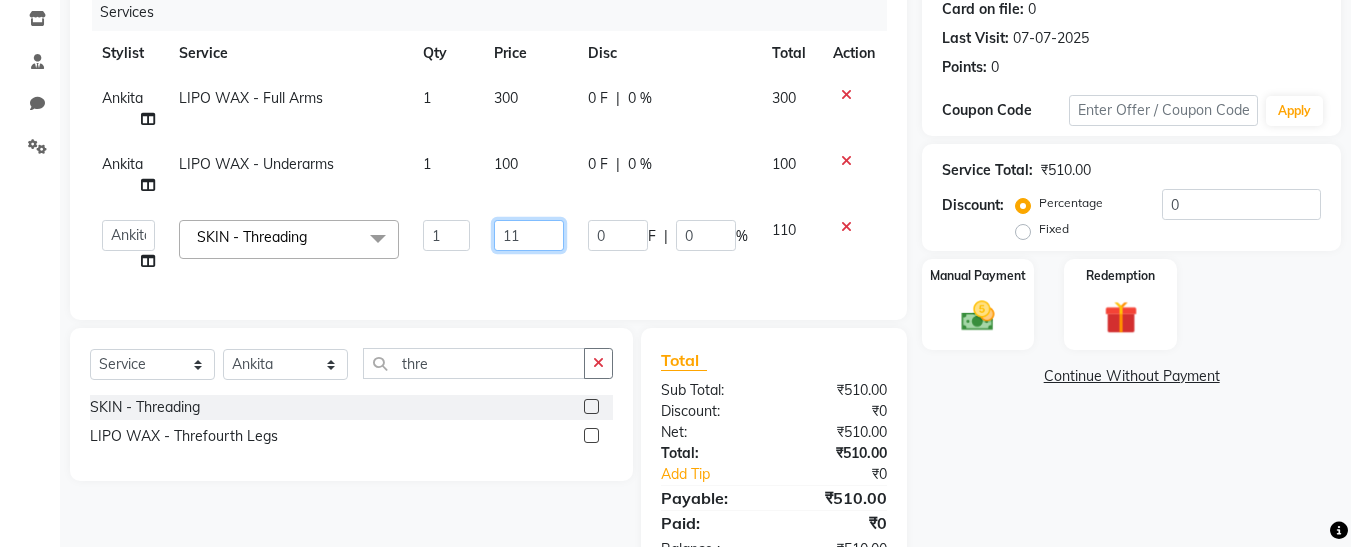 type on "1" 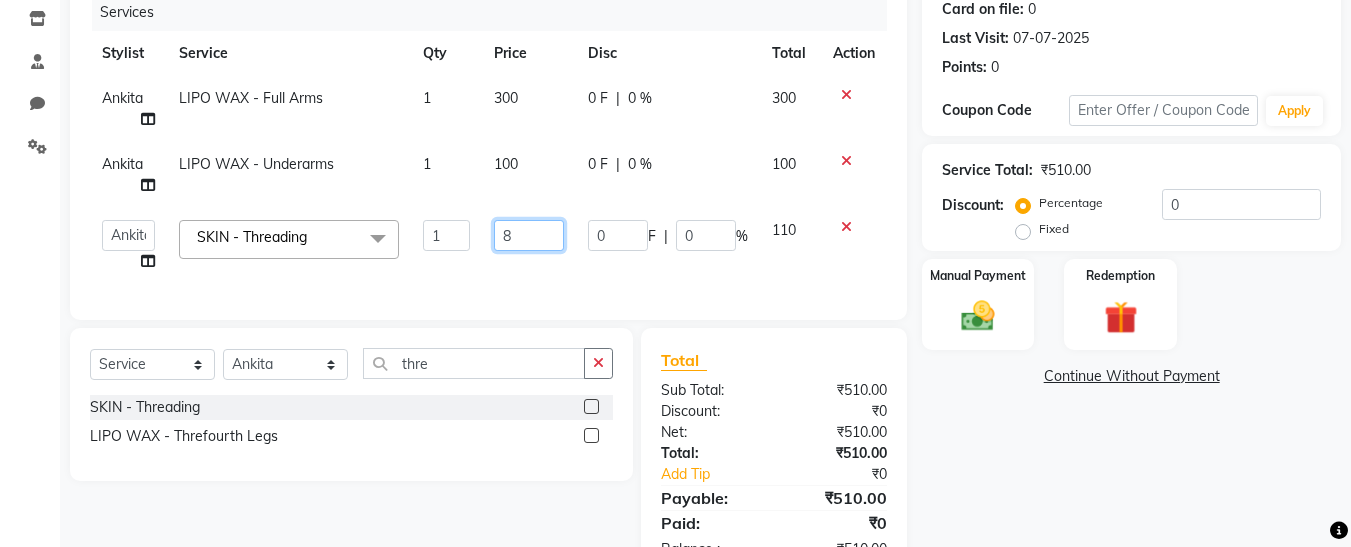 type on "80" 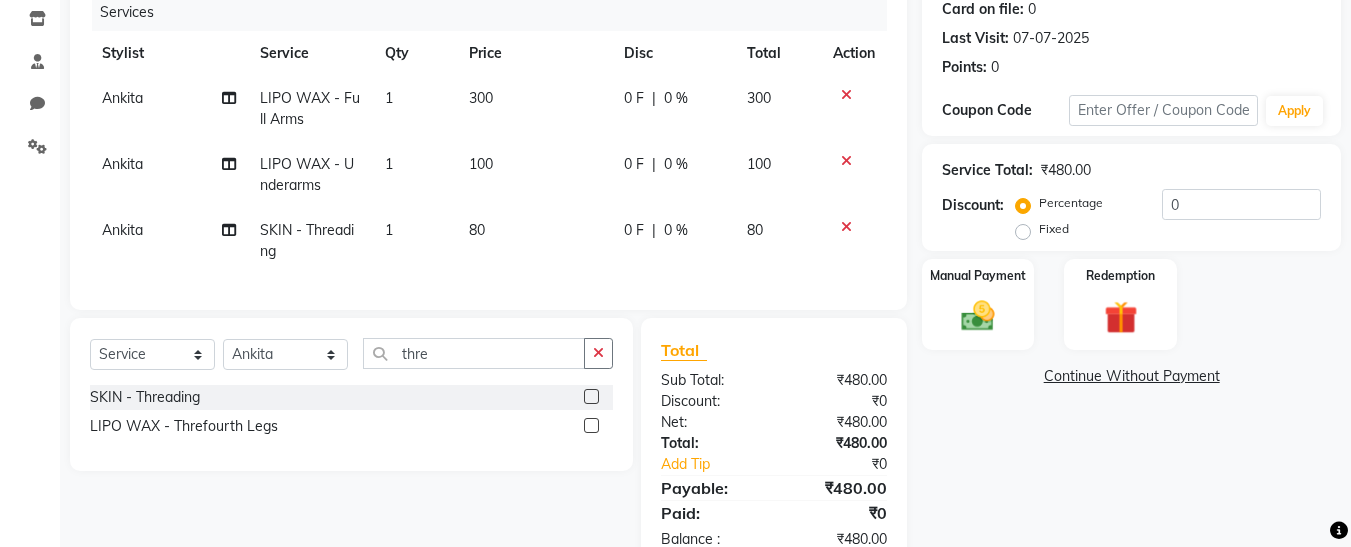 click on "Sub Total:" 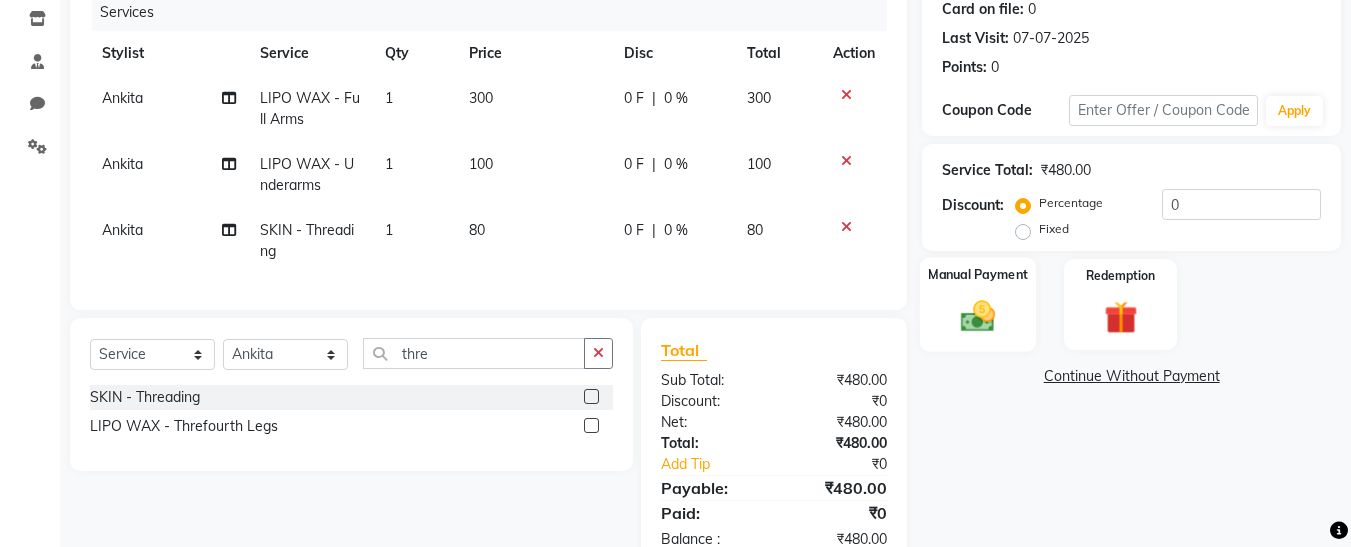 click 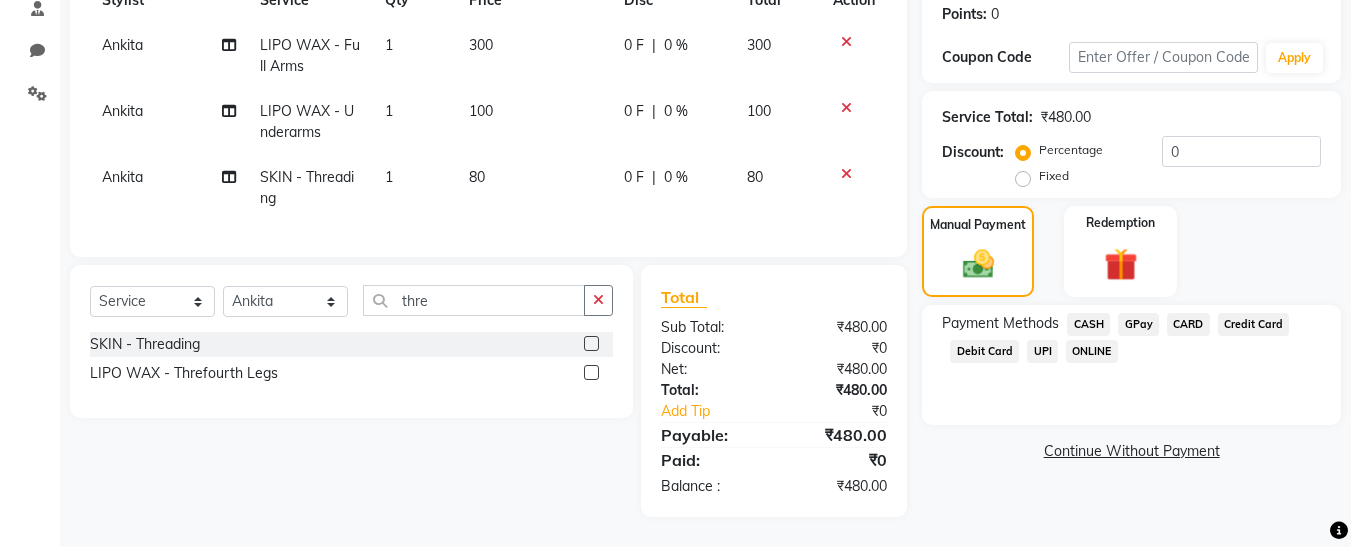 scroll, scrollTop: 322, scrollLeft: 0, axis: vertical 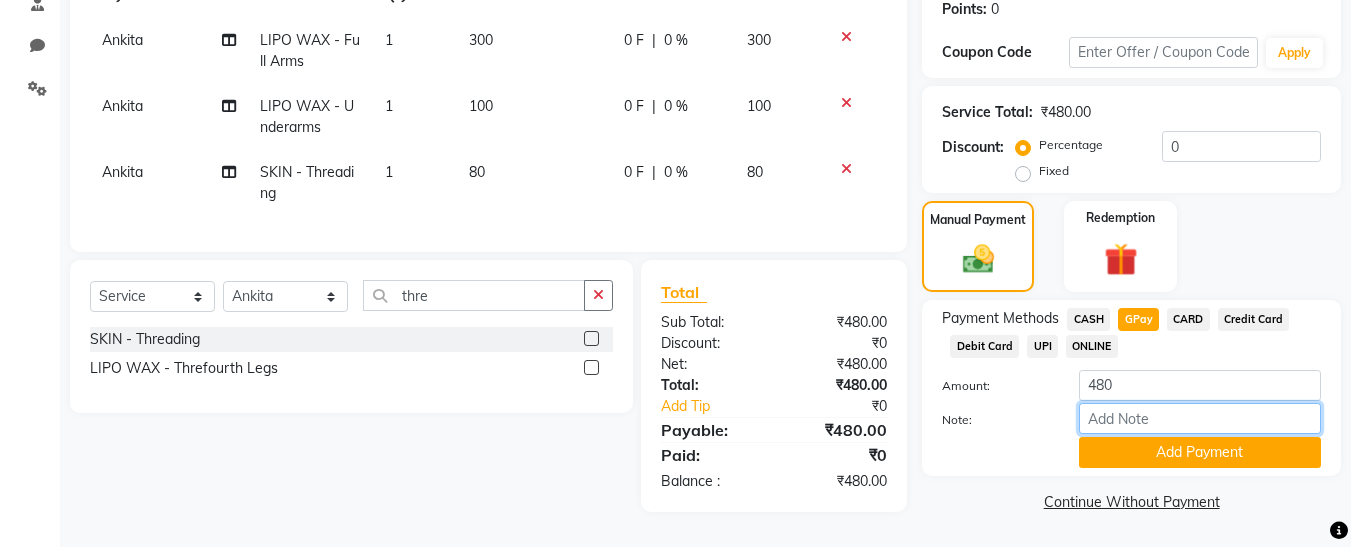 click on "Note:" at bounding box center [1200, 418] 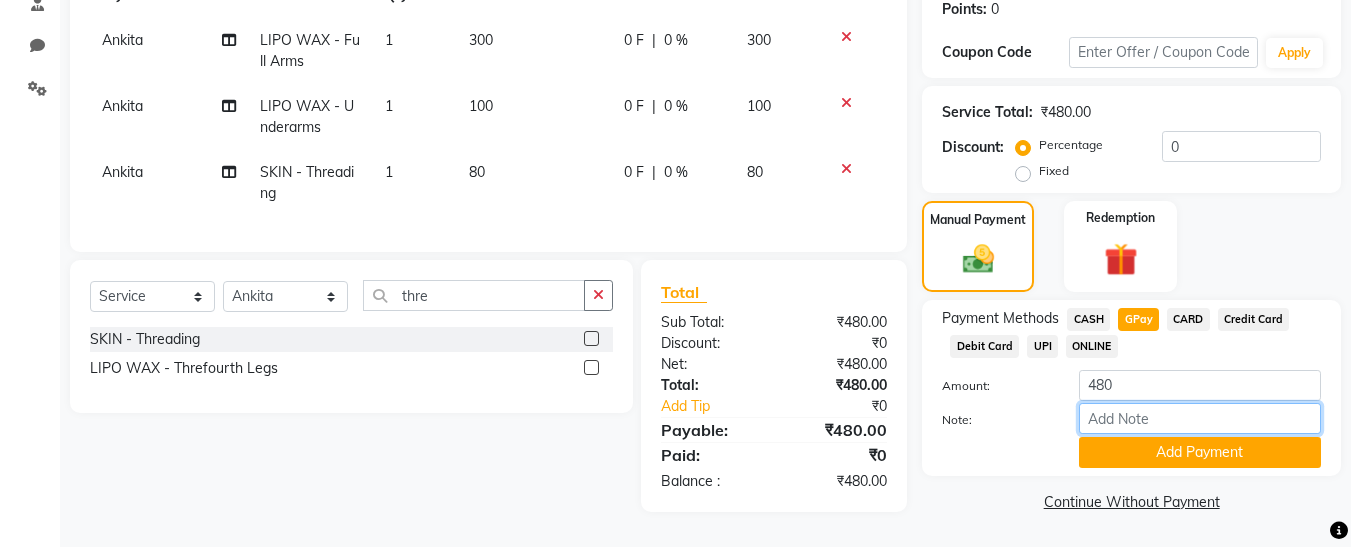 type on "fless" 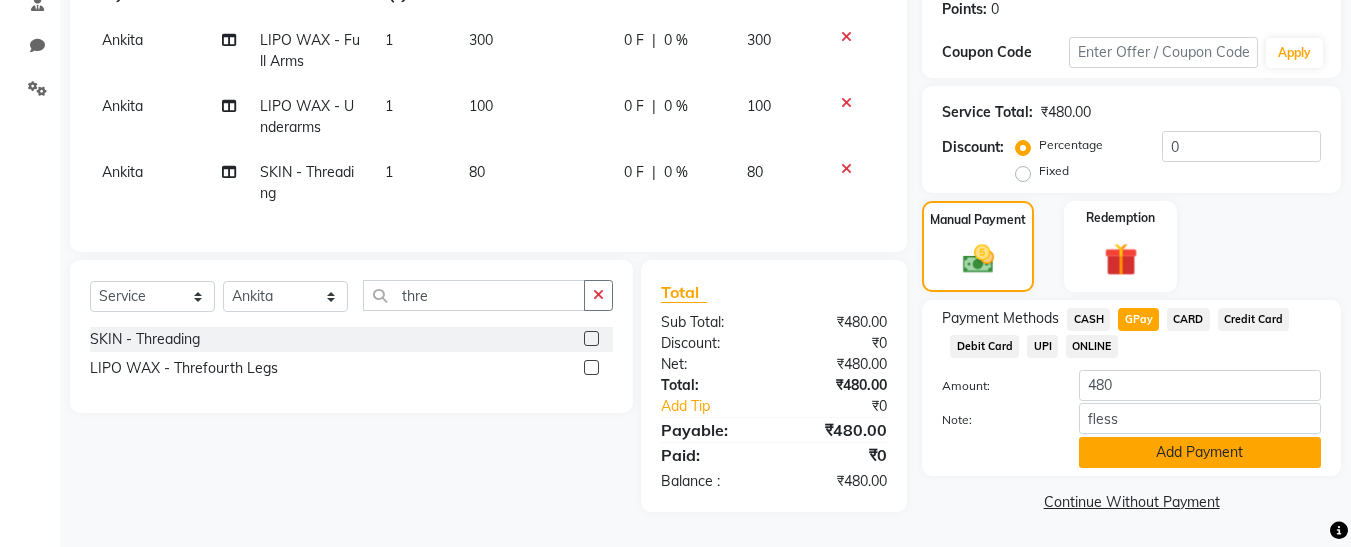 click on "Add Payment" 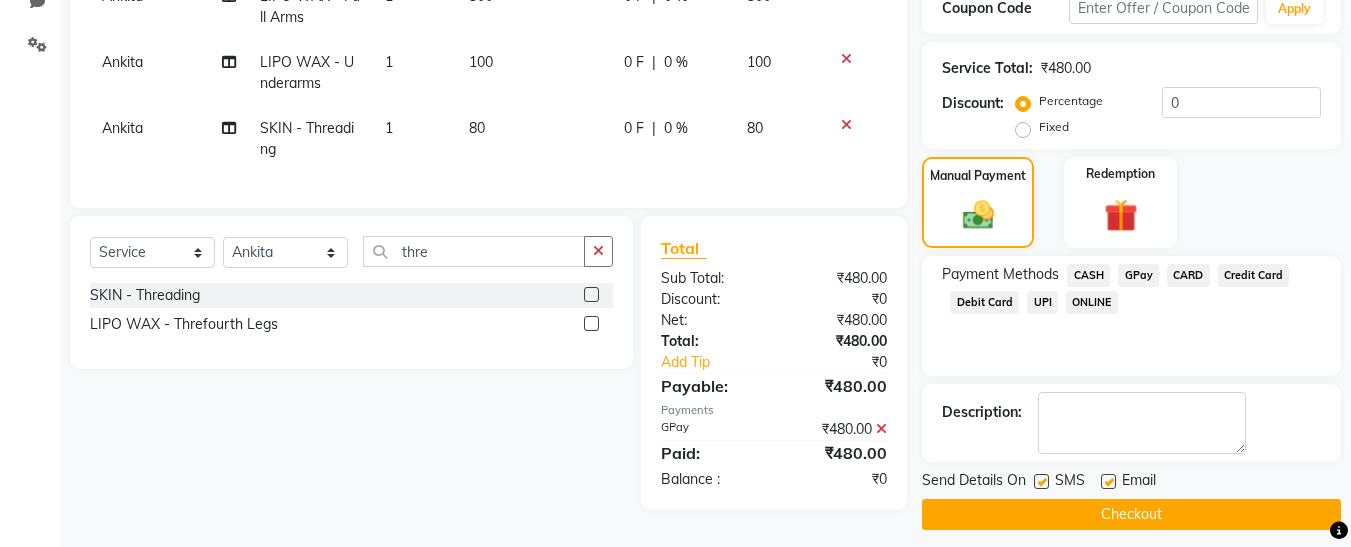 scroll, scrollTop: 369, scrollLeft: 0, axis: vertical 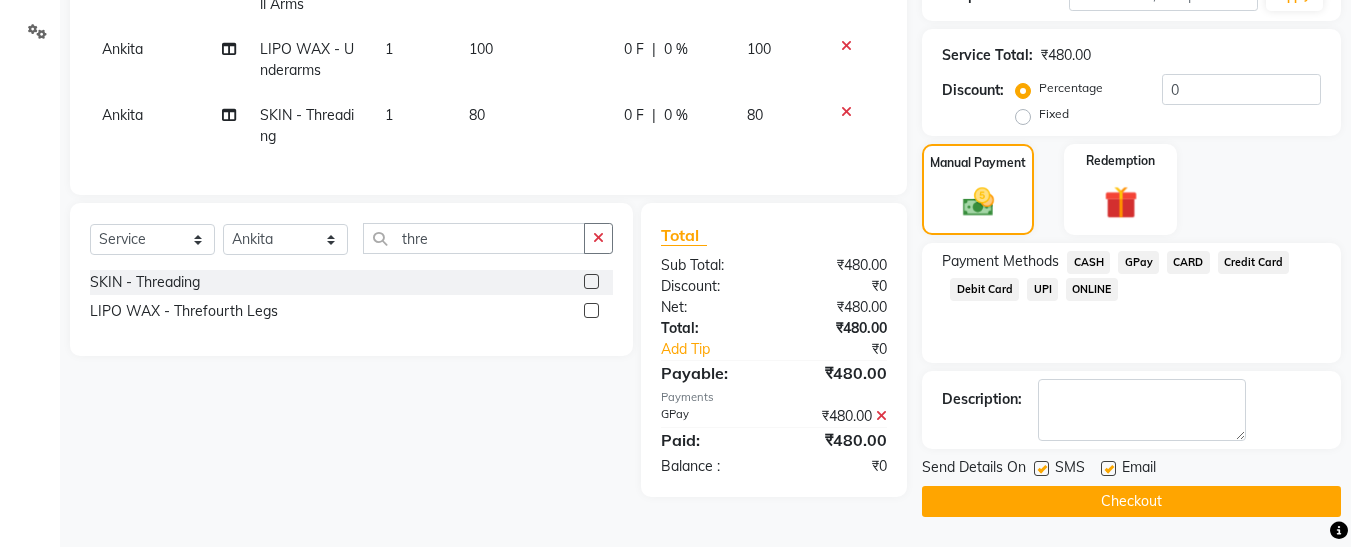 click 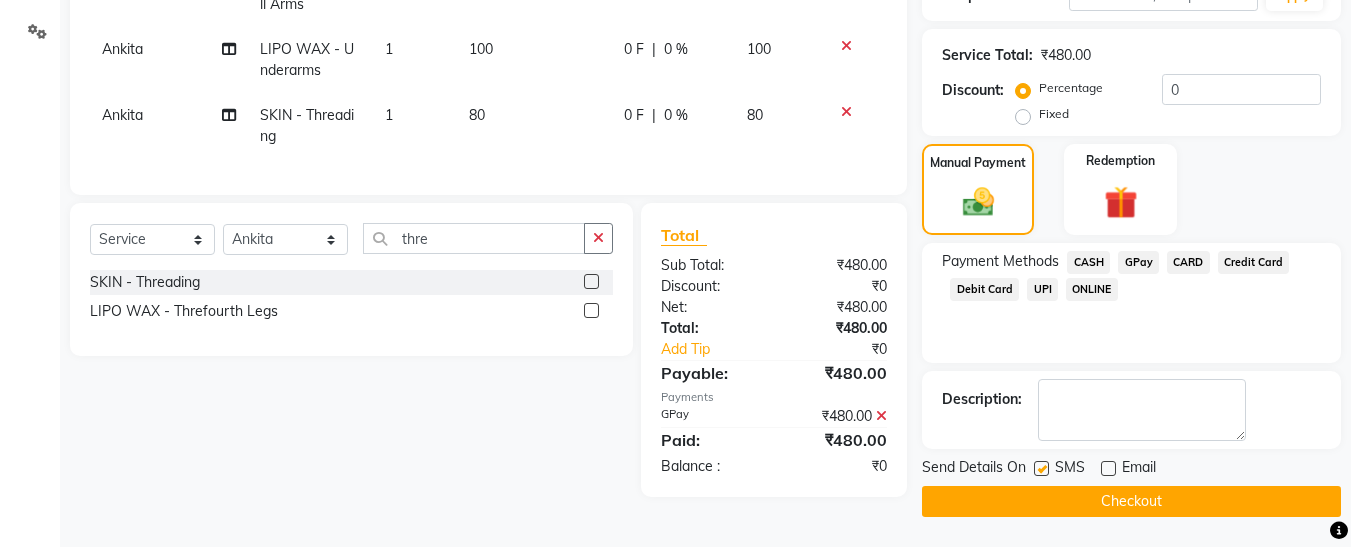 click 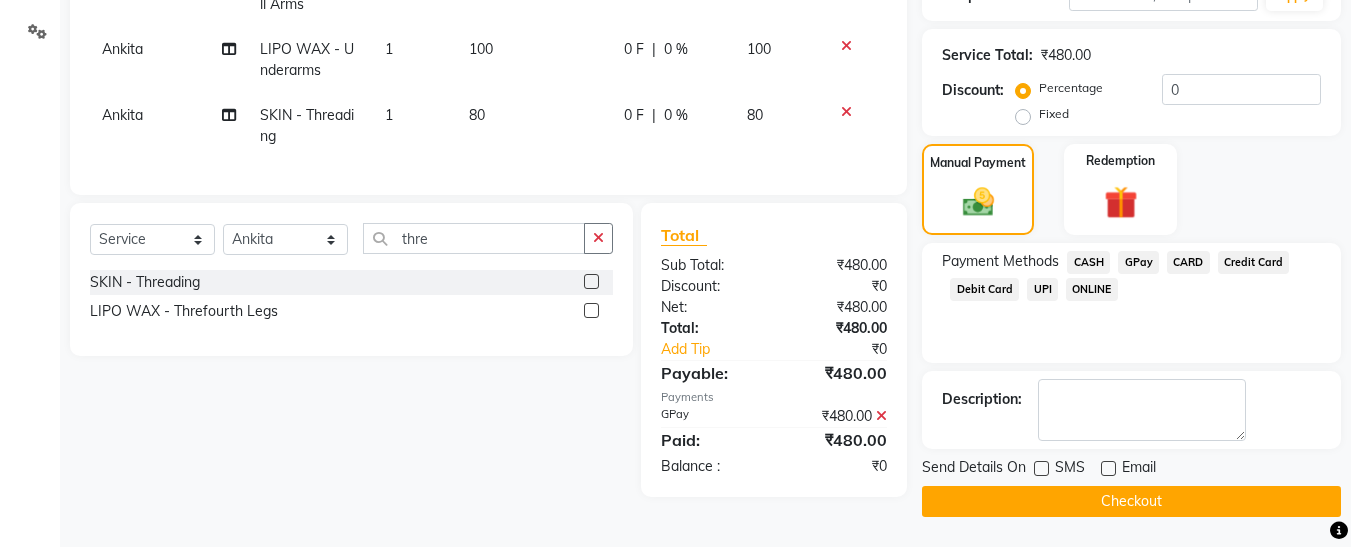 click on "Checkout" 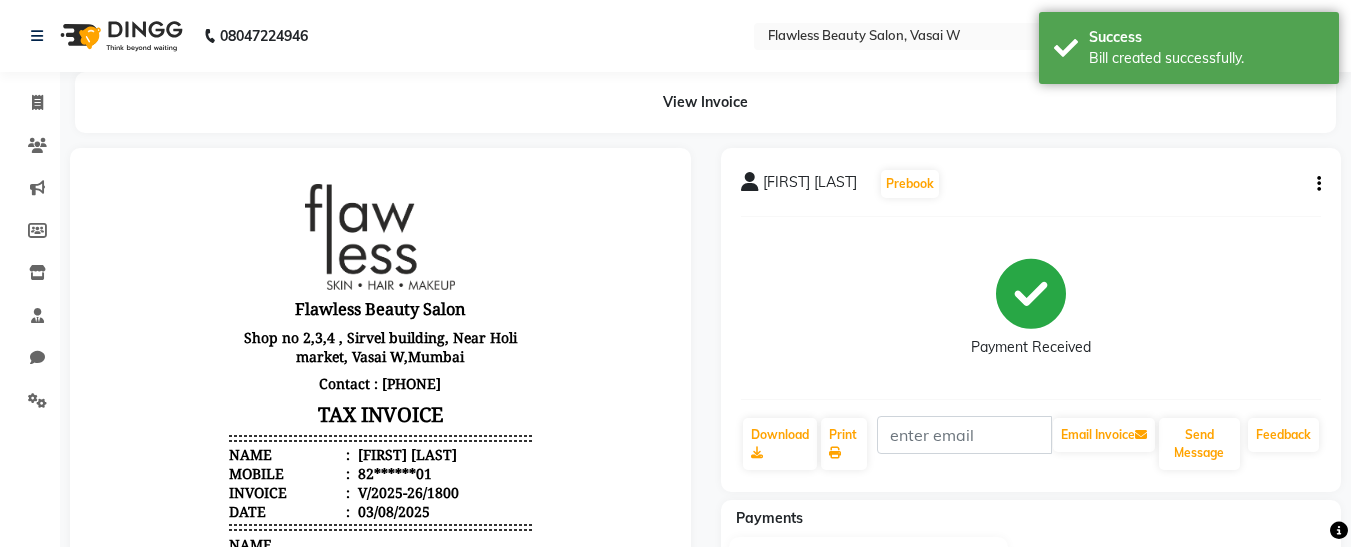 scroll, scrollTop: 0, scrollLeft: 0, axis: both 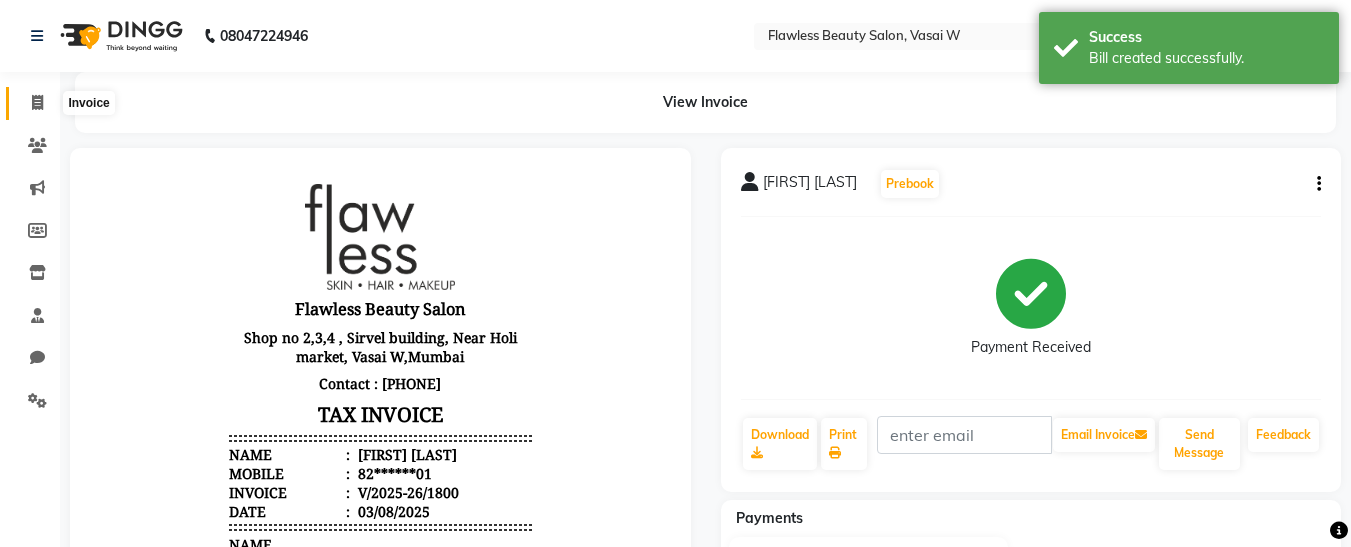 click 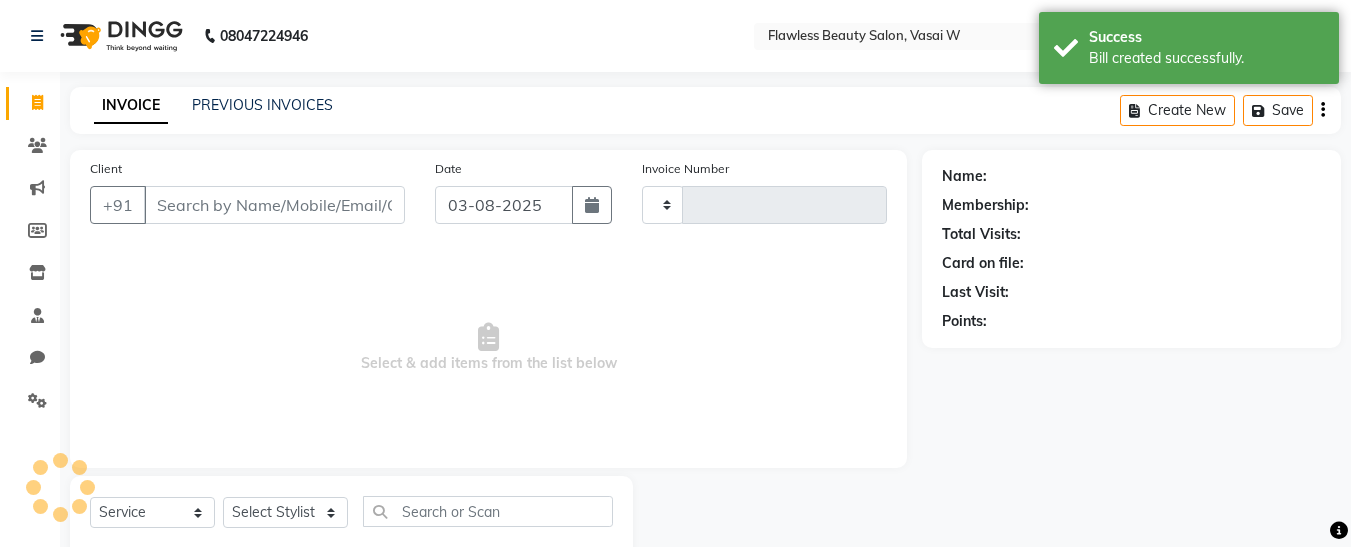 type on "1801" 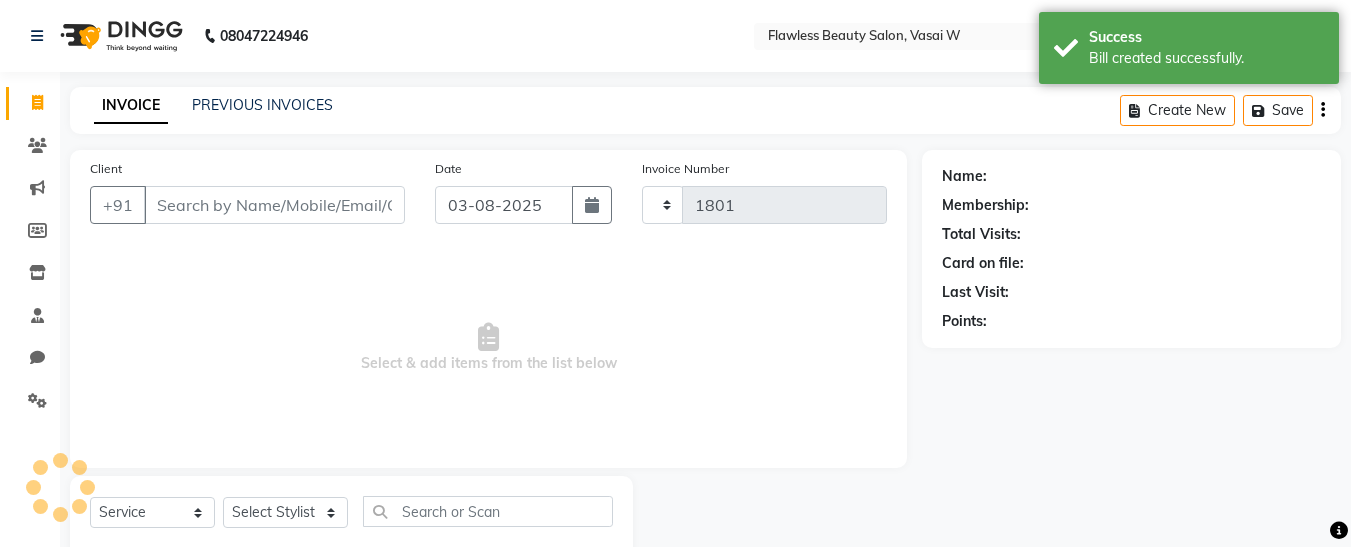 select on "8090" 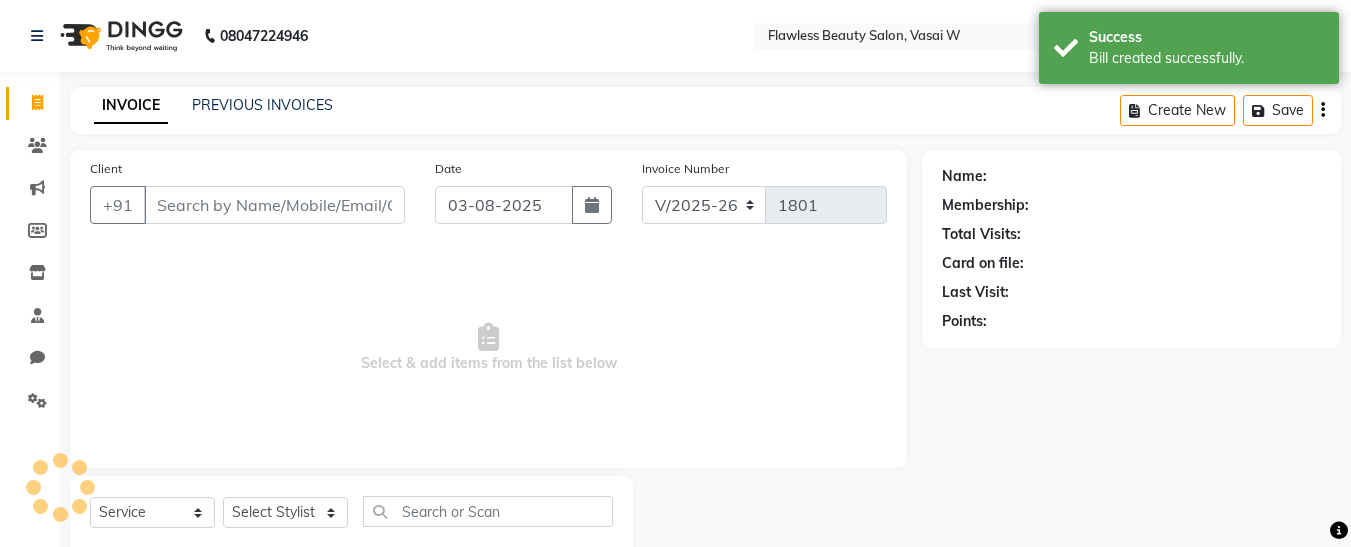 scroll, scrollTop: 54, scrollLeft: 0, axis: vertical 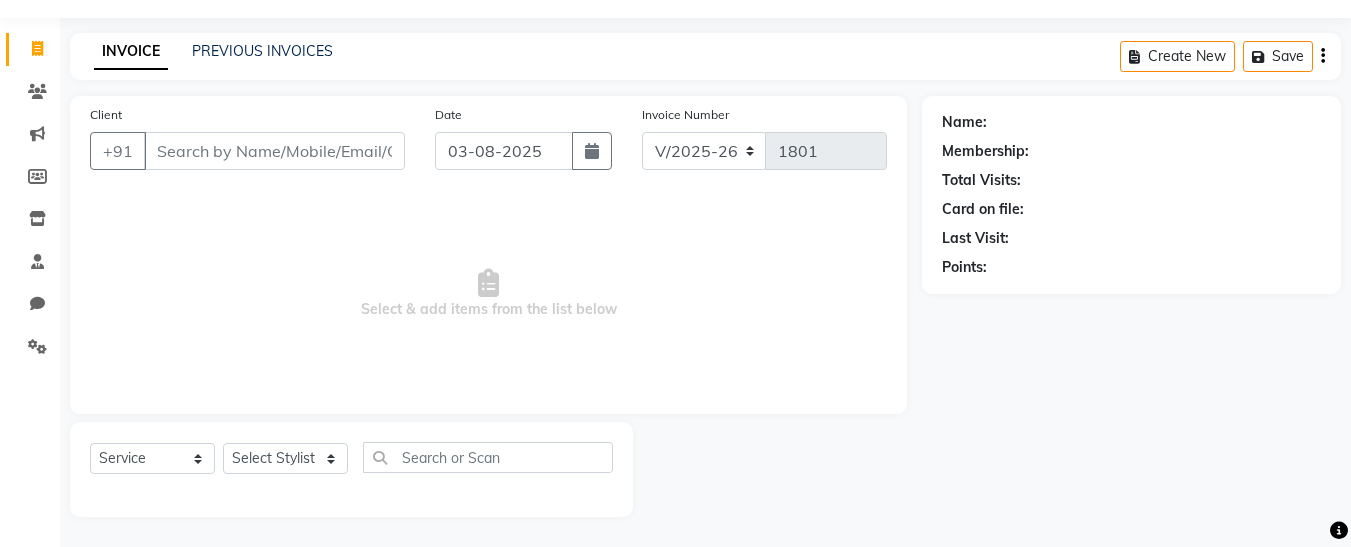 click on "Client" at bounding box center (274, 151) 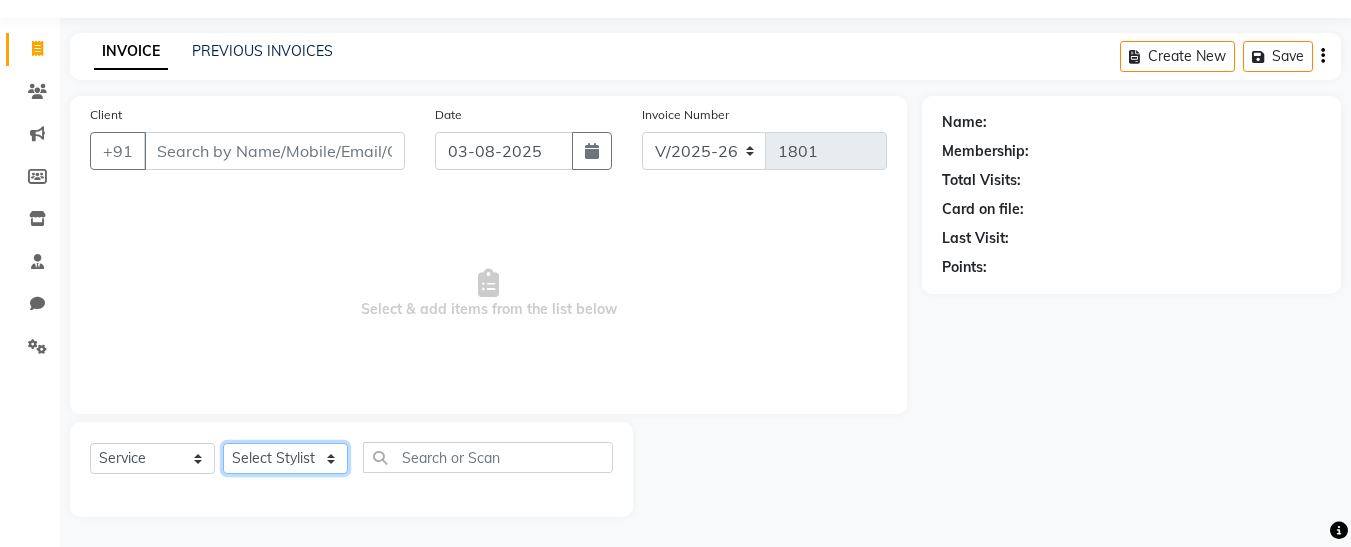 click on "Select Stylist [FIRST] [FIRST] [FIRST] [FIRST] [FIRST] [FIRST] [FIRST] [FIRST] [FIRST]" 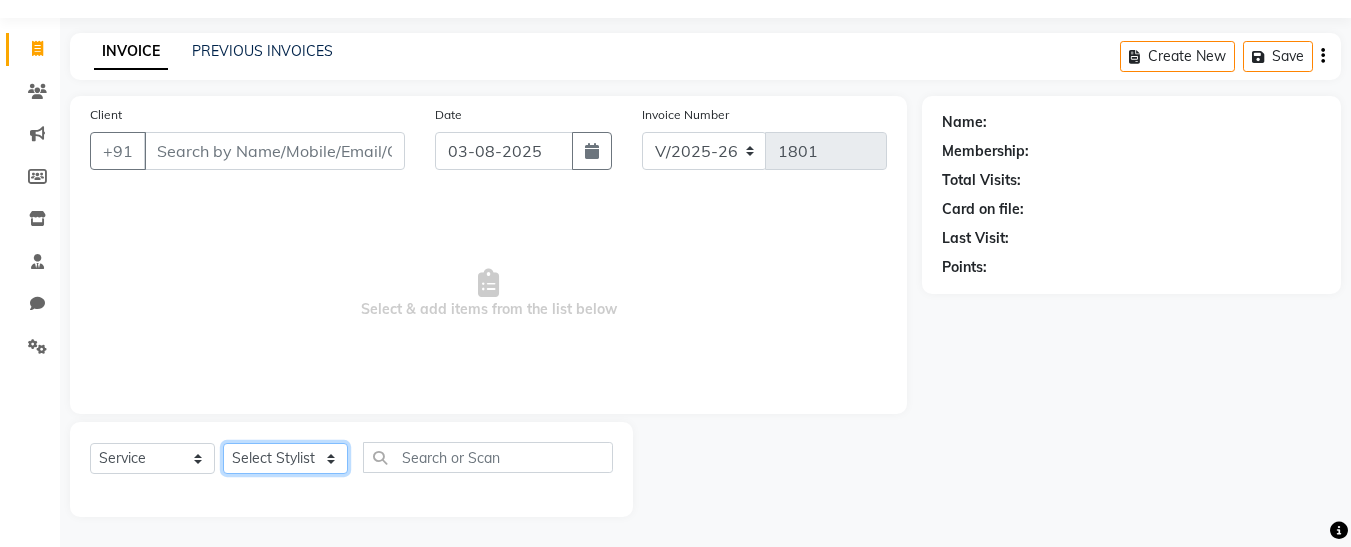 select on "76407" 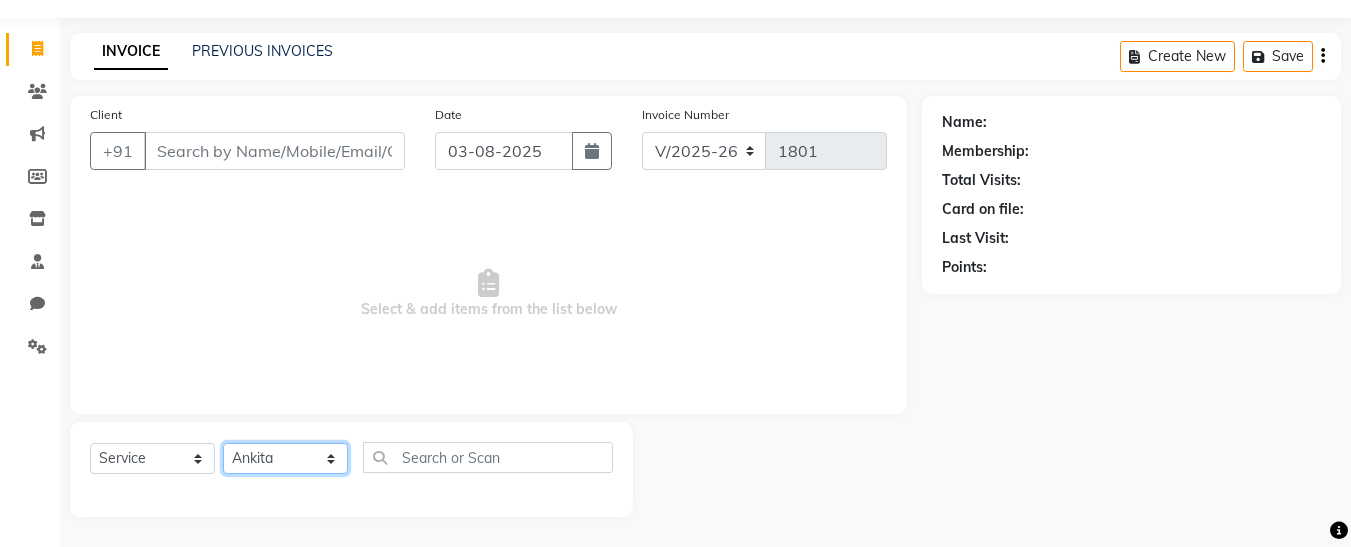 click on "Select Stylist [FIRST] [FIRST] [FIRST] [FIRST] [FIRST] [FIRST] [FIRST] [FIRST] [FIRST]" 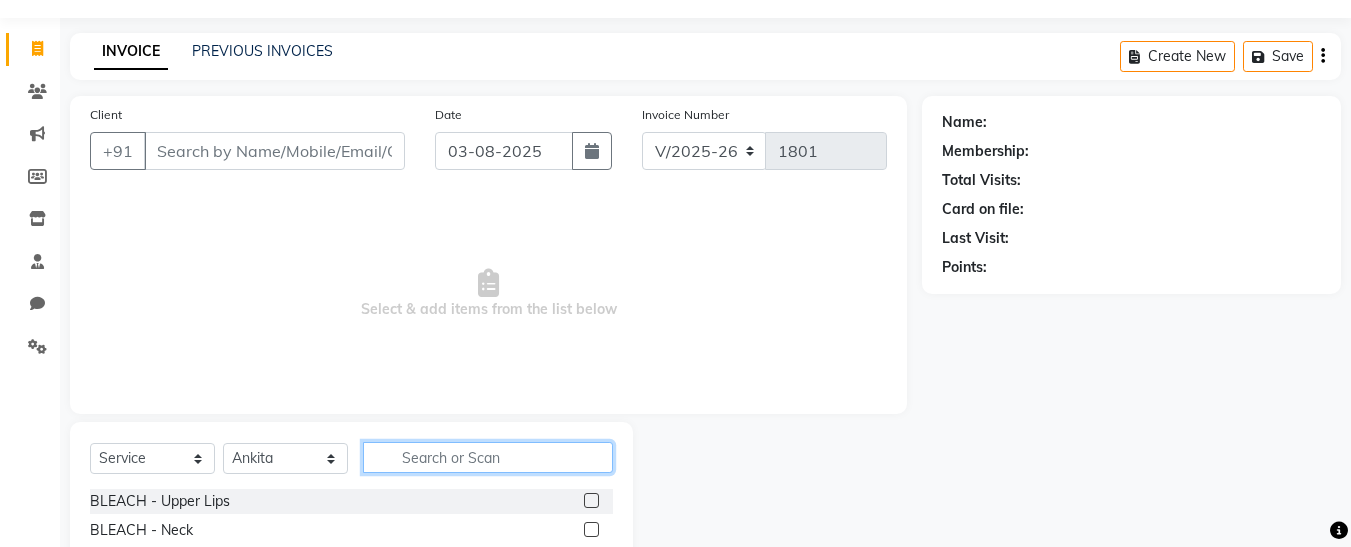 click 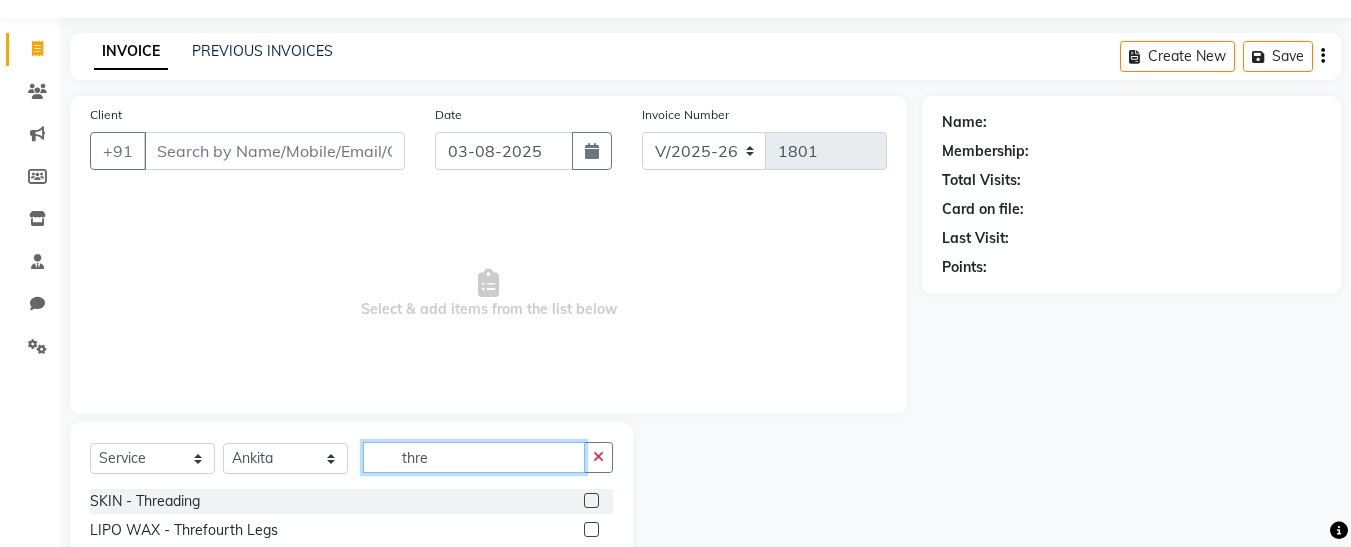 type on "thre" 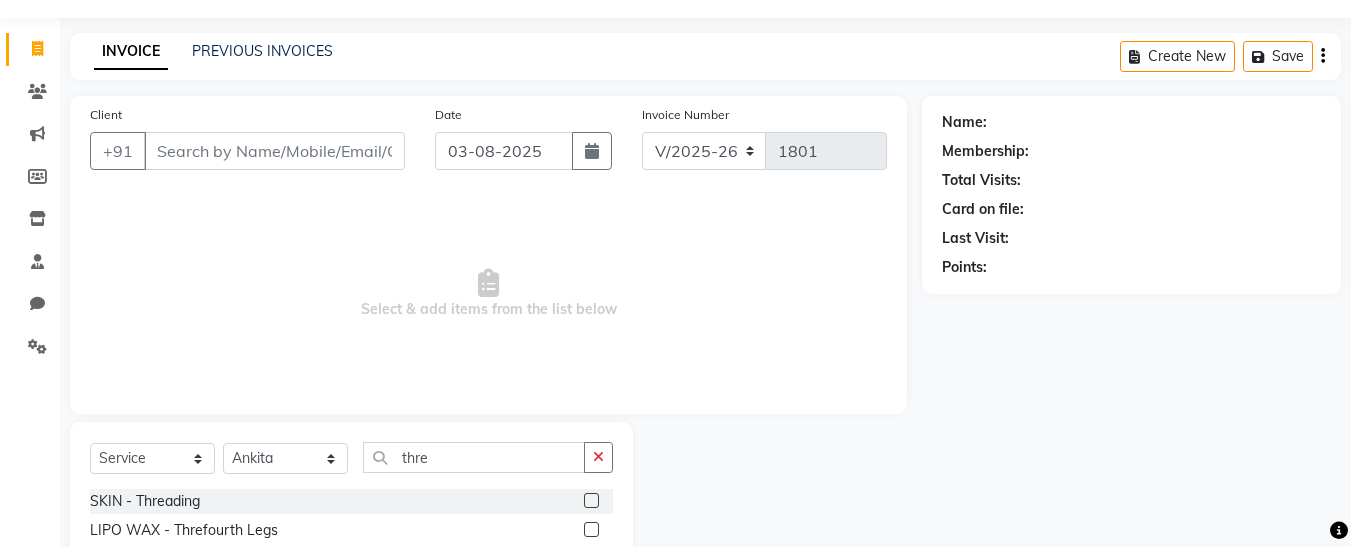 click 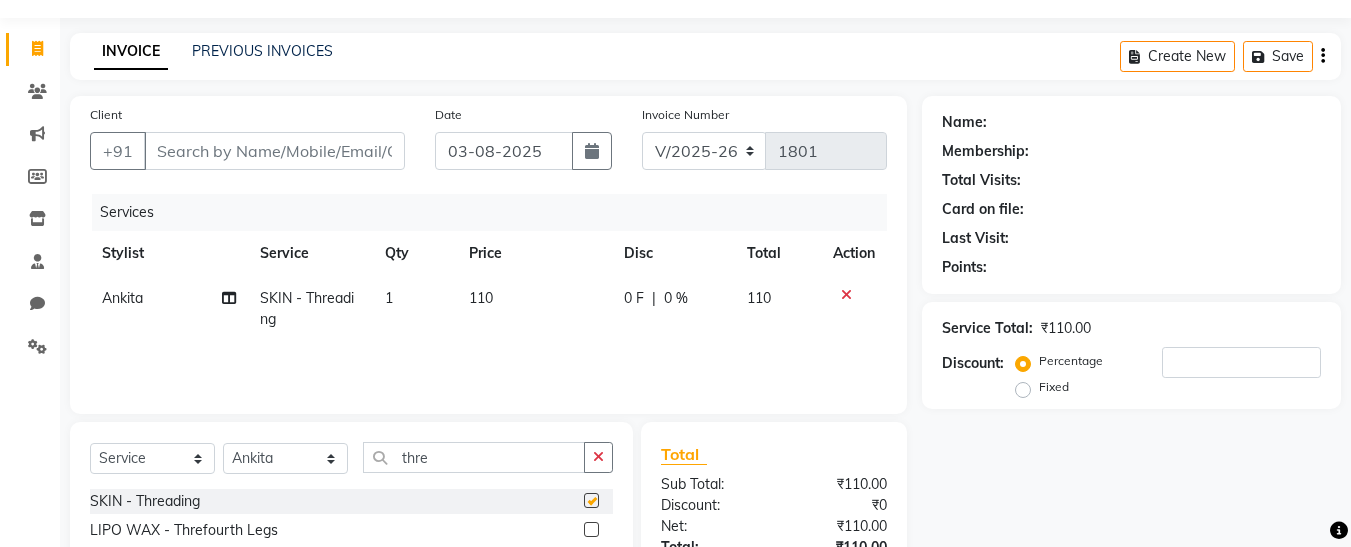checkbox on "false" 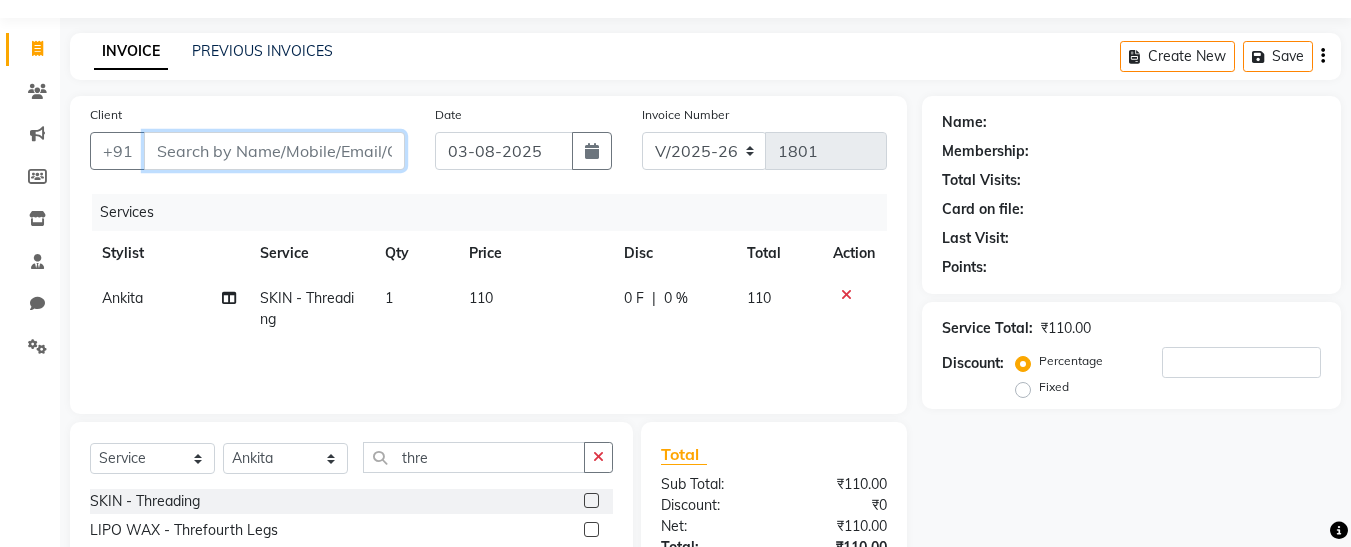 click on "Client" at bounding box center (274, 151) 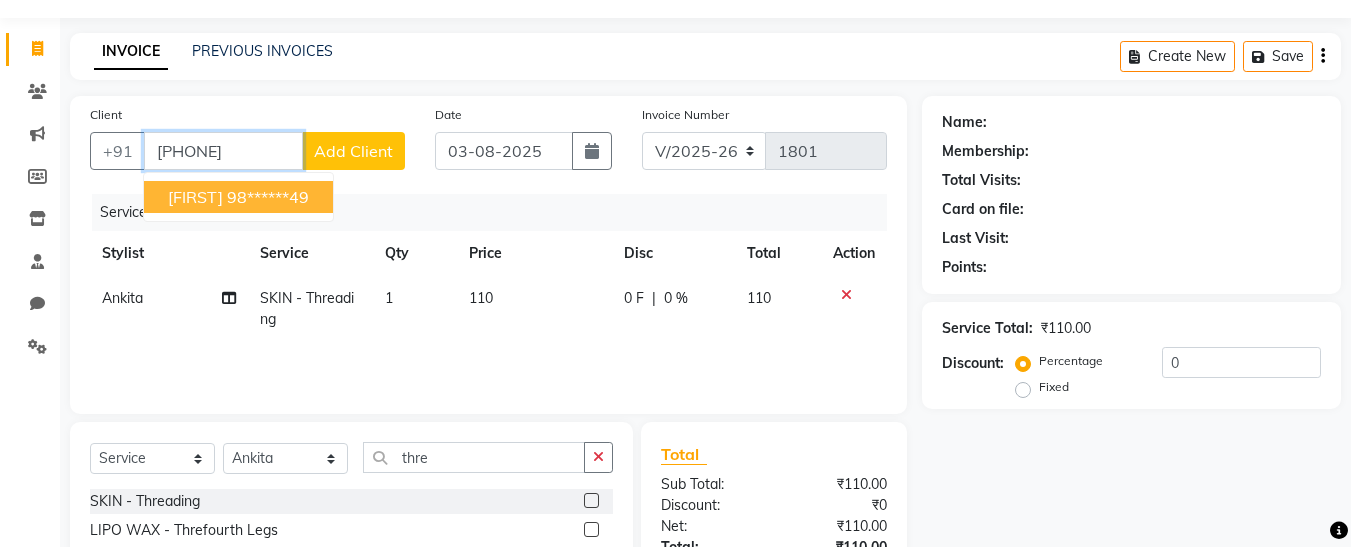 click on "98******49" at bounding box center (268, 197) 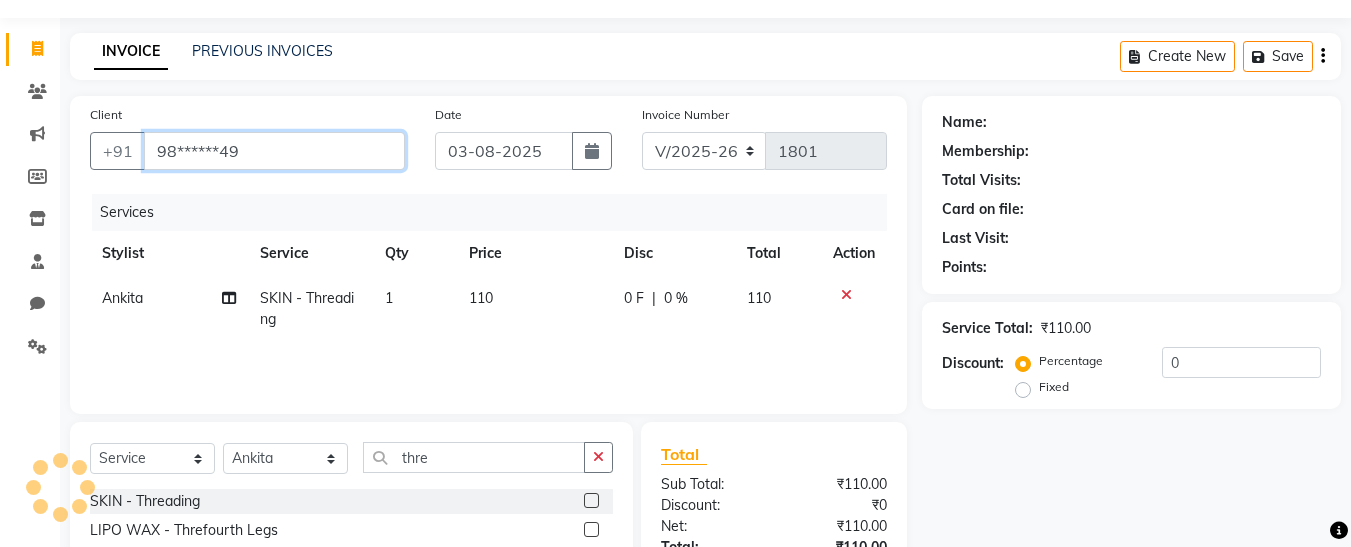 type on "98******49" 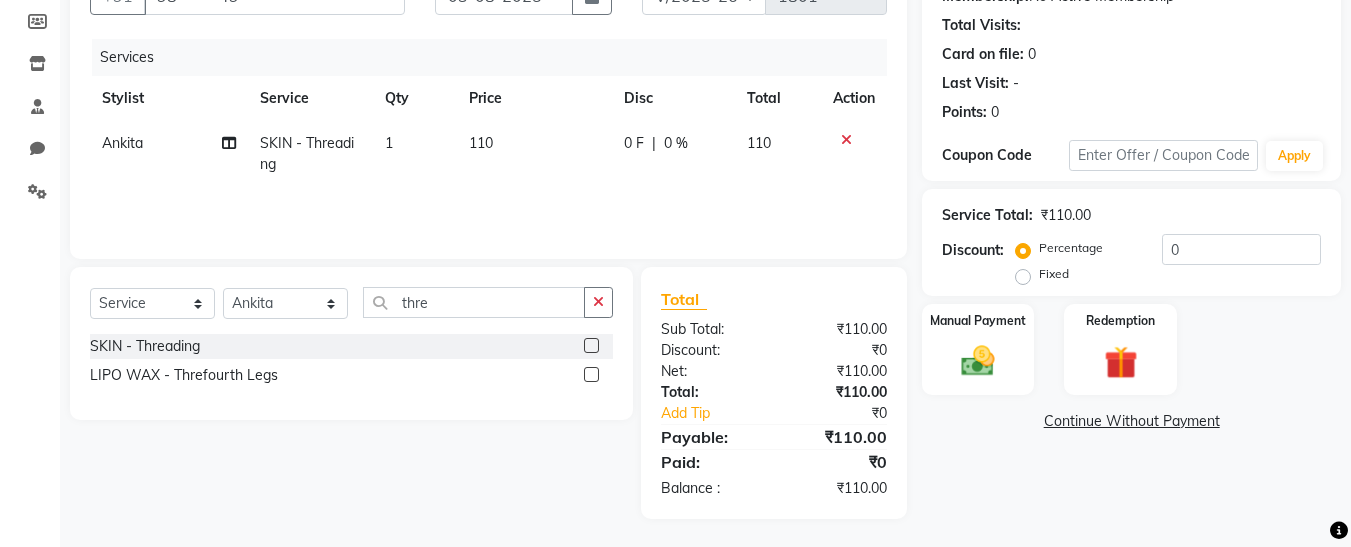 scroll, scrollTop: 211, scrollLeft: 0, axis: vertical 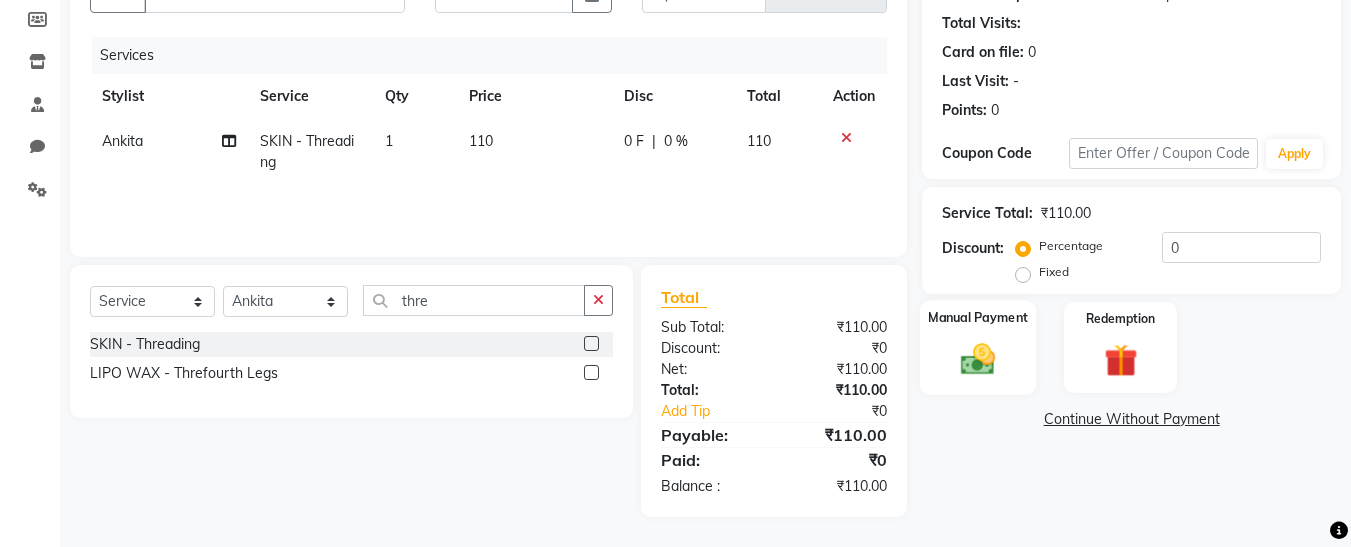 click on "Manual Payment" 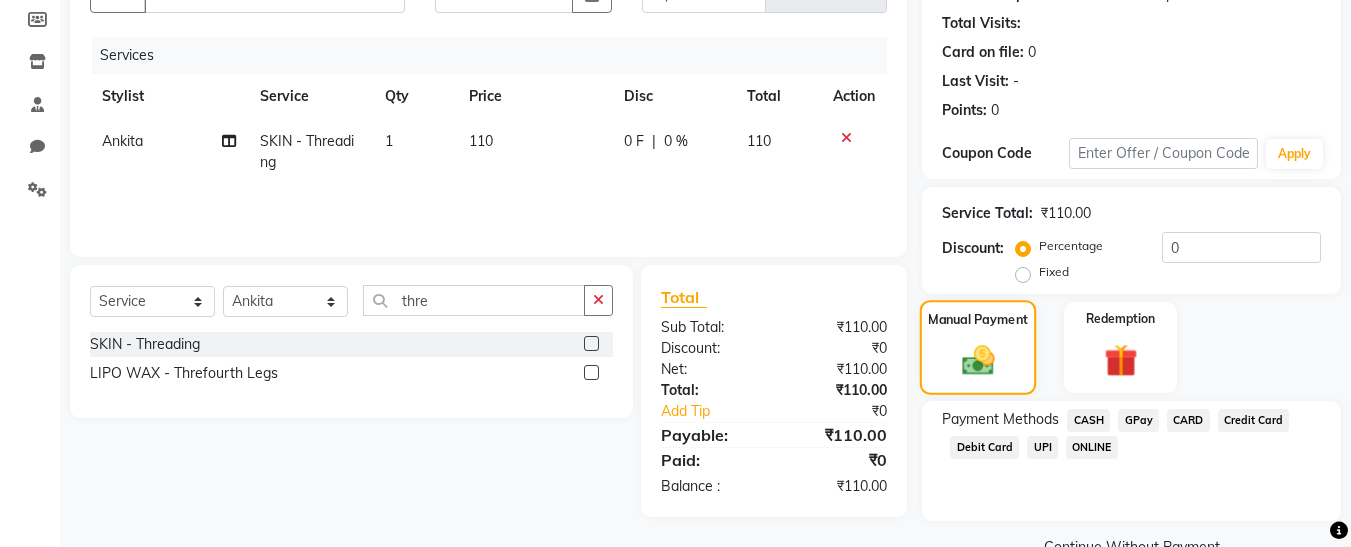 scroll, scrollTop: 256, scrollLeft: 0, axis: vertical 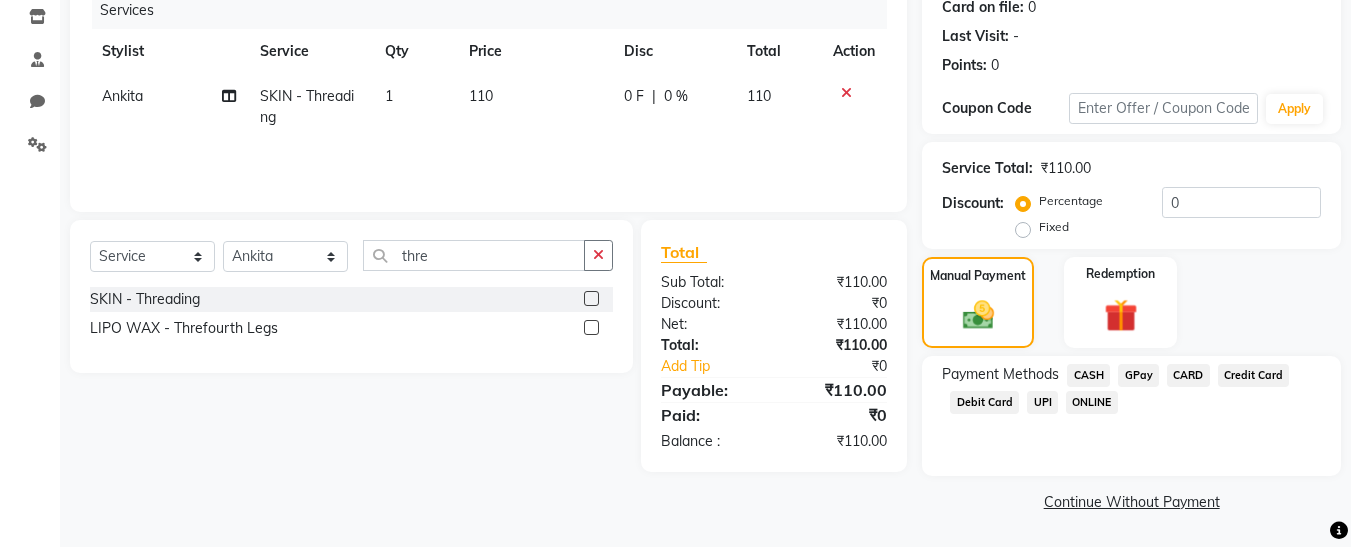 click on "CASH" 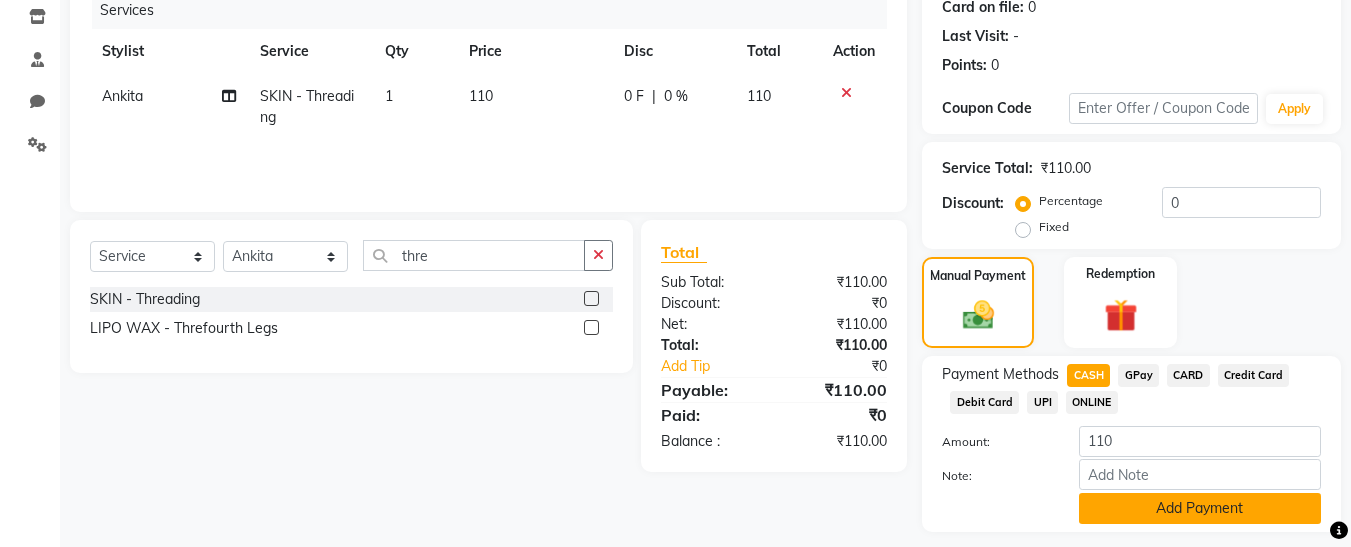 click on "Add Payment" 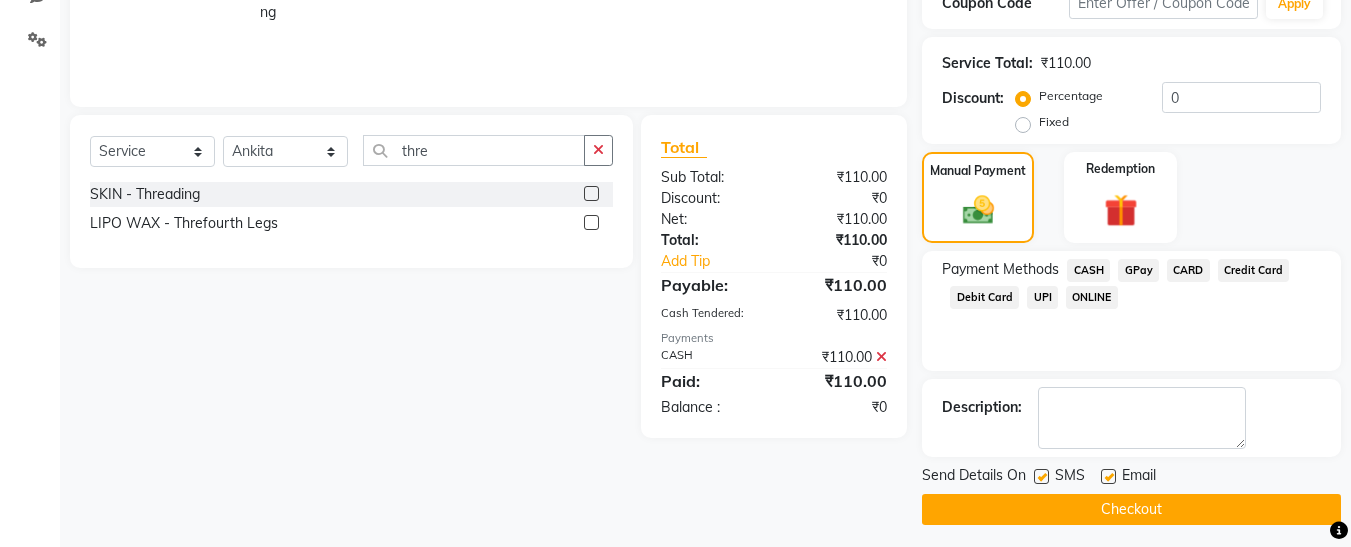 scroll, scrollTop: 369, scrollLeft: 0, axis: vertical 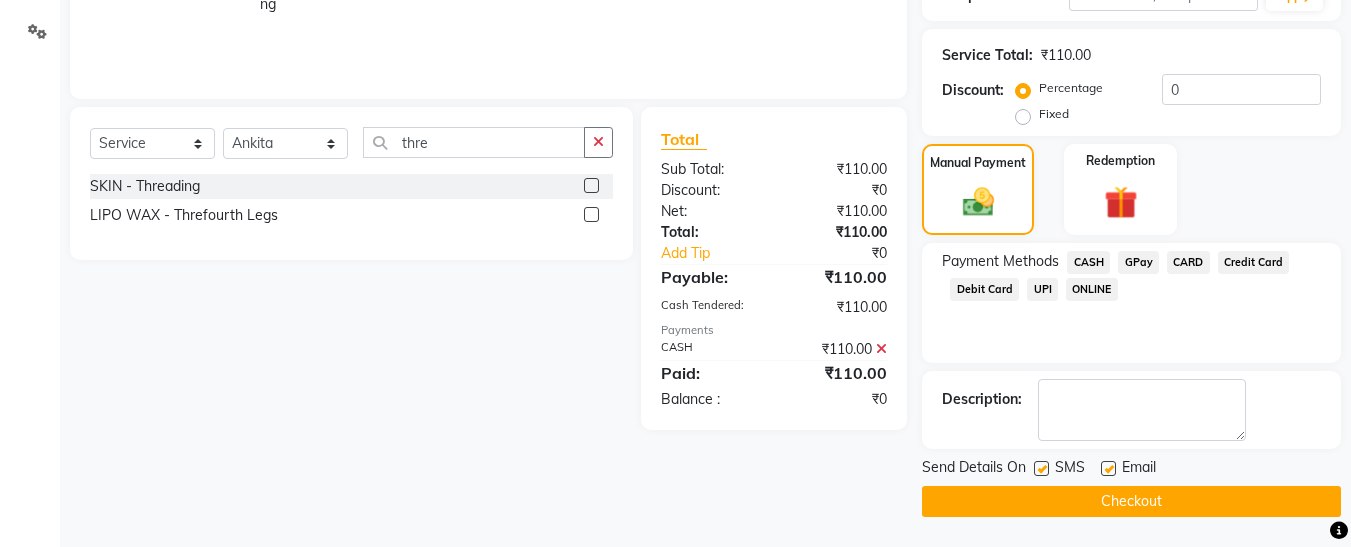 click 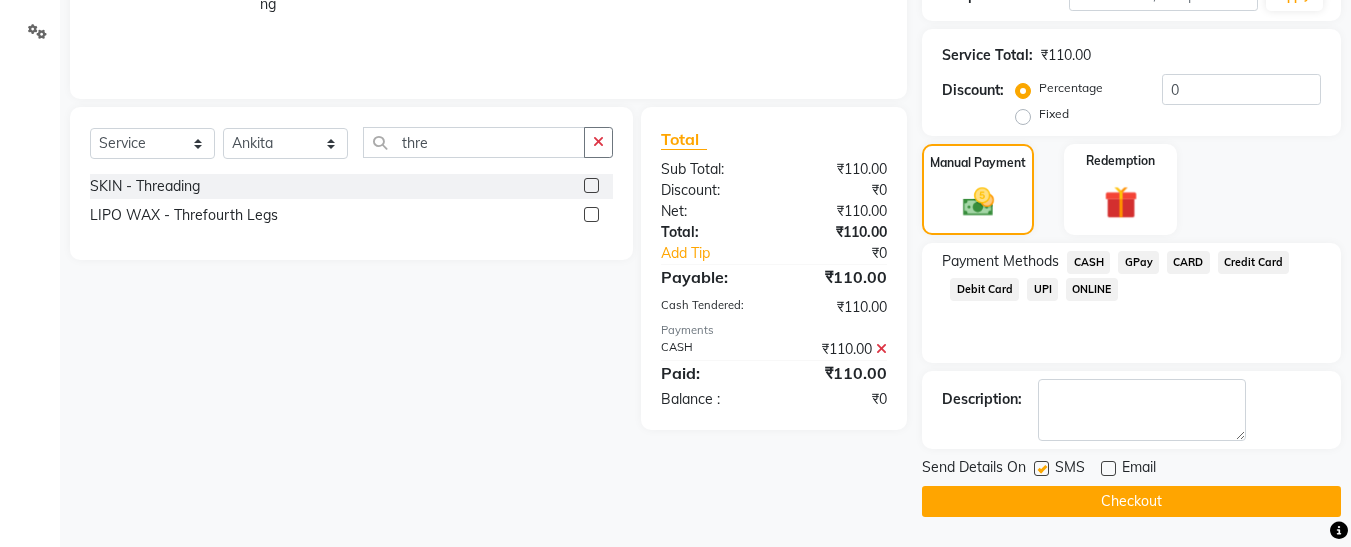 click 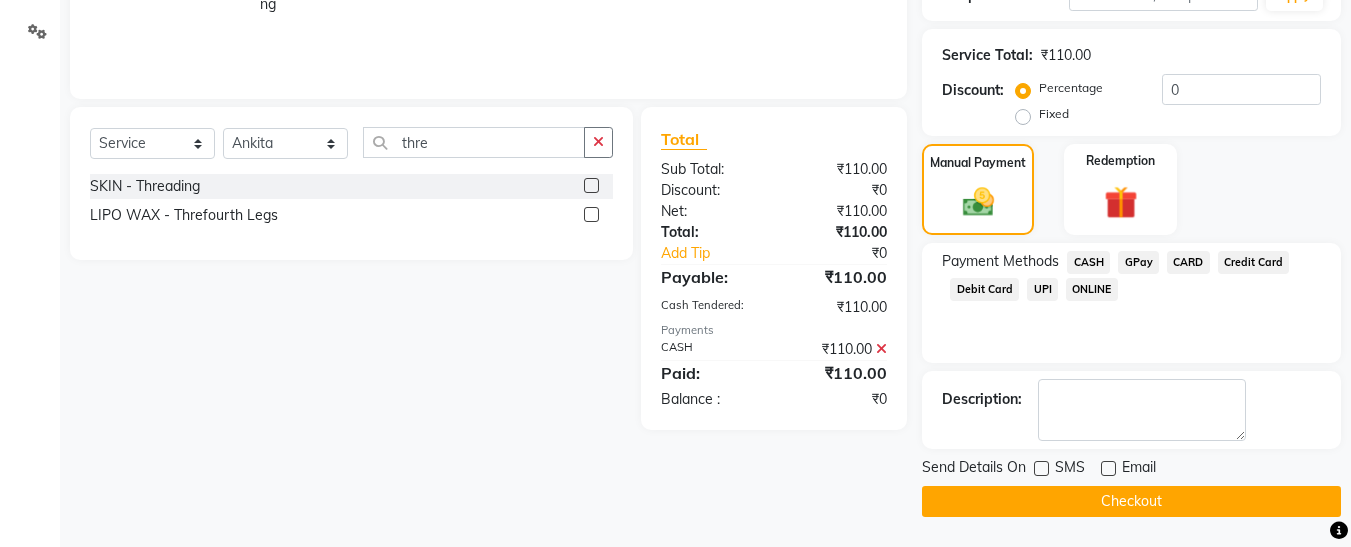 click on "Checkout" 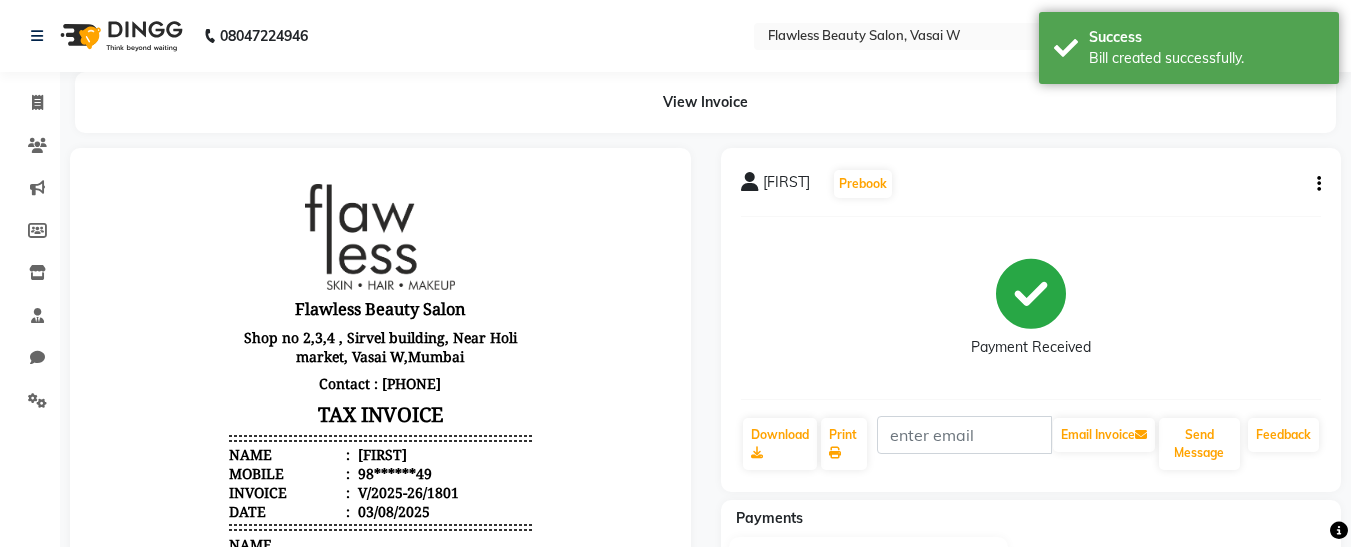 scroll, scrollTop: 0, scrollLeft: 0, axis: both 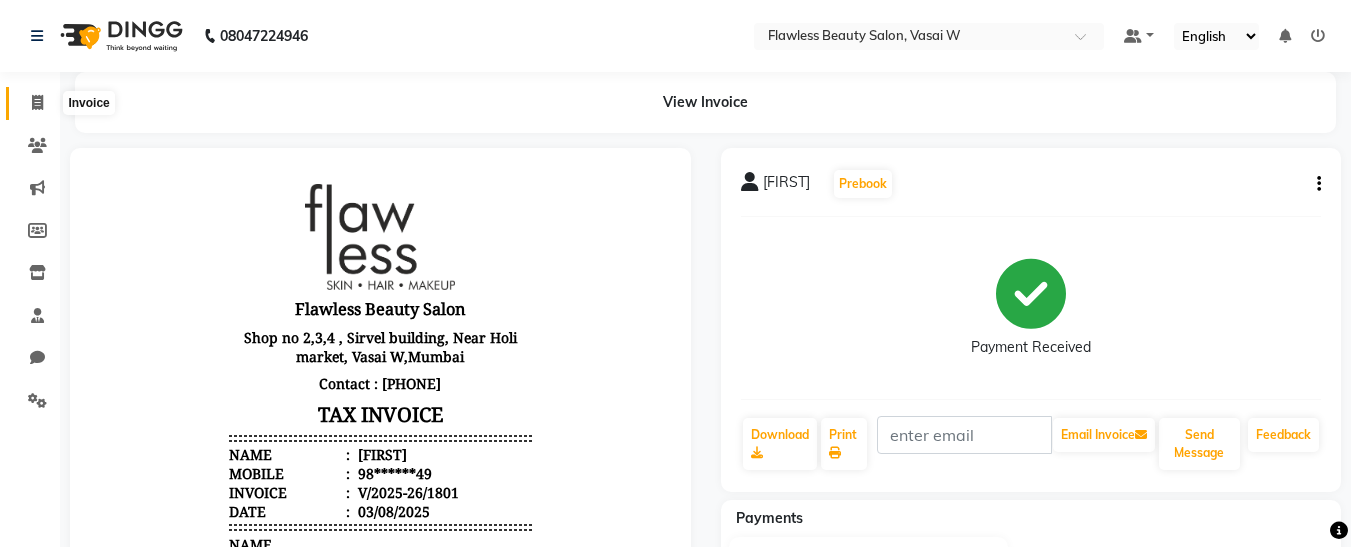 click 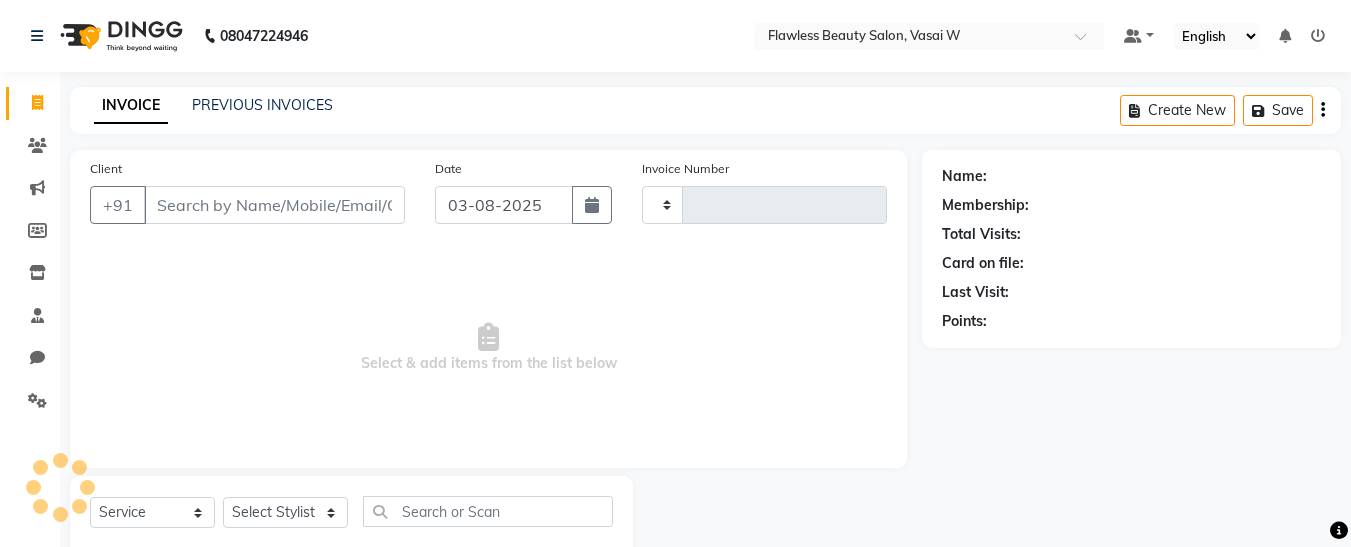 type on "1802" 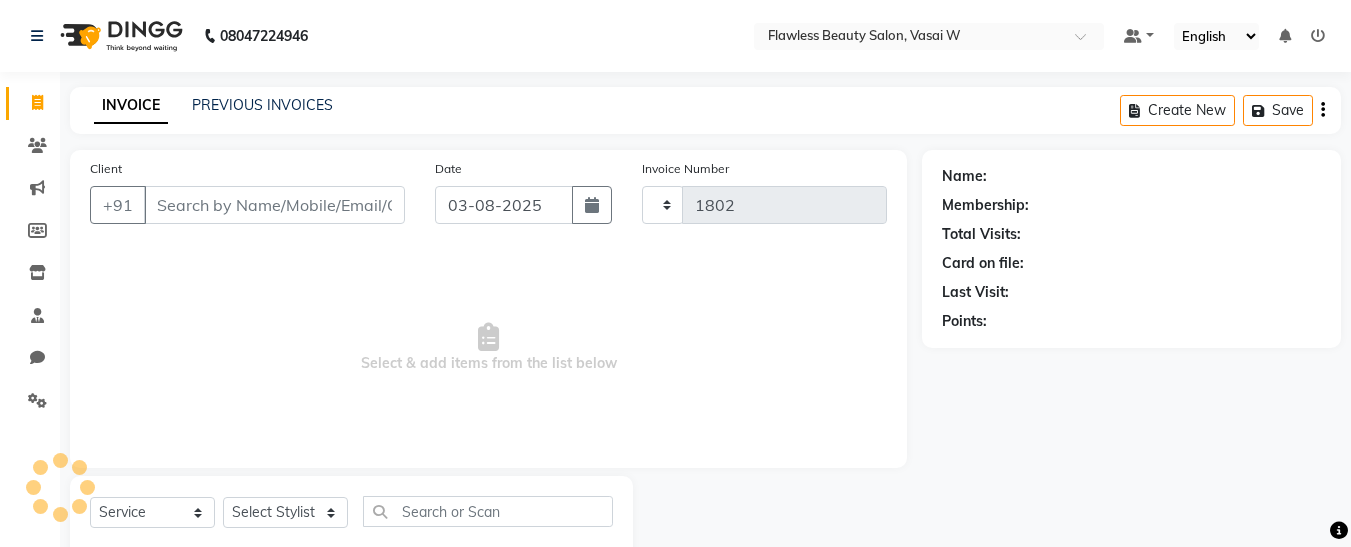 scroll, scrollTop: 54, scrollLeft: 0, axis: vertical 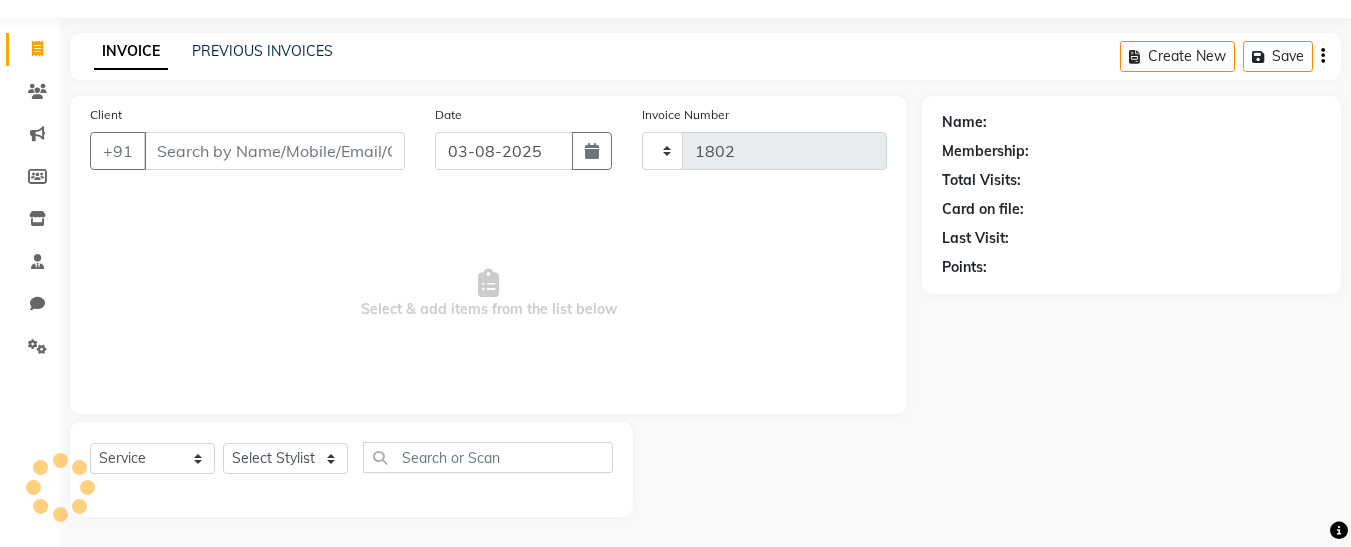select on "8090" 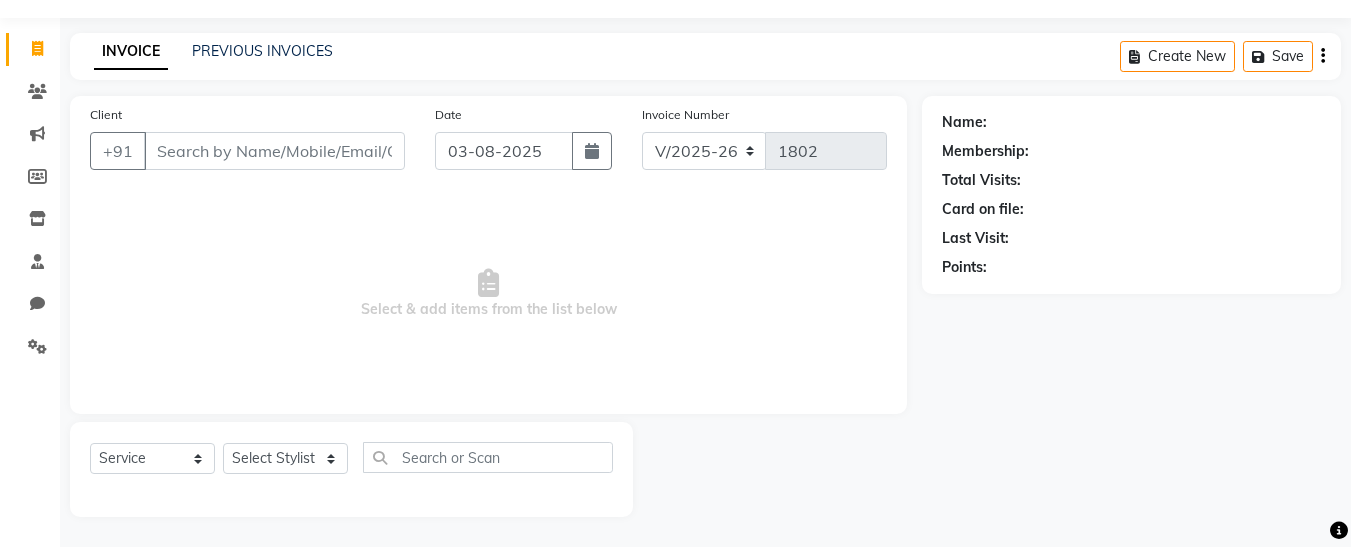 click on "Client +91" 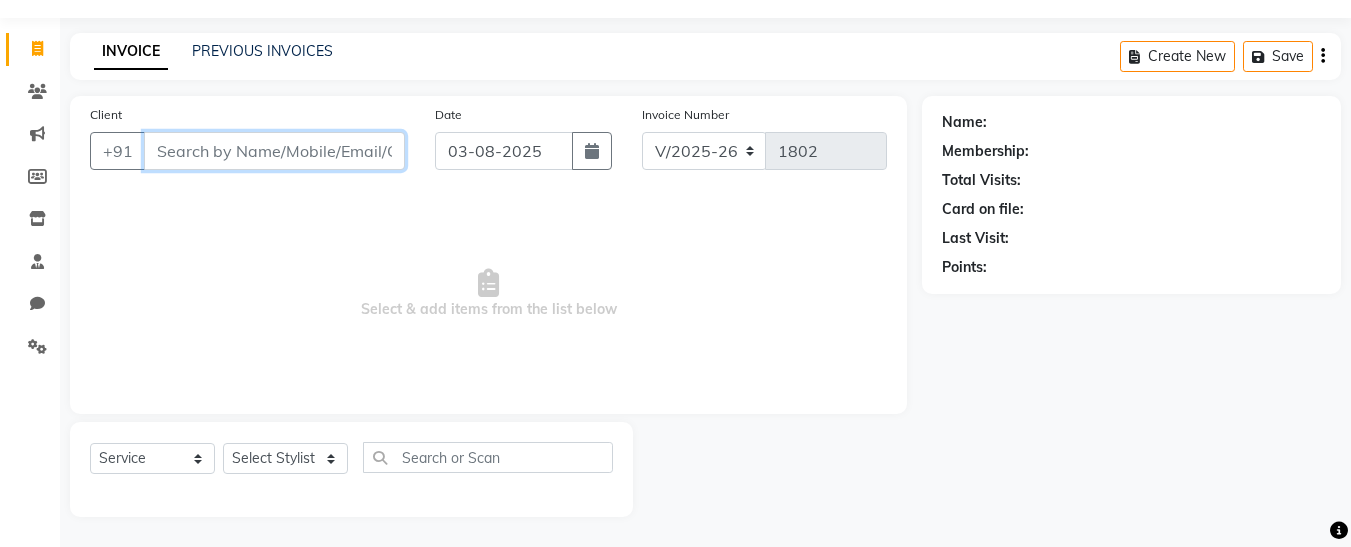 click on "Client" at bounding box center [274, 151] 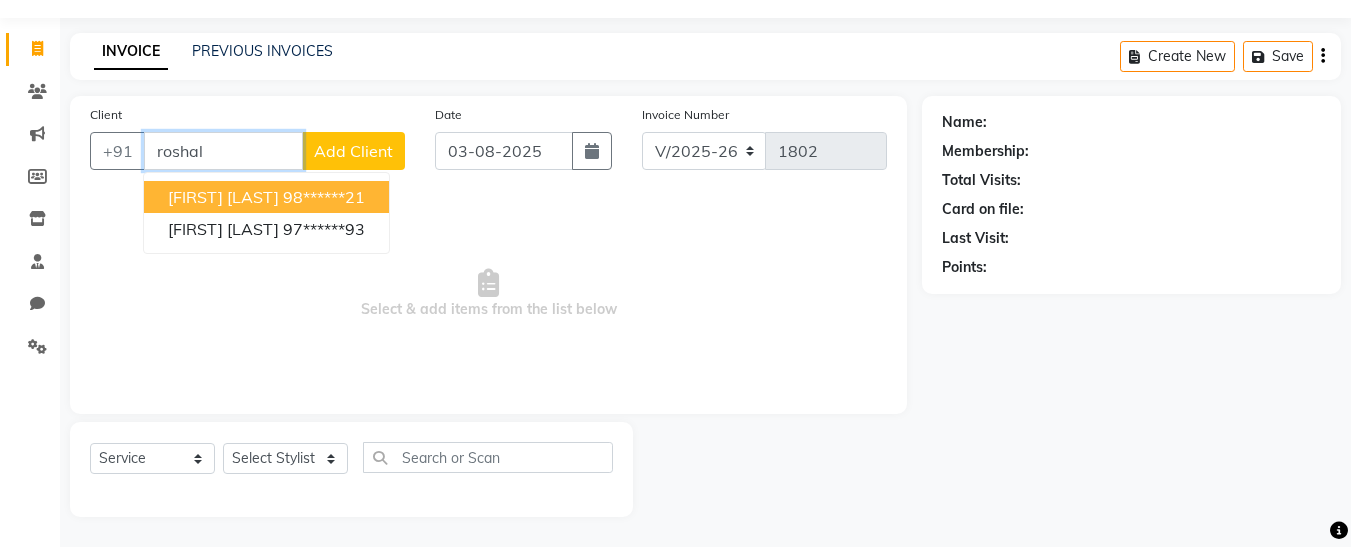 click on "[FIRST] [LAST]" at bounding box center [223, 197] 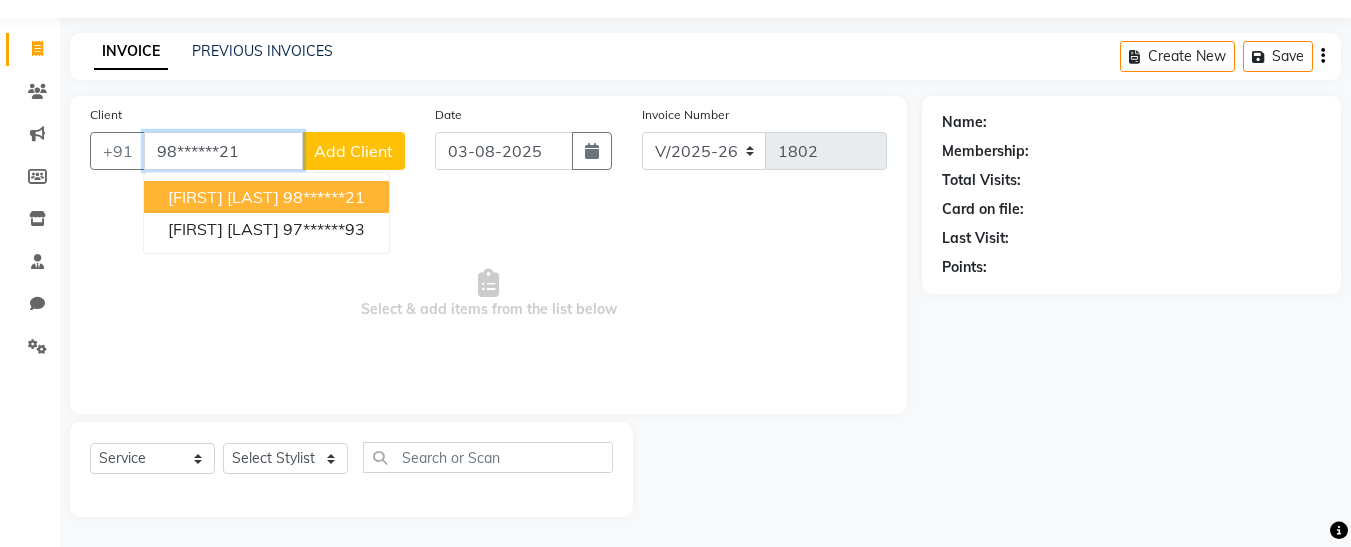type on "98******21" 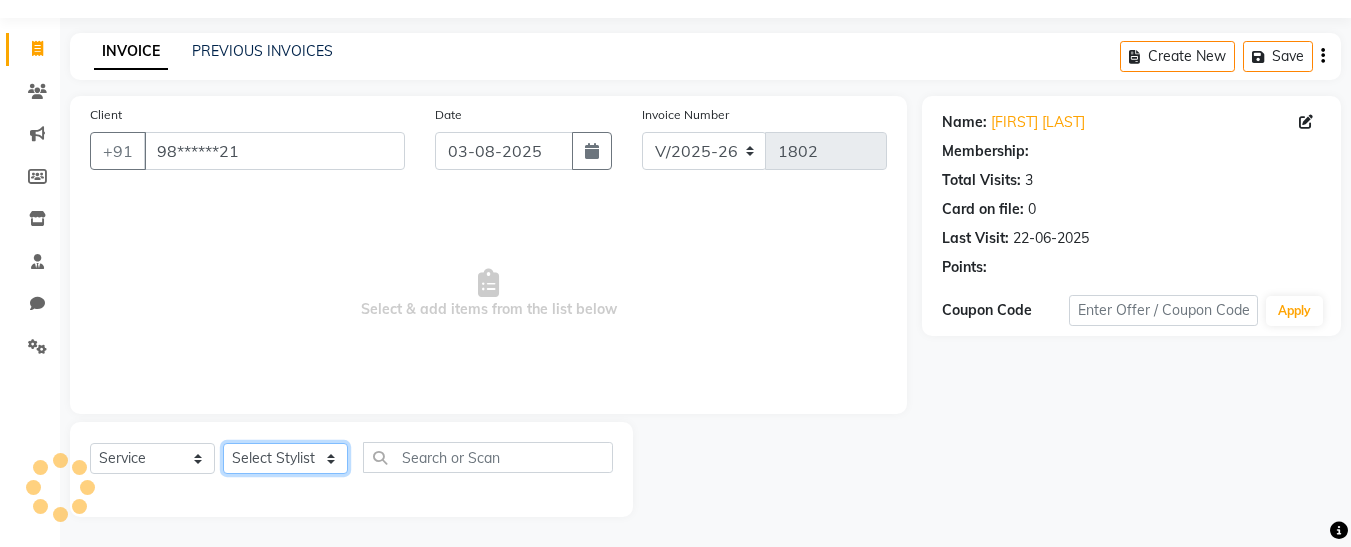 click on "Select Stylist [FIRST] [FIRST] [FIRST] [FIRST] [FIRST] [FIRST] [FIRST] [FIRST] [FIRST]" 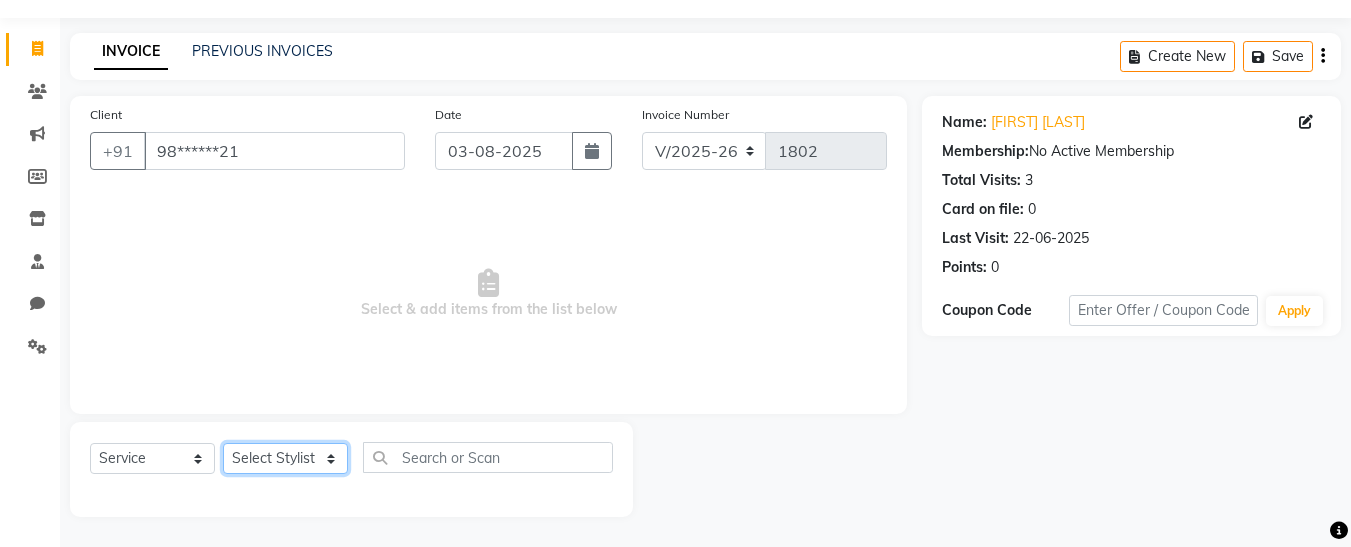 select on "76405" 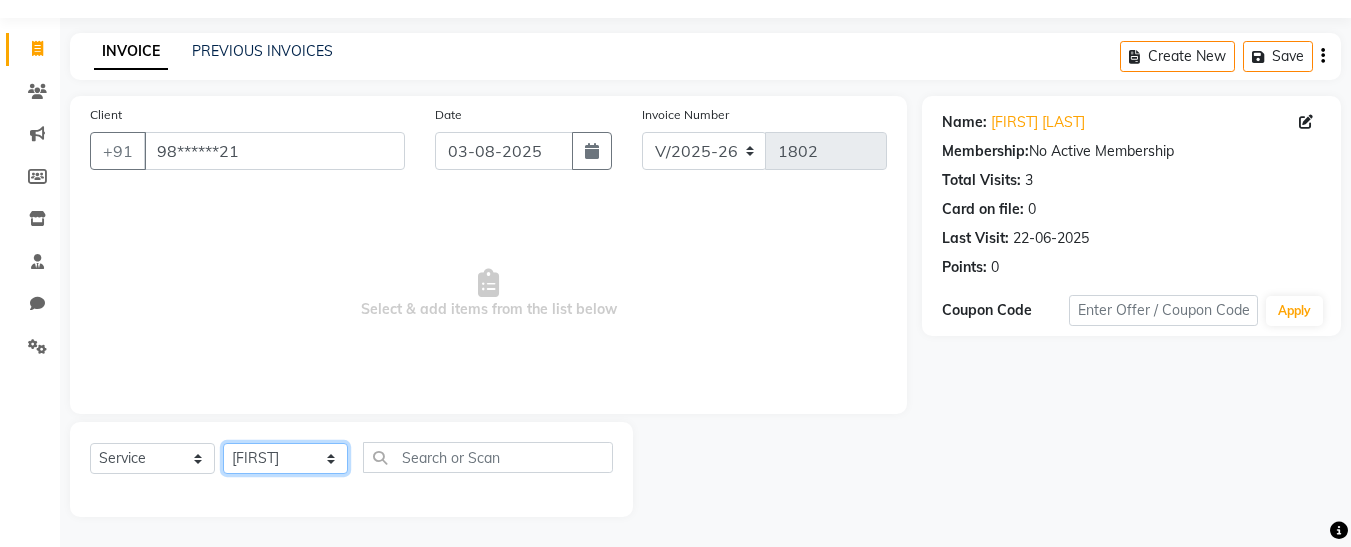 click on "Select Stylist [FIRST] [FIRST] [FIRST] [FIRST] [FIRST] [FIRST] [FIRST] [FIRST] [FIRST]" 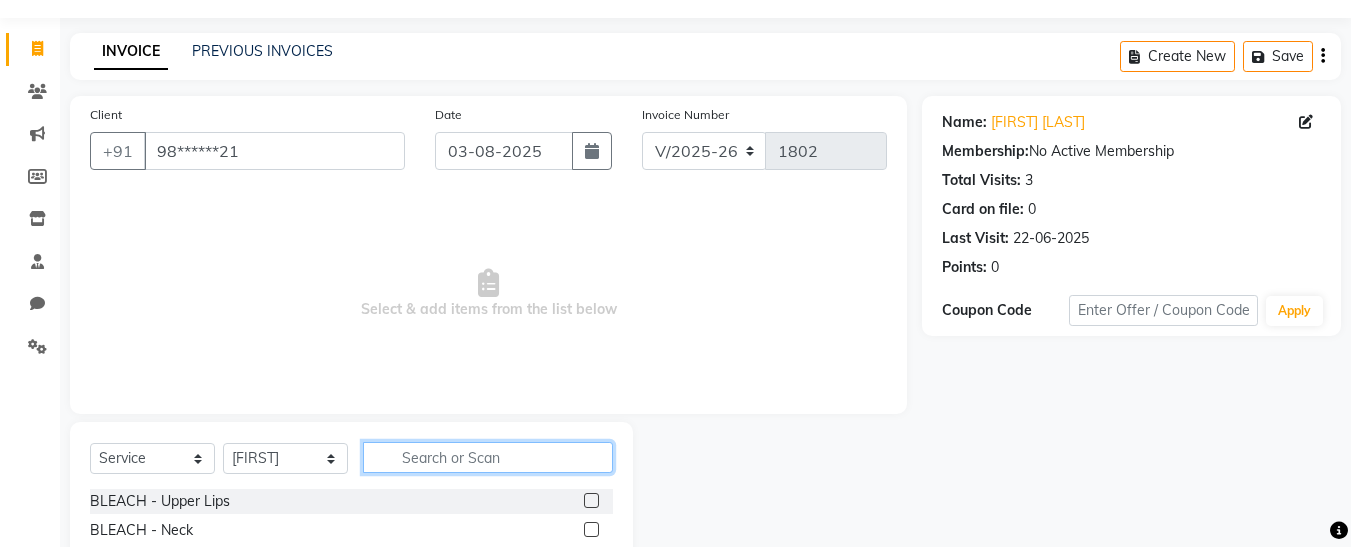 click 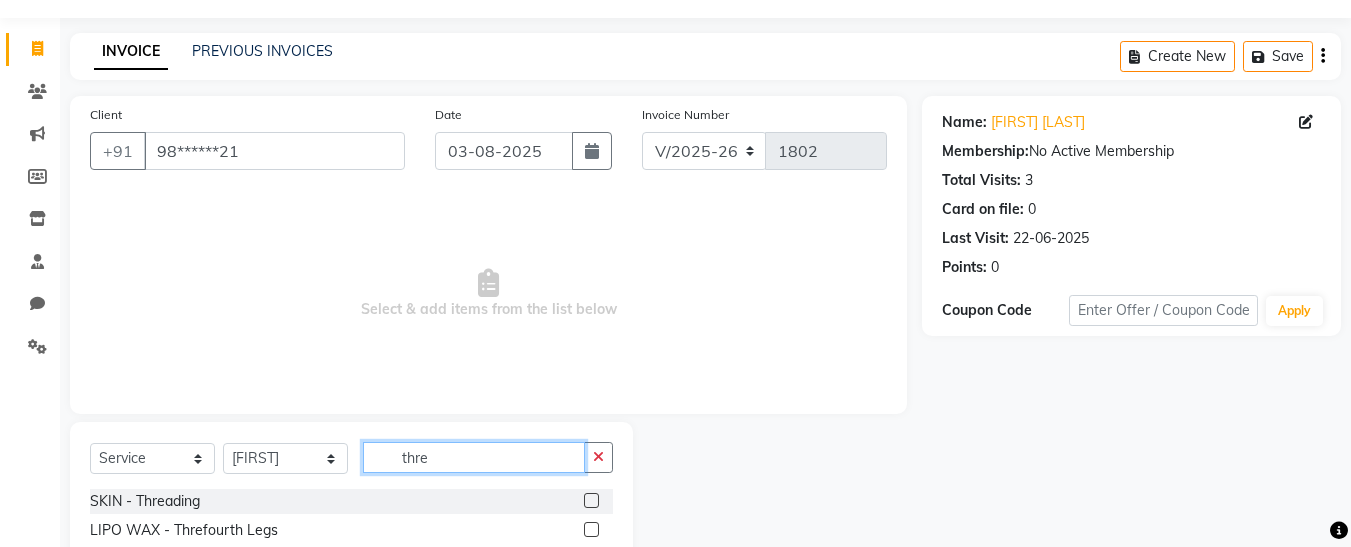 type on "thre" 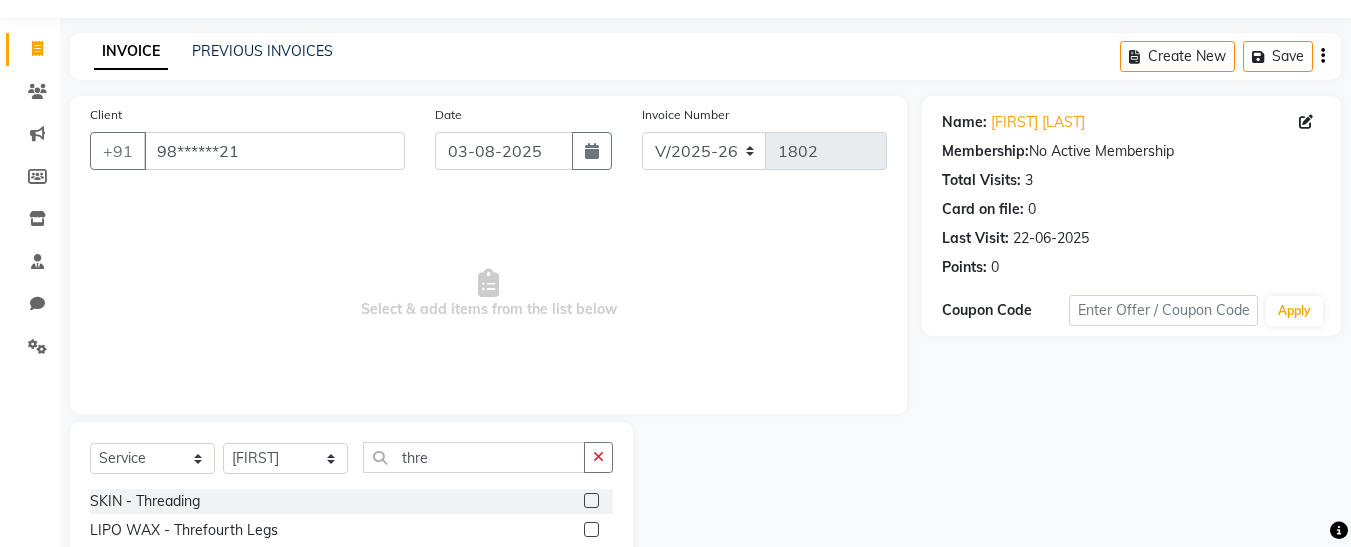 click 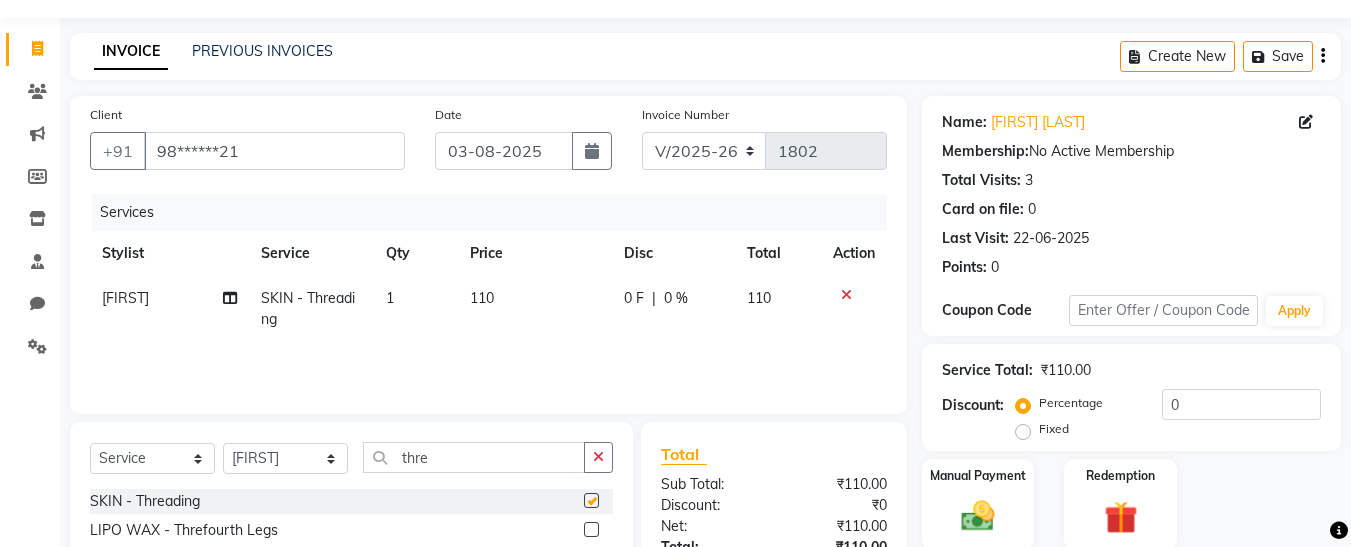 checkbox on "false" 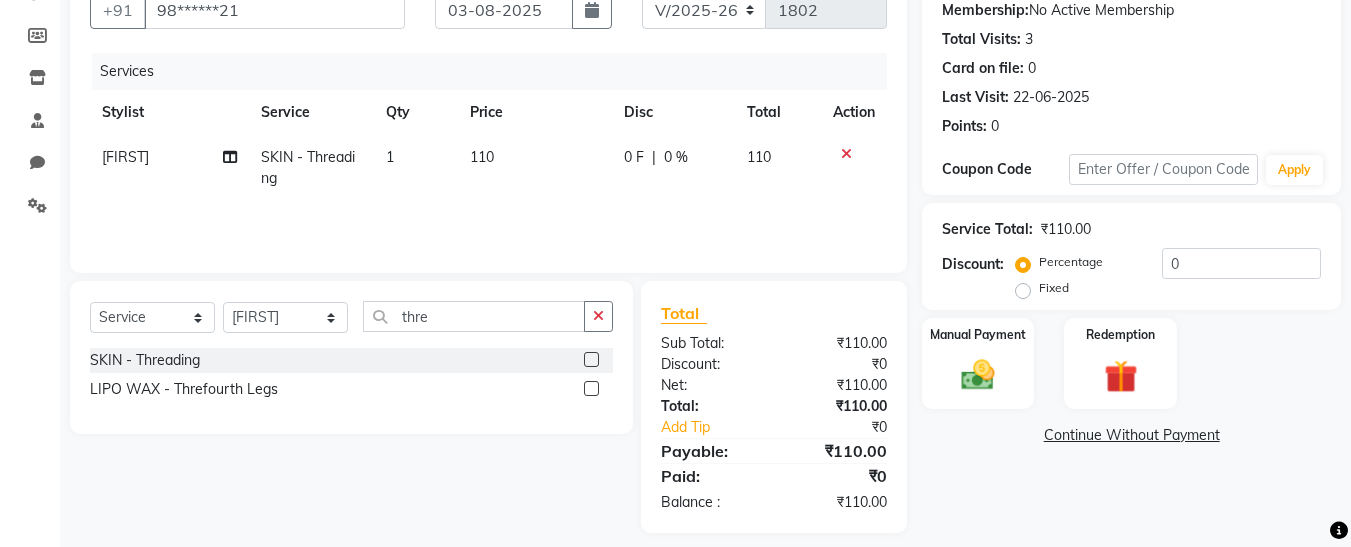 scroll, scrollTop: 211, scrollLeft: 0, axis: vertical 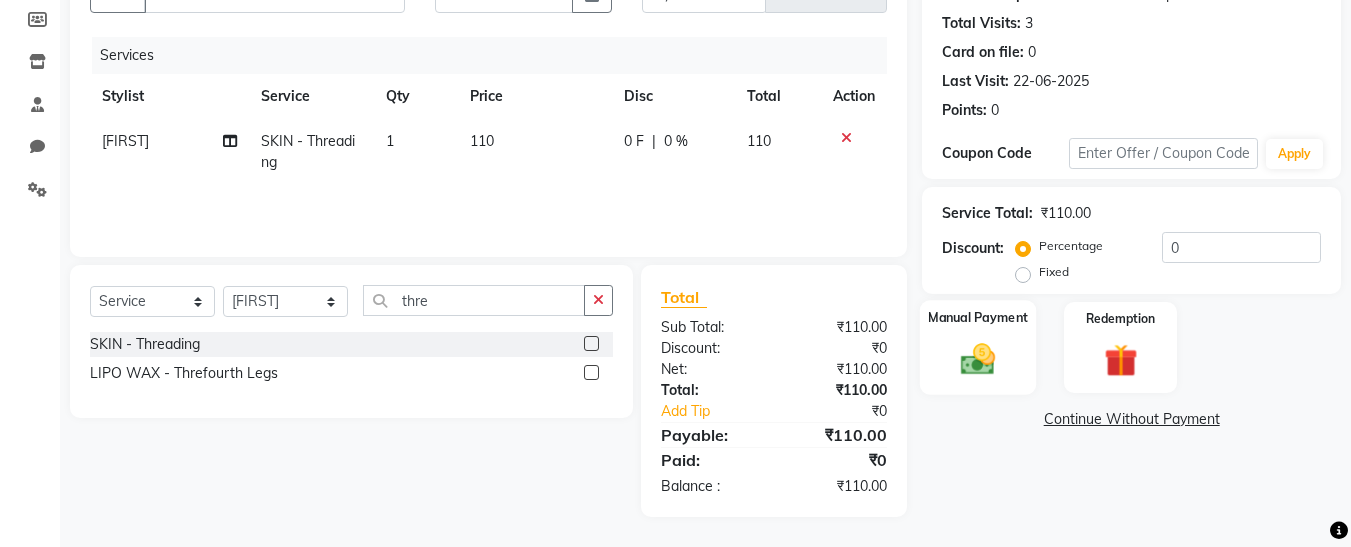 click 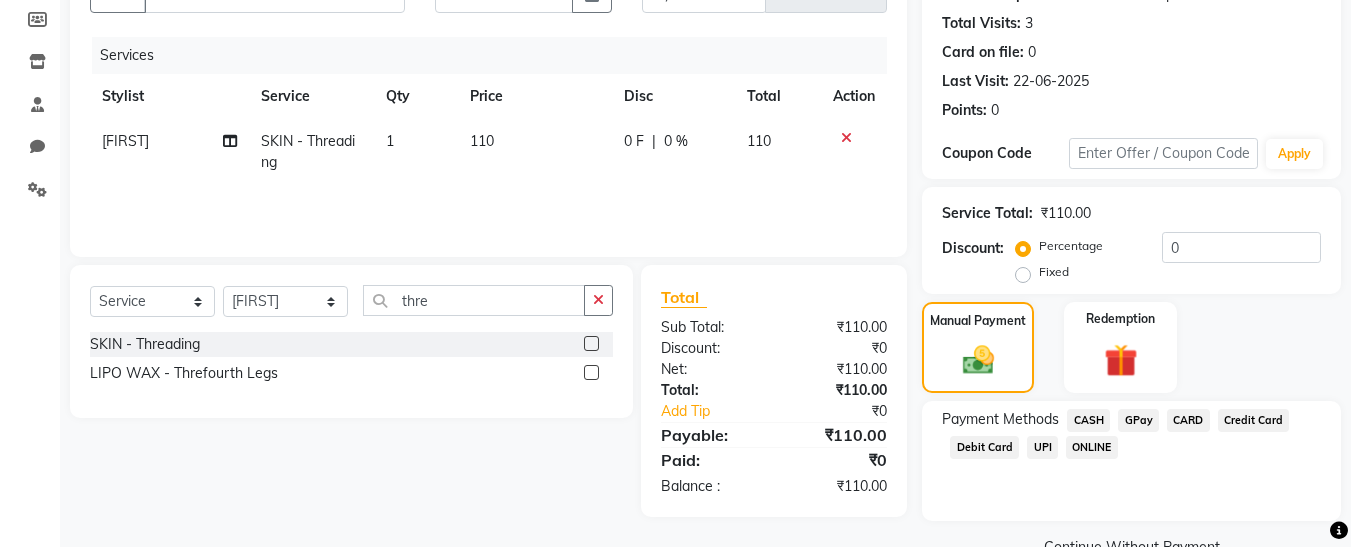 click on "CASH" 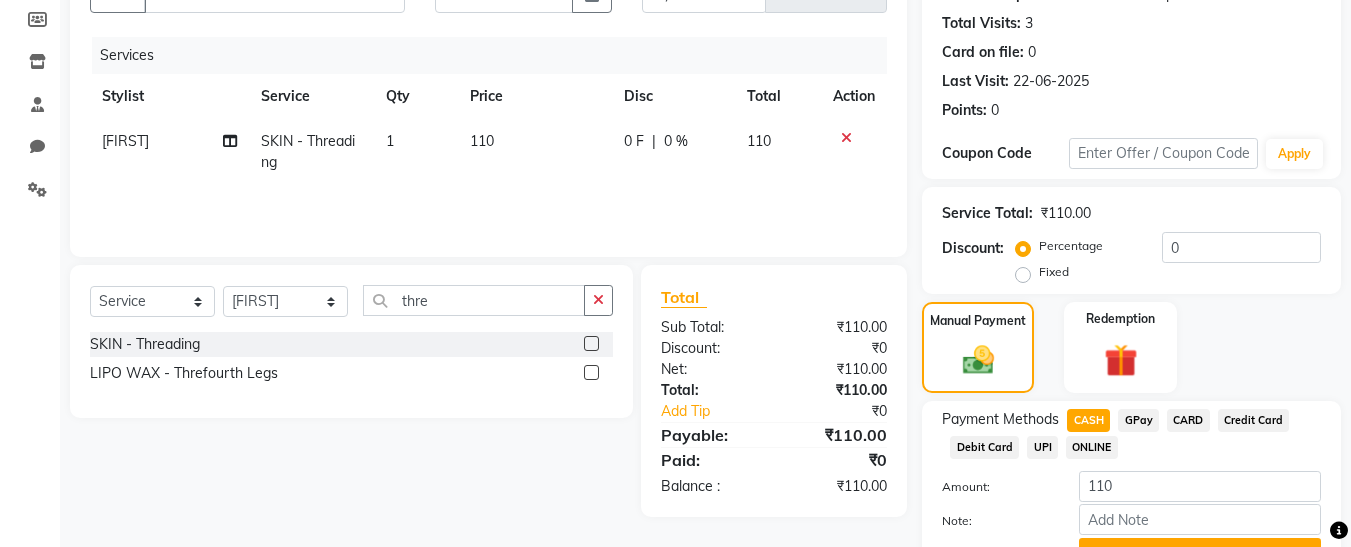 scroll, scrollTop: 312, scrollLeft: 0, axis: vertical 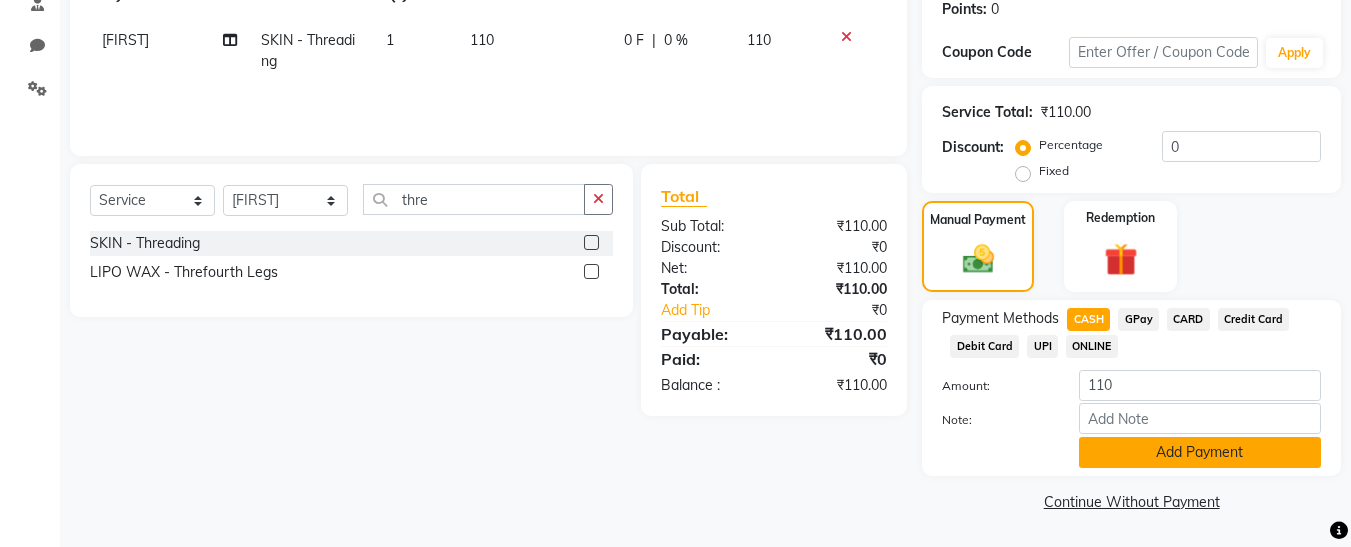 click on "Add Payment" 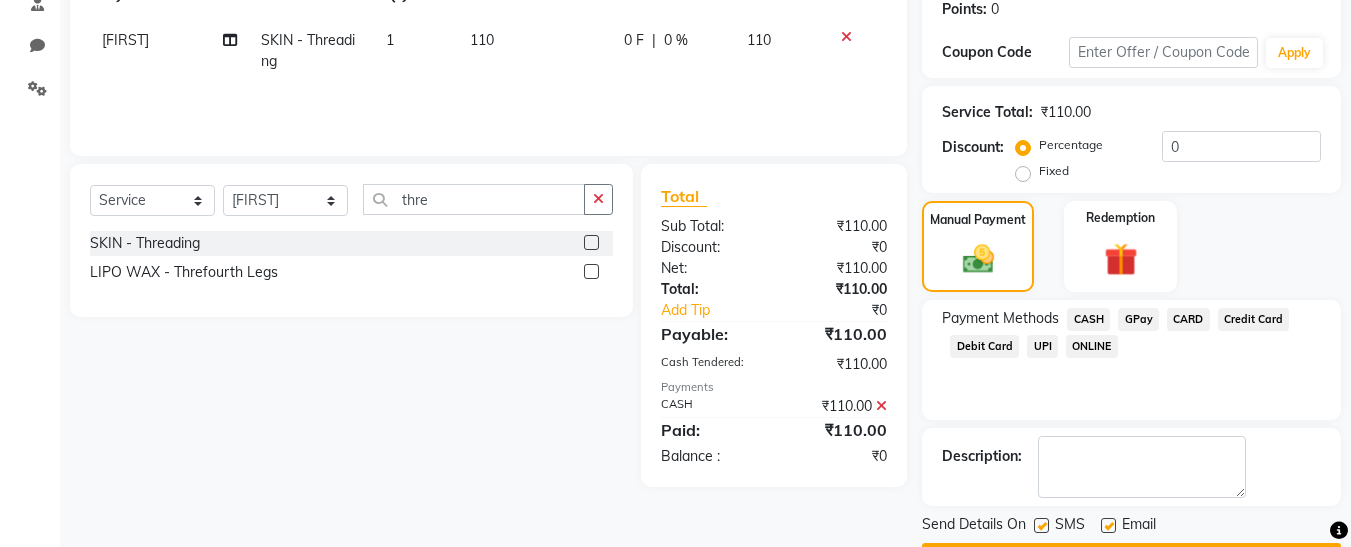 scroll, scrollTop: 369, scrollLeft: 0, axis: vertical 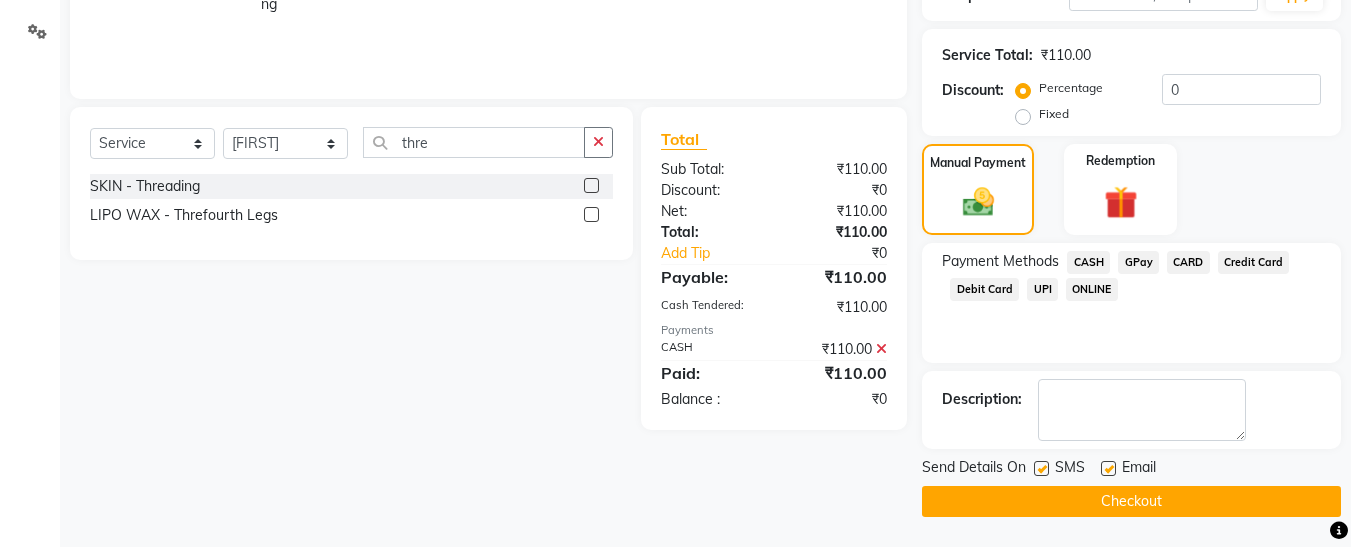 click 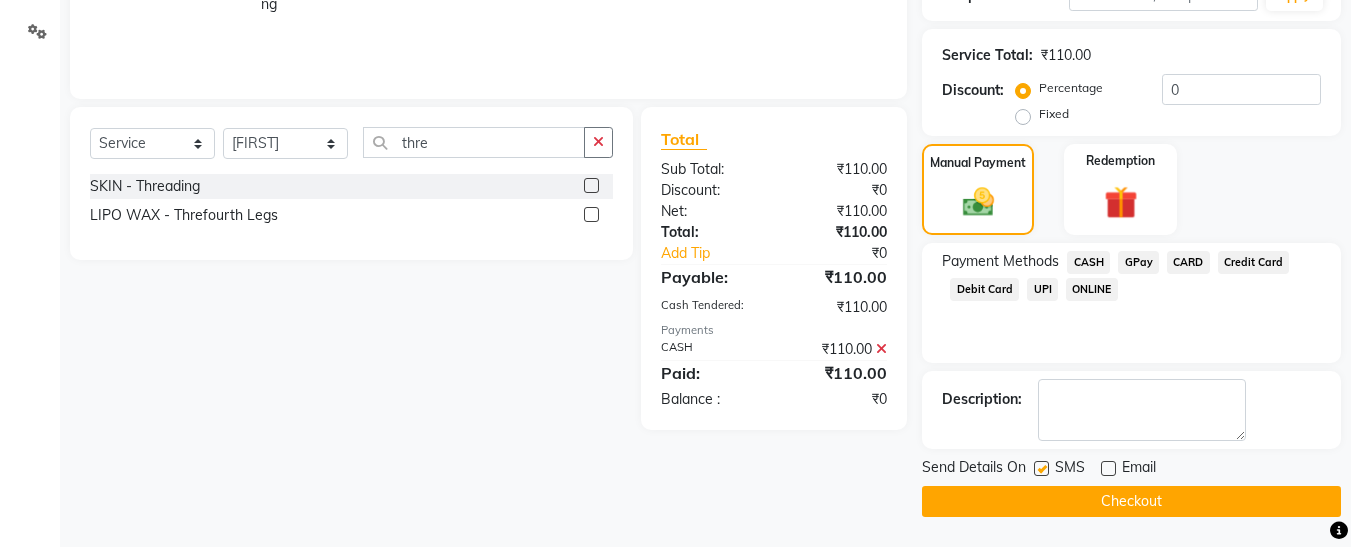 click 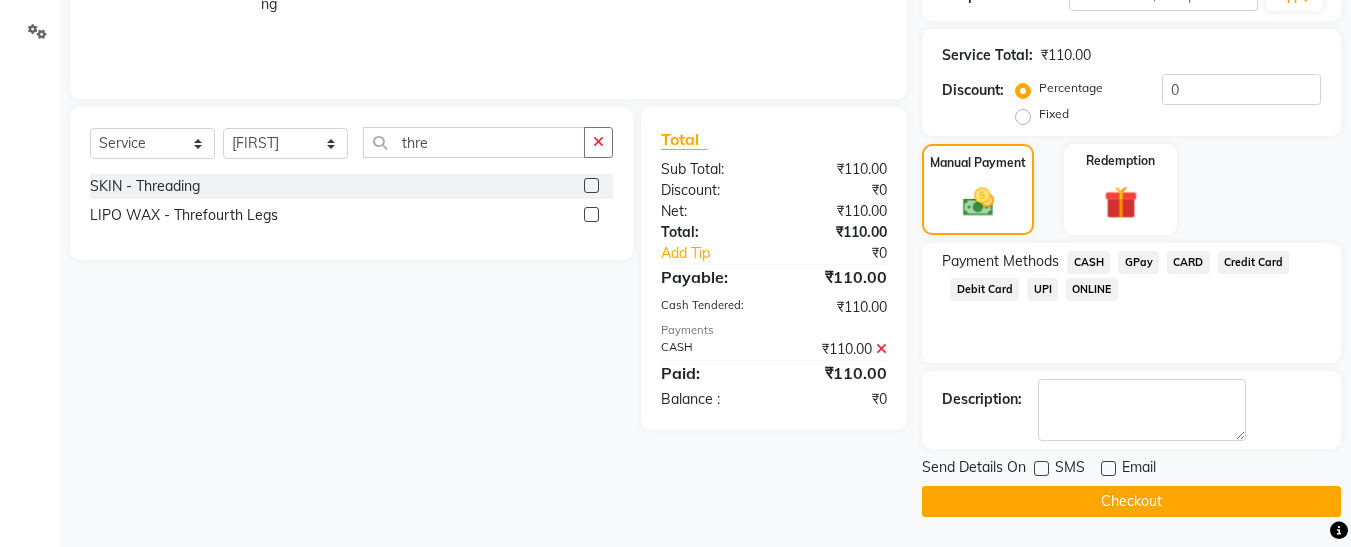click on "Checkout" 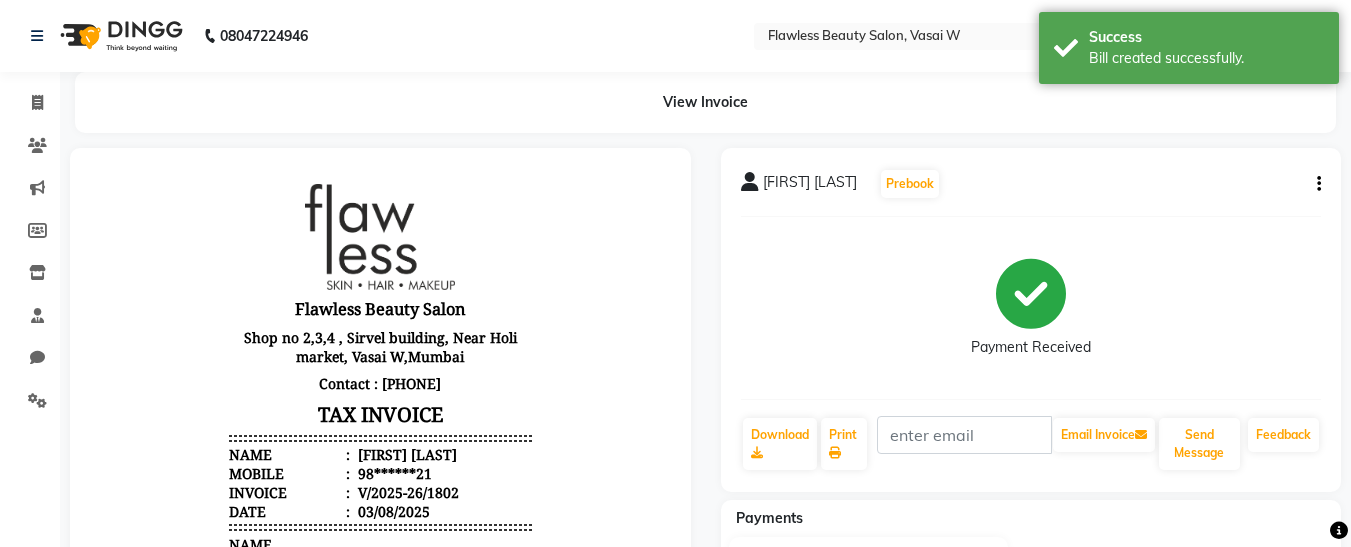 scroll, scrollTop: 0, scrollLeft: 0, axis: both 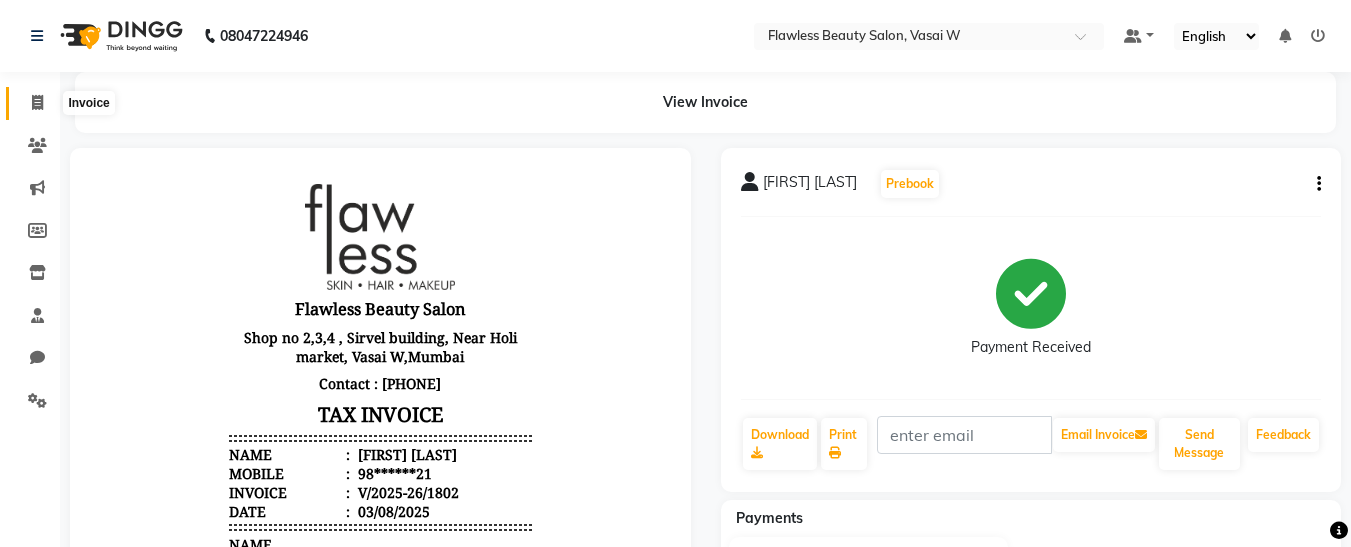 click 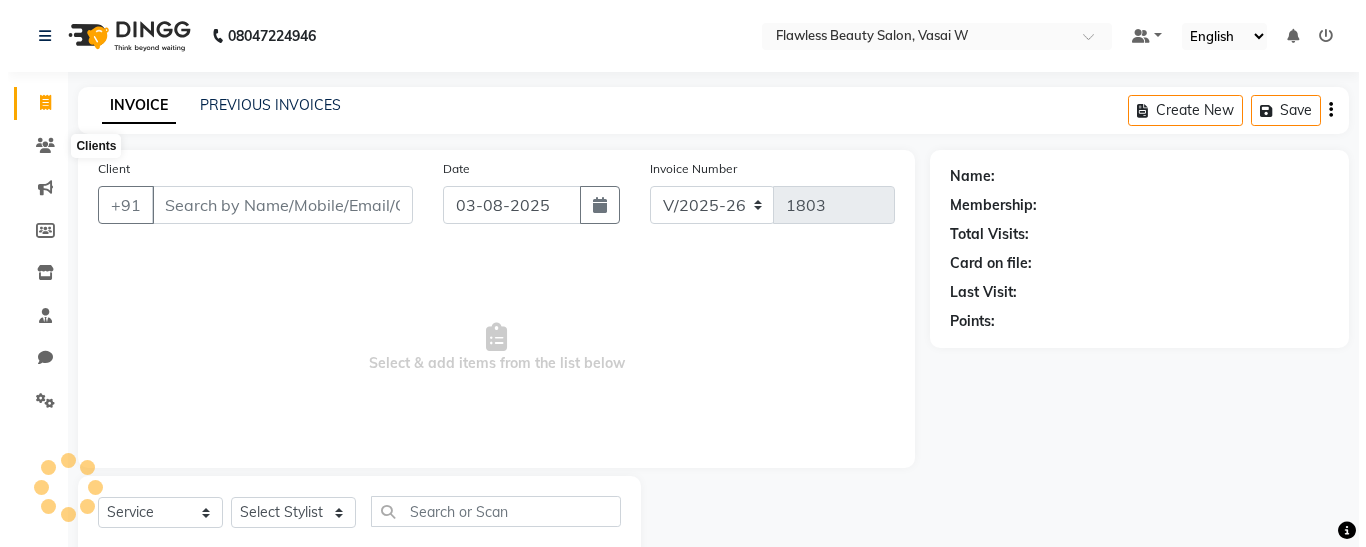 scroll, scrollTop: 54, scrollLeft: 0, axis: vertical 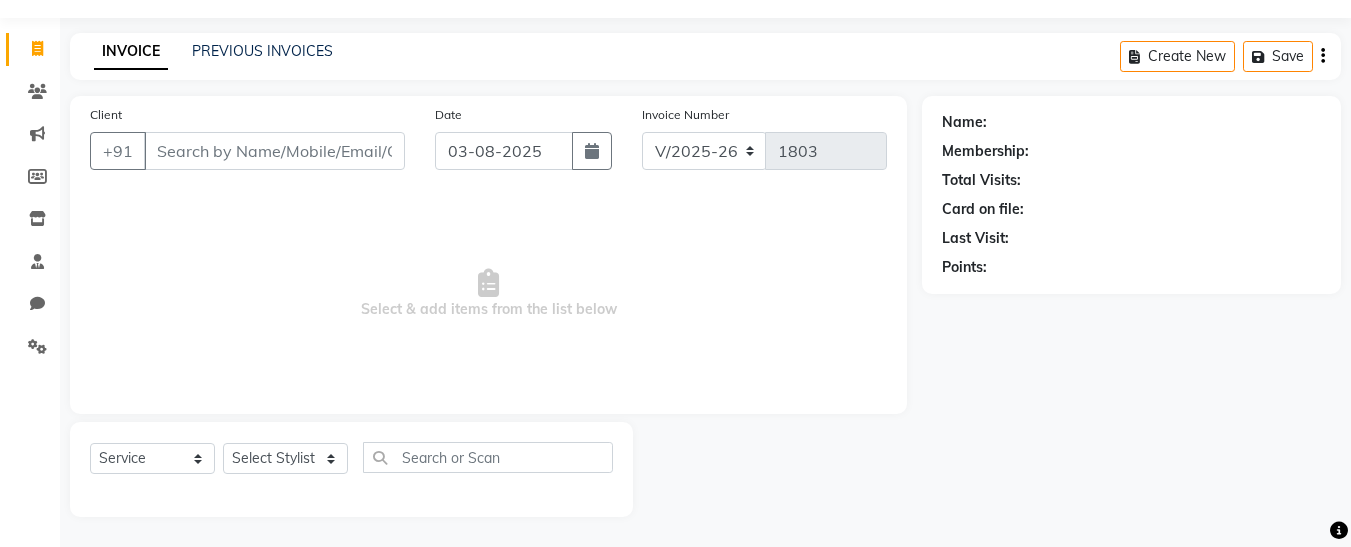click on "Client" at bounding box center (274, 151) 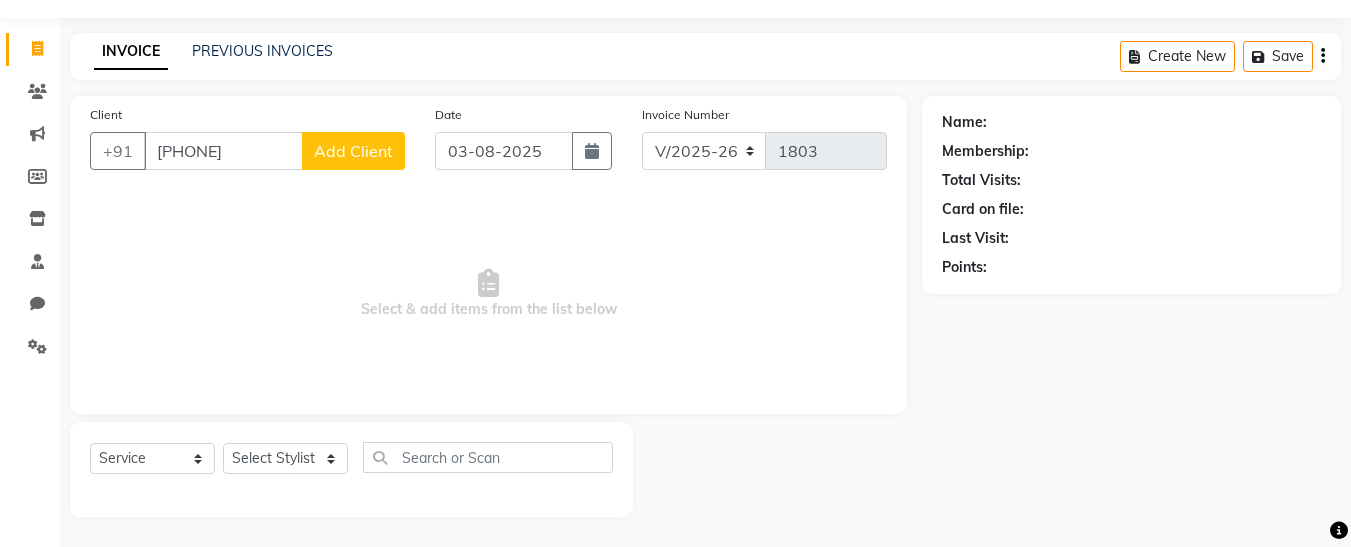 type on "[PHONE]" 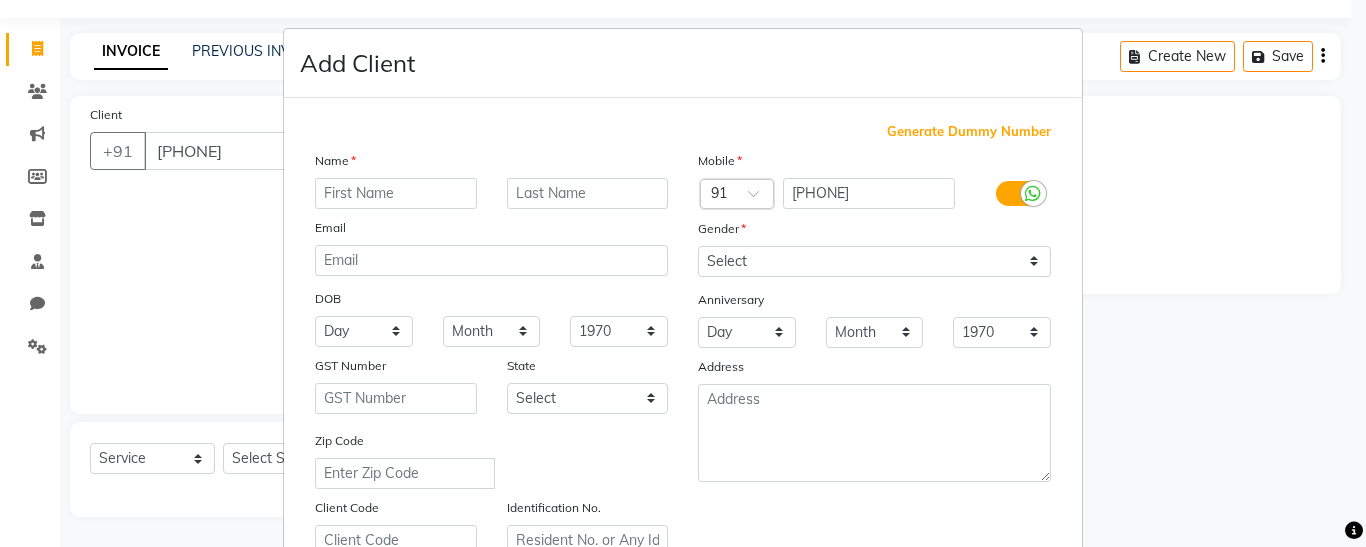 click at bounding box center (396, 193) 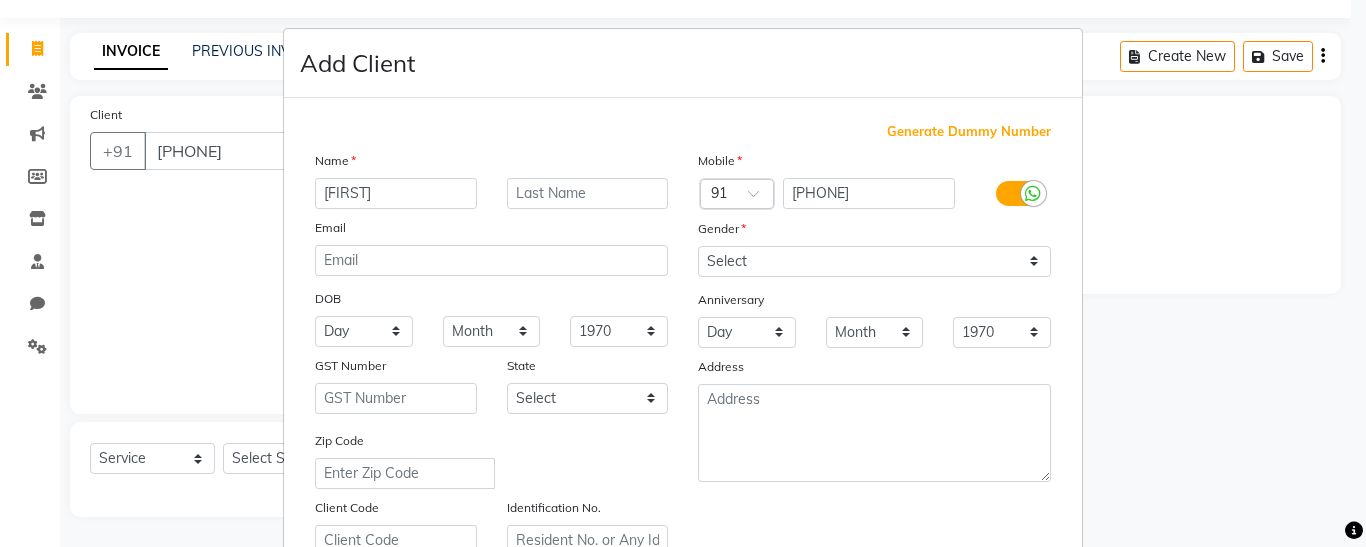 type on "[FIRST]" 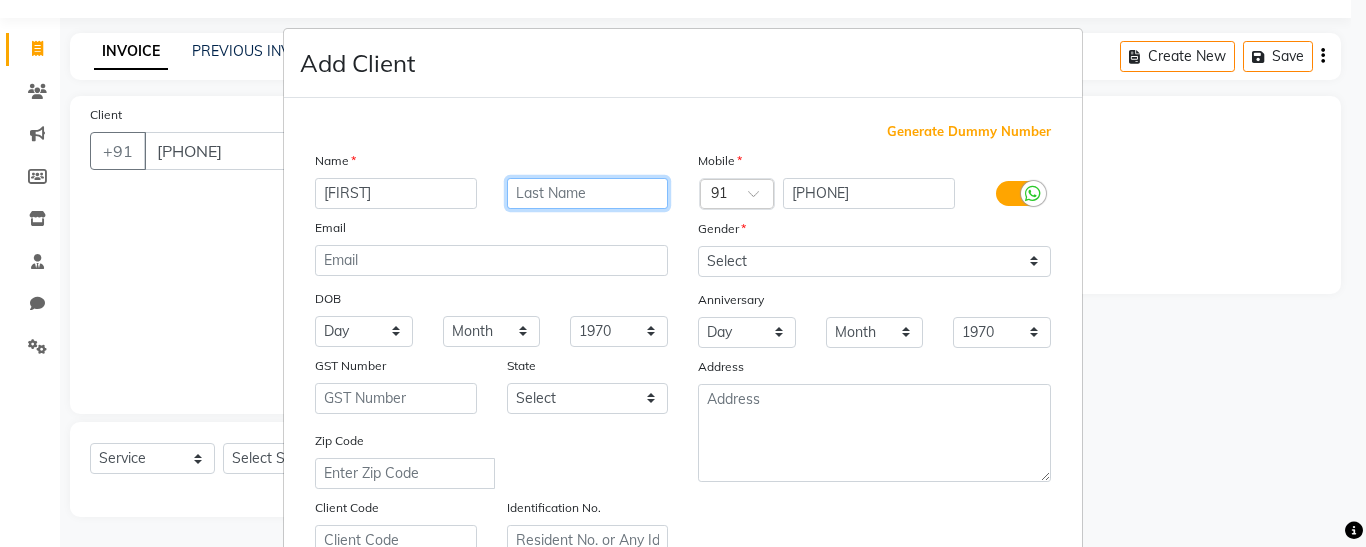 click at bounding box center (588, 193) 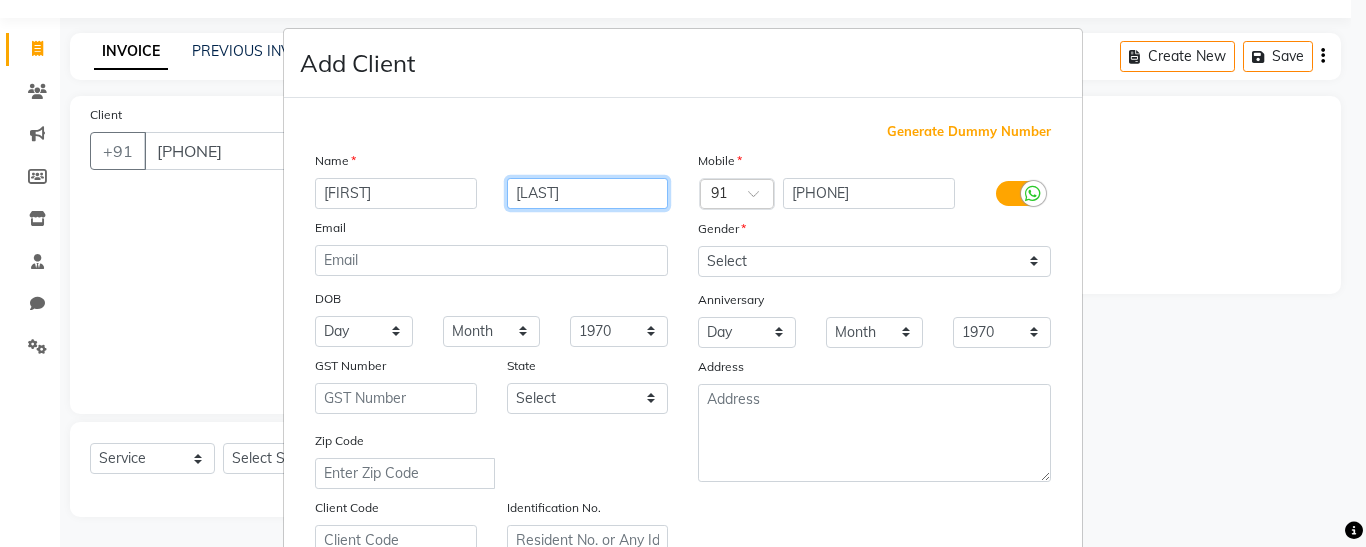 type on "[LAST]" 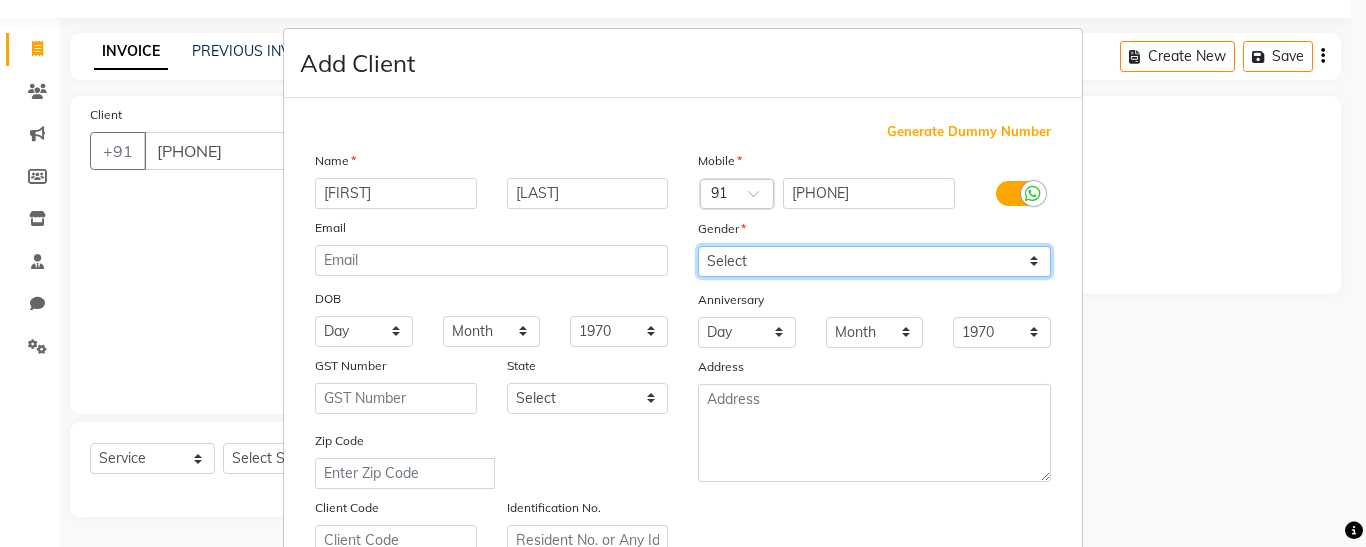 click on "Select Male Female Other Prefer Not To Say" at bounding box center [874, 261] 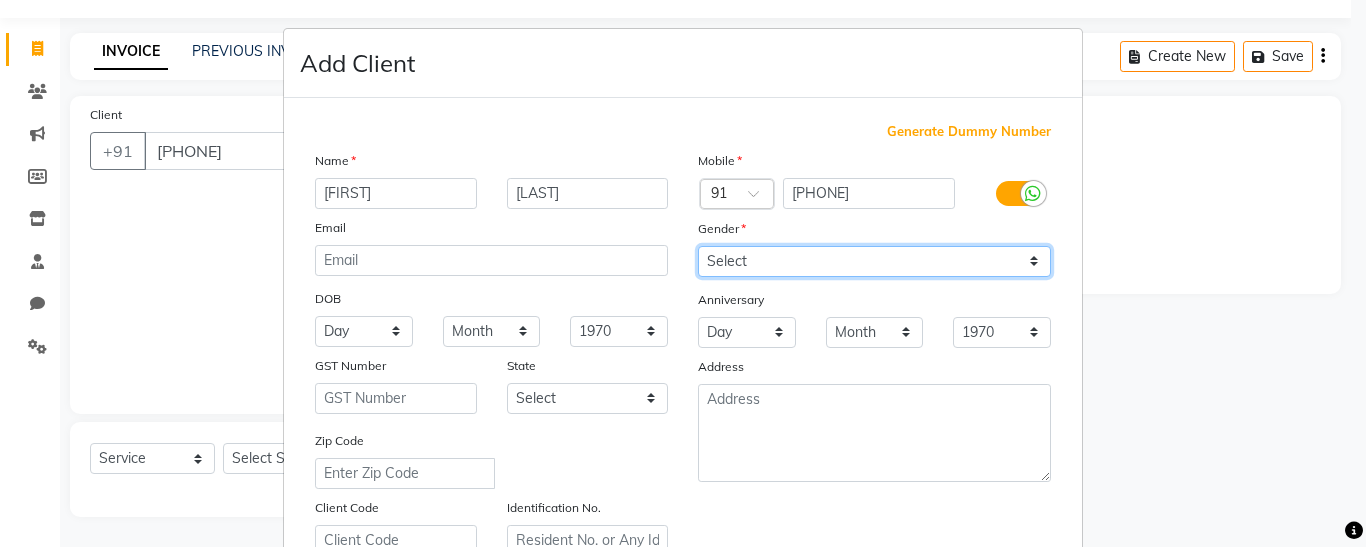 select on "female" 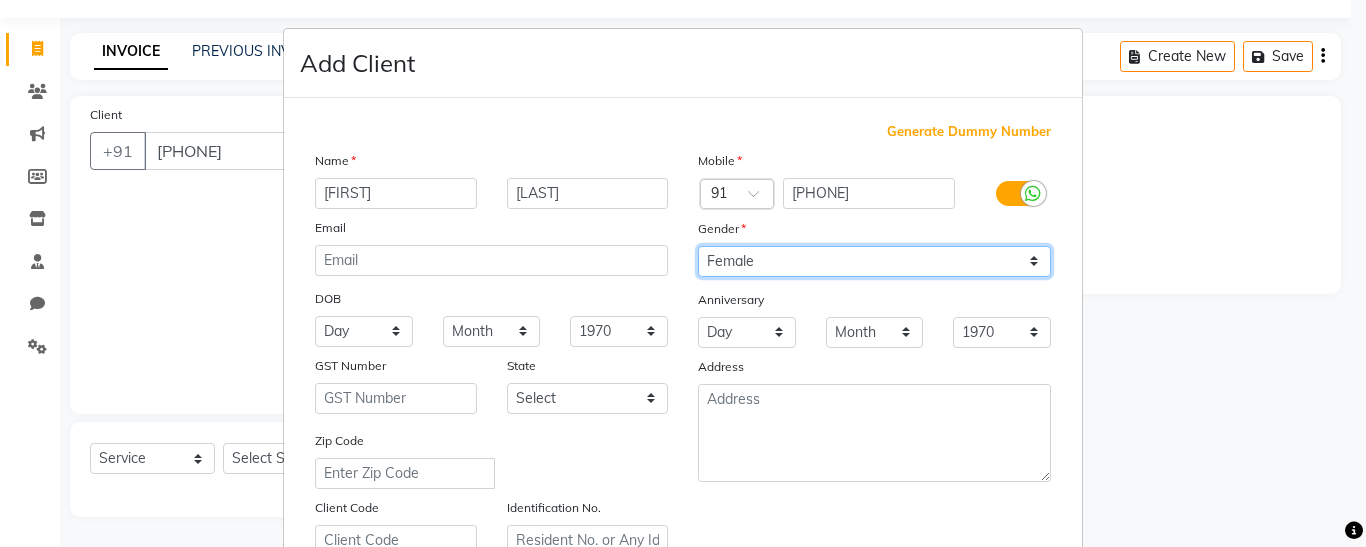 click on "Select Male Female Other Prefer Not To Say" at bounding box center [874, 261] 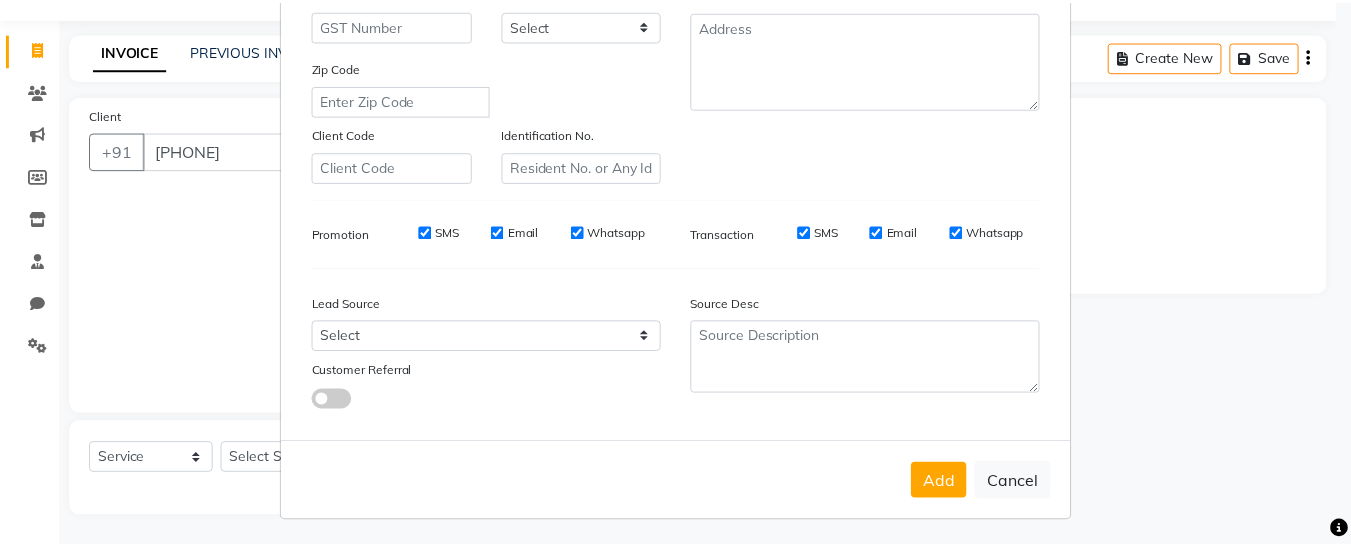 scroll, scrollTop: 376, scrollLeft: 0, axis: vertical 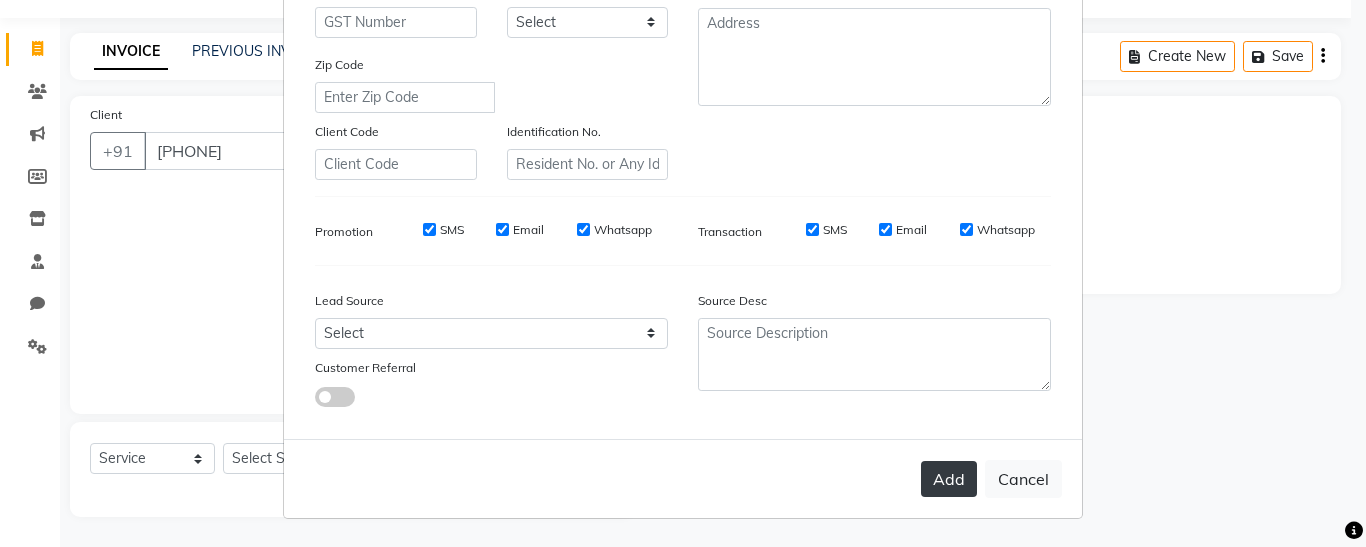 click on "Add" at bounding box center (949, 479) 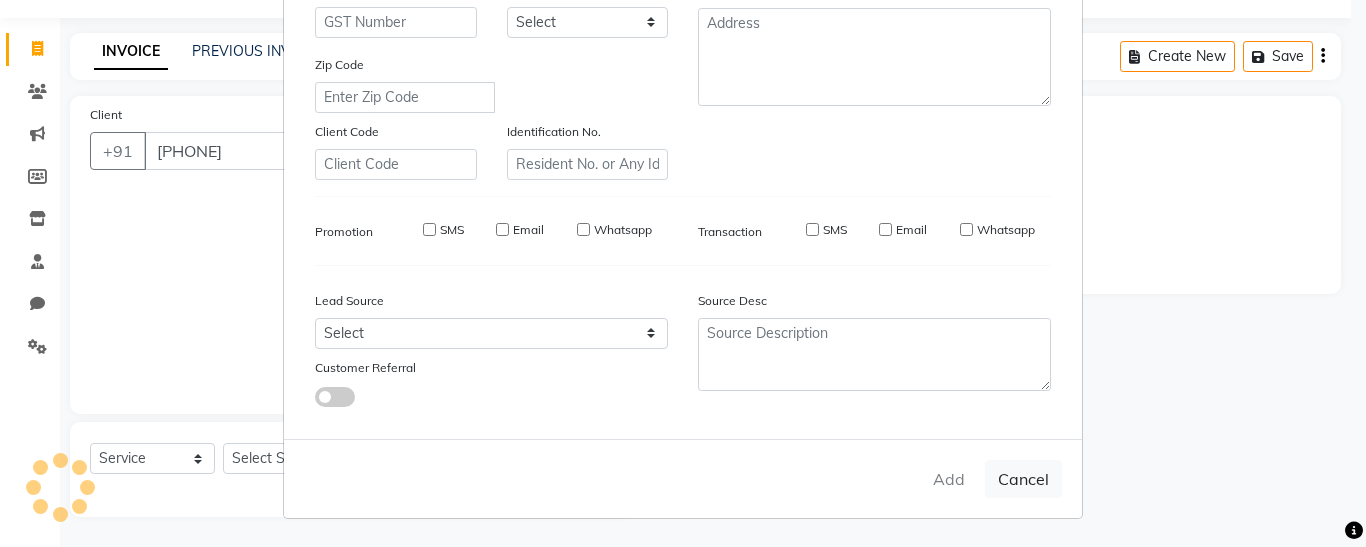 type on "89******61" 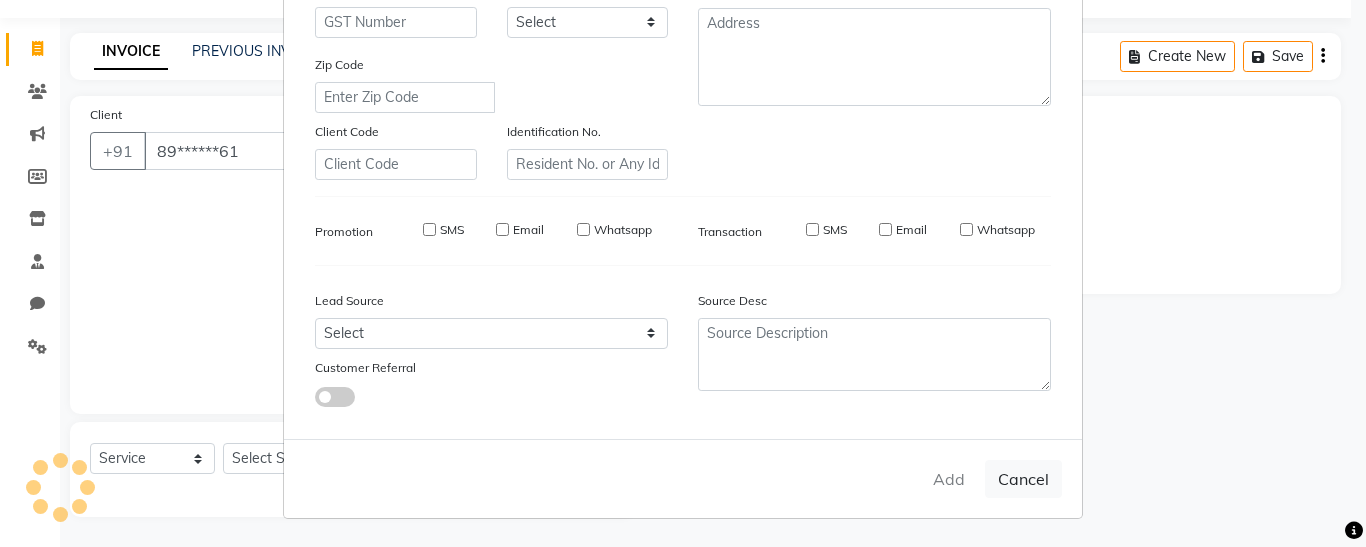 checkbox on "false" 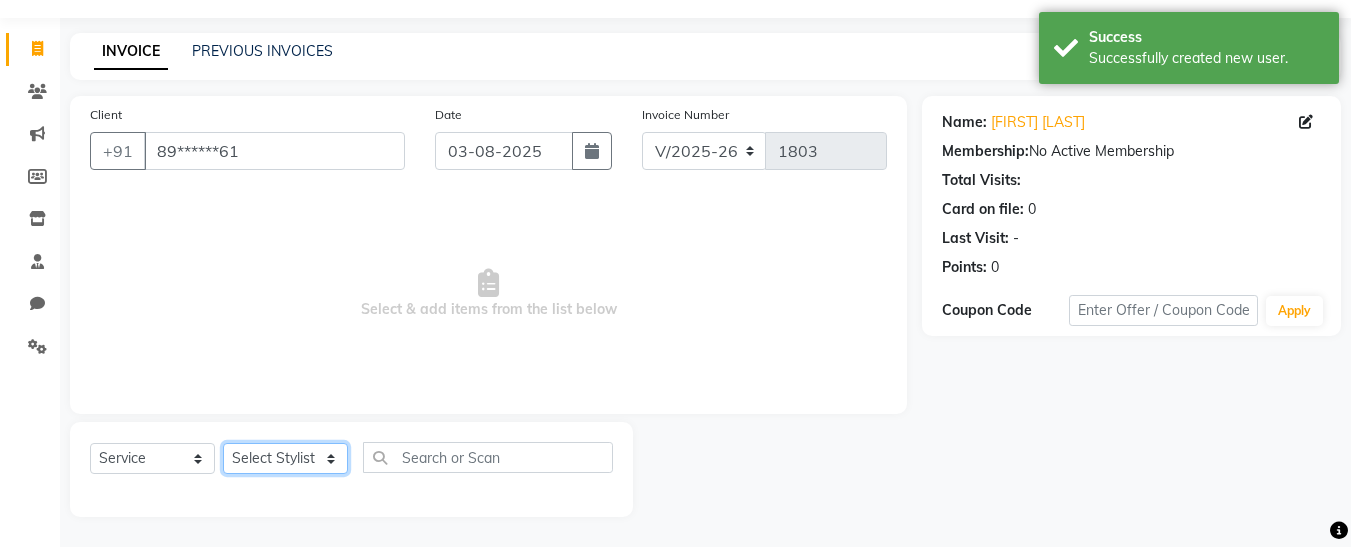 click on "Select Stylist [FIRST] [FIRST] [FIRST] [FIRST] [FIRST] [FIRST] [FIRST] [FIRST] [FIRST]" 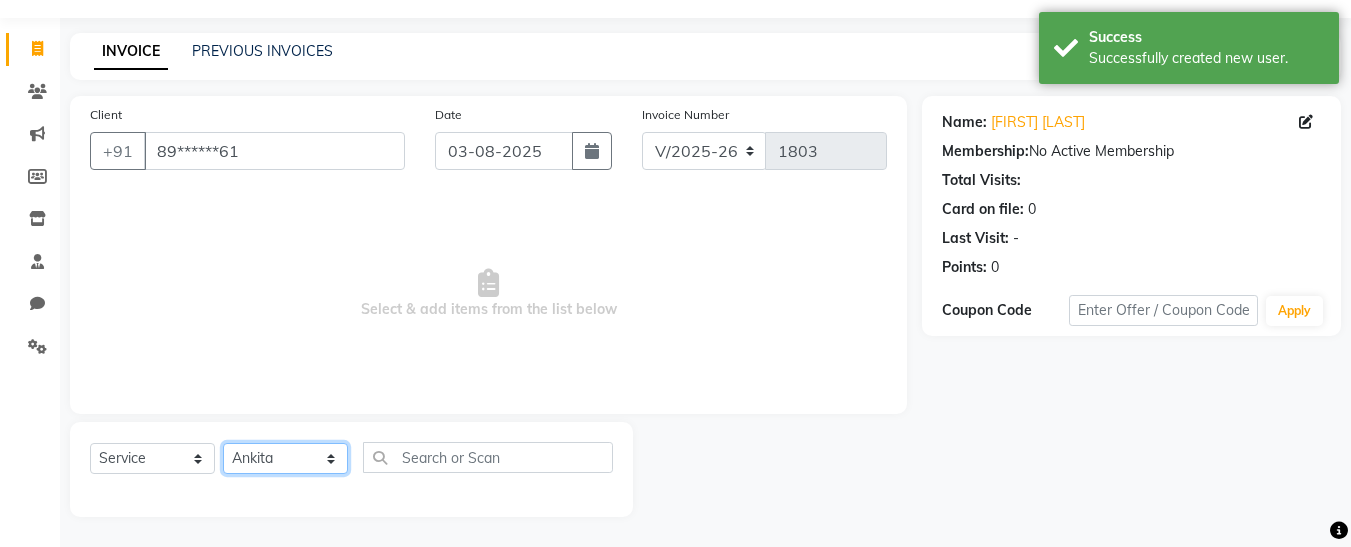 click on "Select Stylist [FIRST] [FIRST] [FIRST] [FIRST] [FIRST] [FIRST] [FIRST] [FIRST] [FIRST]" 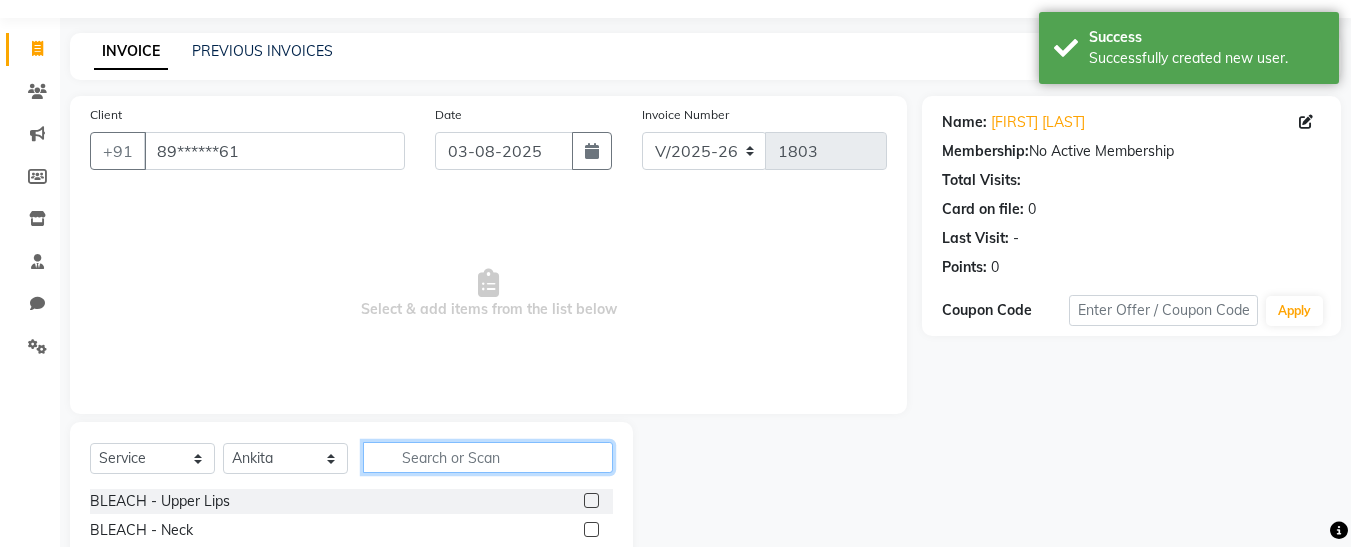 click 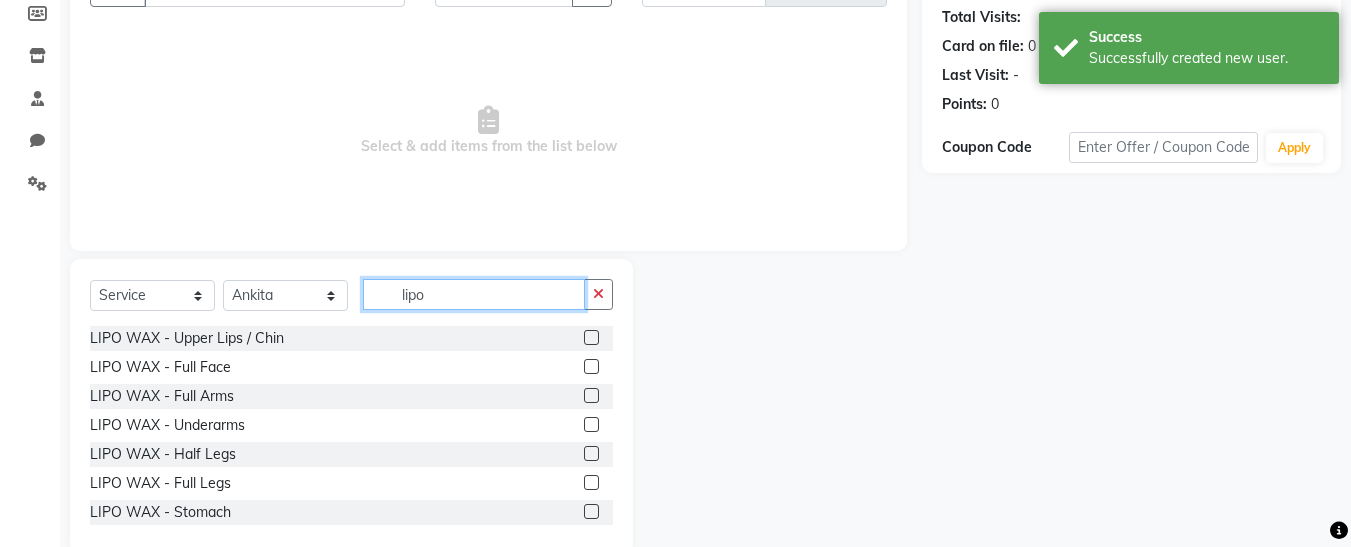scroll, scrollTop: 254, scrollLeft: 0, axis: vertical 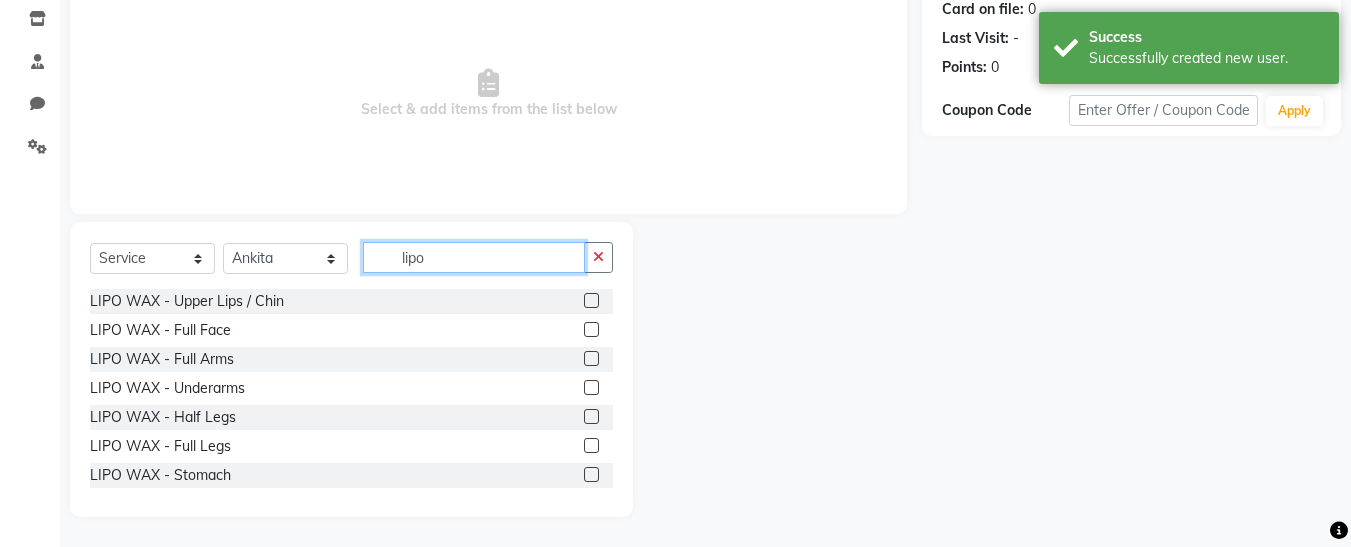 type on "lipo" 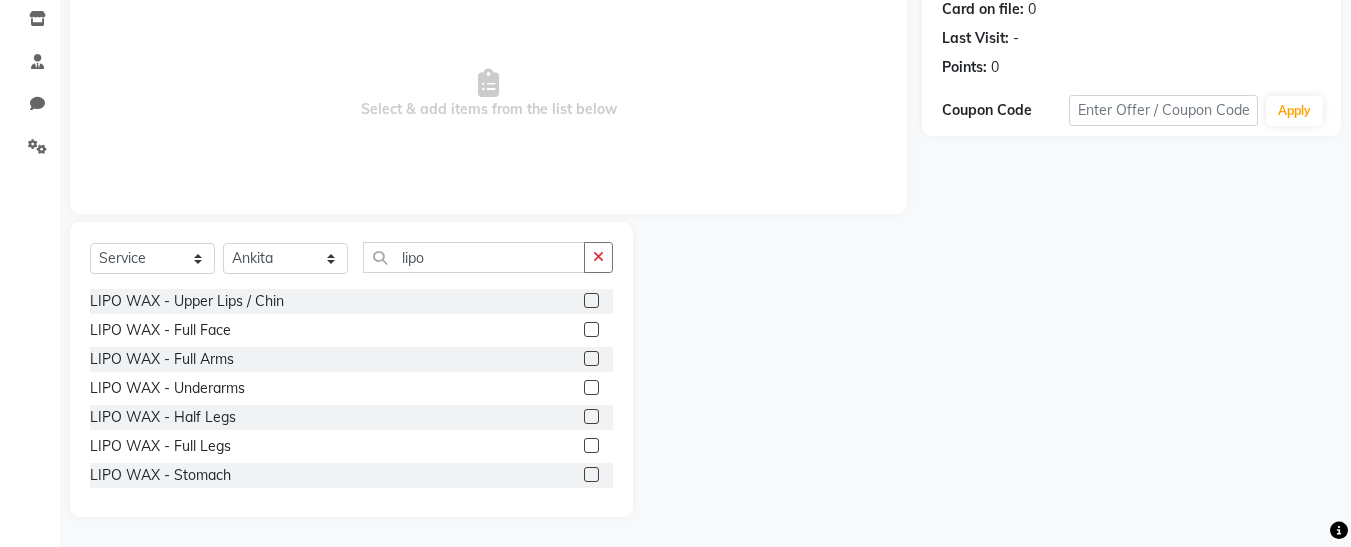 click 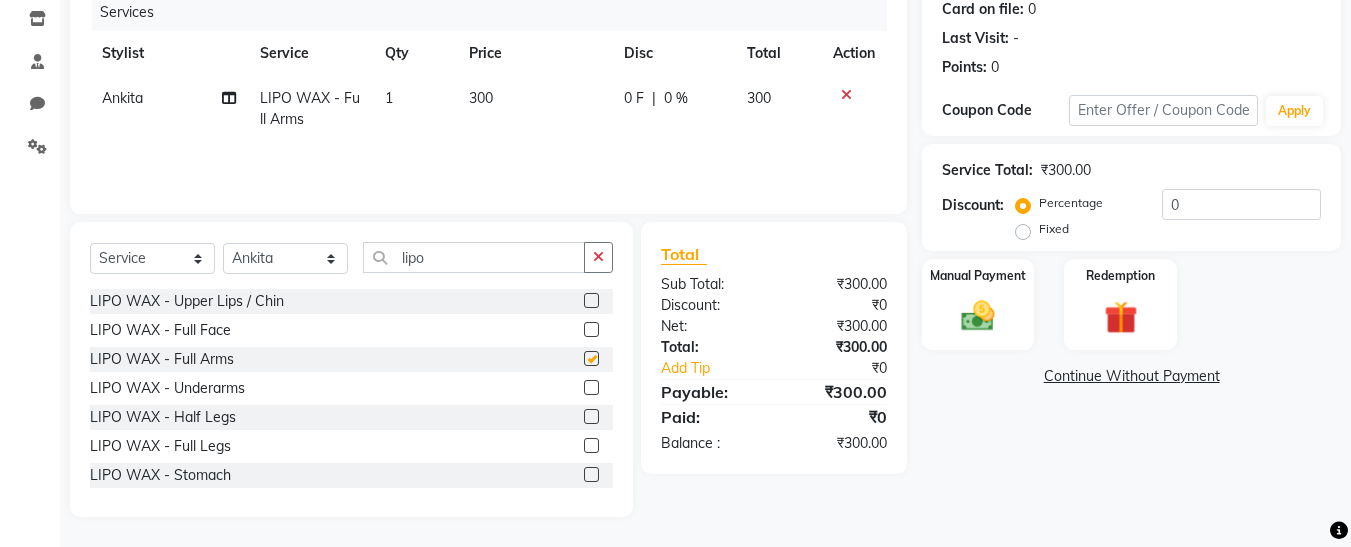 checkbox on "false" 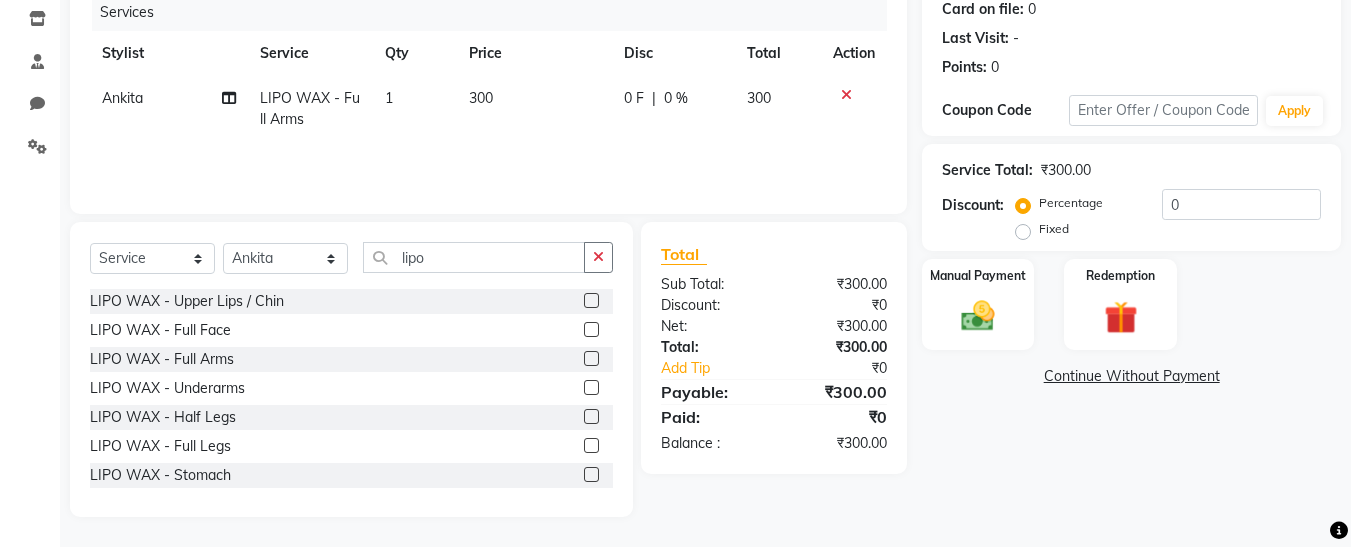 click 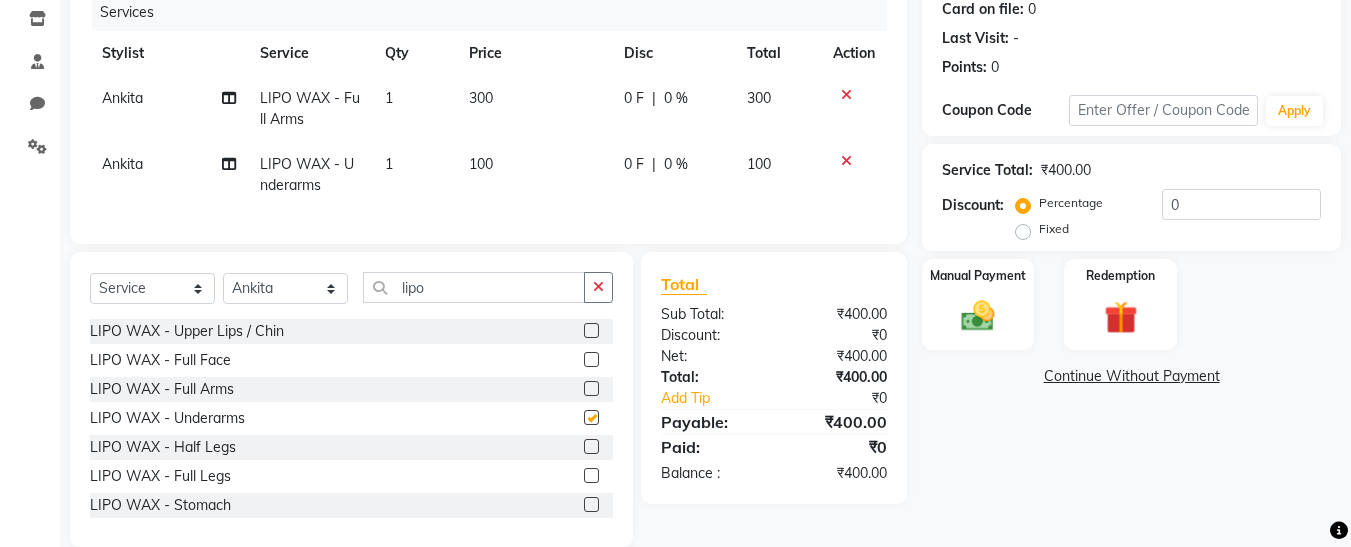 checkbox on "false" 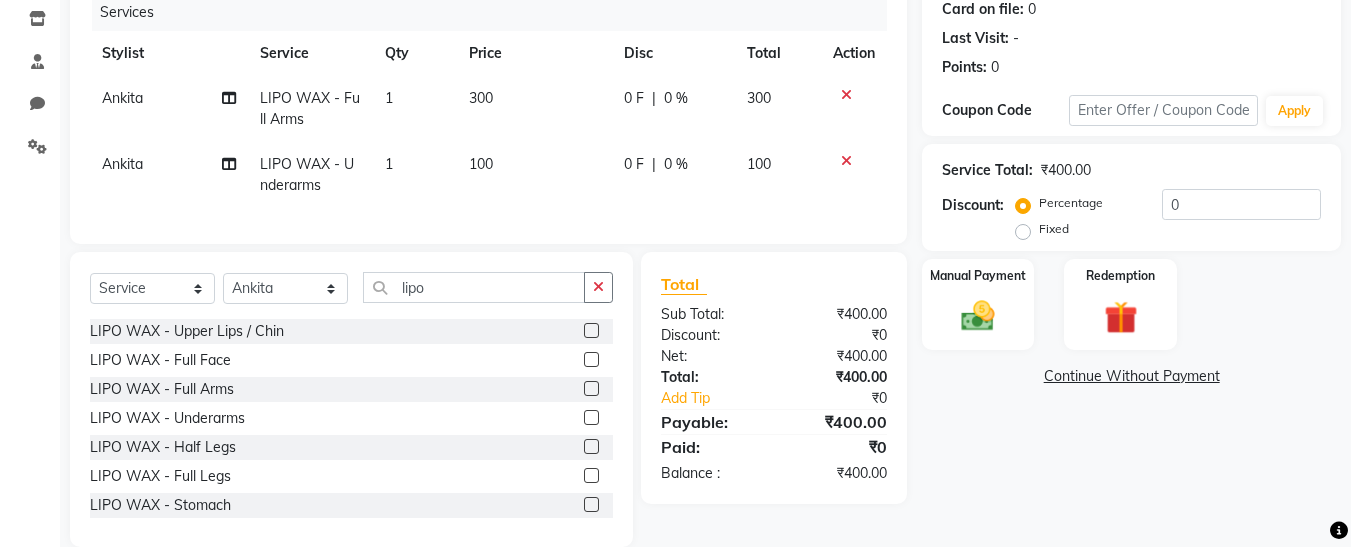click 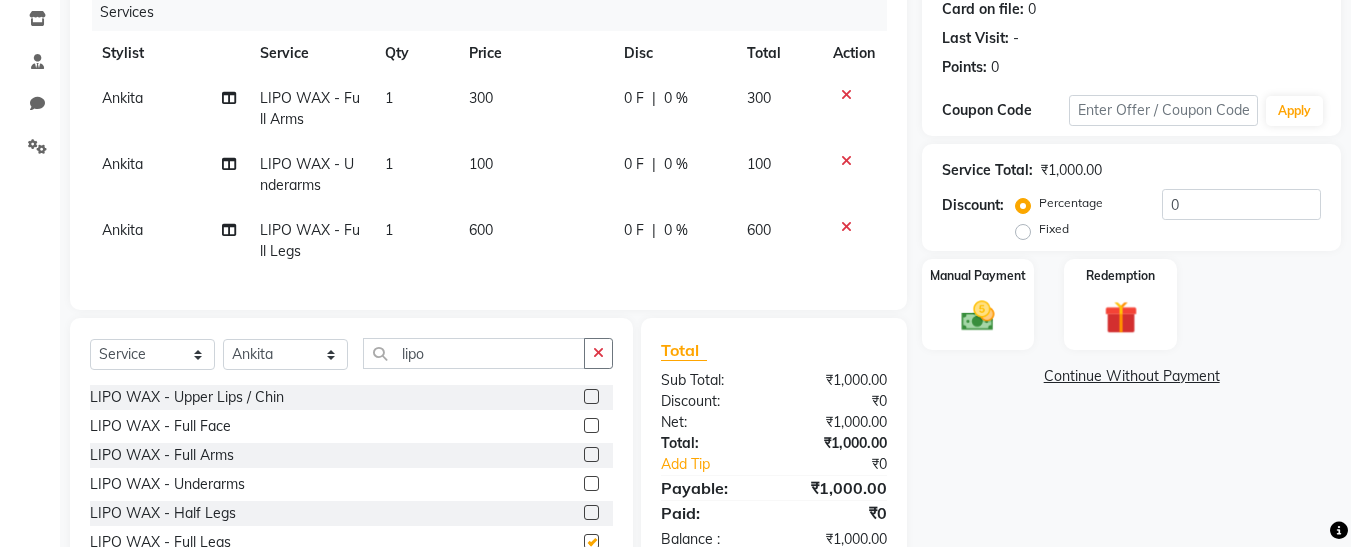 checkbox on "false" 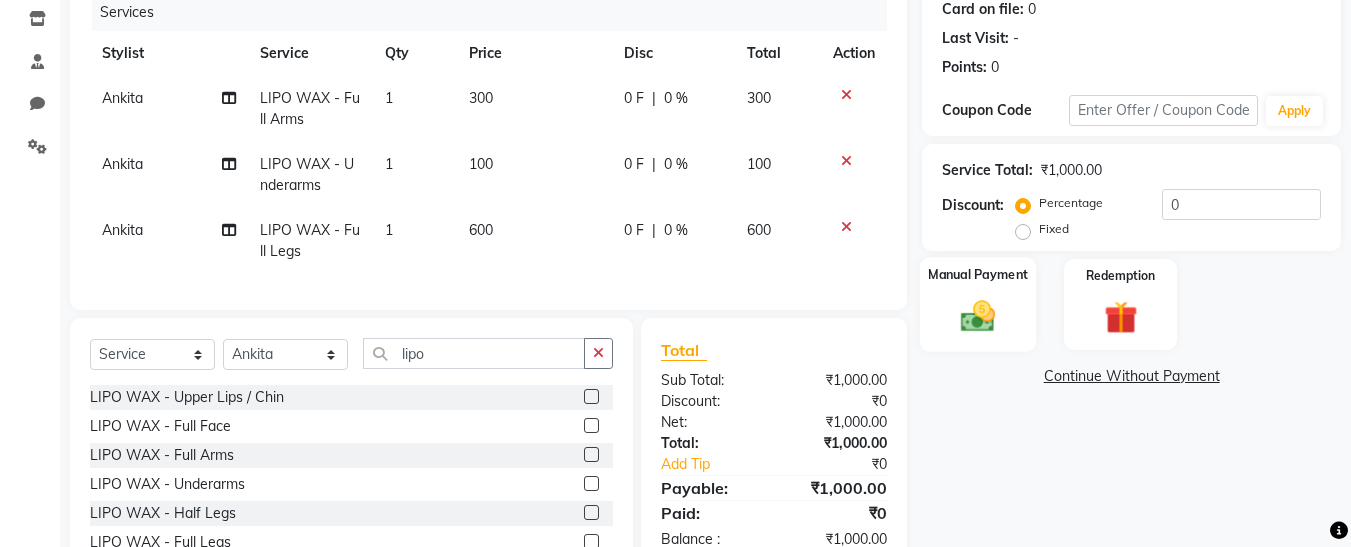 click on "Manual Payment" 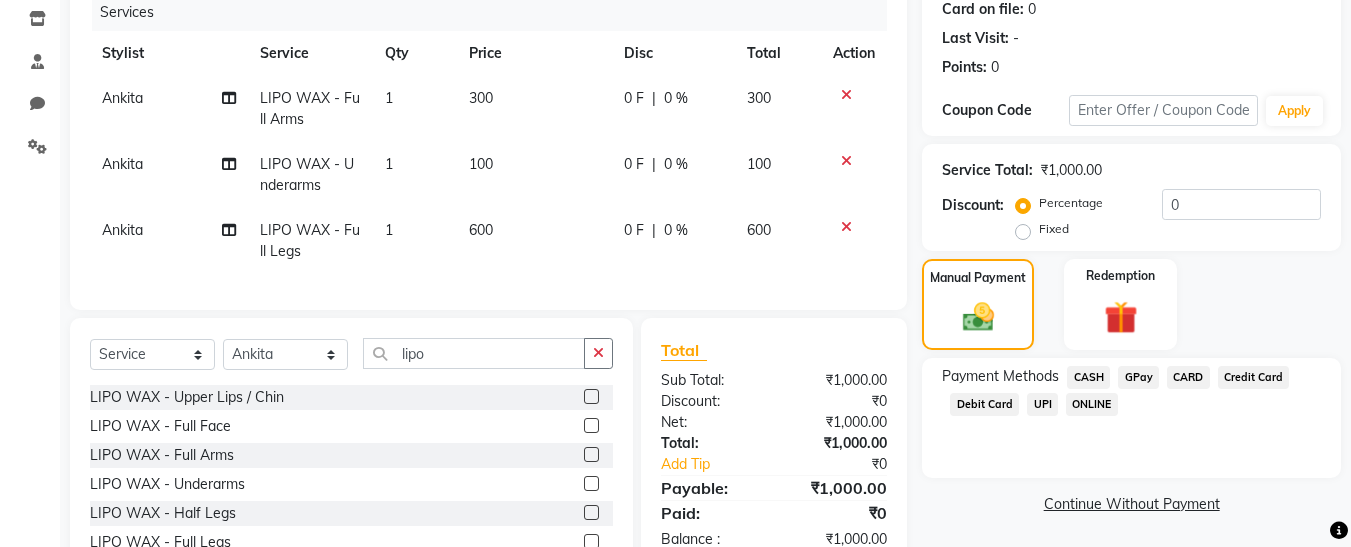 click on "GPay" 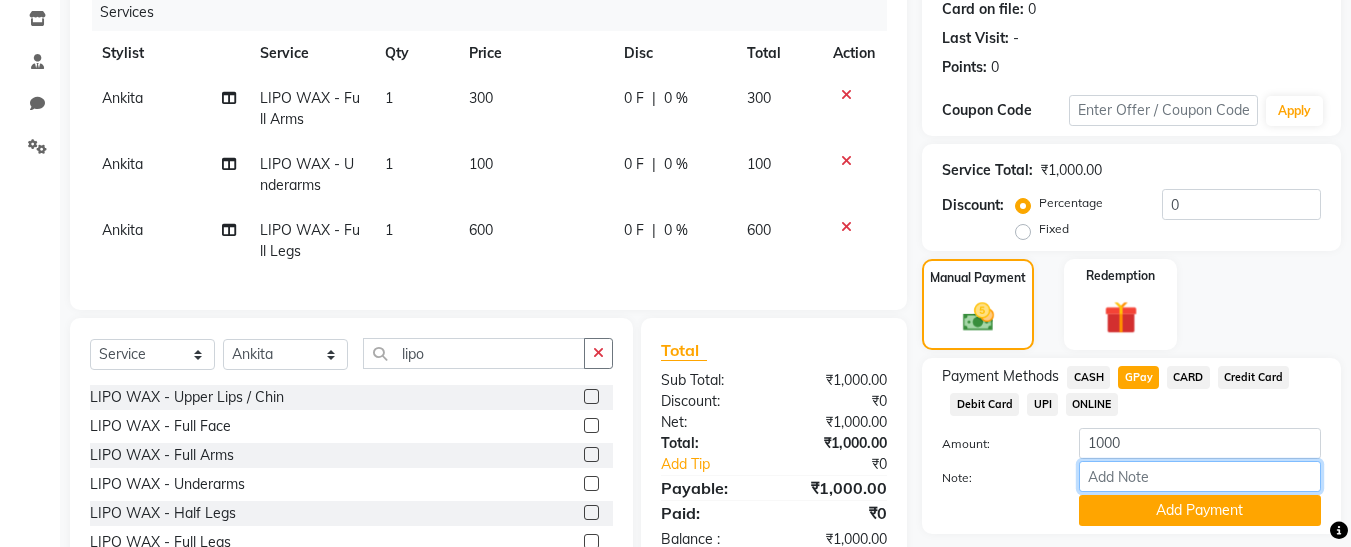 click on "Note:" at bounding box center [1200, 476] 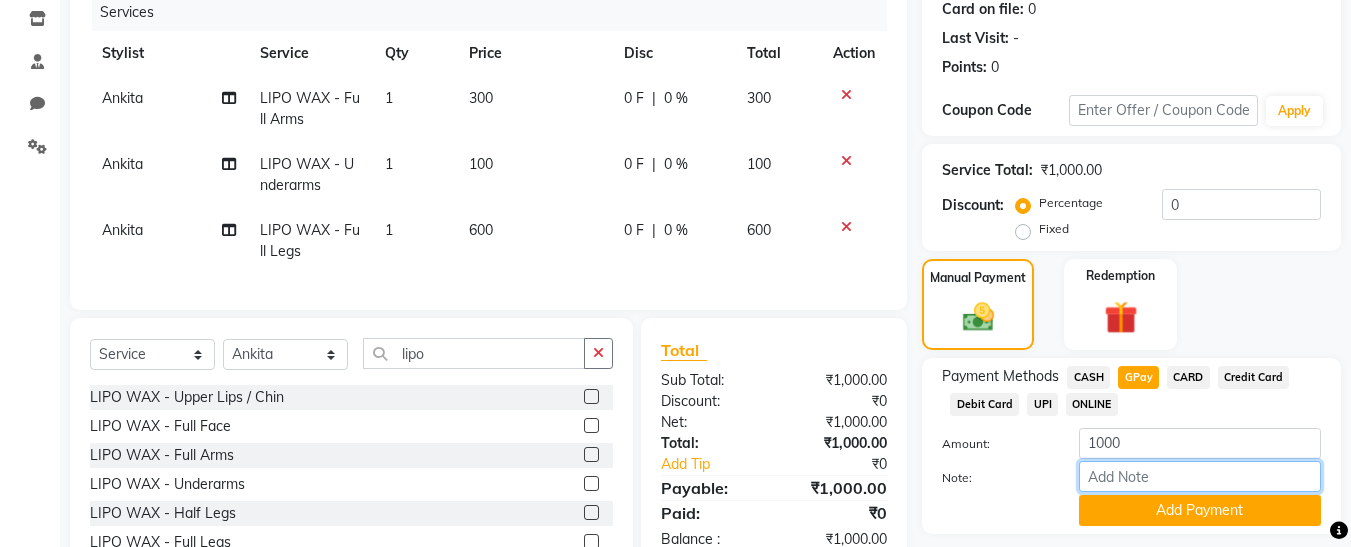 type on "fless" 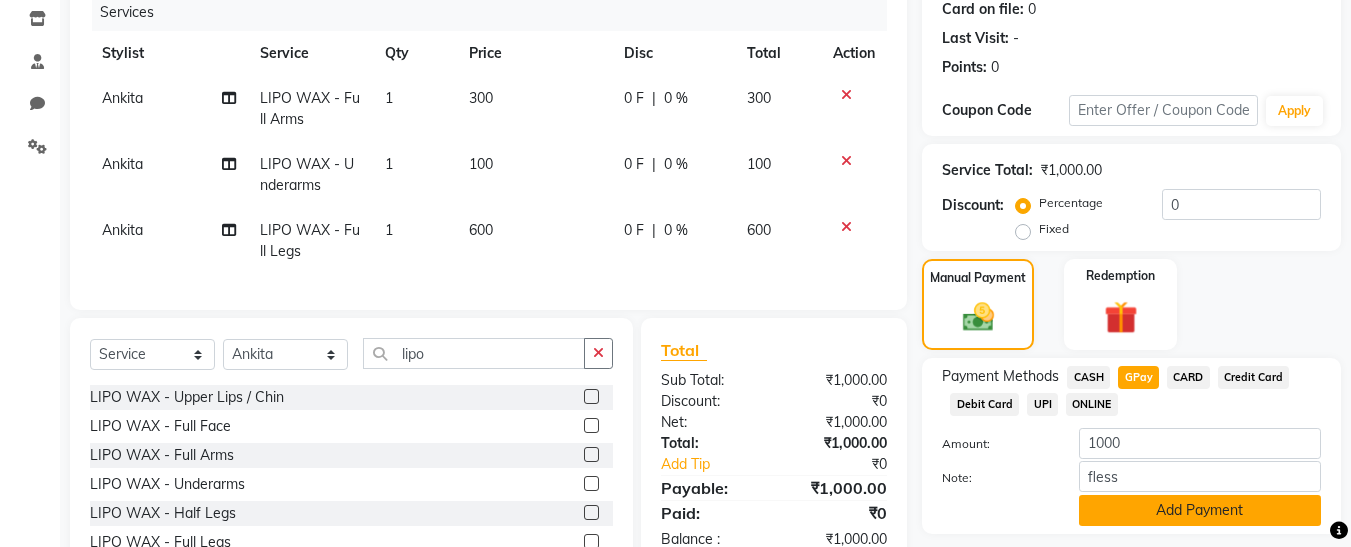 click on "Add Payment" 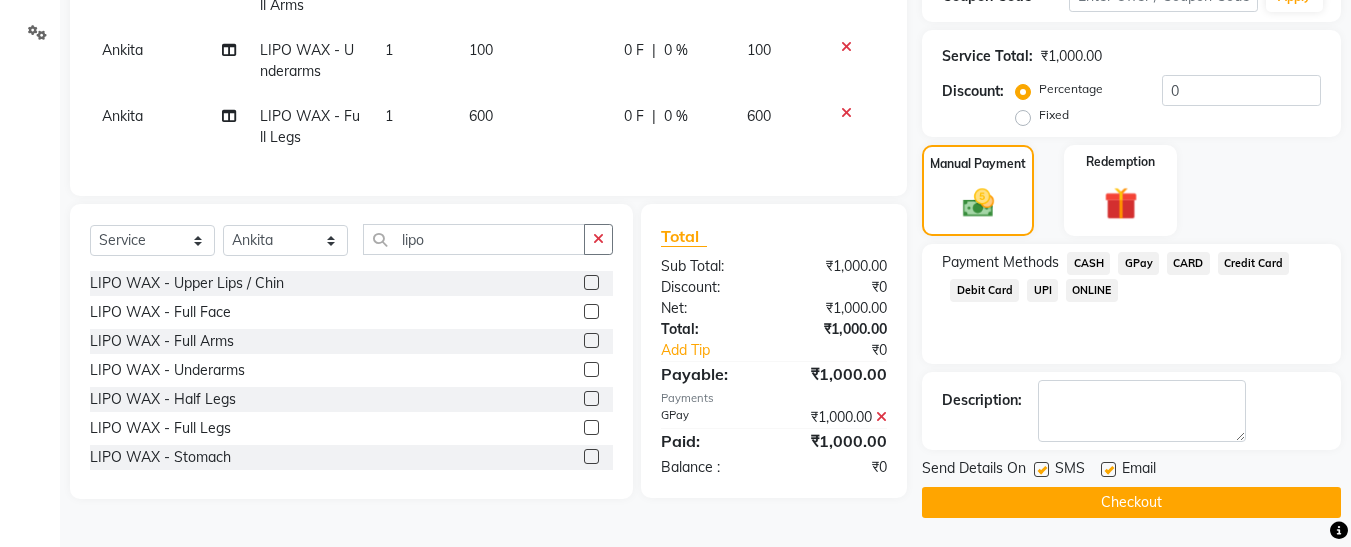scroll, scrollTop: 369, scrollLeft: 0, axis: vertical 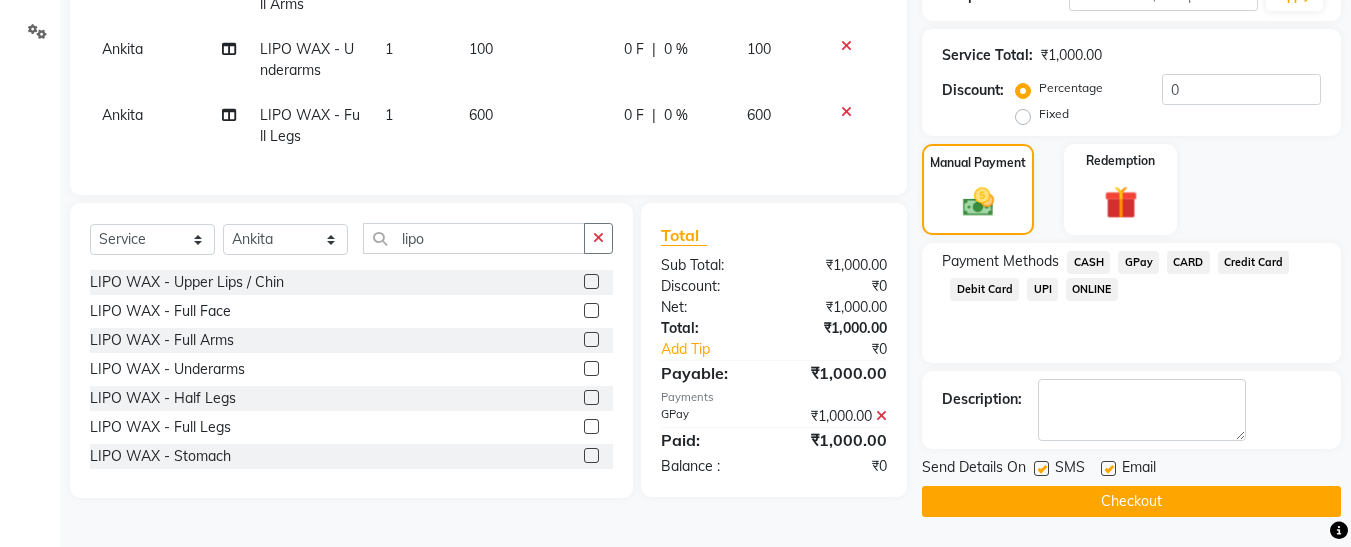 click 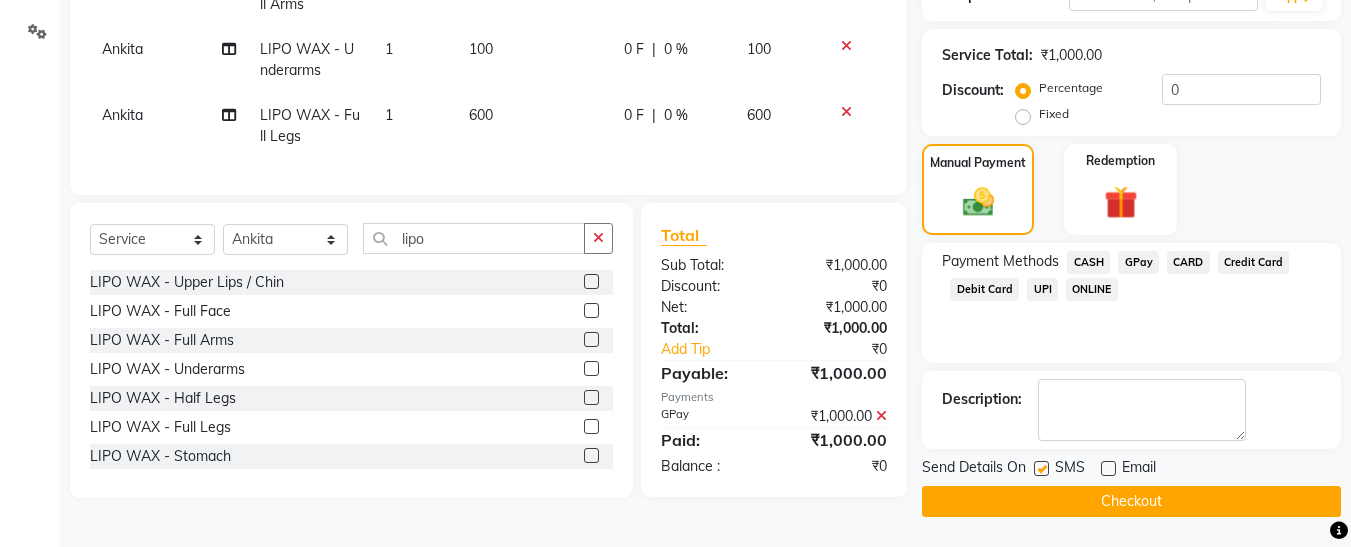 click 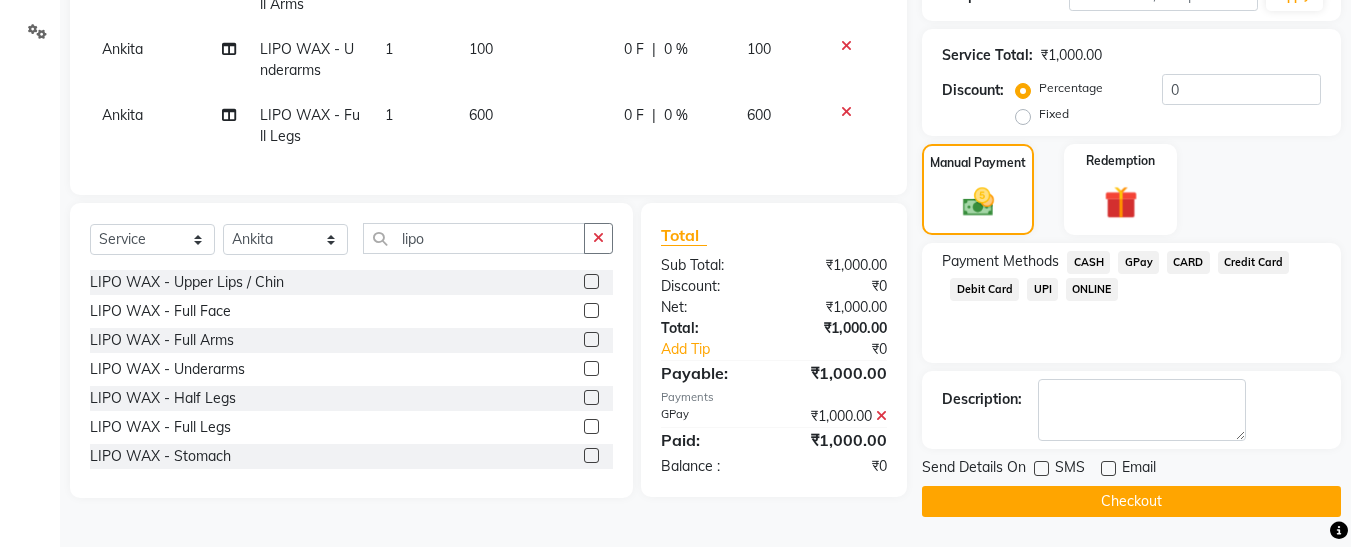 click on "Checkout" 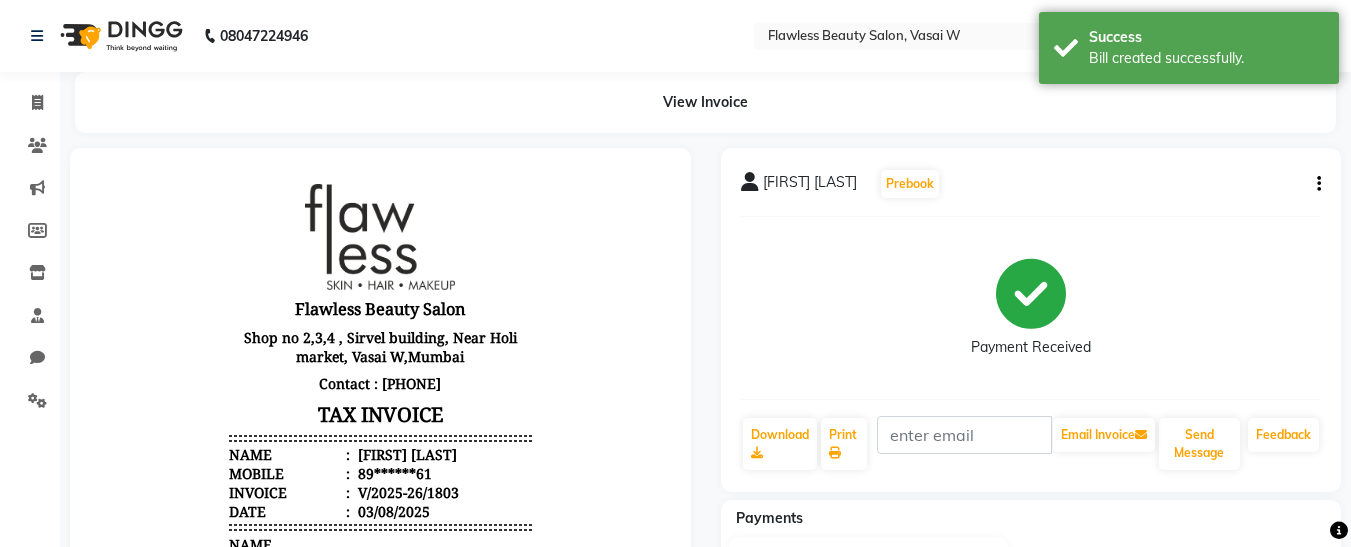 scroll, scrollTop: 0, scrollLeft: 0, axis: both 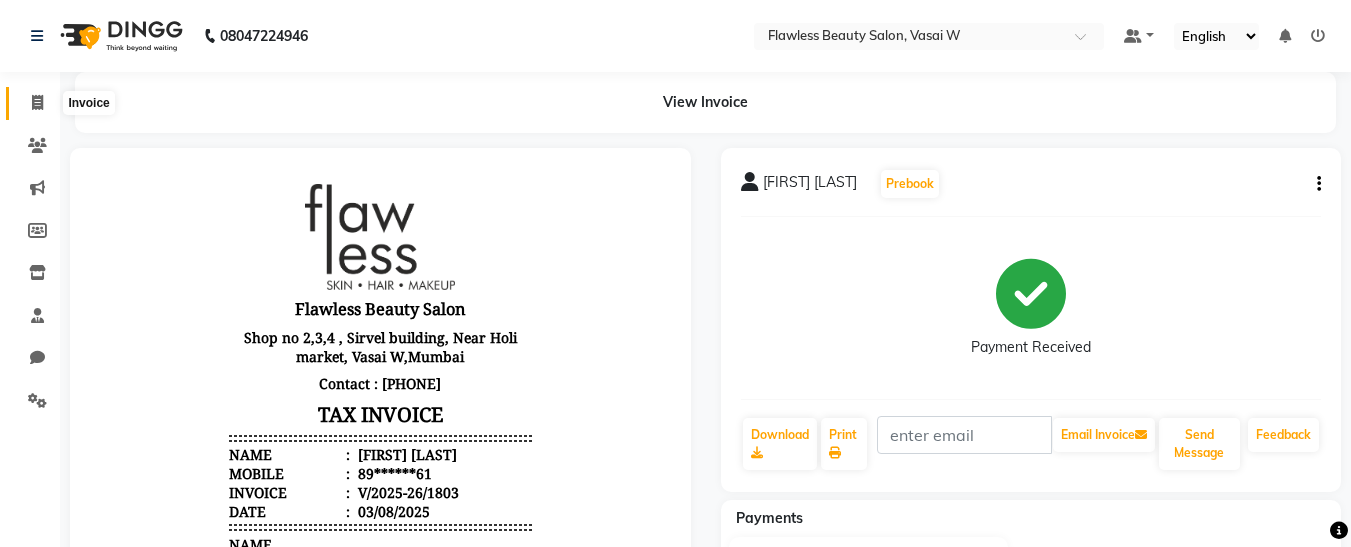 click 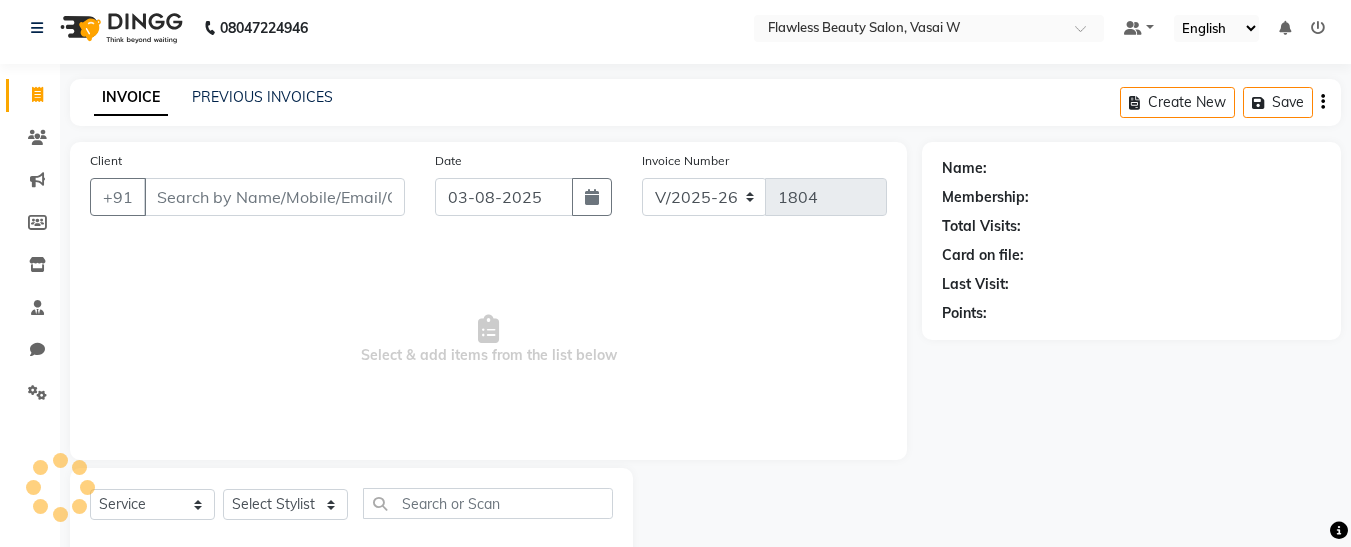 scroll, scrollTop: 54, scrollLeft: 0, axis: vertical 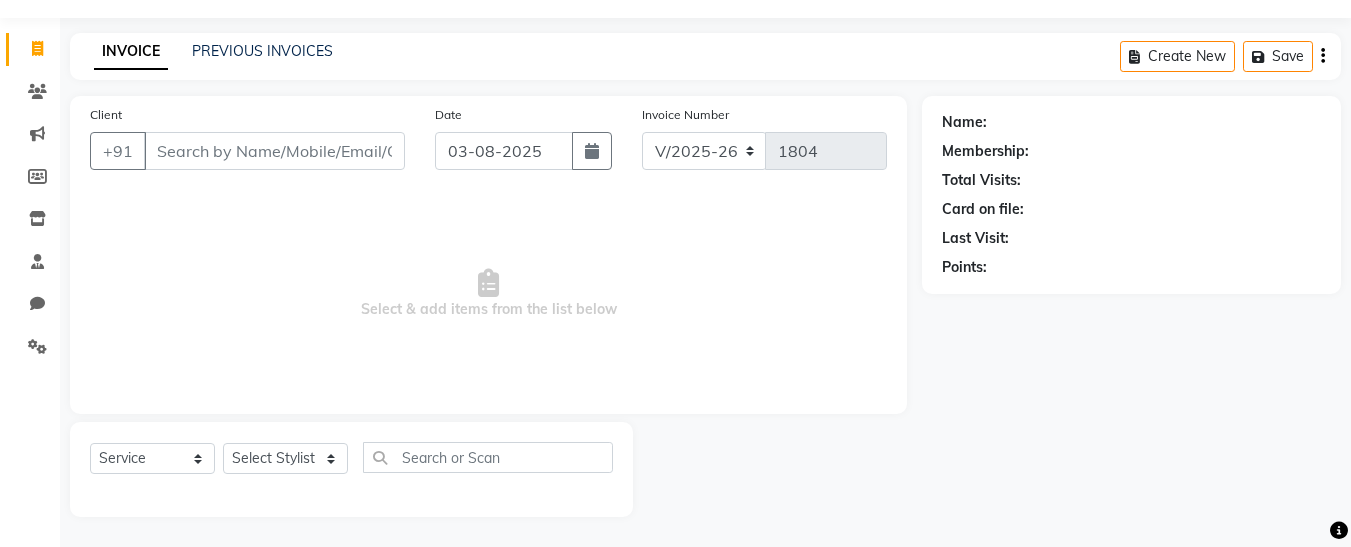 click on "Client" at bounding box center [274, 151] 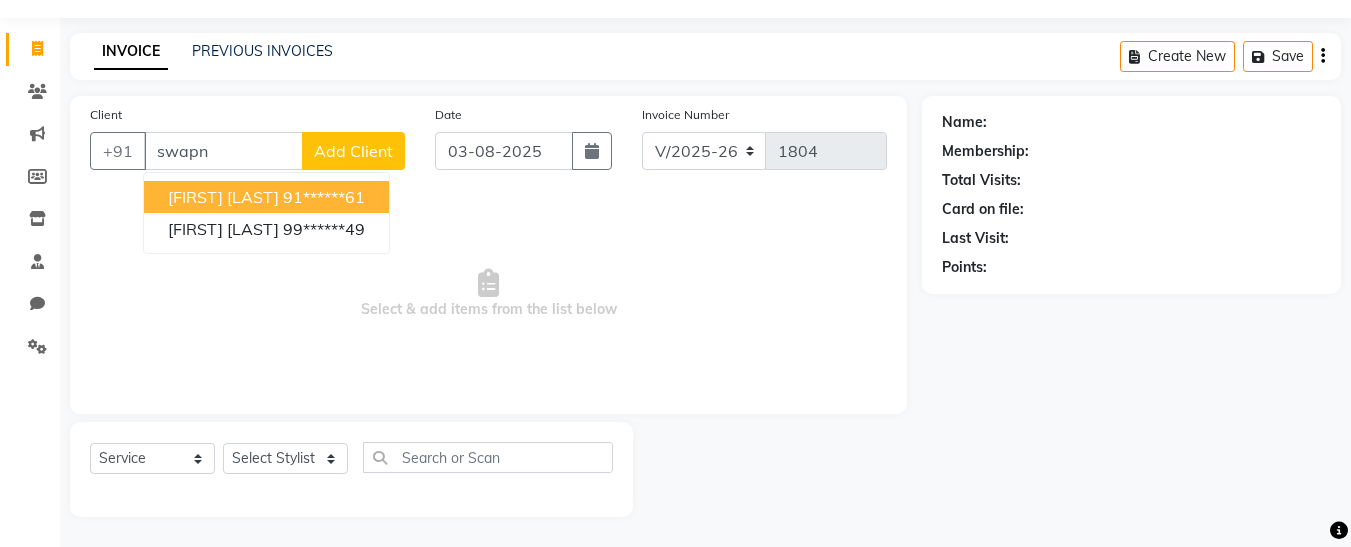 click on "[FIRST] [LAST]" at bounding box center [223, 197] 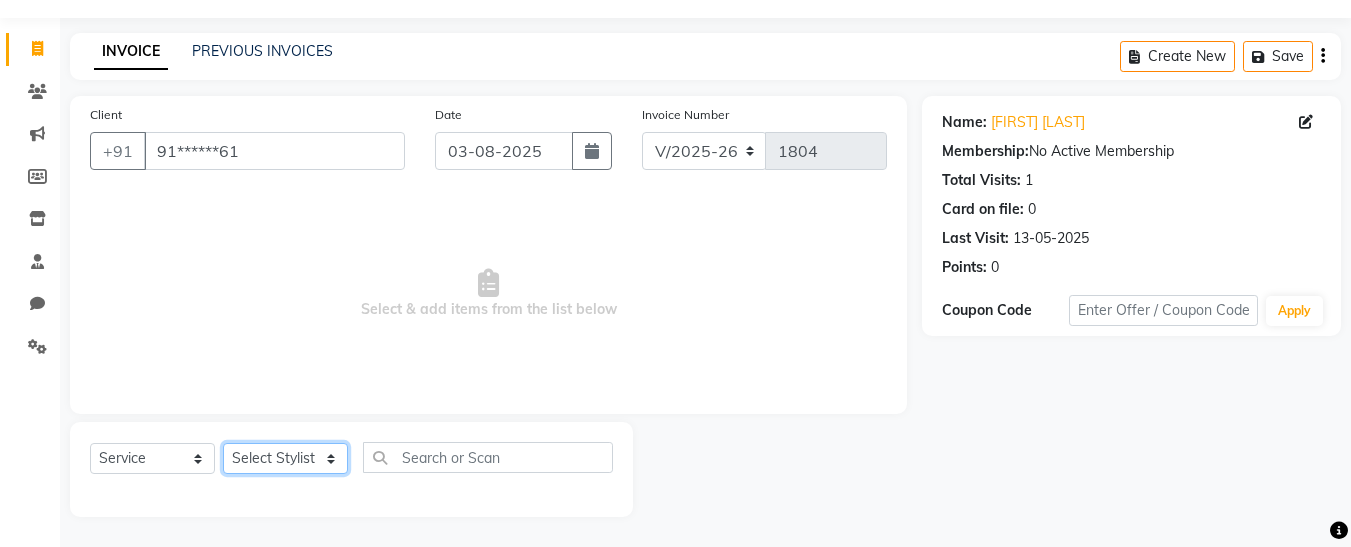 click on "Select Stylist [FIRST] [FIRST] [FIRST] [FIRST] [FIRST] [FIRST] [FIRST] [FIRST] [FIRST]" 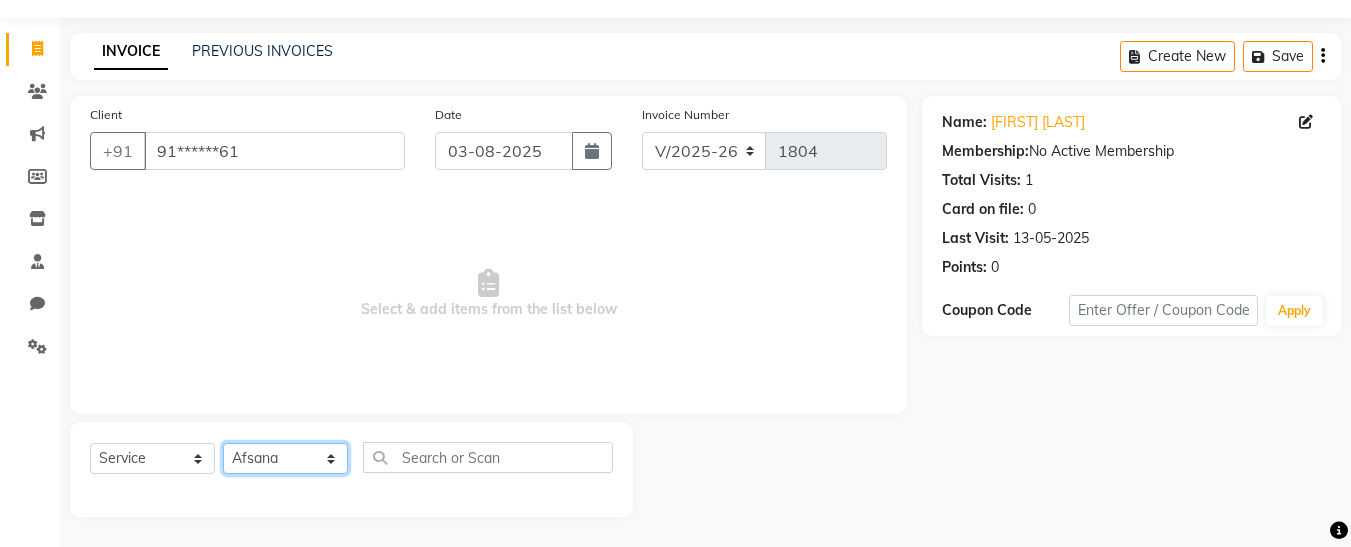 click on "Select Stylist [FIRST] [FIRST] [FIRST] [FIRST] [FIRST] [FIRST] [FIRST] [FIRST] [FIRST]" 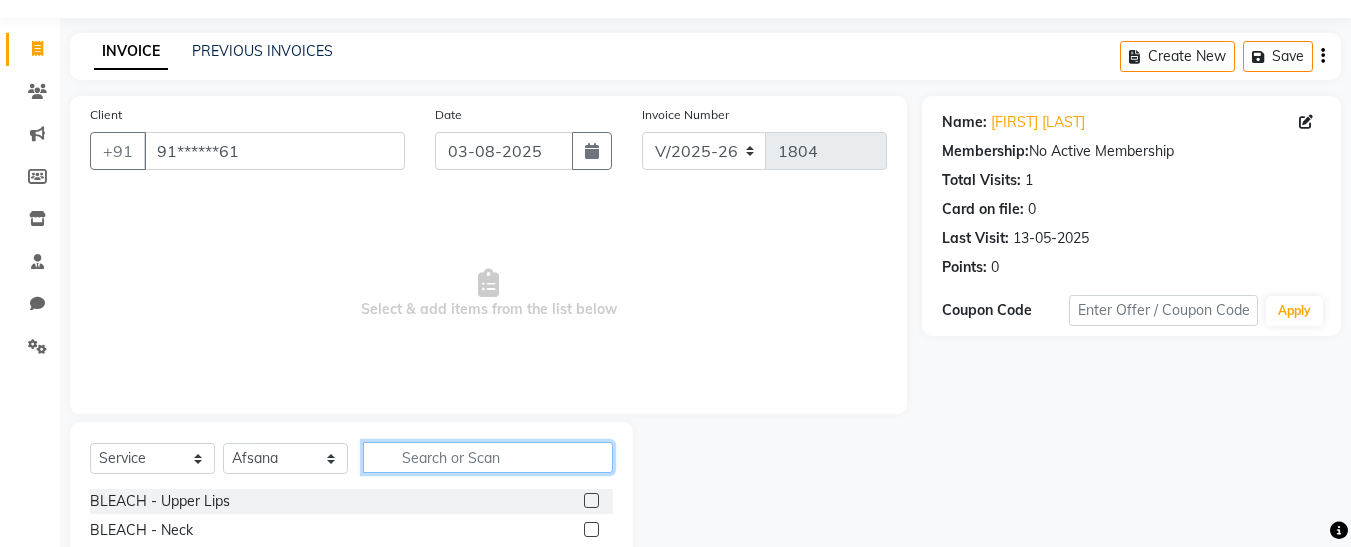 click 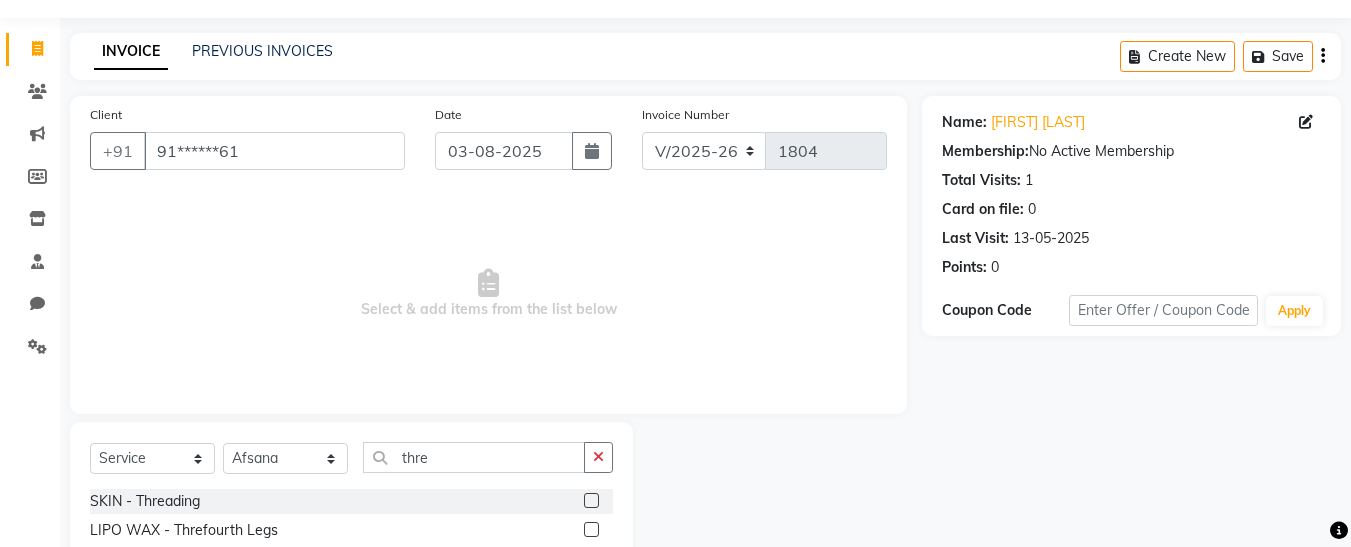 click 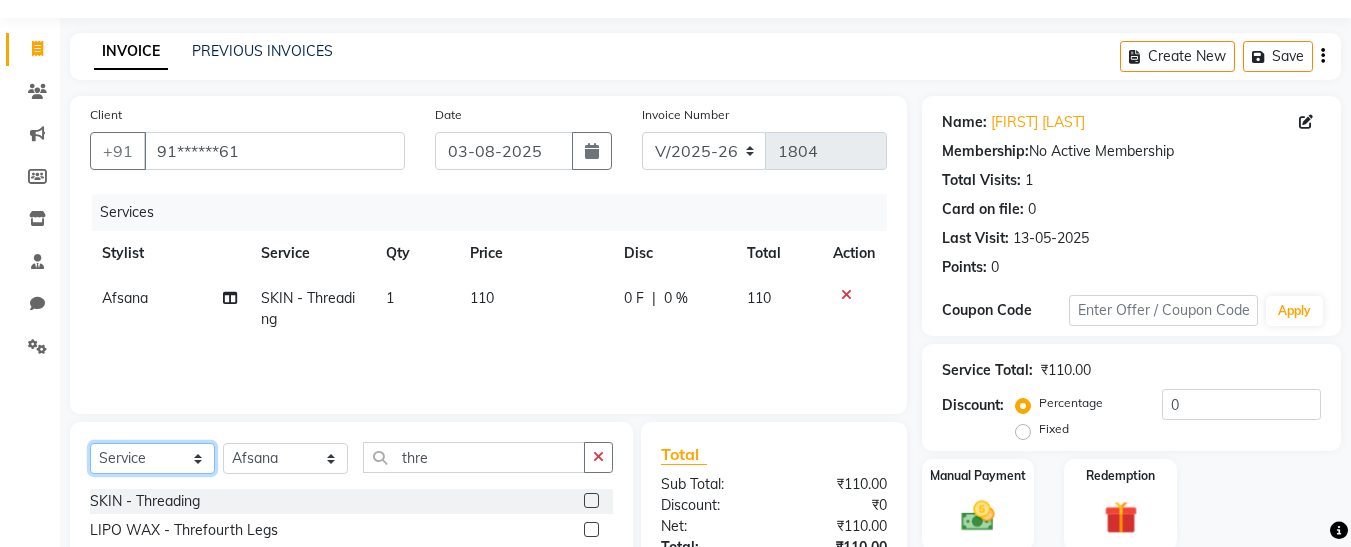 click on "Select  Service  Product  Membership  Package Voucher Prepaid Gift Card" 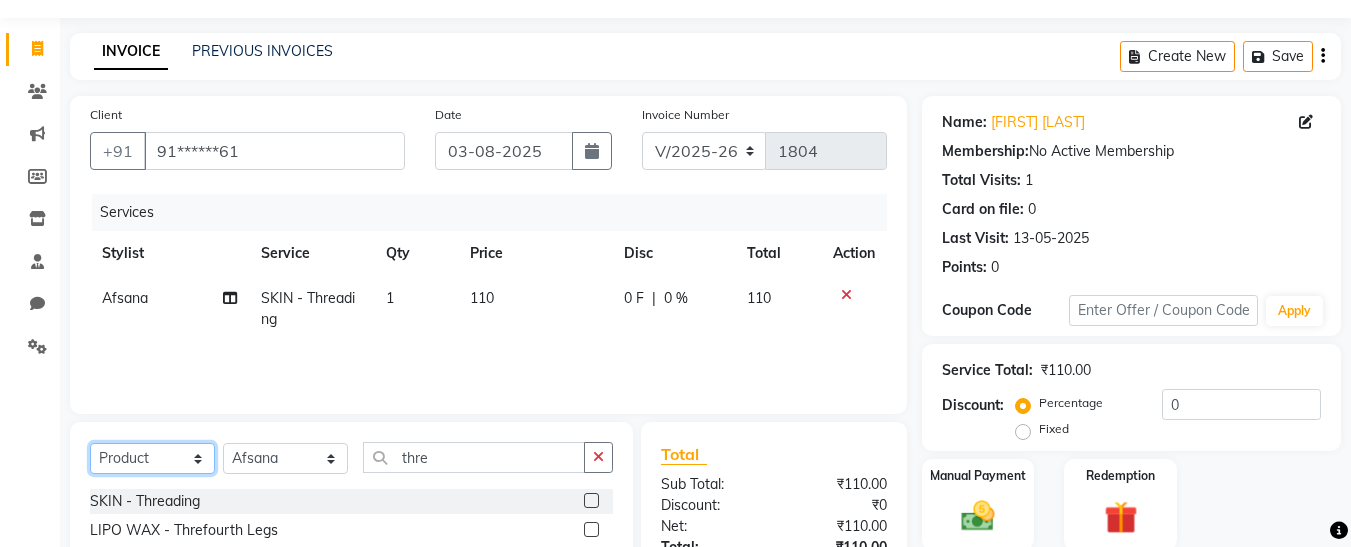 click on "Select  Service  Product  Membership  Package Voucher Prepaid Gift Card" 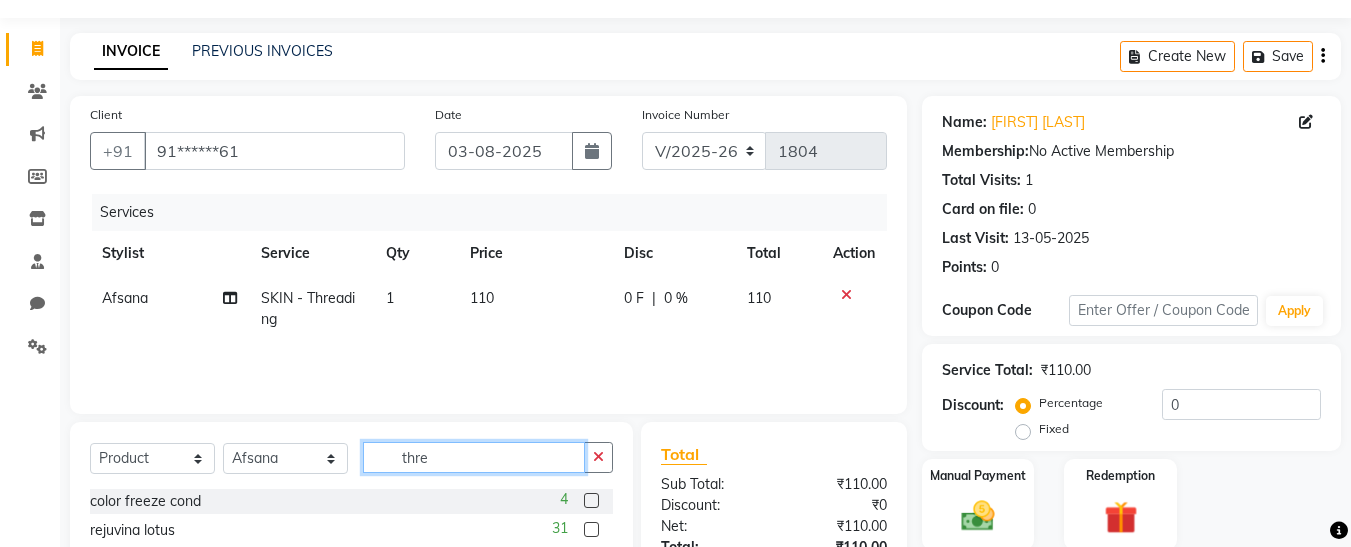 click on "thre" 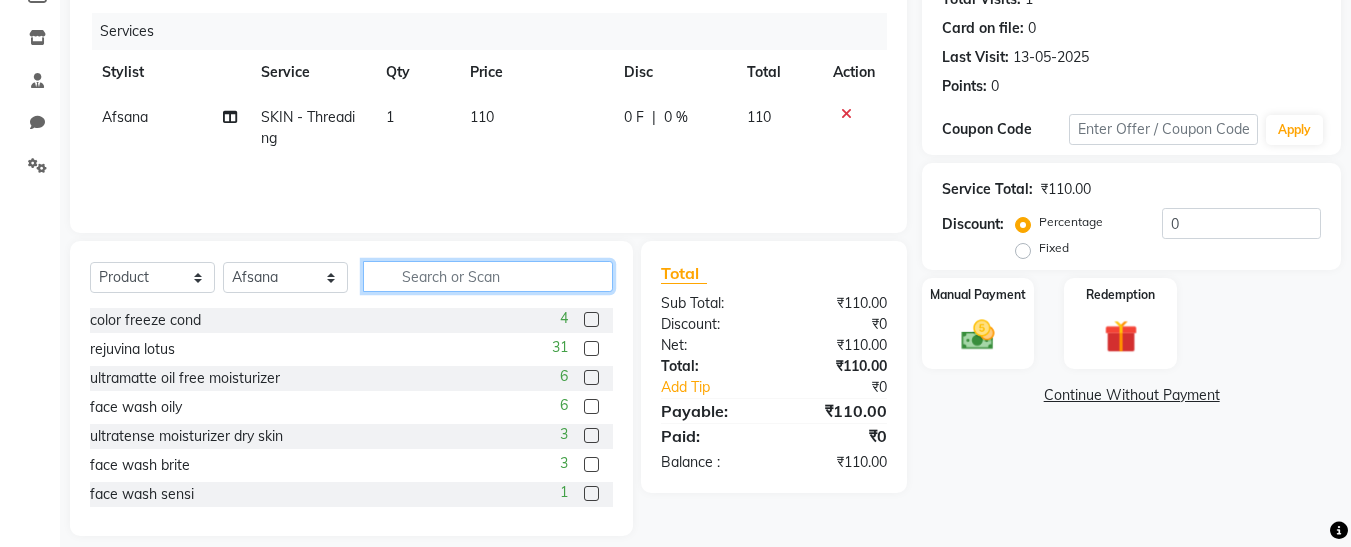 scroll, scrollTop: 254, scrollLeft: 0, axis: vertical 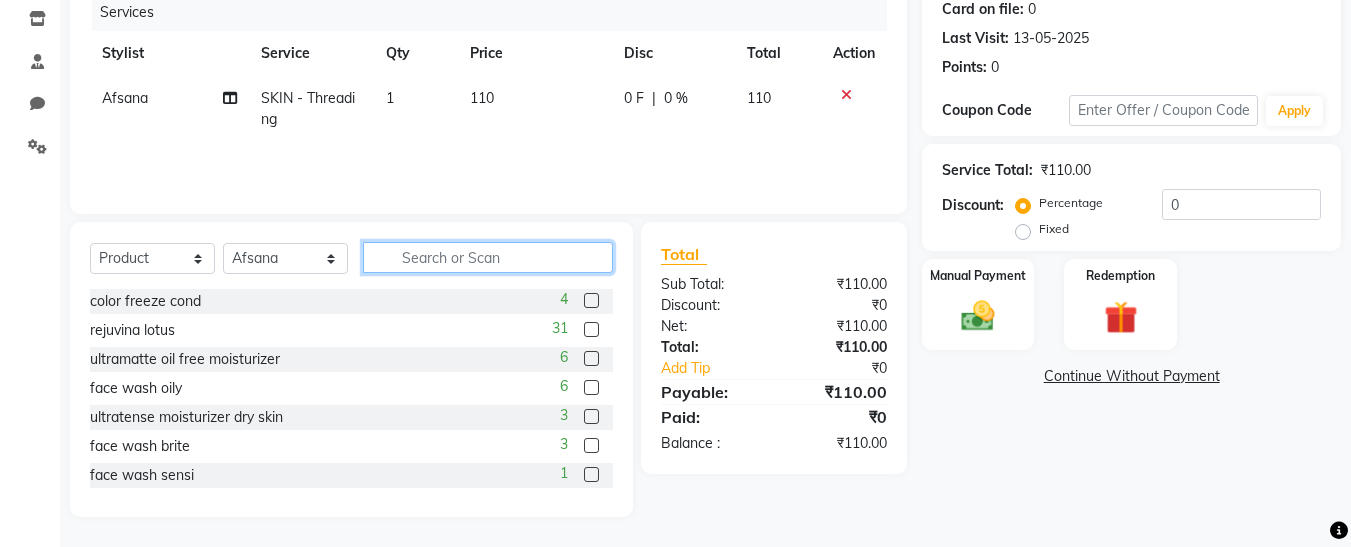 click 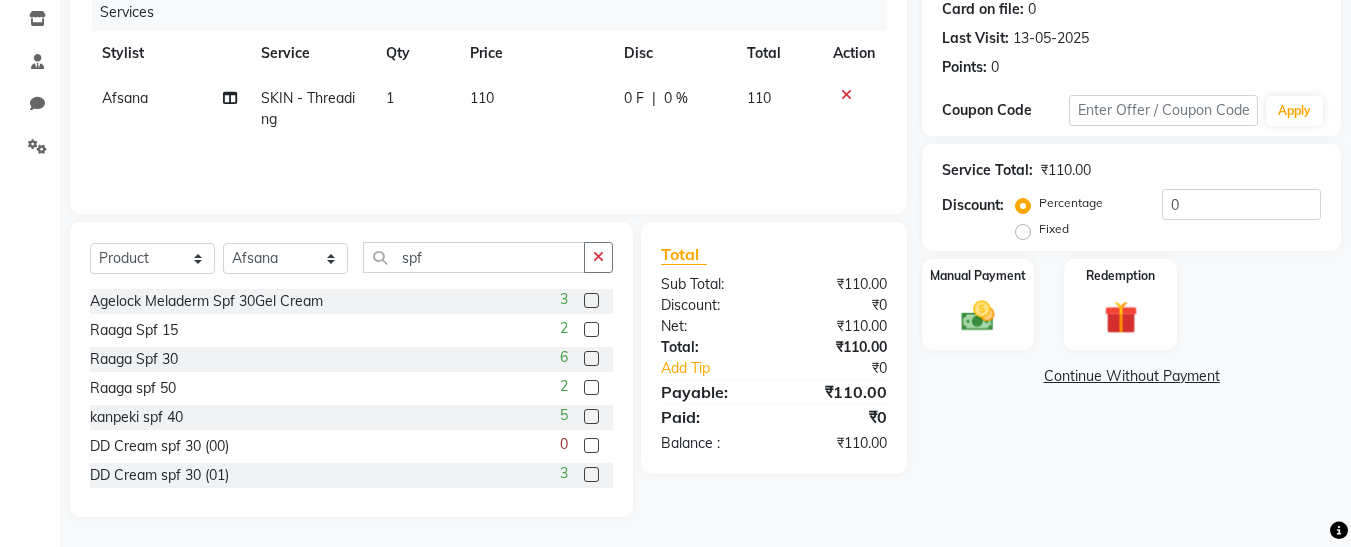 click 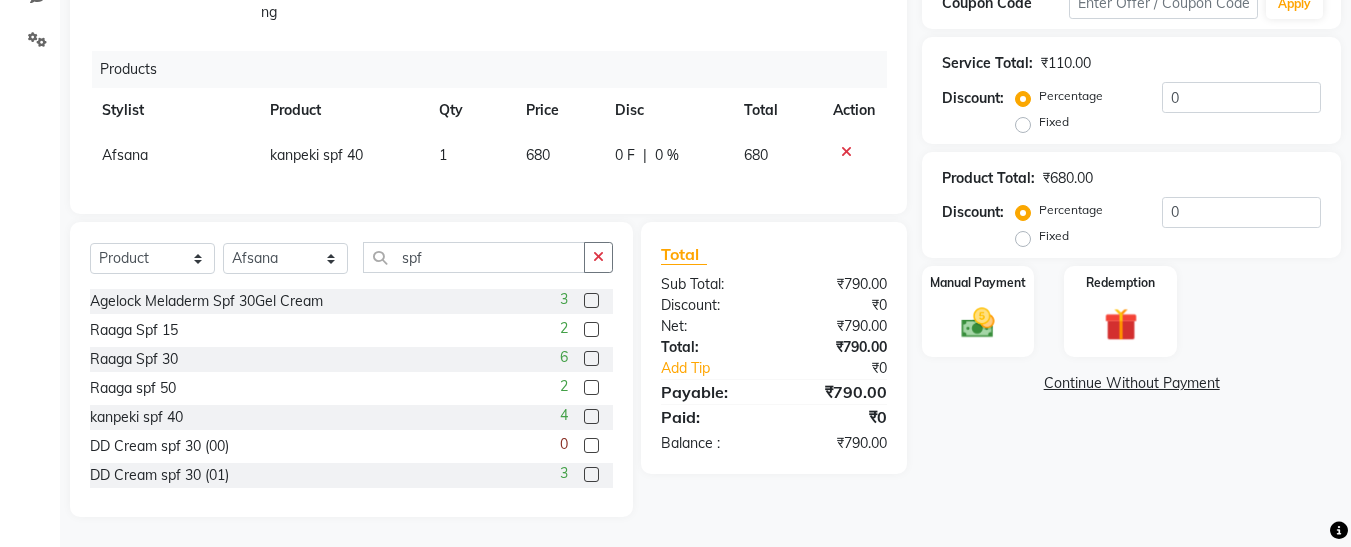 scroll, scrollTop: 376, scrollLeft: 0, axis: vertical 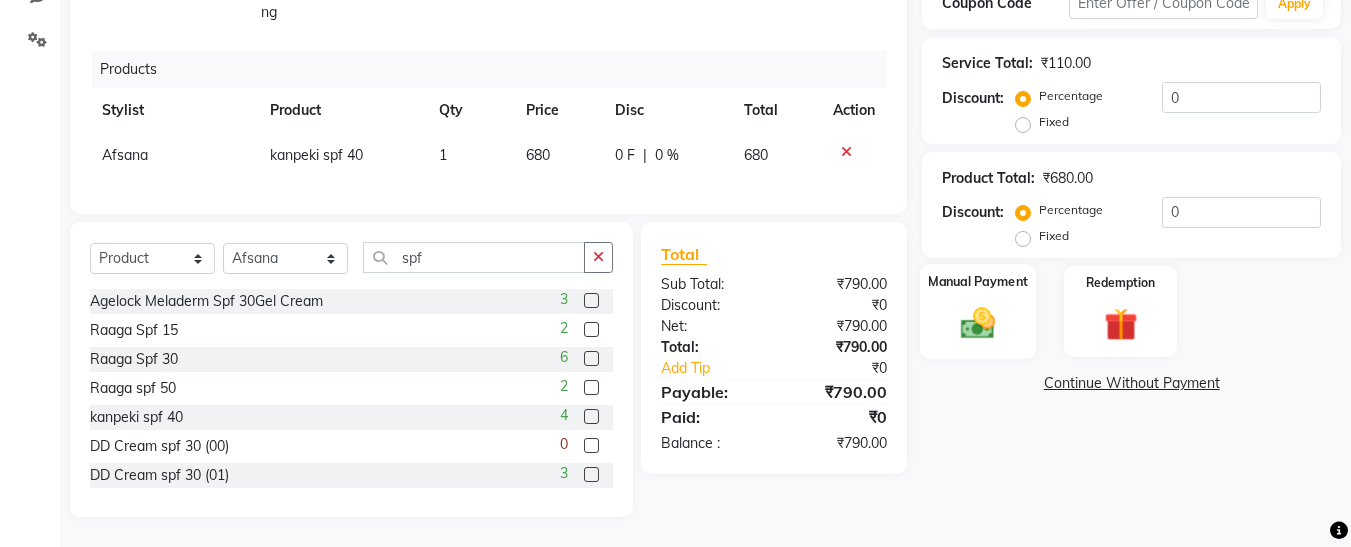 click 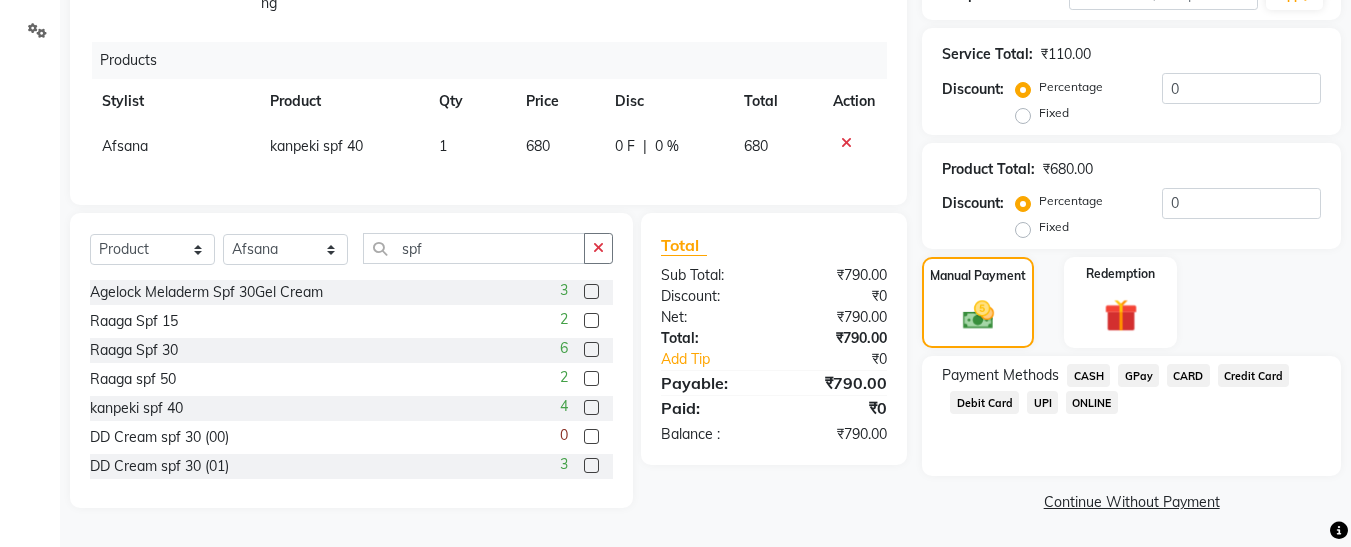 click on "GPay" 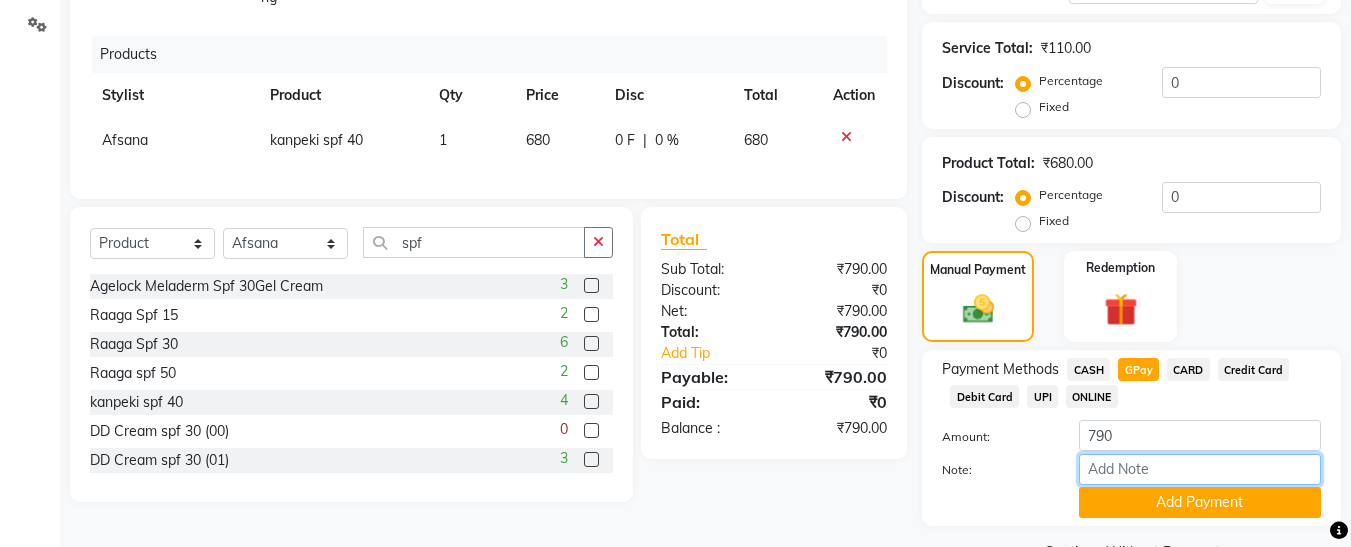 click on "Note:" at bounding box center [1200, 469] 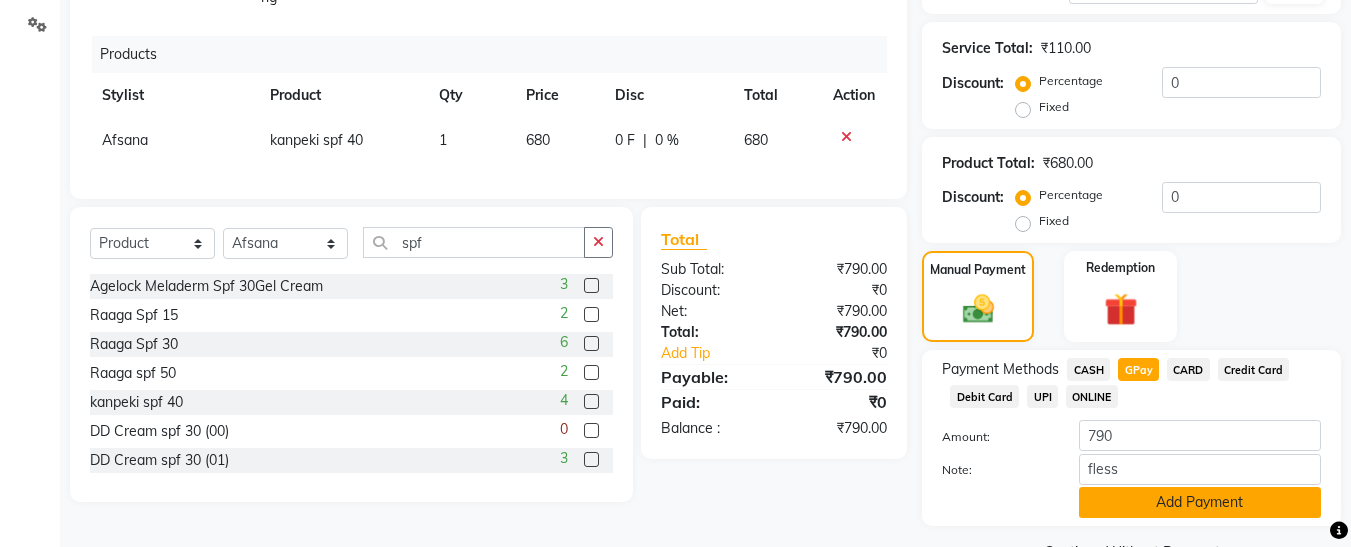 click on "Add Payment" 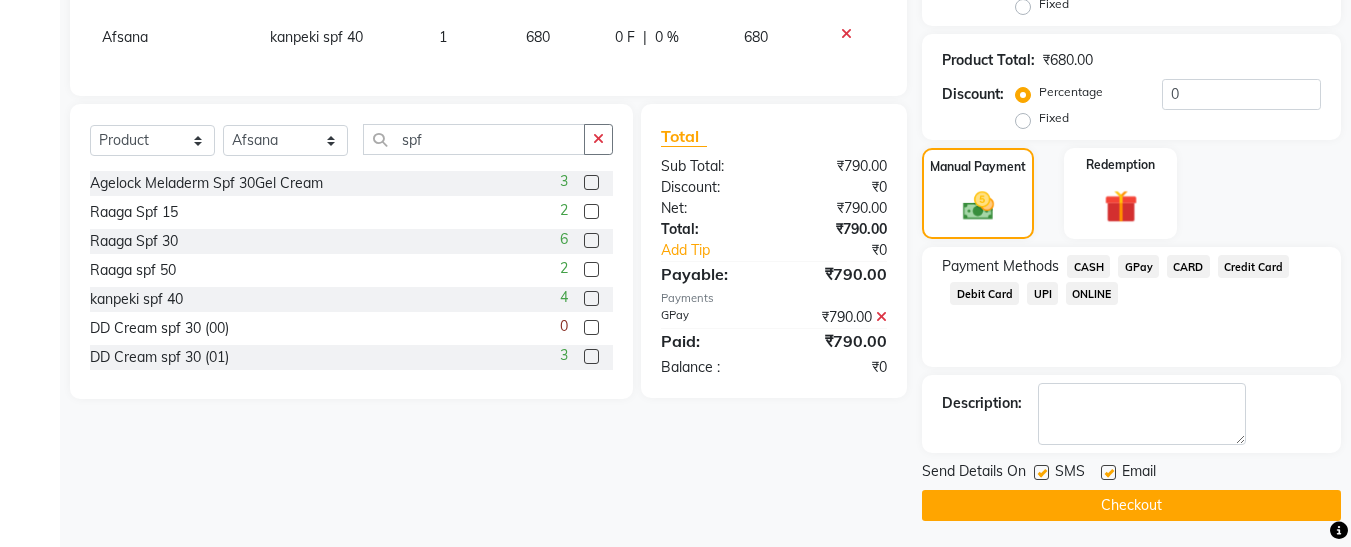 scroll, scrollTop: 483, scrollLeft: 0, axis: vertical 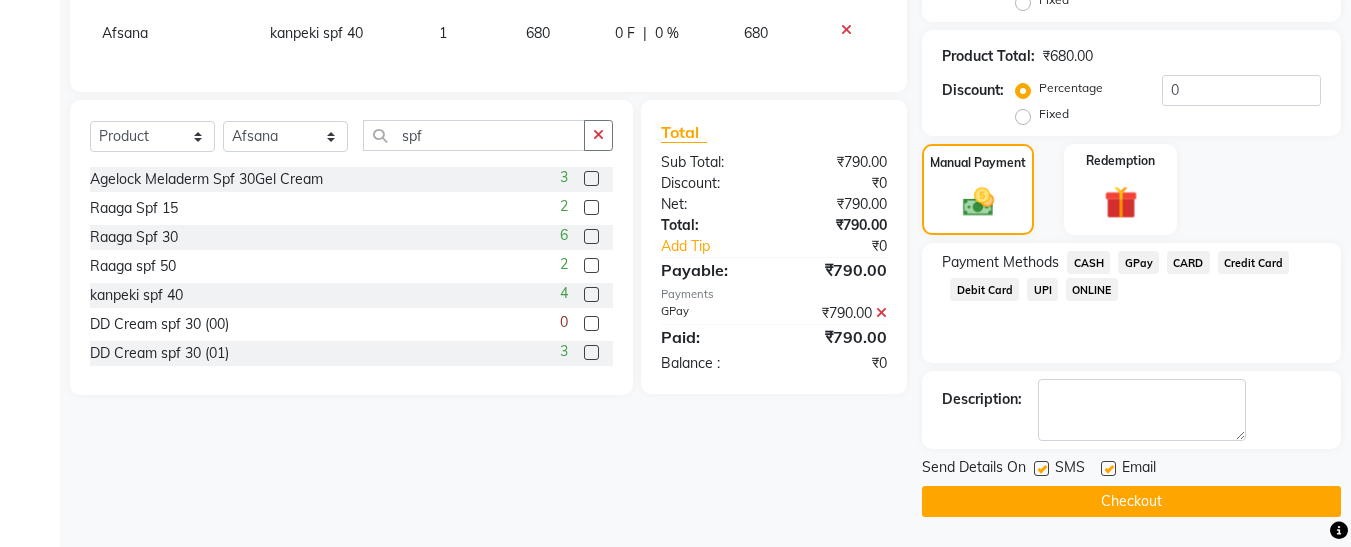 click 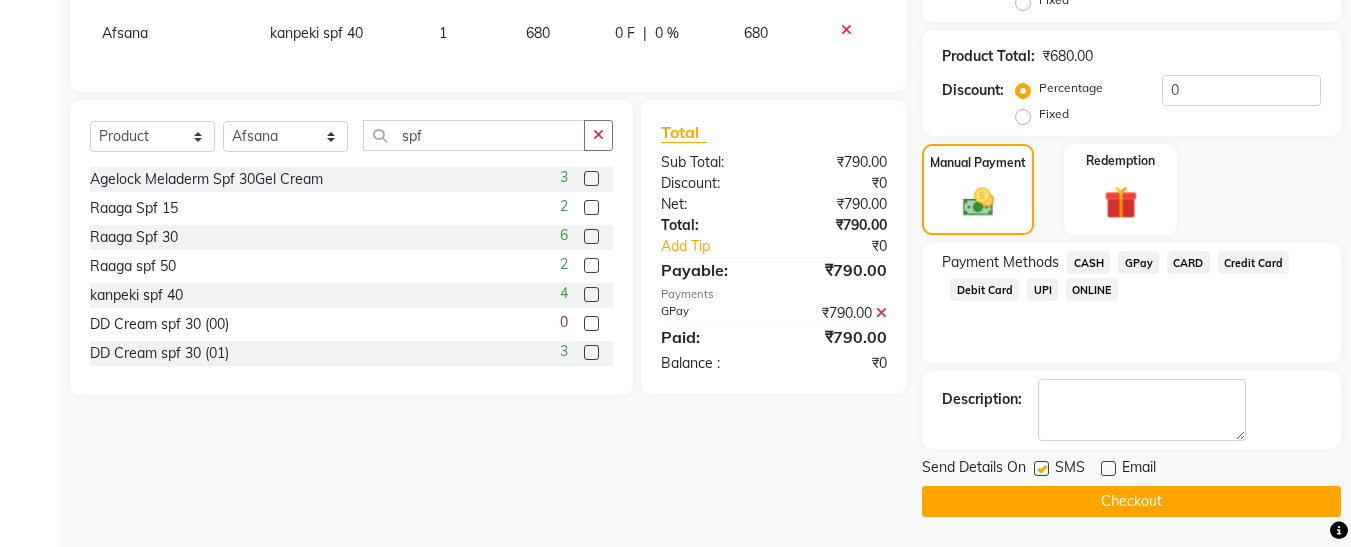 click 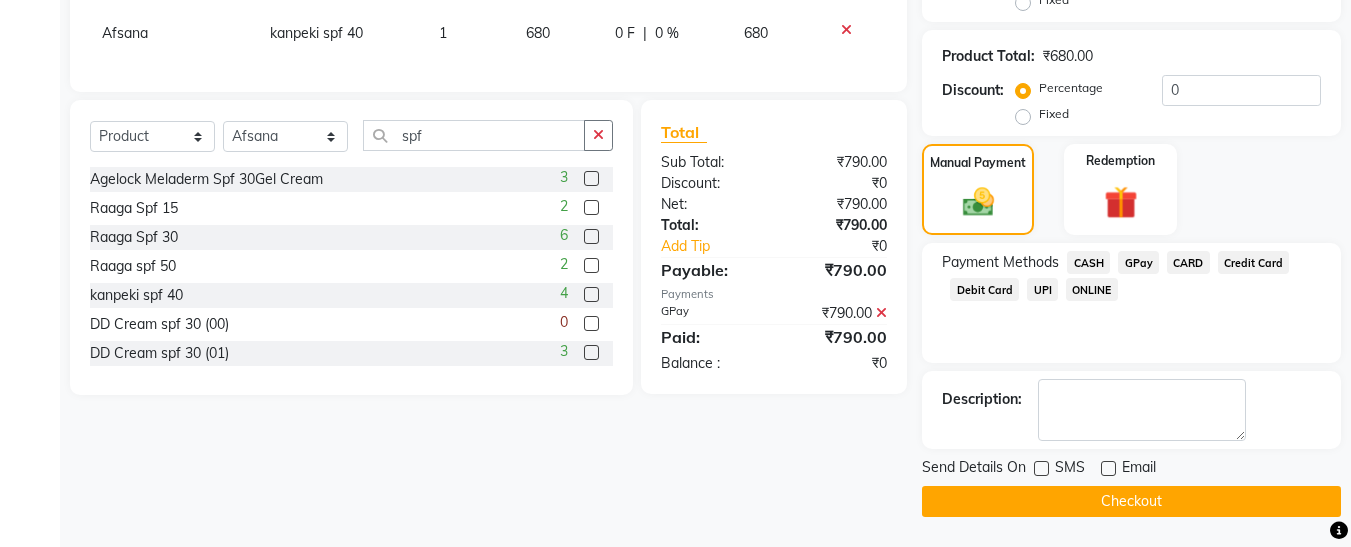 click on "Checkout" 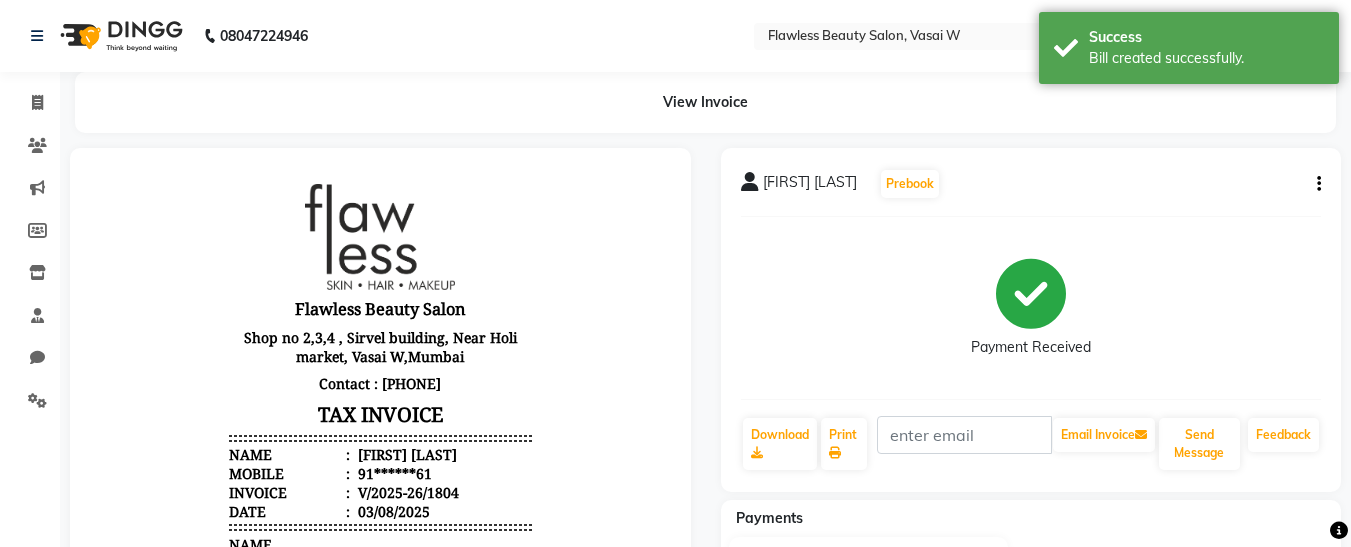 scroll, scrollTop: 0, scrollLeft: 0, axis: both 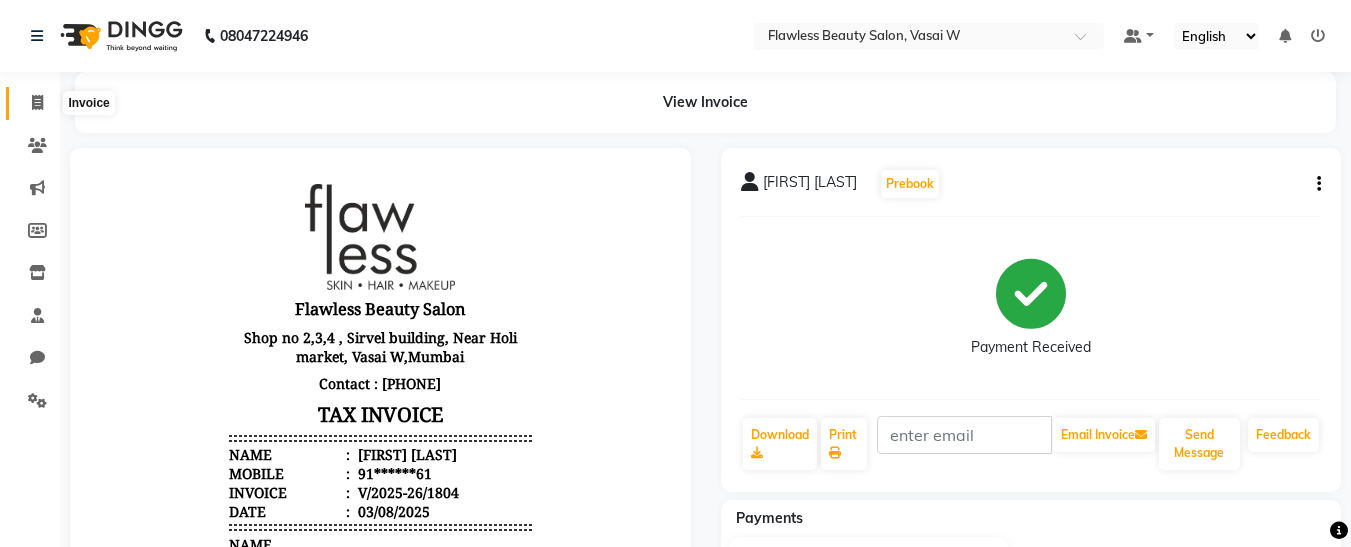 click 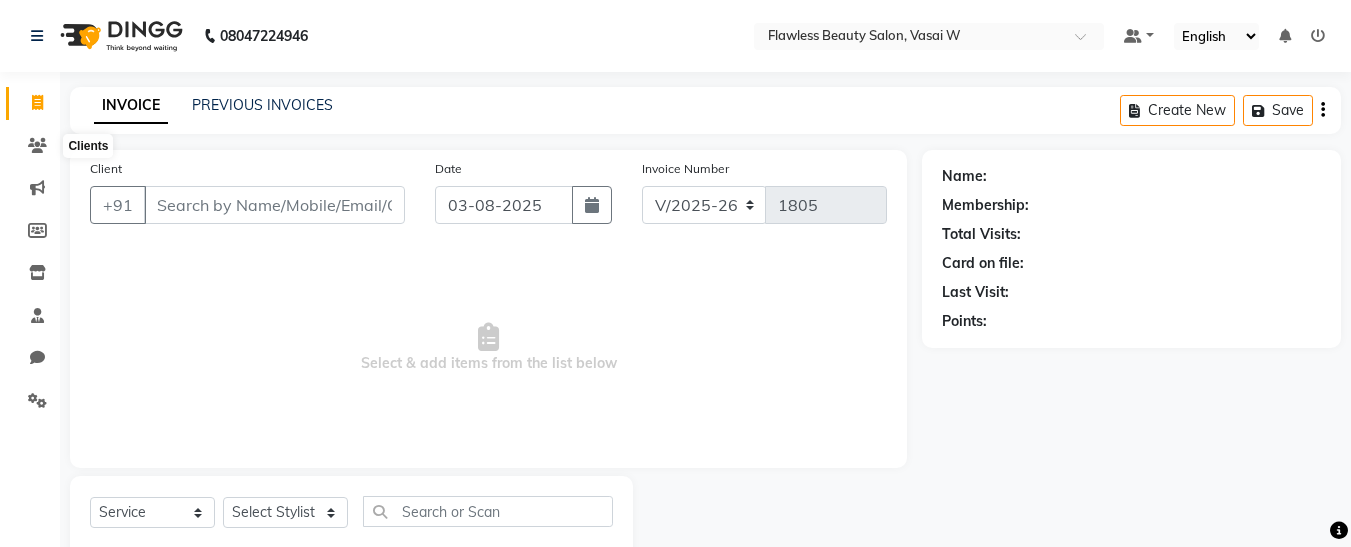 scroll, scrollTop: 54, scrollLeft: 0, axis: vertical 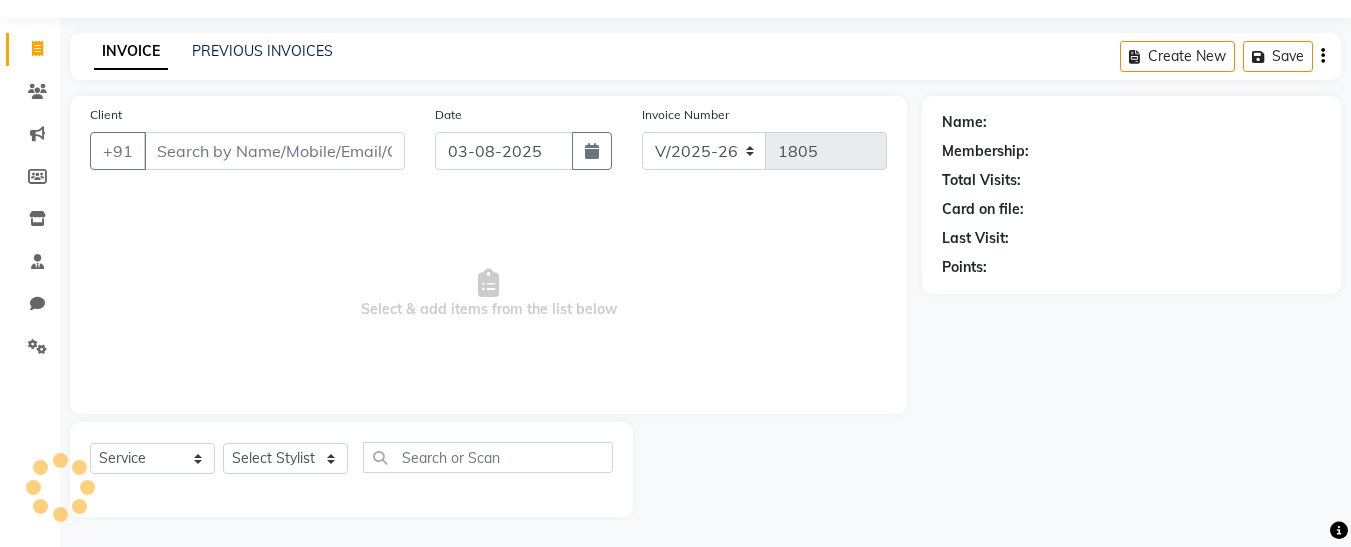 click on "Client" at bounding box center (274, 151) 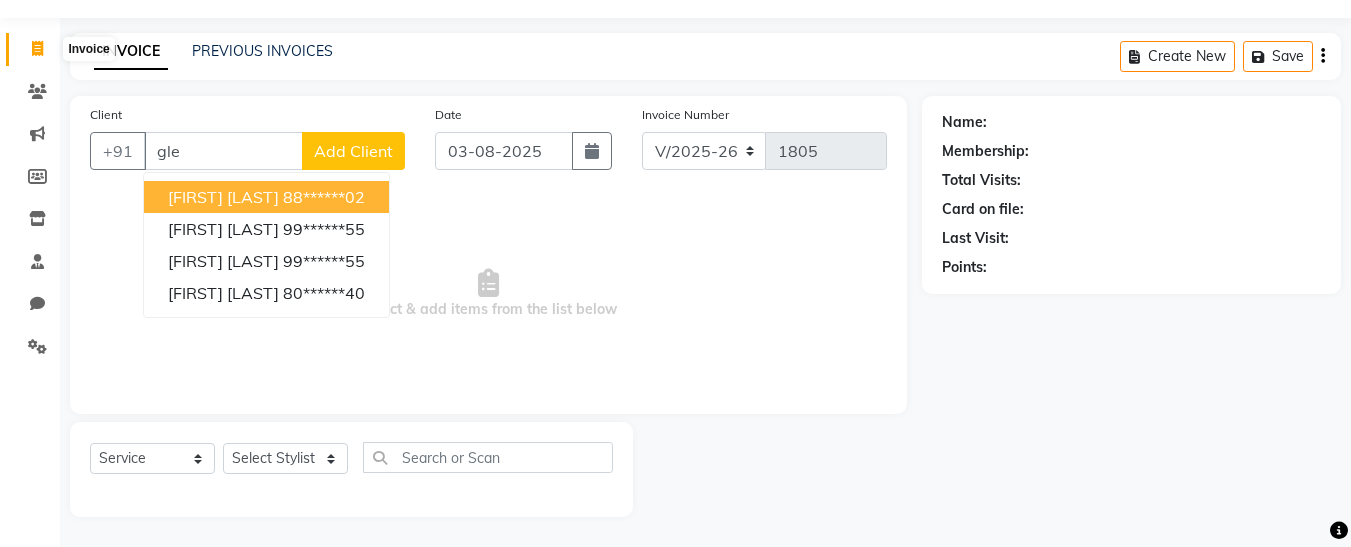 click 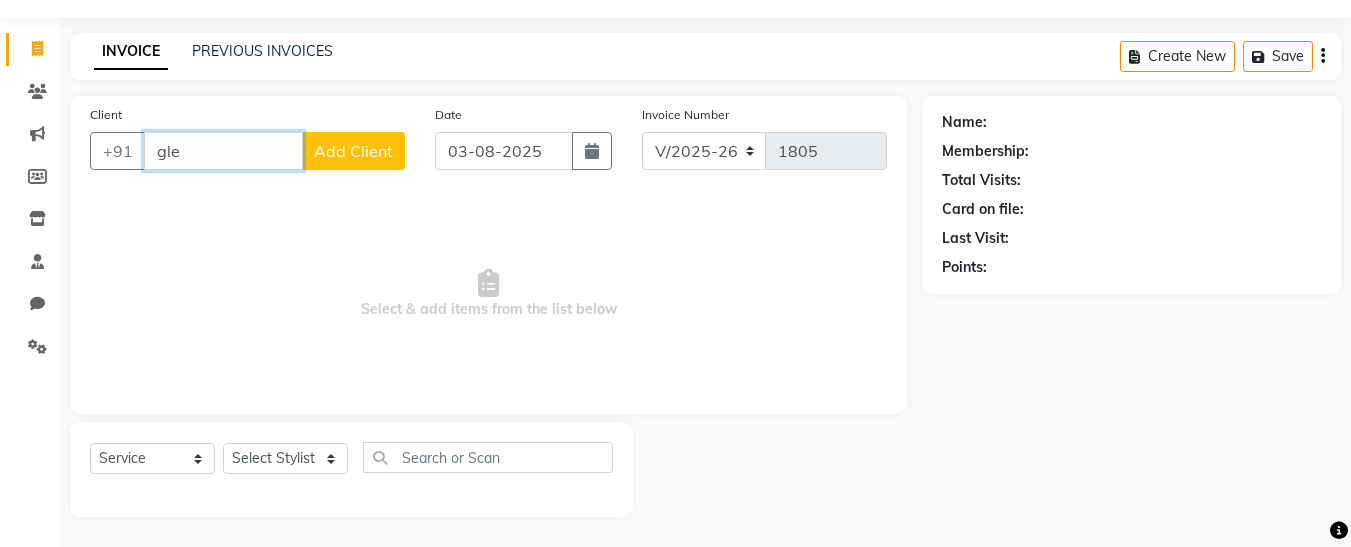 click on "gle" at bounding box center (223, 151) 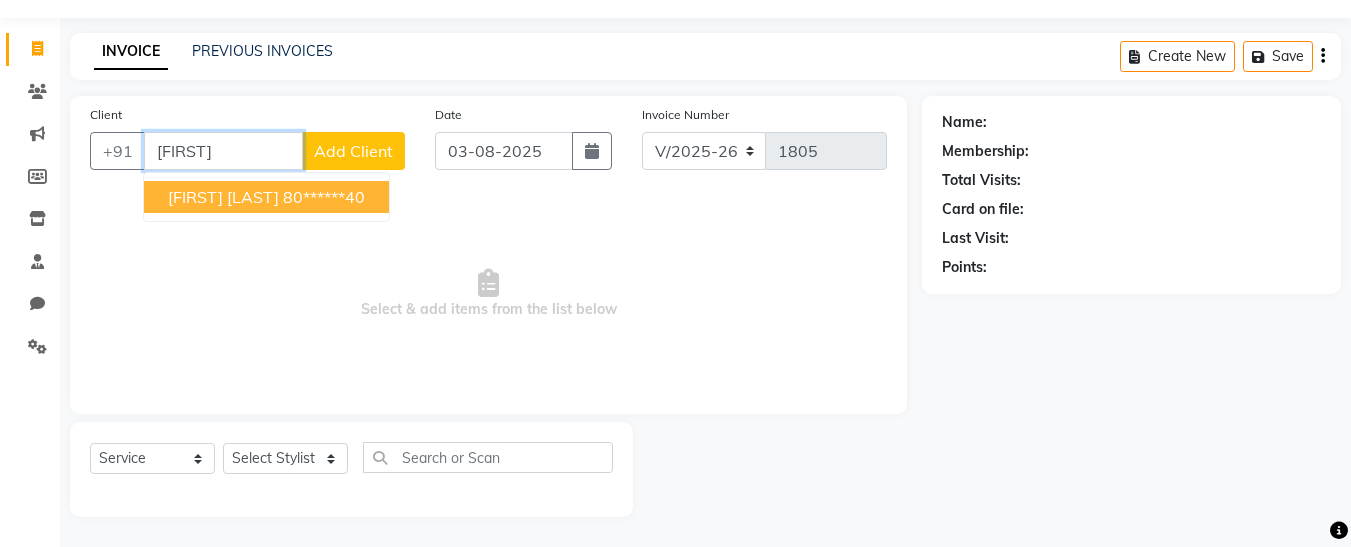 click on "80******40" at bounding box center [324, 197] 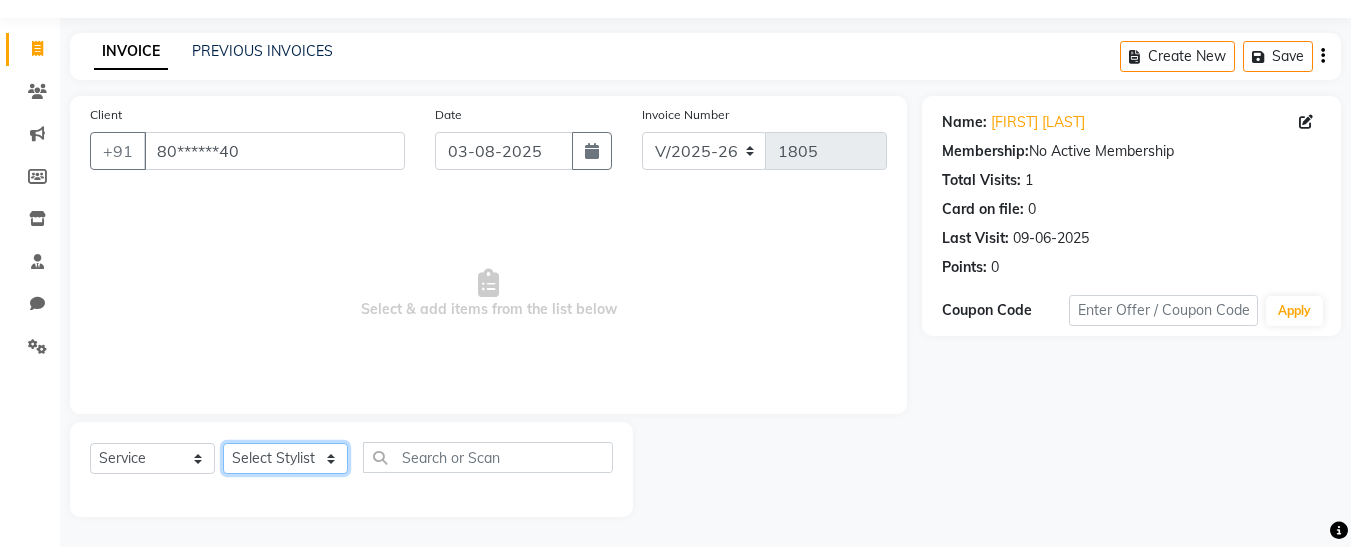 click on "Select Stylist [FIRST] [FIRST] [FIRST] [FIRST] [FIRST] [FIRST] [FIRST] [FIRST] [FIRST]" 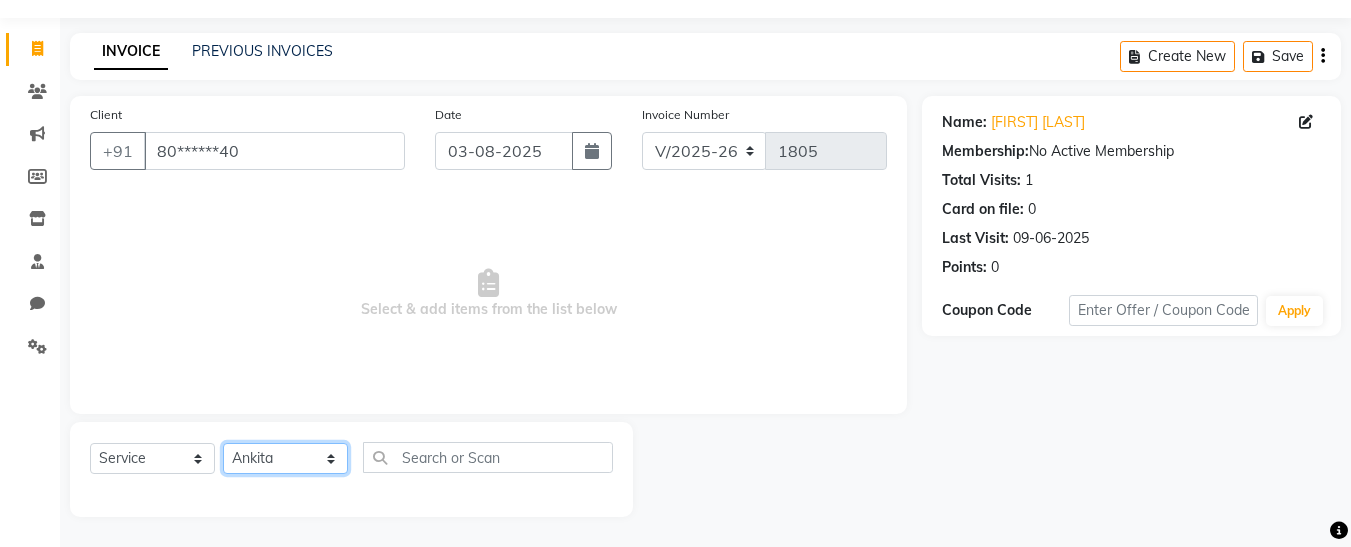click on "Select Stylist [FIRST] [FIRST] [FIRST] [FIRST] [FIRST] [FIRST] [FIRST] [FIRST] [FIRST]" 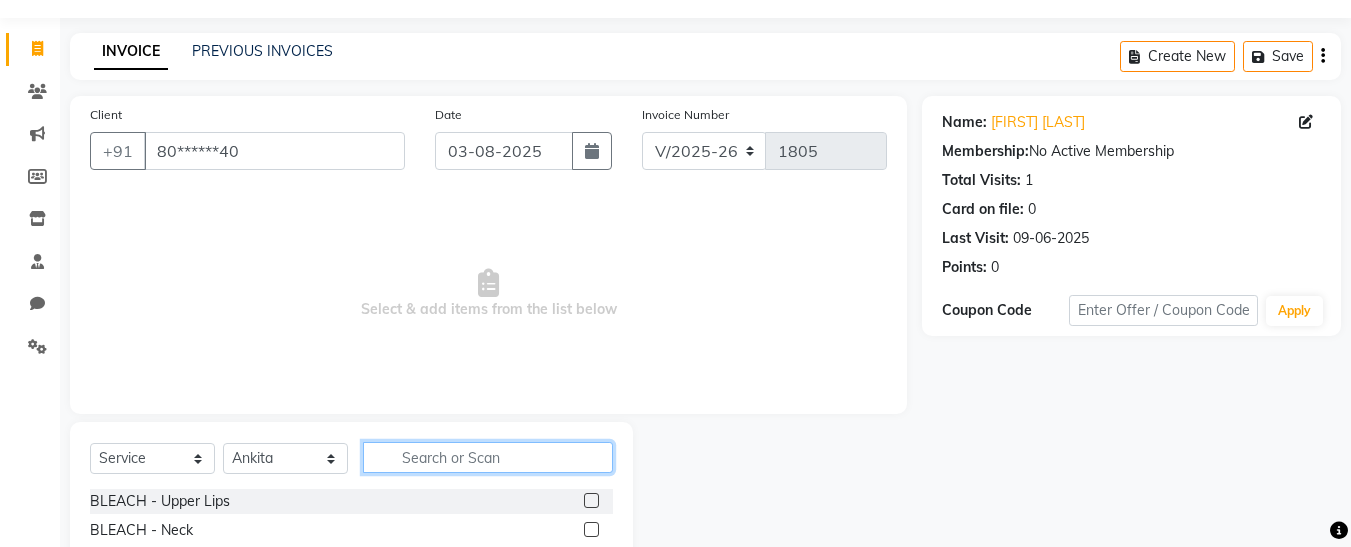 click 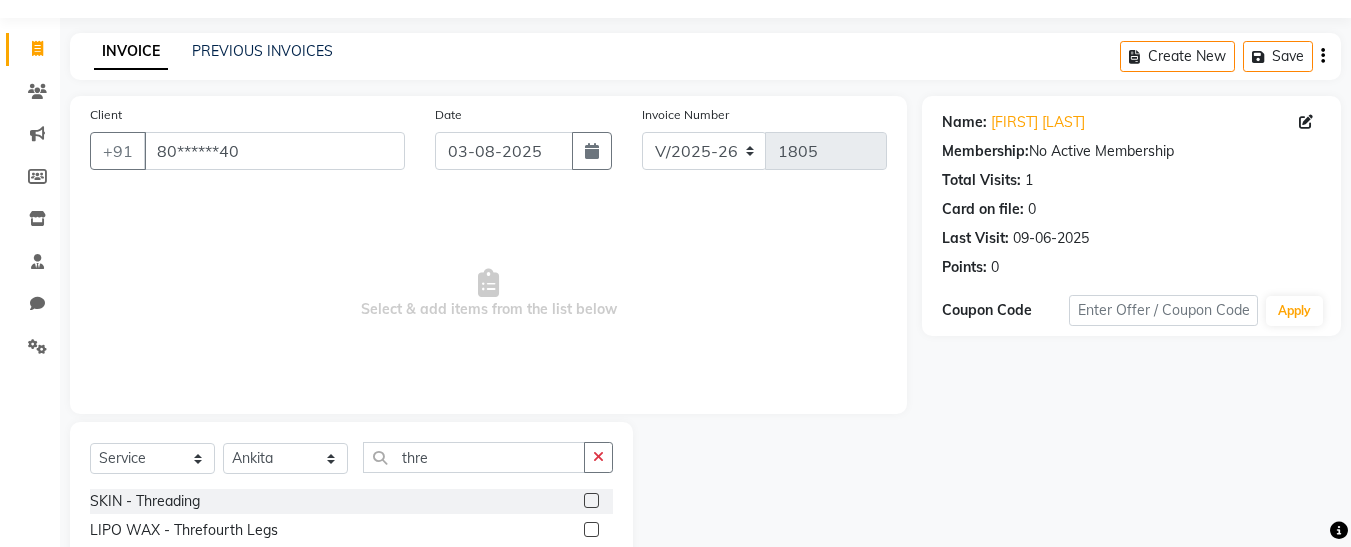 click 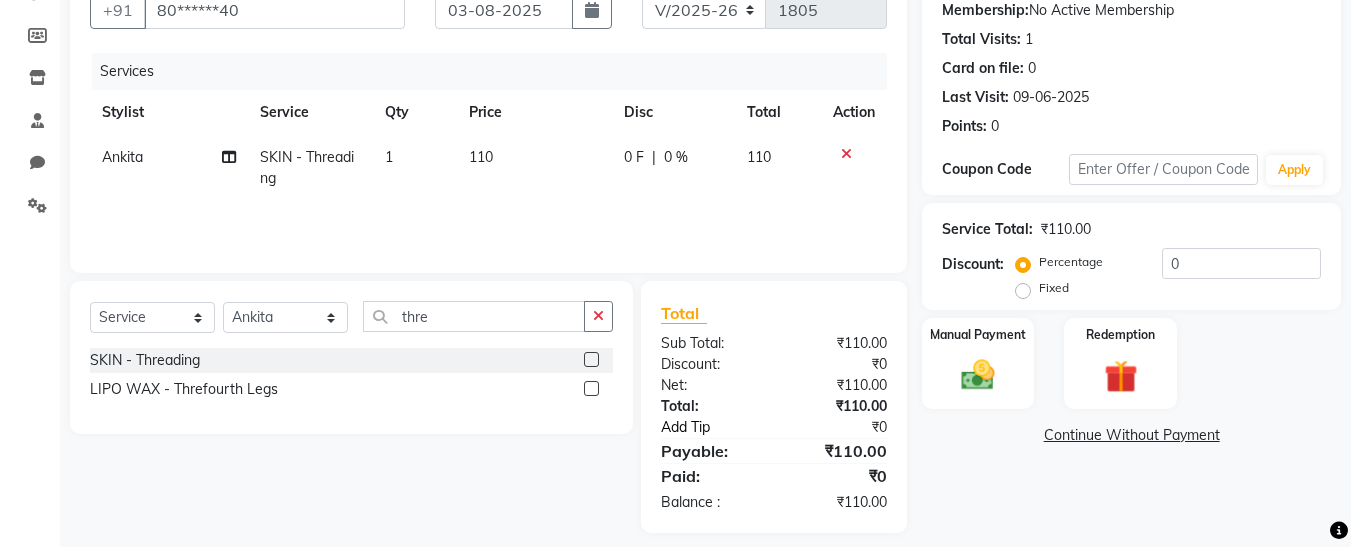 scroll, scrollTop: 211, scrollLeft: 0, axis: vertical 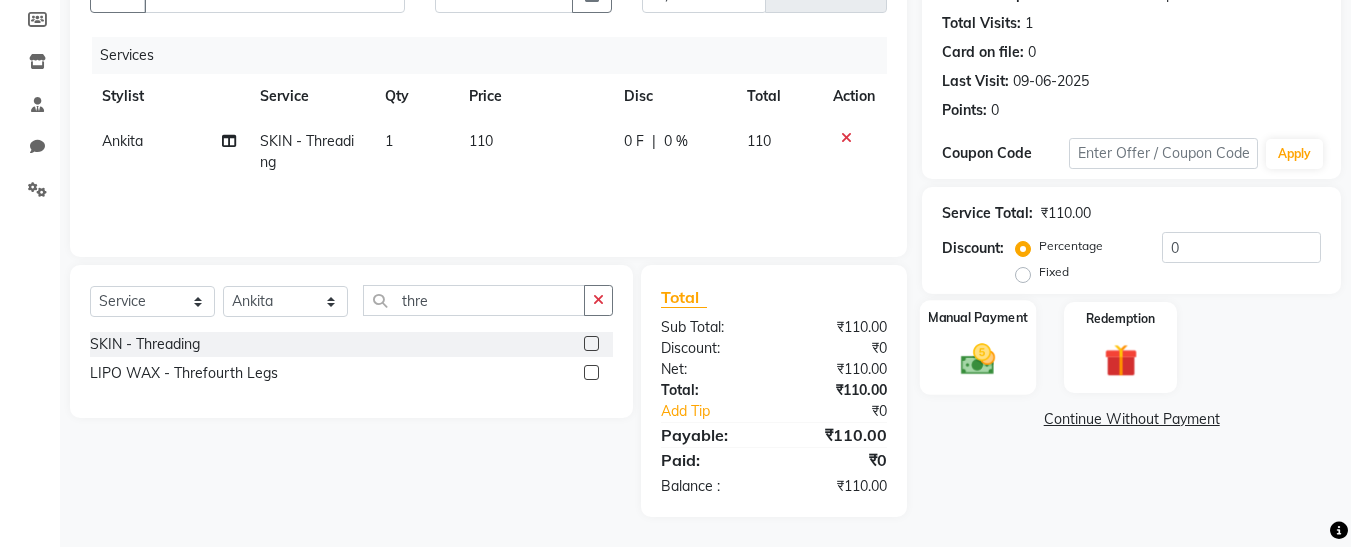 click 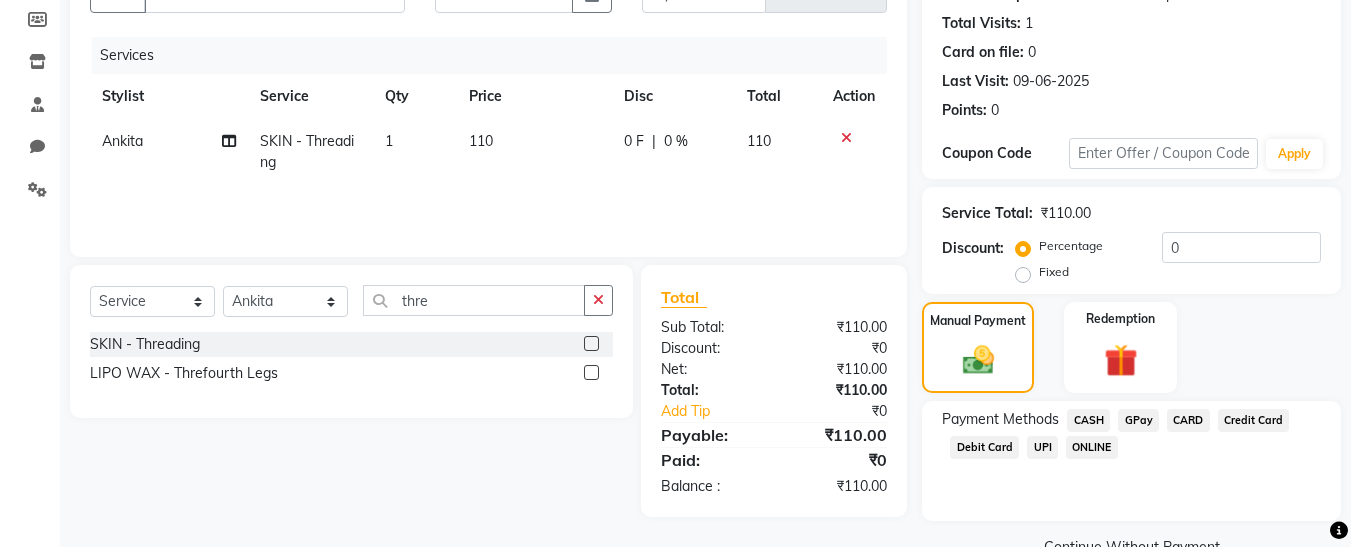 click on "GPay" 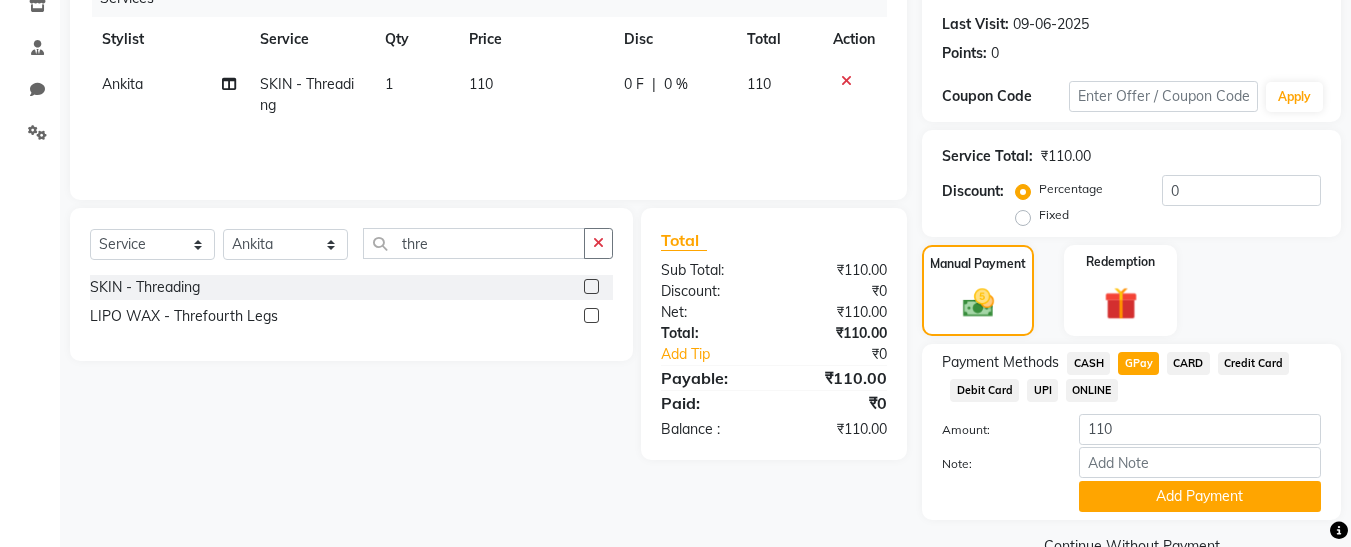scroll, scrollTop: 270, scrollLeft: 0, axis: vertical 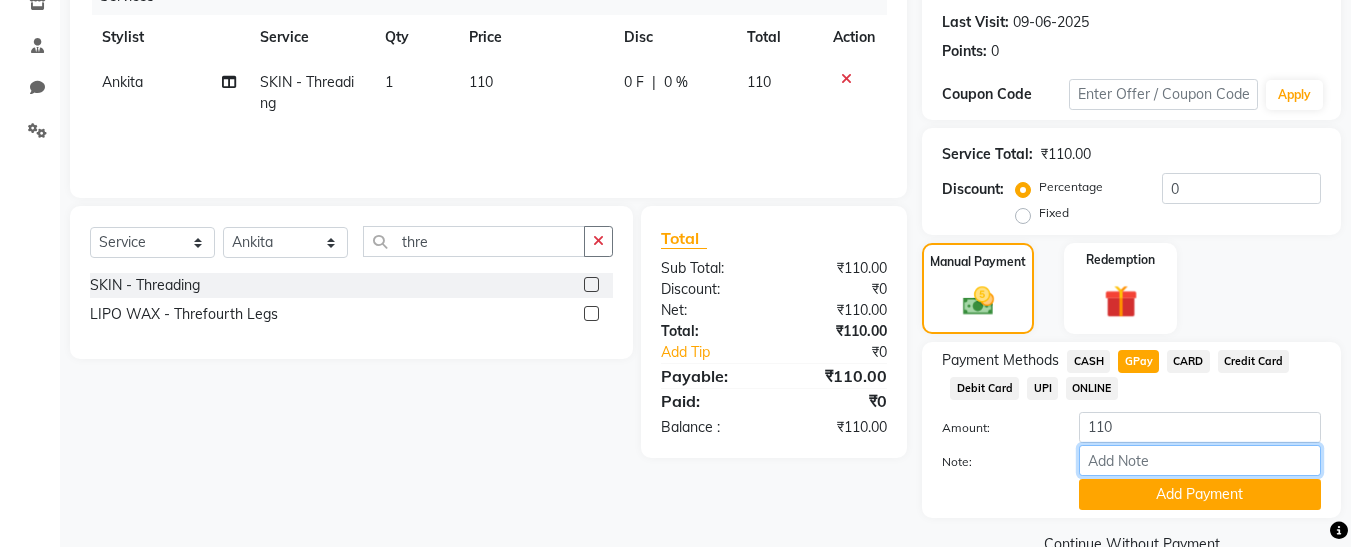 click on "Note:" at bounding box center [1200, 460] 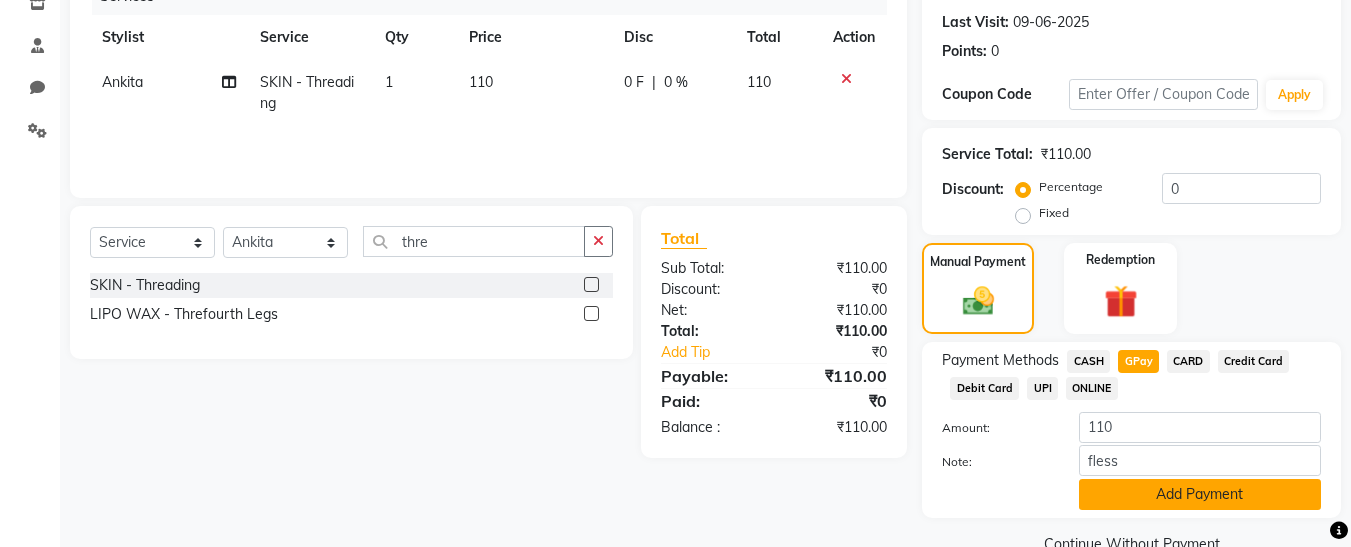 click on "Add Payment" 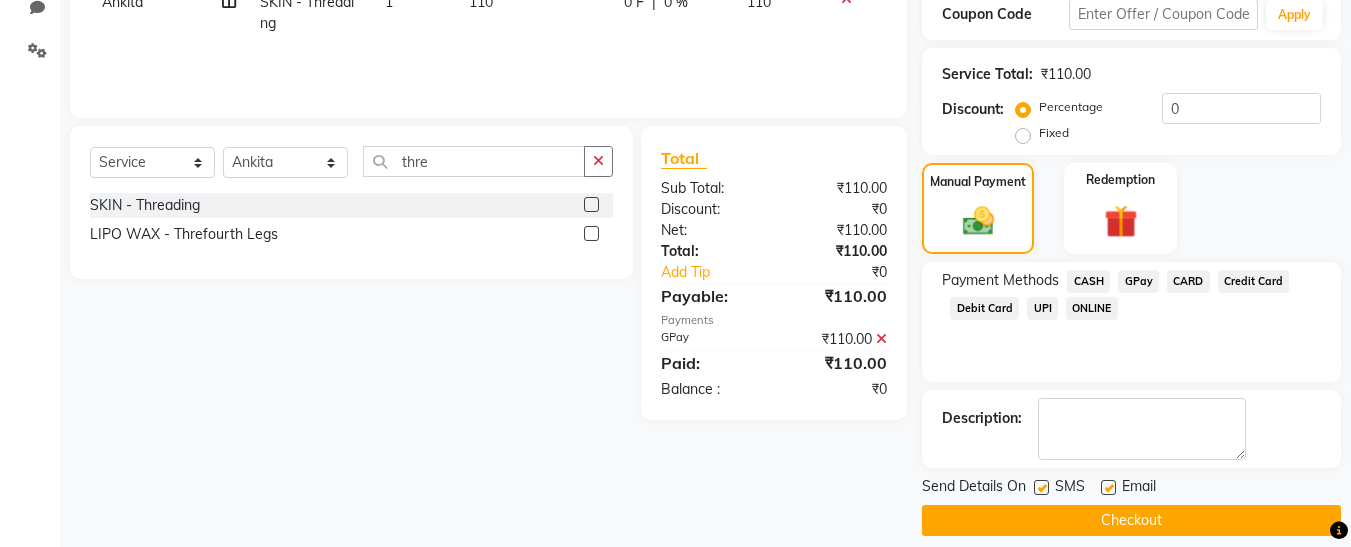 scroll, scrollTop: 369, scrollLeft: 0, axis: vertical 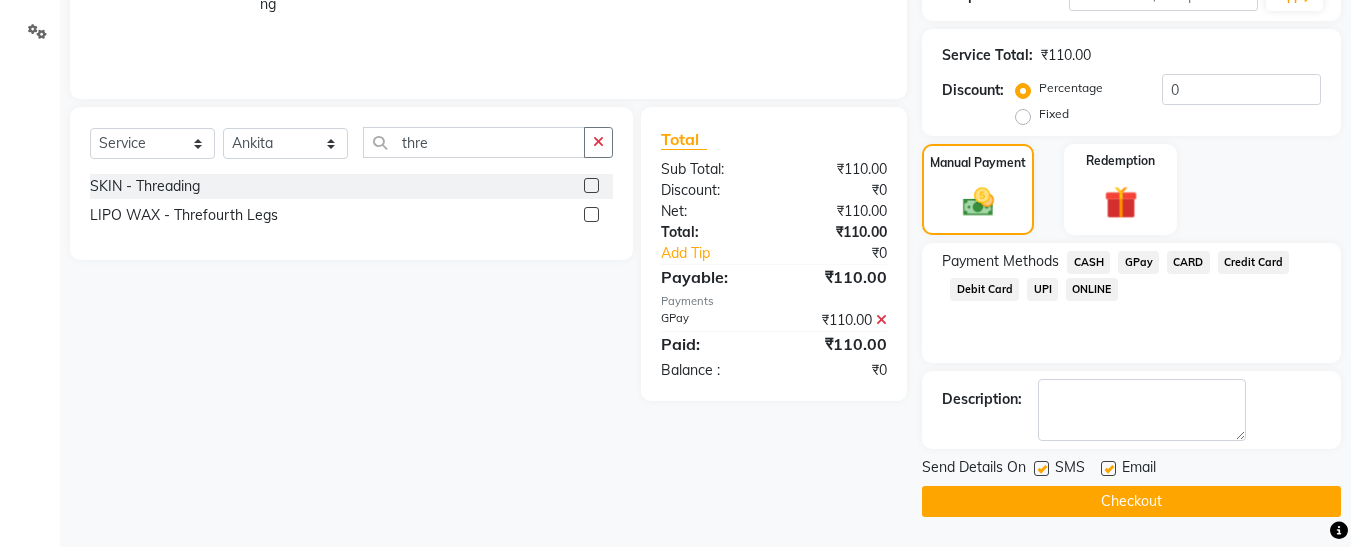 click 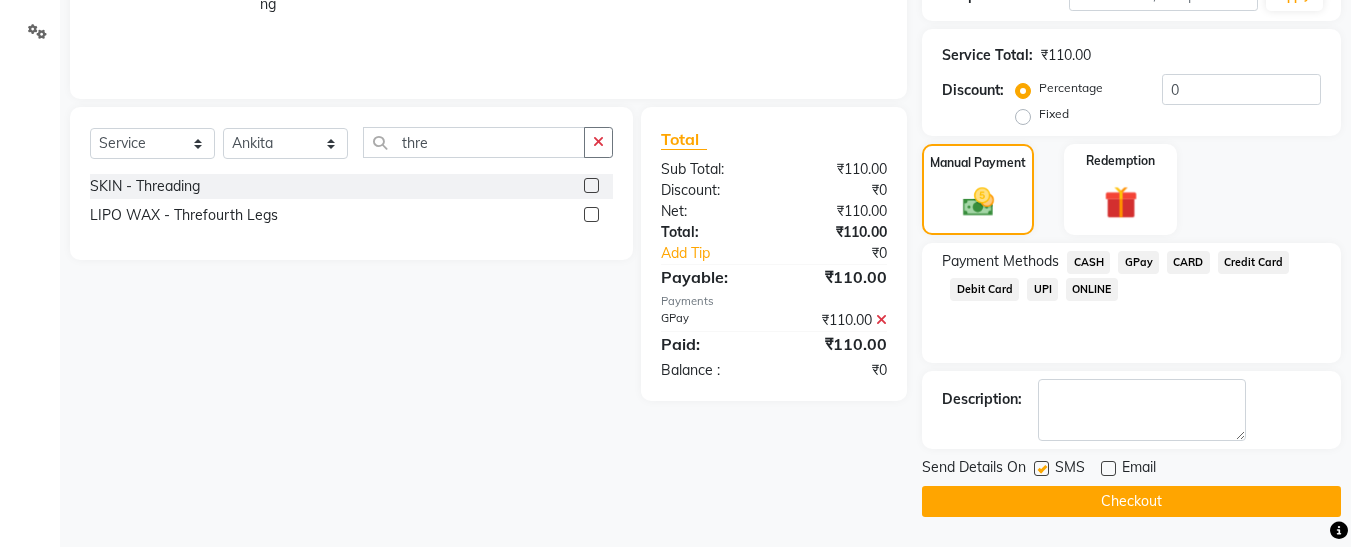 click 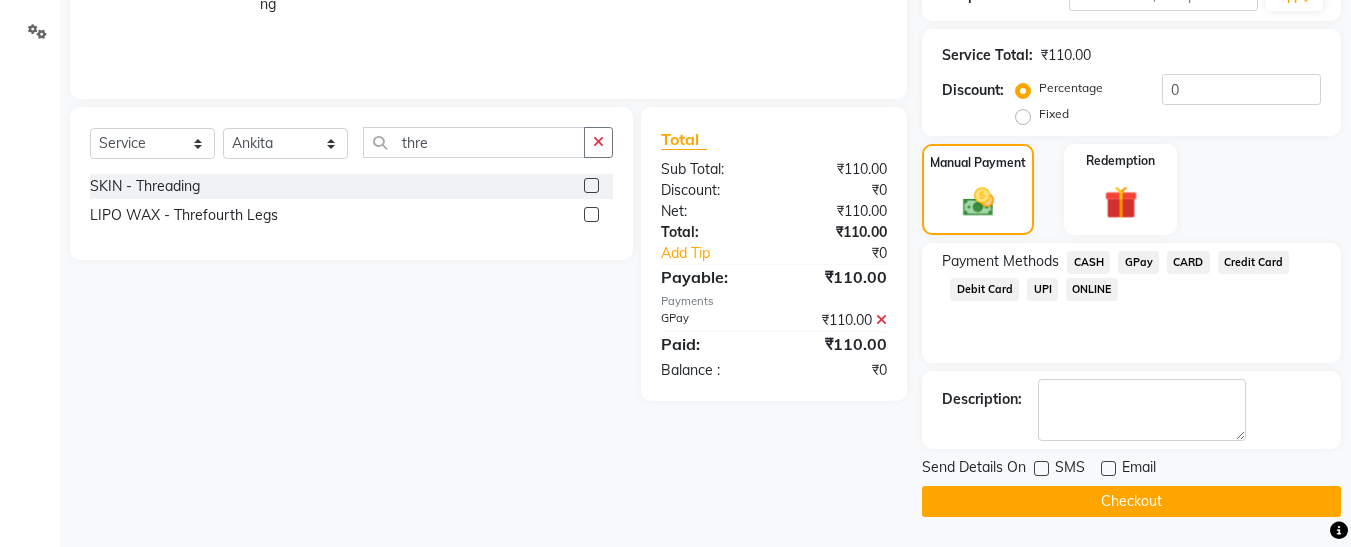 click on "Checkout" 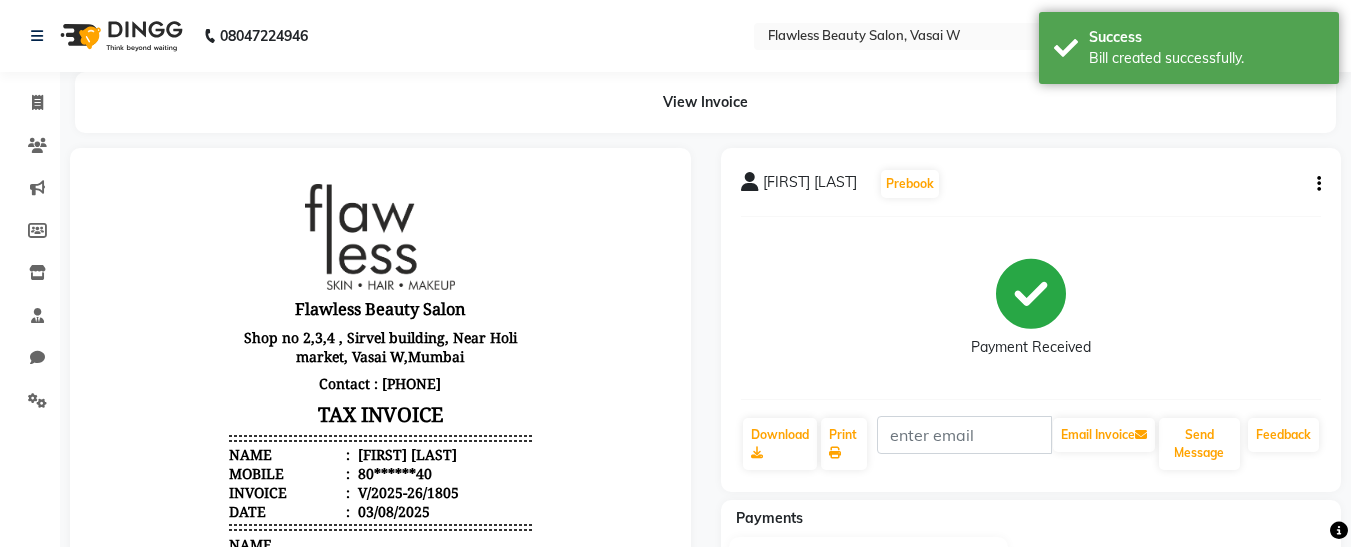 scroll, scrollTop: 0, scrollLeft: 0, axis: both 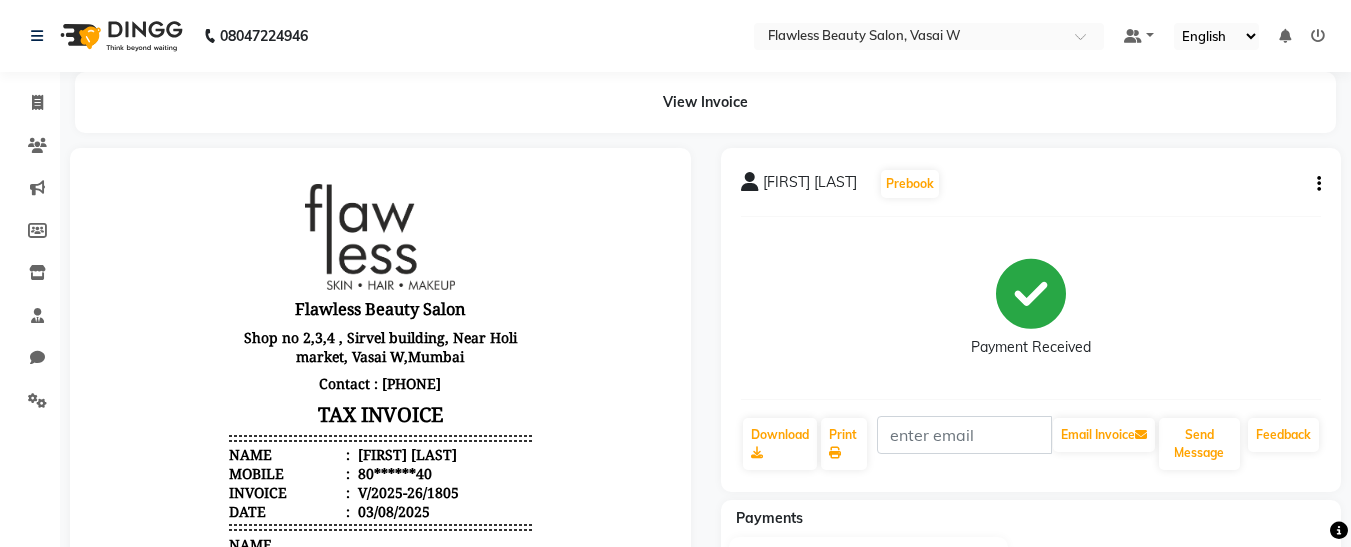 click on "Invoice" 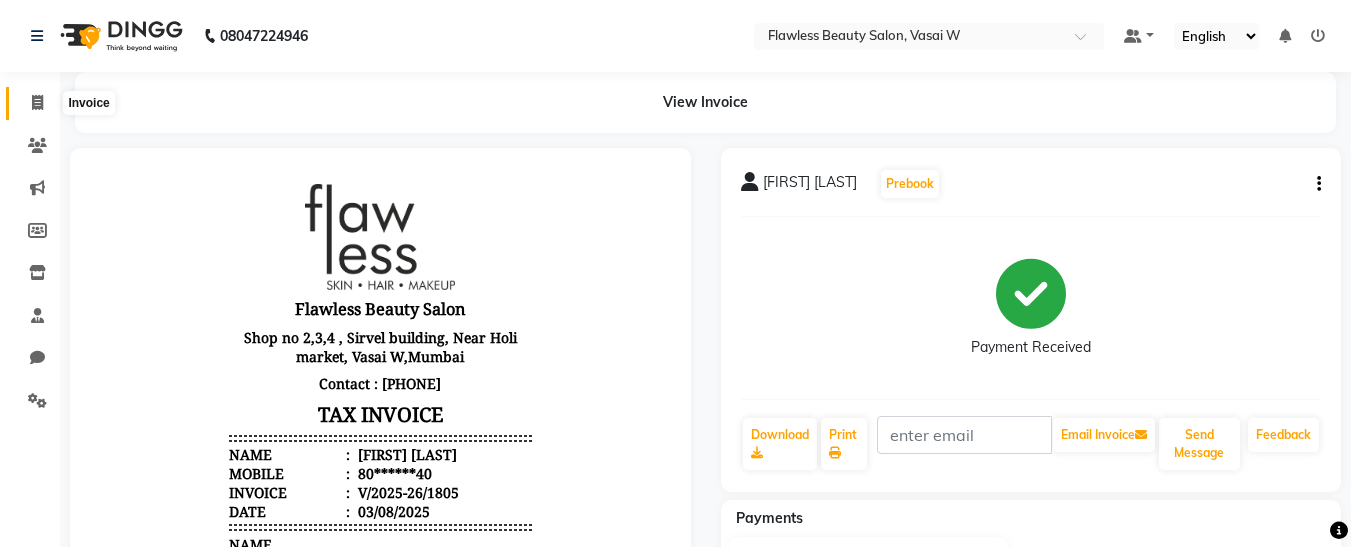 click 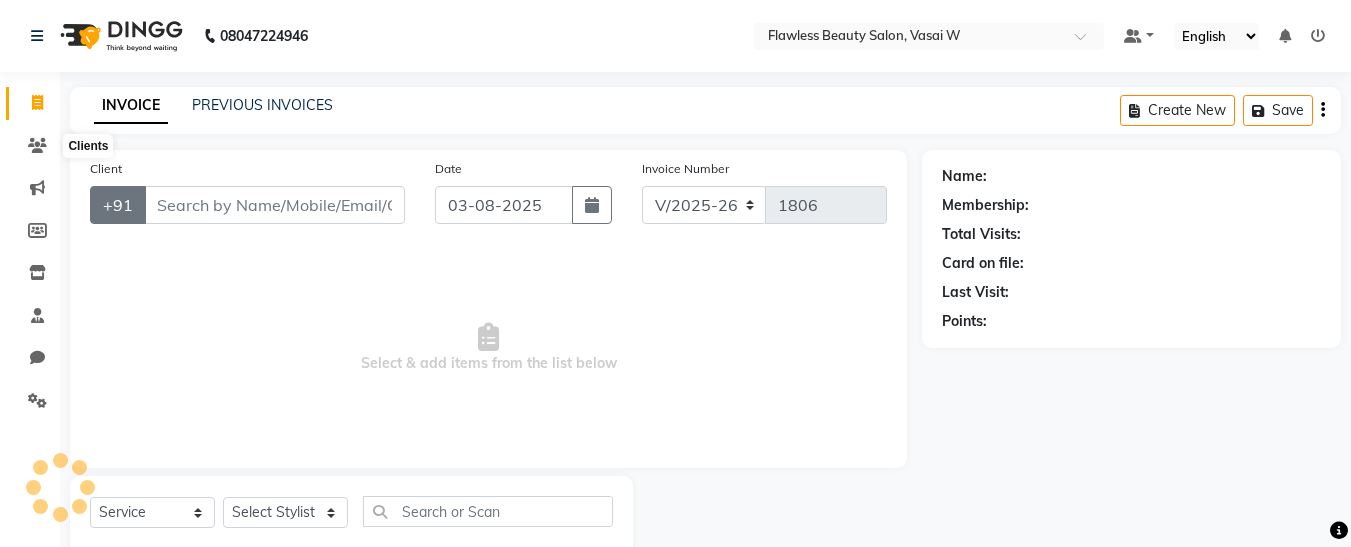 scroll, scrollTop: 54, scrollLeft: 0, axis: vertical 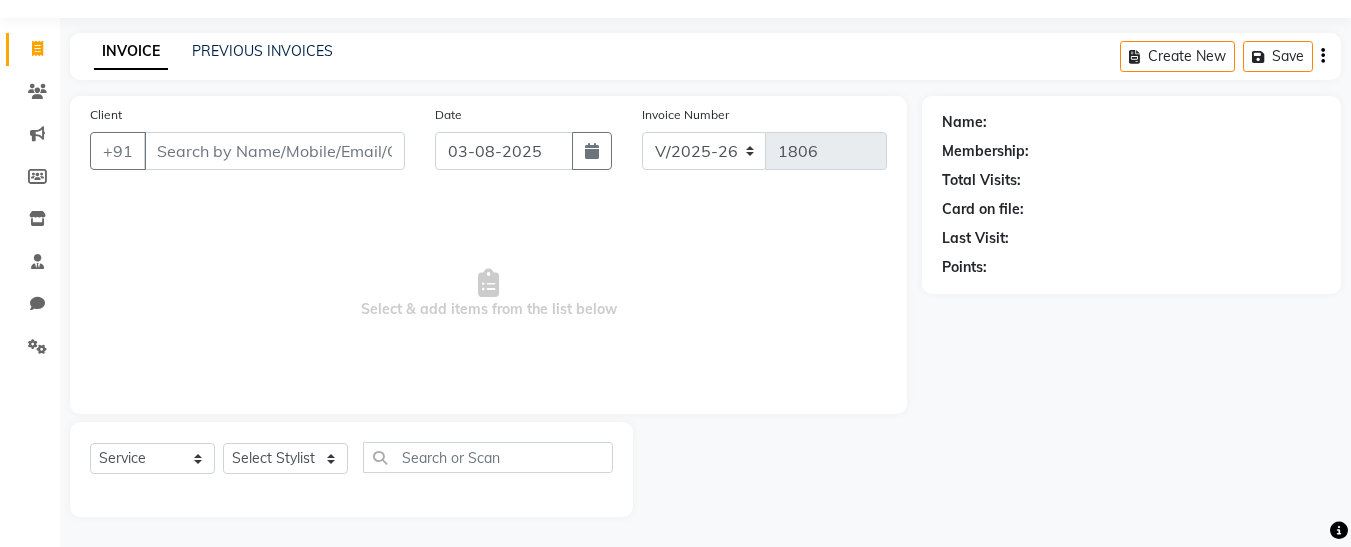 click on "Client" at bounding box center (274, 151) 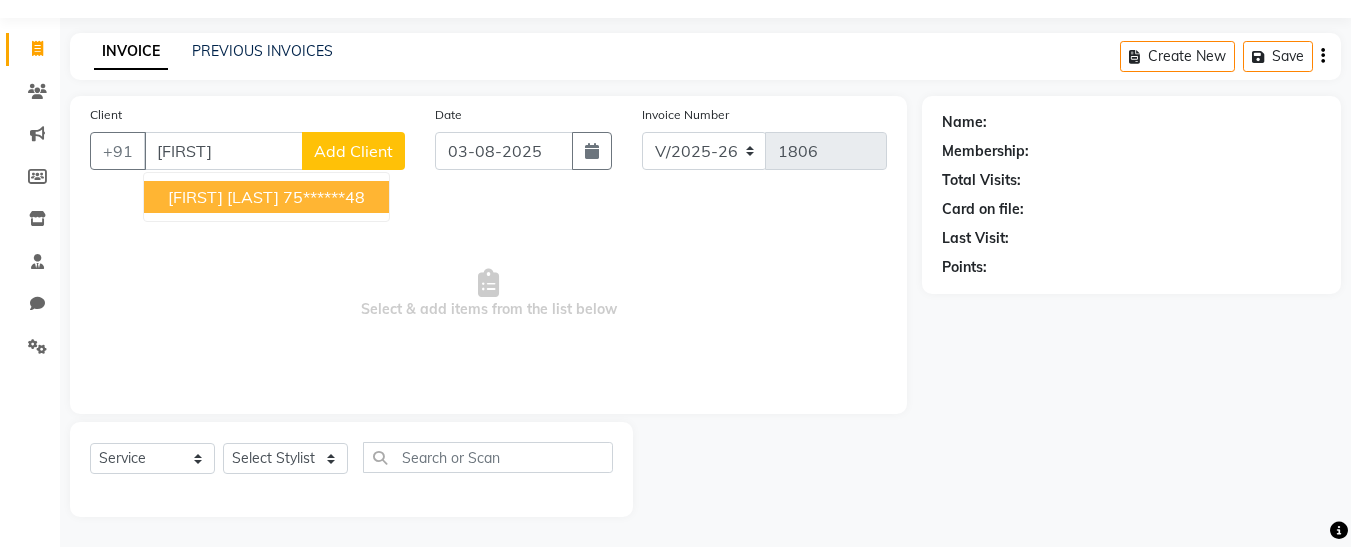 click on "[FIRST]" at bounding box center (223, 151) 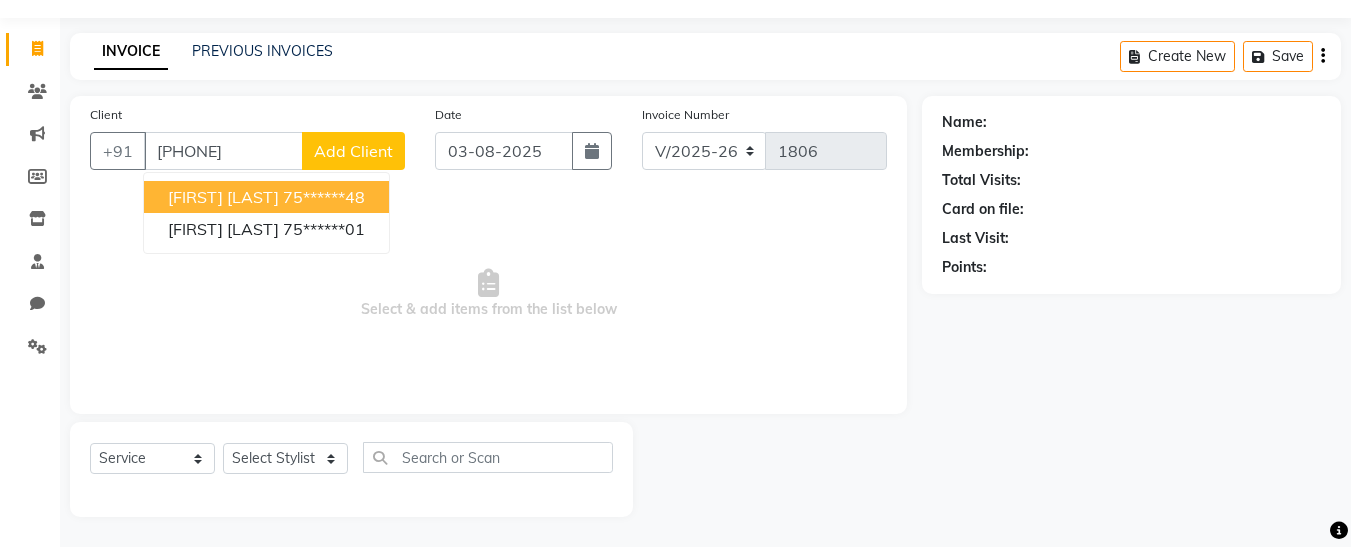 click on "[FIRST] [LAST]" at bounding box center [223, 197] 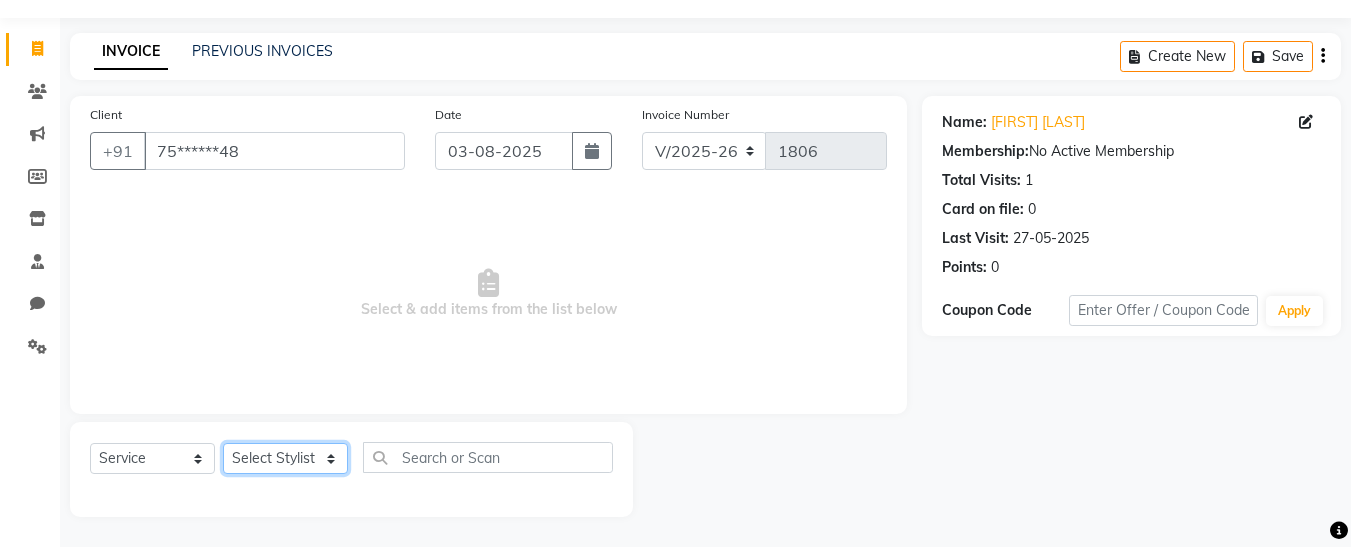 click on "Select Stylist [FIRST] [FIRST] [FIRST] [FIRST] [FIRST] [FIRST] [FIRST] [FIRST] [FIRST]" 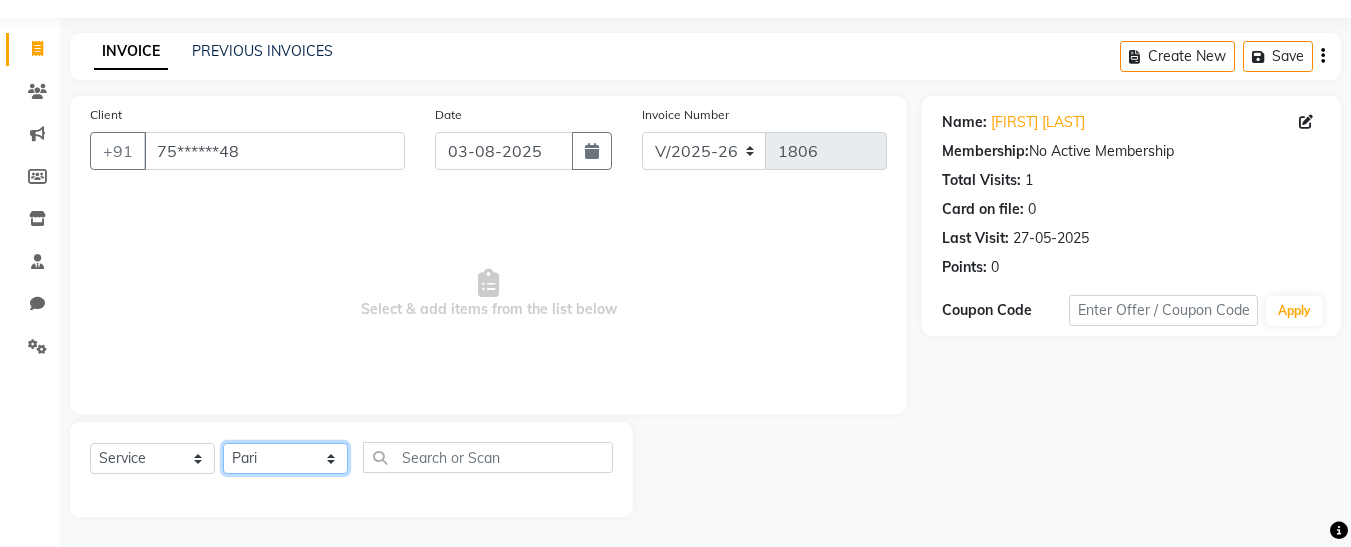 click on "Select Stylist [FIRST] [FIRST] [FIRST] [FIRST] [FIRST] [FIRST] [FIRST] [FIRST] [FIRST]" 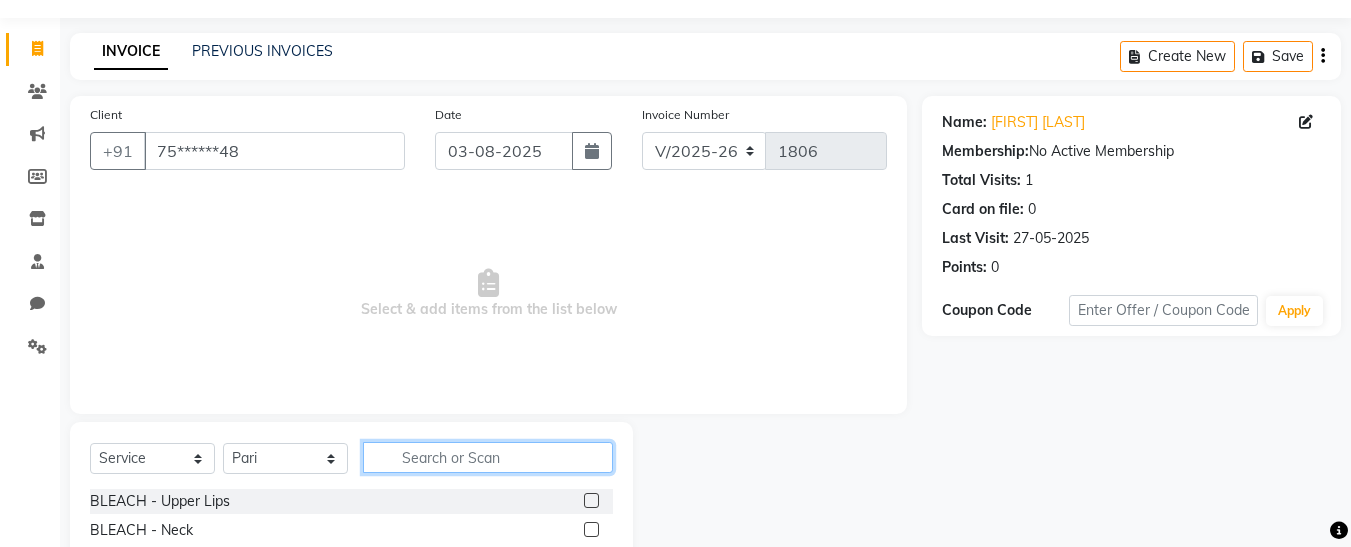 click 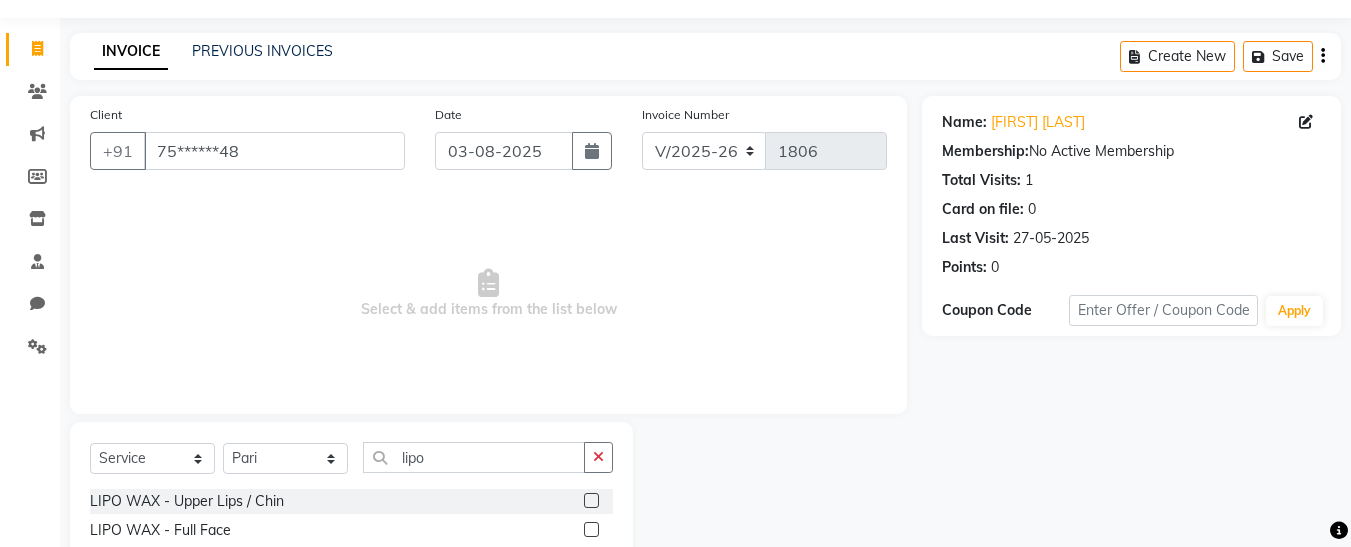 click 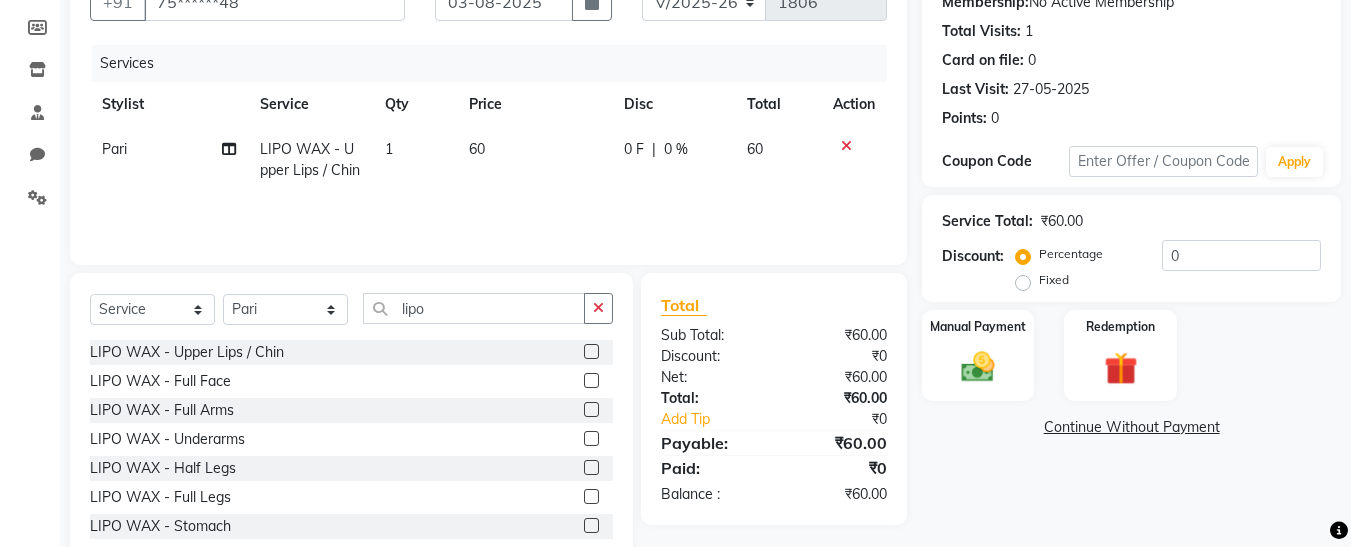 scroll, scrollTop: 205, scrollLeft: 0, axis: vertical 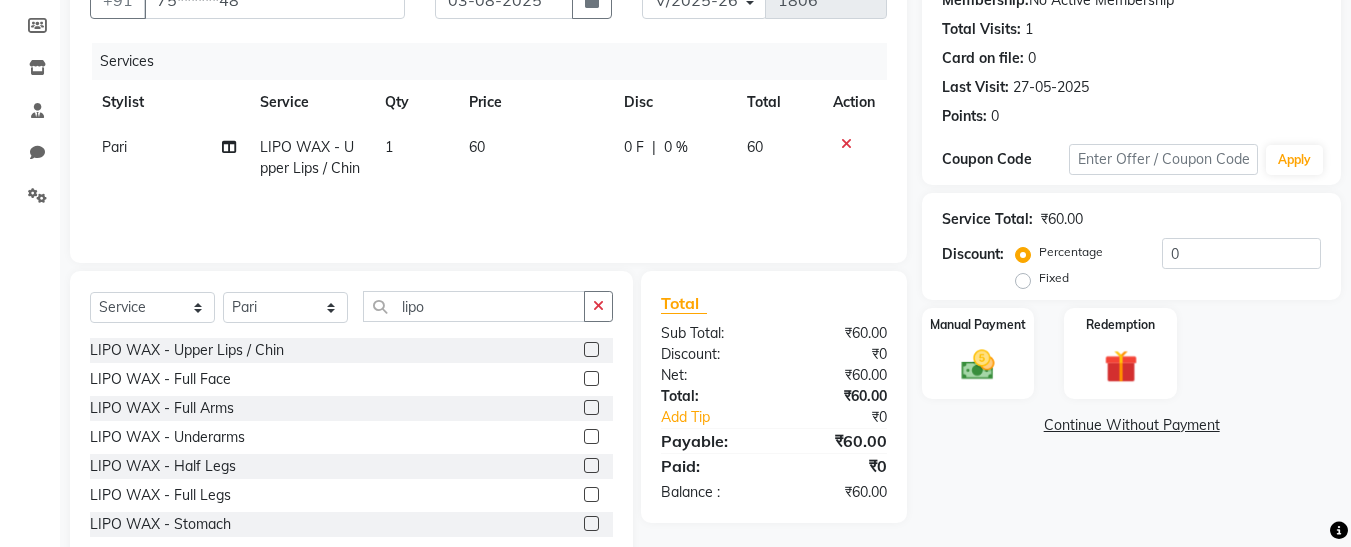 click 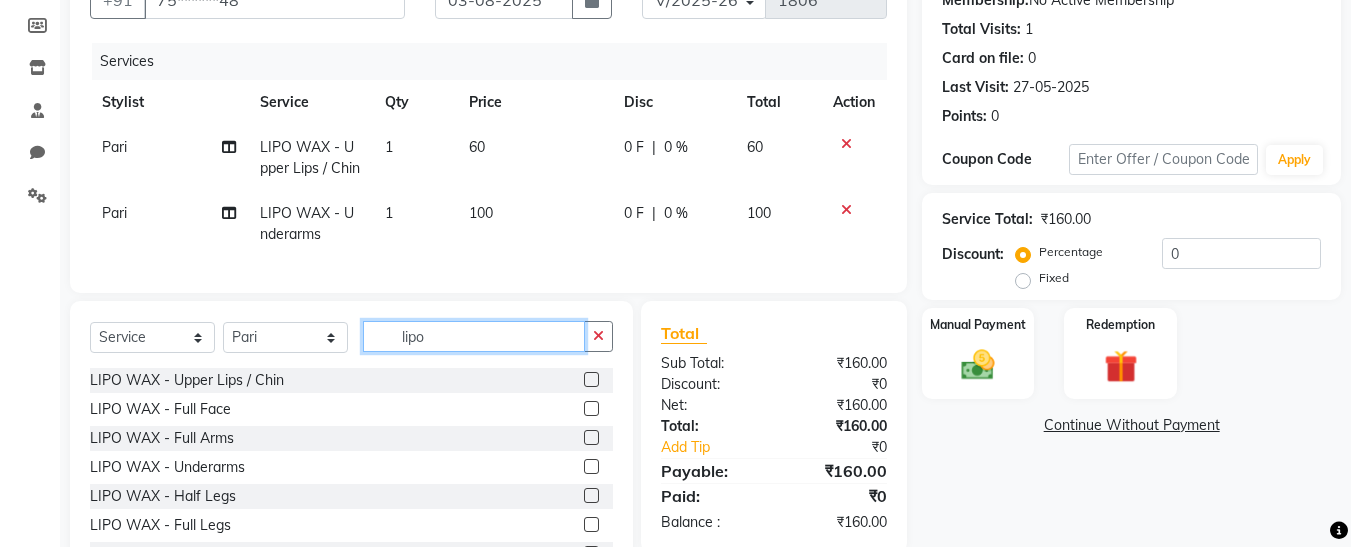 click on "lipo" 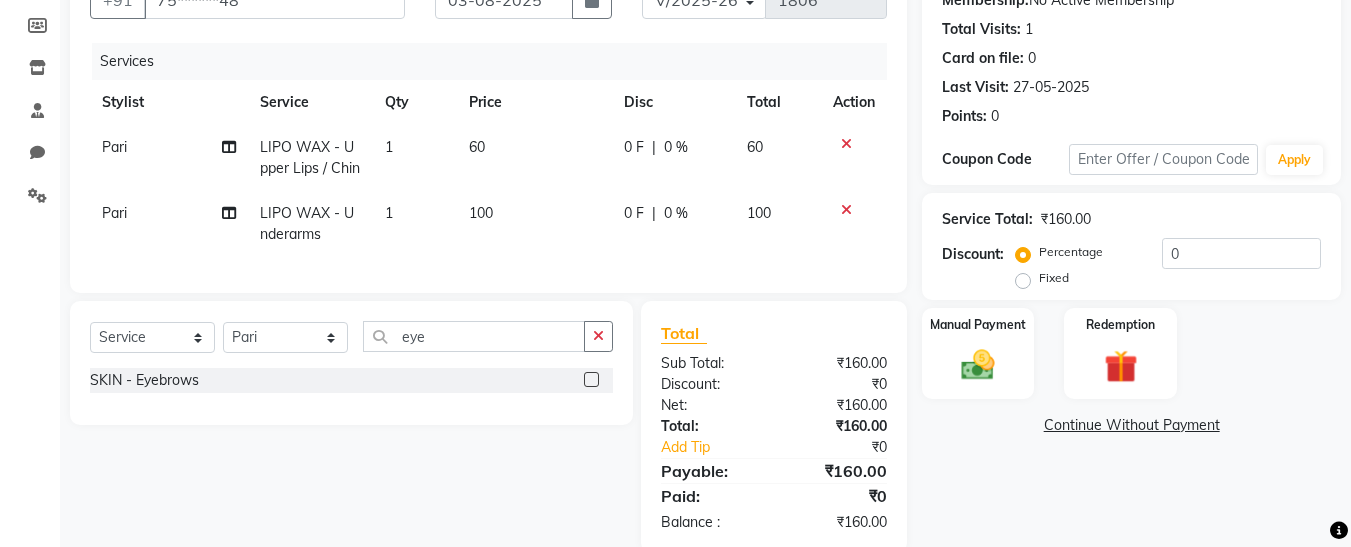 click 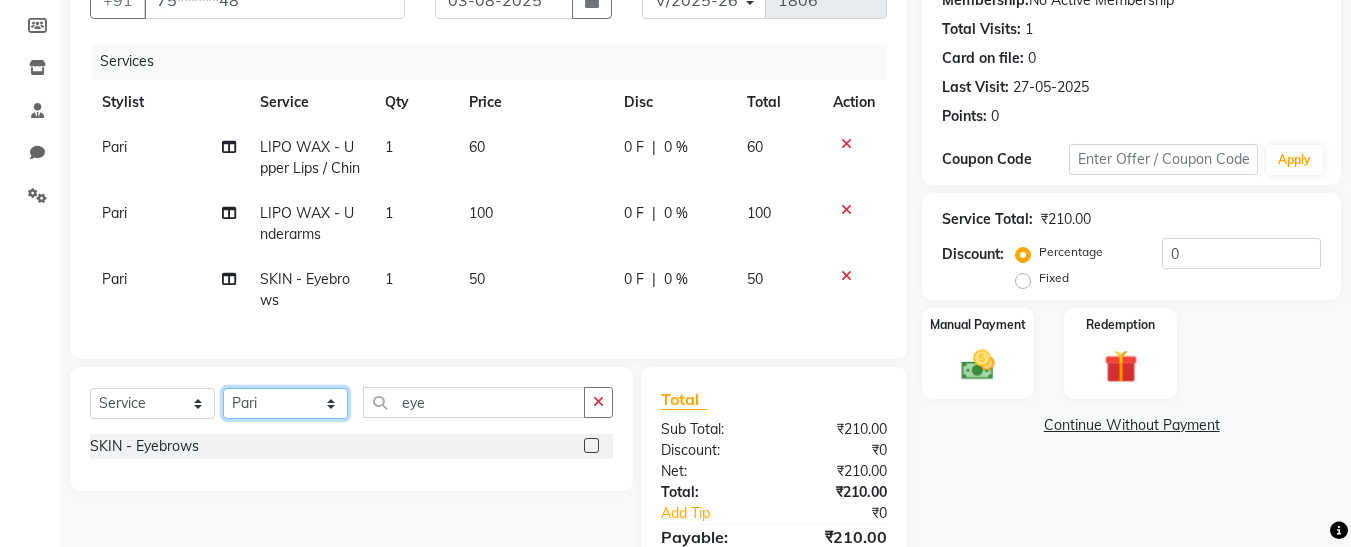 click on "Select Stylist [FIRST] [FIRST] [FIRST] [FIRST] [FIRST] [FIRST] [FIRST] [FIRST] [FIRST]" 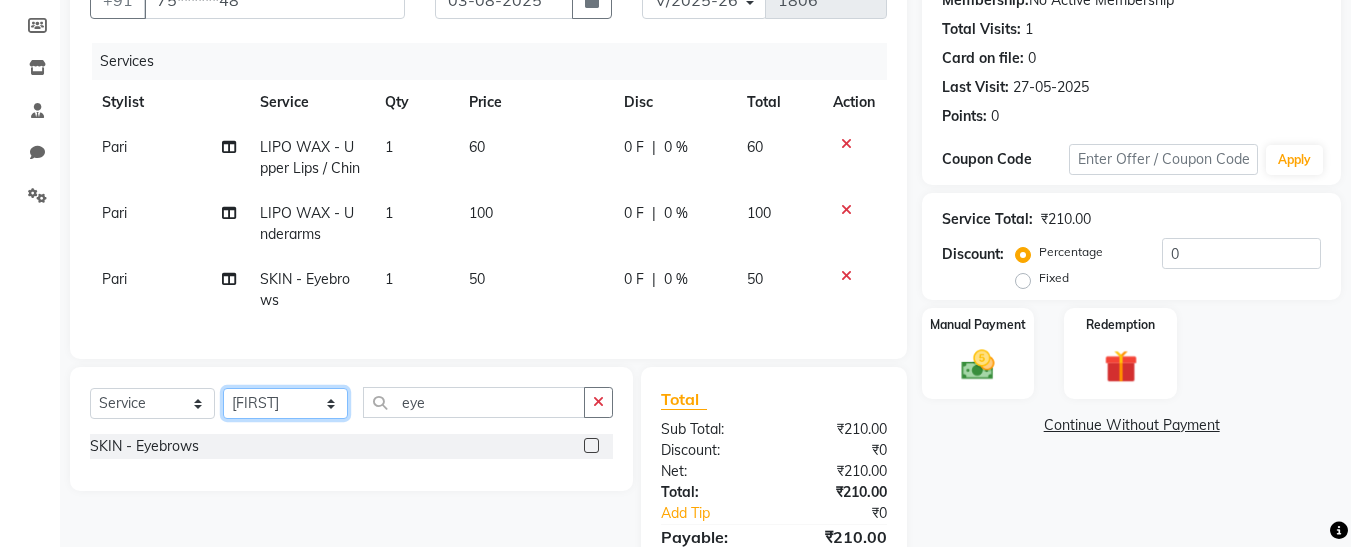 click on "Select Stylist [FIRST] [FIRST] [FIRST] [FIRST] [FIRST] [FIRST] [FIRST] [FIRST] [FIRST]" 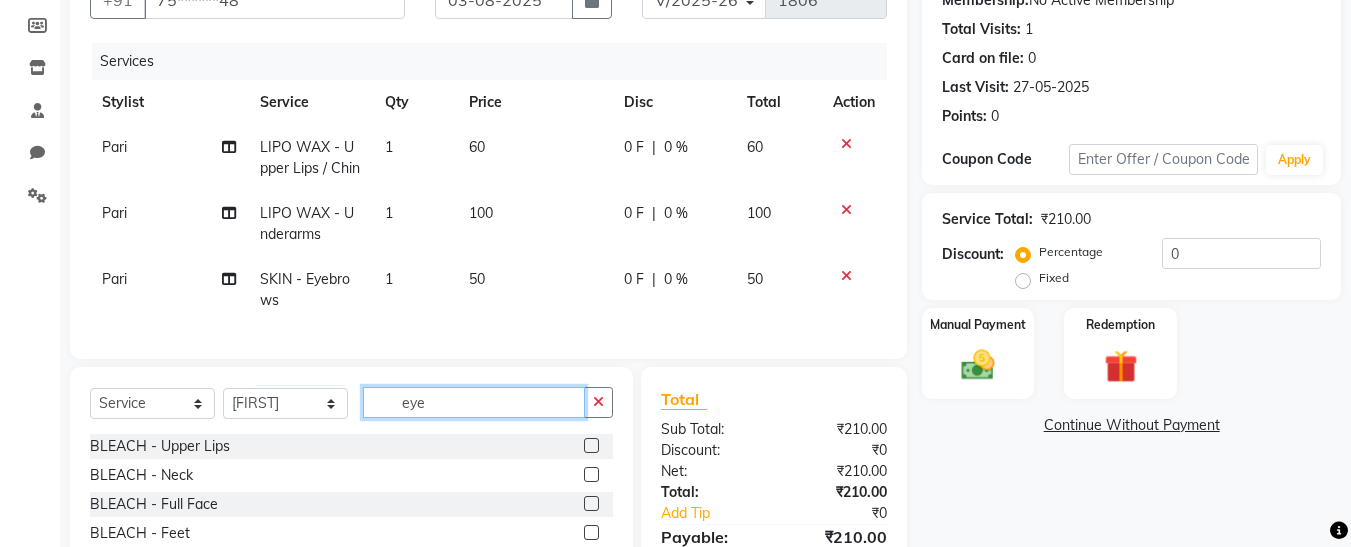 click on "eye" 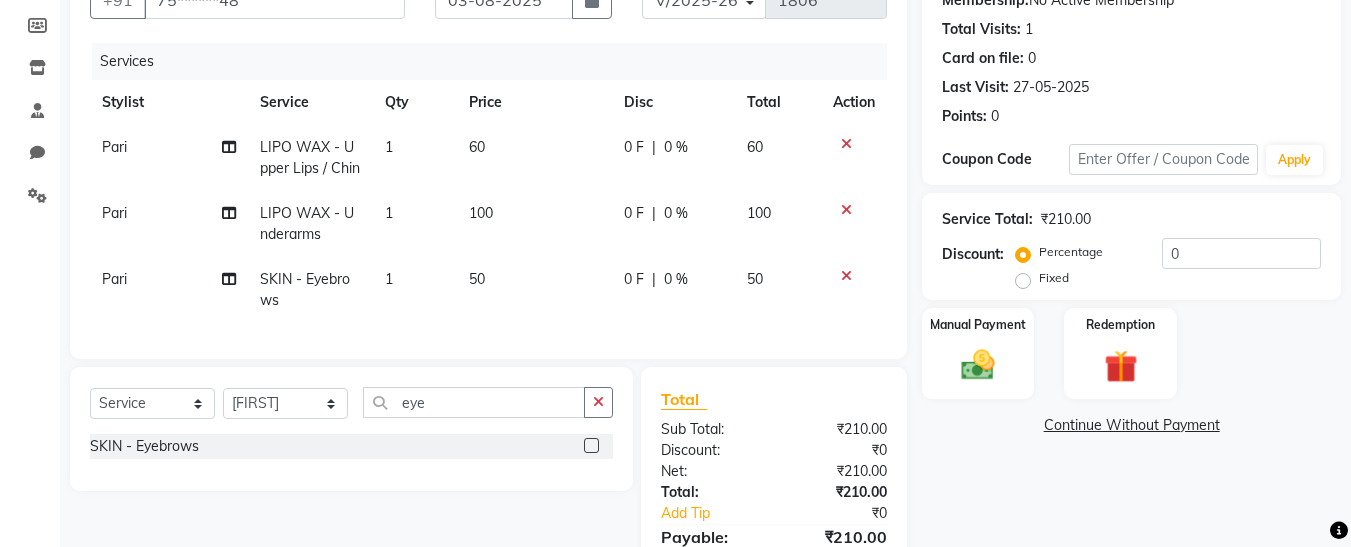 click 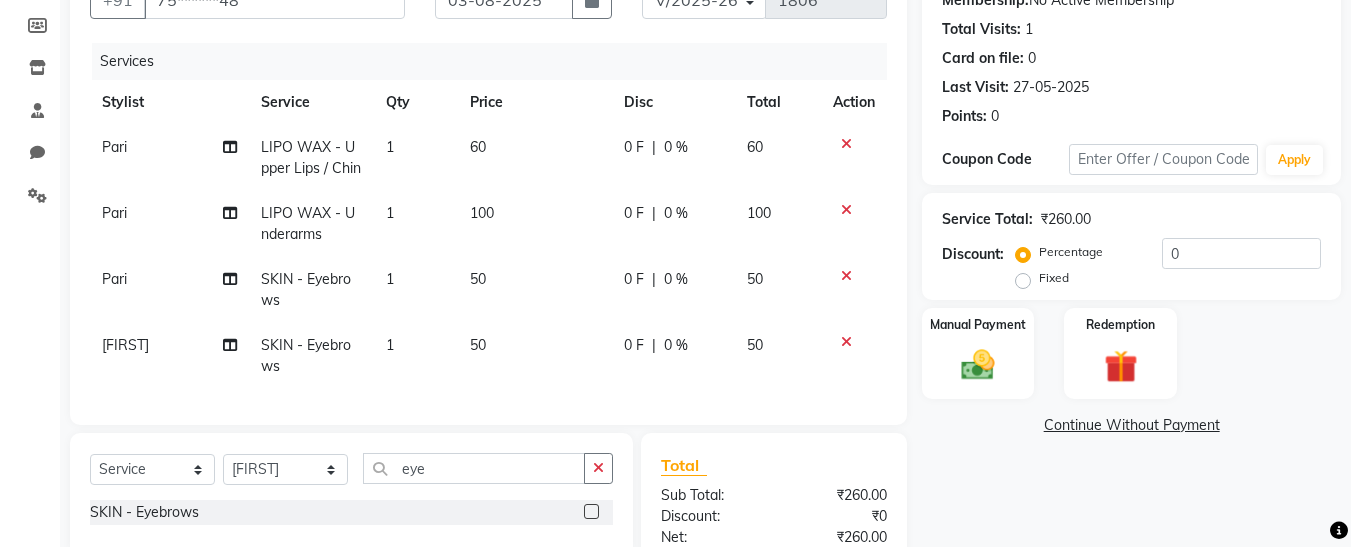 click on "Total Sub Total: ₹260.00 Discount: ₹0 Net: ₹260.00 Total: ₹260.00 Add Tip ₹0 Payable: ₹260.00 Paid: ₹0 Balance   : ₹260.00" 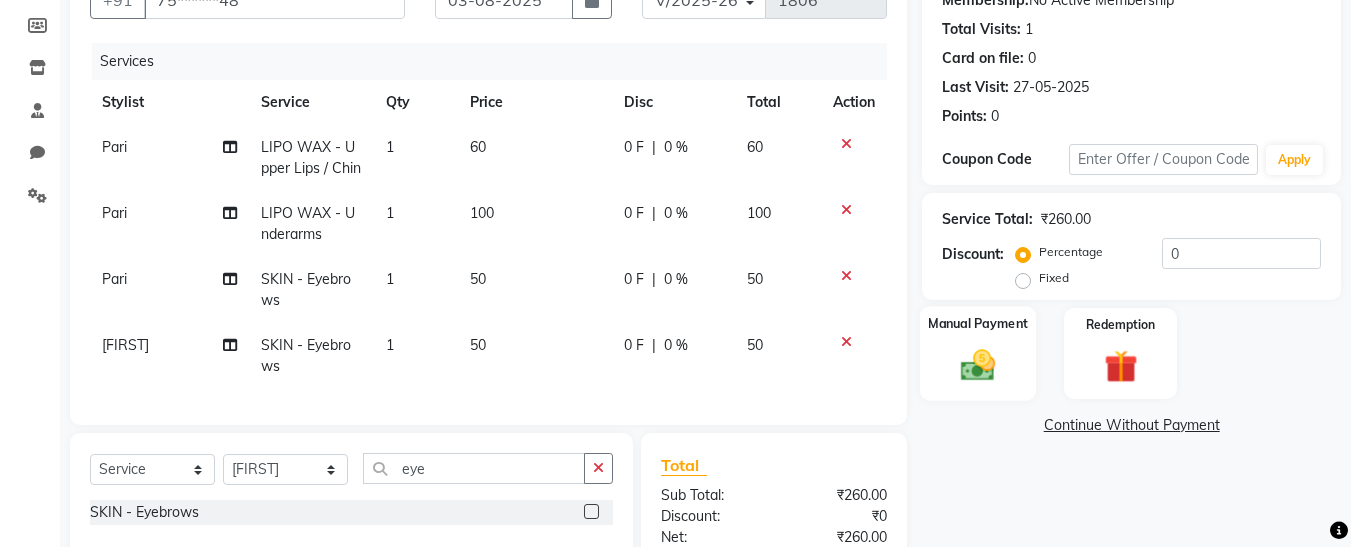 click on "Manual Payment" 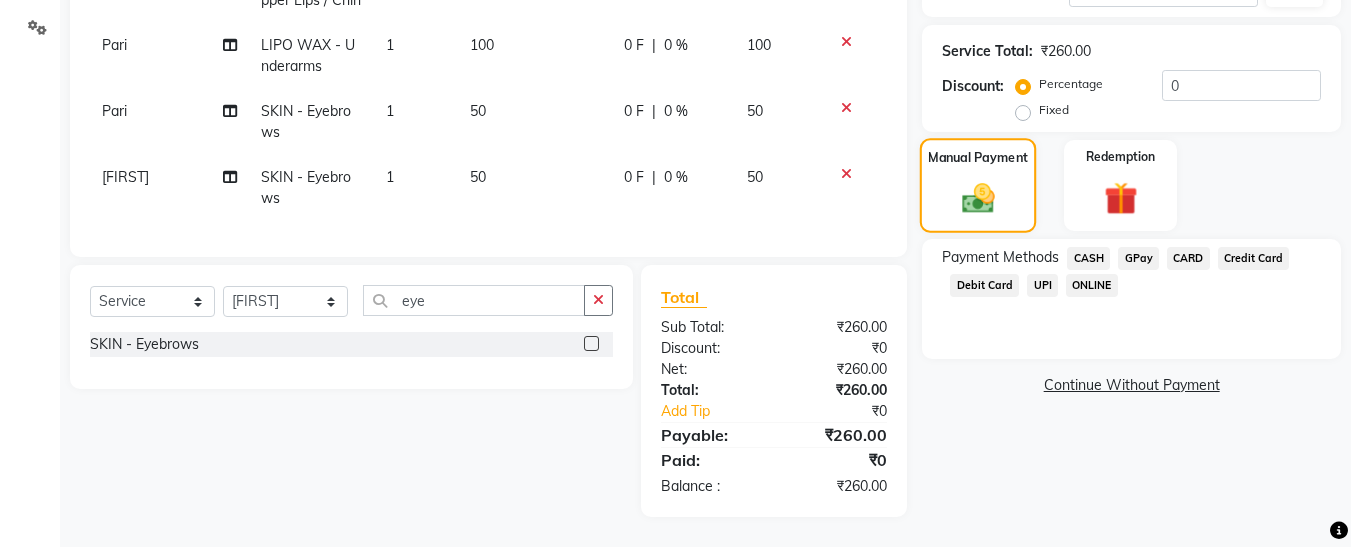 scroll, scrollTop: 388, scrollLeft: 0, axis: vertical 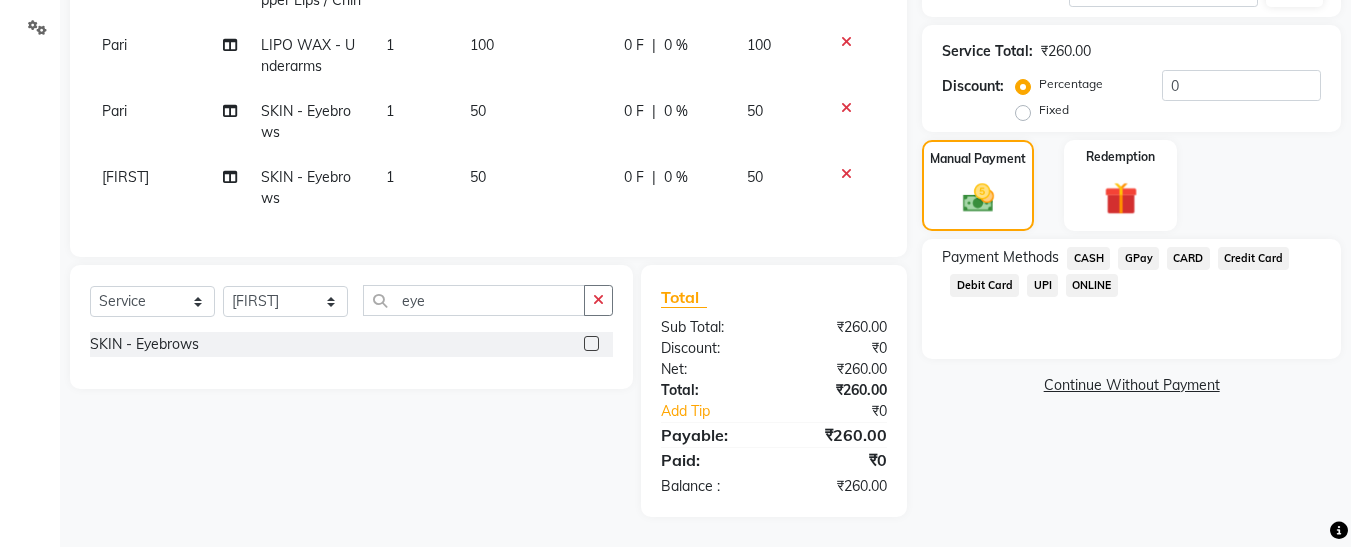 click on "GPay" 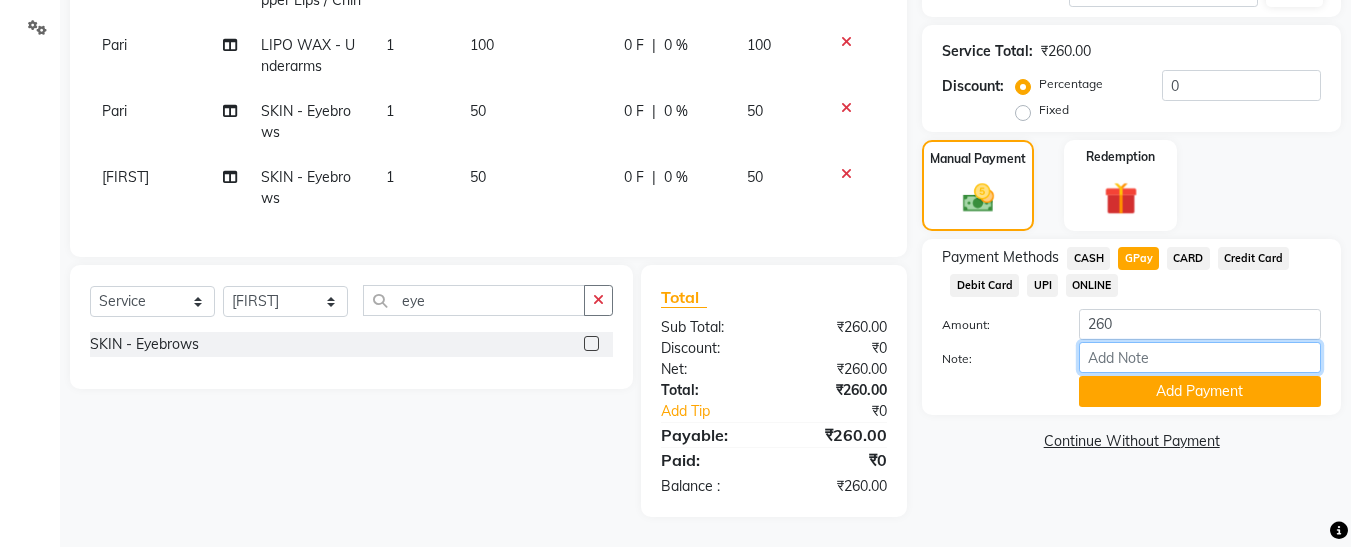 click on "Note:" at bounding box center (1200, 357) 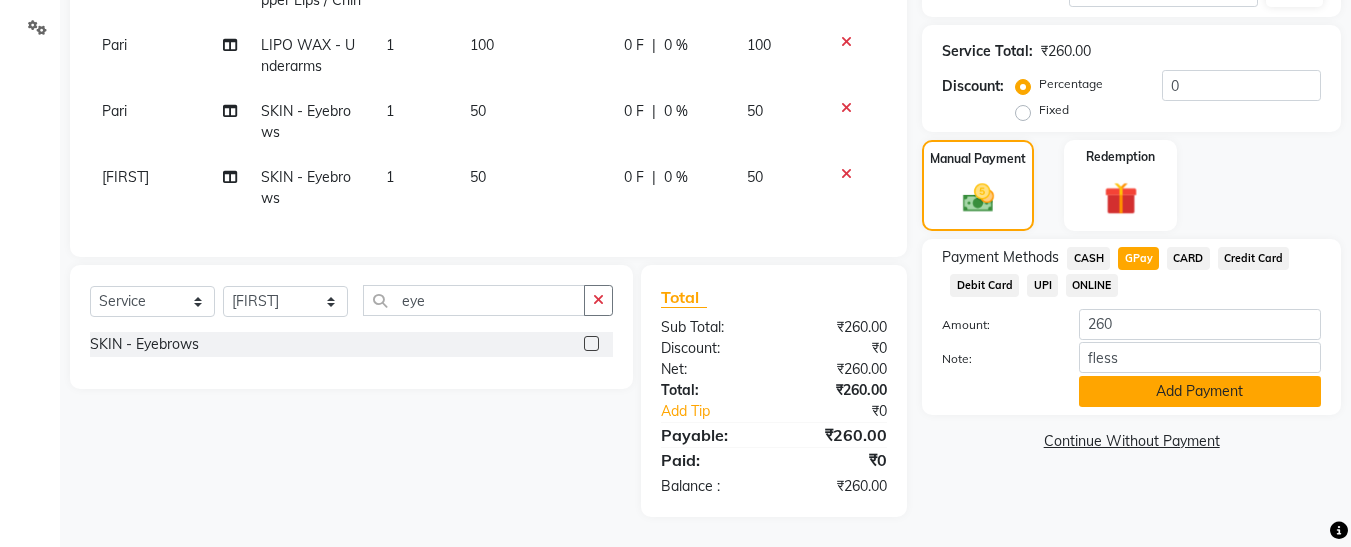 click on "Add Payment" 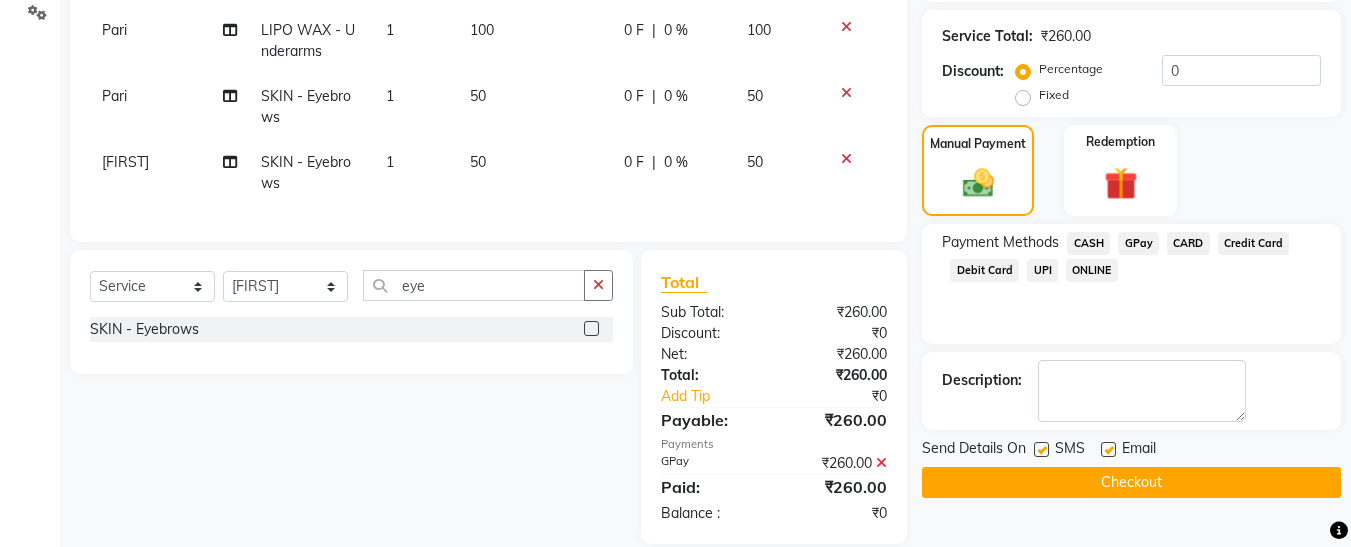 click 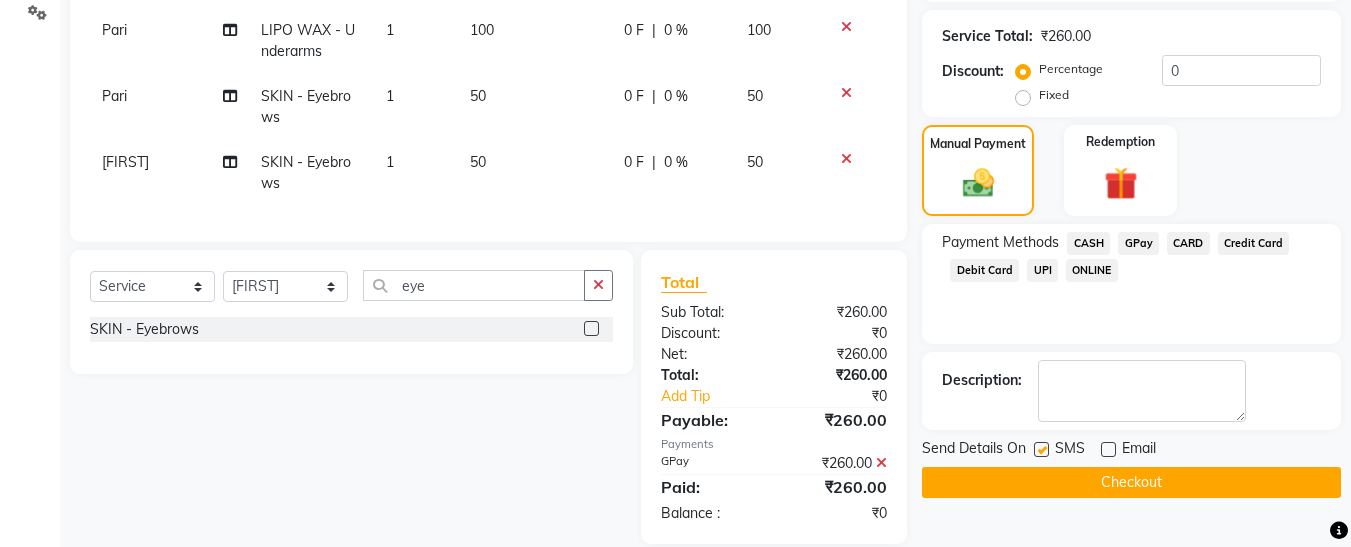 click 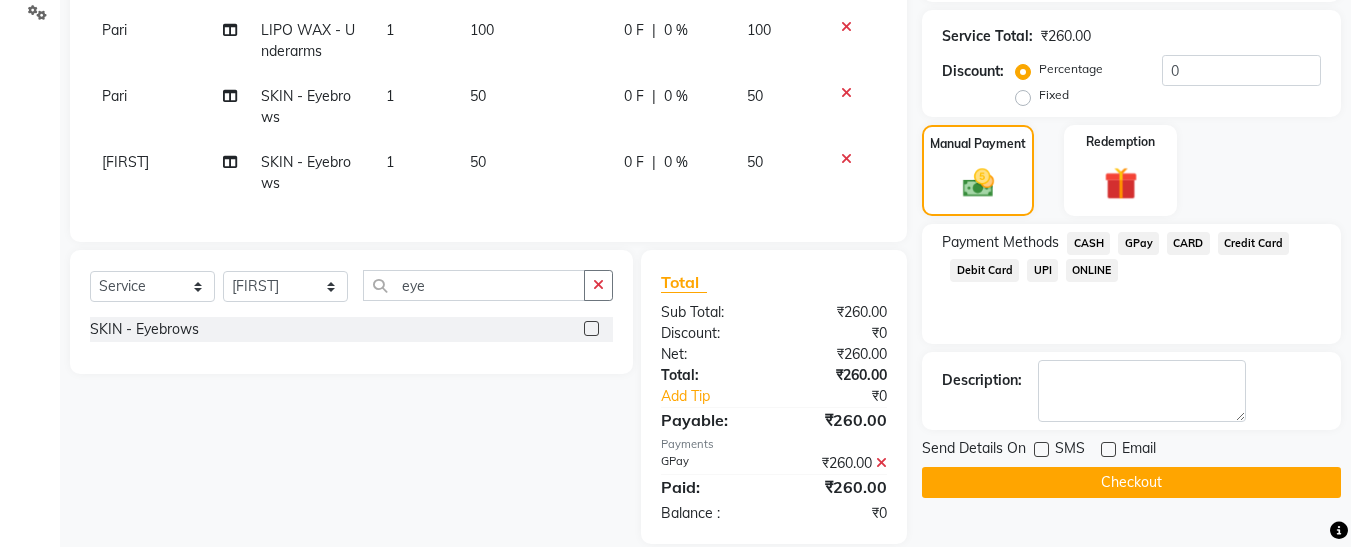 click on "Checkout" 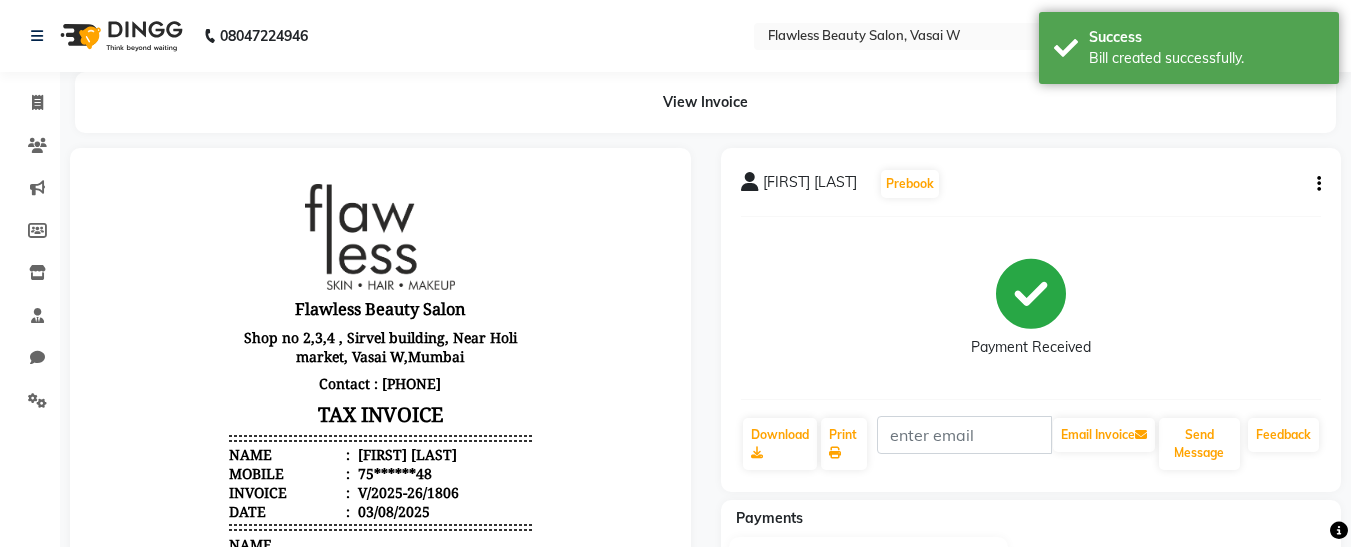 scroll, scrollTop: 0, scrollLeft: 0, axis: both 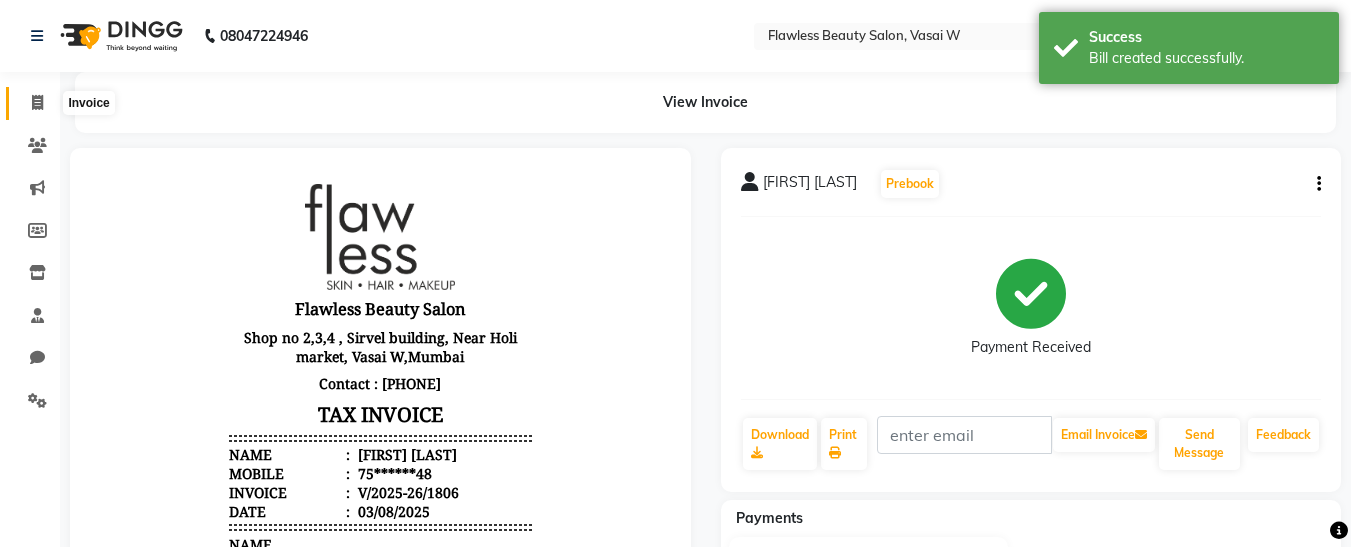 click 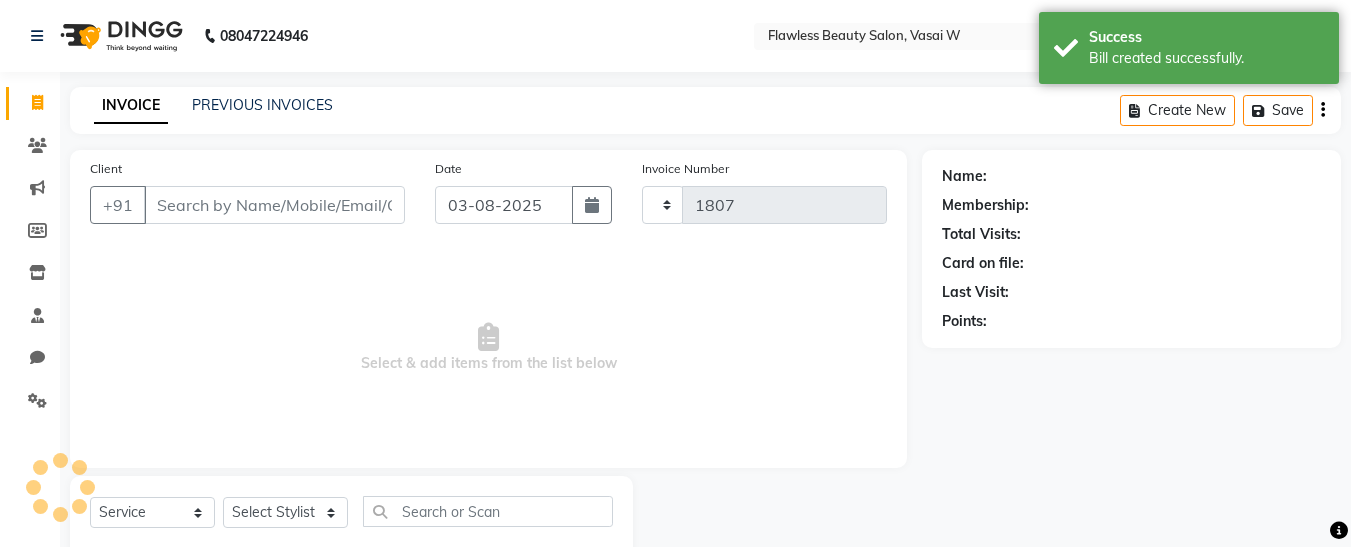 scroll, scrollTop: 54, scrollLeft: 0, axis: vertical 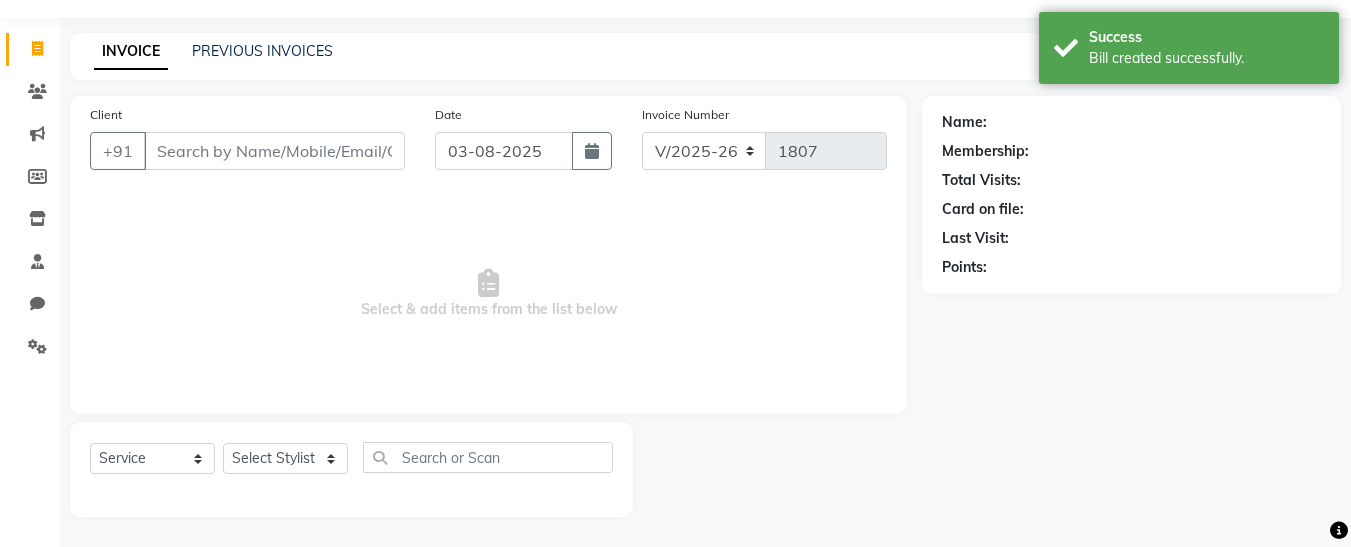 click on "Client" at bounding box center (274, 151) 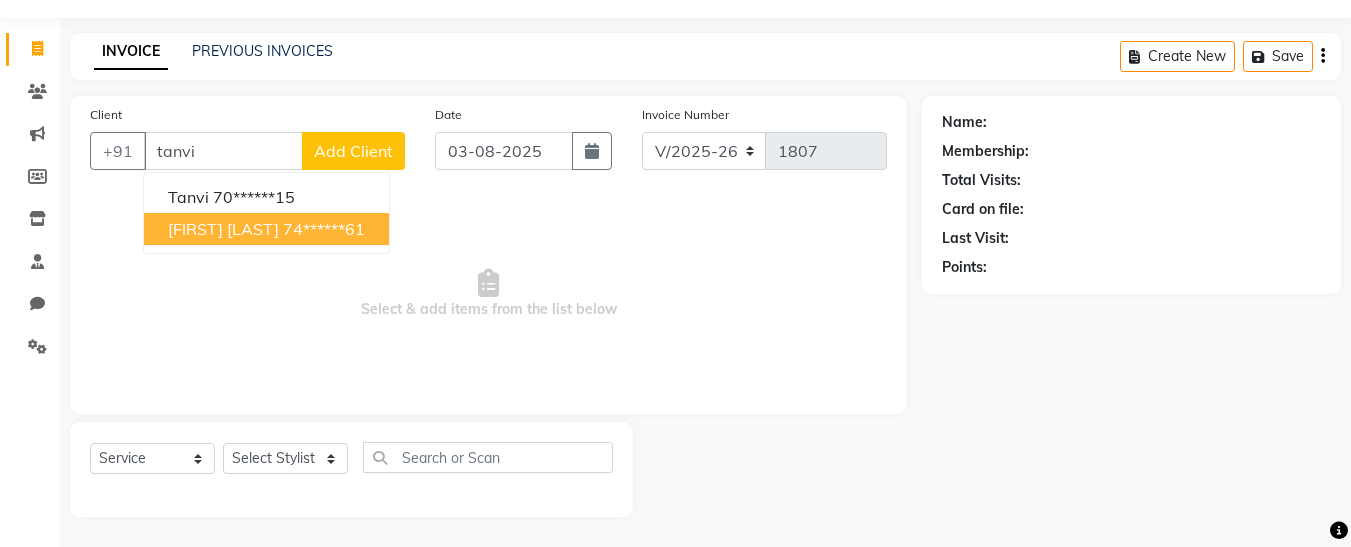 click on "[FIRST] [LAST]" at bounding box center [223, 229] 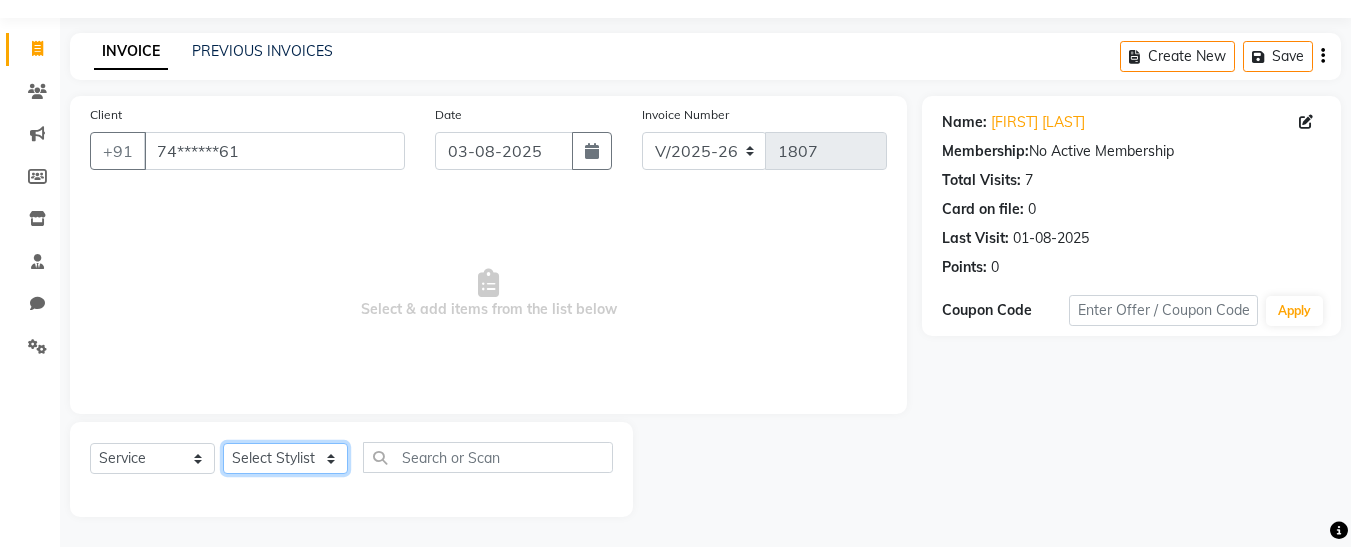 click on "Select Stylist [FIRST] [FIRST] [FIRST] [FIRST] [FIRST] [FIRST] [FIRST] [FIRST] [FIRST]" 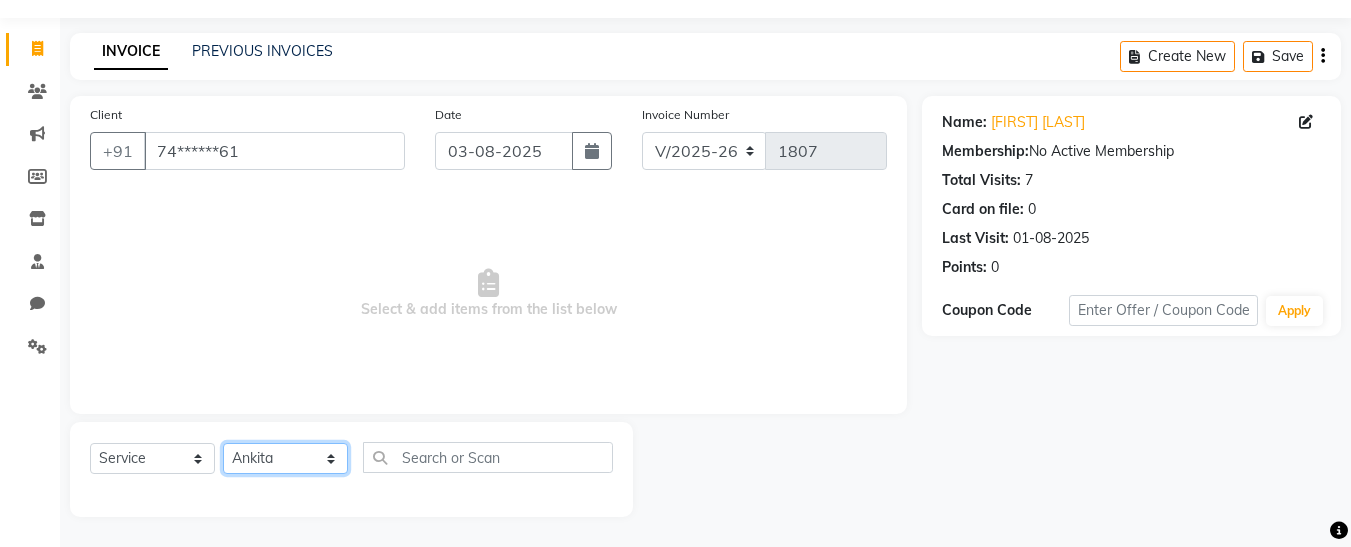 click on "Select Stylist [FIRST] [FIRST] [FIRST] [FIRST] [FIRST] [FIRST] [FIRST] [FIRST] [FIRST]" 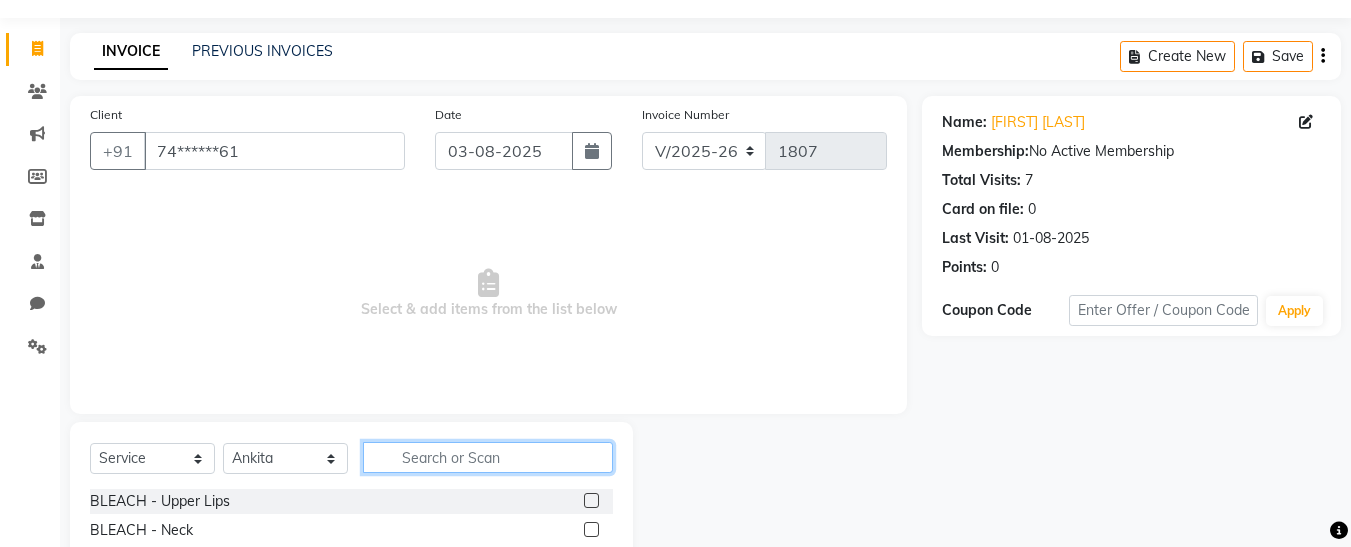 click 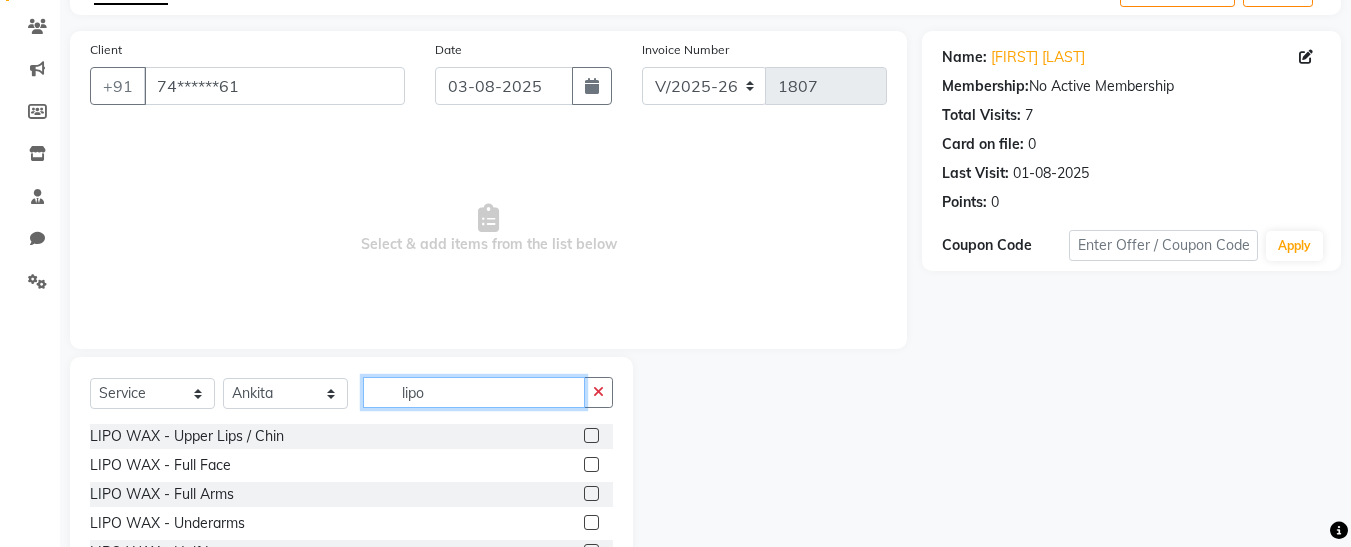 scroll, scrollTop: 254, scrollLeft: 0, axis: vertical 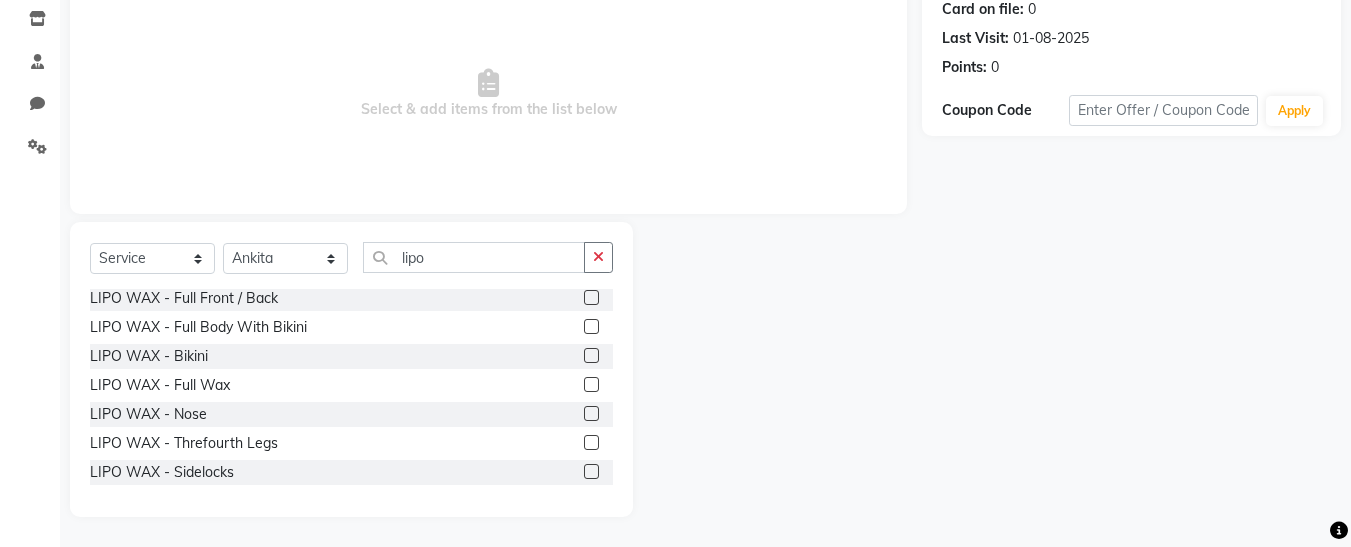 click 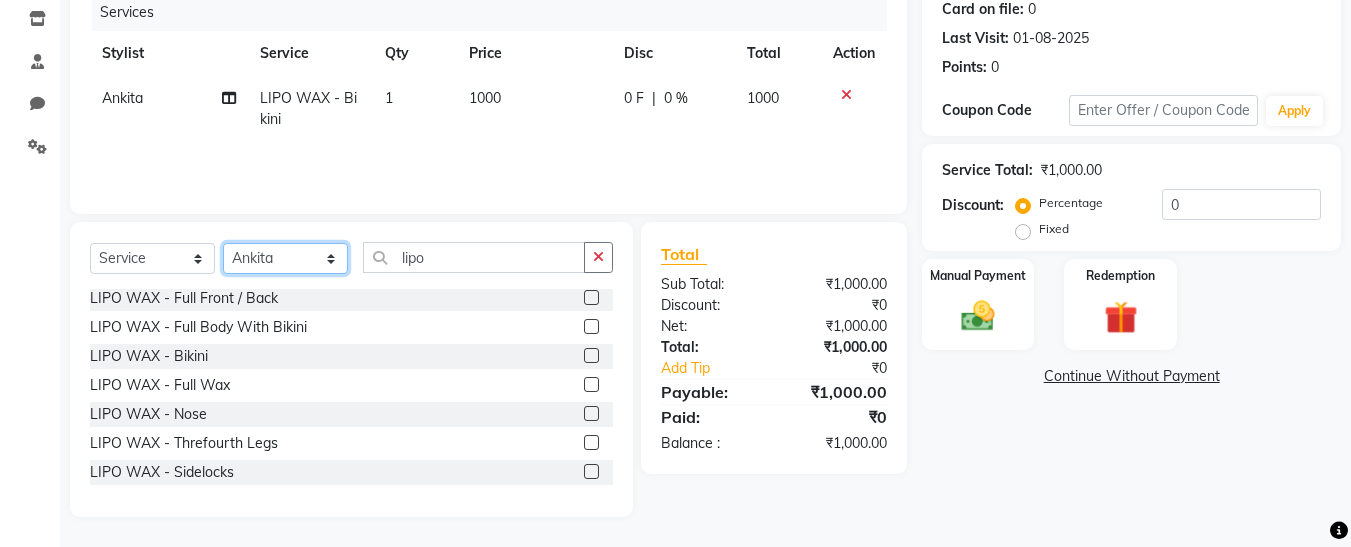 click on "Select Stylist [FIRST] [FIRST] [FIRST] [FIRST] [FIRST] [FIRST] [FIRST] [FIRST] [FIRST]" 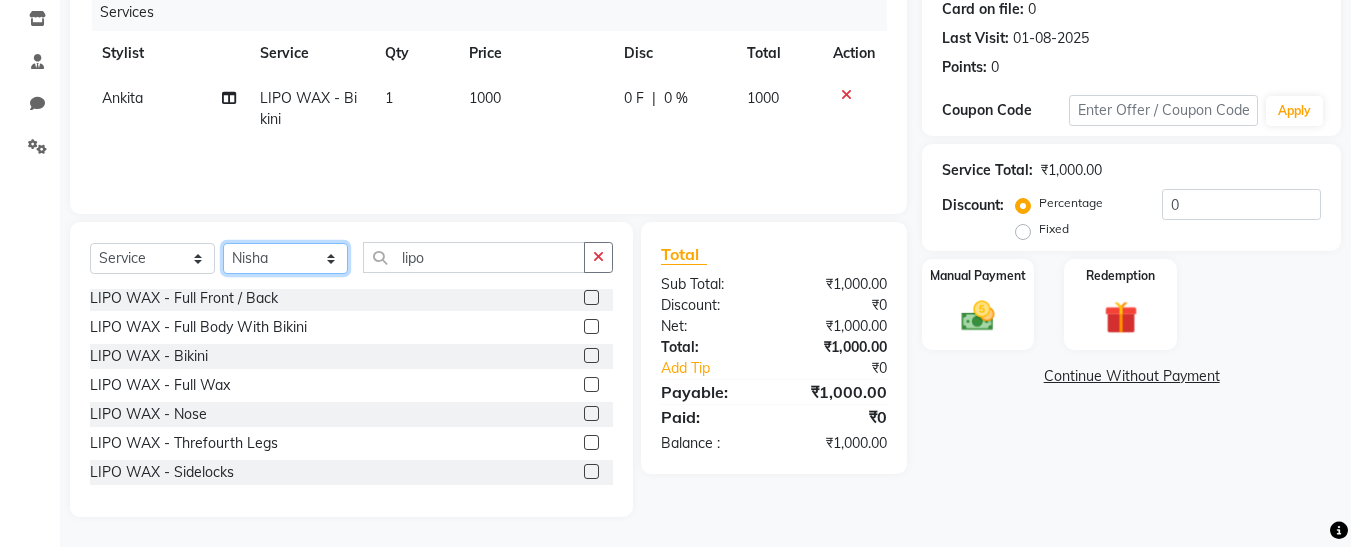 click on "Select Stylist [FIRST] [FIRST] [FIRST] [FIRST] [FIRST] [FIRST] [FIRST] [FIRST] [FIRST]" 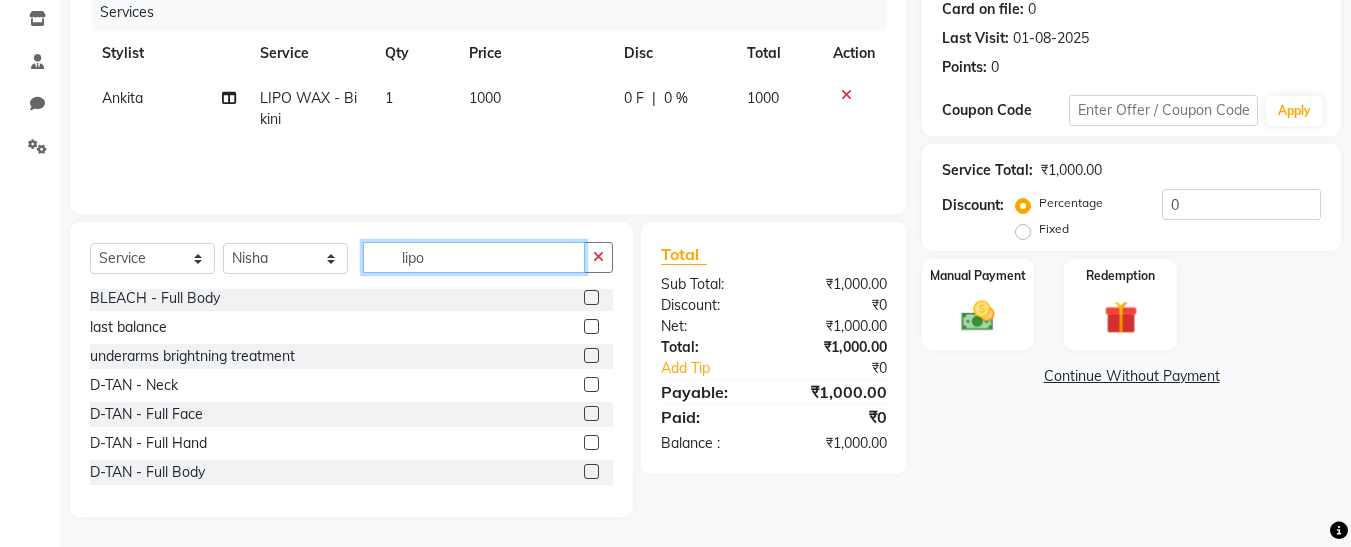 click on "lipo" 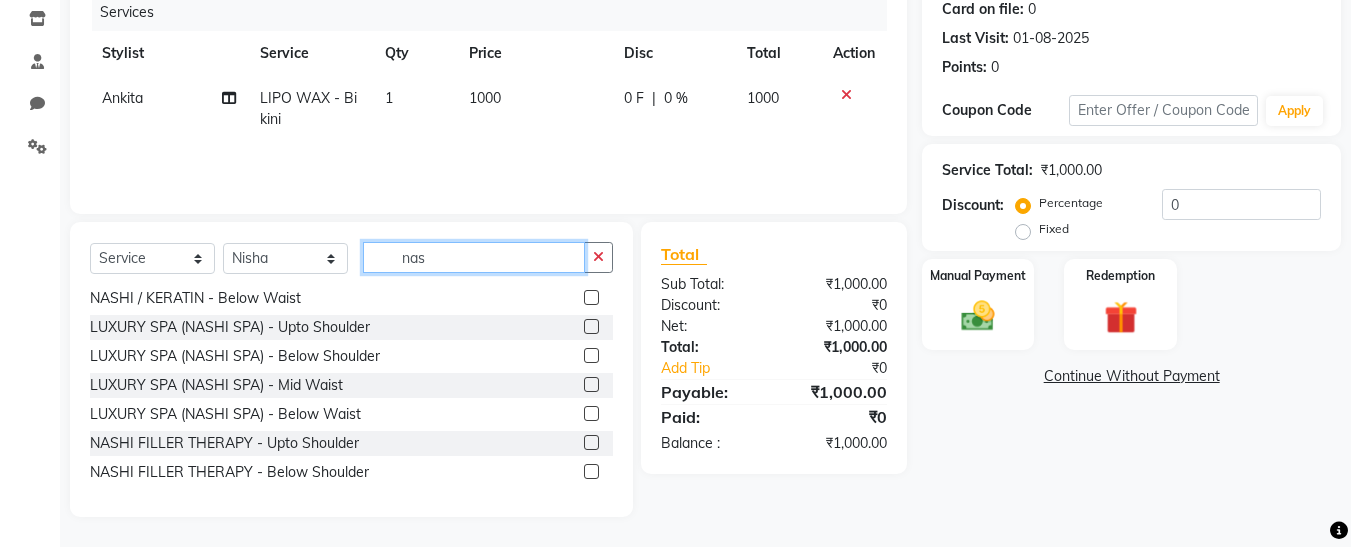 scroll, scrollTop: 0, scrollLeft: 0, axis: both 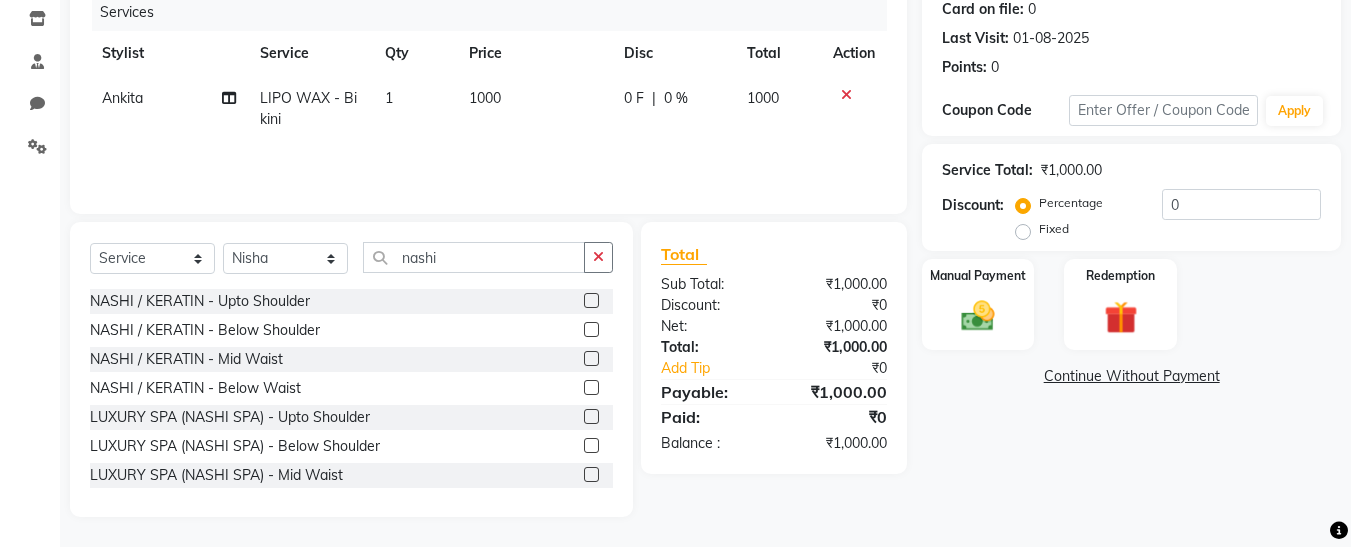 click 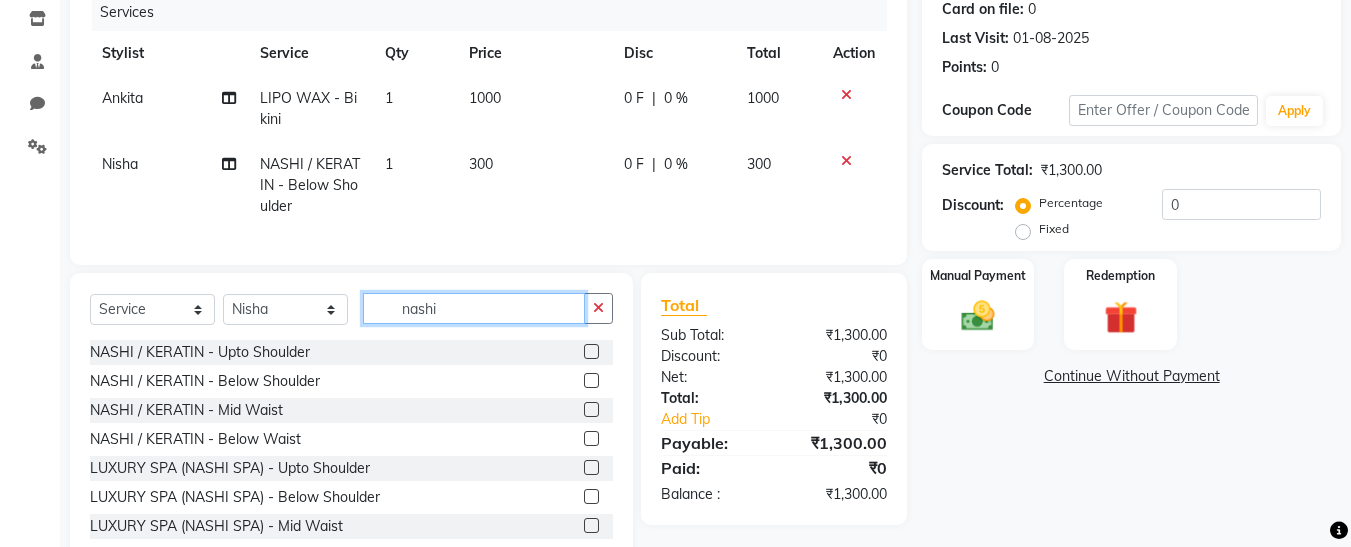 click on "nashi" 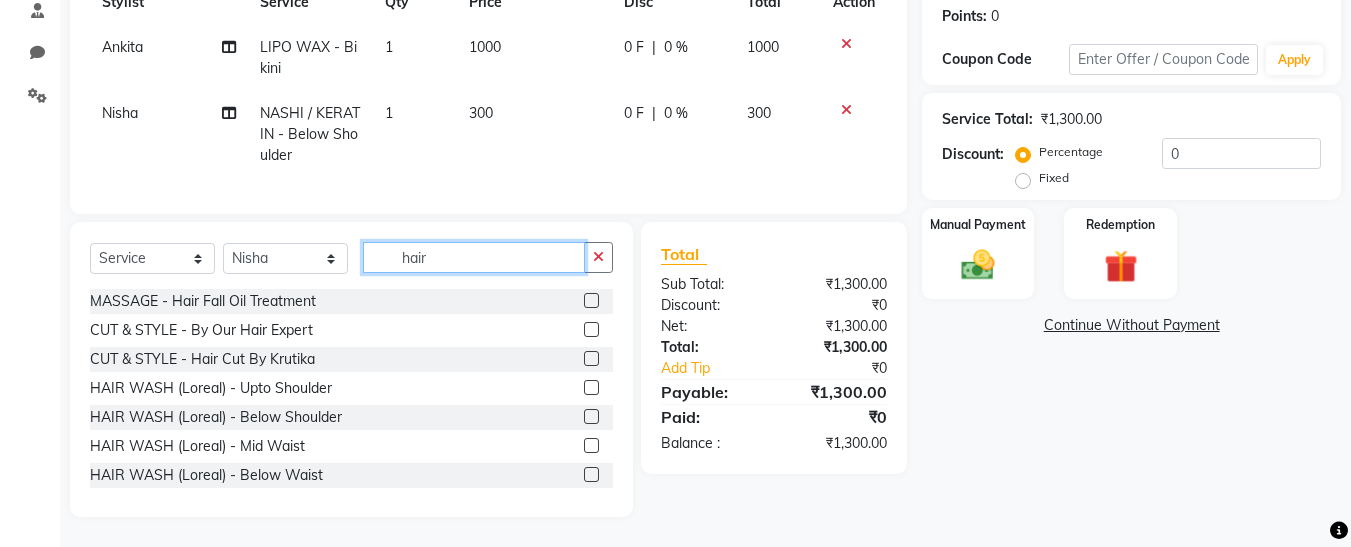 scroll, scrollTop: 320, scrollLeft: 0, axis: vertical 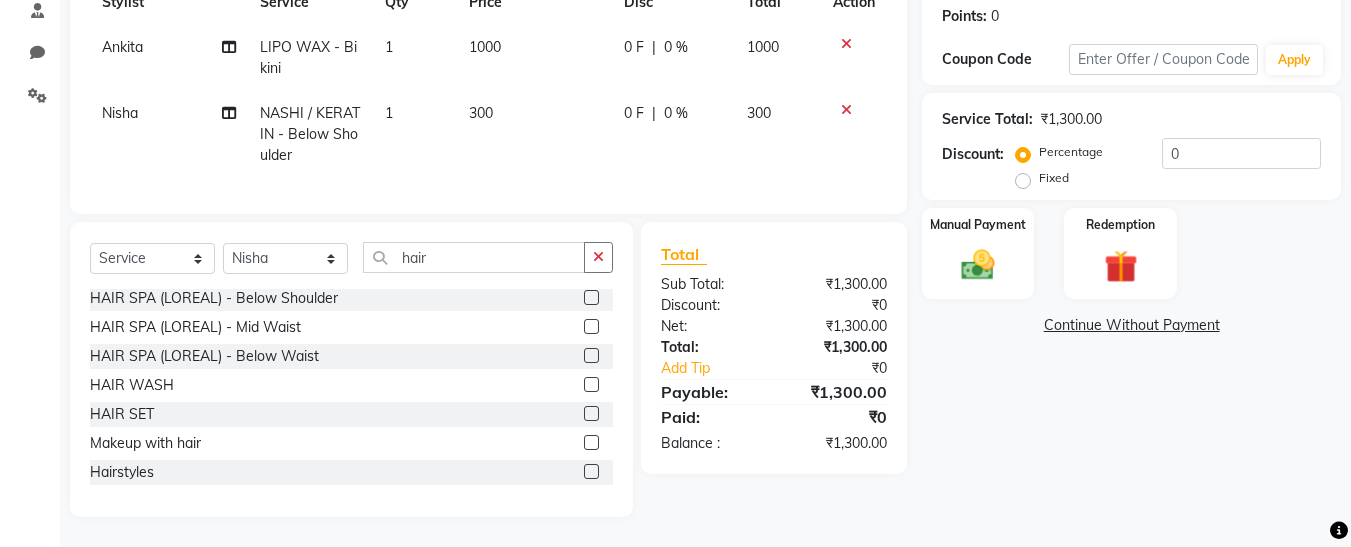 click 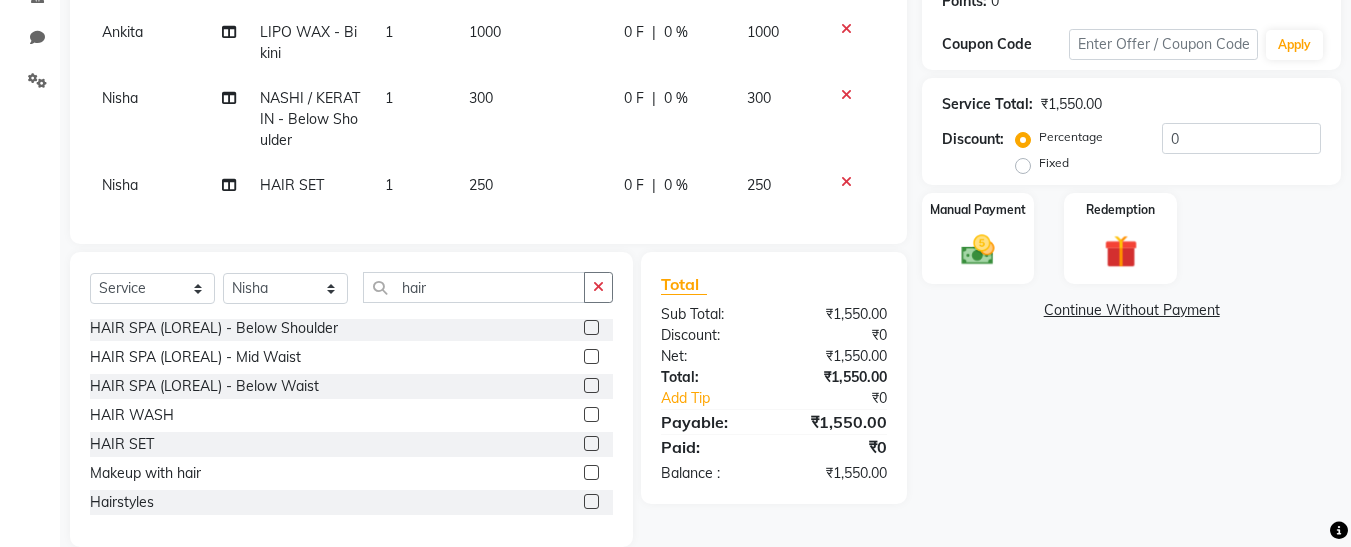 click on "250" 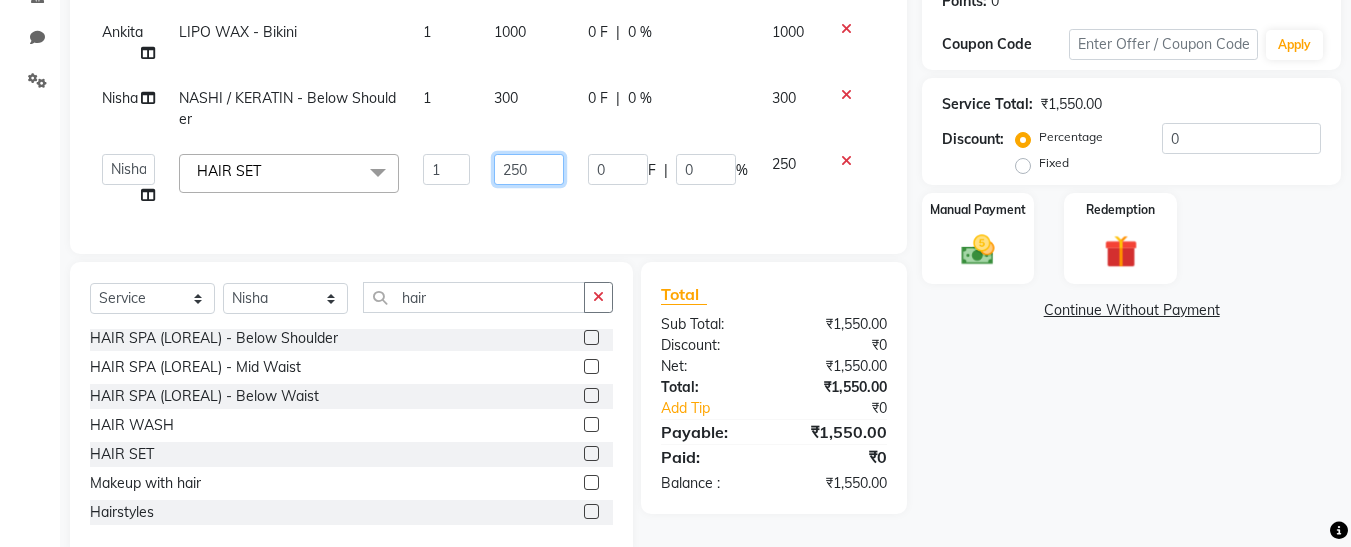 click on "250" 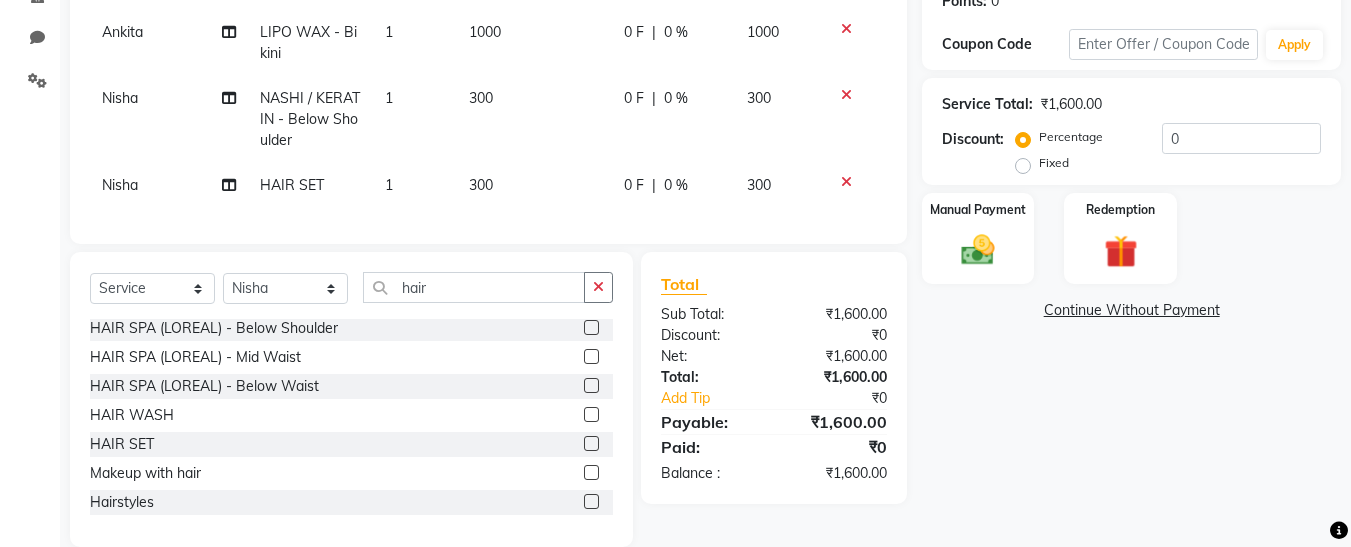 click on "Total" 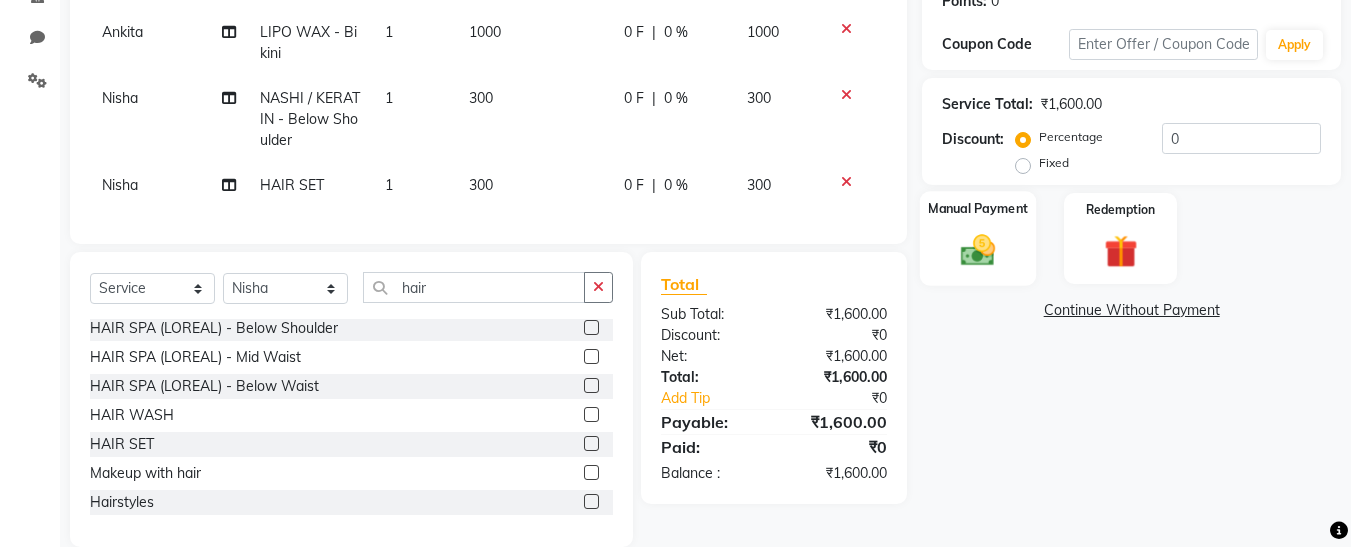 click on "Manual Payment" 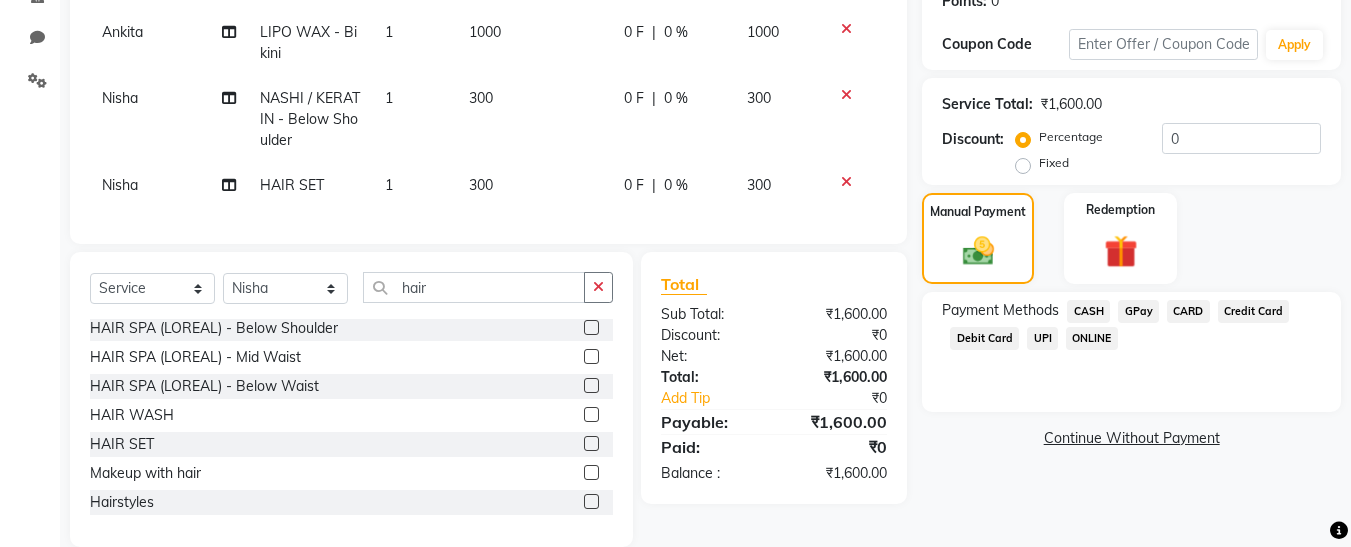 click on "CASH" 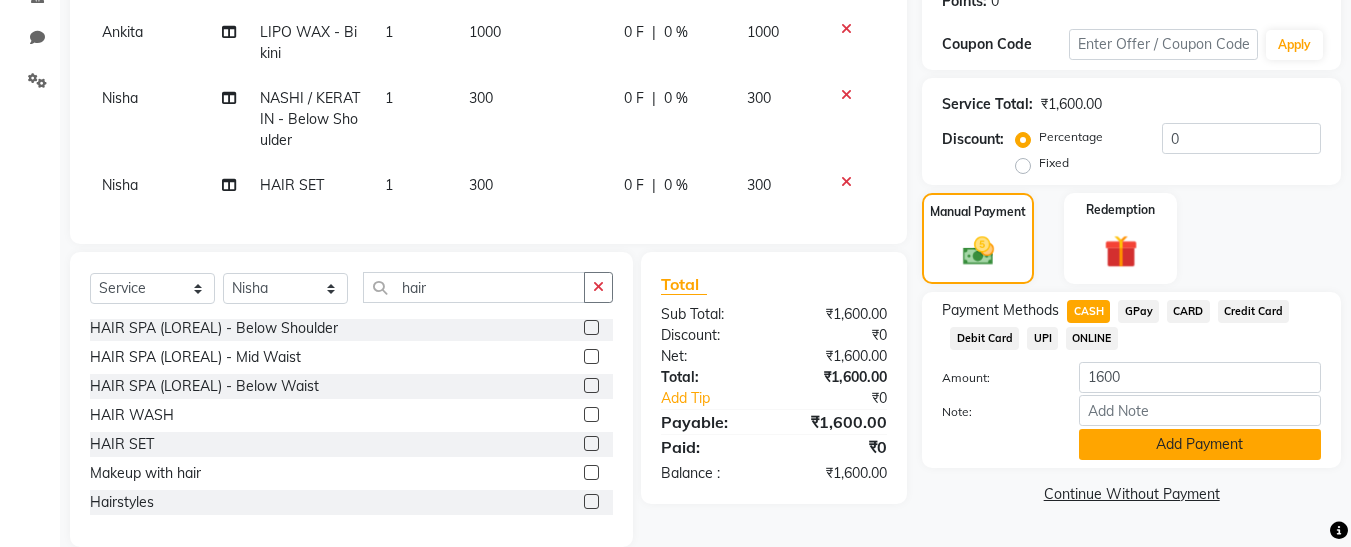 click on "Add Payment" 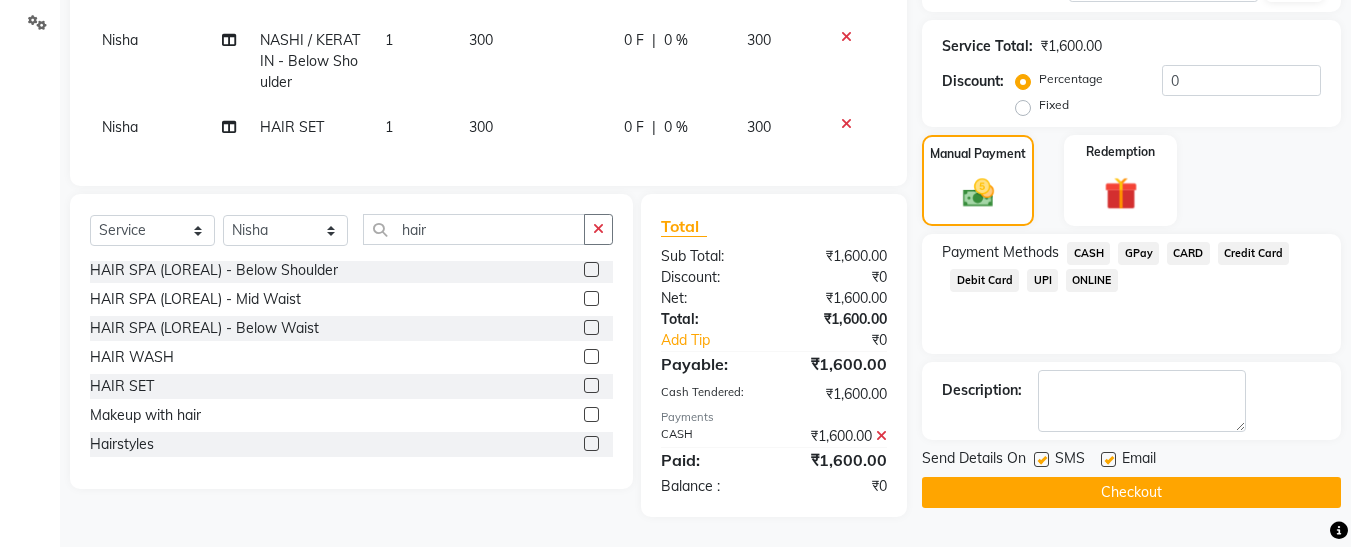 scroll, scrollTop: 393, scrollLeft: 0, axis: vertical 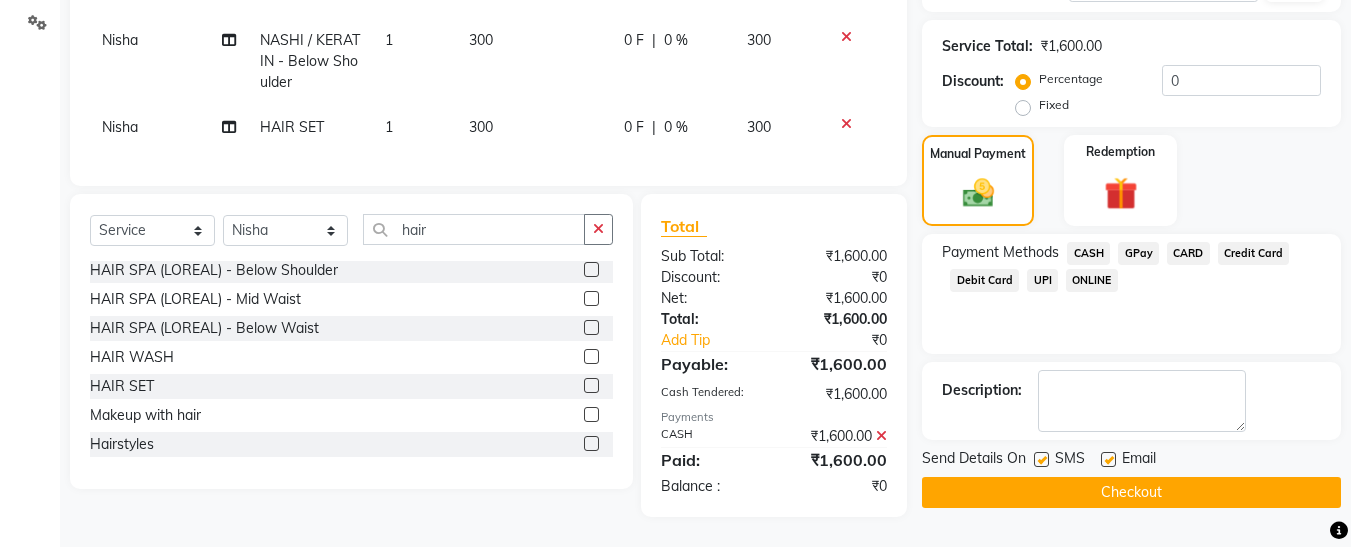 click 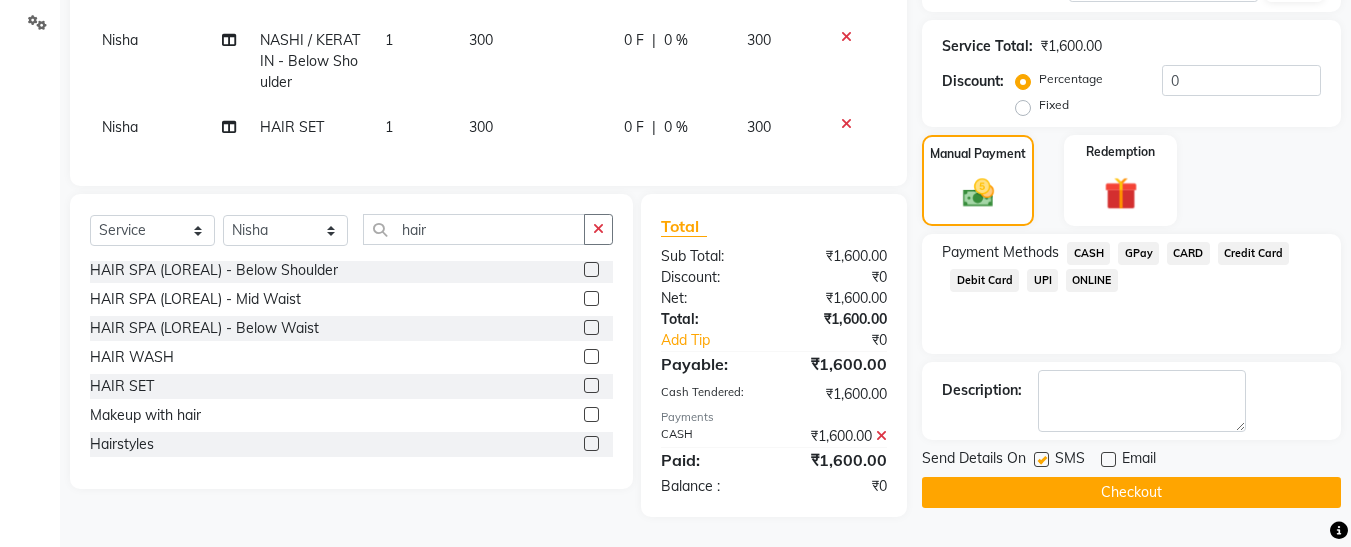 click 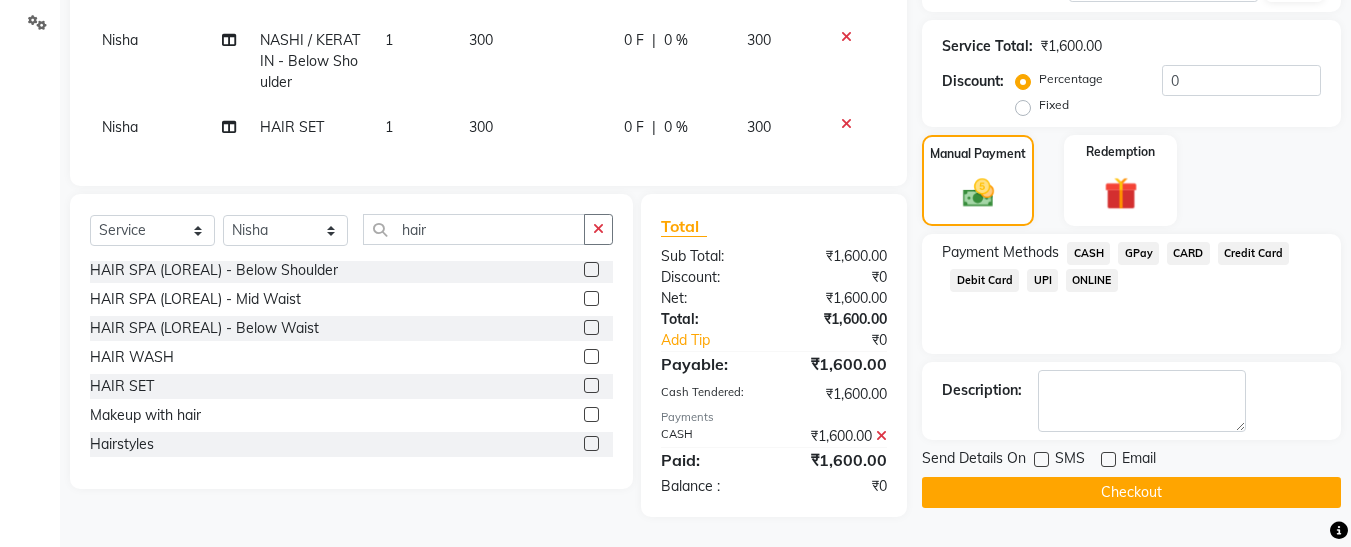 click on "Checkout" 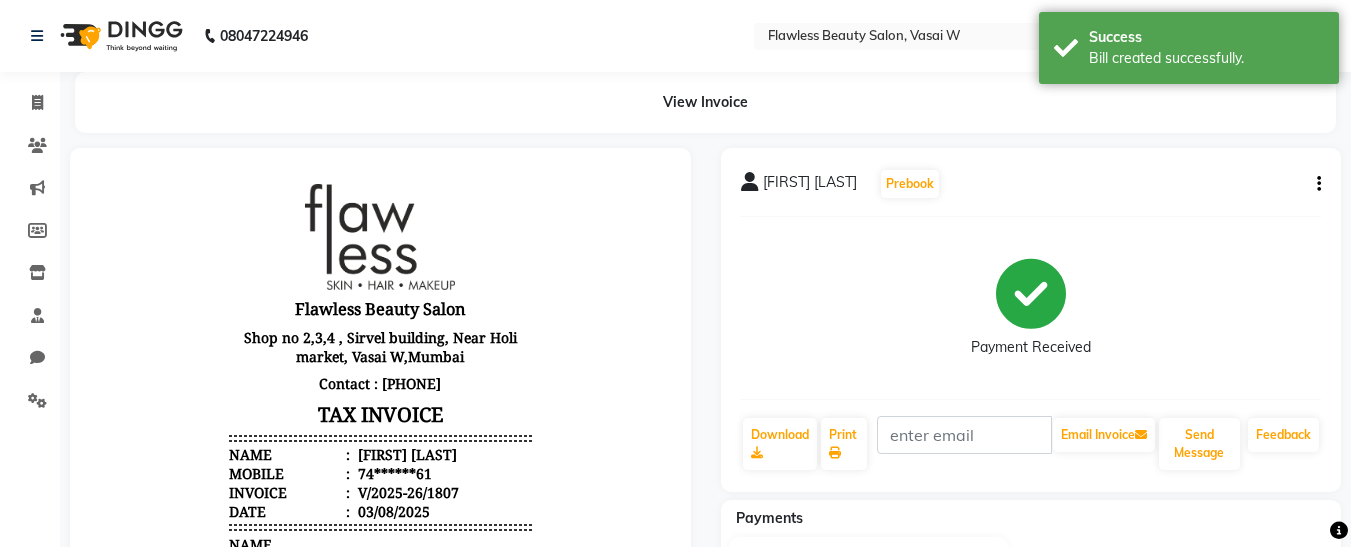 scroll, scrollTop: 0, scrollLeft: 0, axis: both 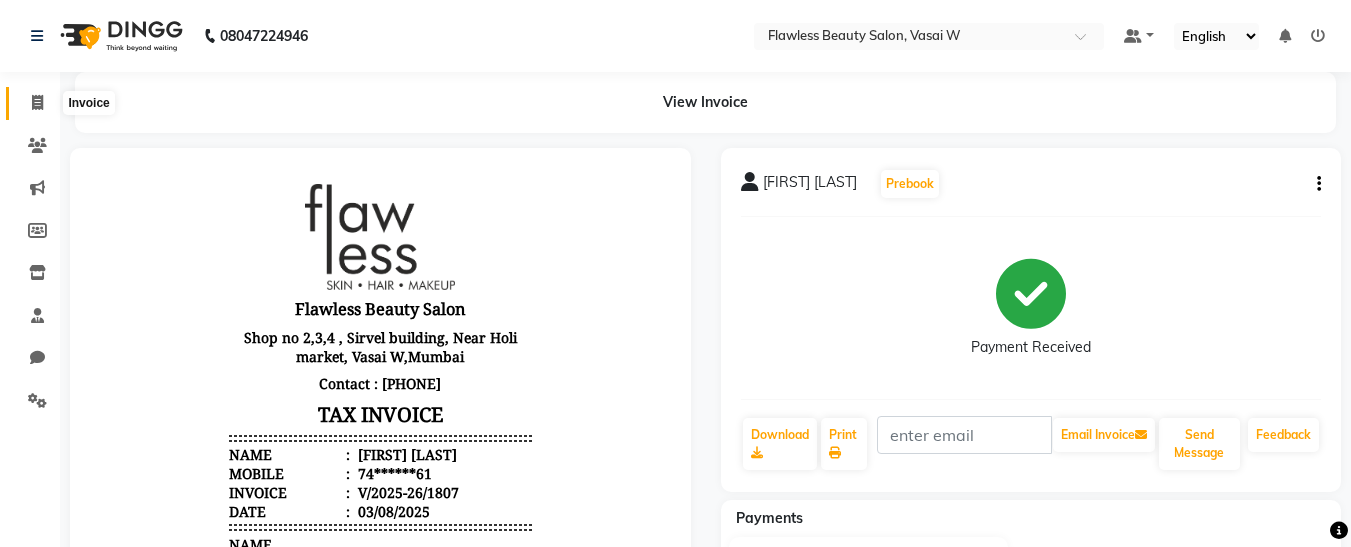 click 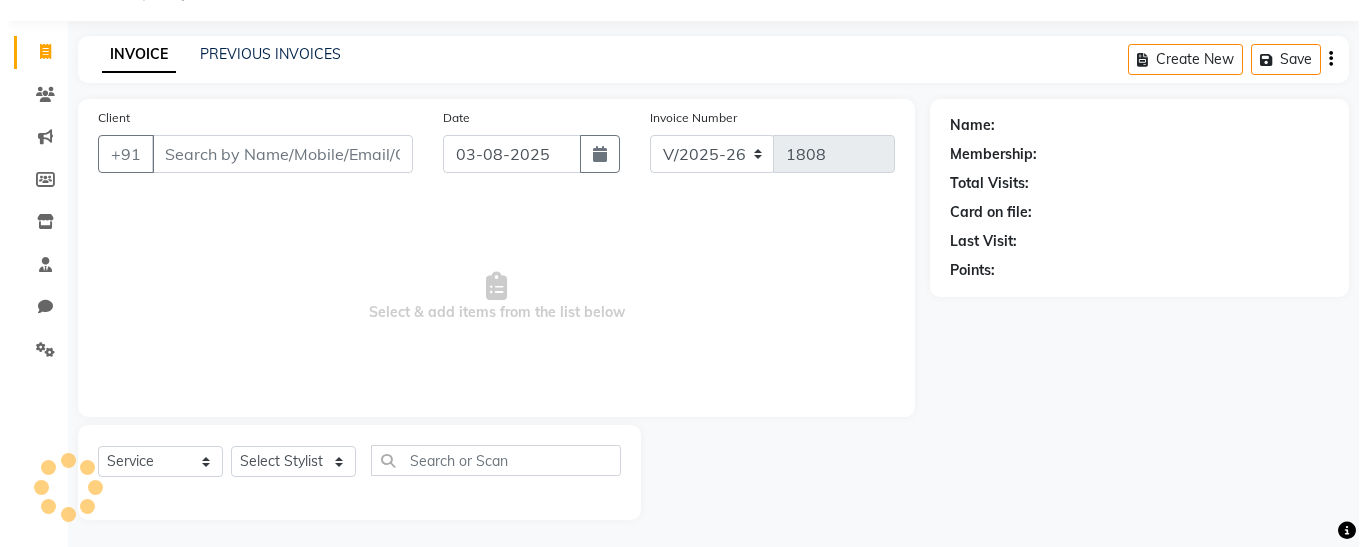 scroll, scrollTop: 54, scrollLeft: 0, axis: vertical 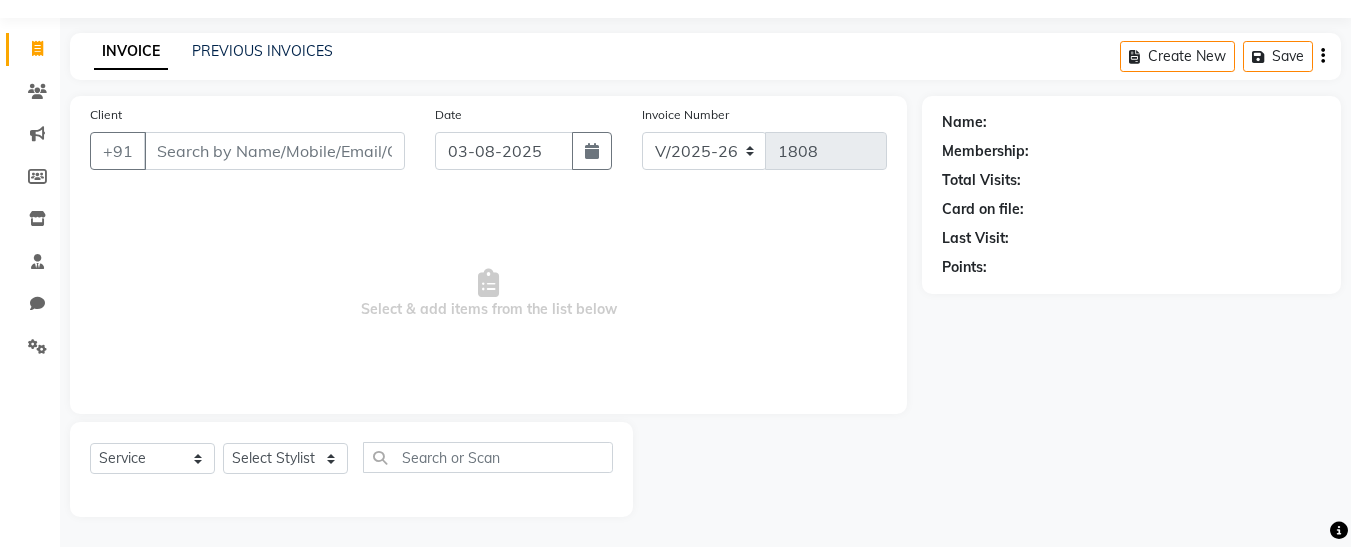 click on "Client" at bounding box center (274, 151) 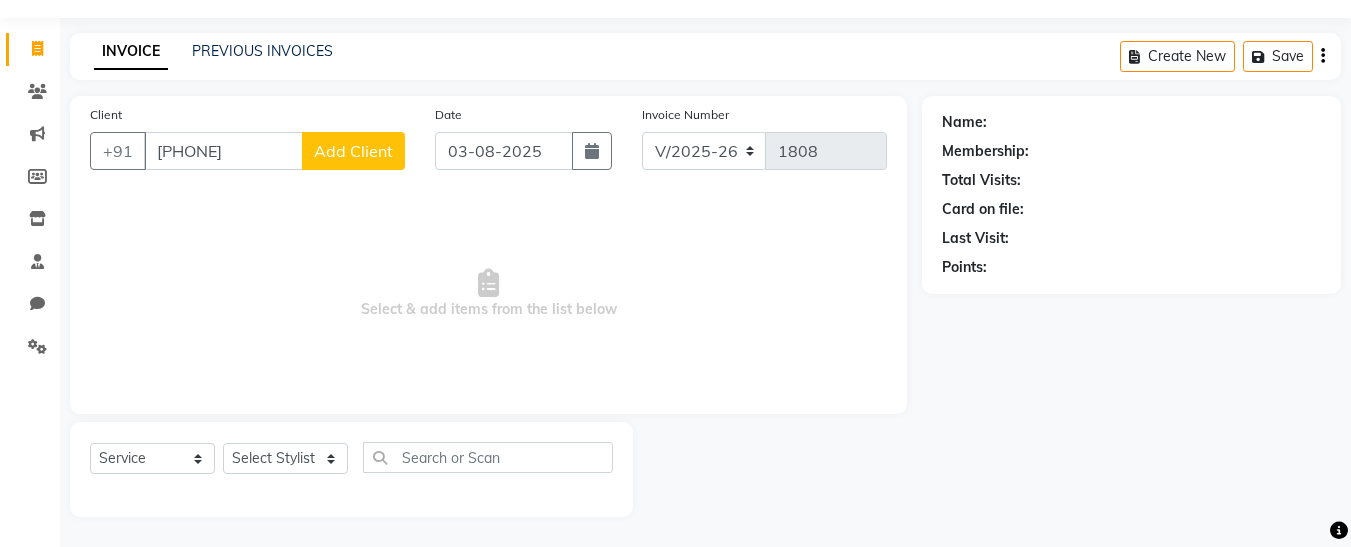 click on "Add Client" 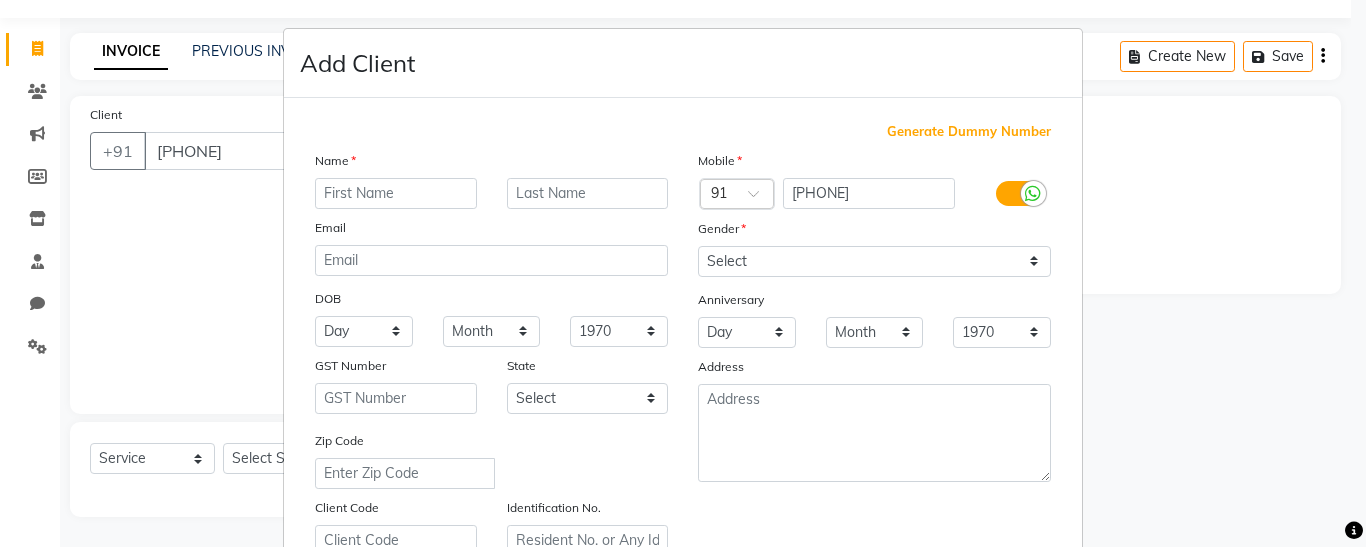 click at bounding box center [396, 193] 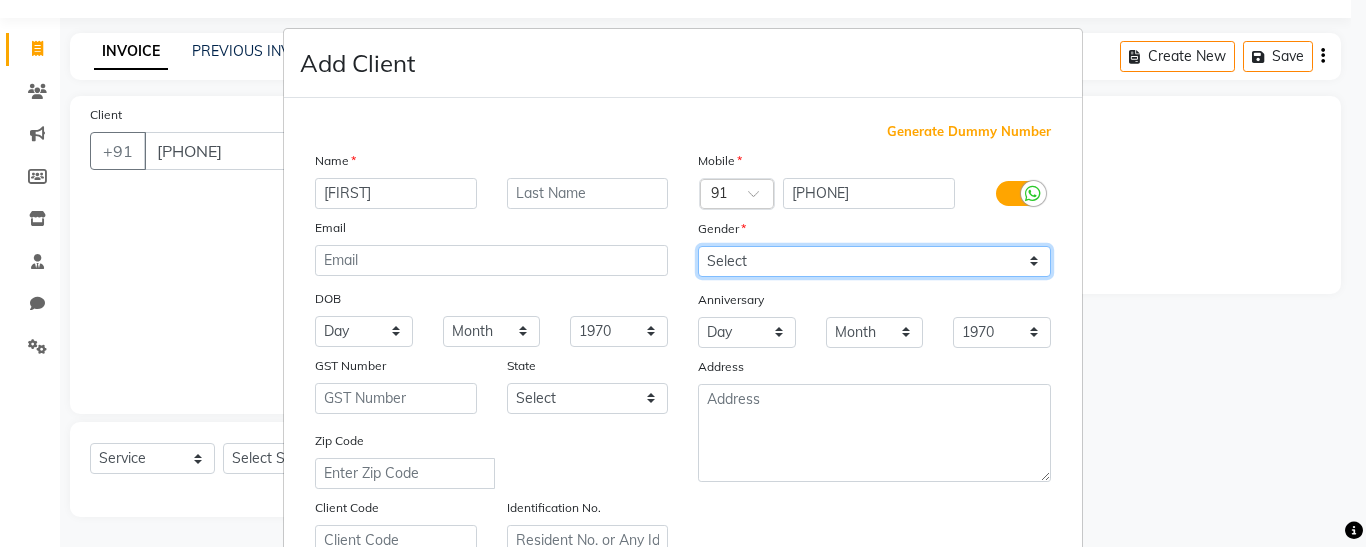 click on "Select Male Female Other Prefer Not To Say" at bounding box center [874, 261] 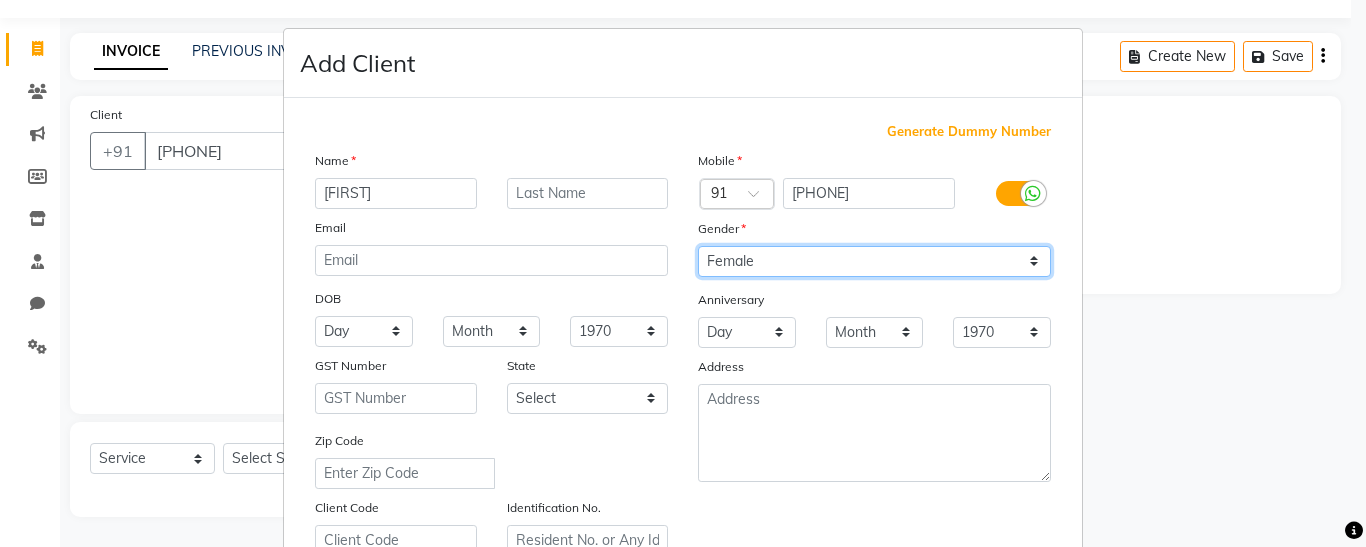 click on "Select Male Female Other Prefer Not To Say" at bounding box center [874, 261] 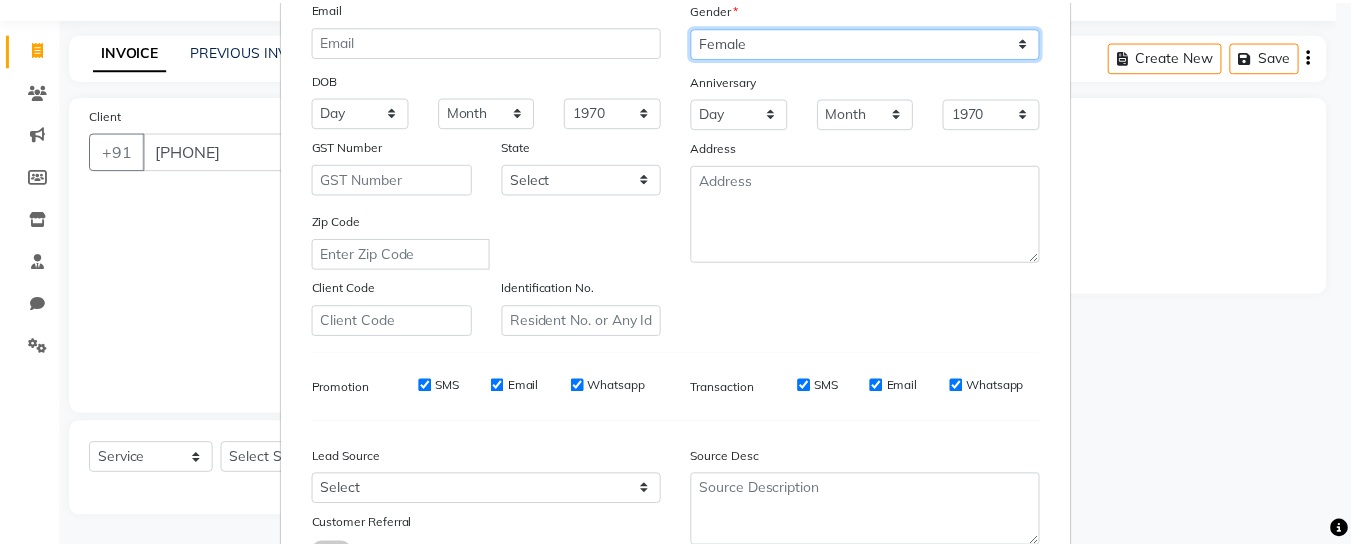 scroll, scrollTop: 376, scrollLeft: 0, axis: vertical 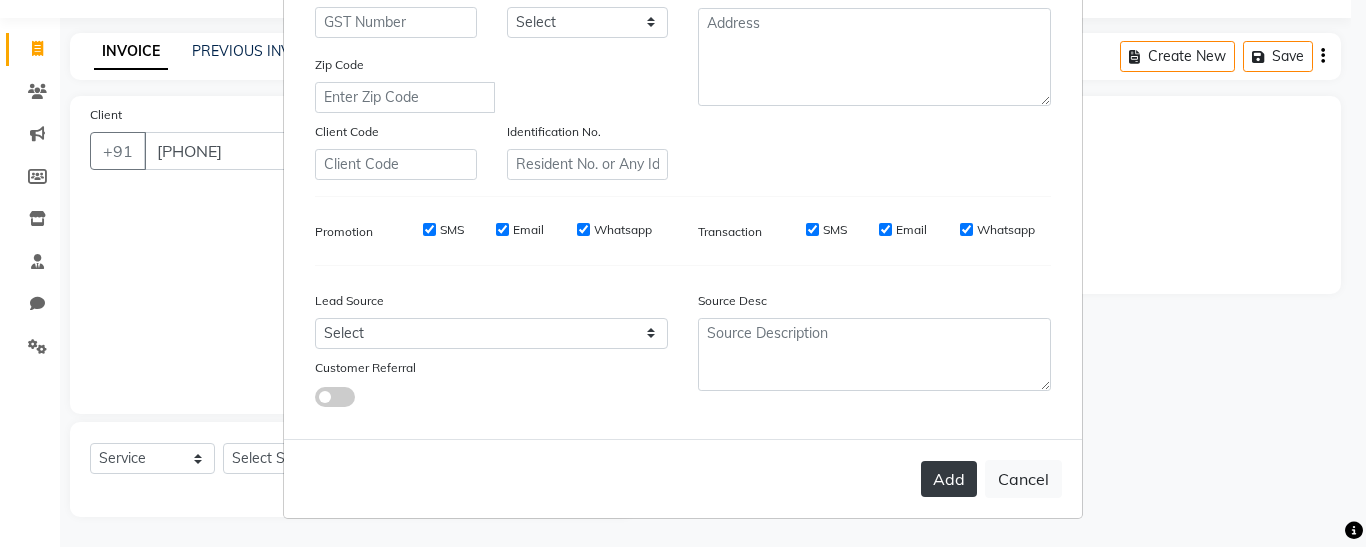click on "Add" at bounding box center (949, 479) 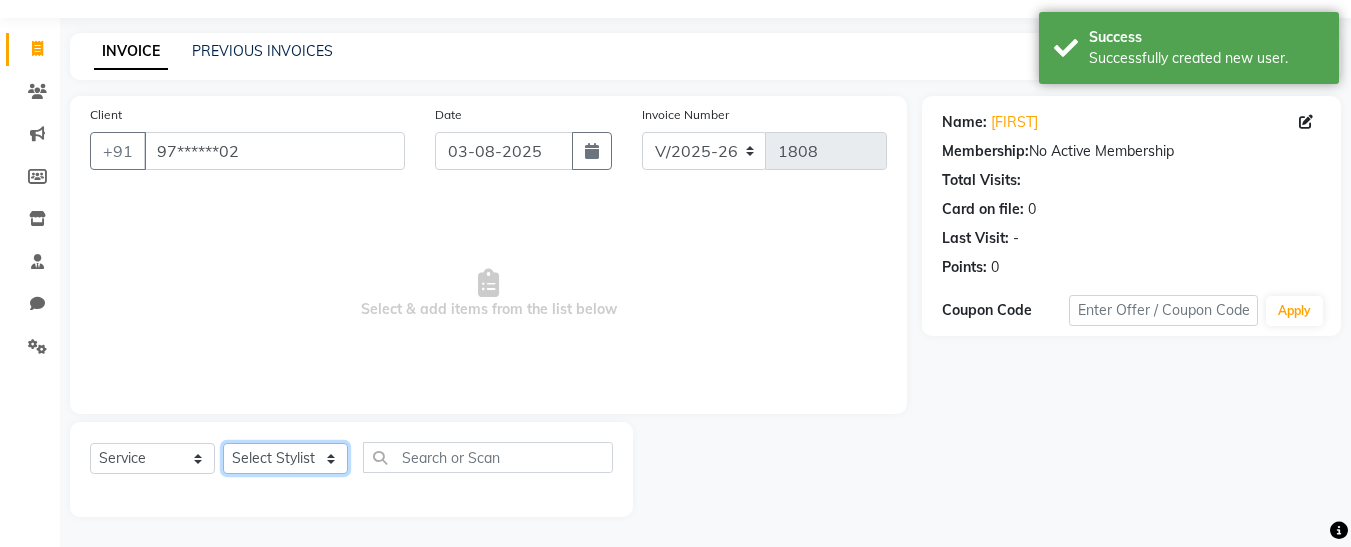 click on "Select Stylist [FIRST] [FIRST] [FIRST] [FIRST] [FIRST] [FIRST] [FIRST] [FIRST] [FIRST]" 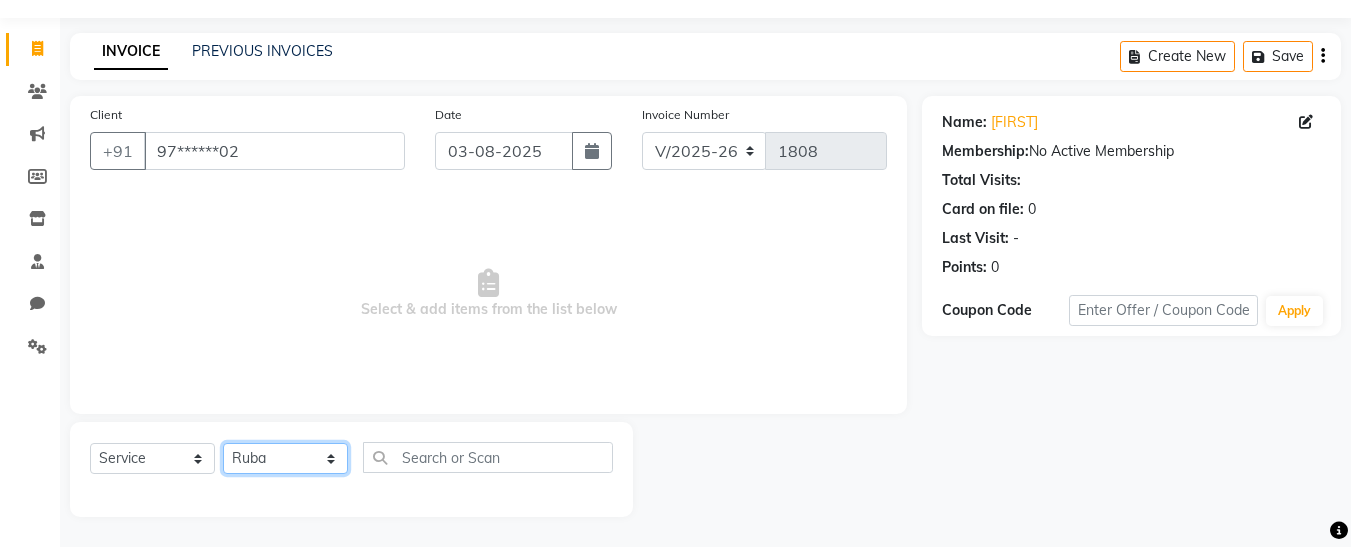 click on "Select Stylist [FIRST] [FIRST] [FIRST] [FIRST] [FIRST] [FIRST] [FIRST] [FIRST] [FIRST]" 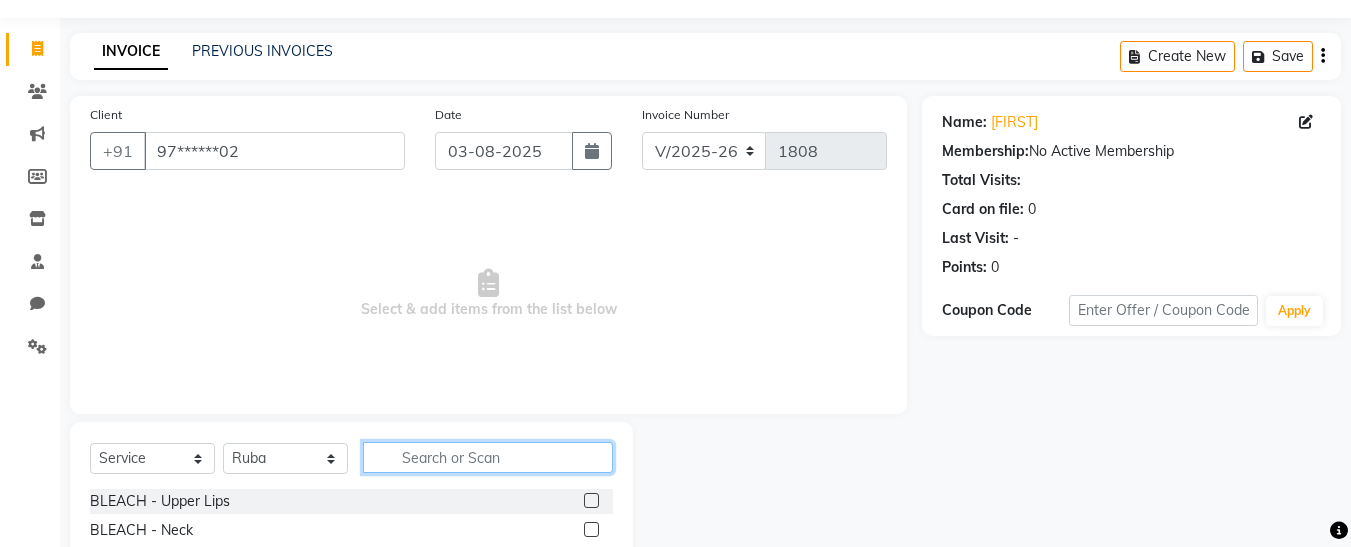 click 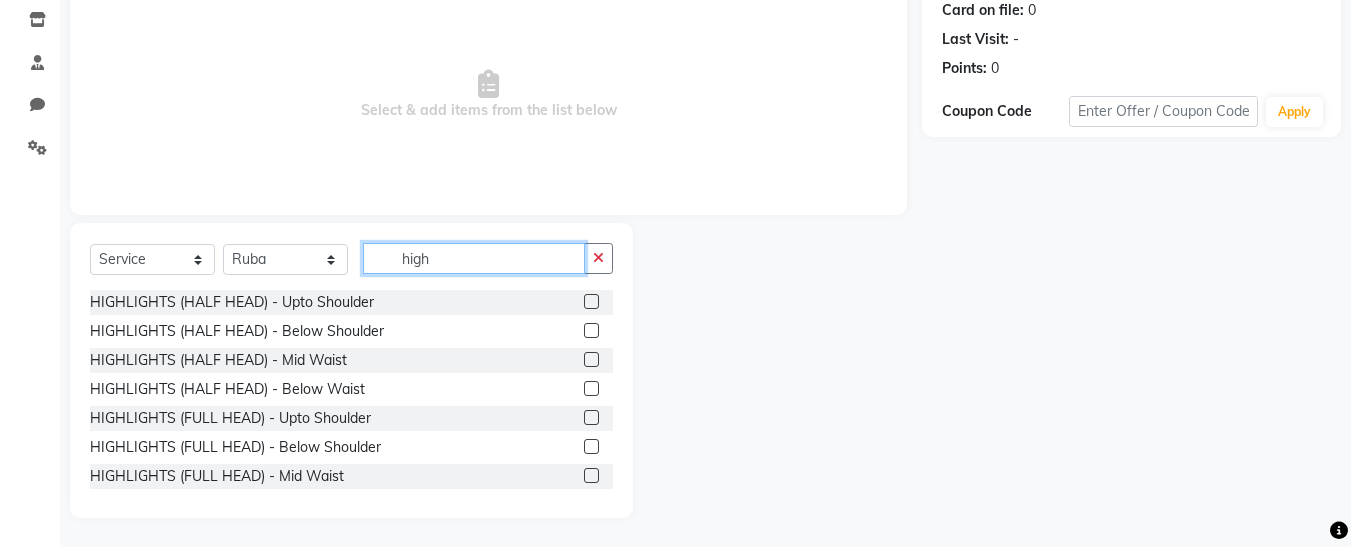 scroll, scrollTop: 254, scrollLeft: 0, axis: vertical 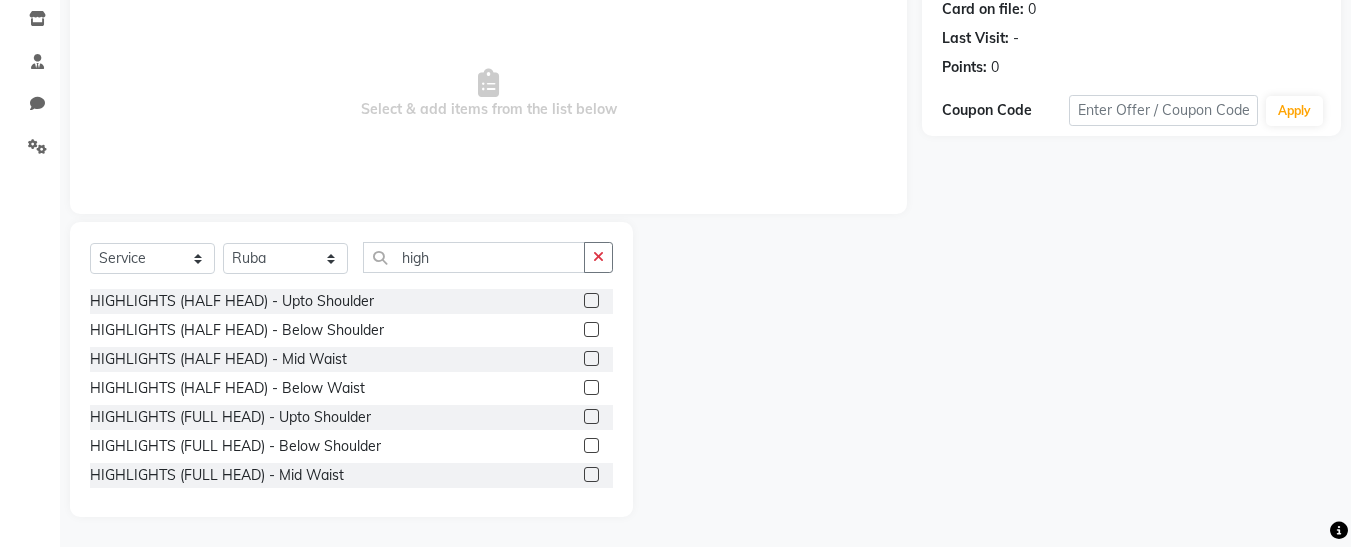 click 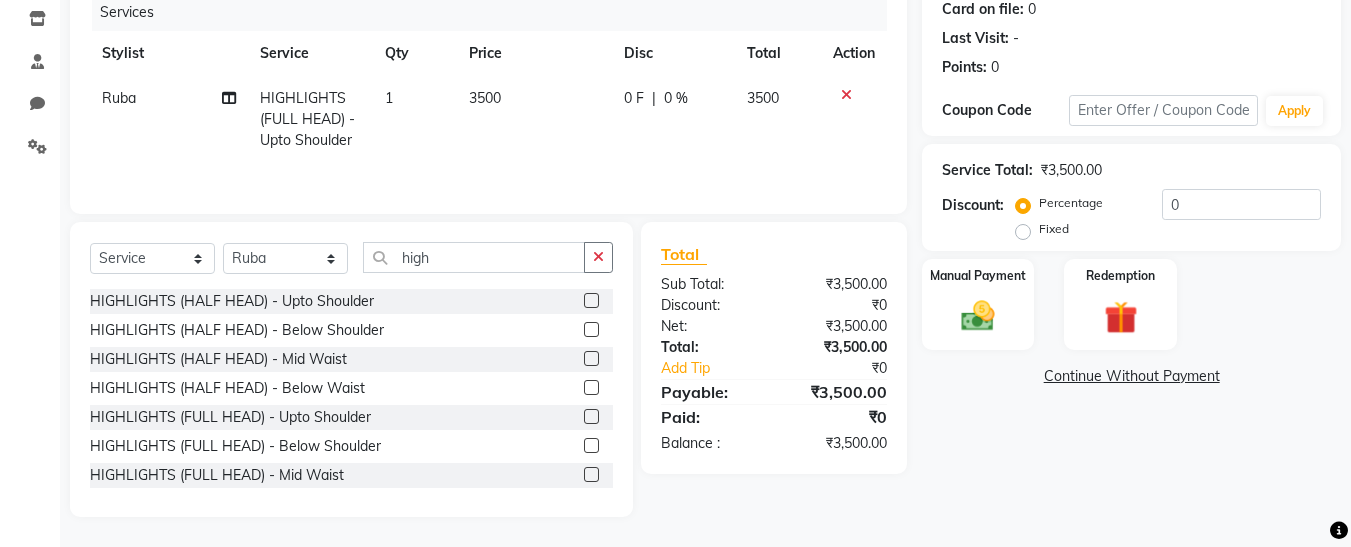 click 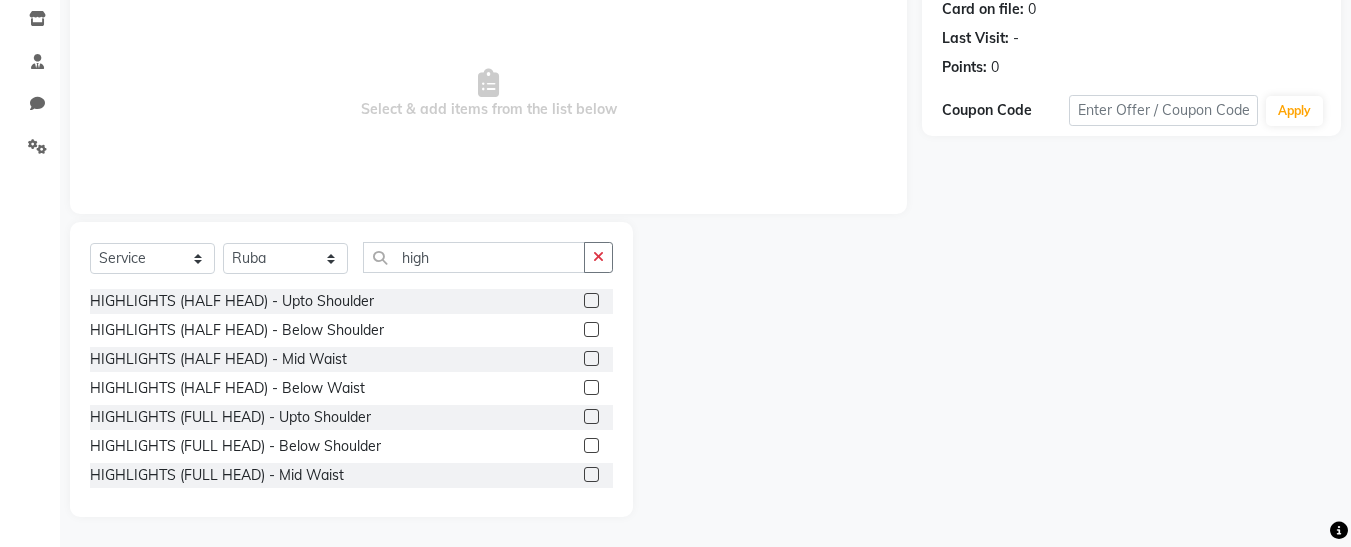 click 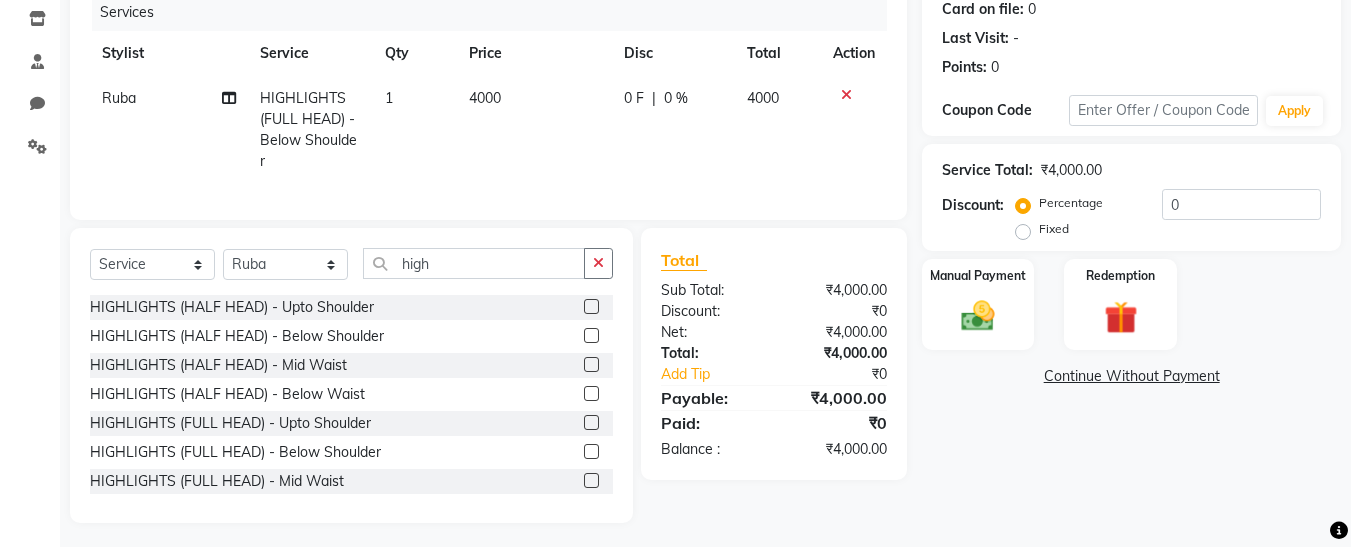 click 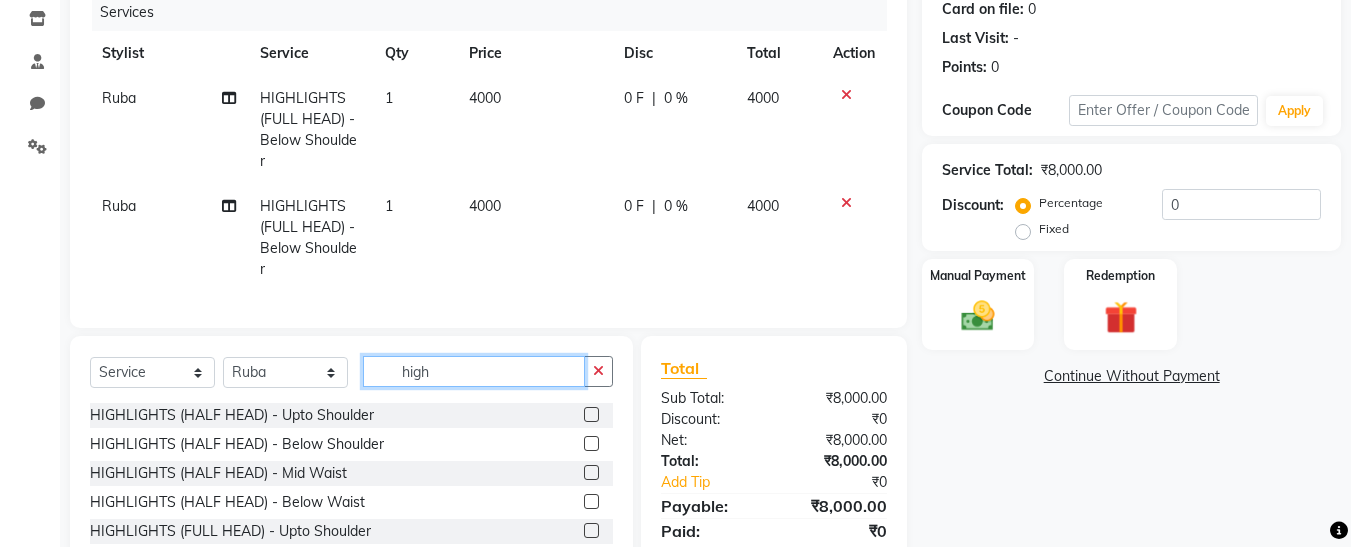 click on "high" 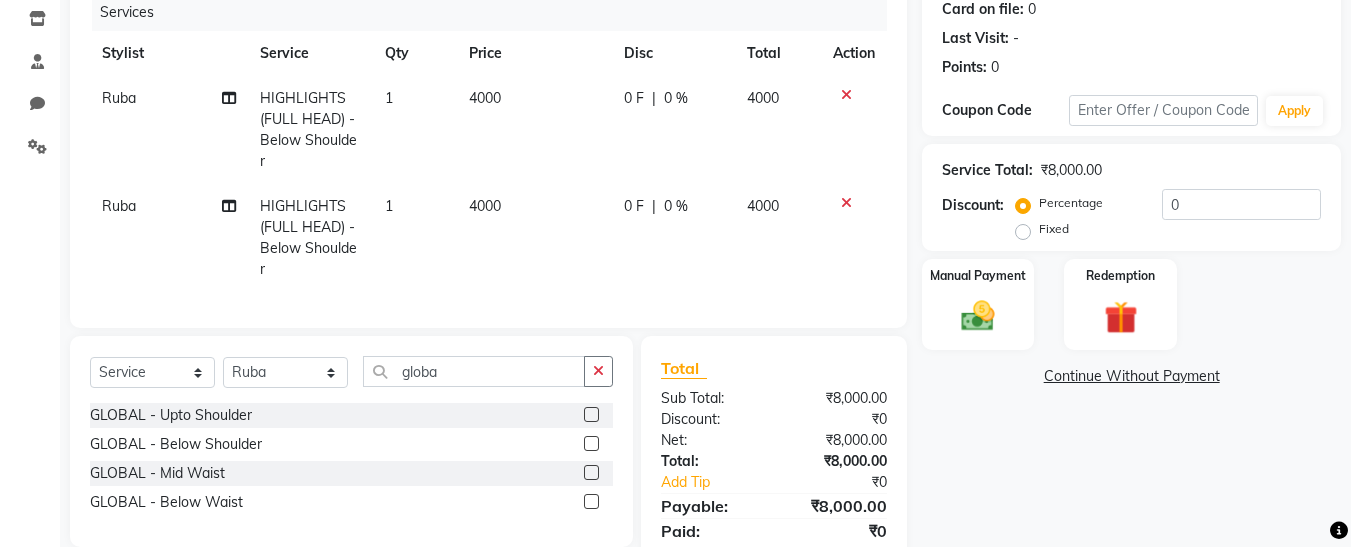 click 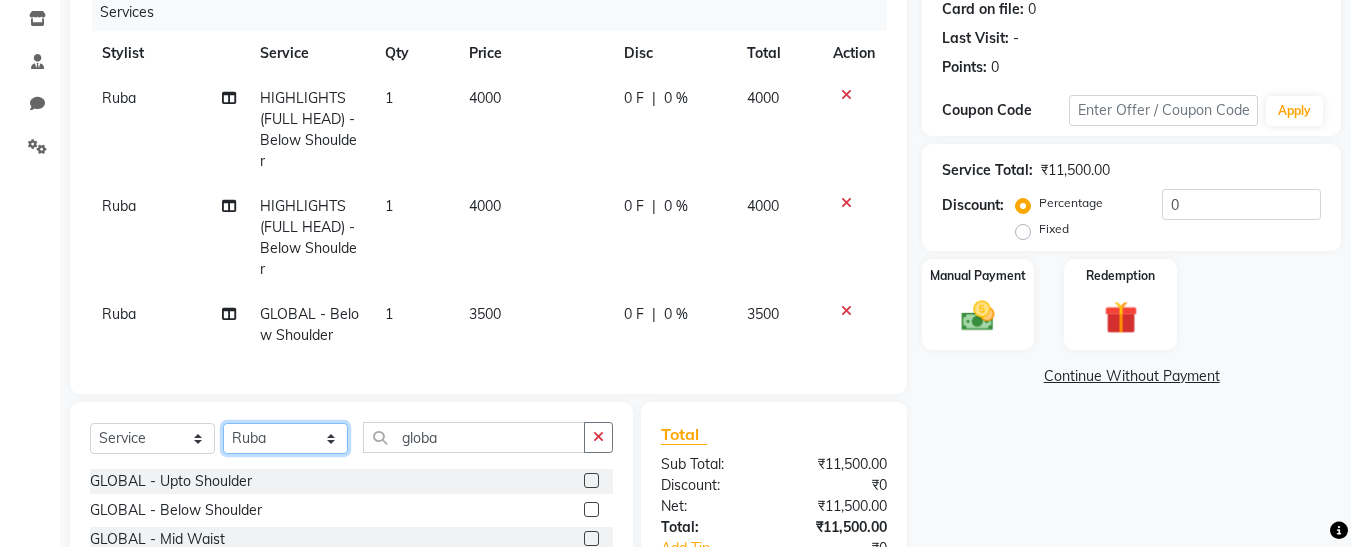 click on "Select Stylist [FIRST] [FIRST] [FIRST] [FIRST] [FIRST] [FIRST] [FIRST] [FIRST] [FIRST]" 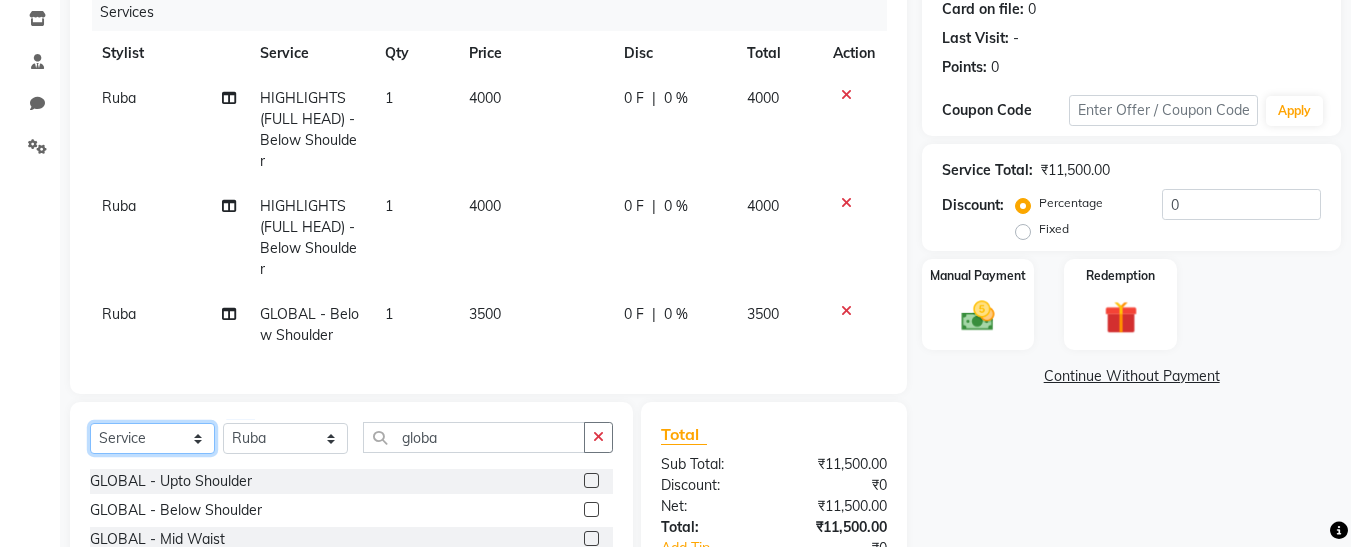 click on "Select  Service  Product  Membership  Package Voucher Prepaid Gift Card" 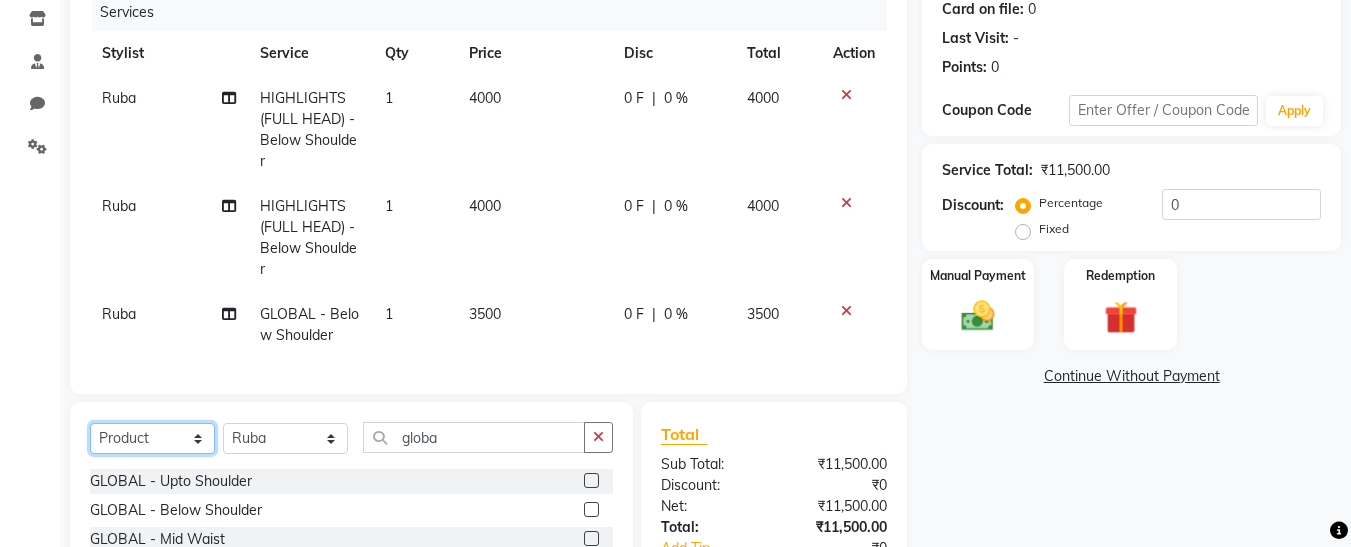 click on "Select  Service  Product  Membership  Package Voucher Prepaid Gift Card" 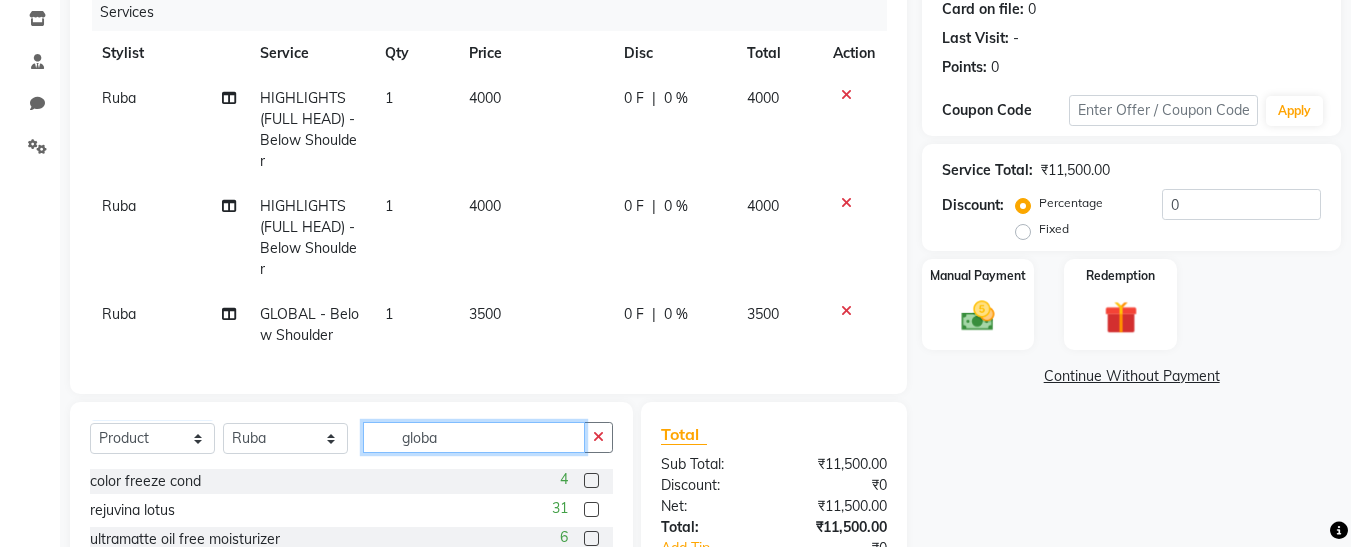 click on "globa" 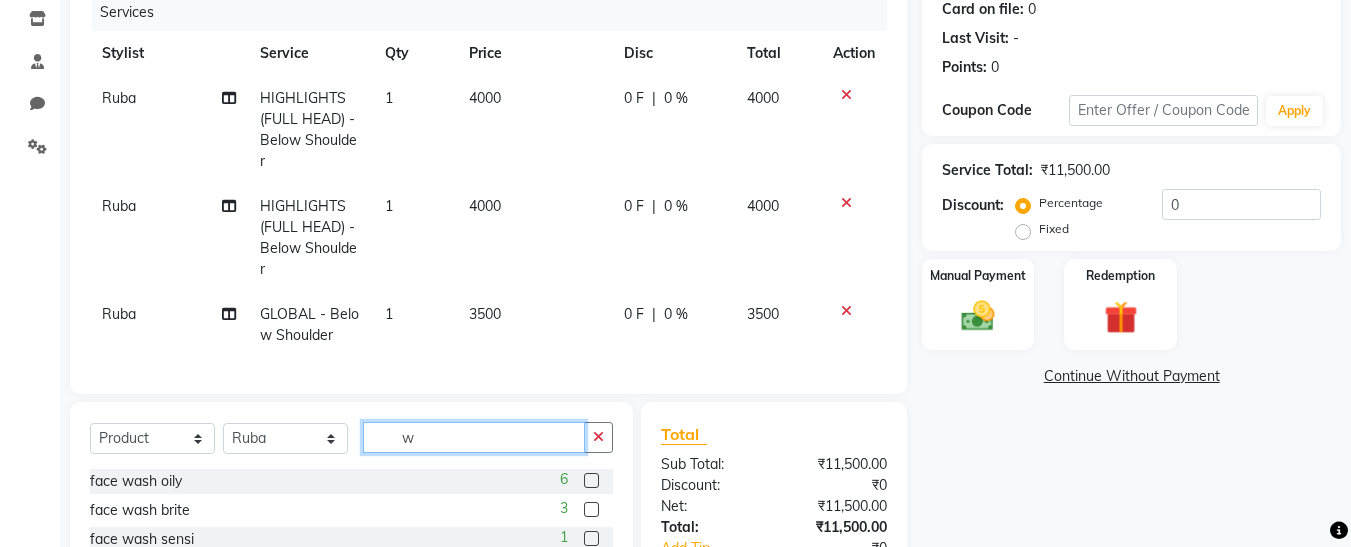 scroll, scrollTop: 407, scrollLeft: 0, axis: vertical 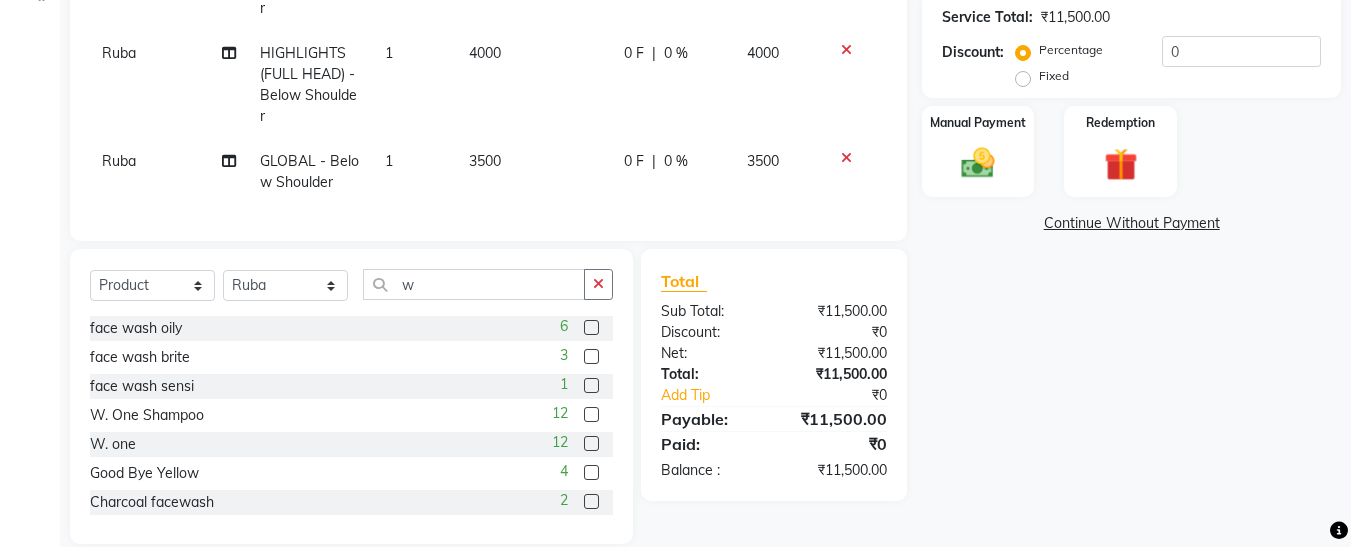 click 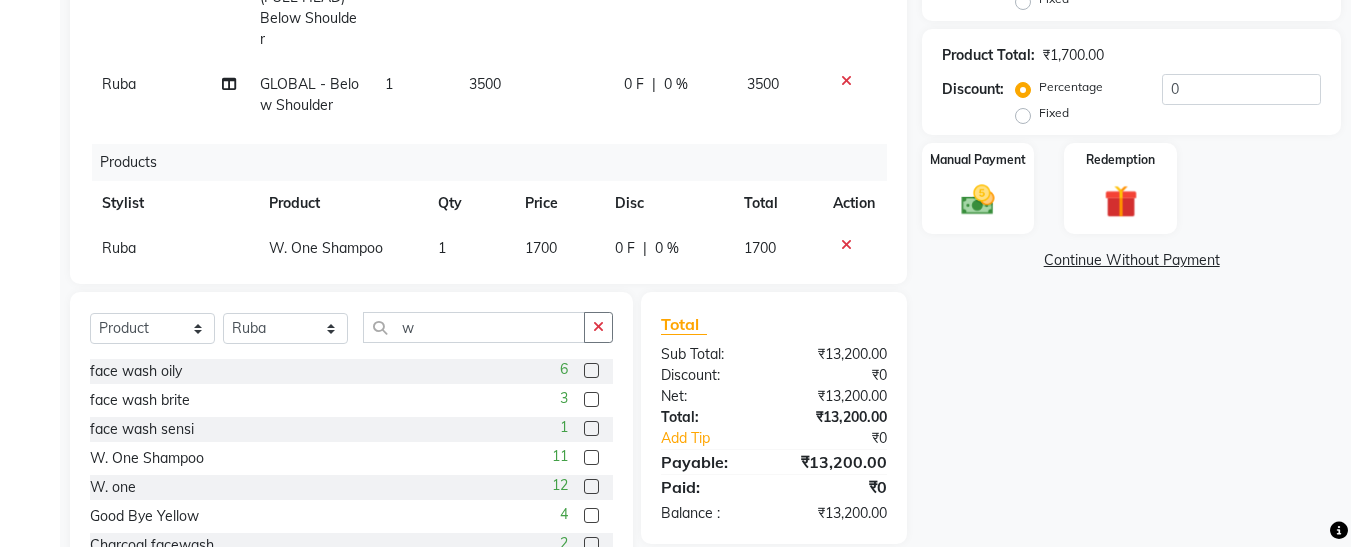scroll, scrollTop: 550, scrollLeft: 0, axis: vertical 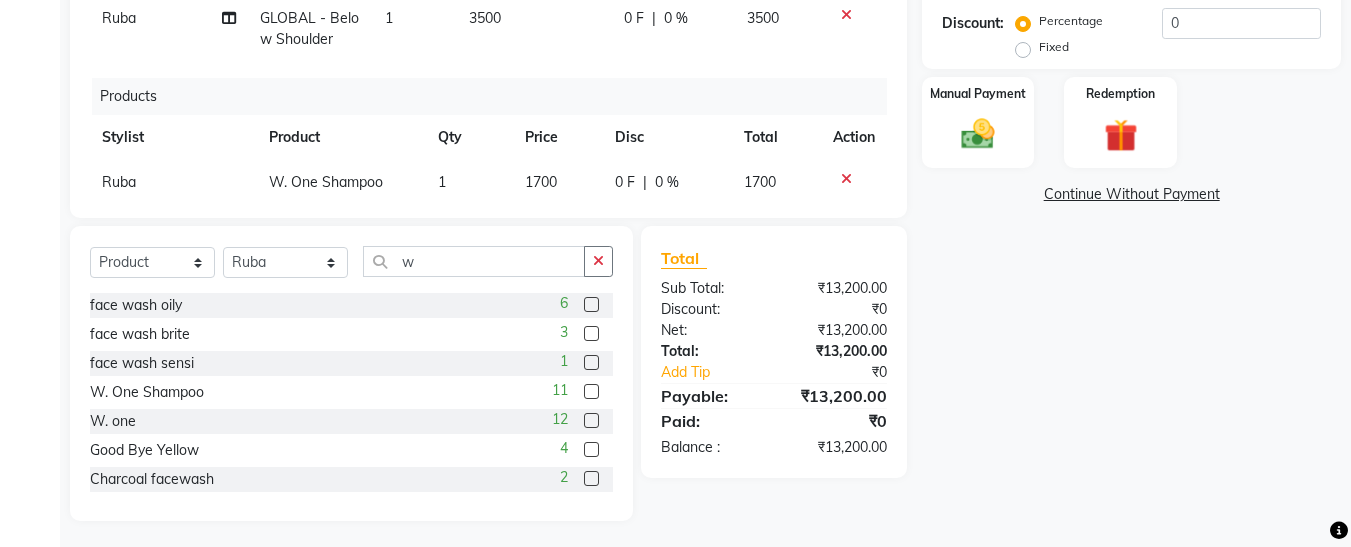 click 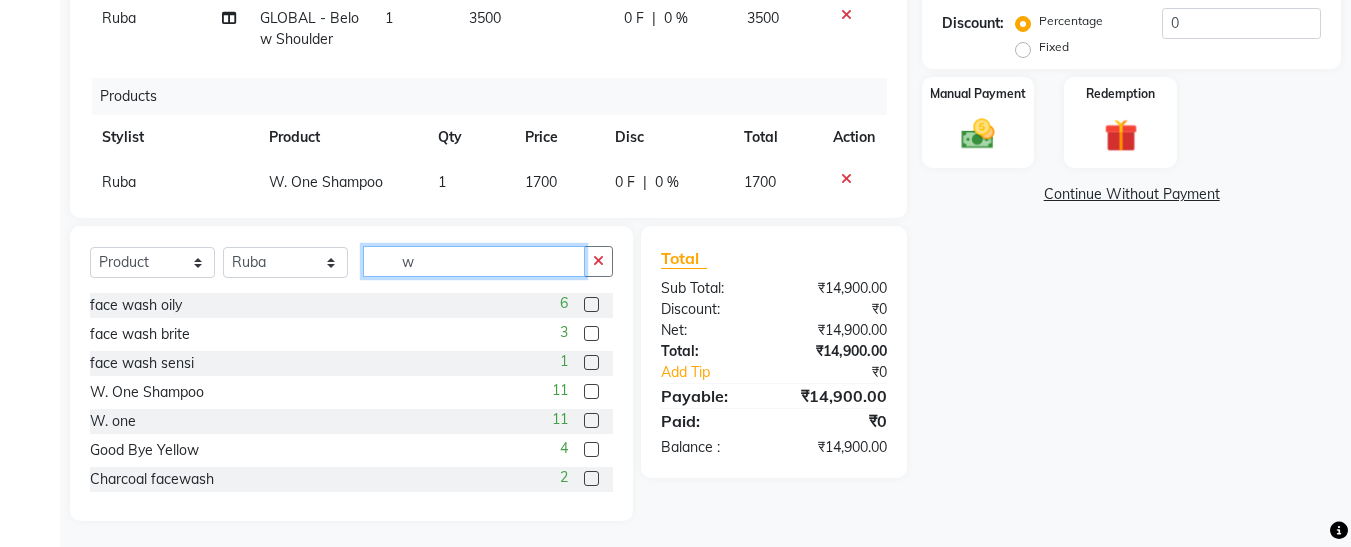 click on "w" 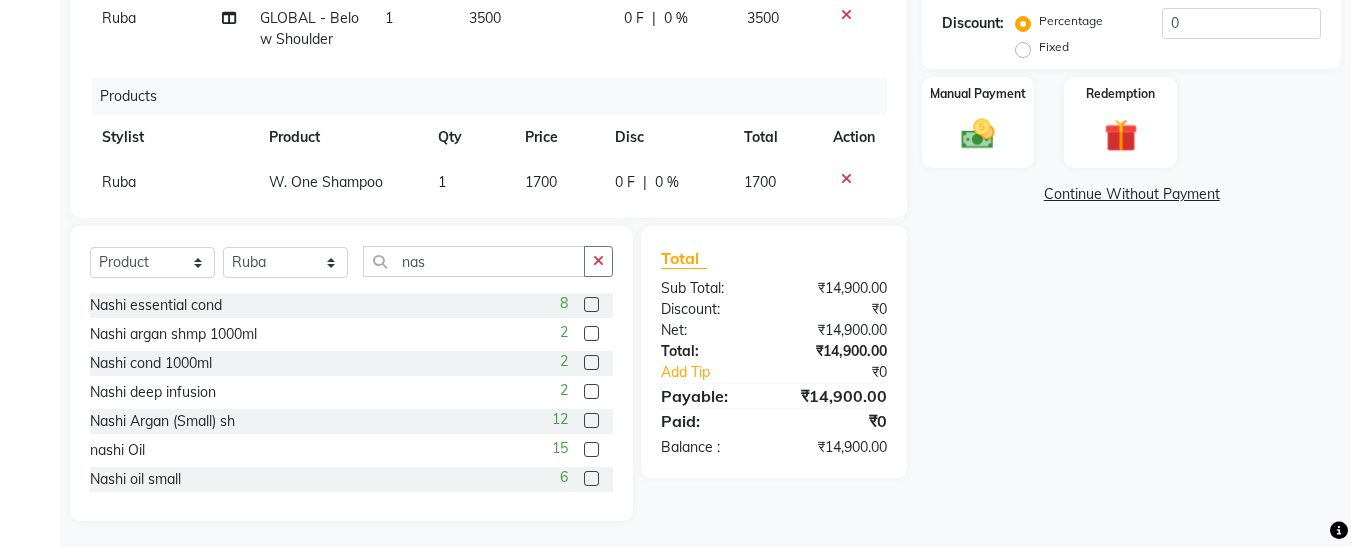 click 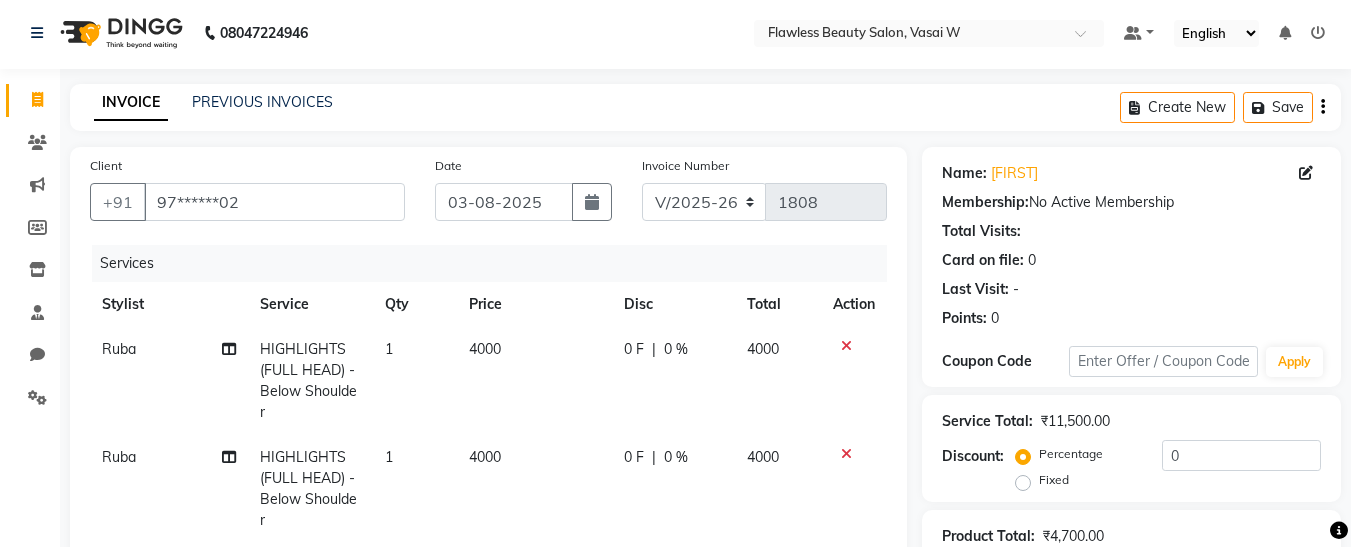 scroll, scrollTop: 0, scrollLeft: 0, axis: both 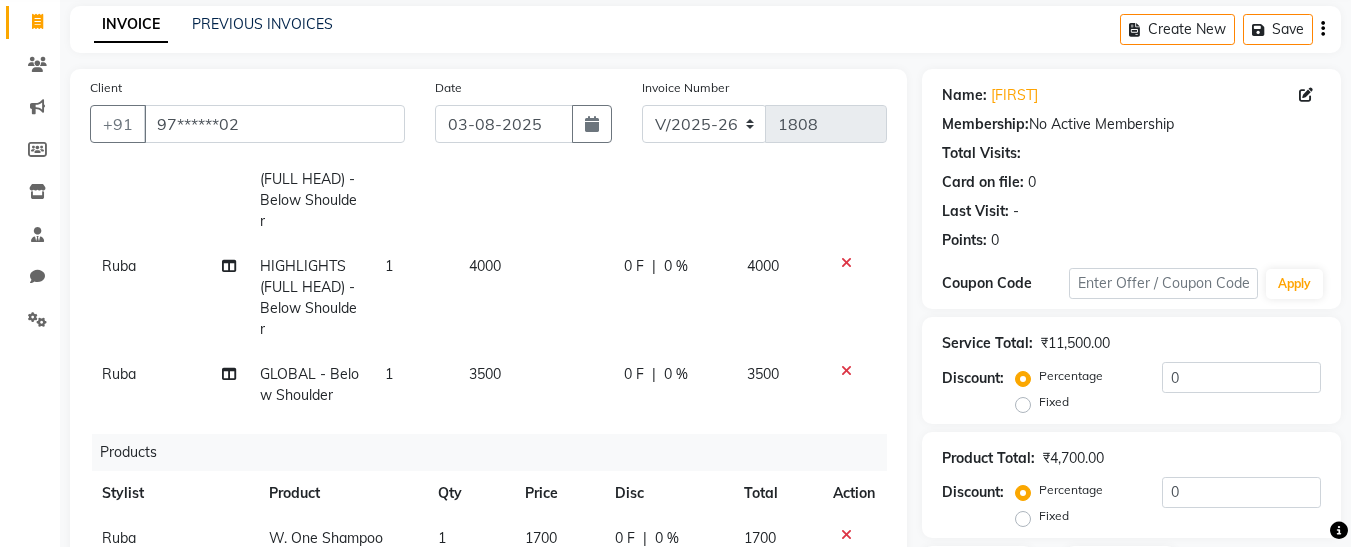 click on "3500" 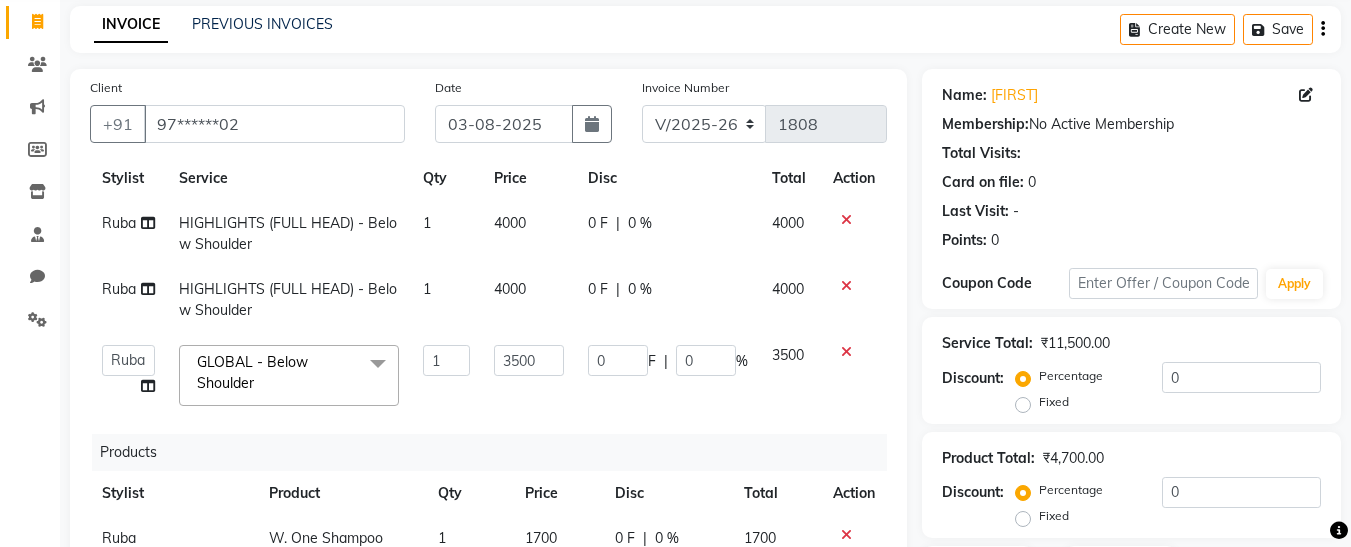 scroll, scrollTop: 63, scrollLeft: 0, axis: vertical 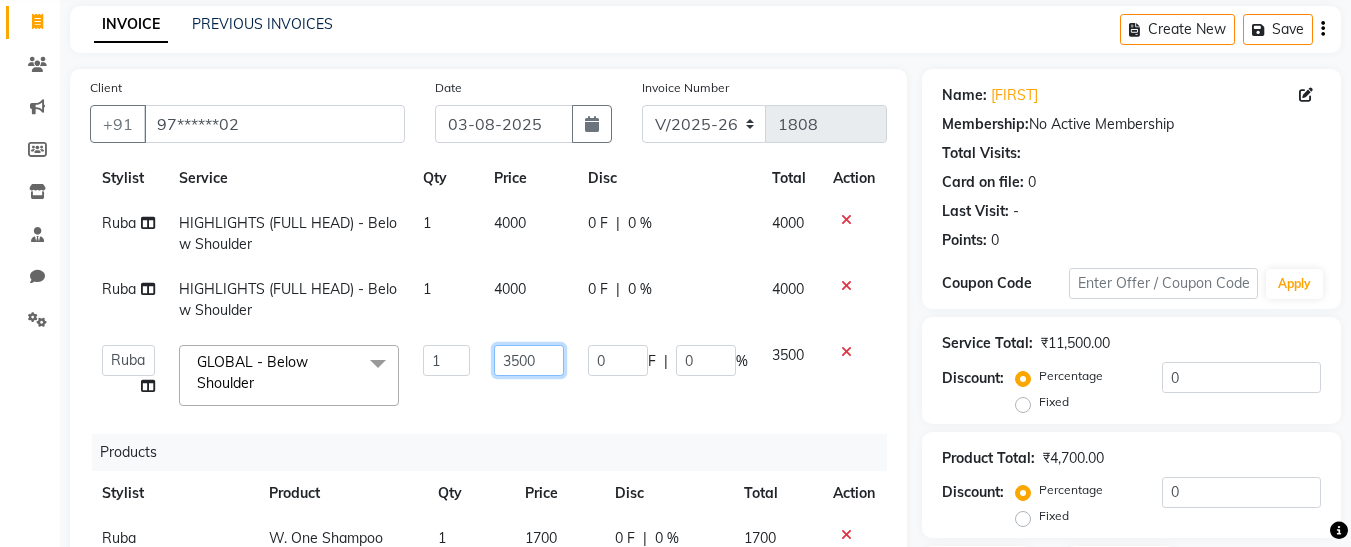 click on "3500" 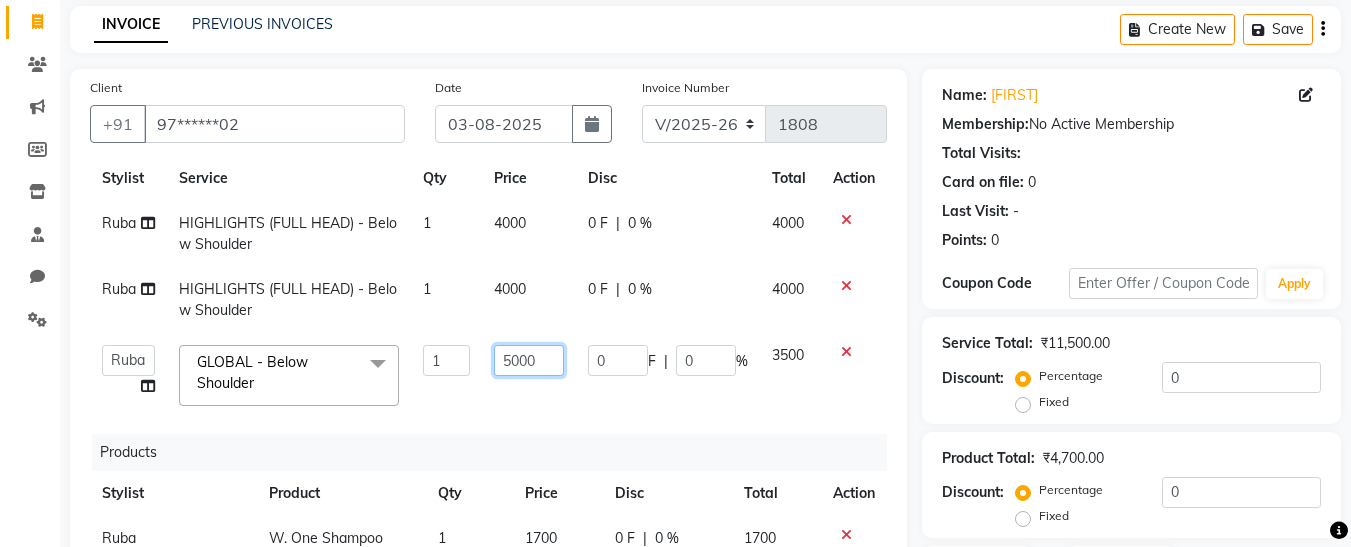 click on "5000" 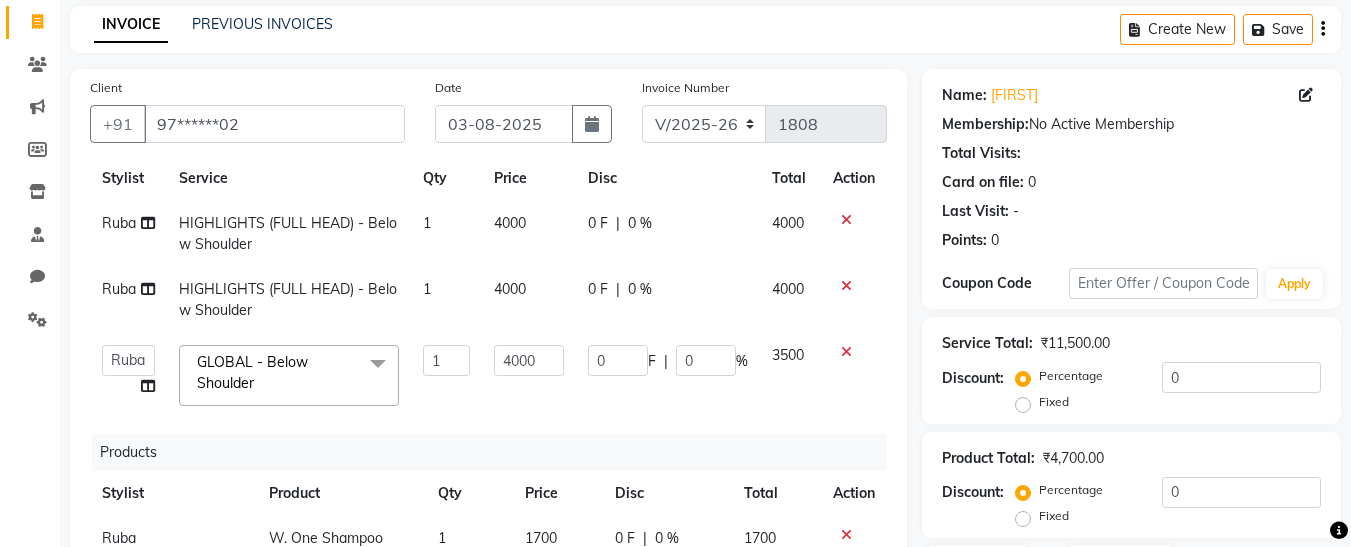 click on "[FIRST] HIGHLIGHTS (FULL HEAD) - Below Shoulder 1 4000 0 F | 0 % 4000 [FIRST] HIGHLIGHTS (FULL HEAD) - Below Shoulder 1 4000 0 F | 0 % 4000 [FIRST] [FIRST] [FIRST] [FIRST] [FIRST] [FIRST] [FIRST] [FIRST] [FIRST] GLOBAL - Below Shoulder x BLEACH - Upper Lips BLEACH - Neck BLEACH - Full Face BLEACH - Feet BLEACH - Underarms BLEACH - Full Hands BLEACH - Half Legs BLEACH - Half Front / Back BLEACH - Full Body last balance underarms brightning treatment D-TAN - Neck D-TAN - Full Face D-TAN - Full Hand D-TAN - Full Body D-TAN -Feet D-TAN - Front/Back MANICURE - Regular MANICURE - D-Tan MANICURE - Signature PEDICURE - Regular PEDICURE - D-Tan PEDICURE - Signature PEDICURE - Heel Peel Treatment PEDICURE - Ice Cream Pedicure PEDICURE - Foot Peel COMBO - Ice Cream Pedicure & Ice Cream Manicure MASSAGE - Head MASSAGE - Hands MASSAGE - Legs MASSAGE - Back MASSAGE - Body MASSAGE - Body Spa MASSAGE - Hair Fall Oil Treatment Dandruff Treatment CLEANUP - Hydra Cleanup CLEANUP - Deep Pore CLEANUP - Vit C Cleanup HAIR SET" 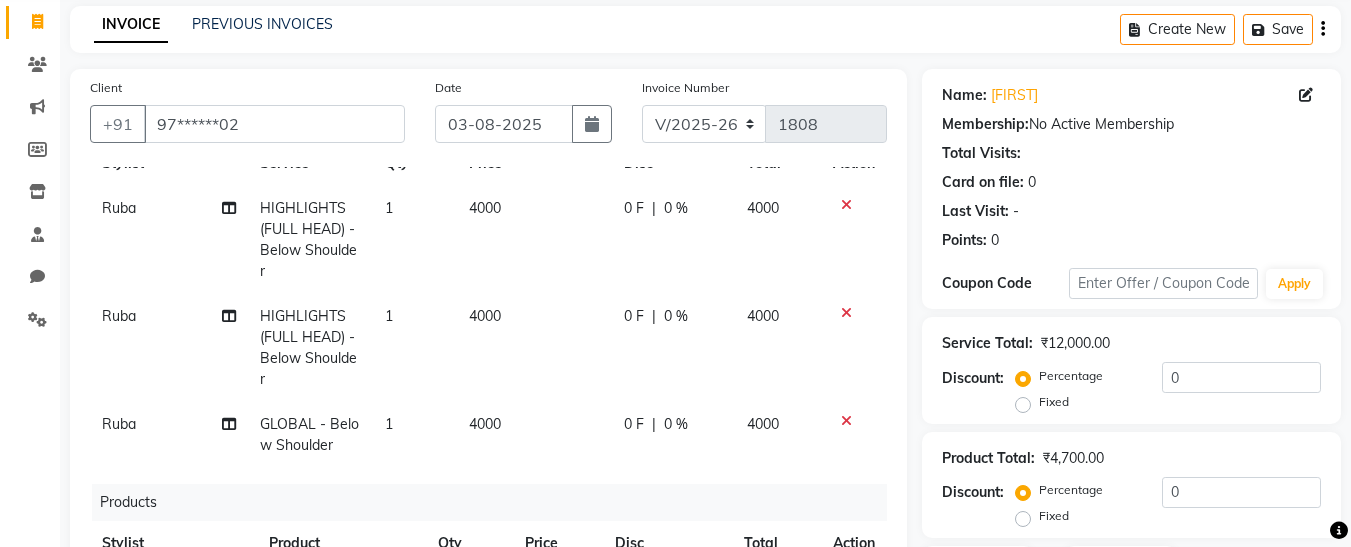 click on "4000" 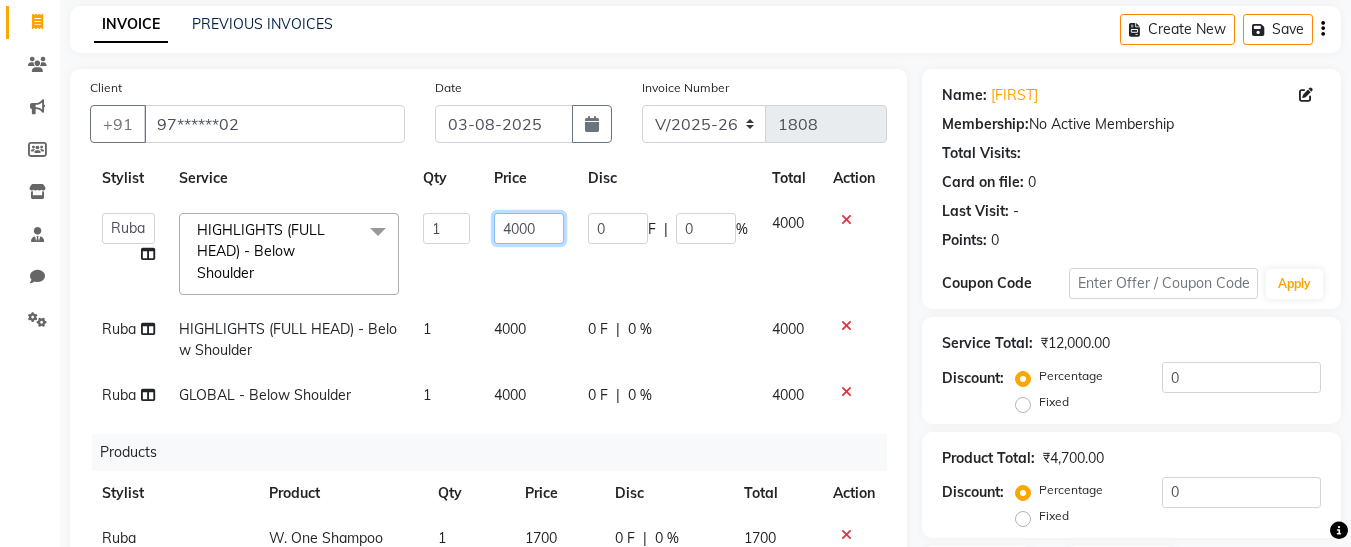 click on "4000" 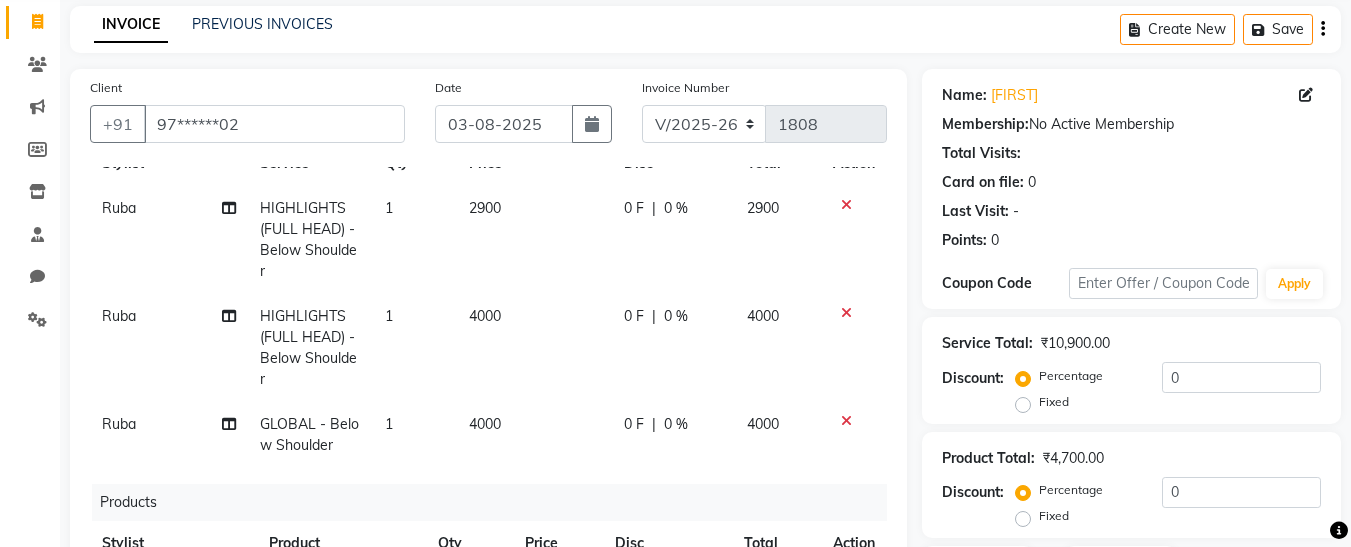click on "4000" 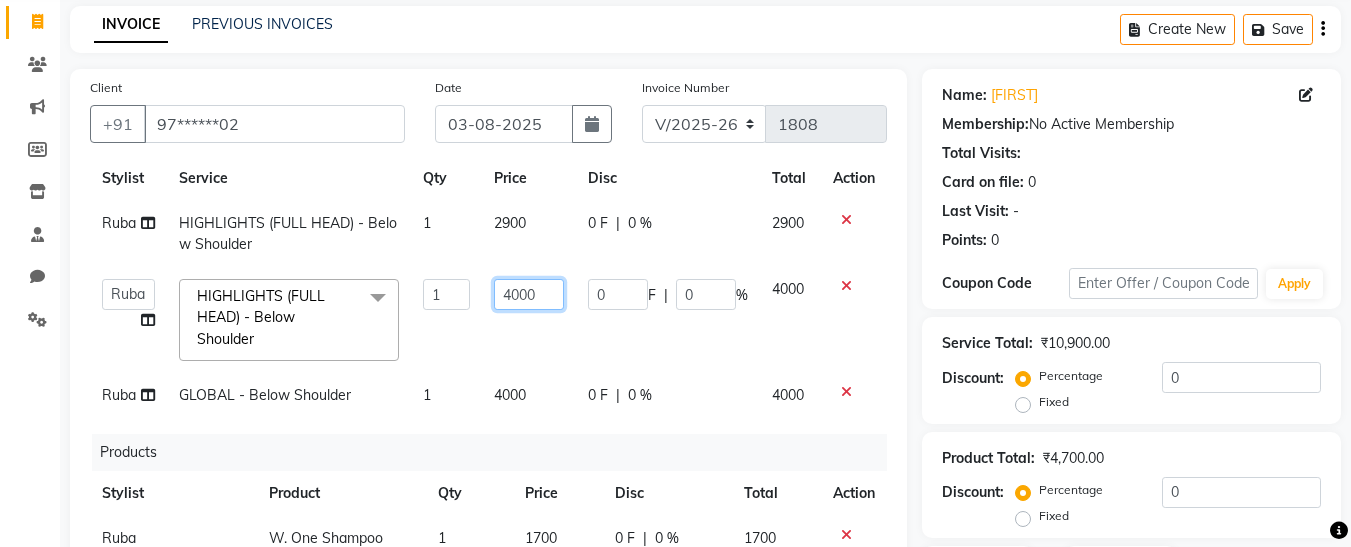 click on "4000" 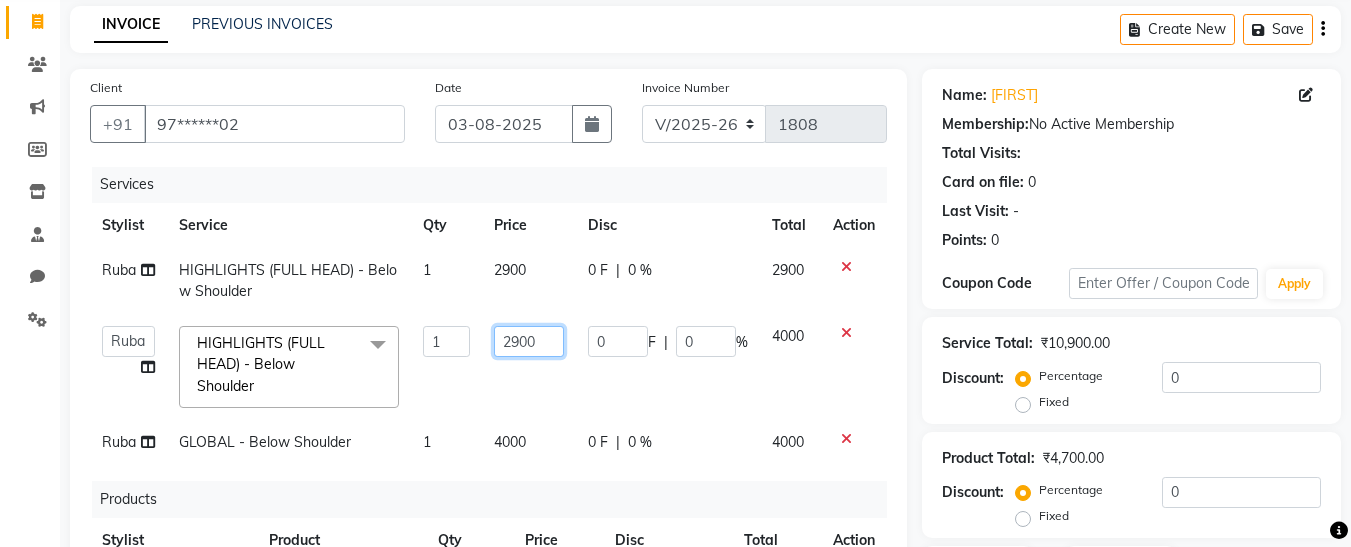 scroll, scrollTop: 0, scrollLeft: 0, axis: both 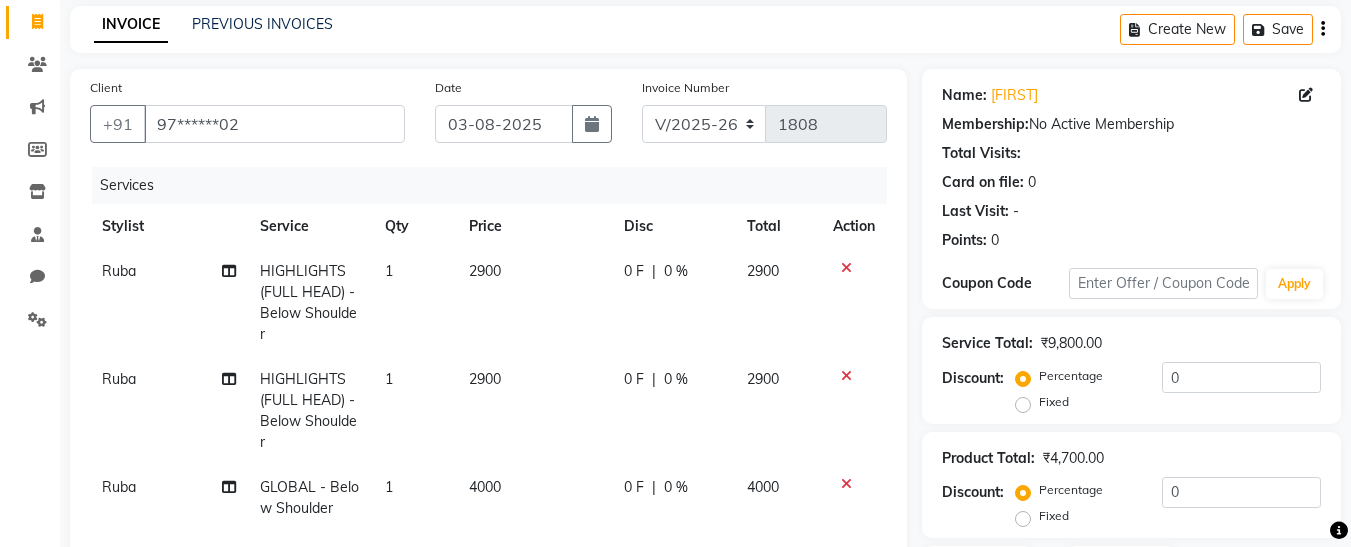 click on "Ruba" 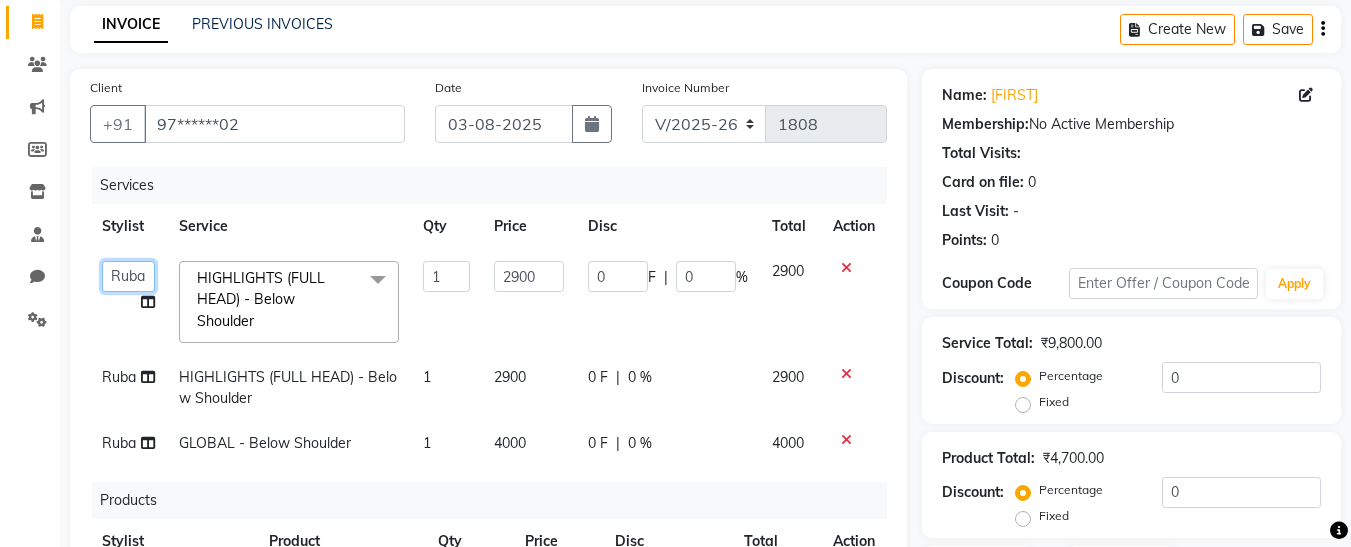 click on "Select Stylist [FIRST] [FIRST] [FIRST] [FIRST] [FIRST] [FIRST] [FIRST] [FIRST] [FIRST]" 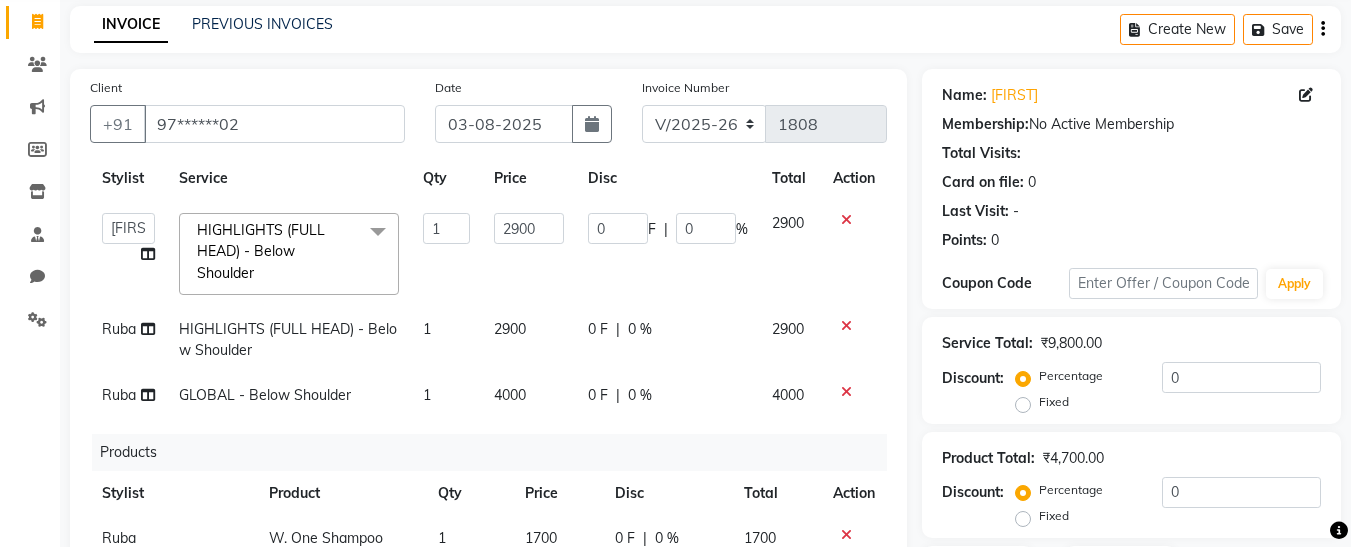 scroll, scrollTop: 84, scrollLeft: 0, axis: vertical 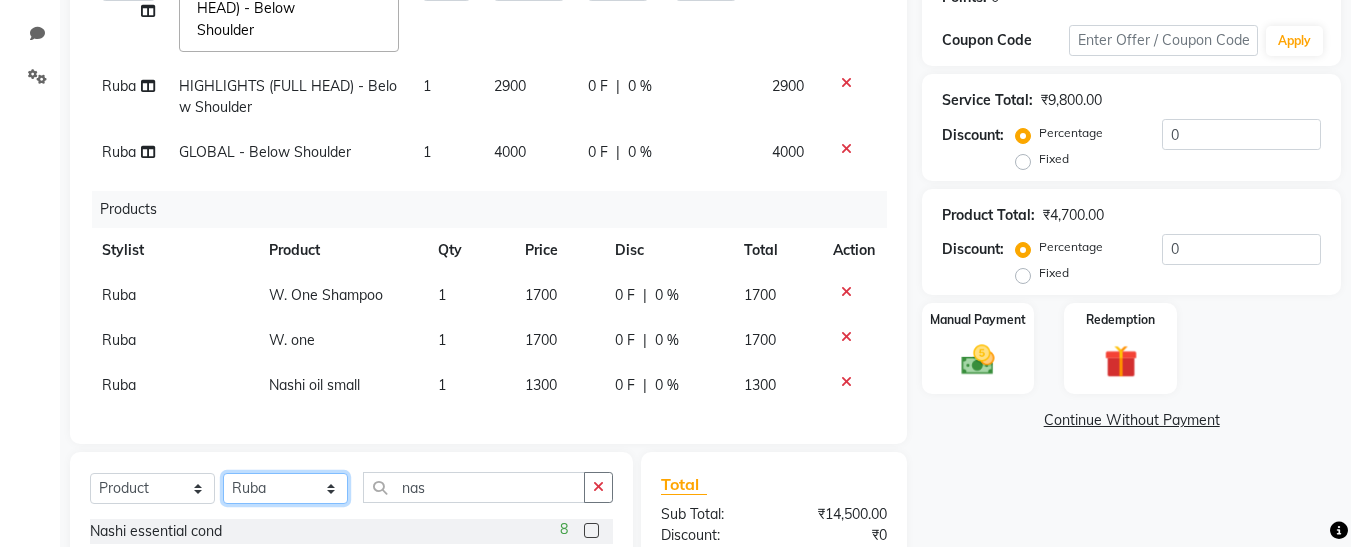 click on "Select Stylist [FIRST] [FIRST] [FIRST] [FIRST] [FIRST] [FIRST] [FIRST] [FIRST] [FIRST]" 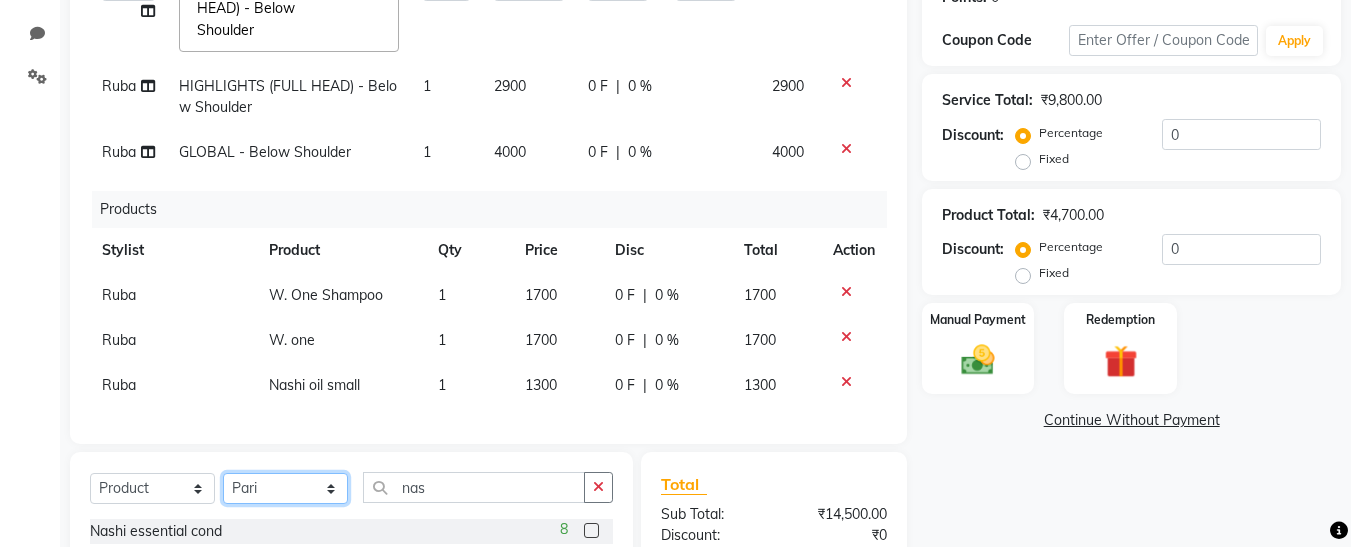 click on "Select Stylist [FIRST] [FIRST] [FIRST] [FIRST] [FIRST] [FIRST] [FIRST] [FIRST] [FIRST]" 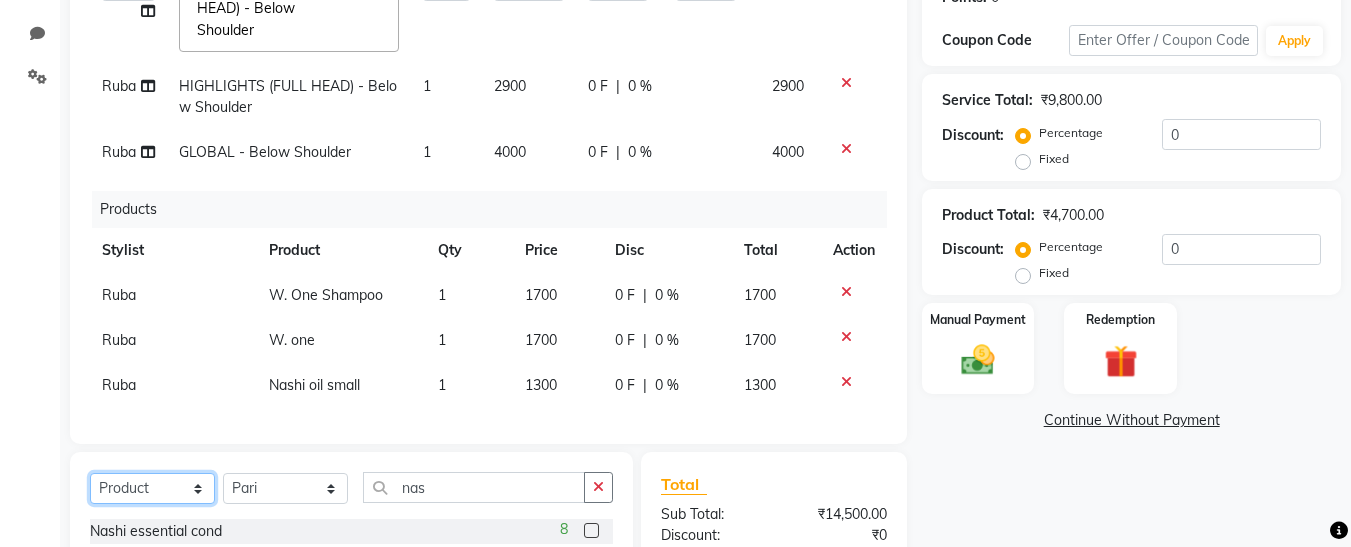 click on "Select  Service  Product  Membership  Package Voucher Prepaid Gift Card" 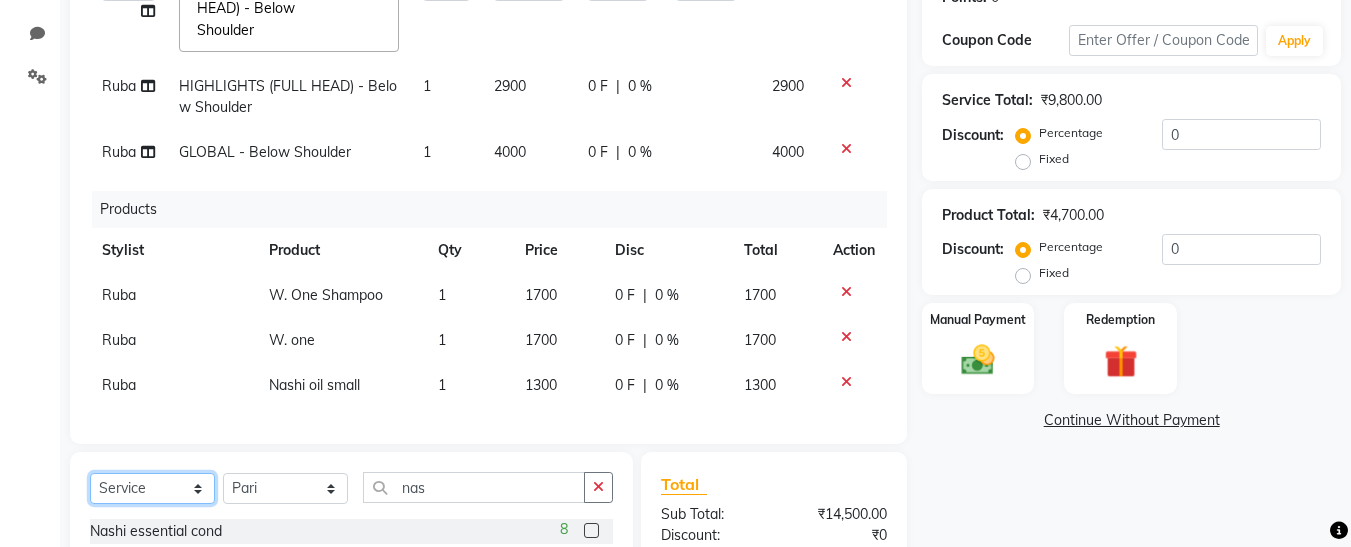 click on "Select  Service  Product  Membership  Package Voucher Prepaid Gift Card" 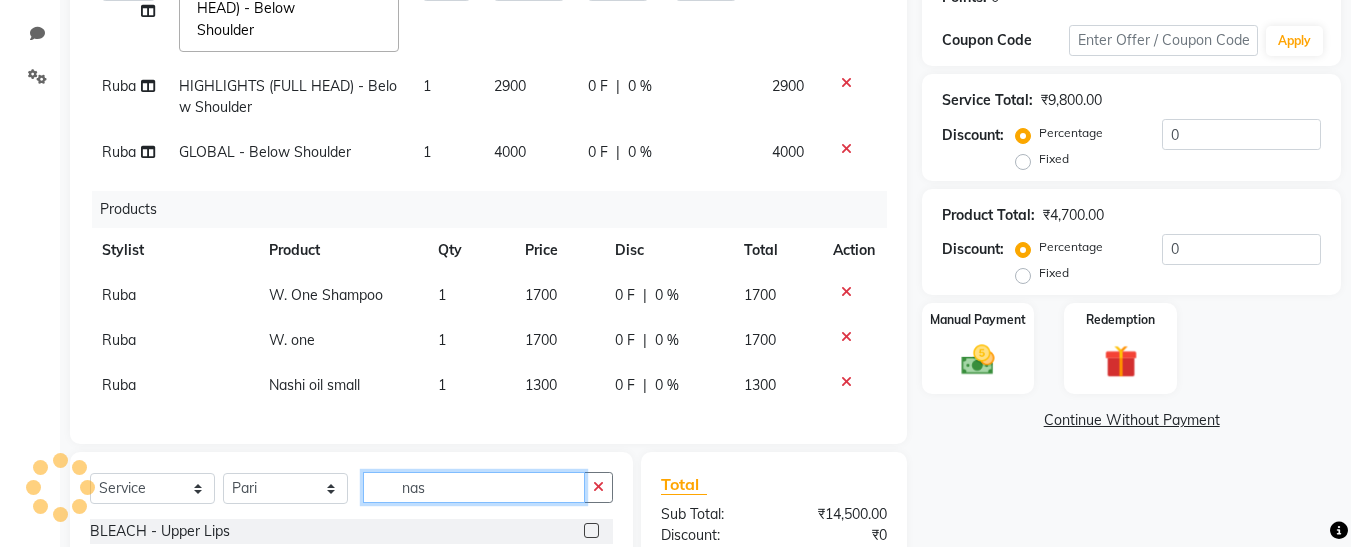 click on "nas" 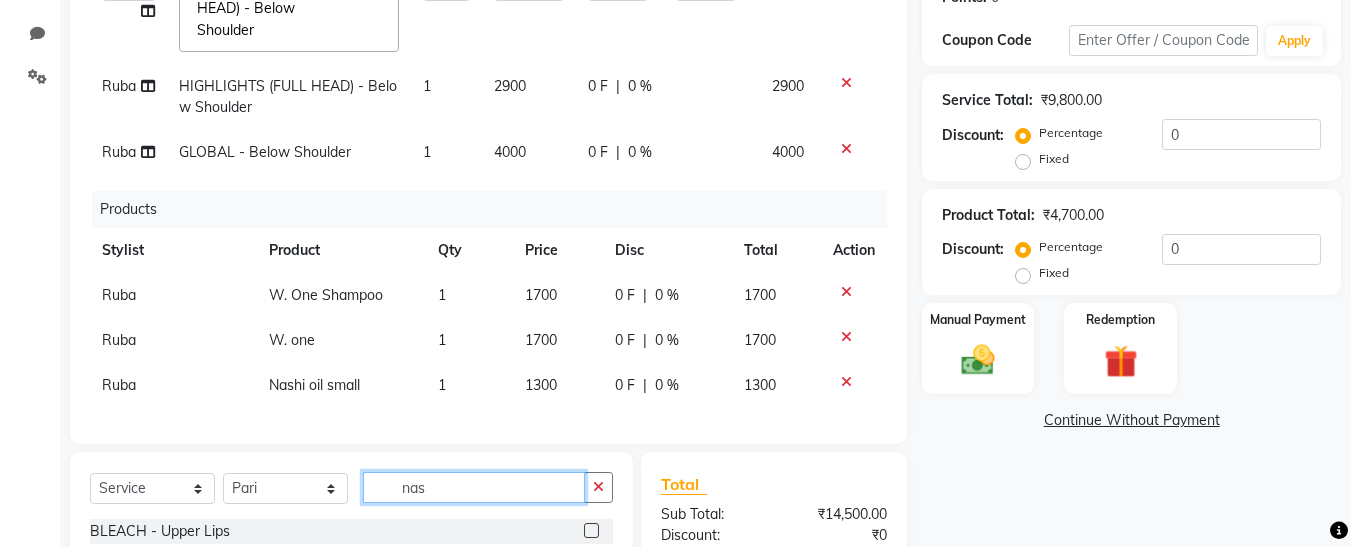 click on "nas" 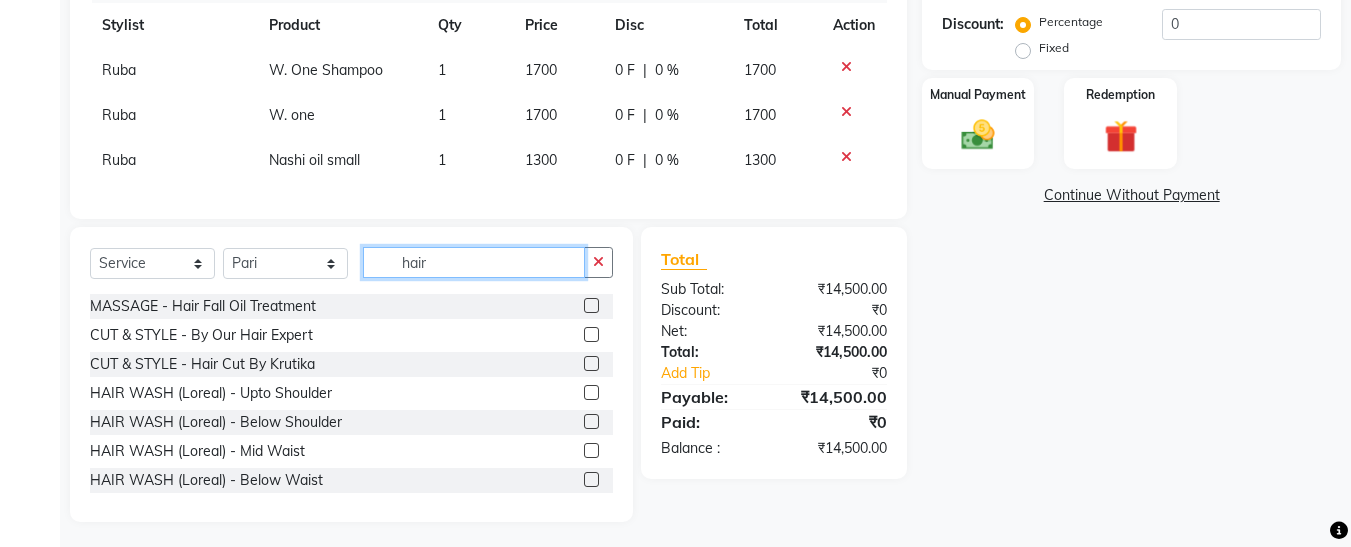 scroll, scrollTop: 554, scrollLeft: 0, axis: vertical 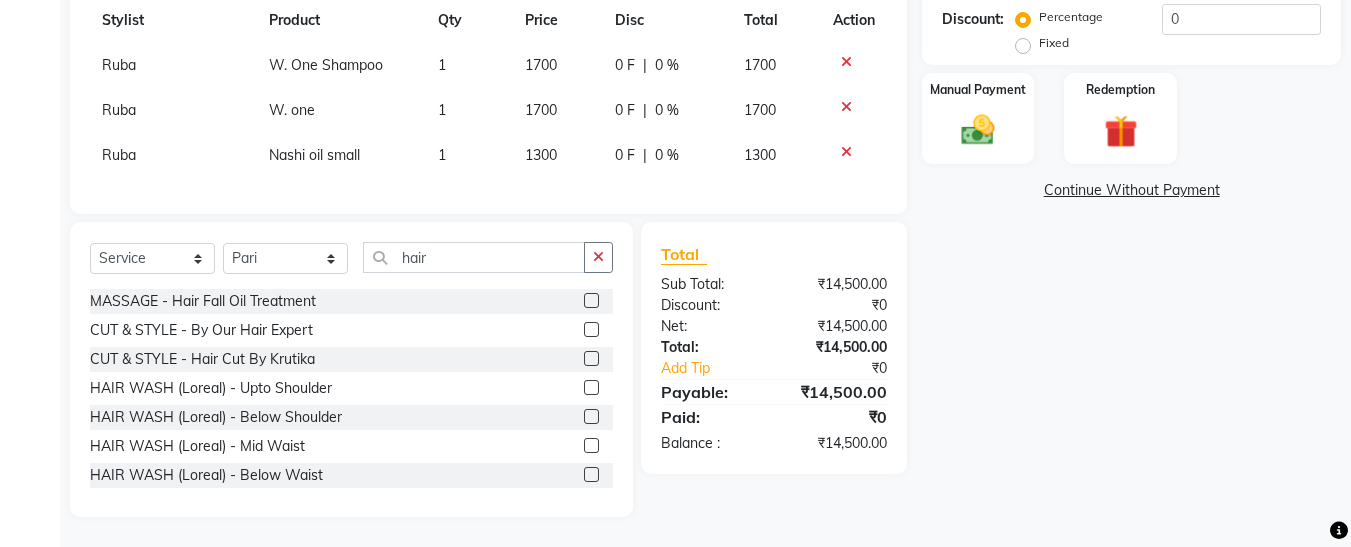 click 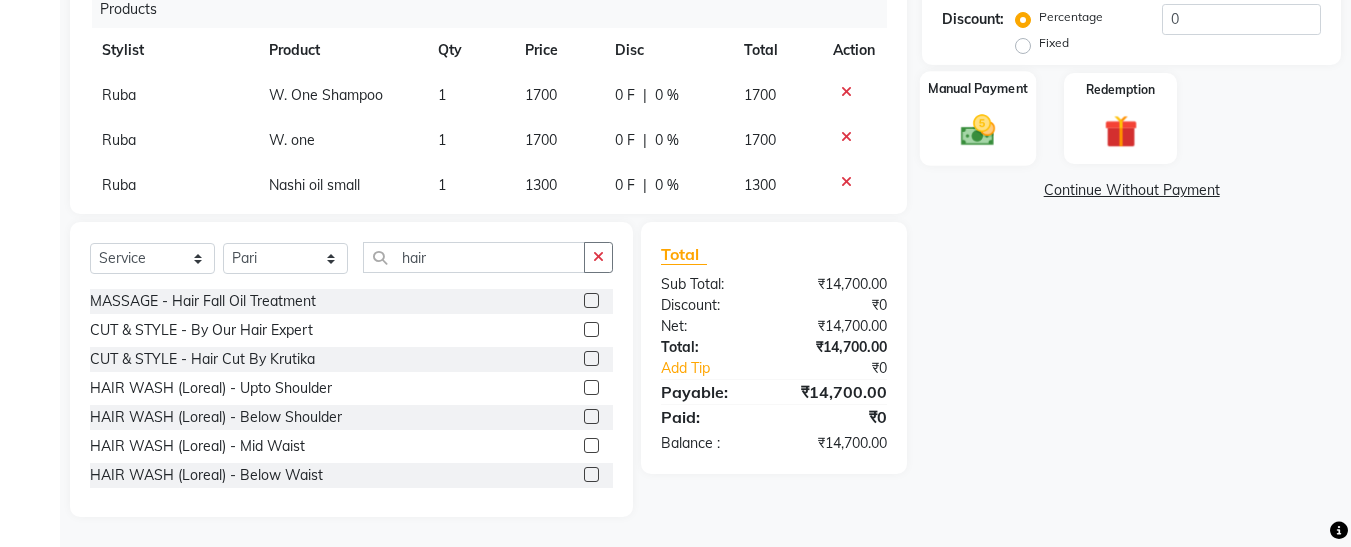 click 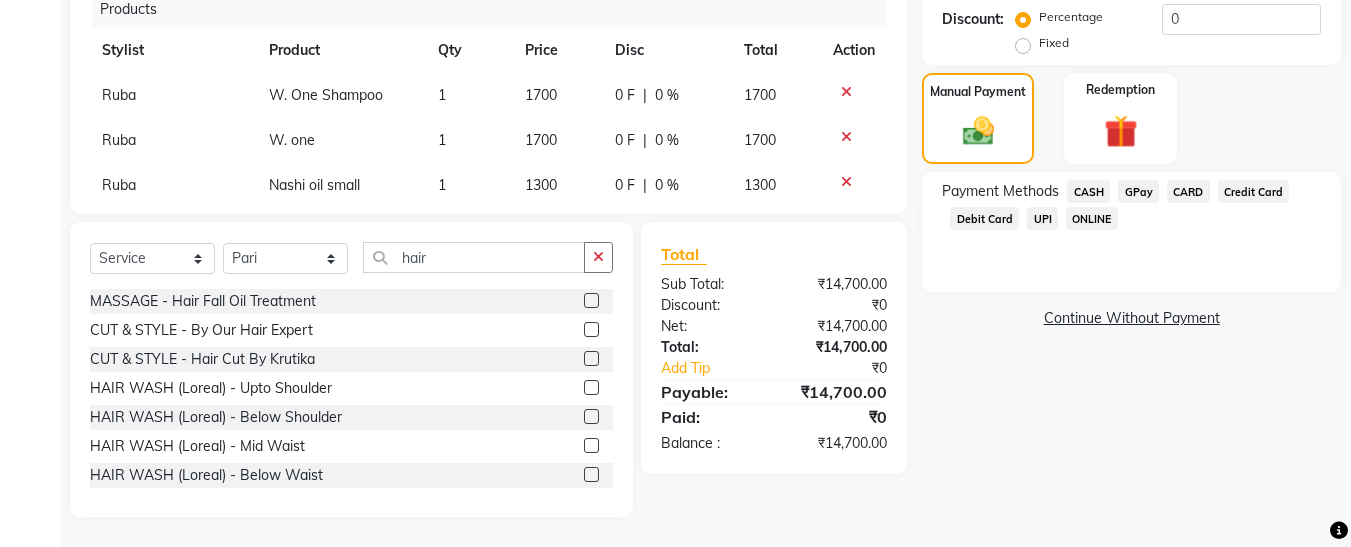 click on "GPay" 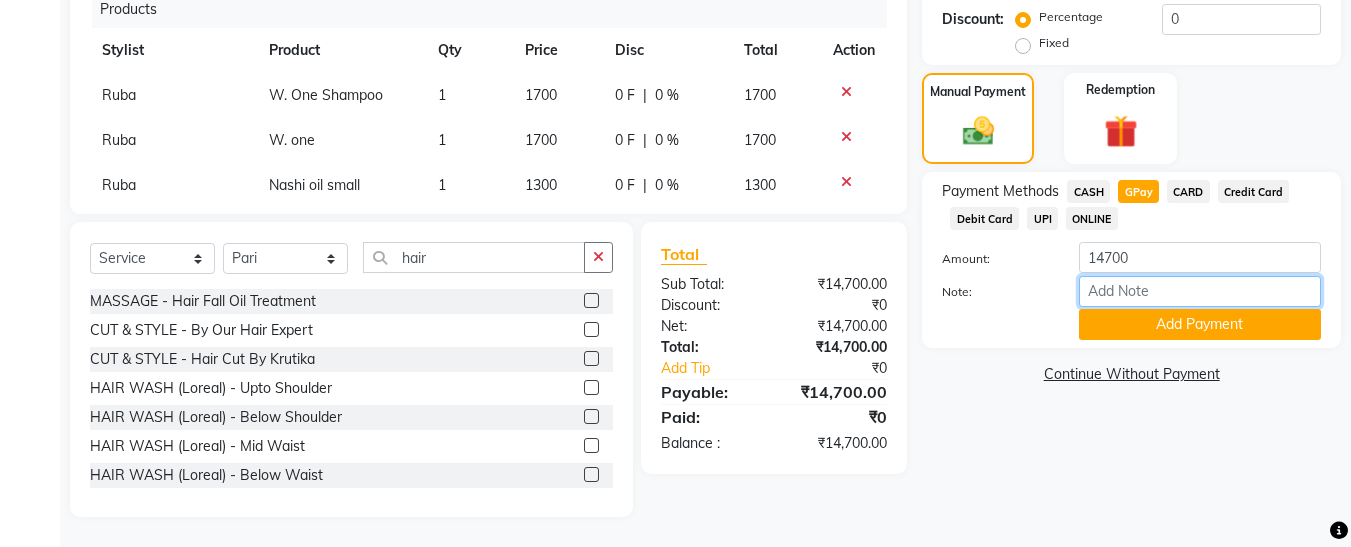 click on "Note:" at bounding box center (1200, 291) 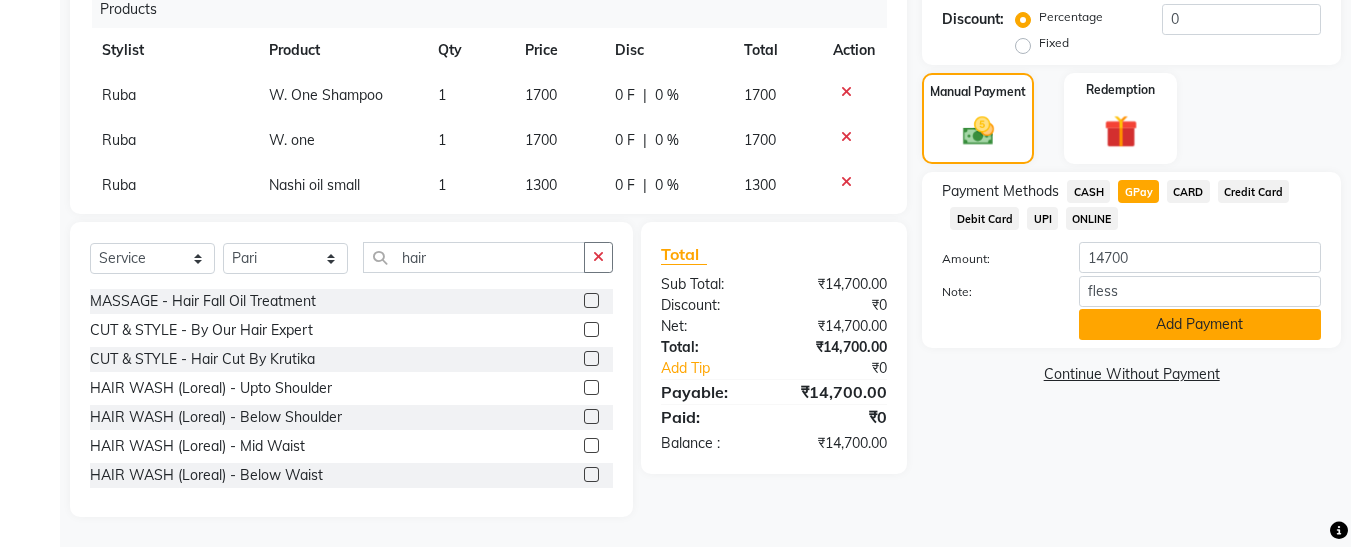 click on "Add Payment" 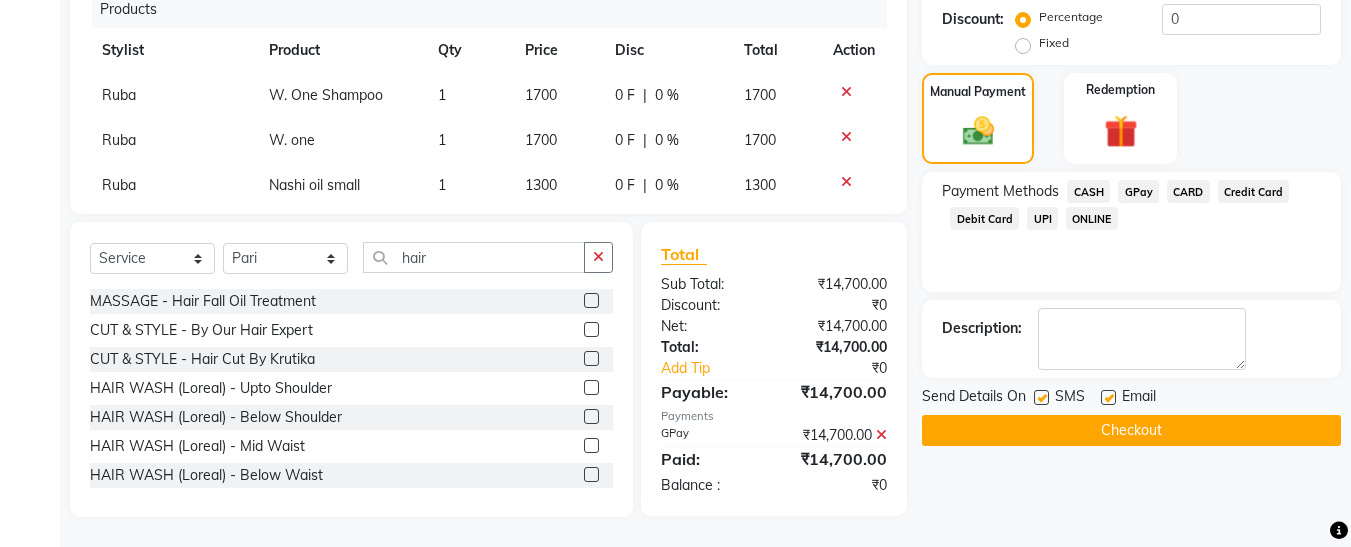 click 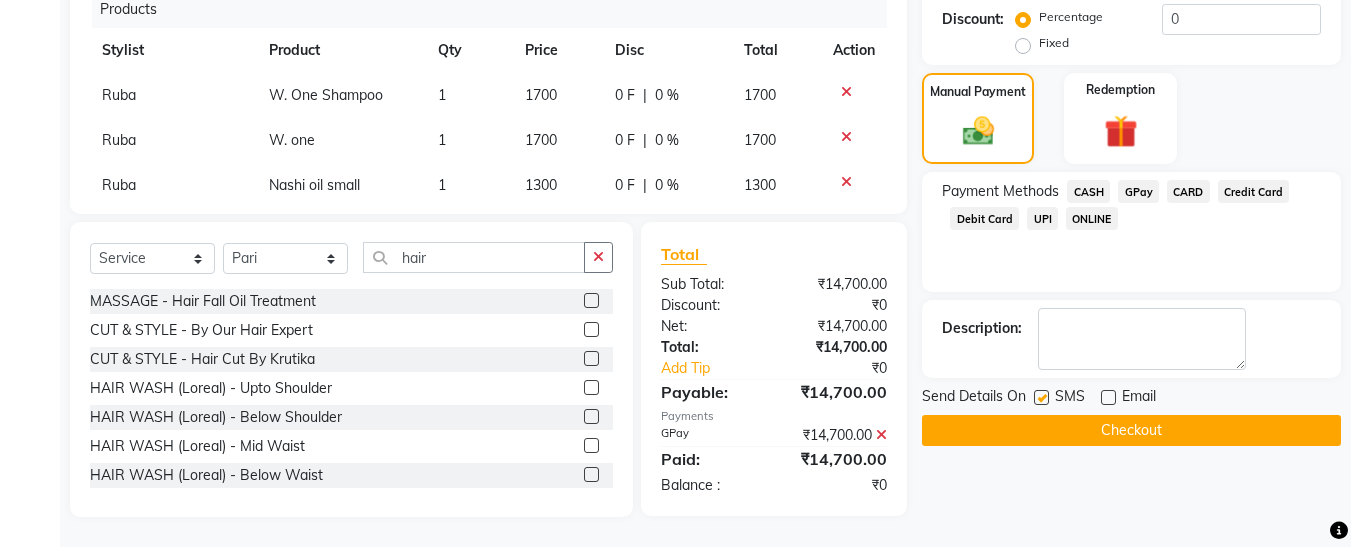 click 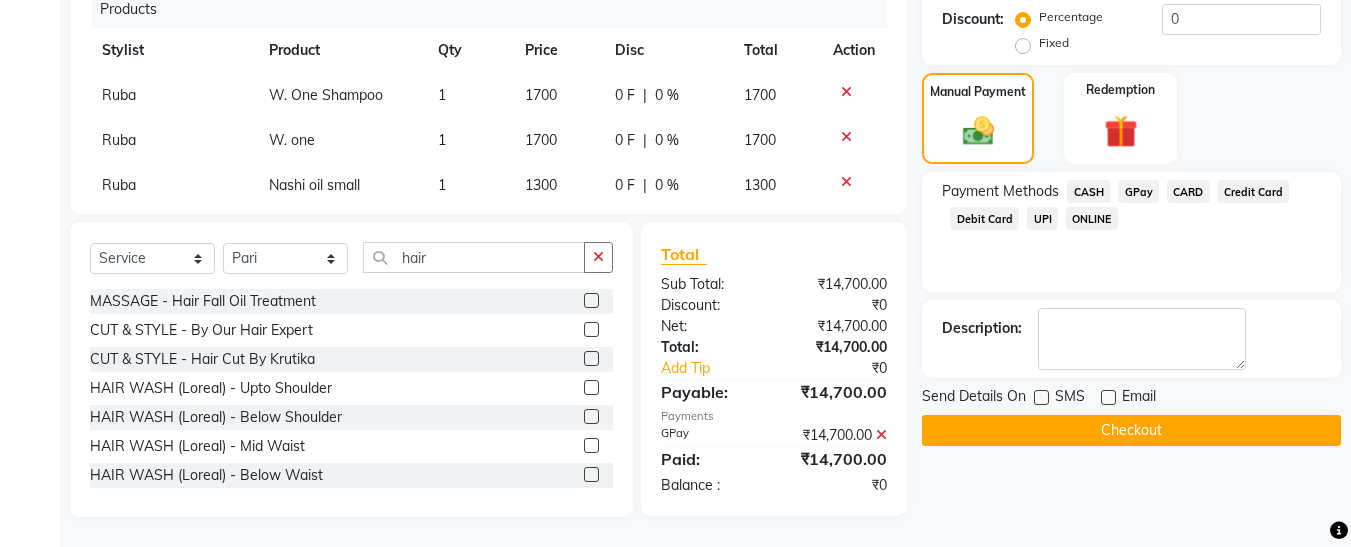 click on "Checkout" 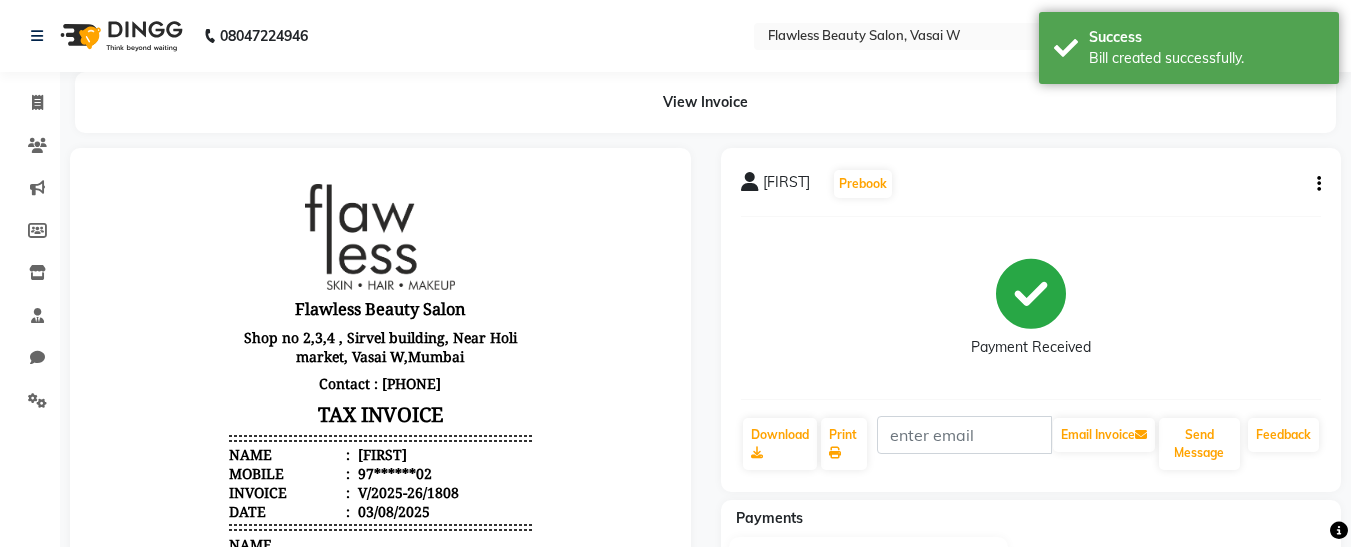 scroll, scrollTop: 0, scrollLeft: 0, axis: both 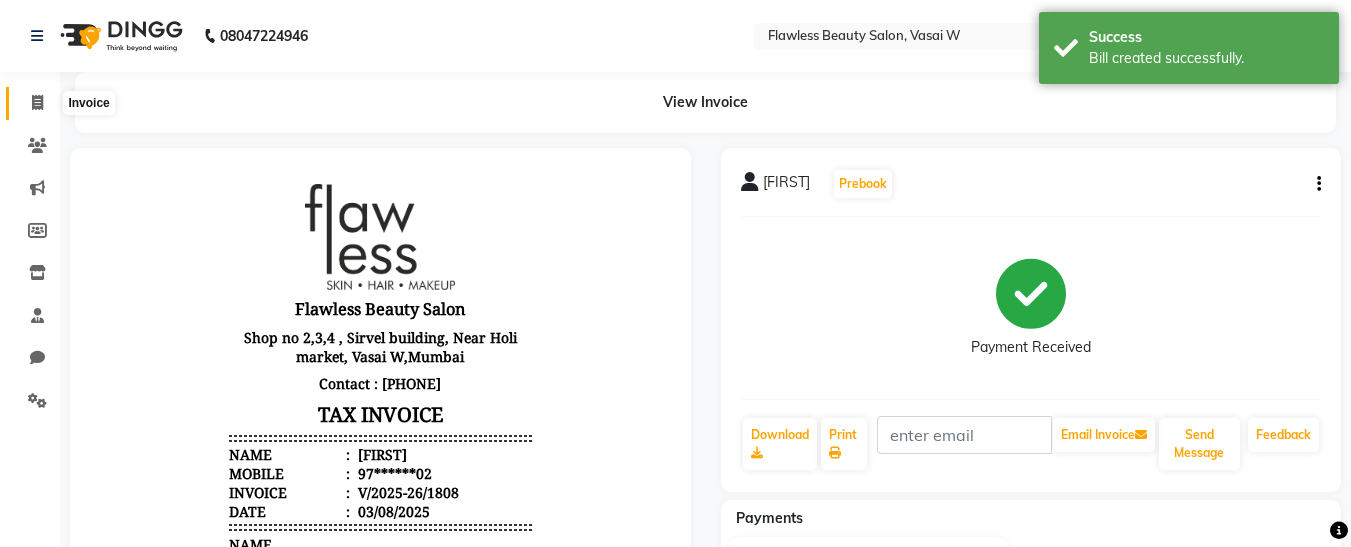click 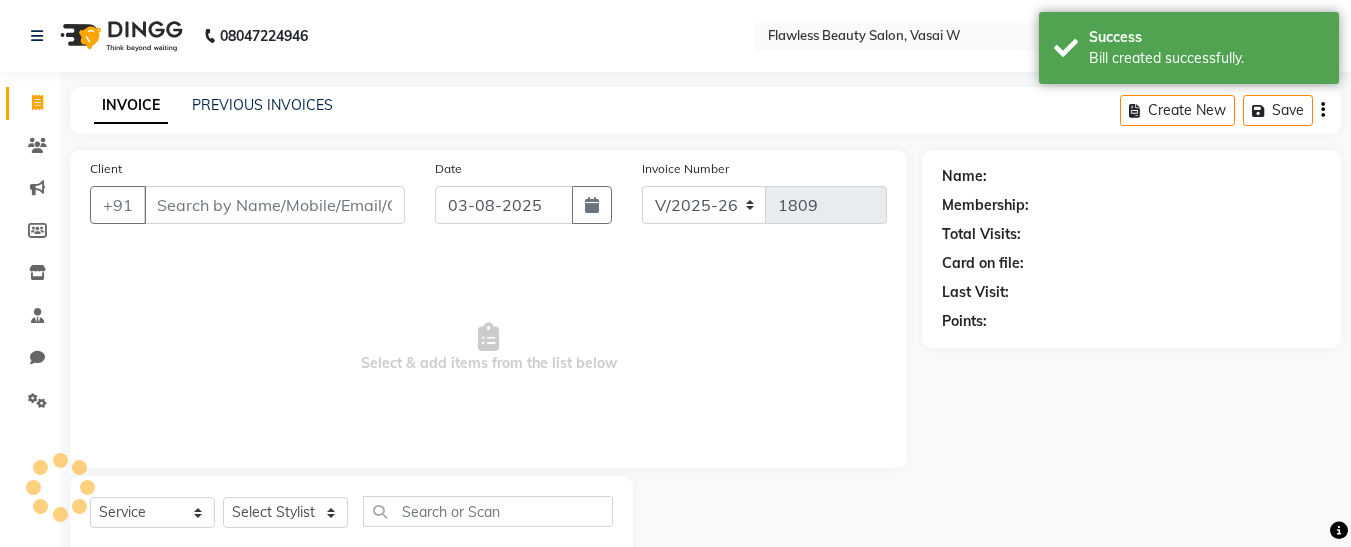 scroll, scrollTop: 54, scrollLeft: 0, axis: vertical 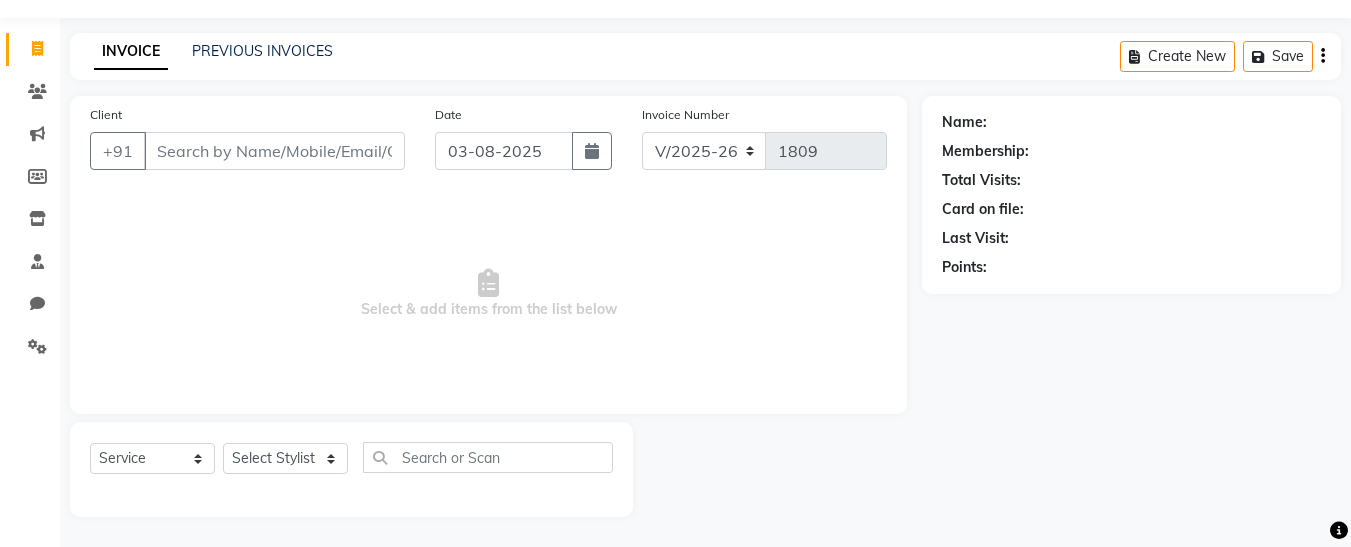 click on "Client" at bounding box center [274, 151] 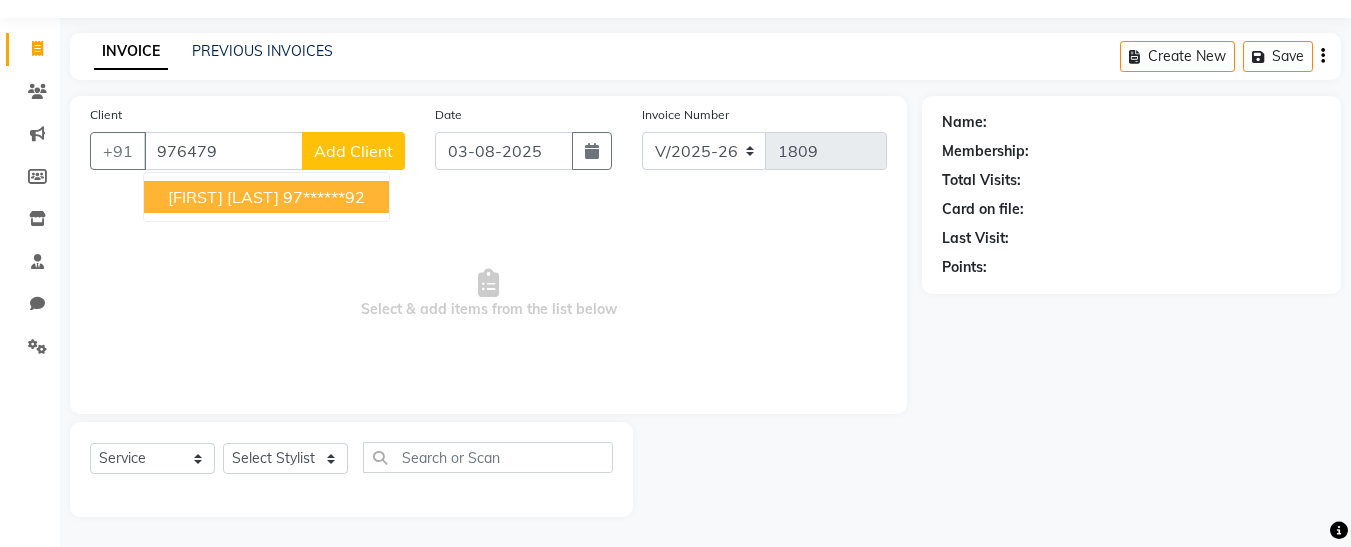 click on "[FIRST] [LAST]" at bounding box center (223, 197) 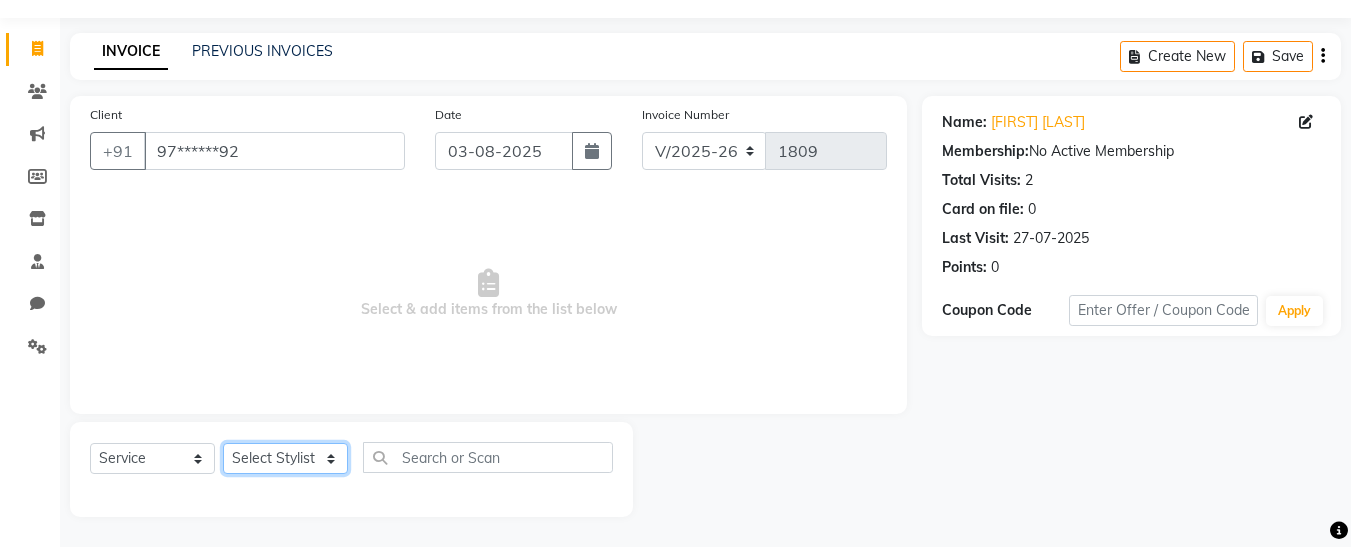 click on "Select Stylist [FIRST] [FIRST] [FIRST] [FIRST] [FIRST] [FIRST] [FIRST] [FIRST] [FIRST]" 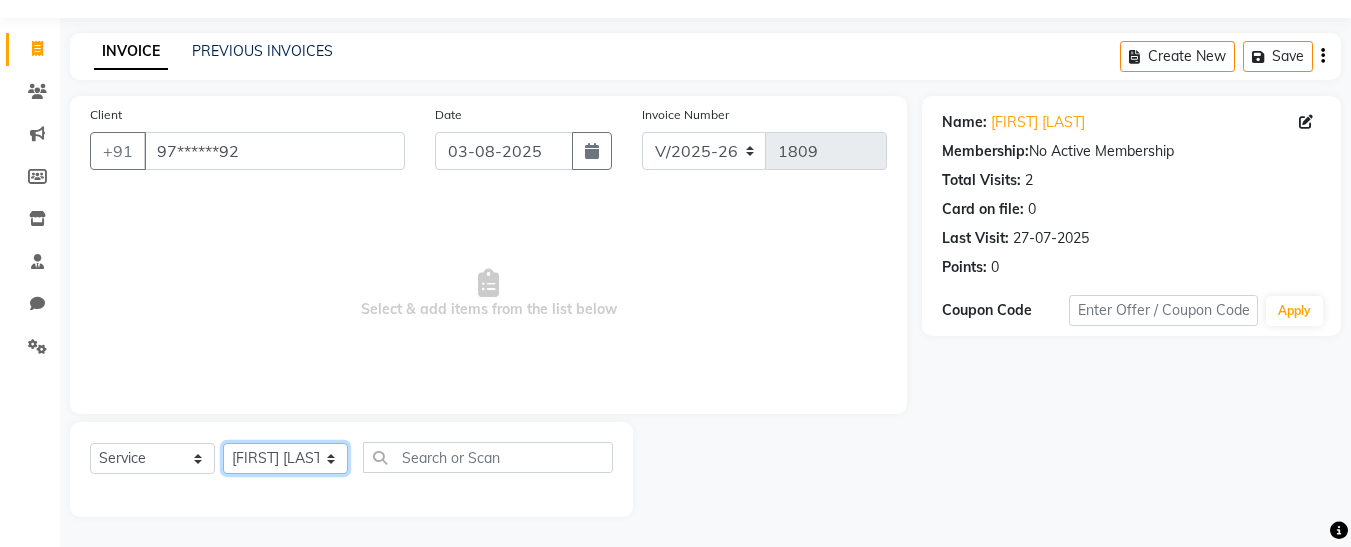 click on "Select Stylist [FIRST] [FIRST] [FIRST] [FIRST] [FIRST] [FIRST] [FIRST] [FIRST] [FIRST]" 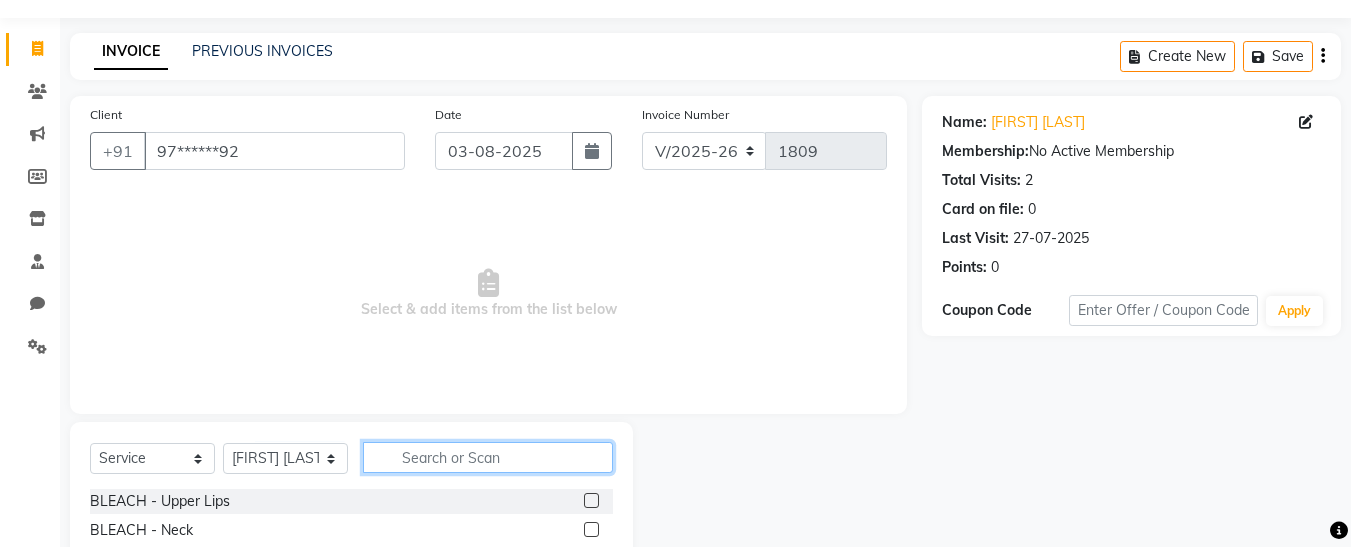 click 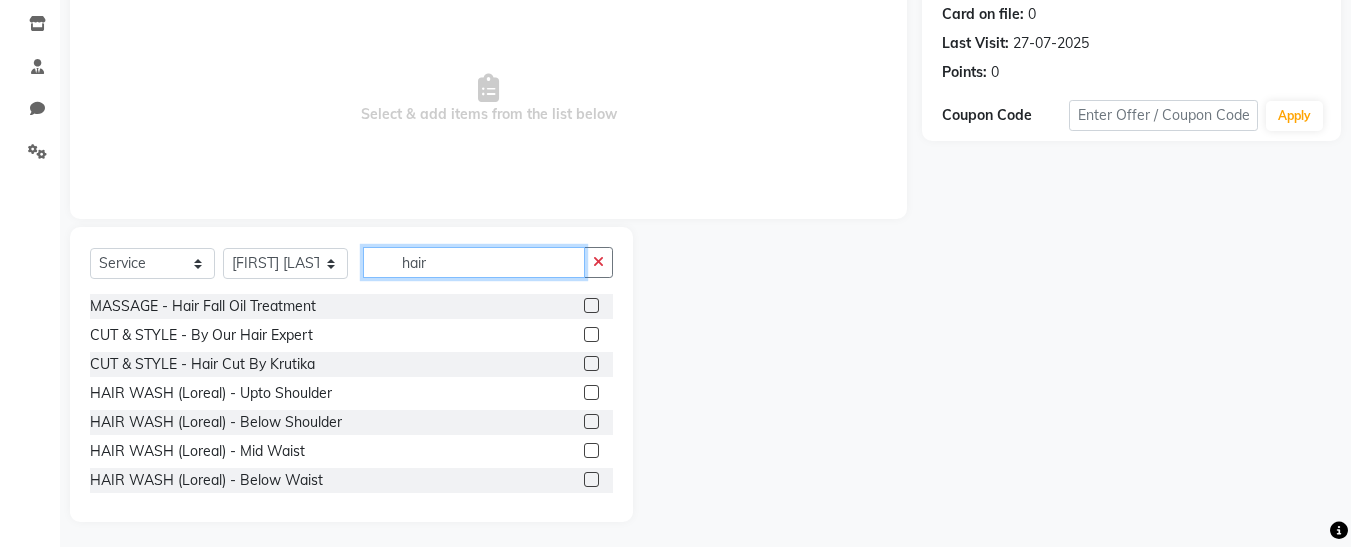 scroll, scrollTop: 254, scrollLeft: 0, axis: vertical 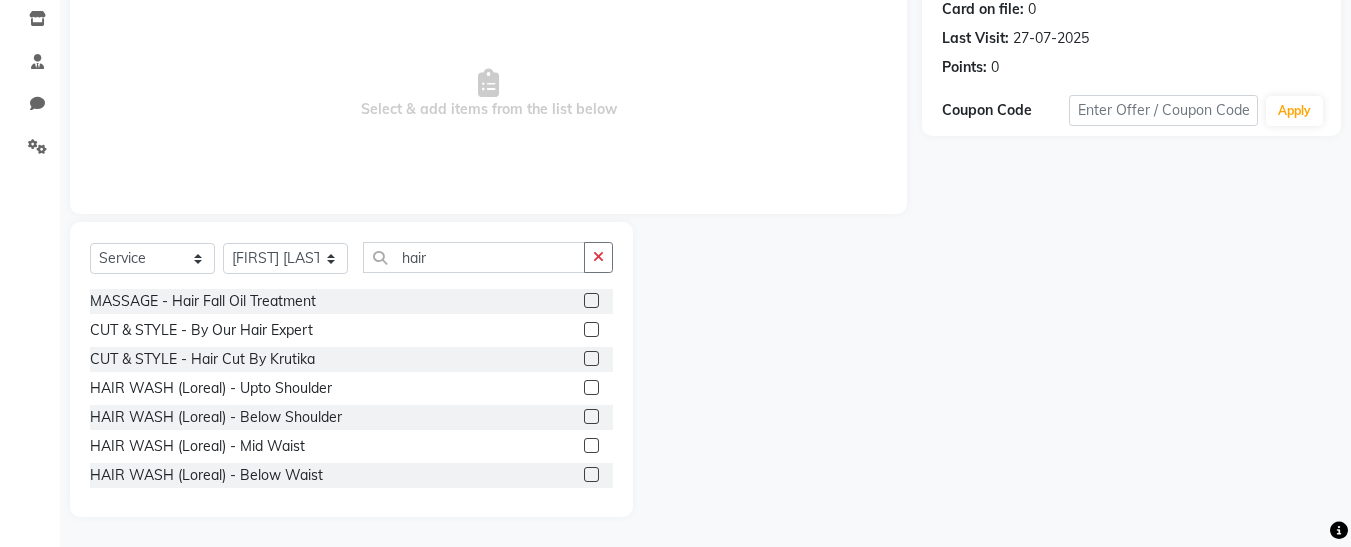 click 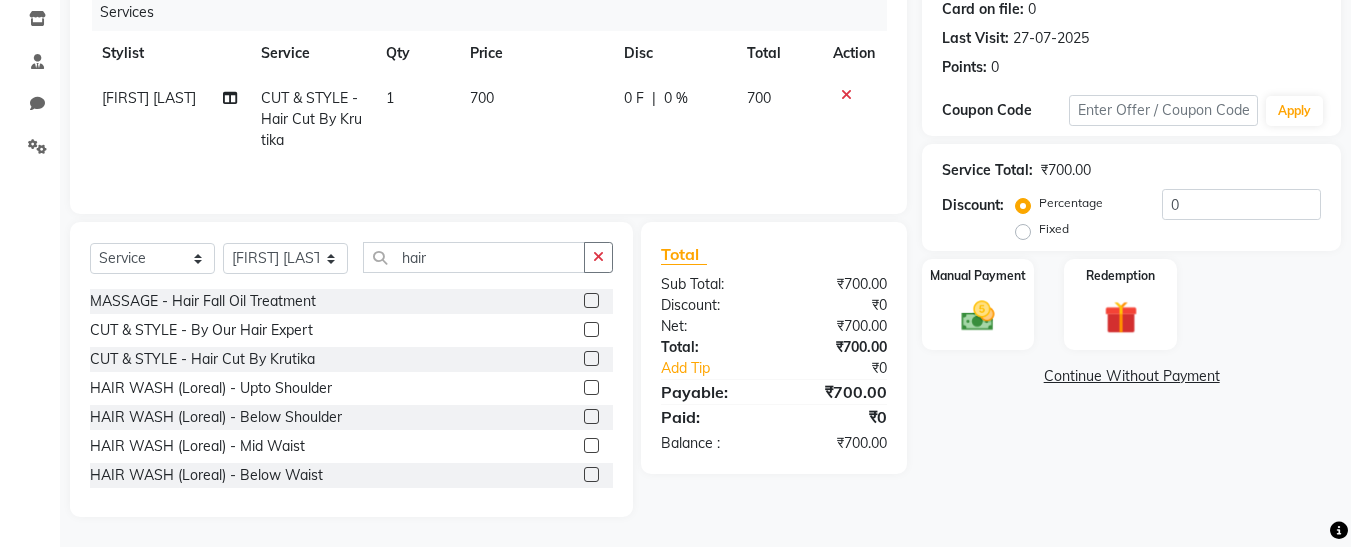click on "700" 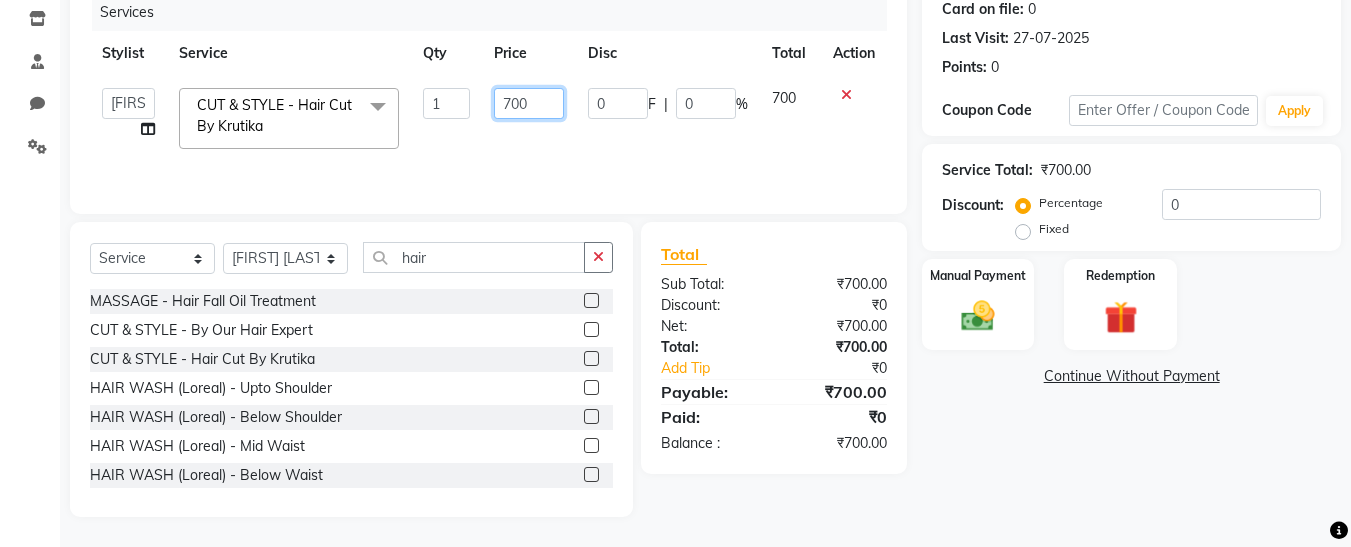 click on "700" 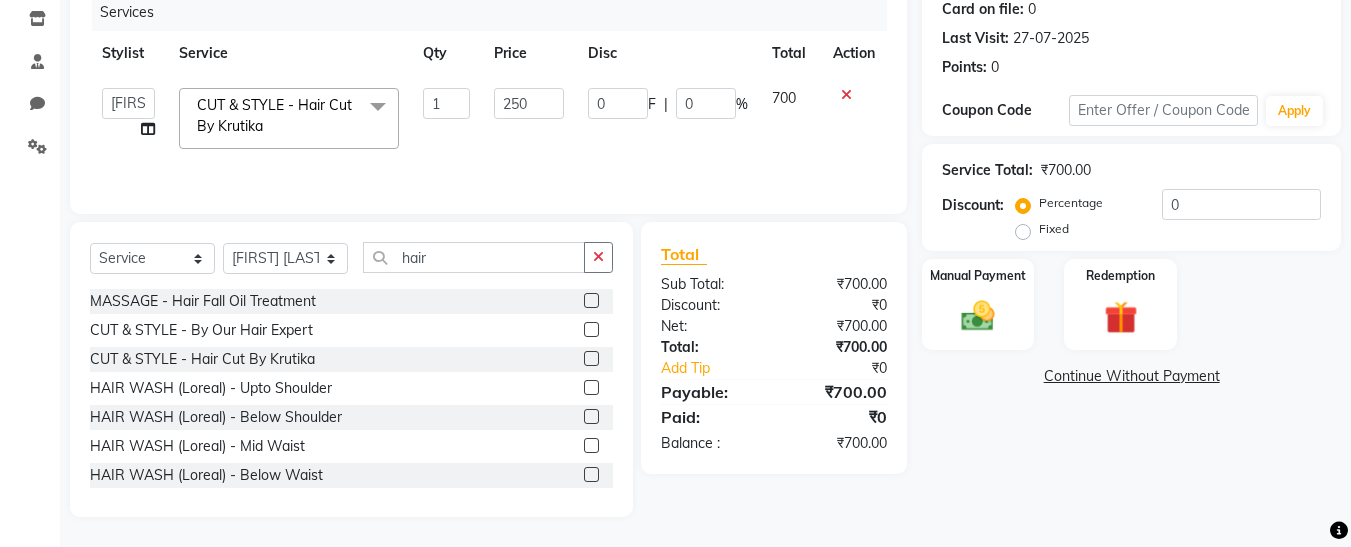 click on "₹0" 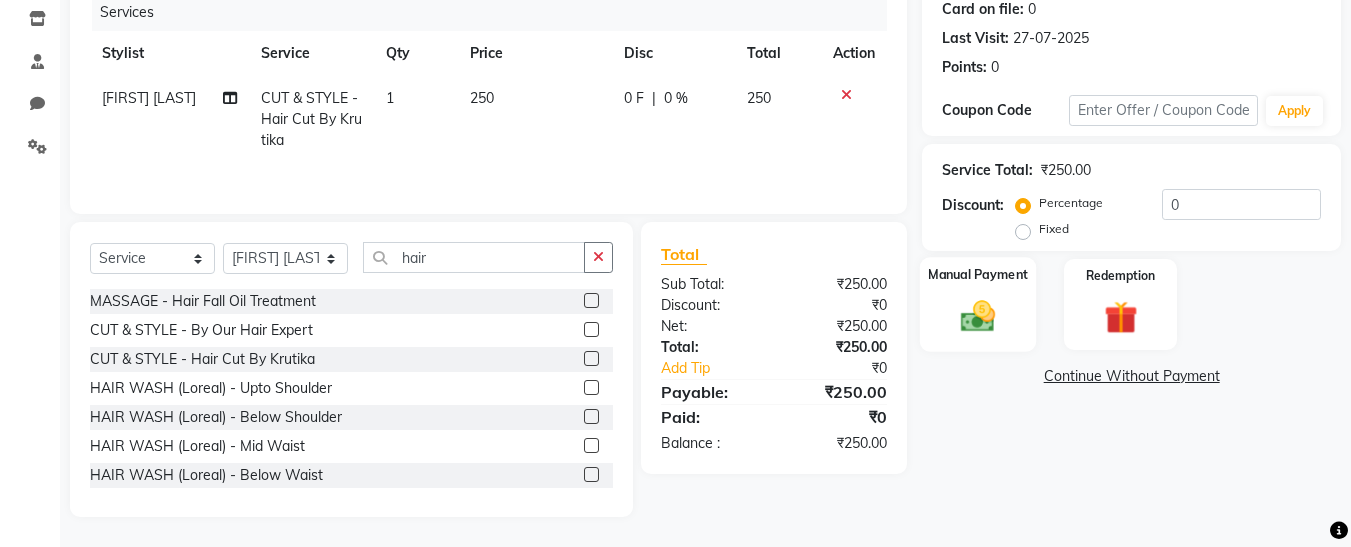 click 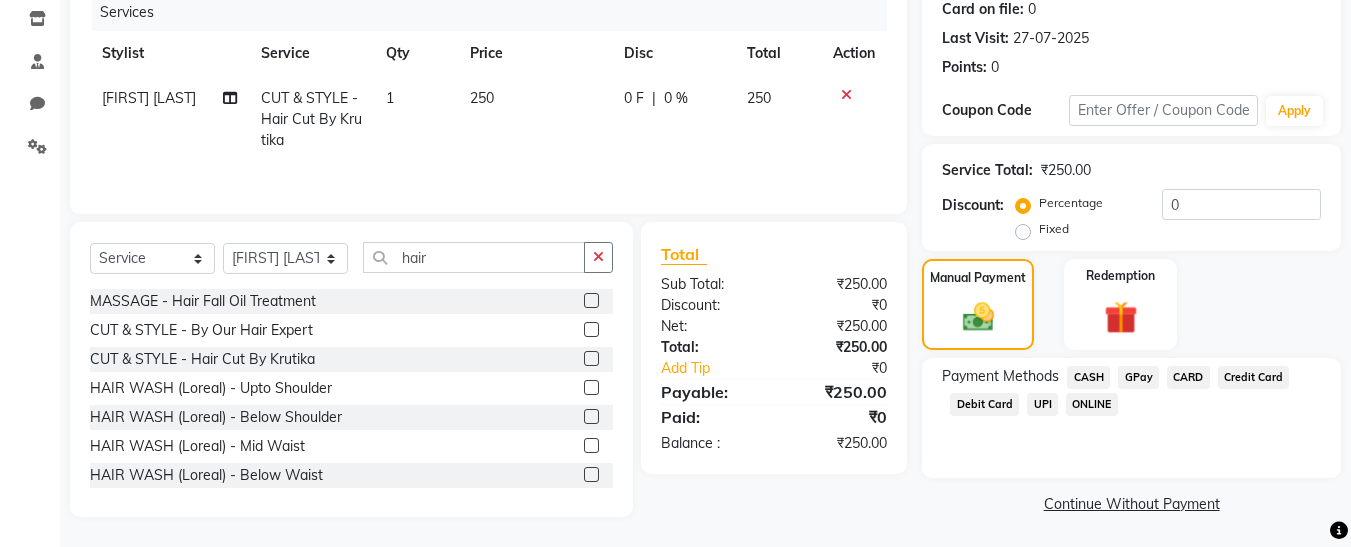 click on "GPay" 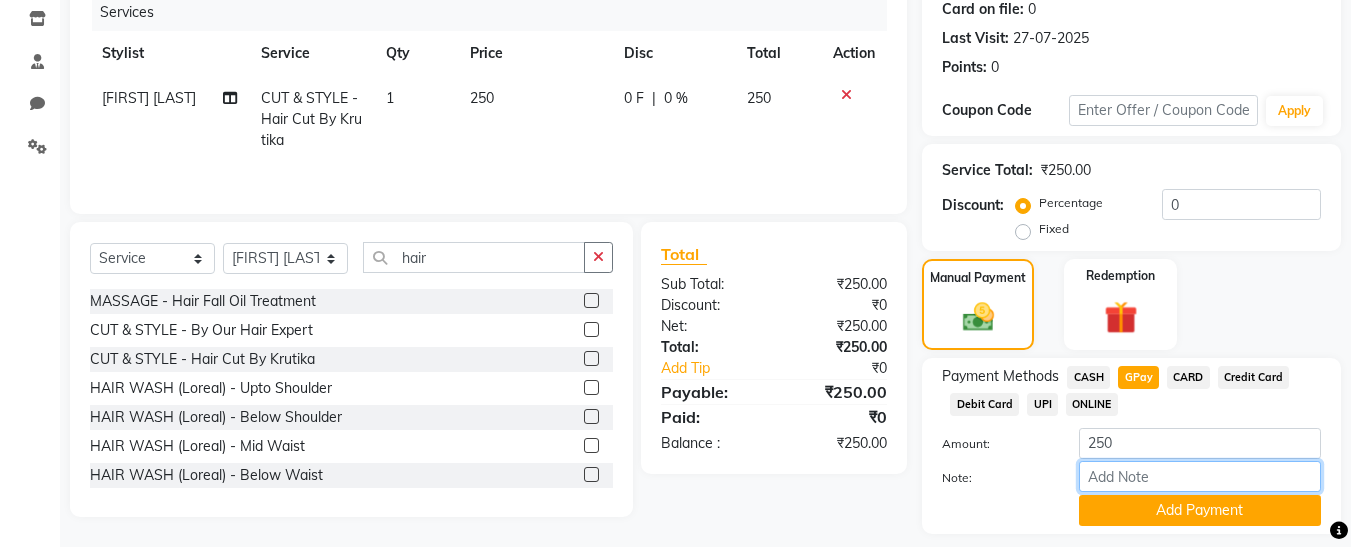 click on "Note:" at bounding box center [1200, 476] 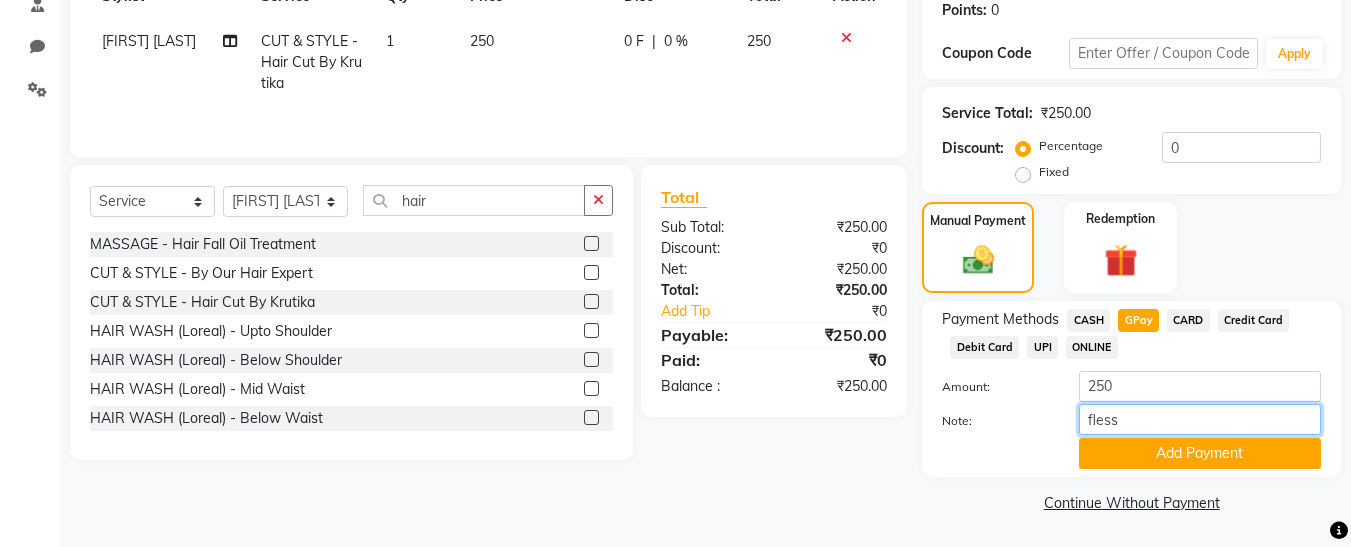 scroll, scrollTop: 312, scrollLeft: 0, axis: vertical 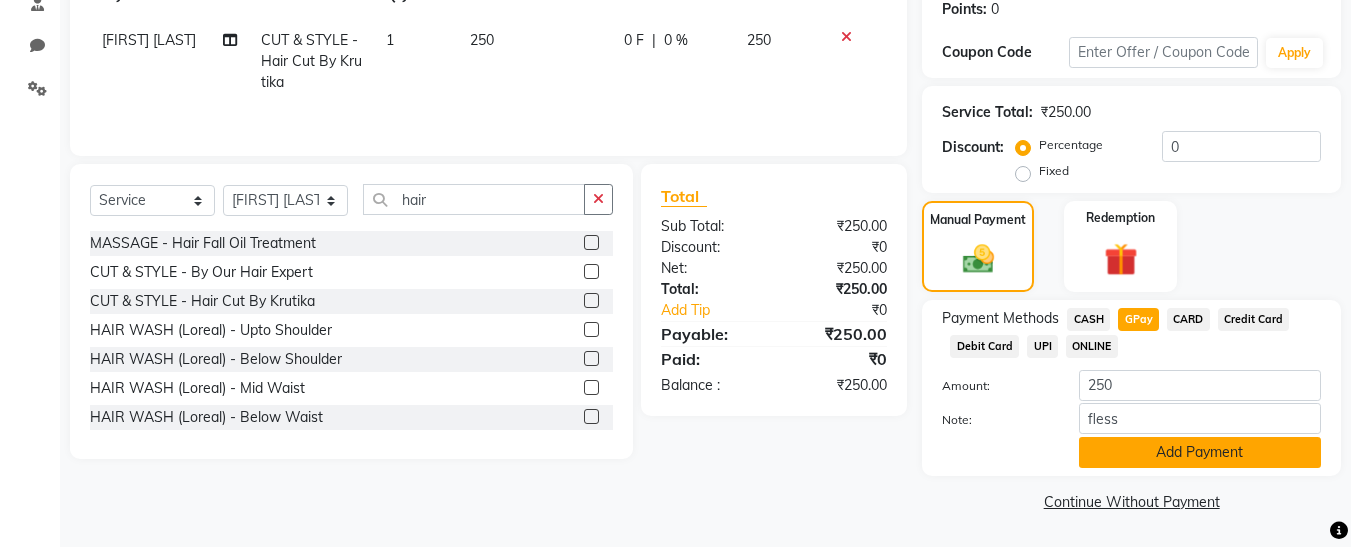 click on "Add Payment" 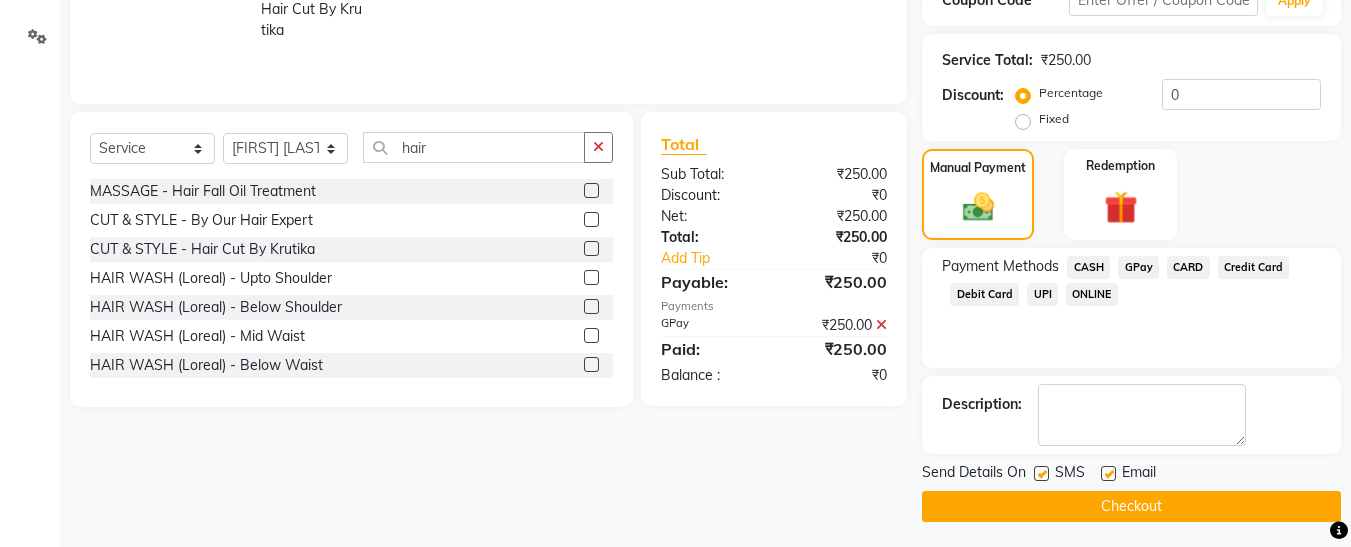 scroll, scrollTop: 369, scrollLeft: 0, axis: vertical 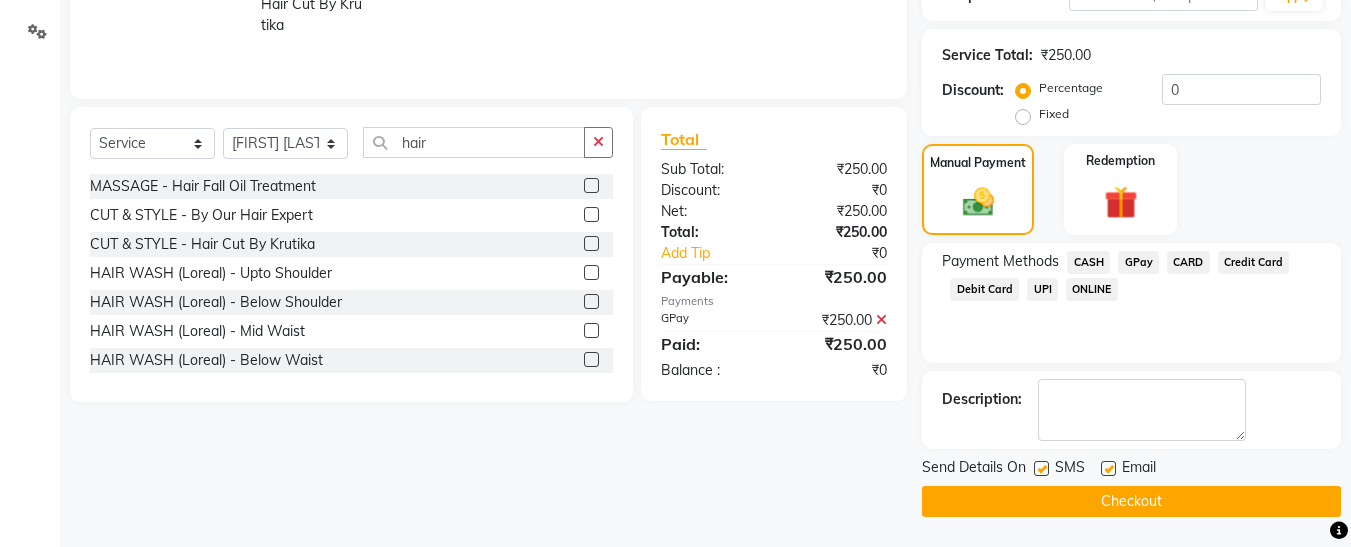 click 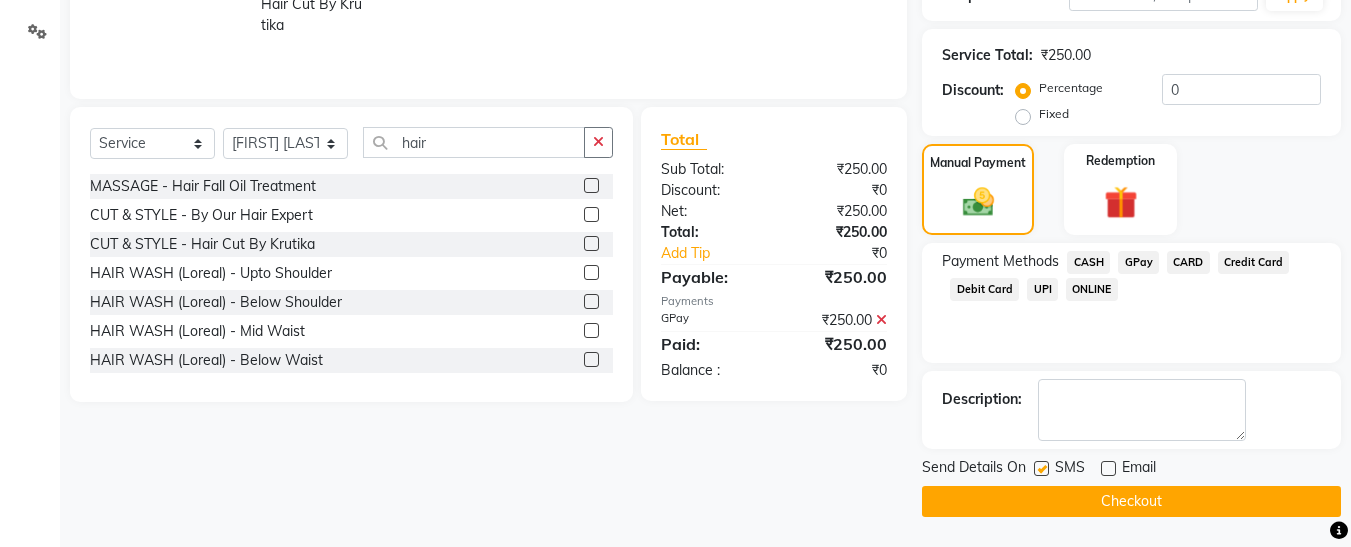 click 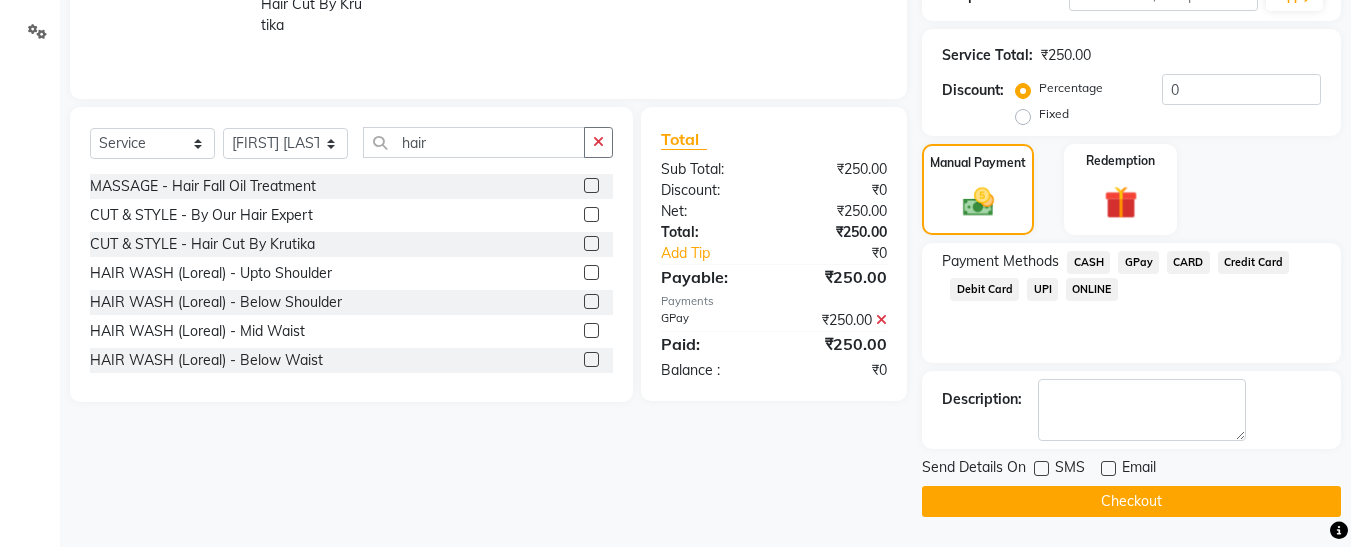 click on "Checkout" 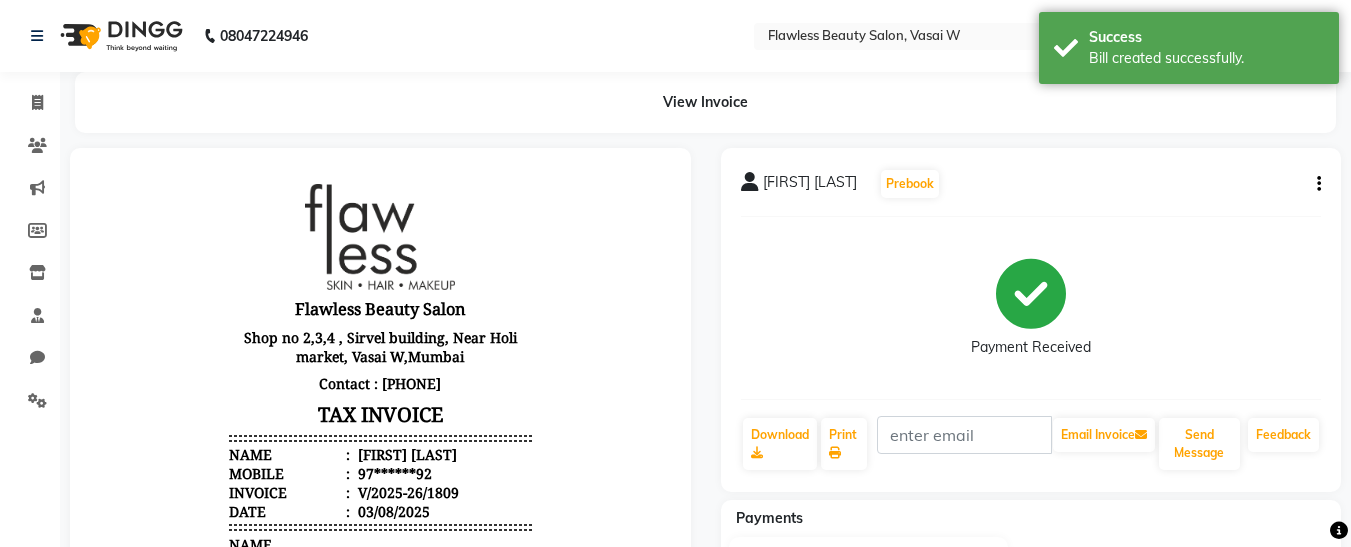 scroll, scrollTop: 0, scrollLeft: 0, axis: both 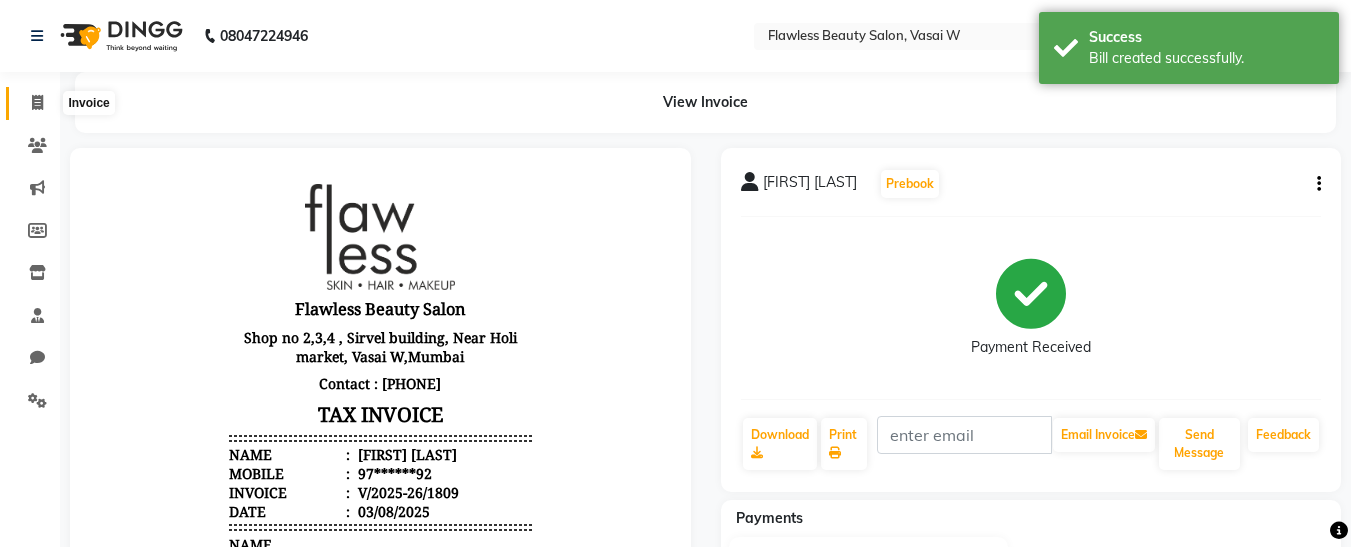 click 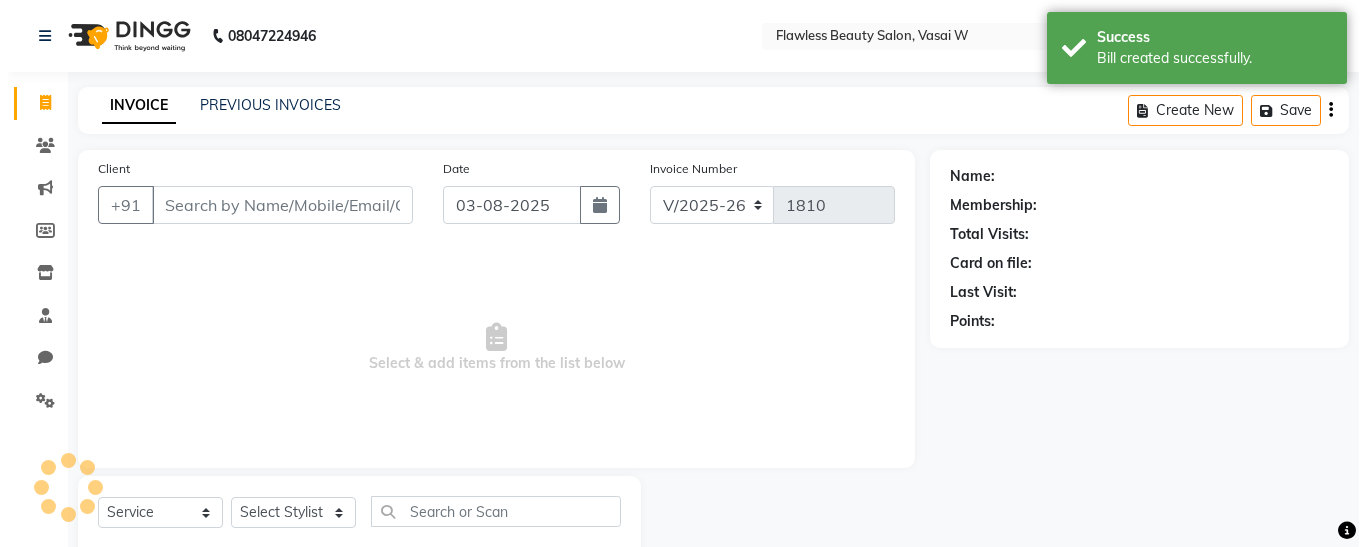 scroll, scrollTop: 54, scrollLeft: 0, axis: vertical 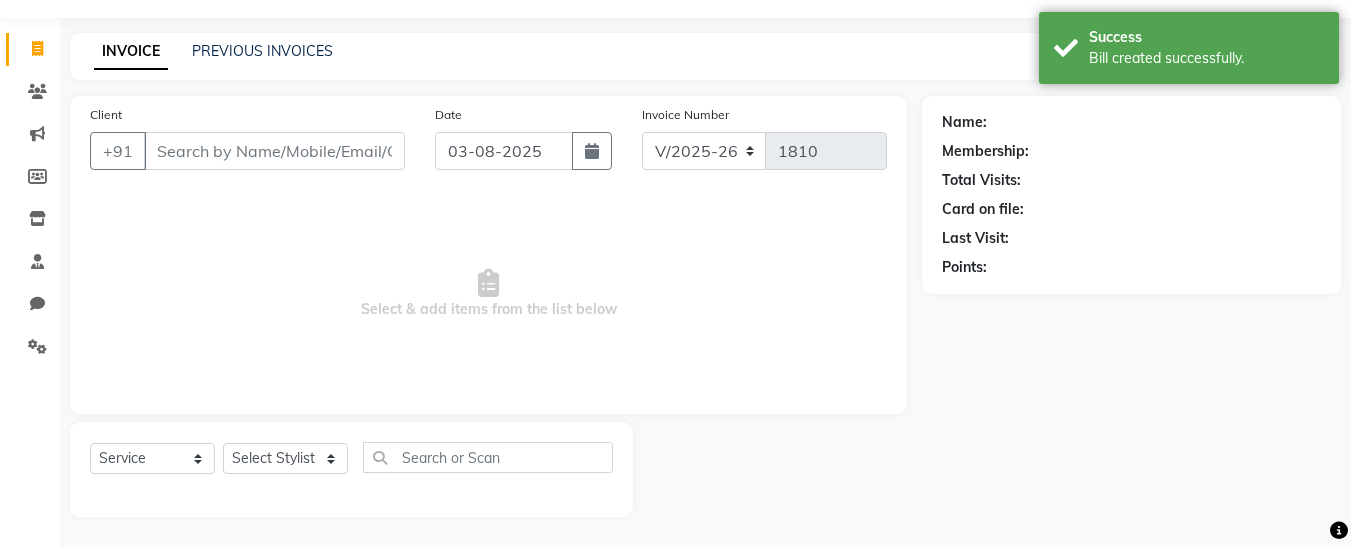 click on "Client" at bounding box center [274, 151] 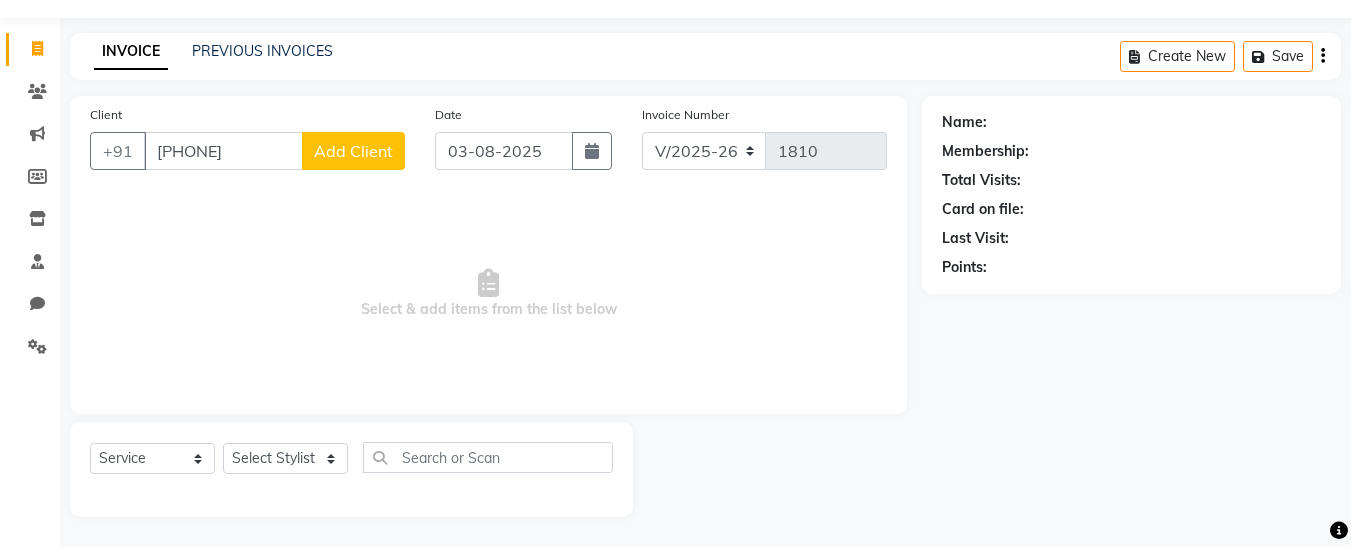 click on "Add Client" 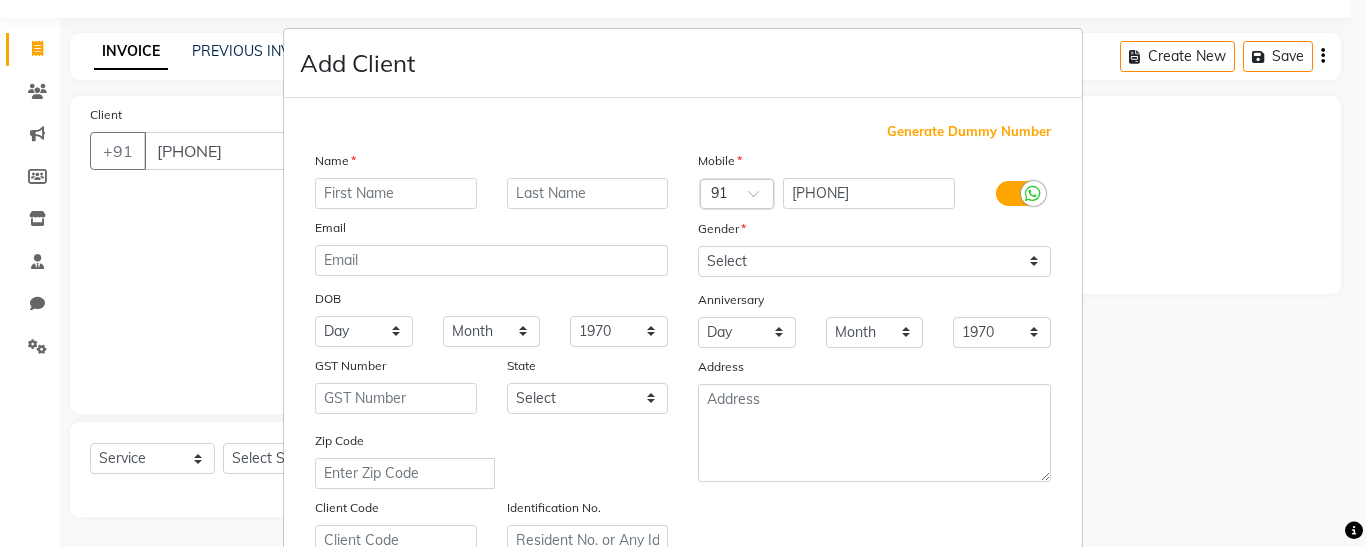 click at bounding box center [396, 193] 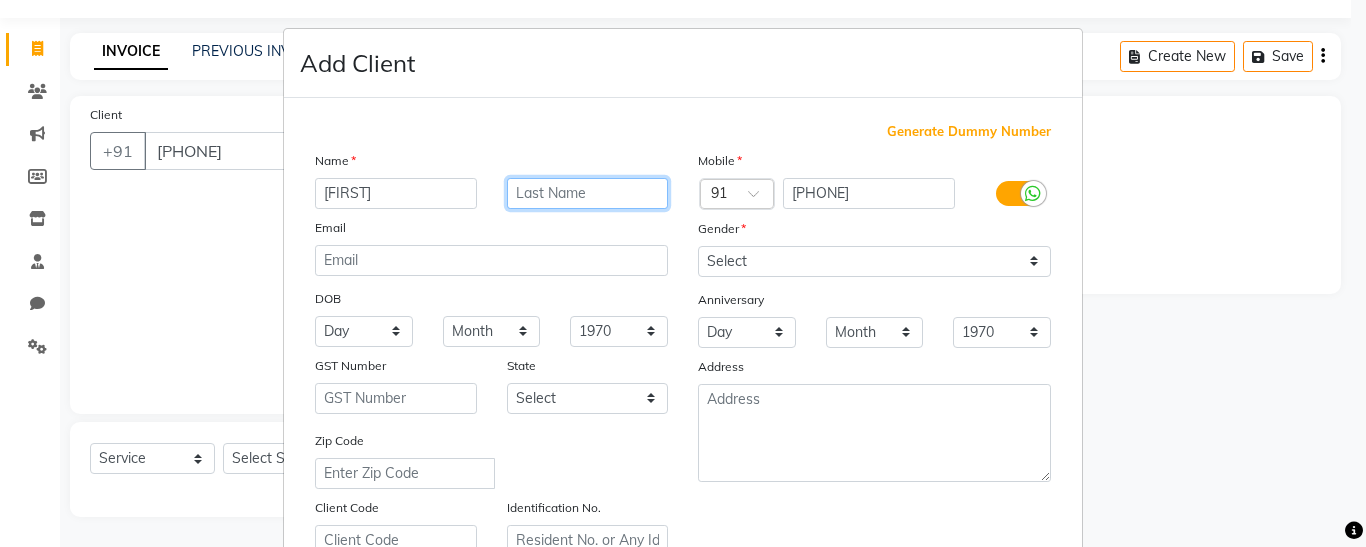 click at bounding box center (588, 193) 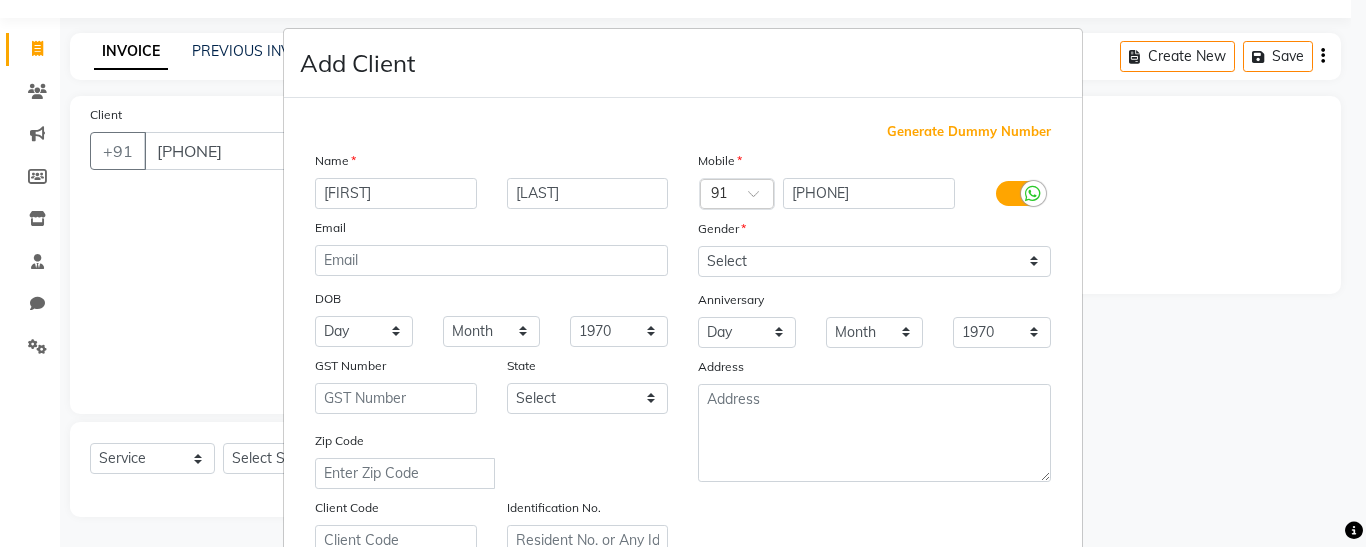 click on "Gender" at bounding box center [874, 232] 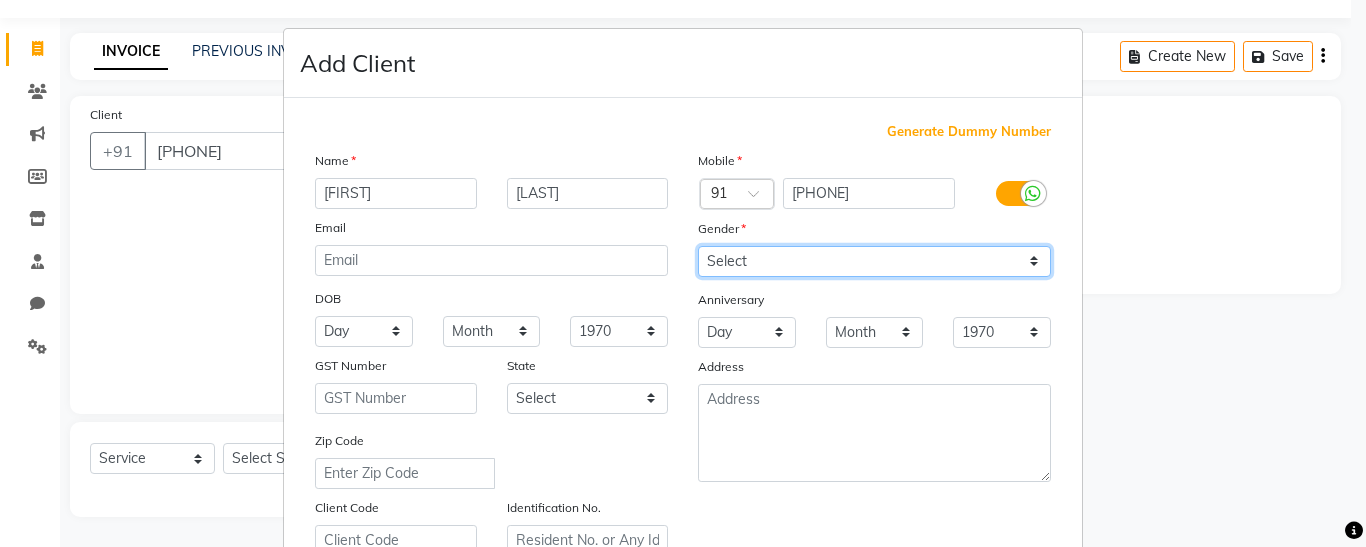 click on "Select Male Female Other Prefer Not To Say" at bounding box center [874, 261] 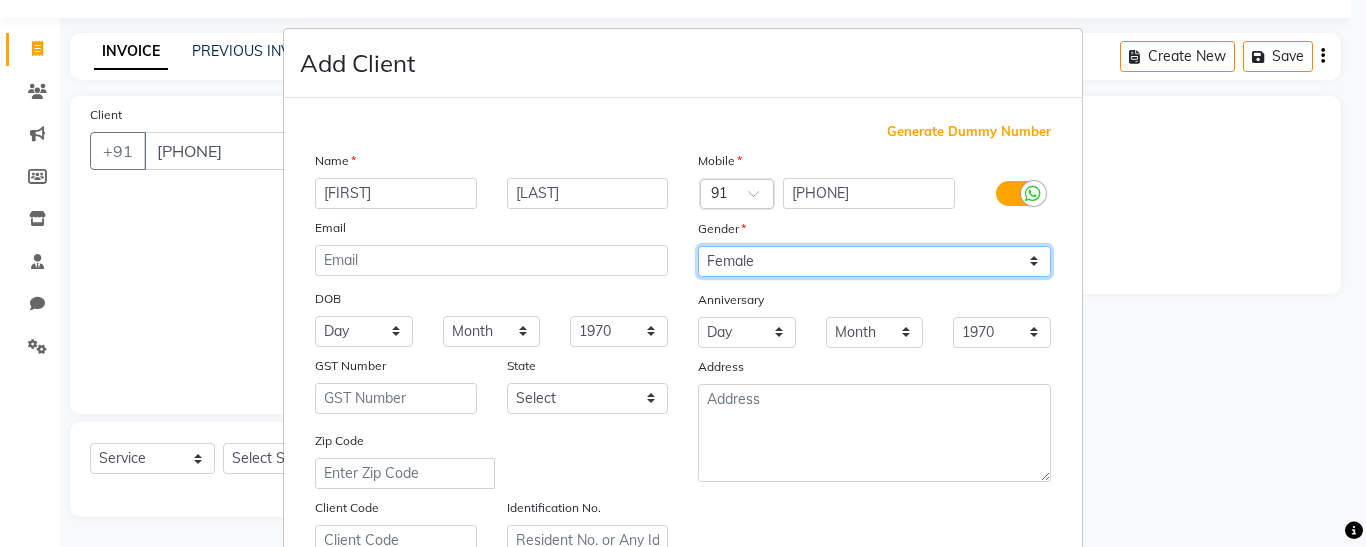 click on "Select Male Female Other Prefer Not To Say" at bounding box center (874, 261) 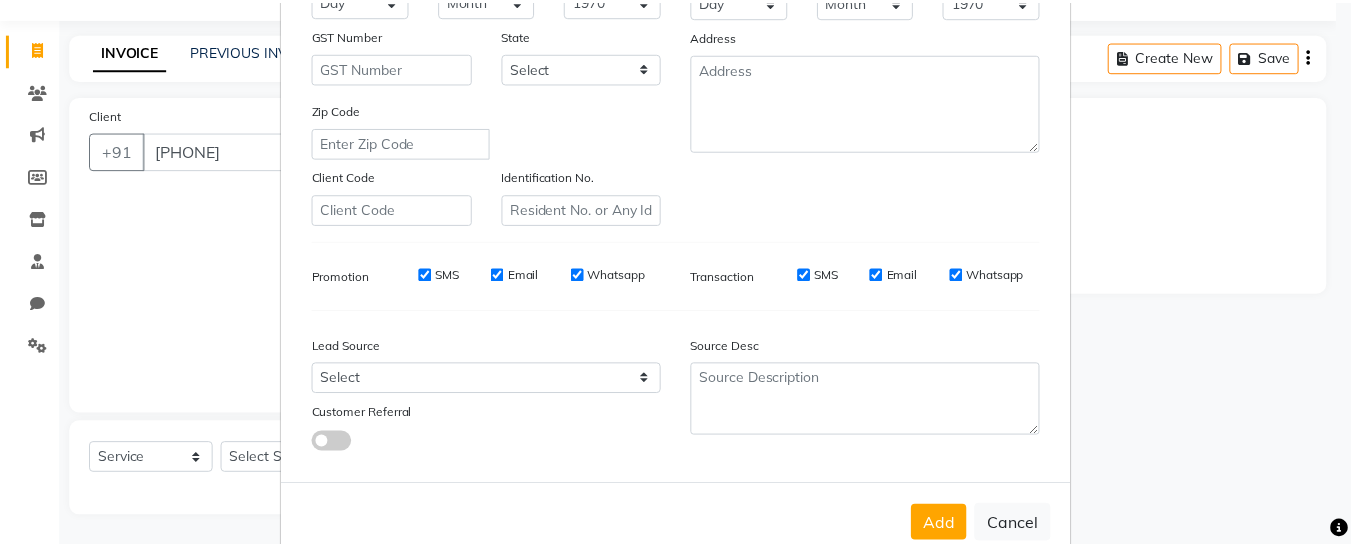 scroll, scrollTop: 376, scrollLeft: 0, axis: vertical 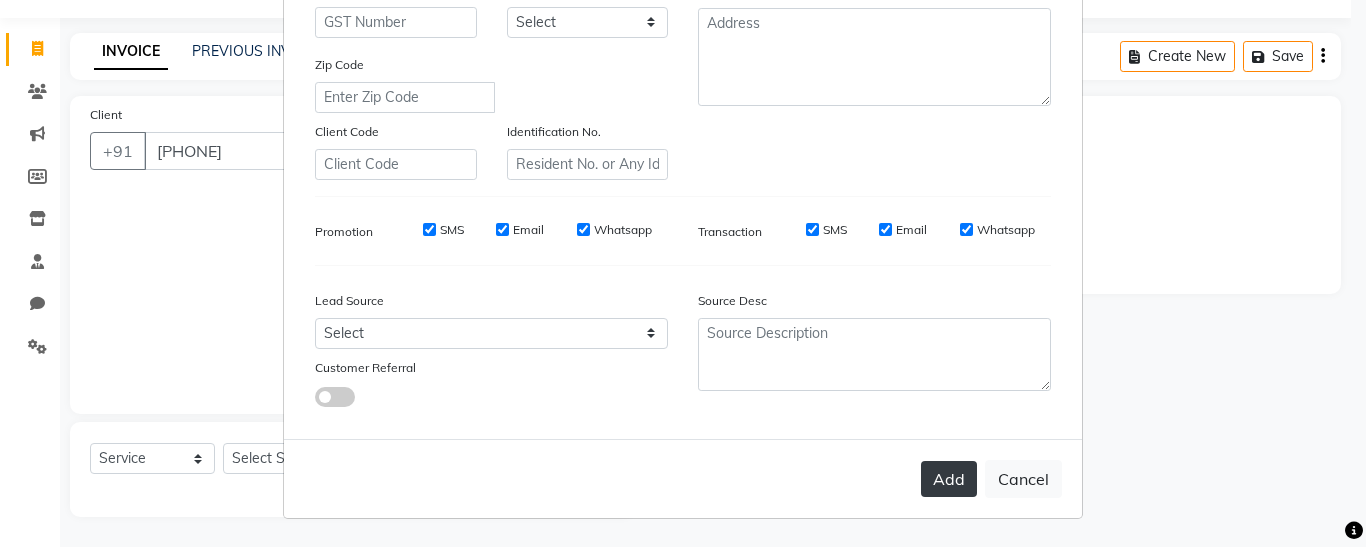 click on "Add" at bounding box center [949, 479] 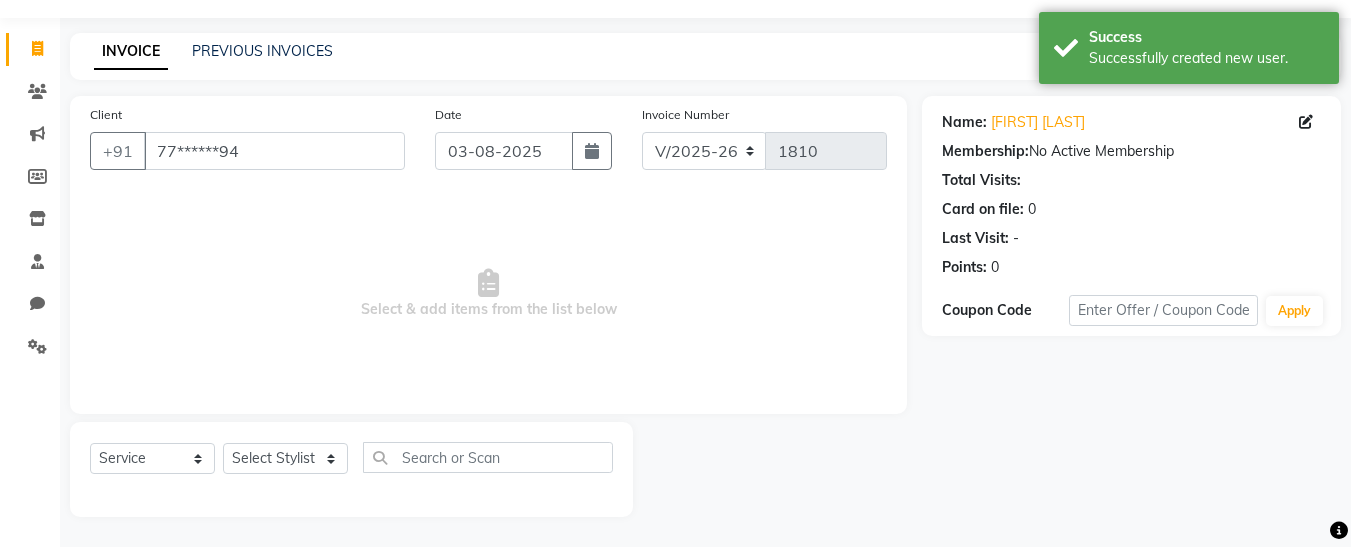 click on "Name: [FIRST] [LAST] Membership: No Active Membership Total Visits: Card on file: 0 Last Visit: - Points: 0 Coupon Code Apply" 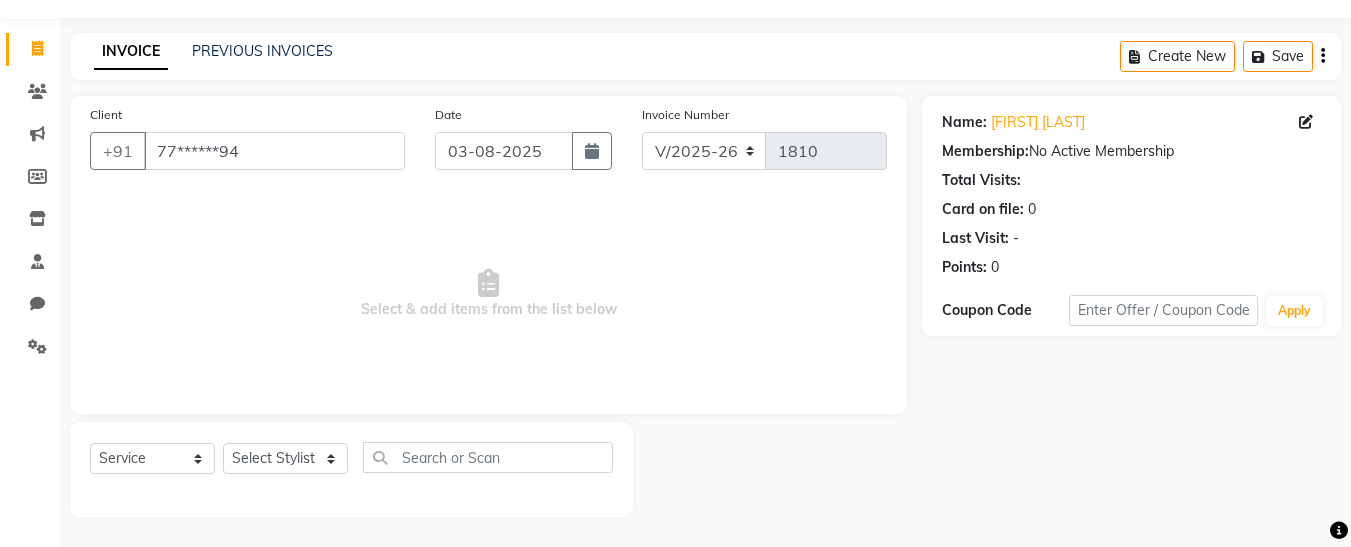 click on "Select Service Product Membership Package Voucher Prepaid Gift Card Select Stylist [FIRST] [FIRST] [FIRST] [FIRST] [FIRST] [FIRST] [FIRST] [FIRST] [FIRST]" 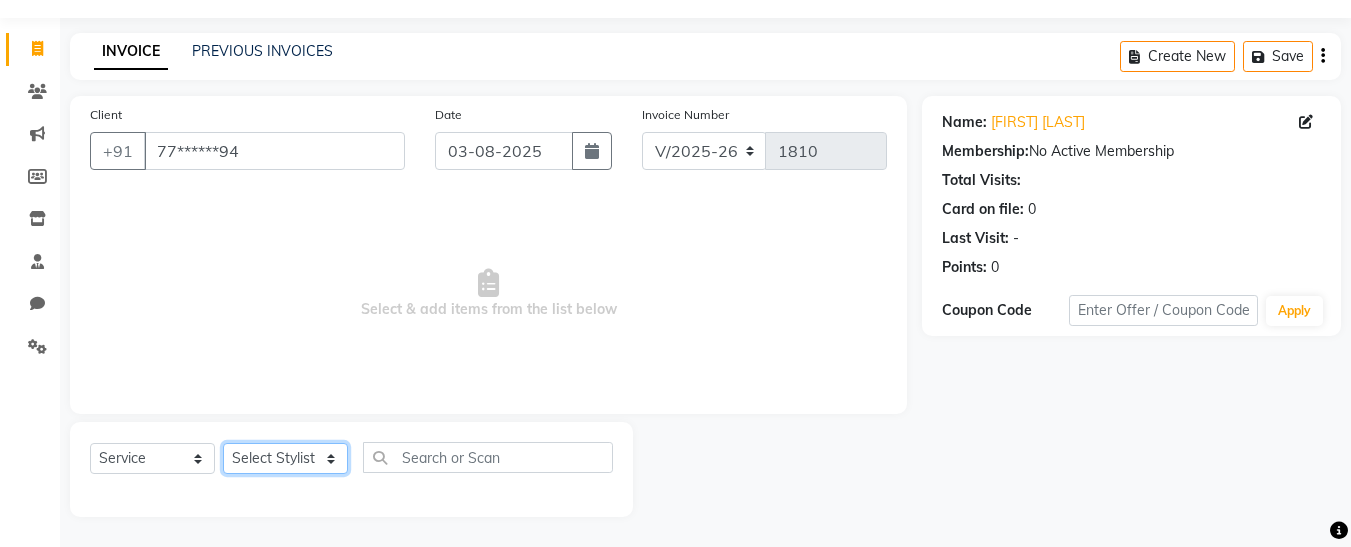 click on "Select Stylist [FIRST] [FIRST] [FIRST] [FIRST] [FIRST] [FIRST] [FIRST] [FIRST] [FIRST]" 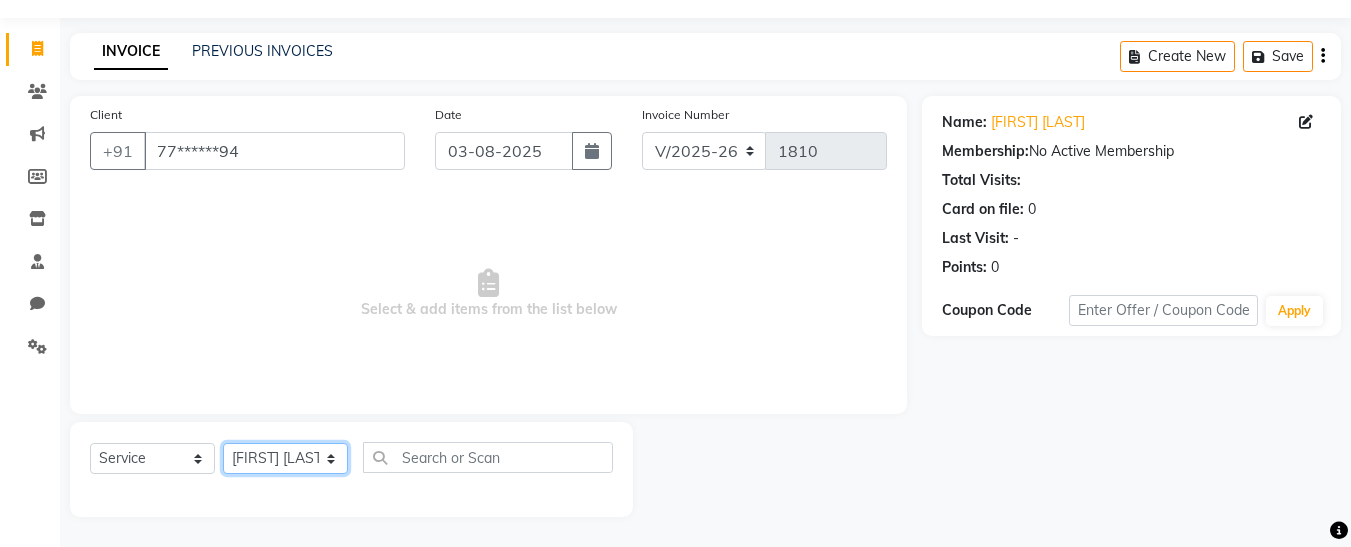 click on "Select Stylist [FIRST] [FIRST] [FIRST] [FIRST] [FIRST] [FIRST] [FIRST] [FIRST] [FIRST]" 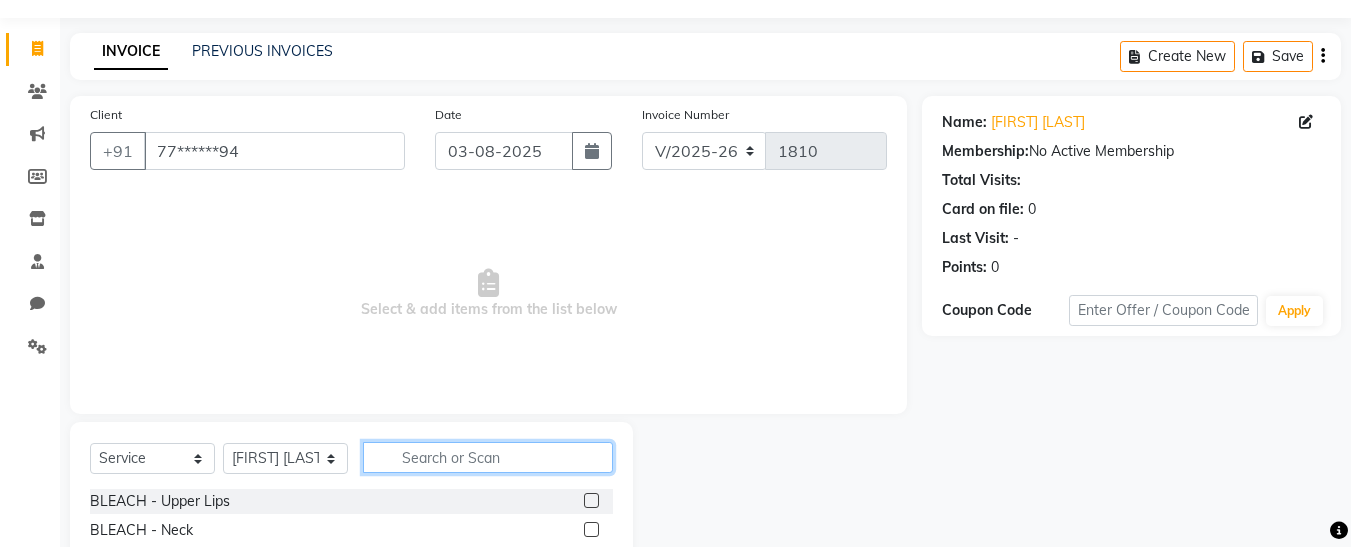 click 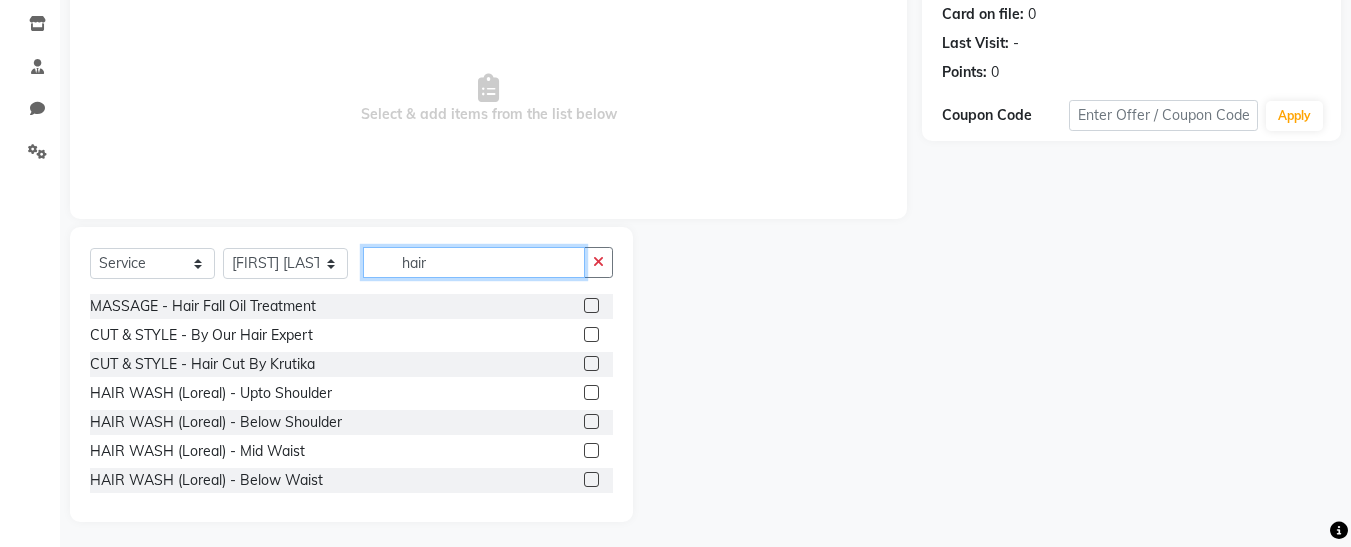 scroll, scrollTop: 254, scrollLeft: 0, axis: vertical 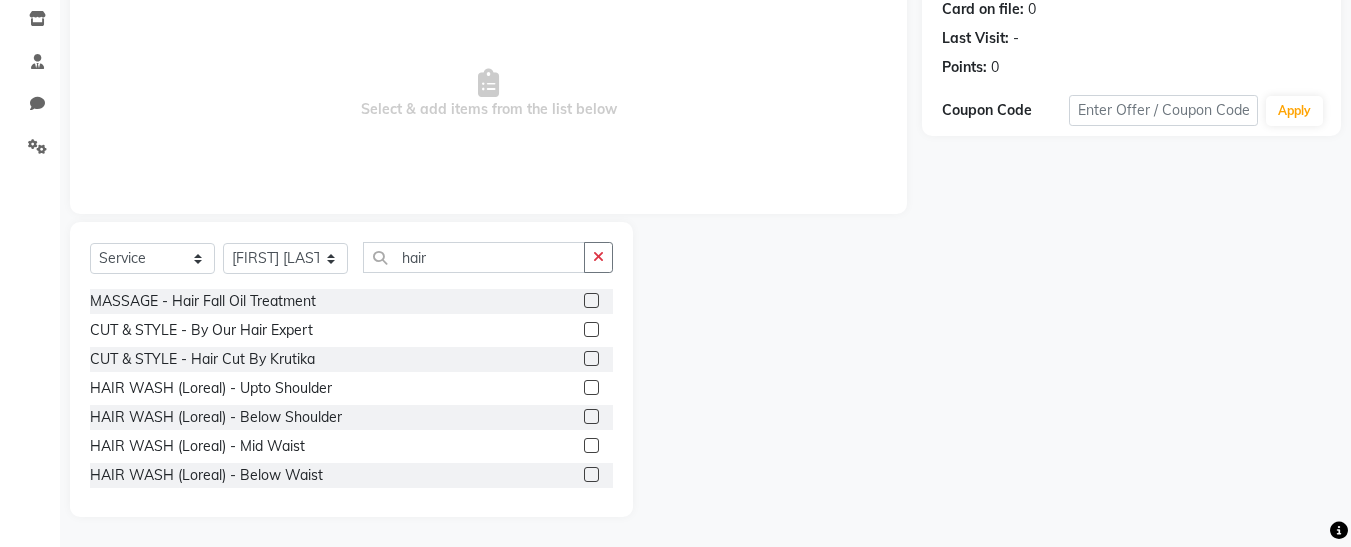 click 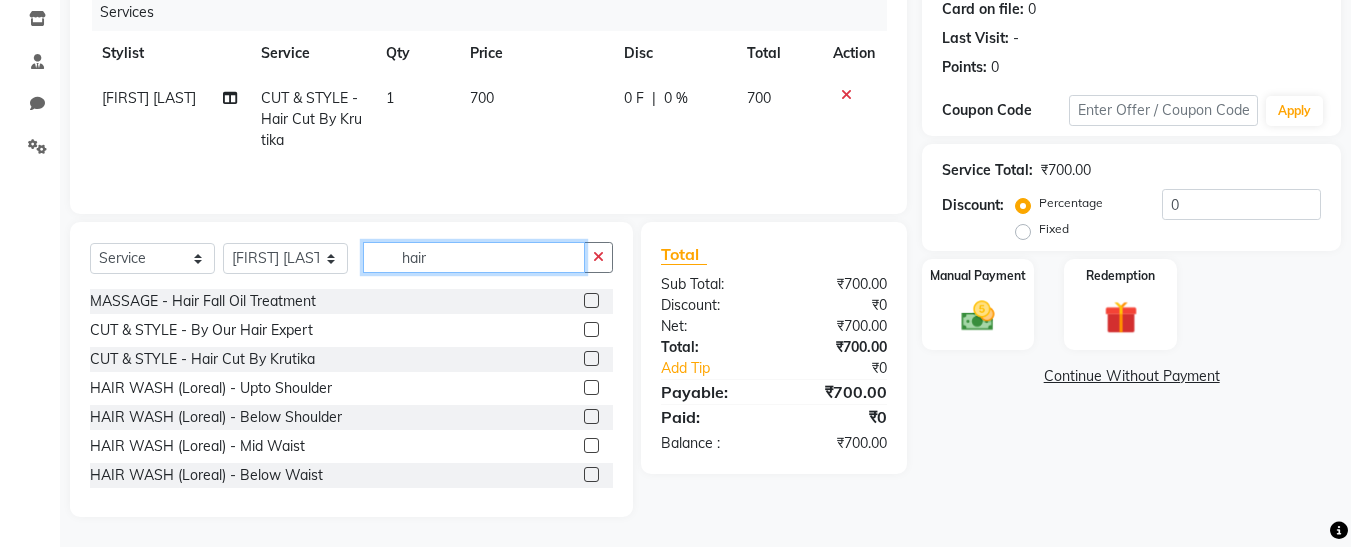 click on "hair" 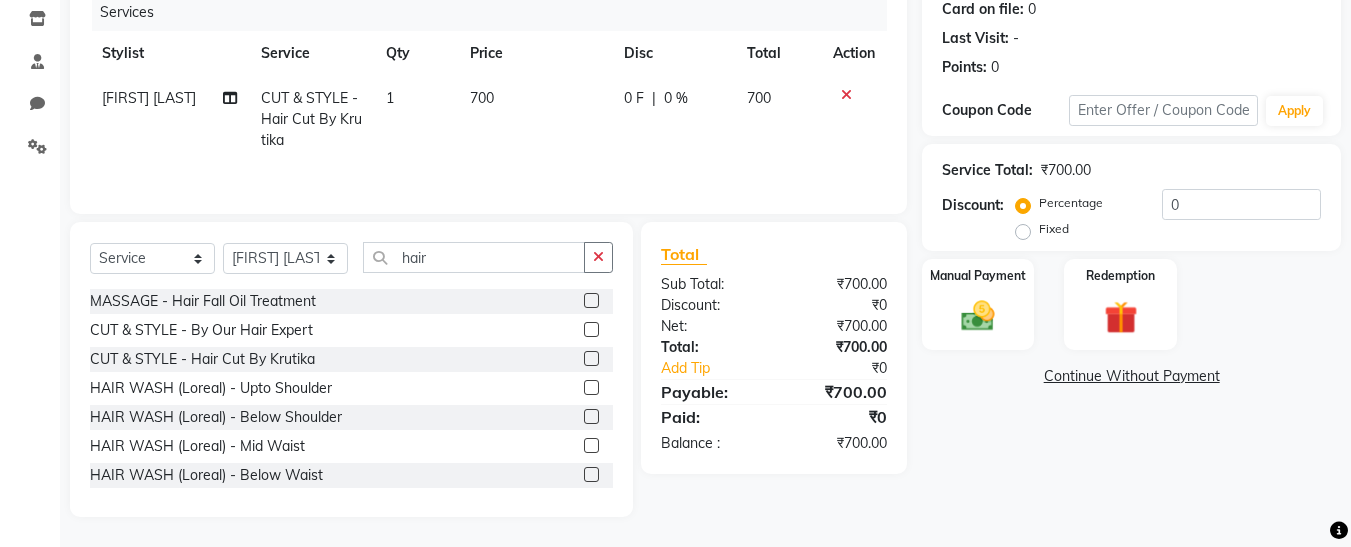 click 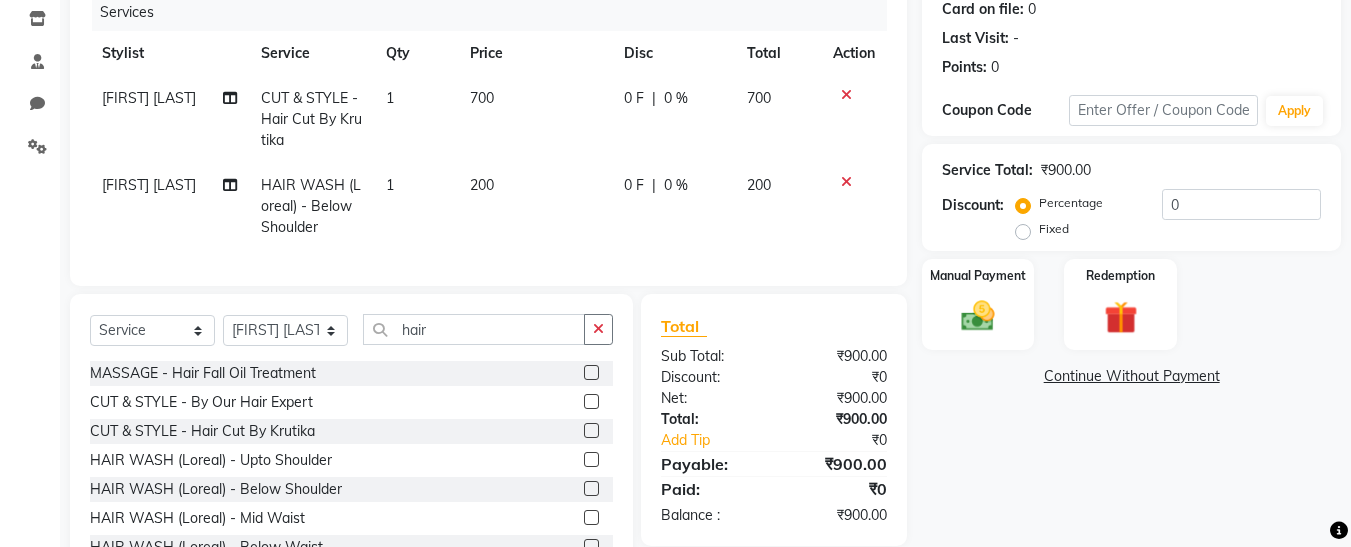 click on "200" 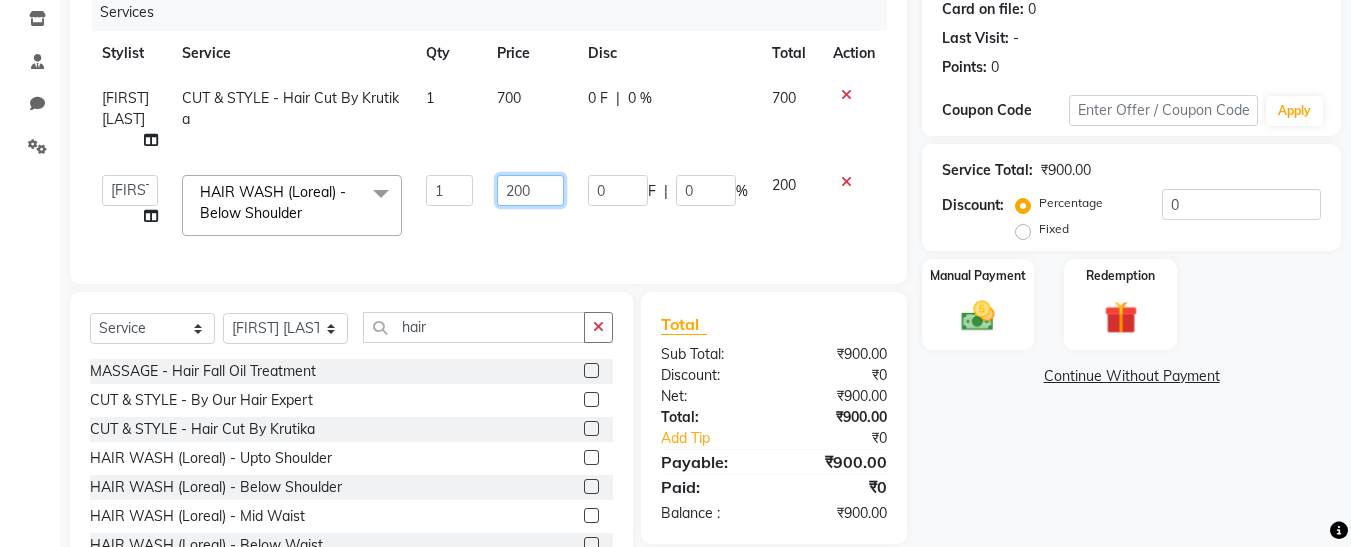 click on "200" 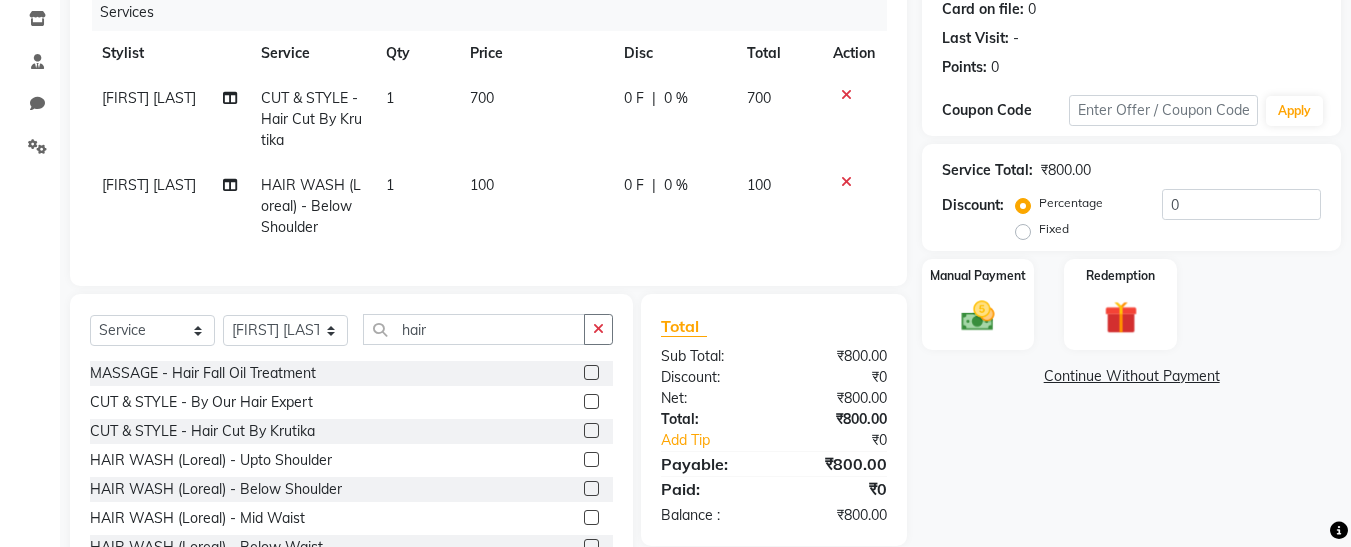 click on "700" 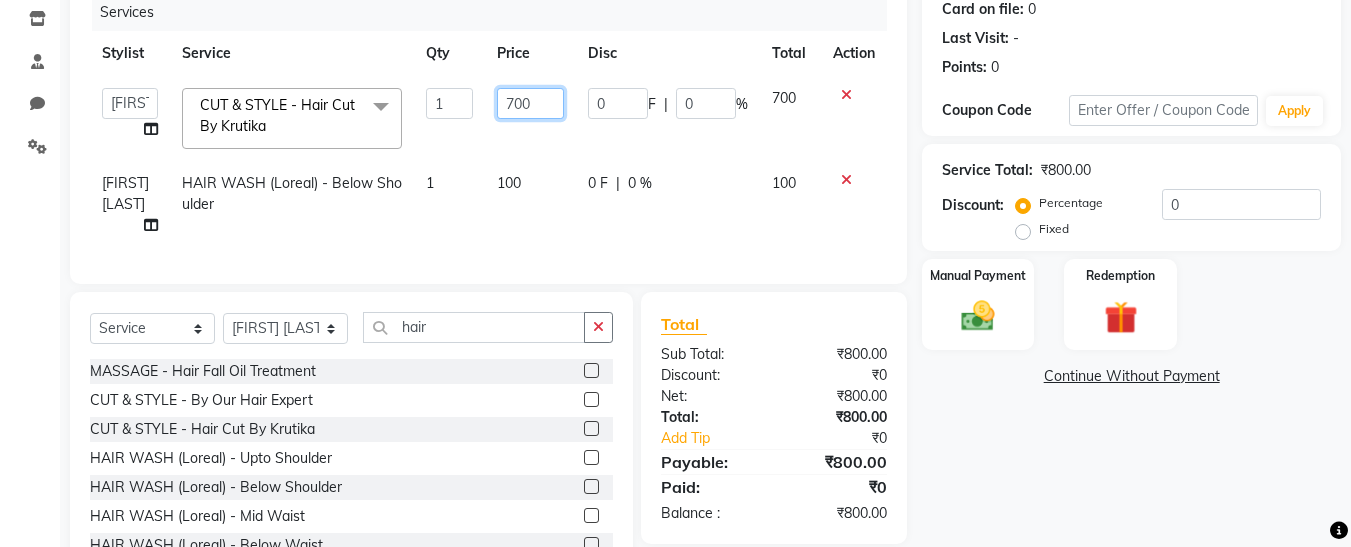 click on "700" 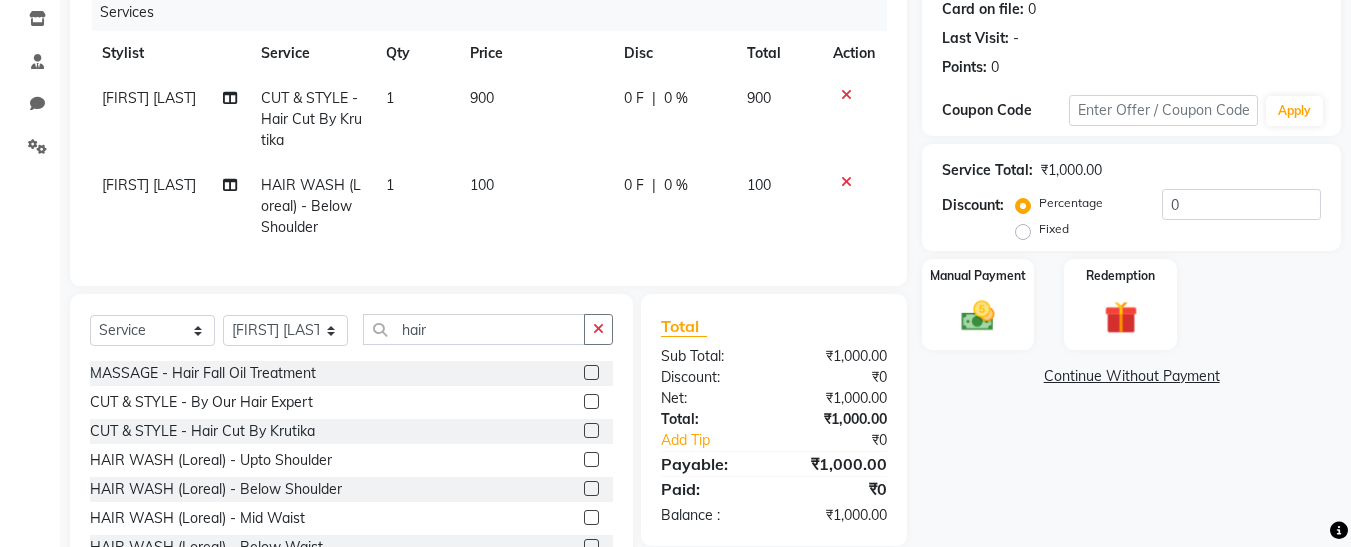 click on "Total Sub Total: ₹1,000.00 Discount: ₹0 Net: ₹1,000.00 Total: ₹1,000.00 Add Tip ₹0 Payable: ₹1,000.00 Paid: ₹0 Balance   : ₹1,000.00" 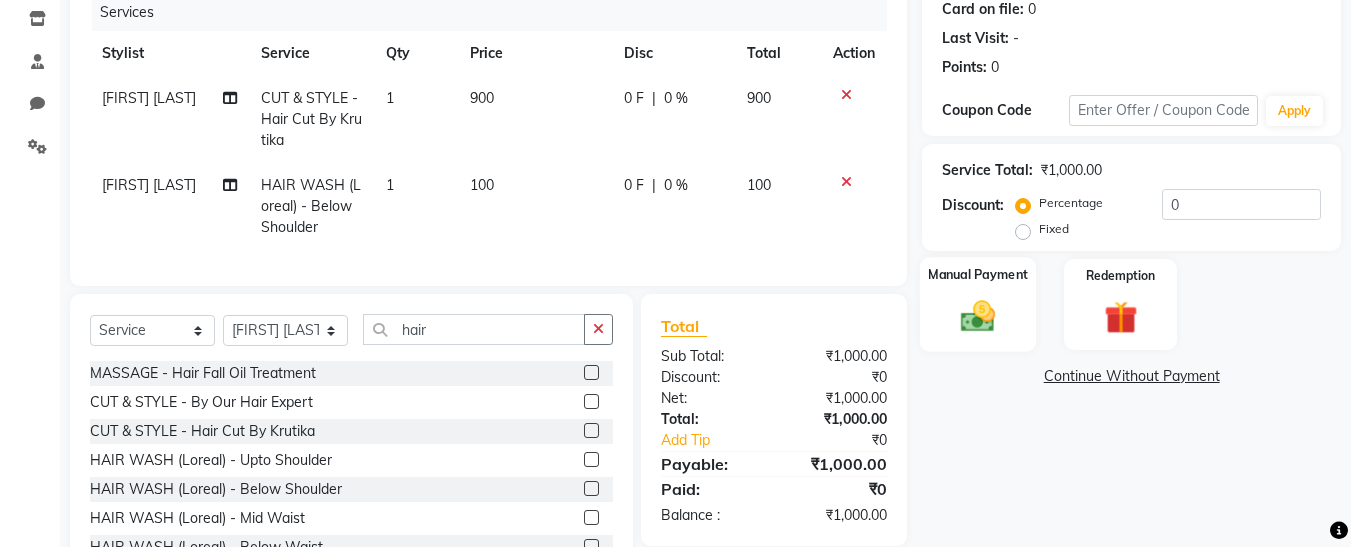 click 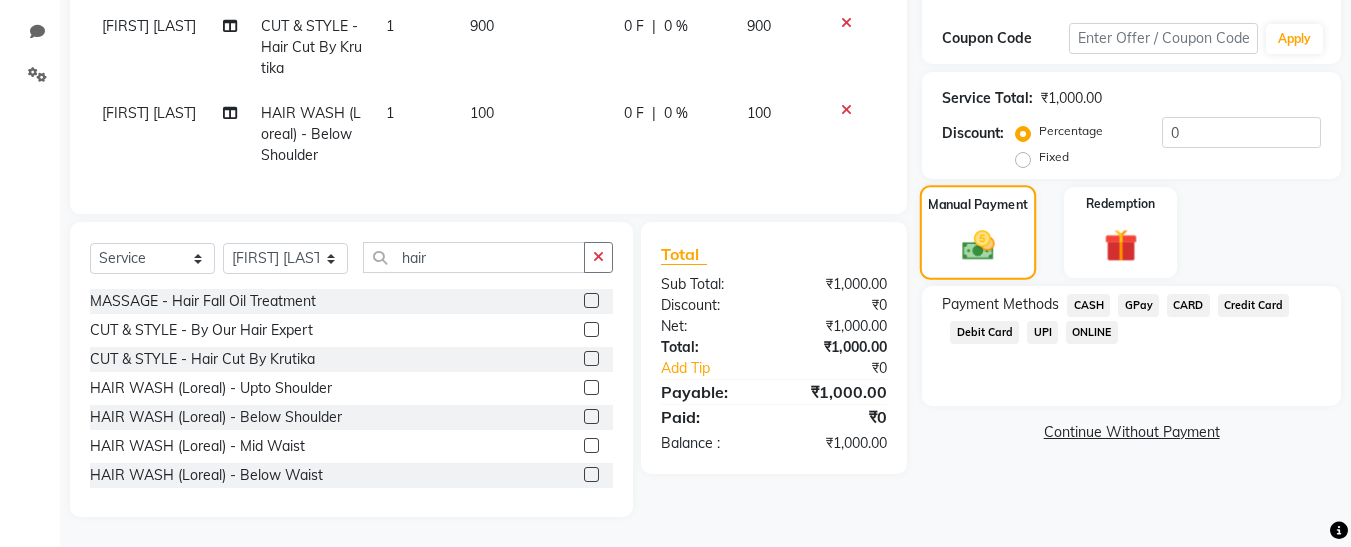 scroll, scrollTop: 341, scrollLeft: 0, axis: vertical 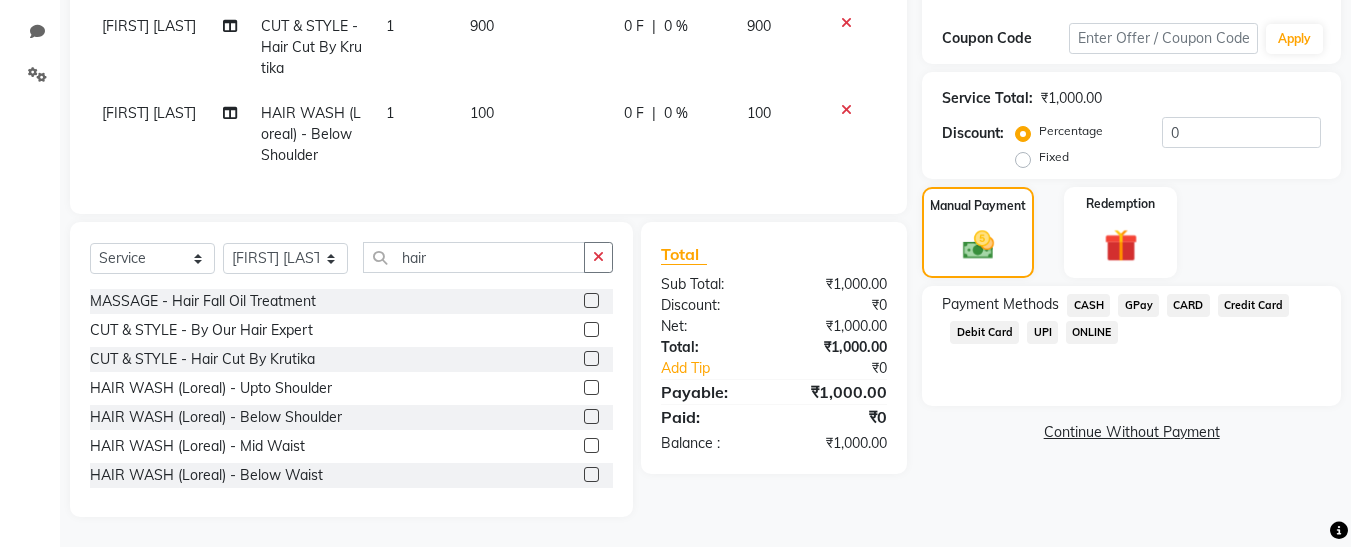 click on "GPay" 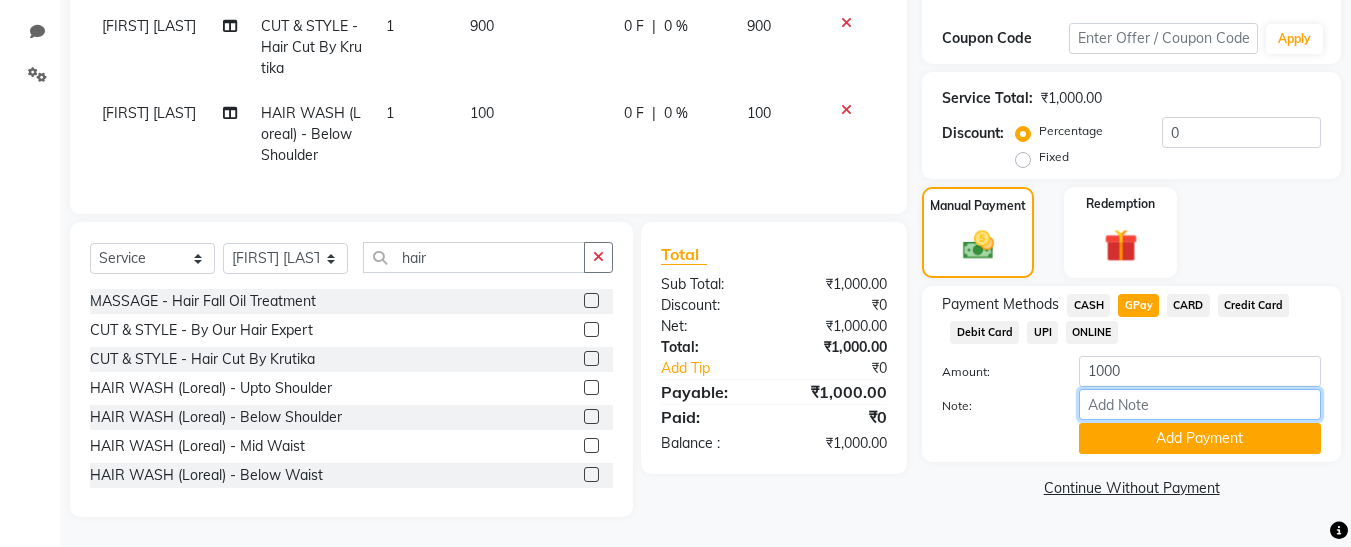 click on "Note:" at bounding box center (1200, 404) 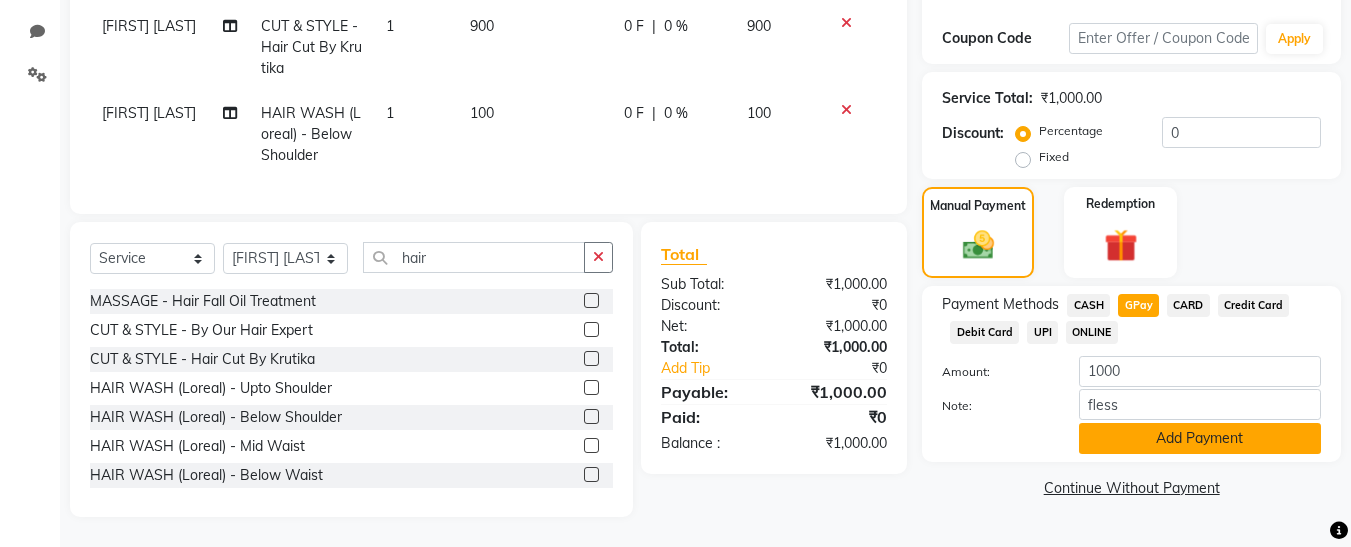 click on "Add Payment" 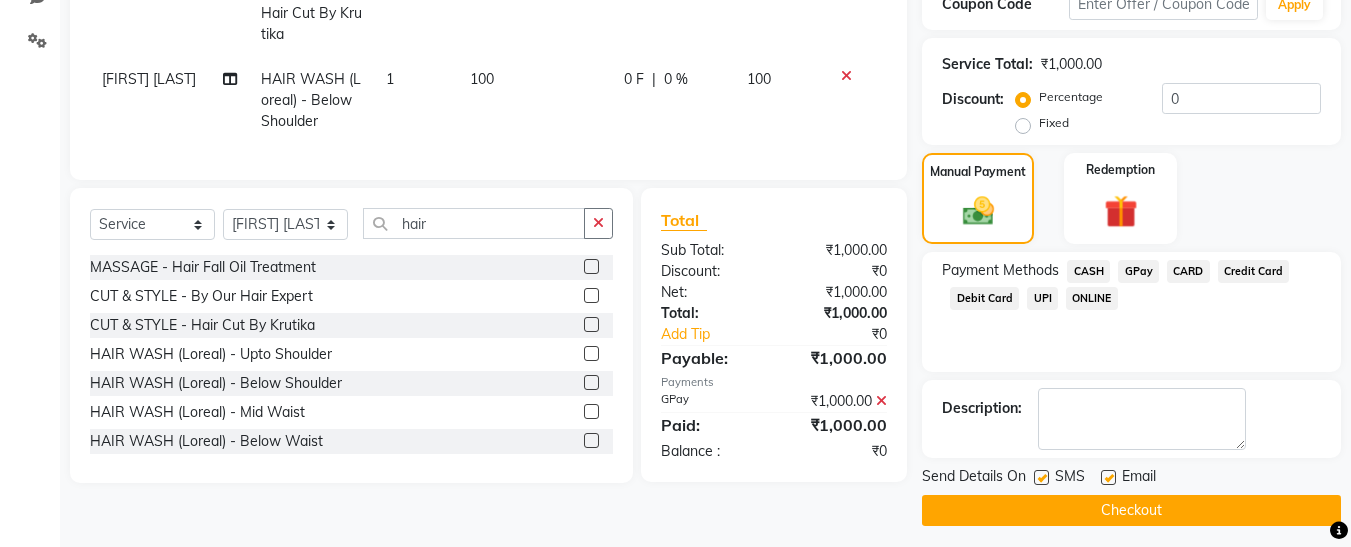 scroll, scrollTop: 369, scrollLeft: 0, axis: vertical 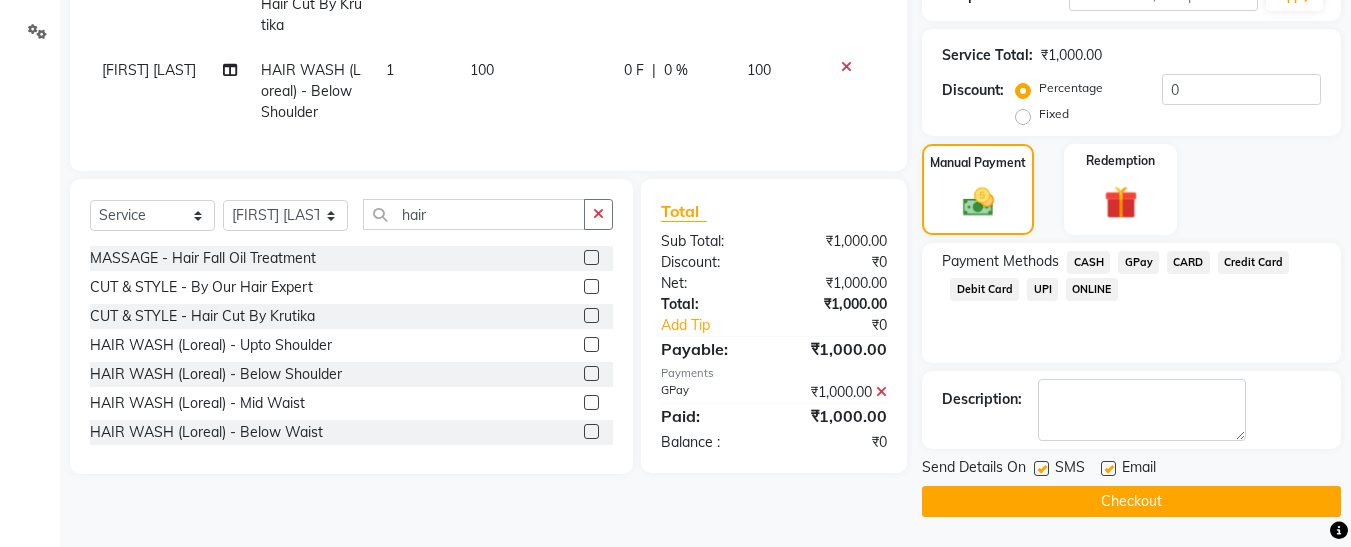 click 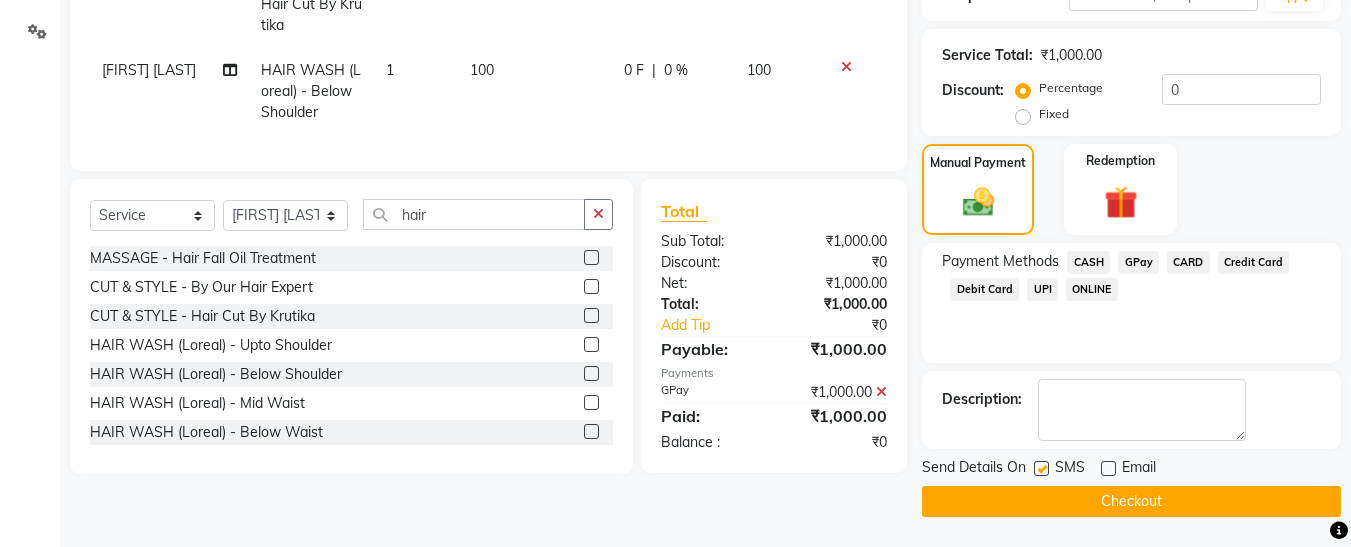 click 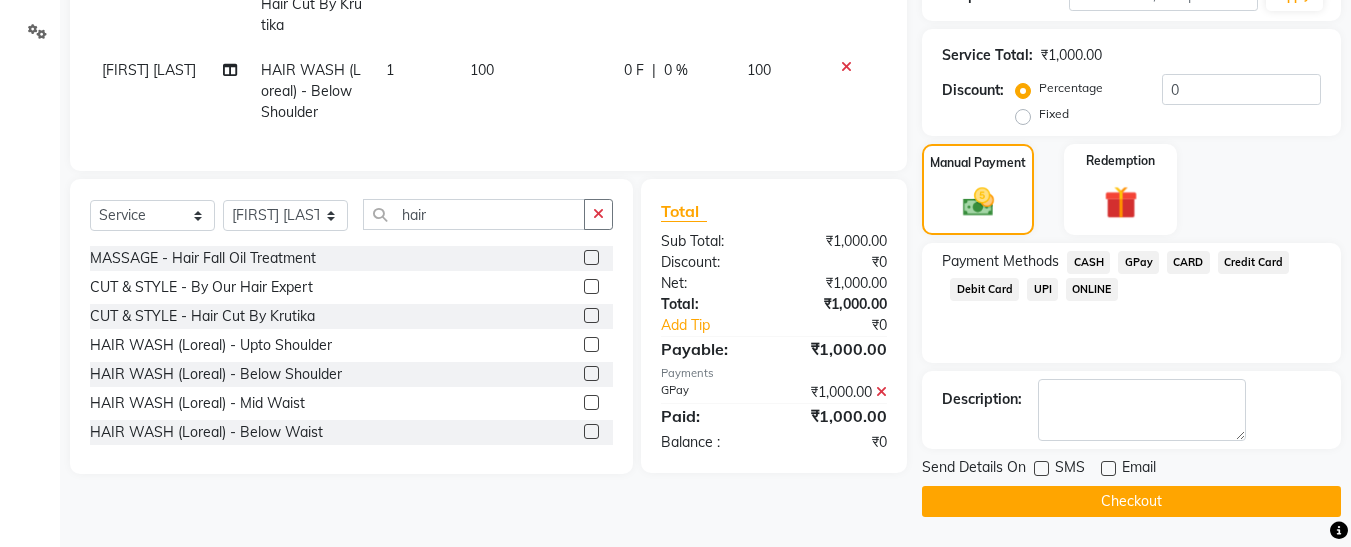 click on "Checkout" 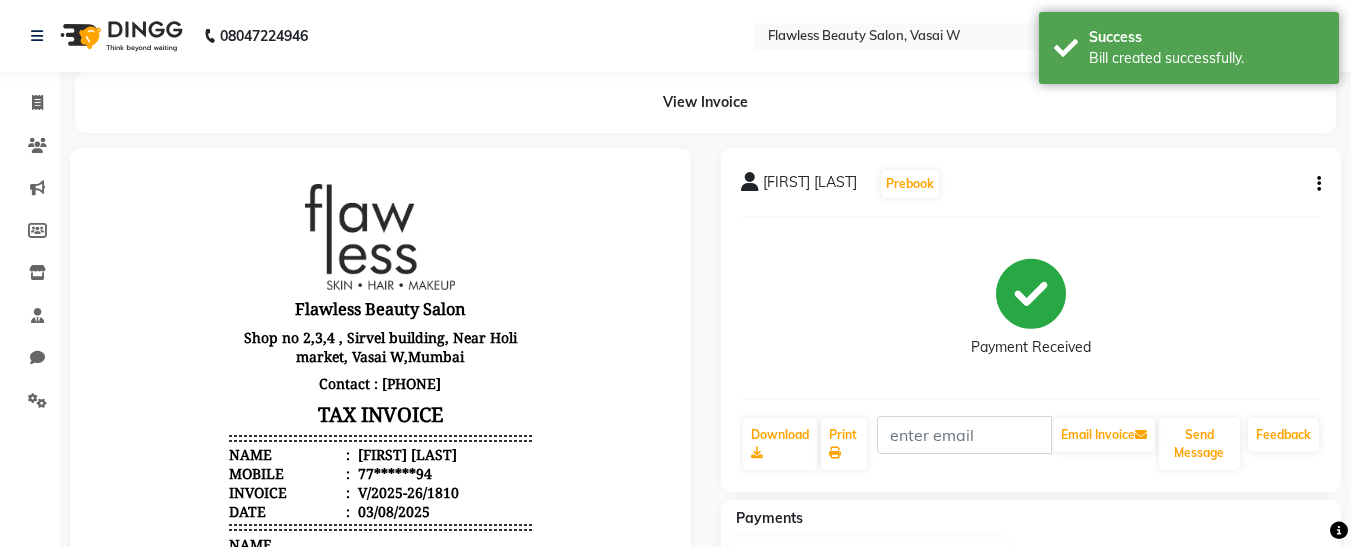 scroll, scrollTop: 0, scrollLeft: 0, axis: both 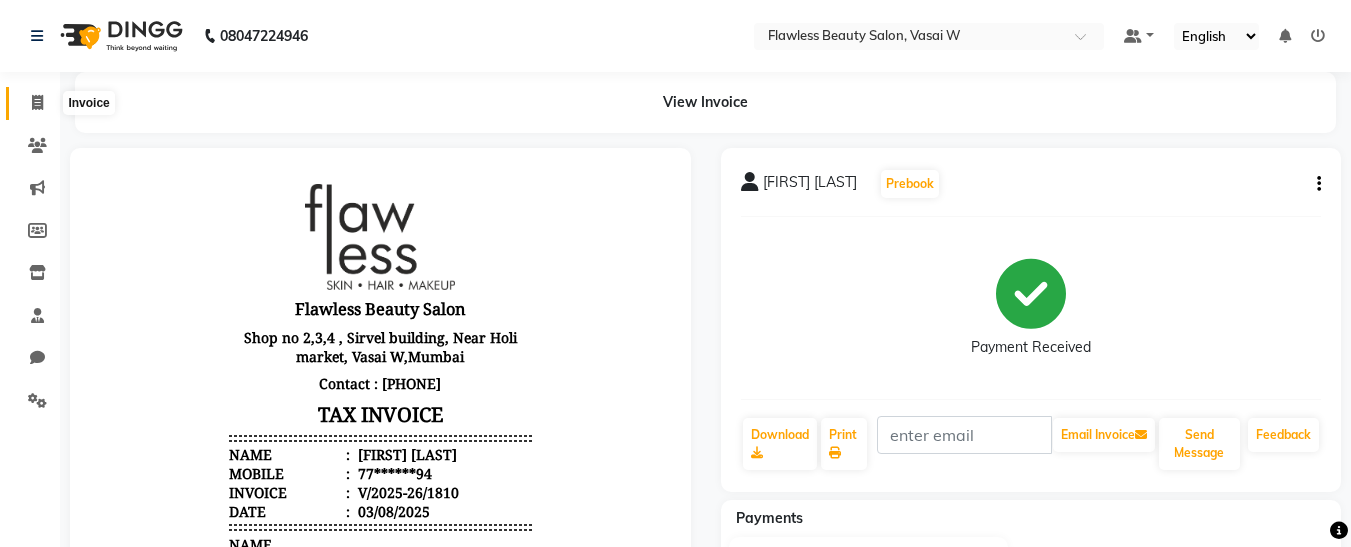 click 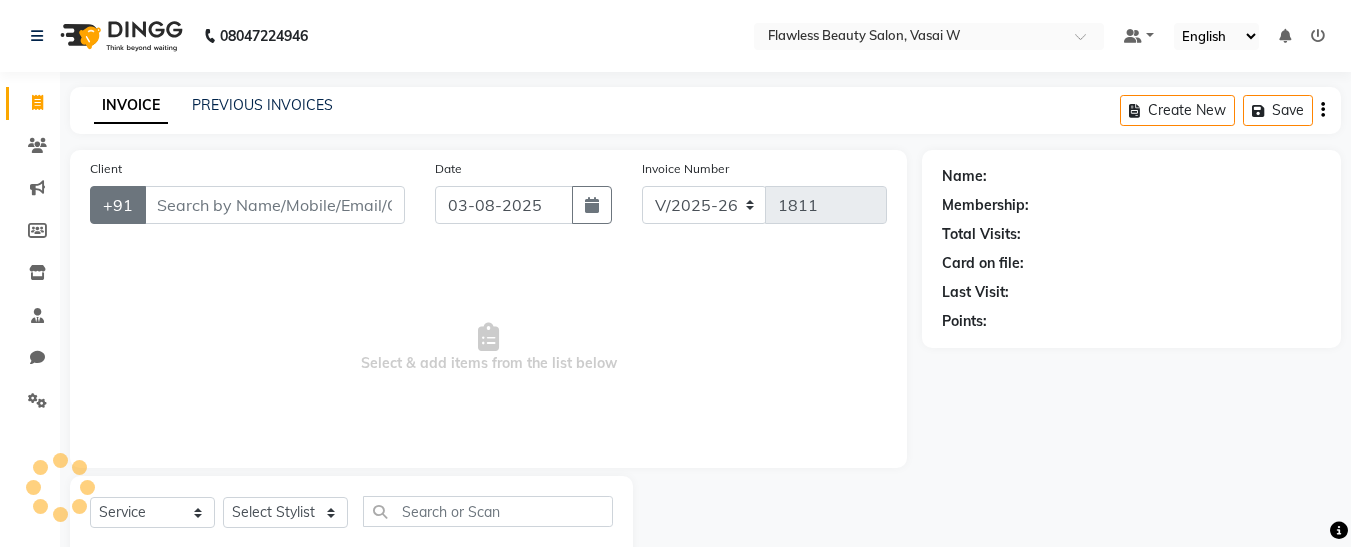 scroll, scrollTop: 54, scrollLeft: 0, axis: vertical 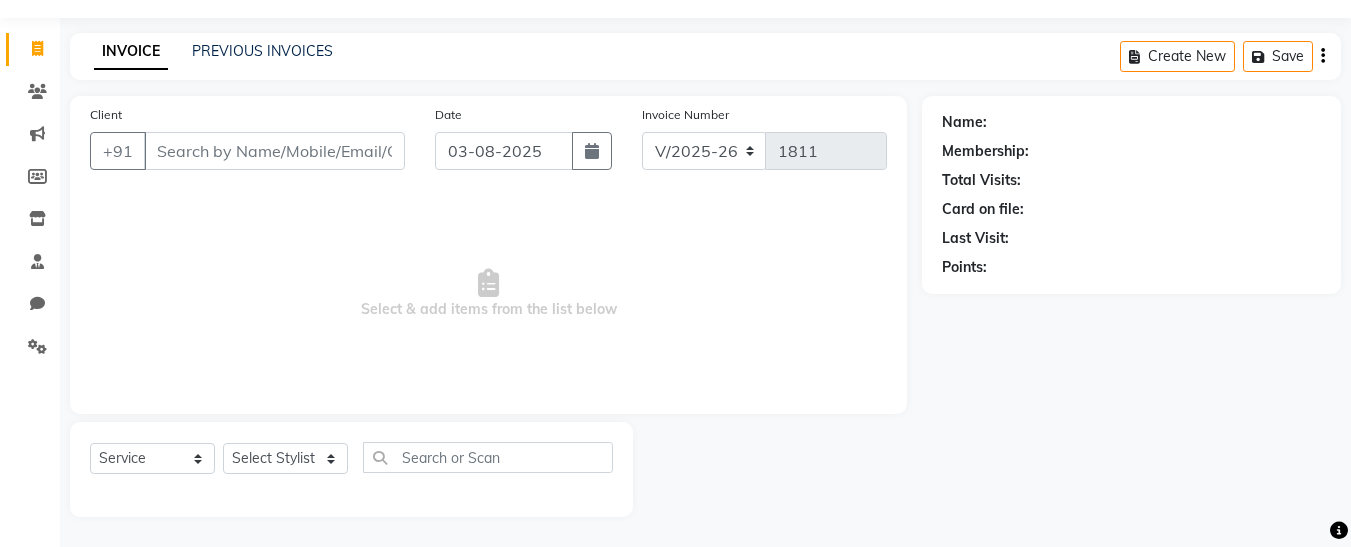 click on "Client" at bounding box center [274, 151] 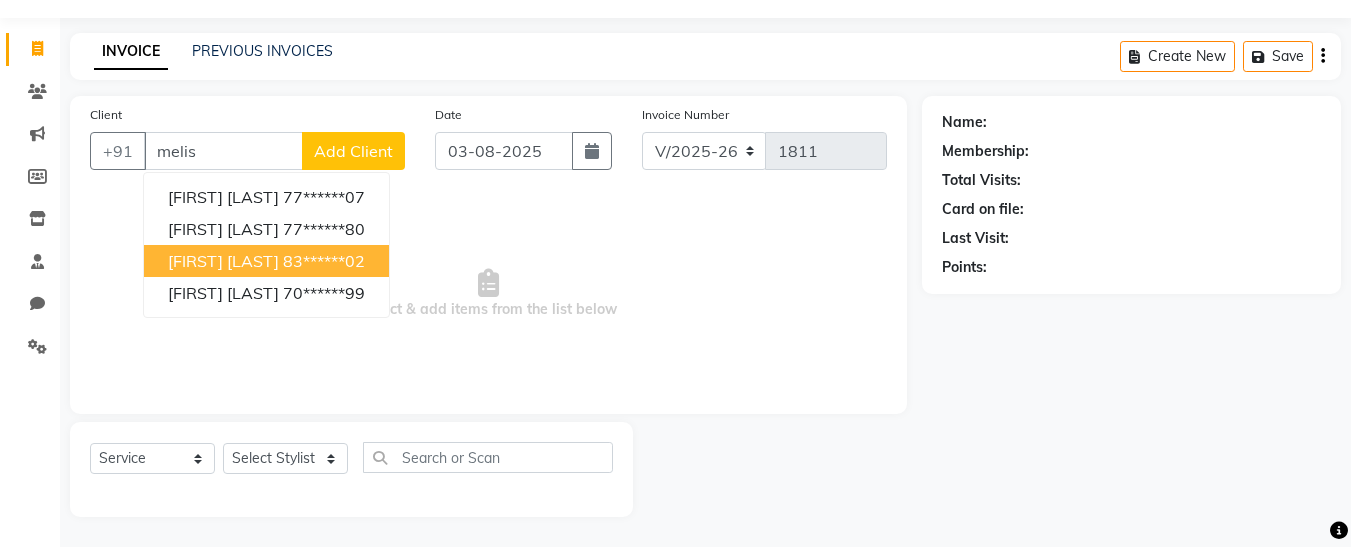 click on "[FIRST] [LAST]" at bounding box center [223, 261] 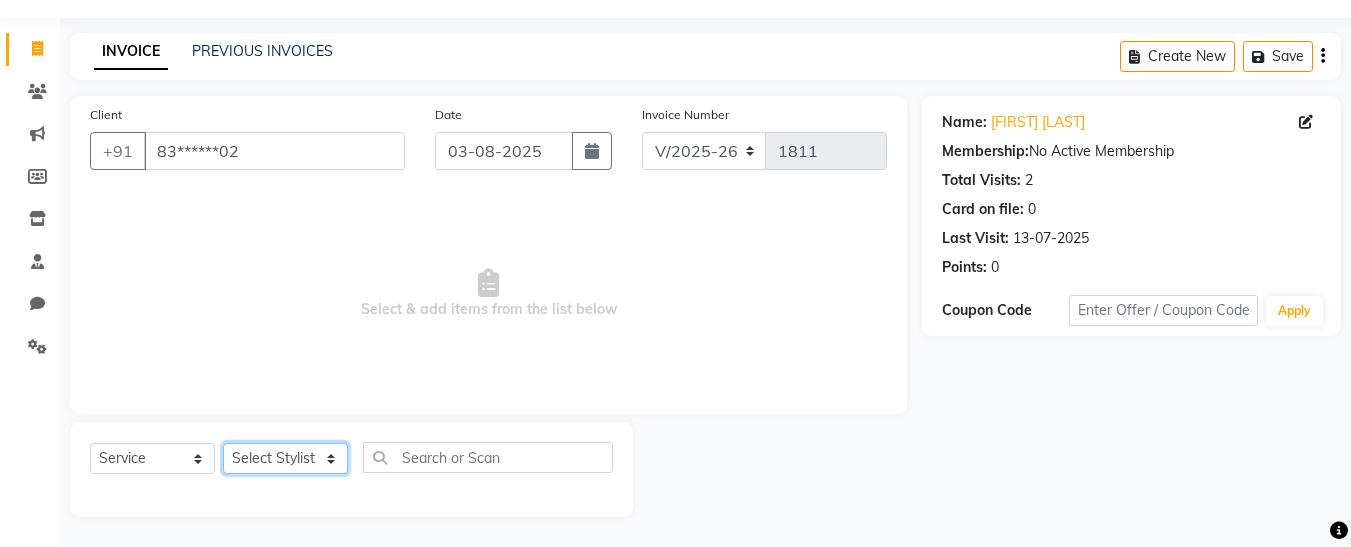 click on "Select Stylist [FIRST] [FIRST] [FIRST] [FIRST] [FIRST] [FIRST] [FIRST] [FIRST] [FIRST]" 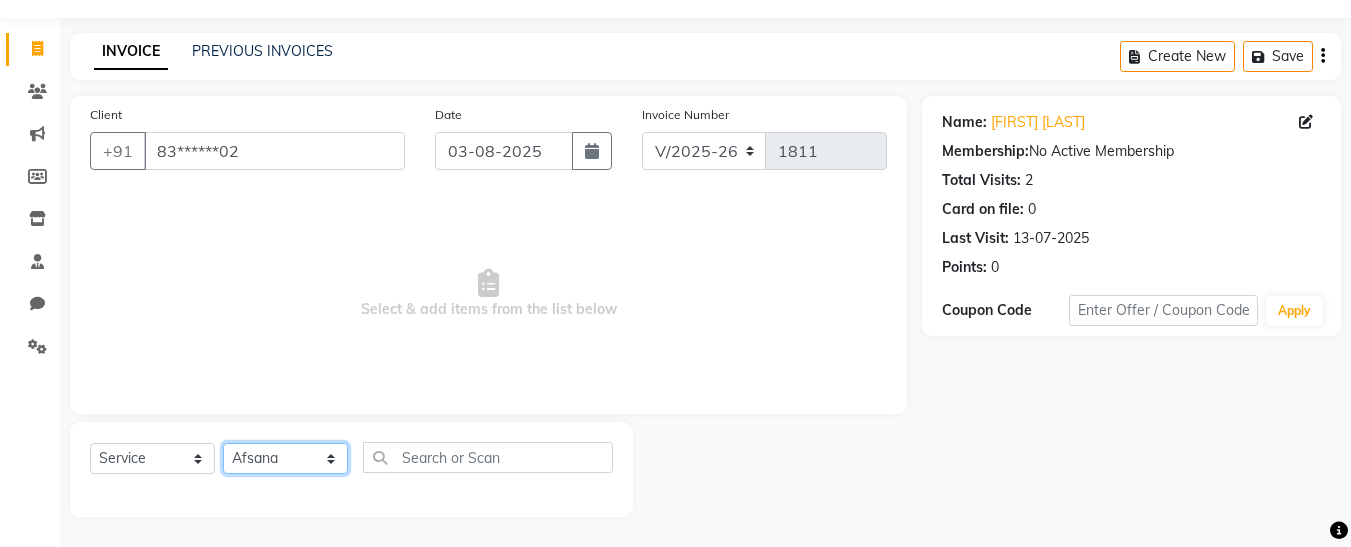 click on "Select Stylist [FIRST] [FIRST] [FIRST] [FIRST] [FIRST] [FIRST] [FIRST] [FIRST] [FIRST]" 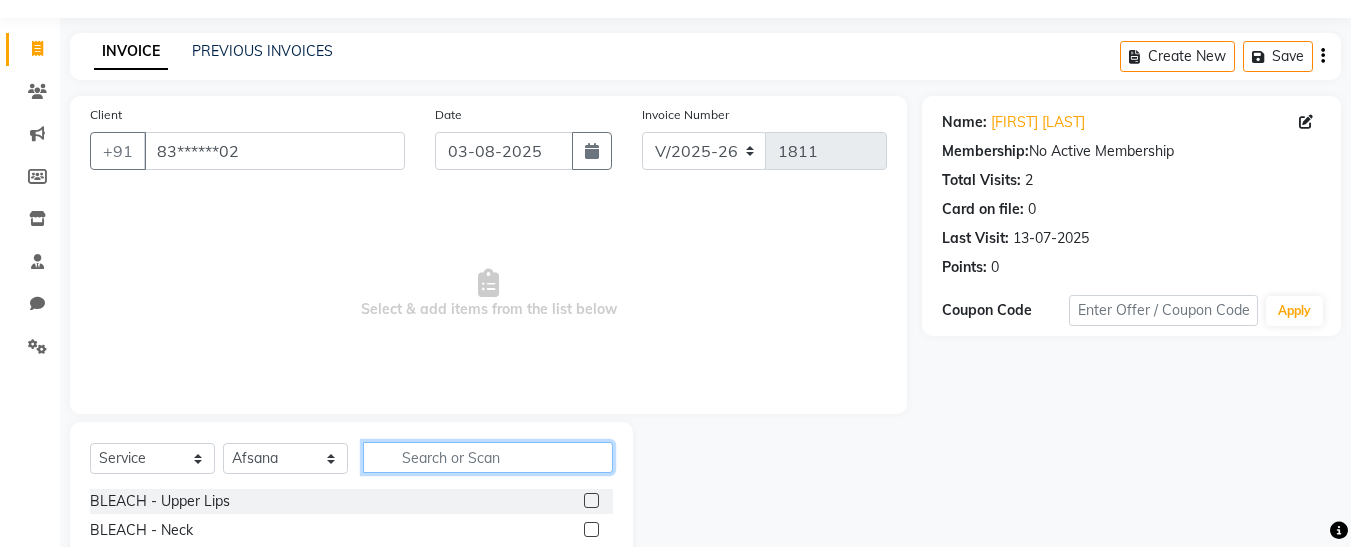 click 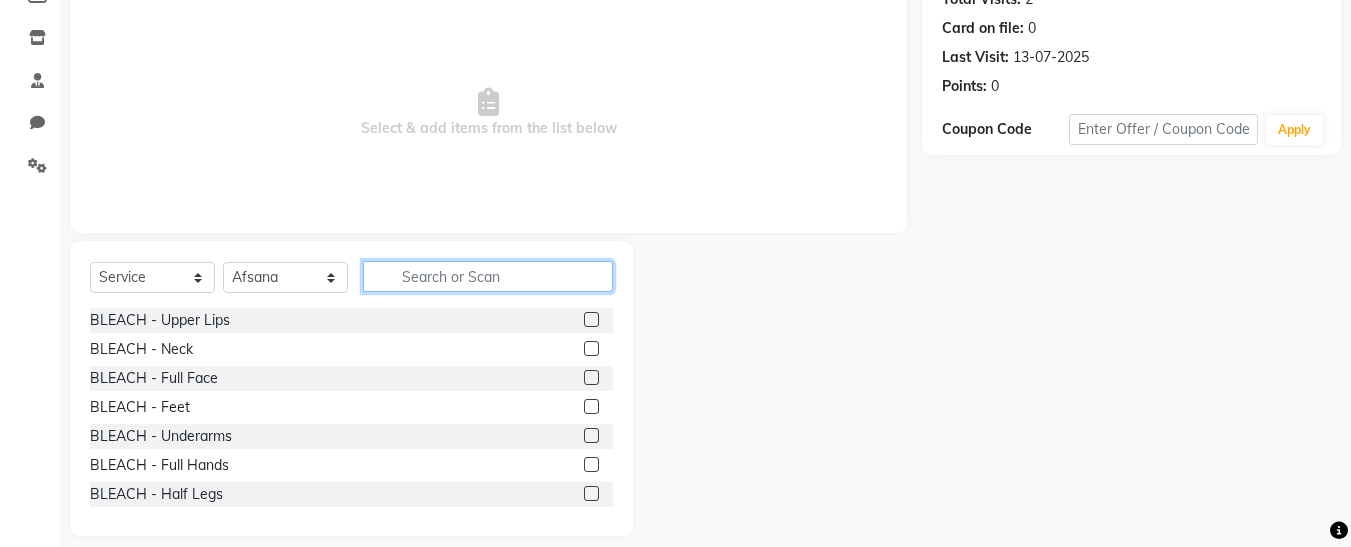 scroll, scrollTop: 254, scrollLeft: 0, axis: vertical 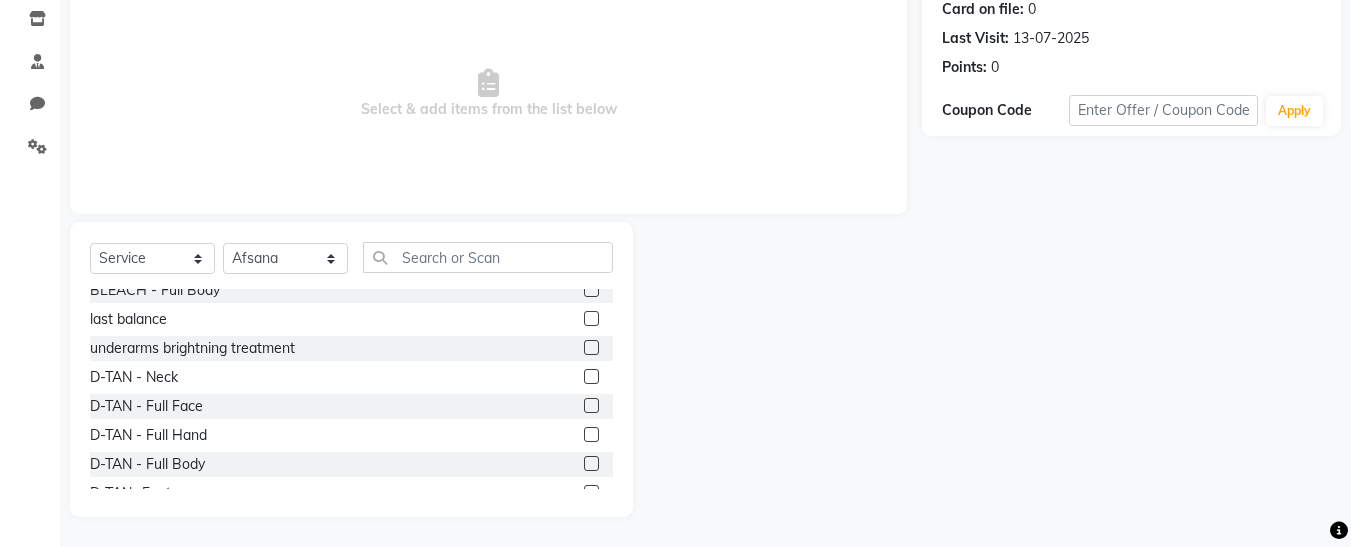 click 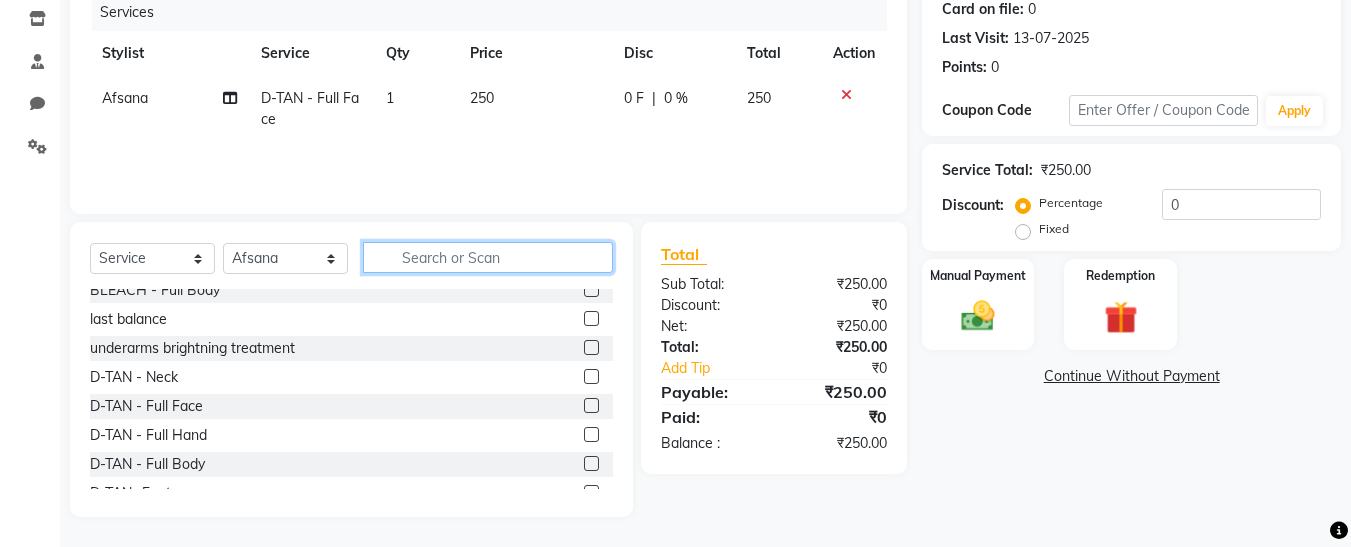 click 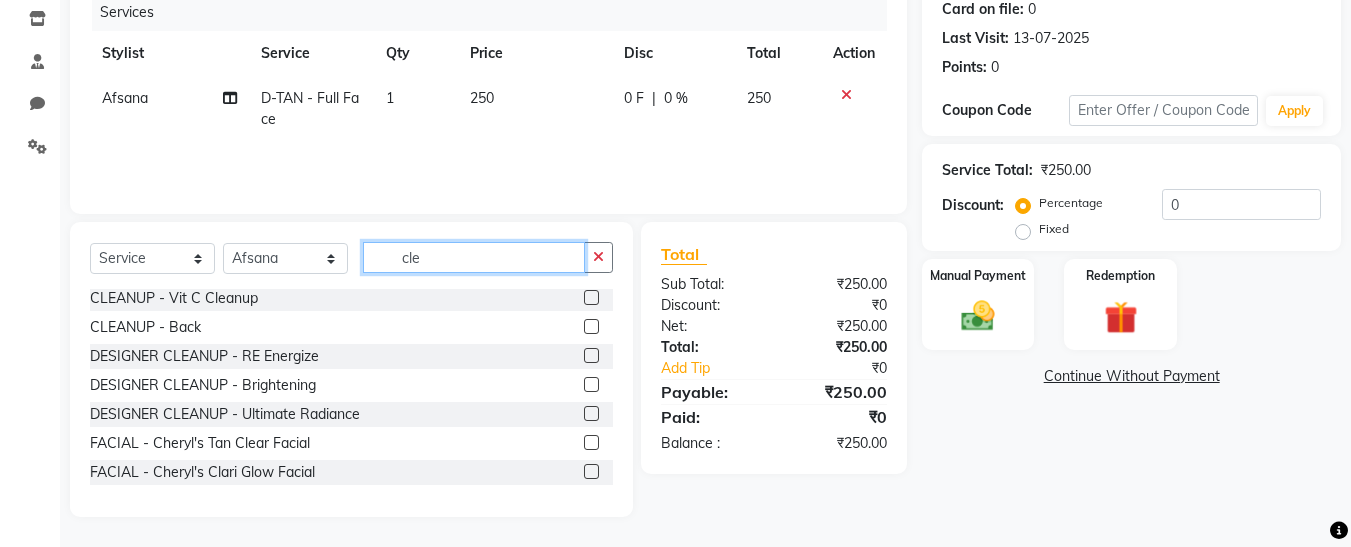 scroll, scrollTop: 32, scrollLeft: 0, axis: vertical 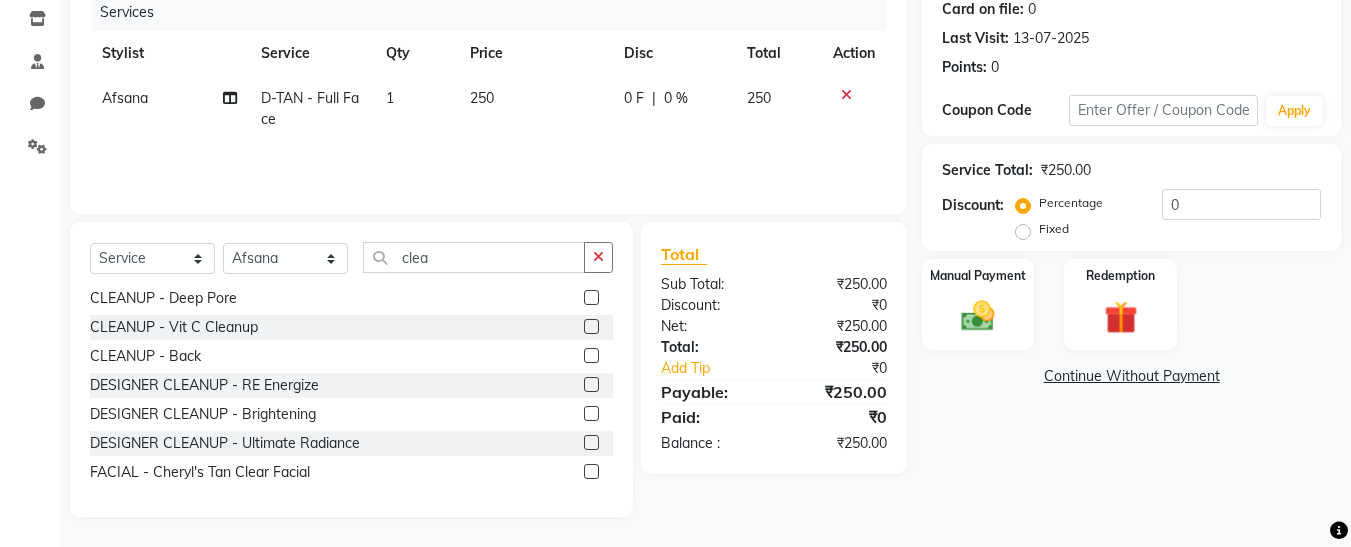 click 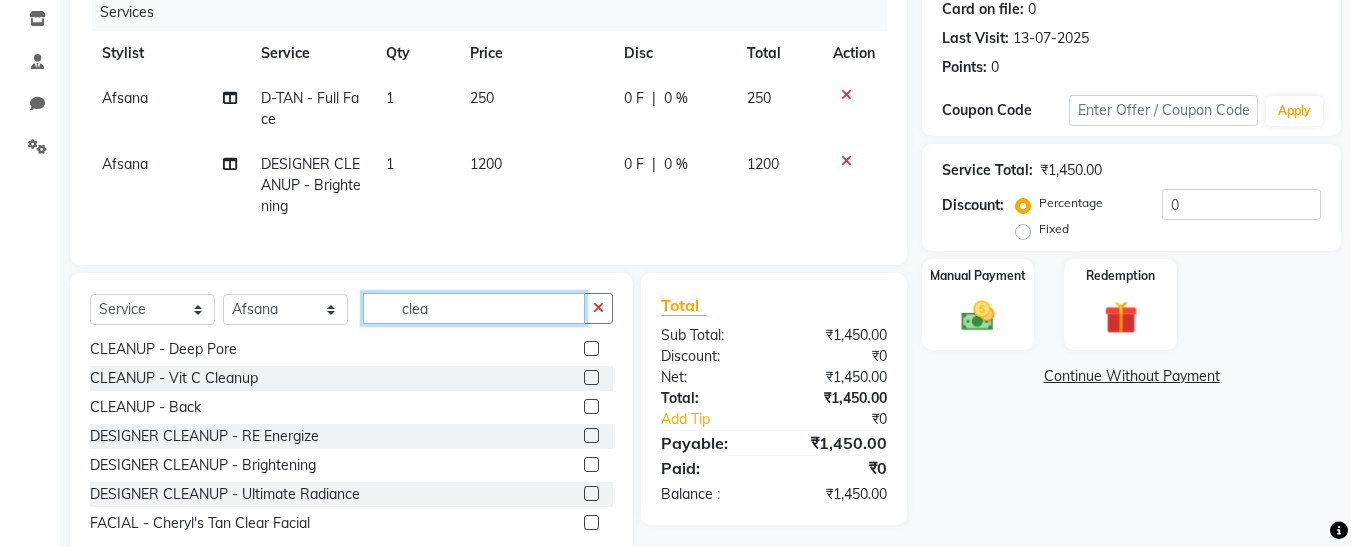 click on "clea" 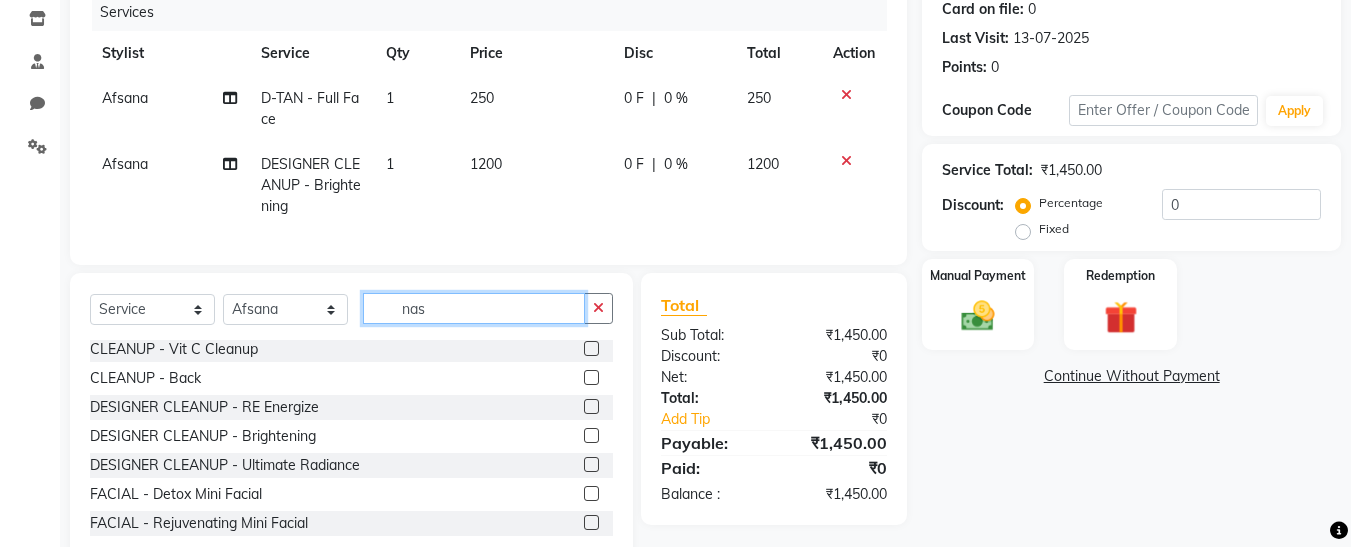 scroll, scrollTop: 0, scrollLeft: 0, axis: both 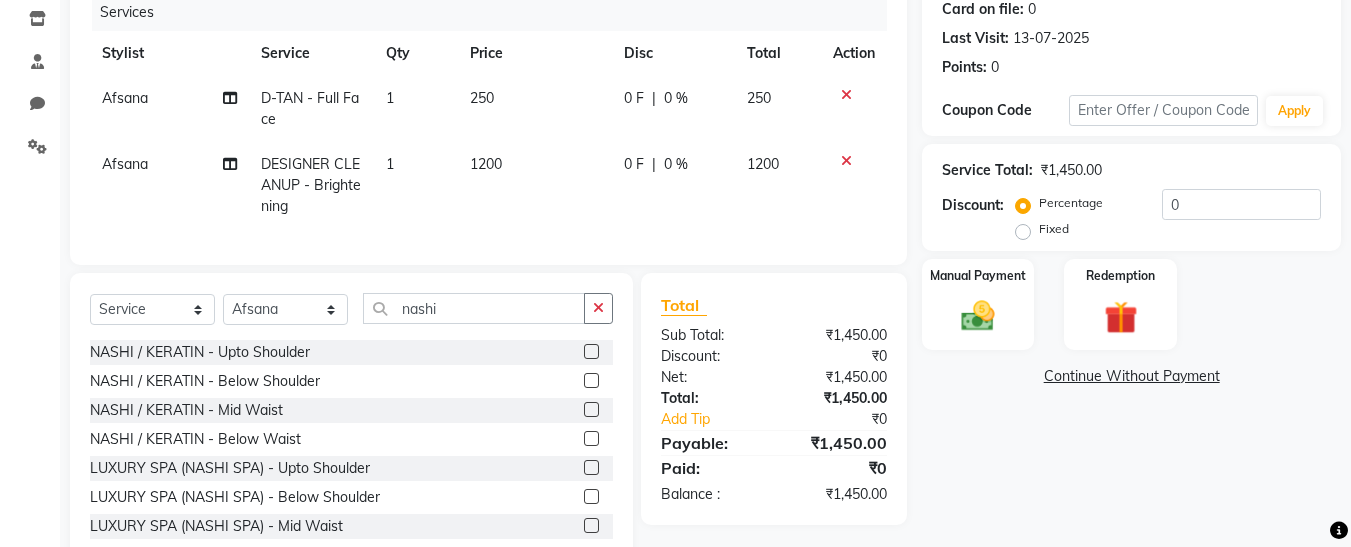 click 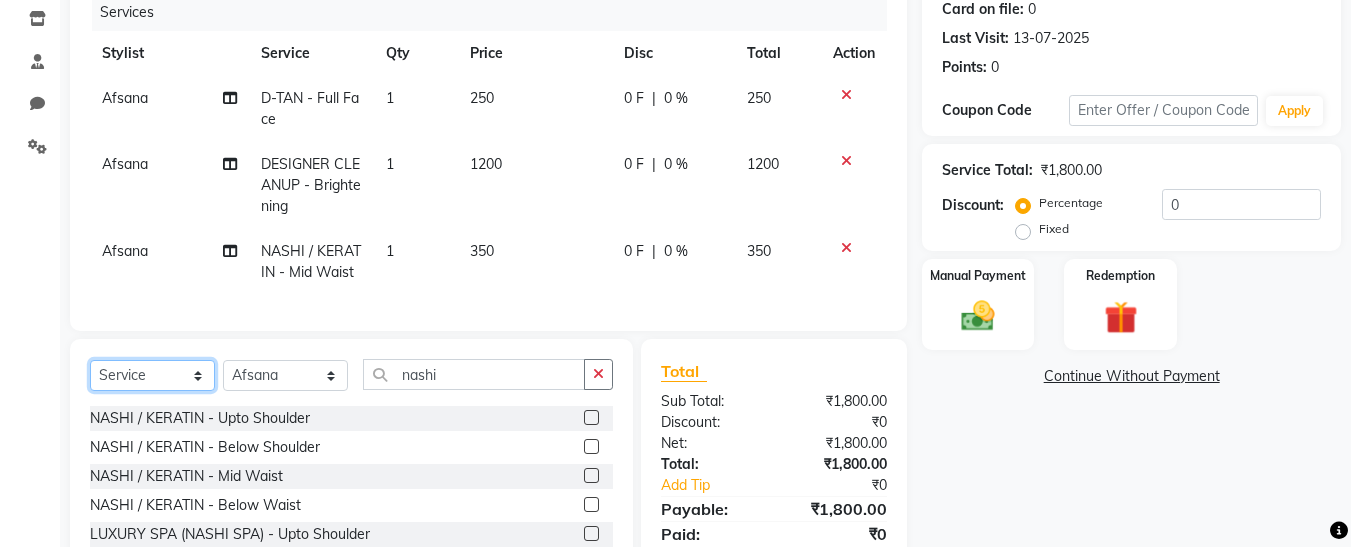 click on "Select  Service  Product  Membership  Package Voucher Prepaid Gift Card" 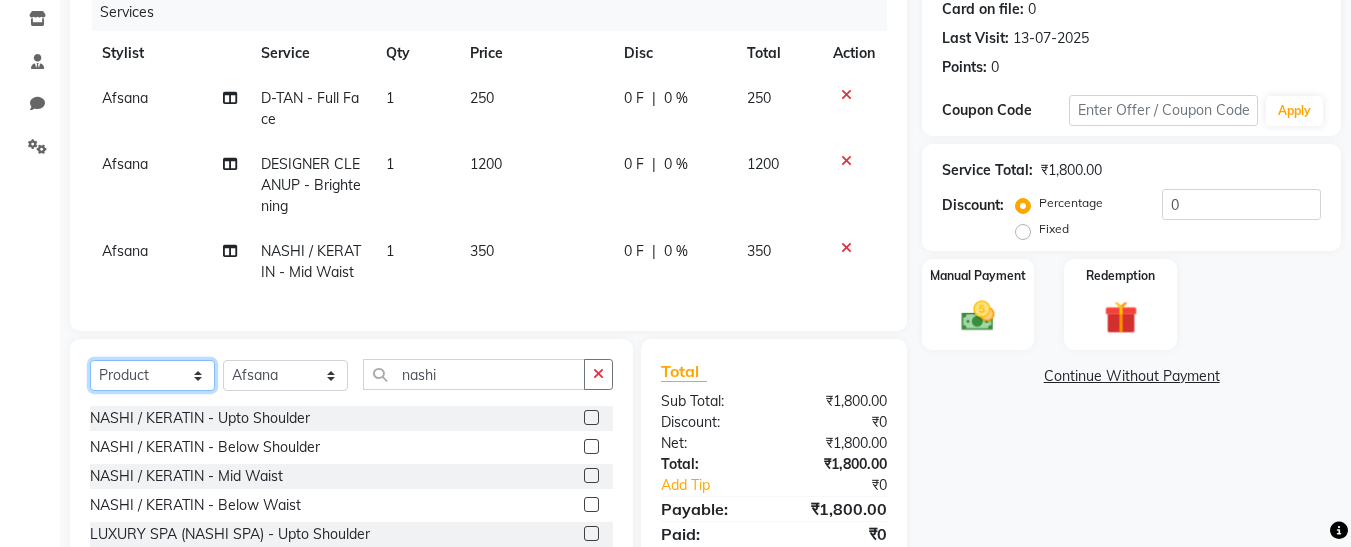 click on "Select  Service  Product  Membership  Package Voucher Prepaid Gift Card" 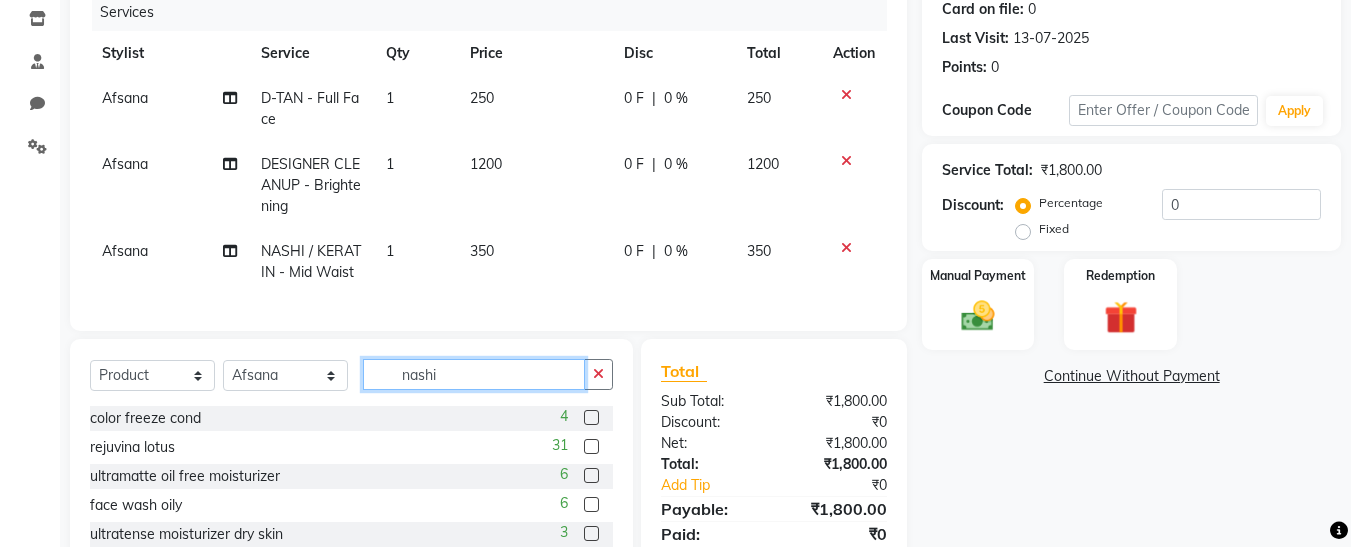 click on "nashi" 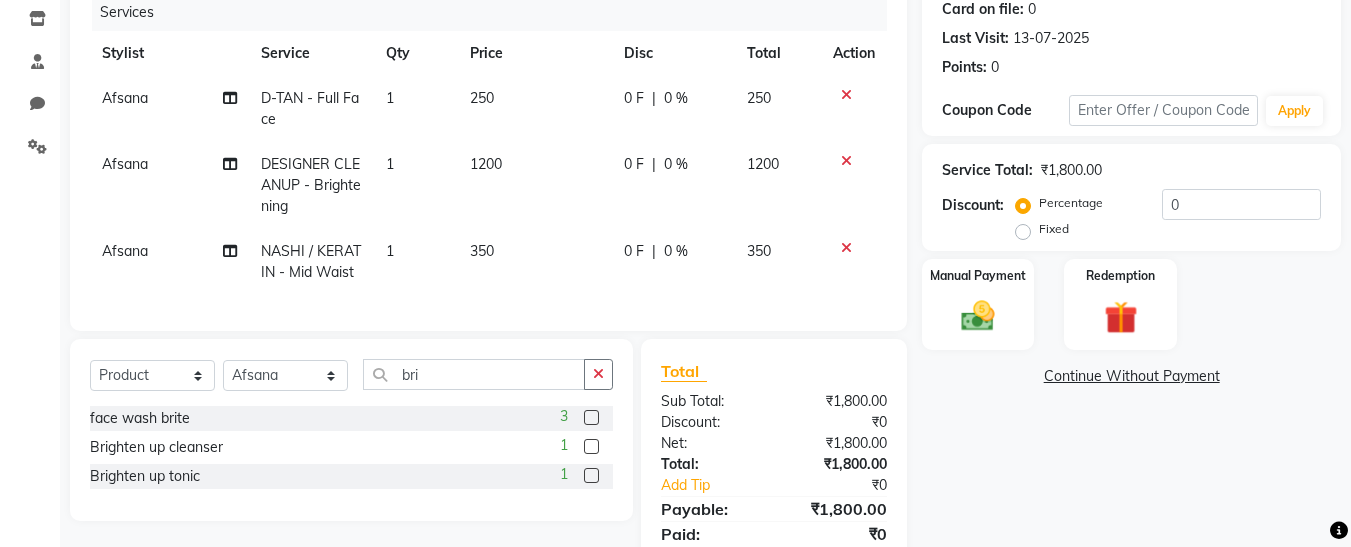 click 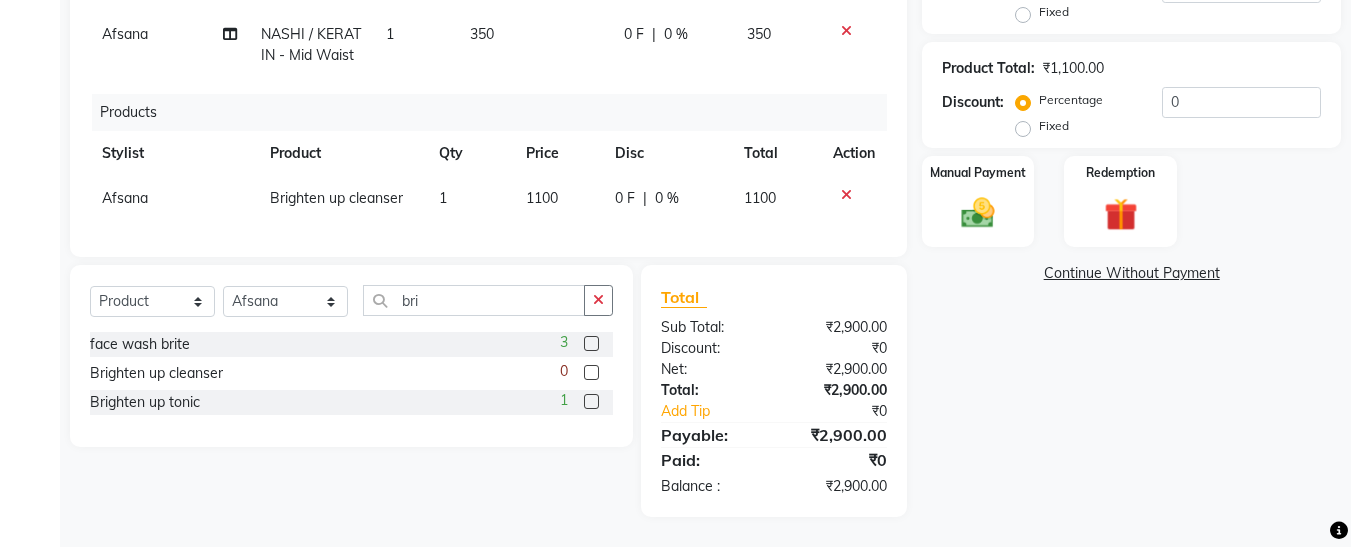 scroll, scrollTop: 480, scrollLeft: 0, axis: vertical 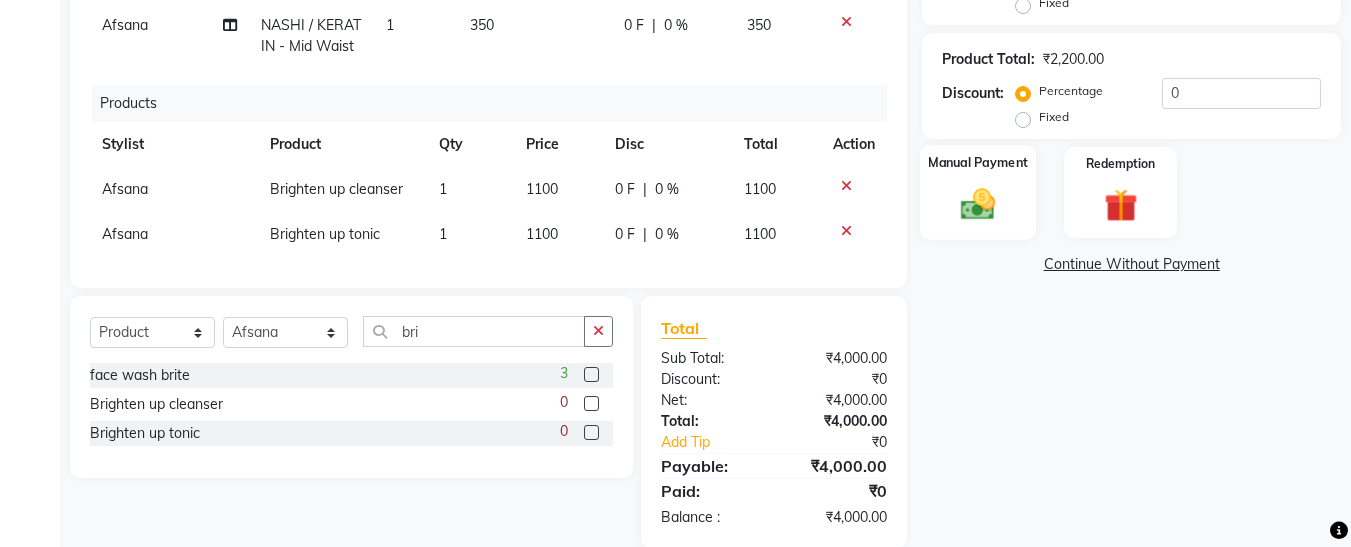 click on "Manual Payment" 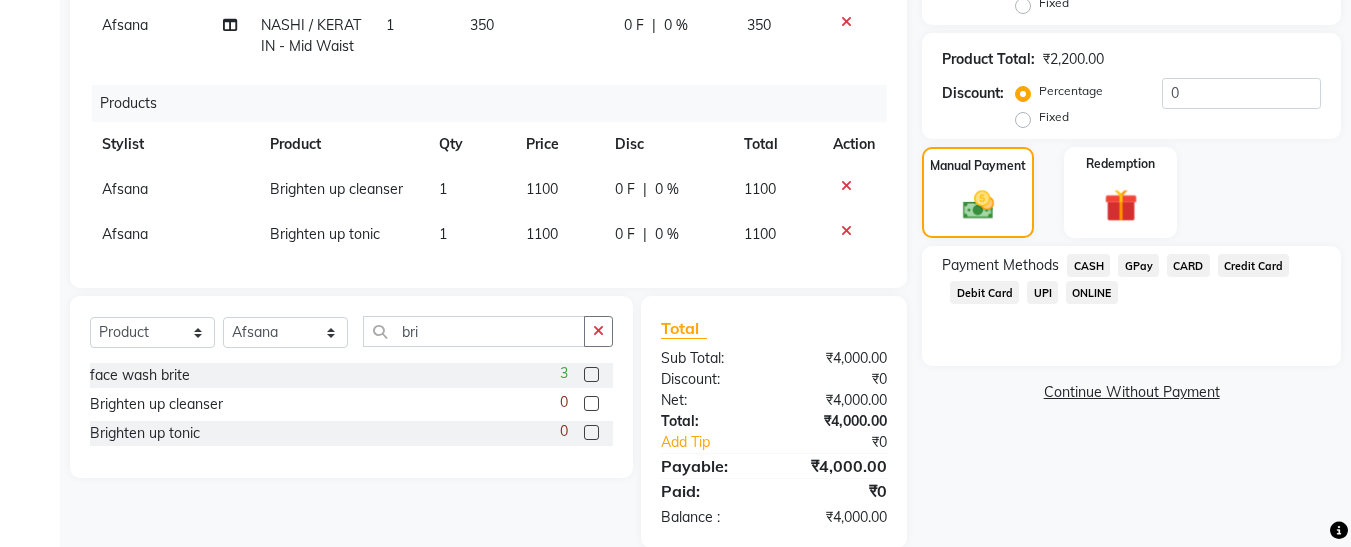 click on "CASH" 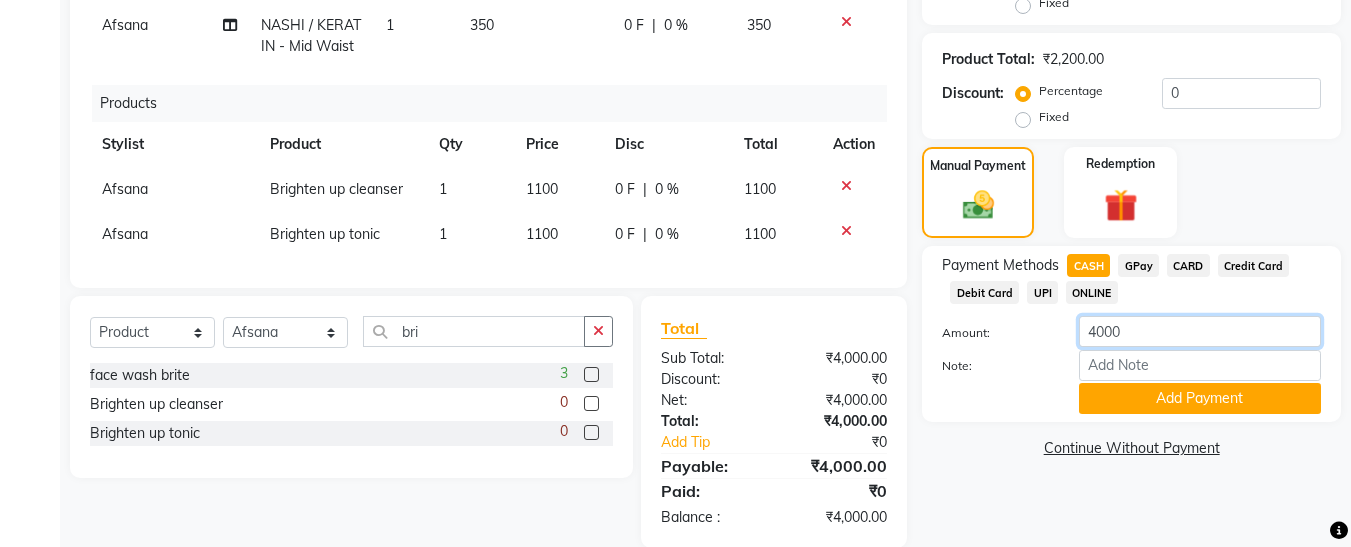click on "4000" 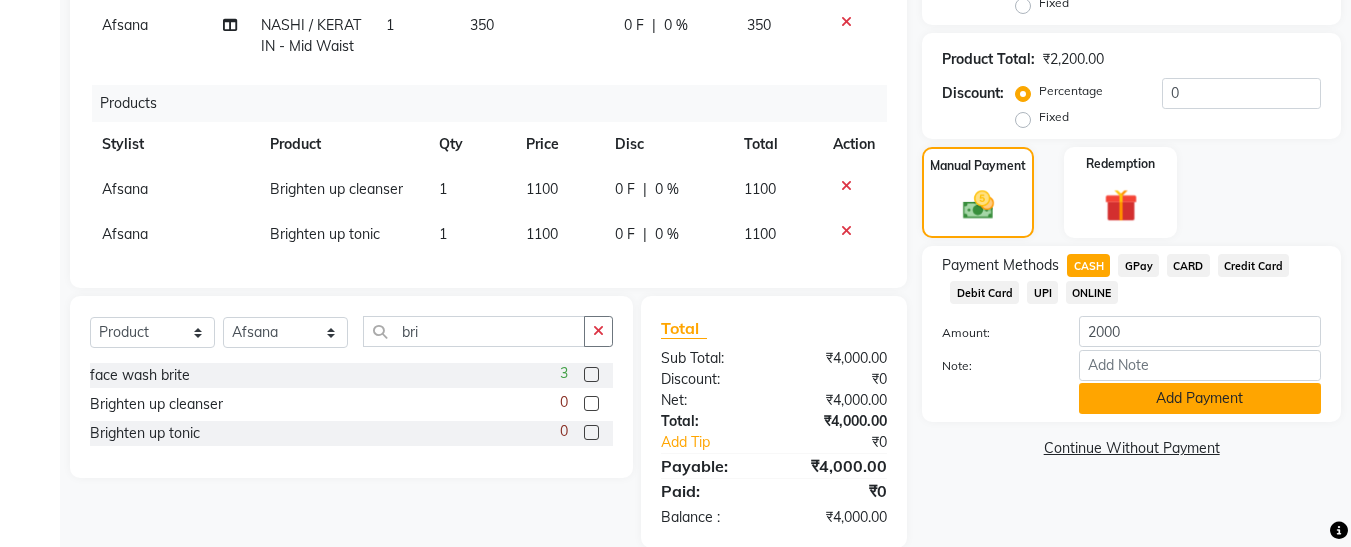 click on "Add Payment" 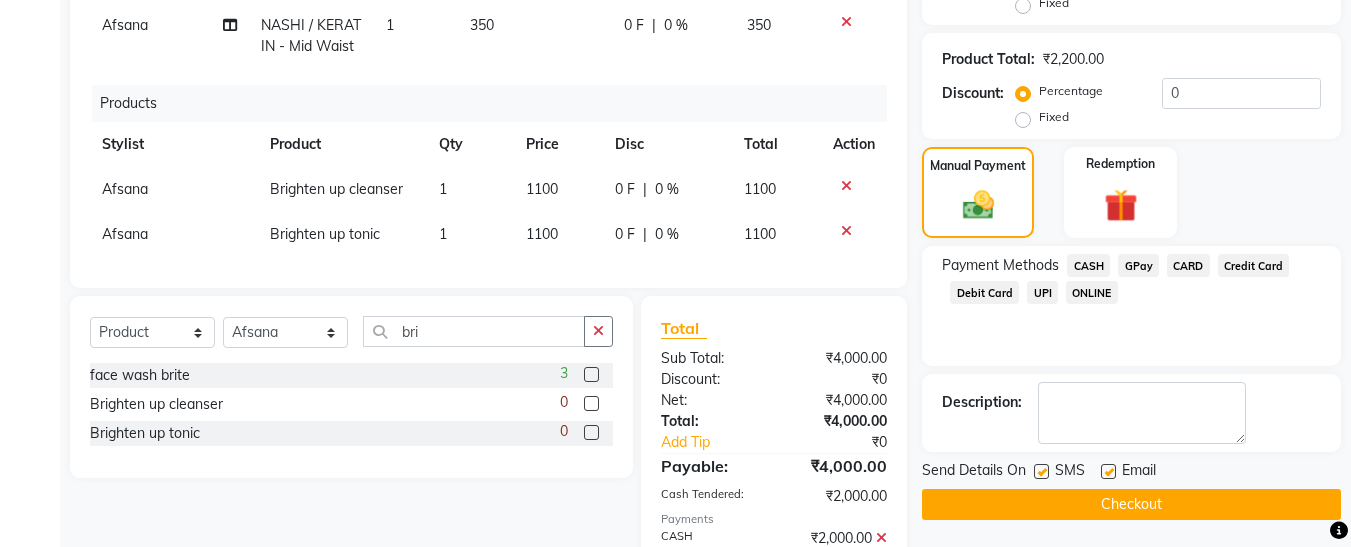 click on "GPay" 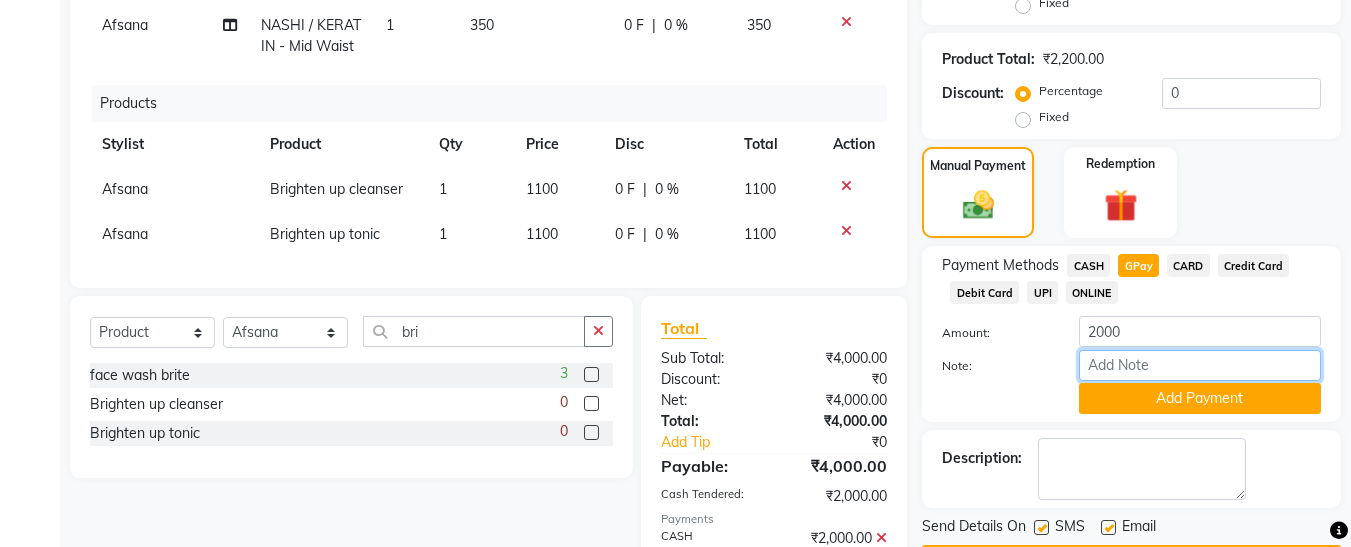 drag, startPoint x: 1118, startPoint y: 362, endPoint x: 1212, endPoint y: 418, distance: 109.41663 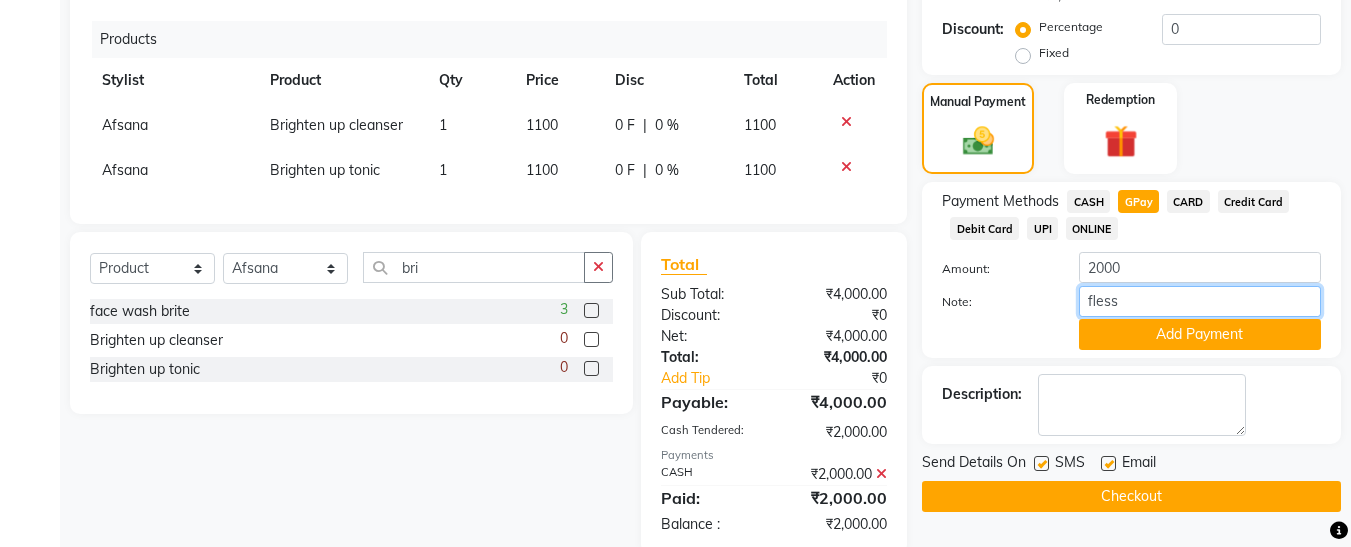 scroll, scrollTop: 547, scrollLeft: 0, axis: vertical 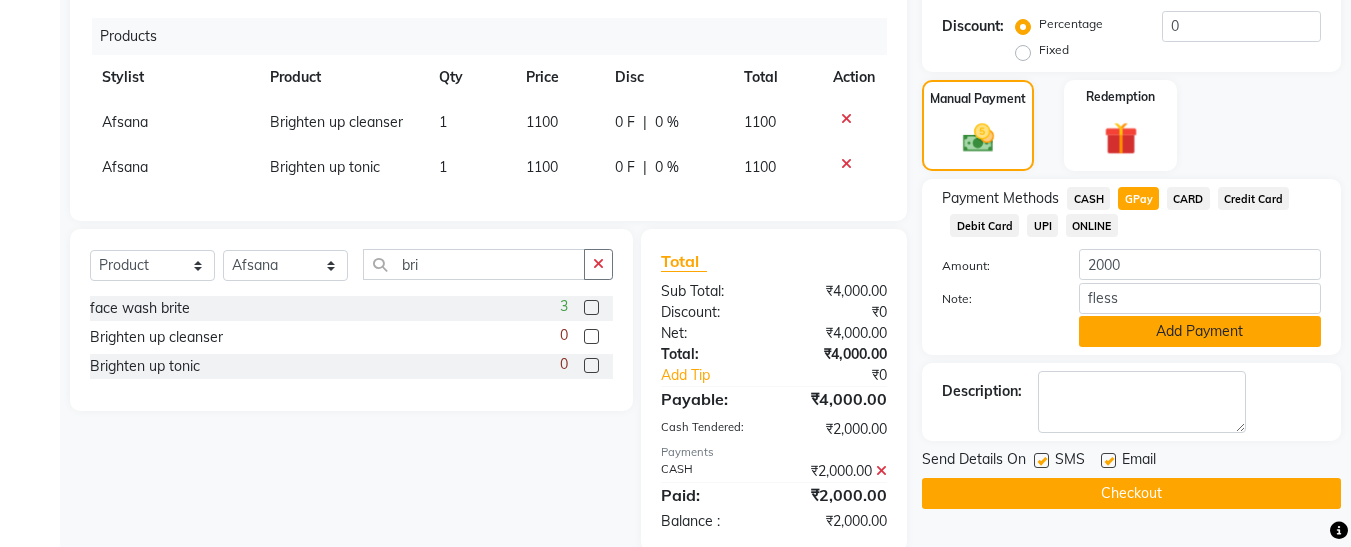 click on "Add Payment" 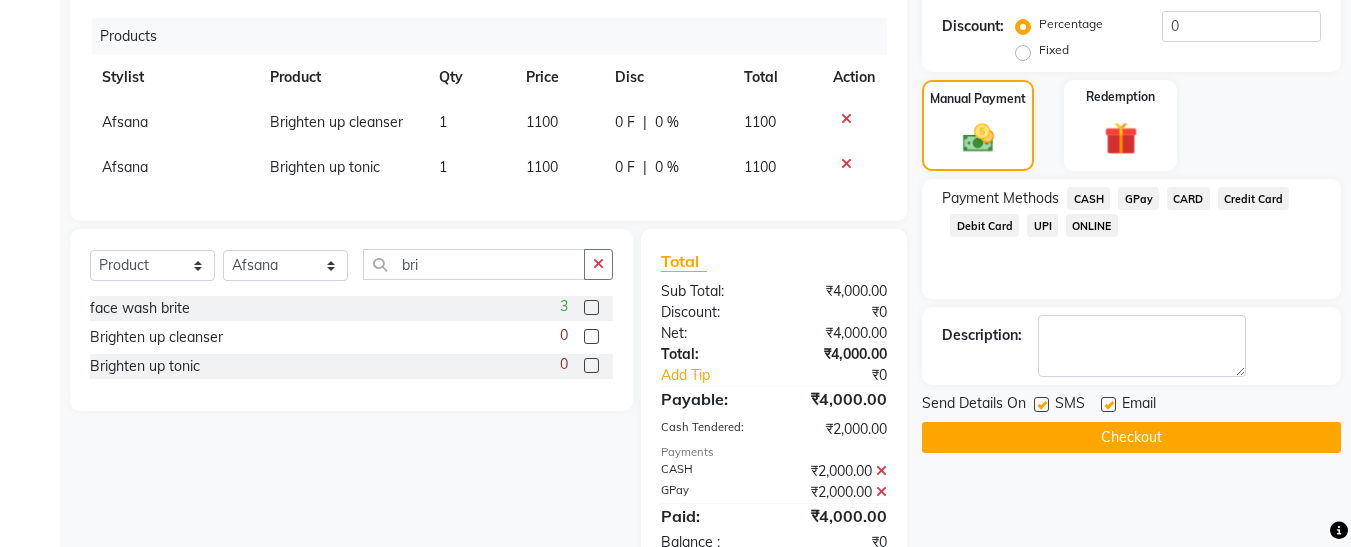 click 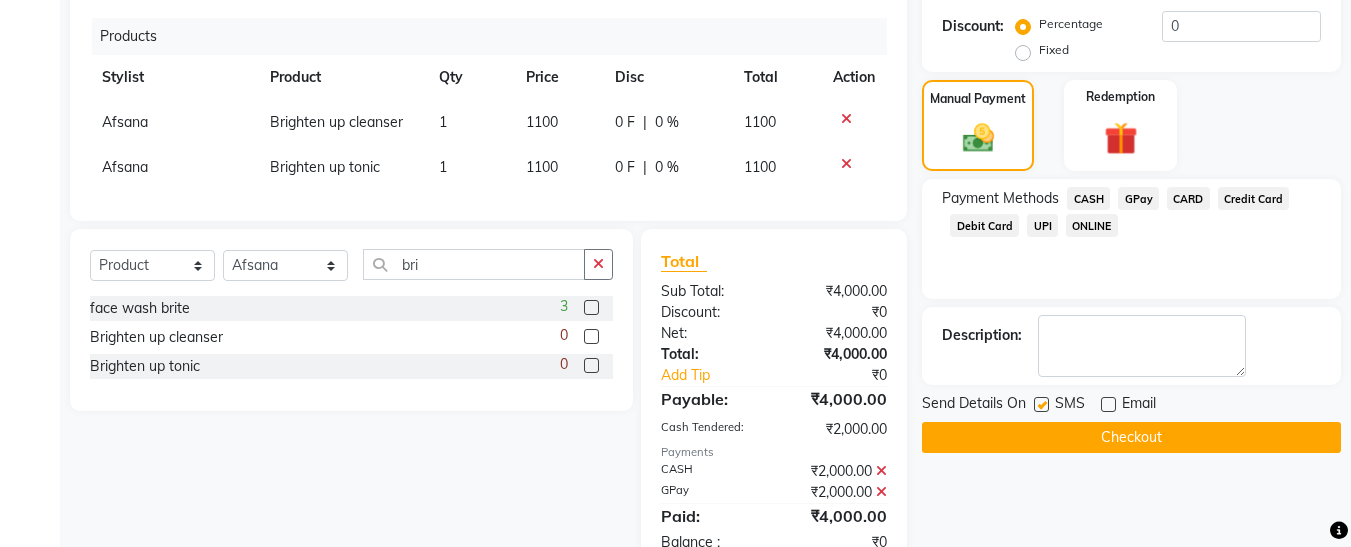 click 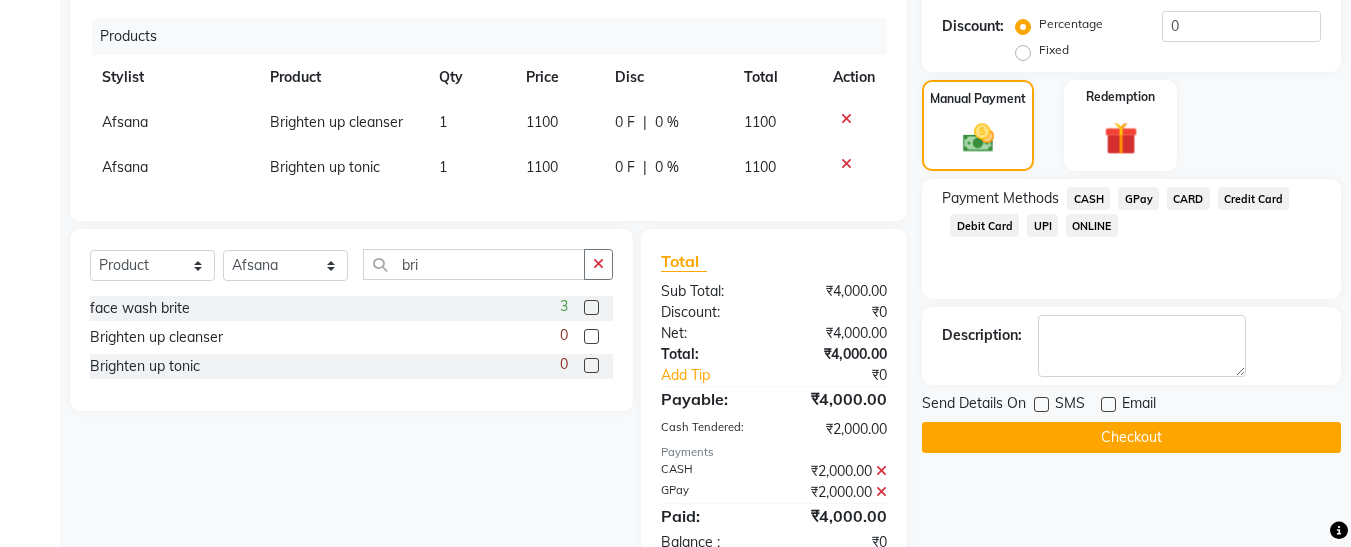 click 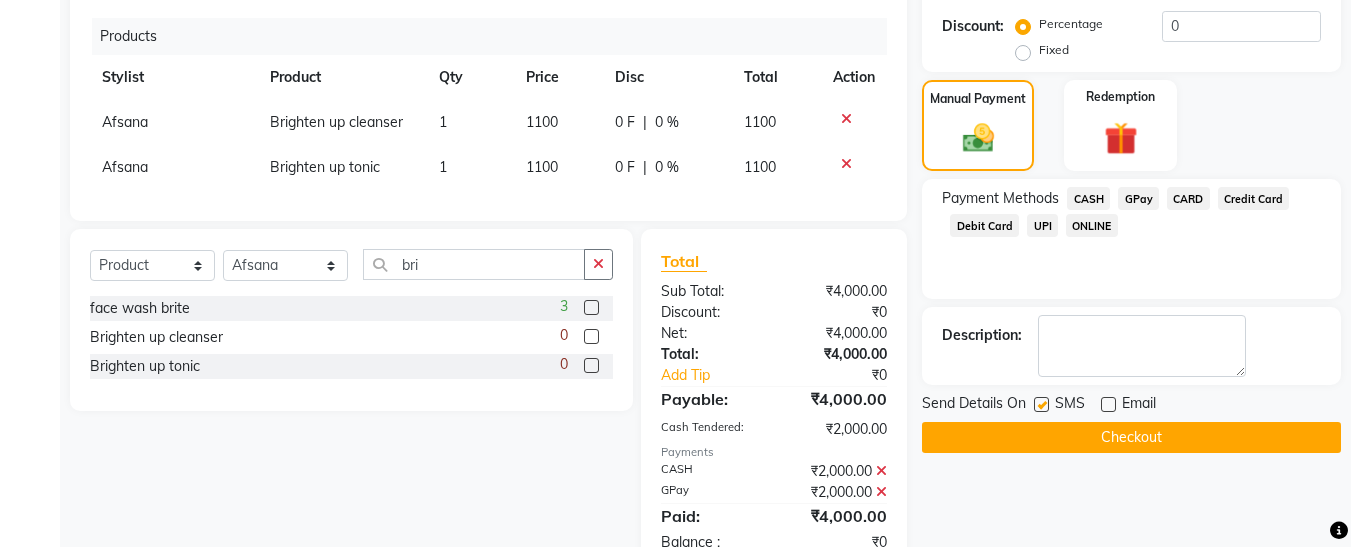 click 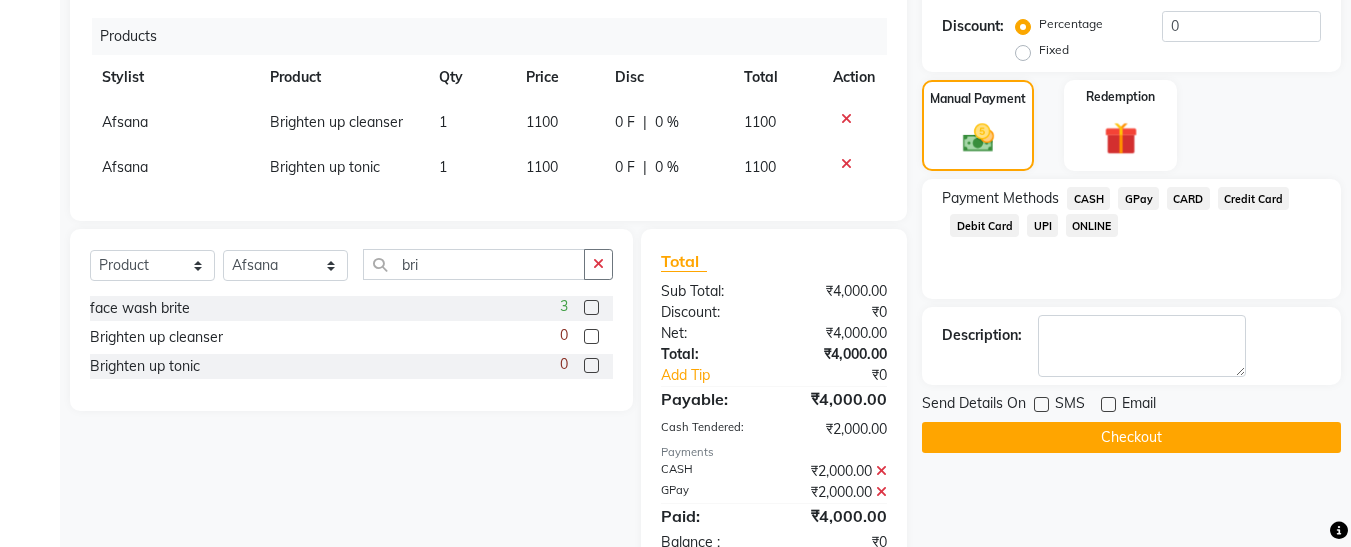 click on "Checkout" 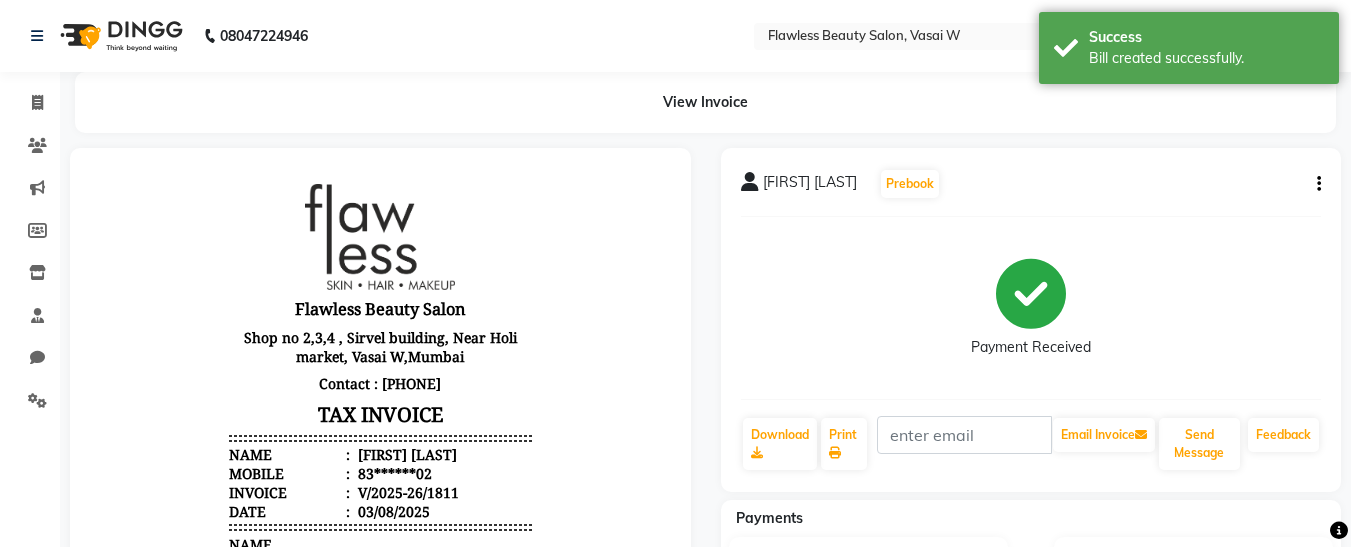 scroll, scrollTop: 0, scrollLeft: 0, axis: both 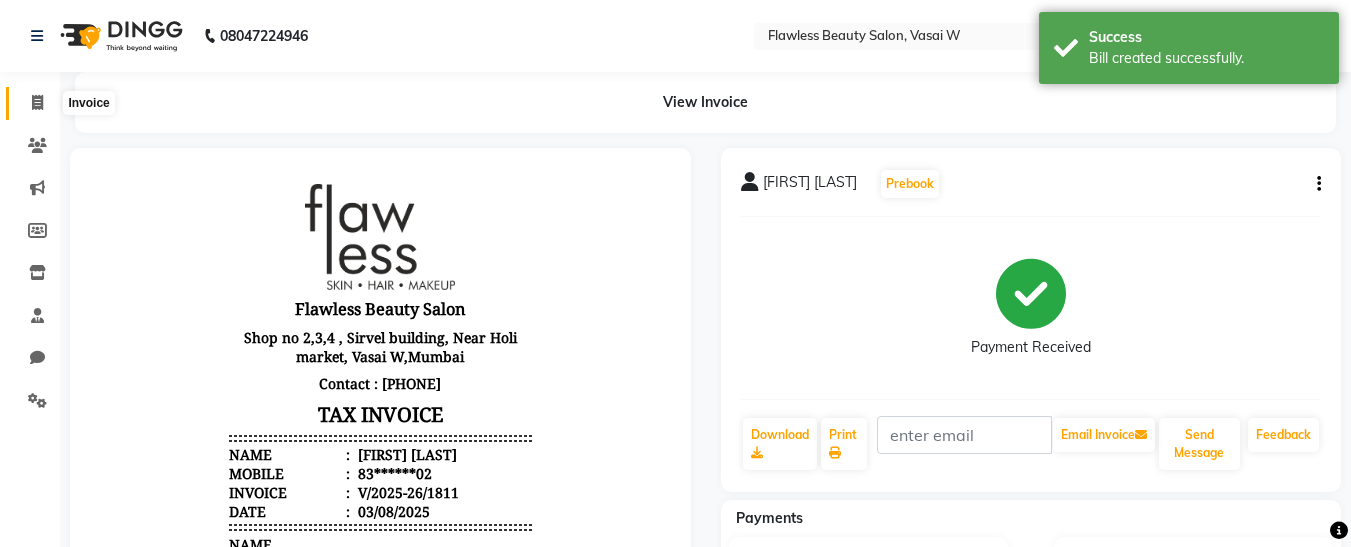 click 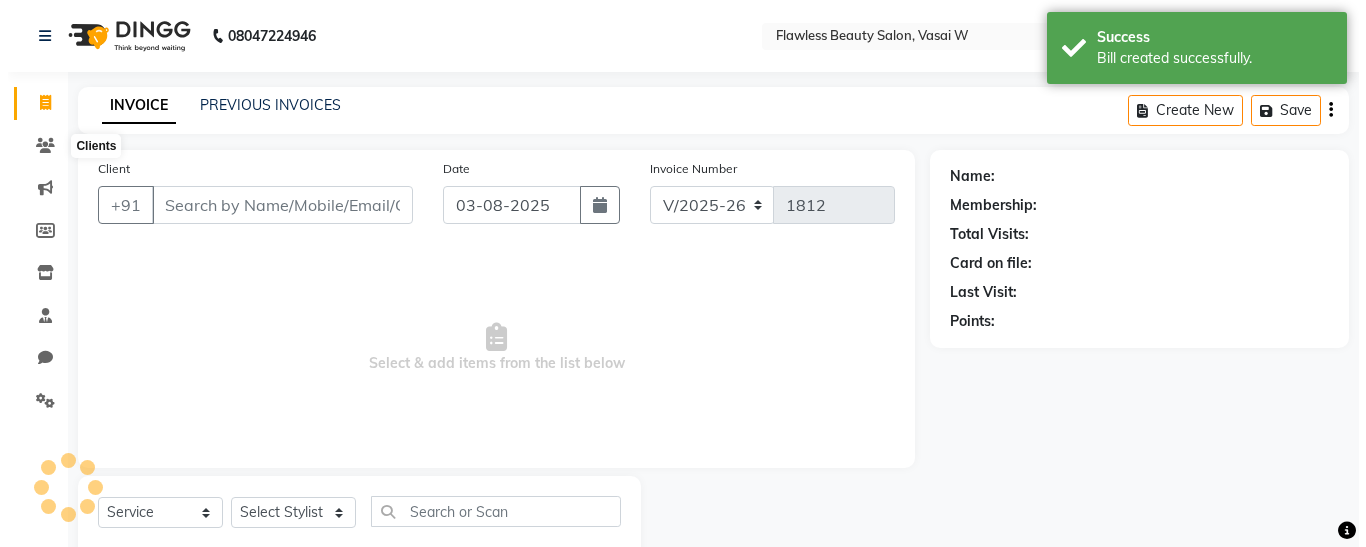 scroll, scrollTop: 54, scrollLeft: 0, axis: vertical 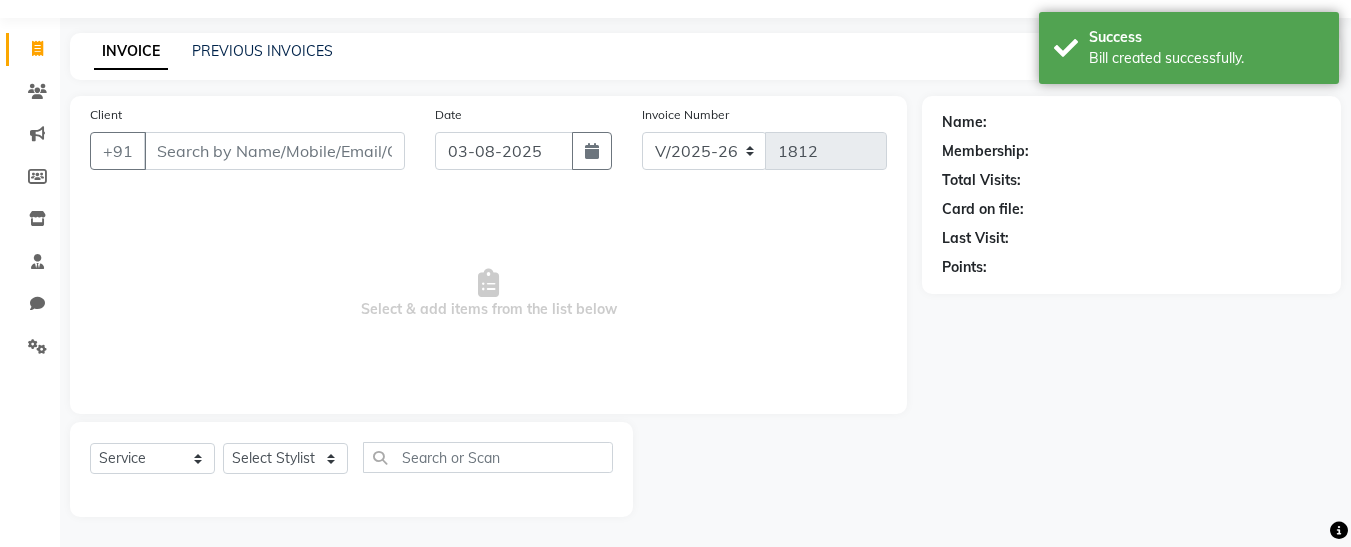 click on "Client" at bounding box center (274, 151) 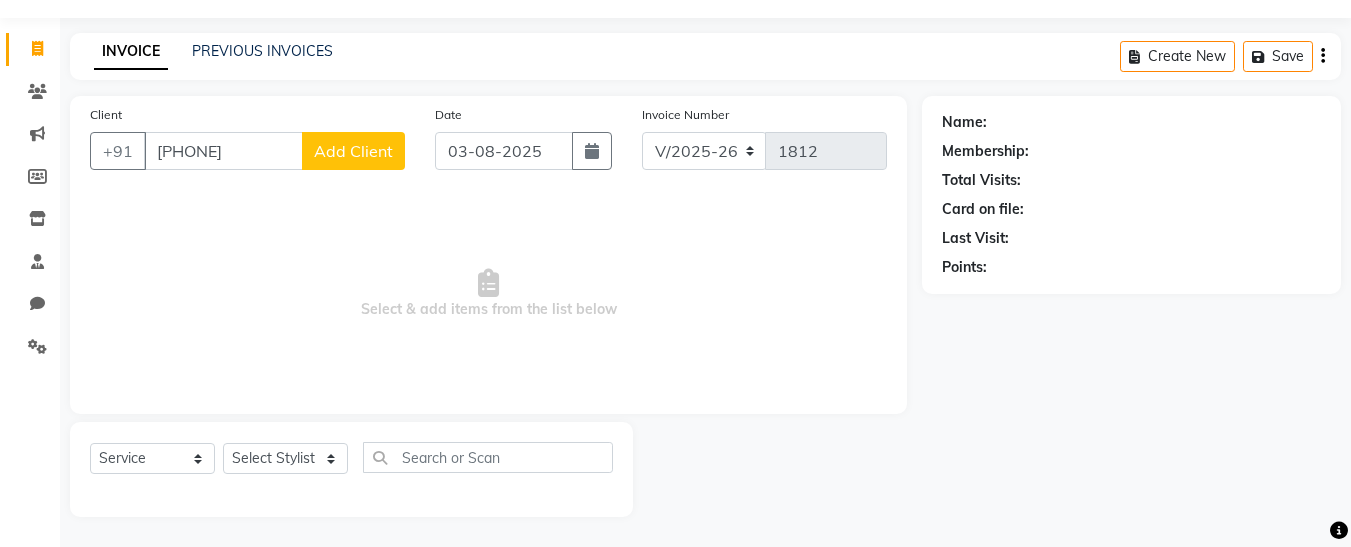 click on "Add Client" 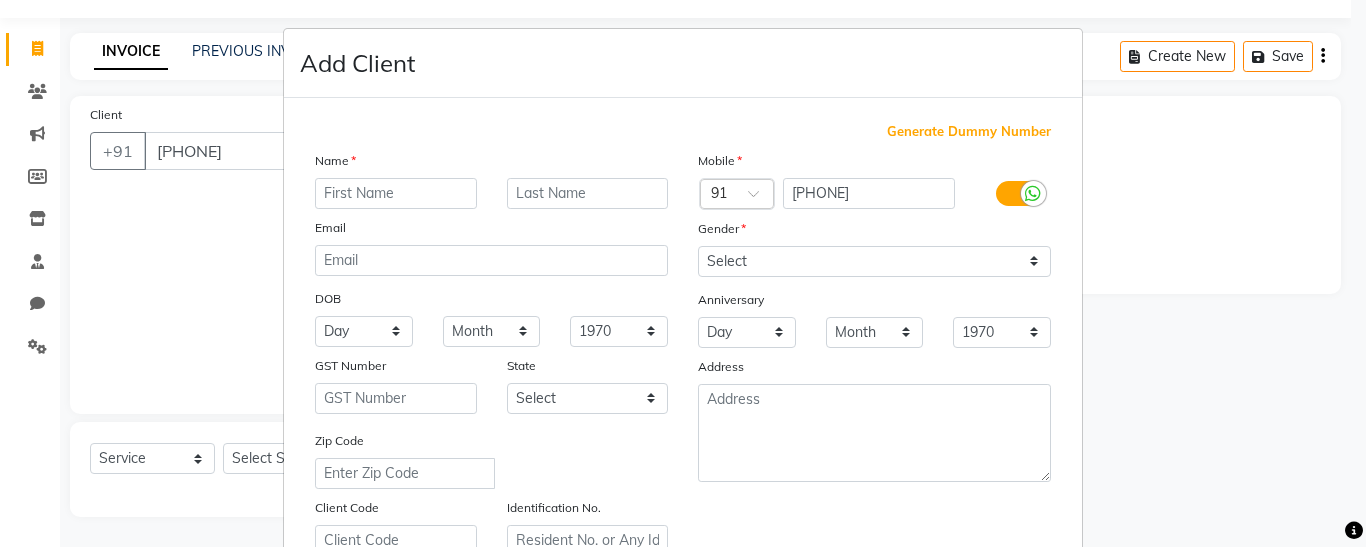 click at bounding box center (396, 193) 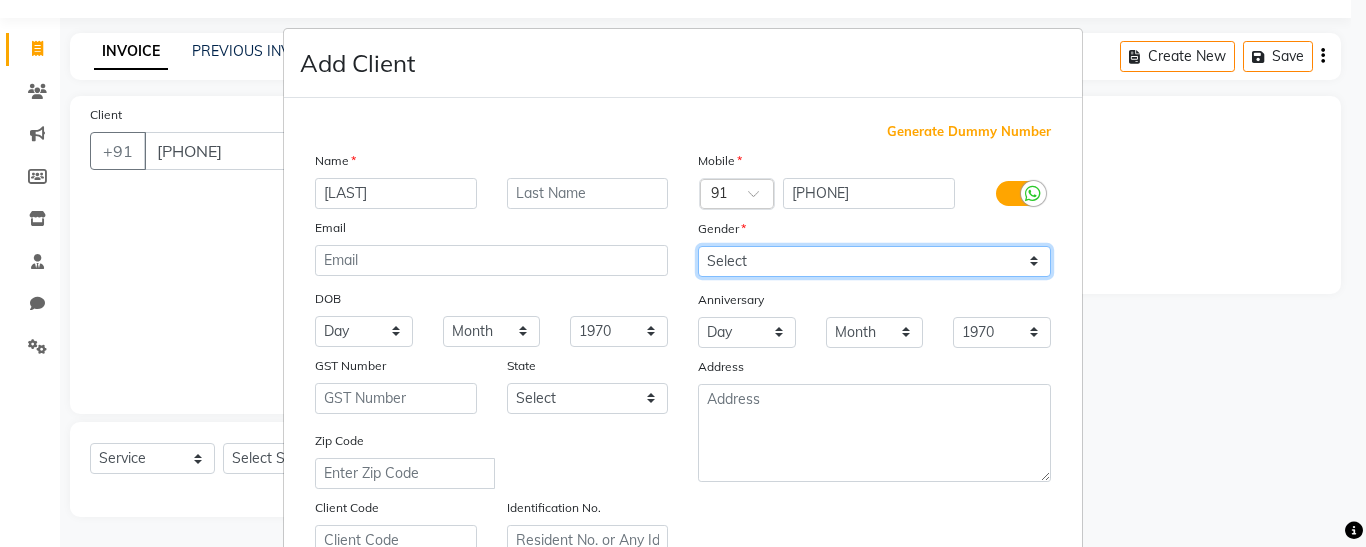 click on "Select Male Female Other Prefer Not To Say" at bounding box center (874, 261) 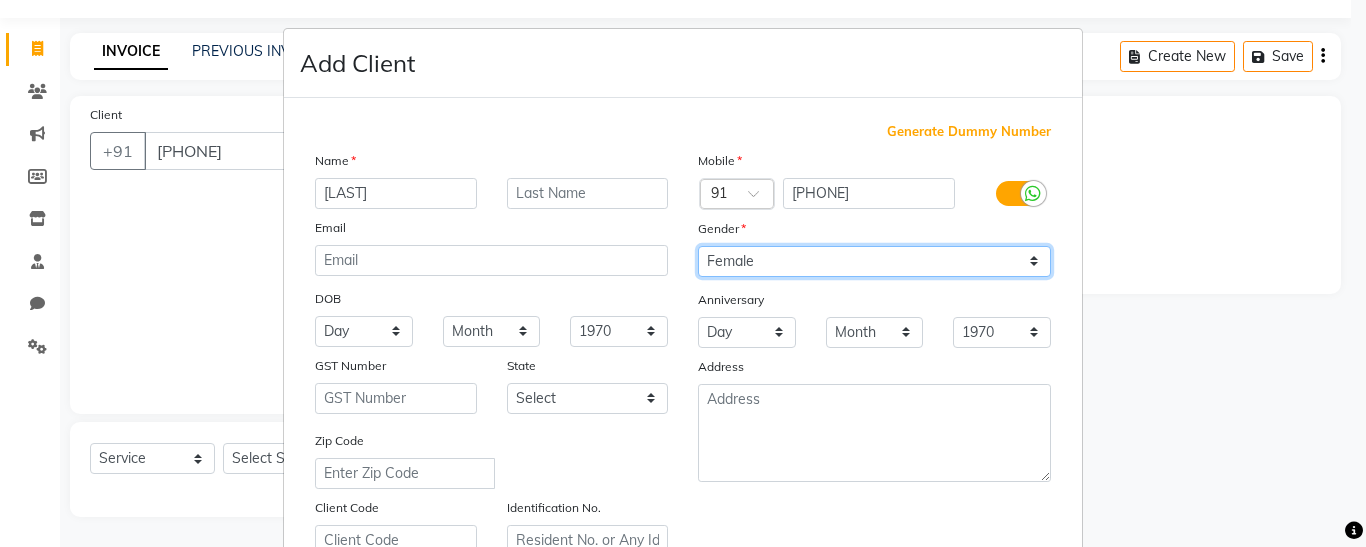 click on "Select Male Female Other Prefer Not To Say" at bounding box center (874, 261) 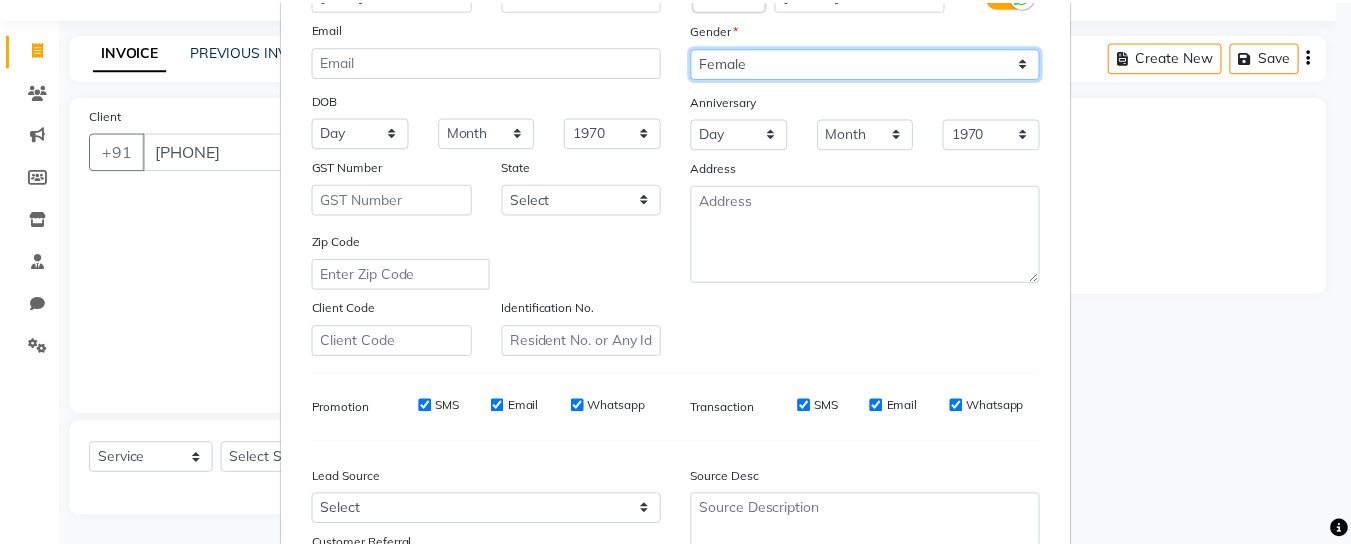 scroll, scrollTop: 317, scrollLeft: 0, axis: vertical 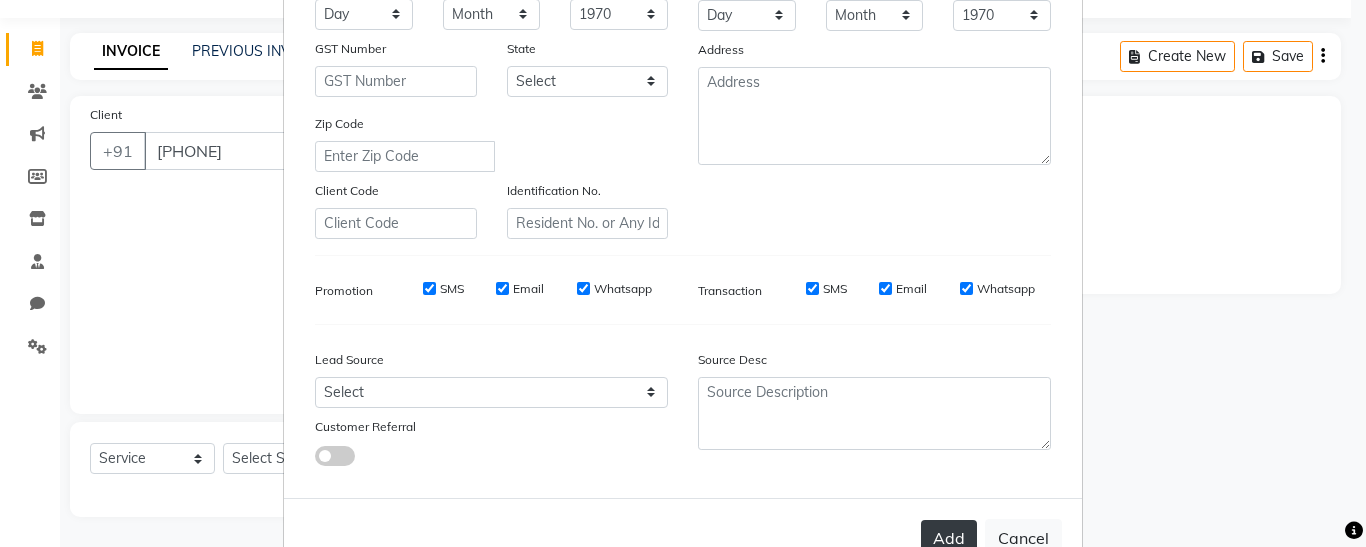 click on "Add" at bounding box center [949, 538] 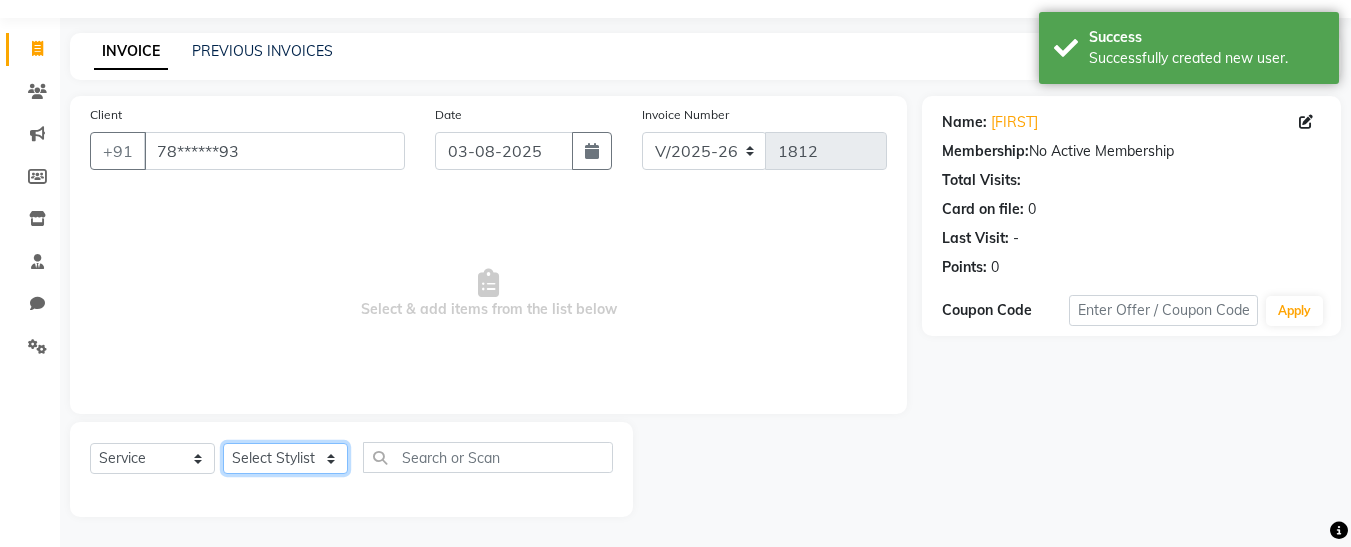 click on "Select Stylist [FIRST] [FIRST] [FIRST] [FIRST] [FIRST] [FIRST] [FIRST] [FIRST] [FIRST]" 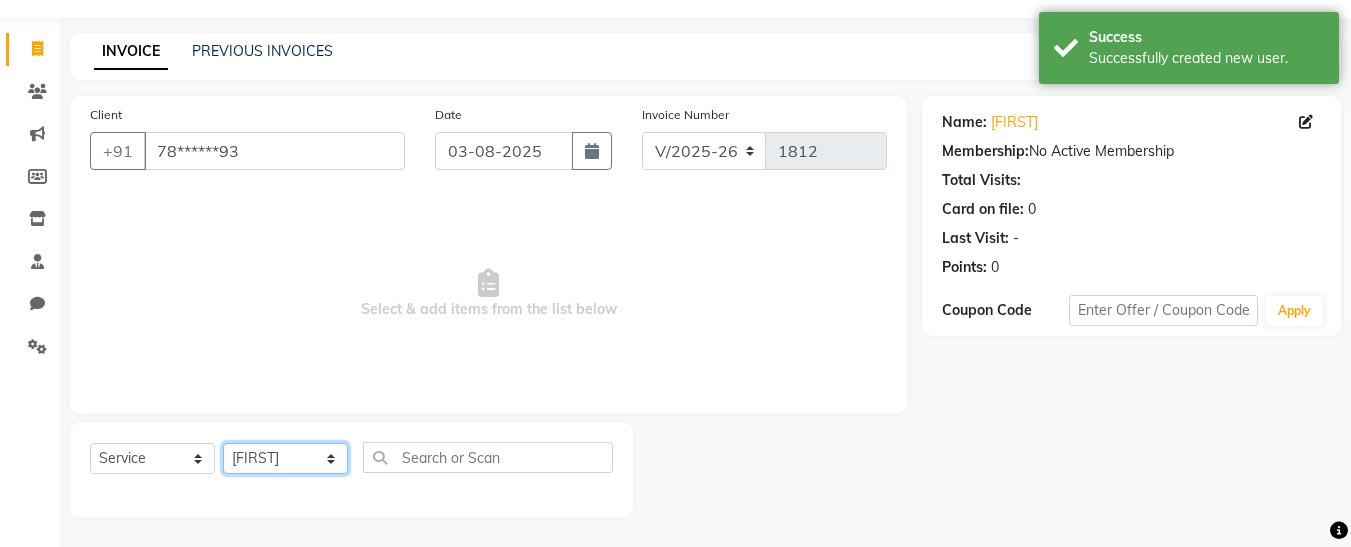 click on "Select Stylist [FIRST] [FIRST] [FIRST] [FIRST] [FIRST] [FIRST] [FIRST] [FIRST] [FIRST]" 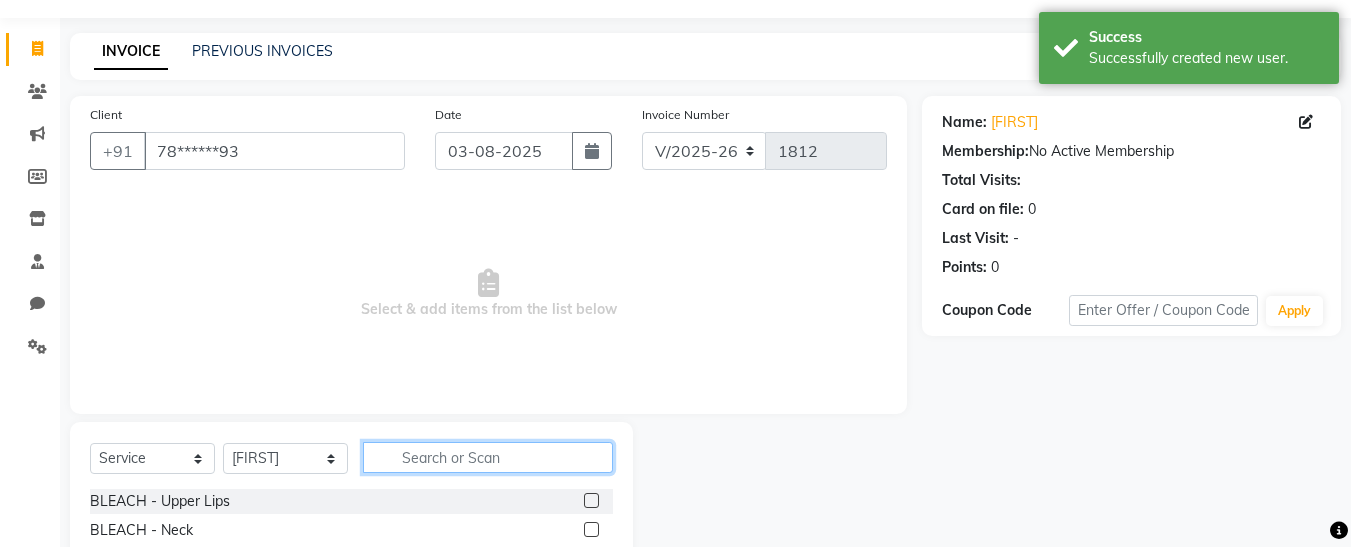 click 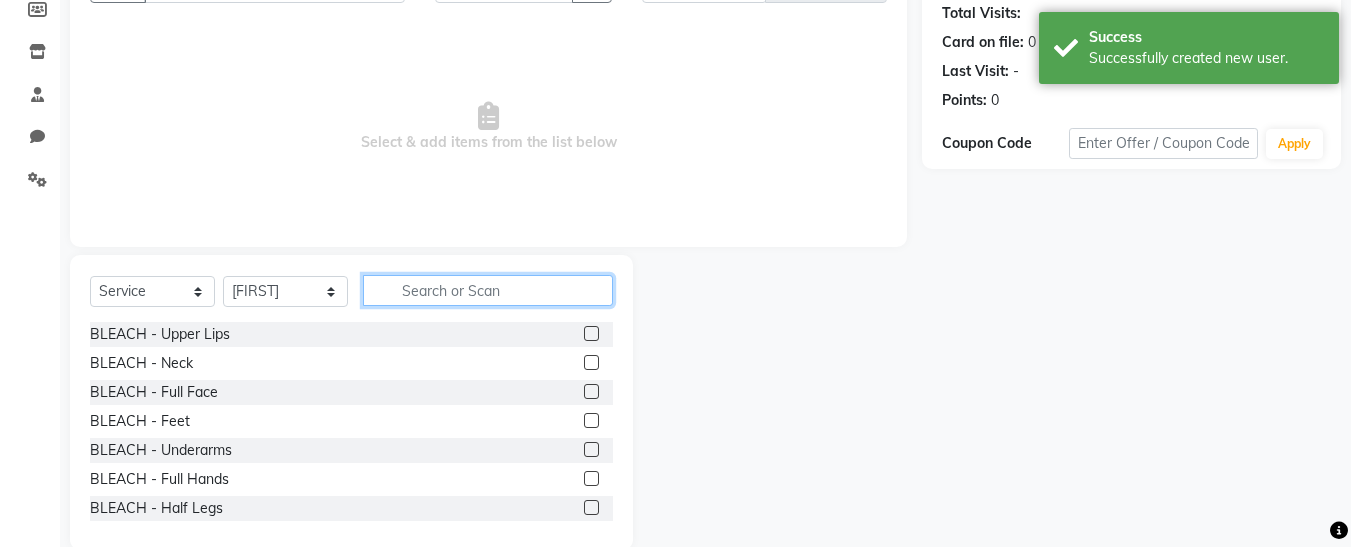 scroll, scrollTop: 238, scrollLeft: 0, axis: vertical 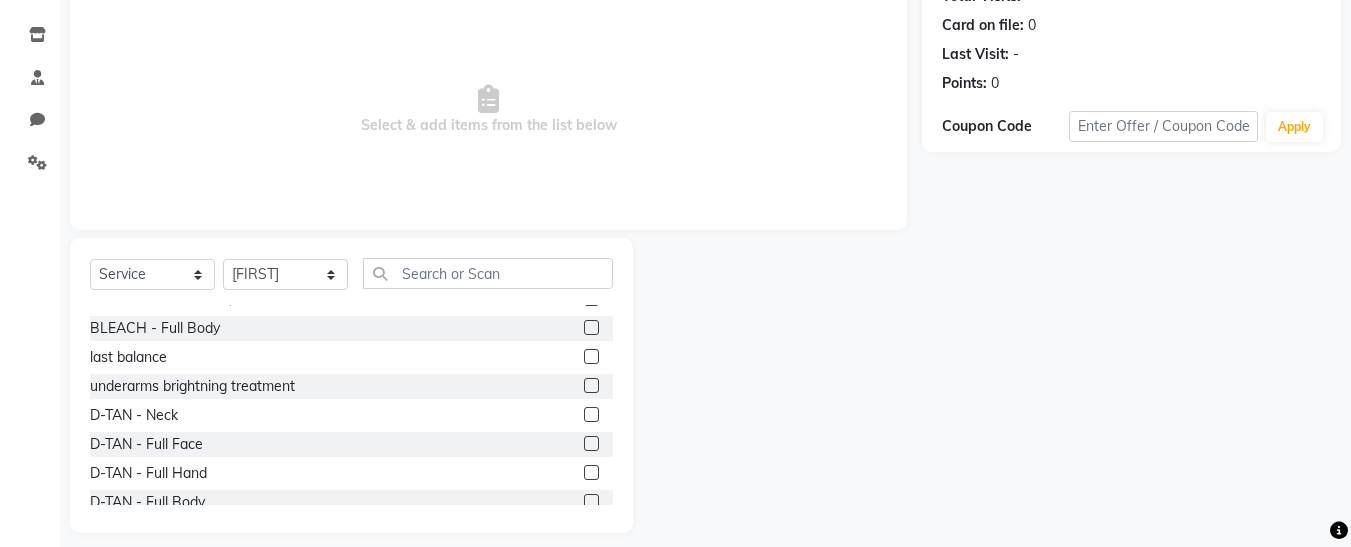 click 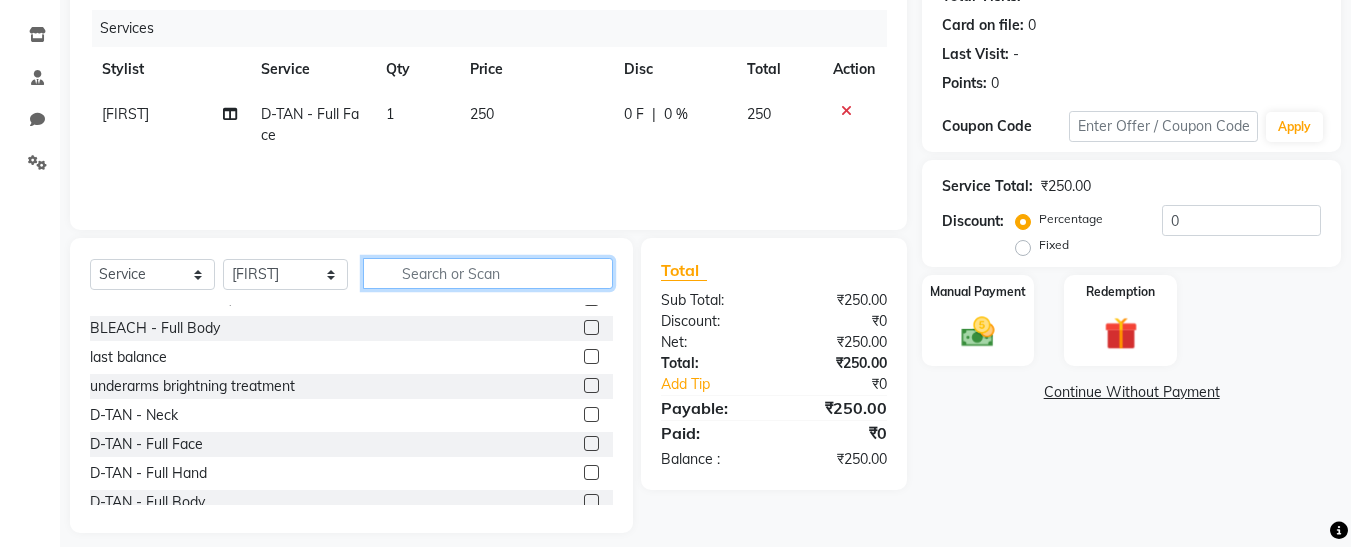 click 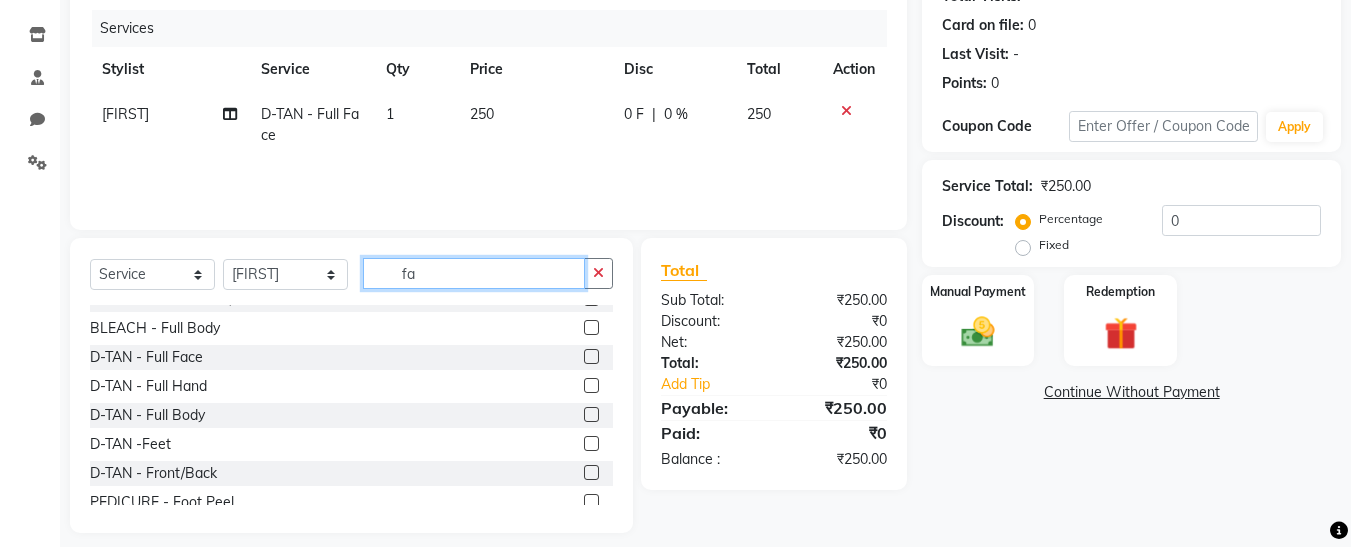 scroll, scrollTop: 0, scrollLeft: 0, axis: both 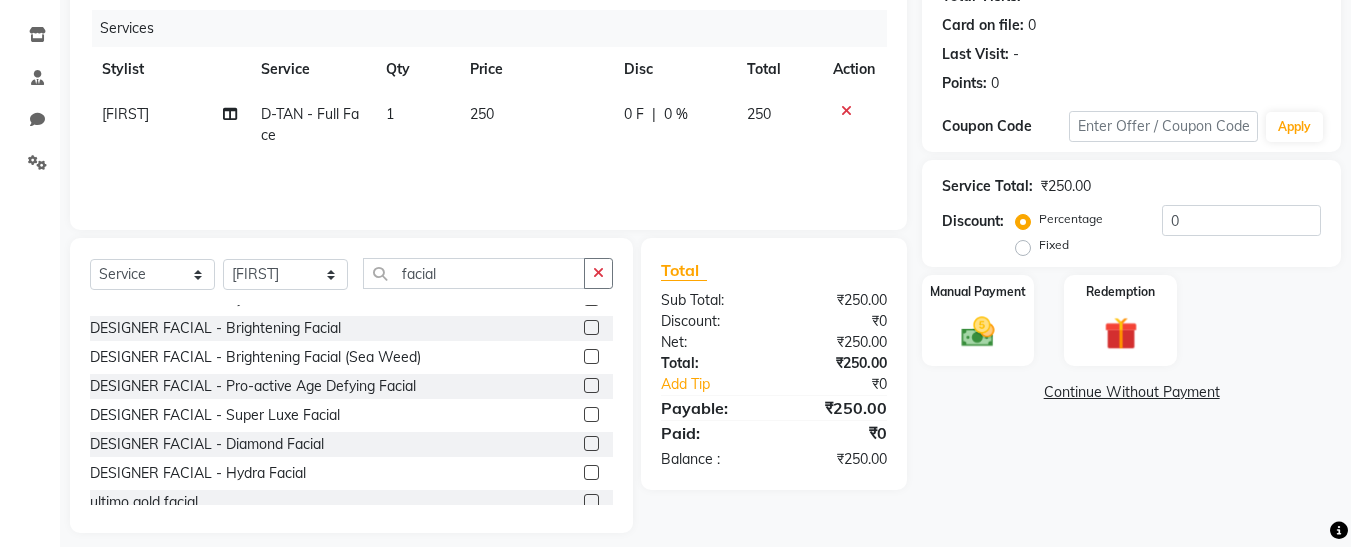 click 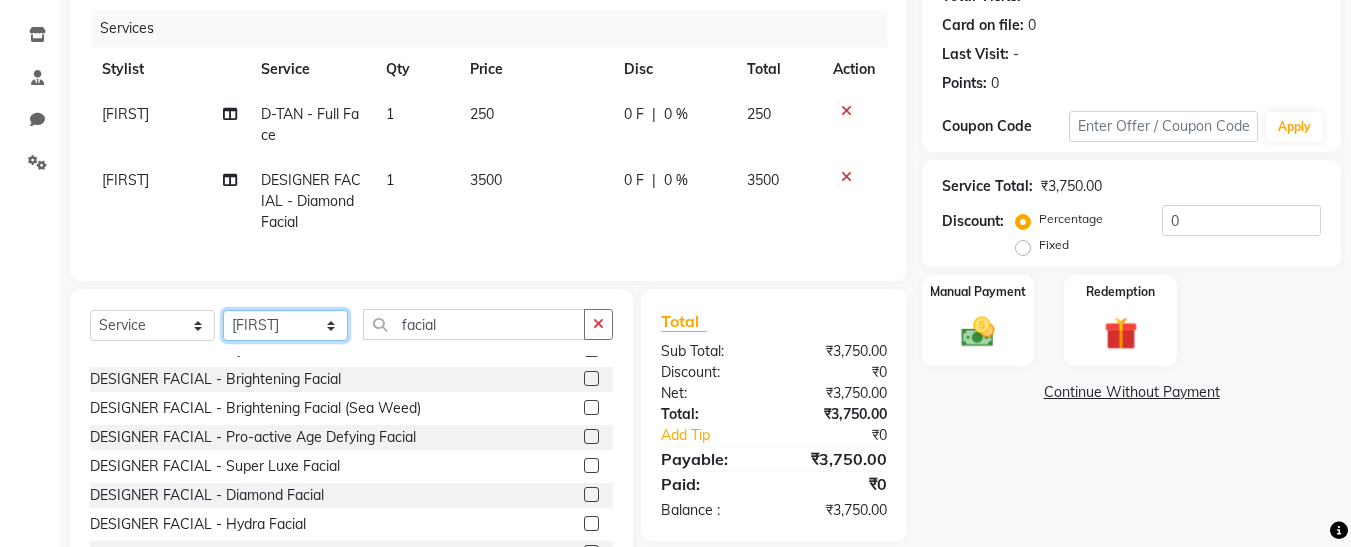 click on "Select Stylist [FIRST] [FIRST] [FIRST] [FIRST] [FIRST] [FIRST] [FIRST] [FIRST] [FIRST]" 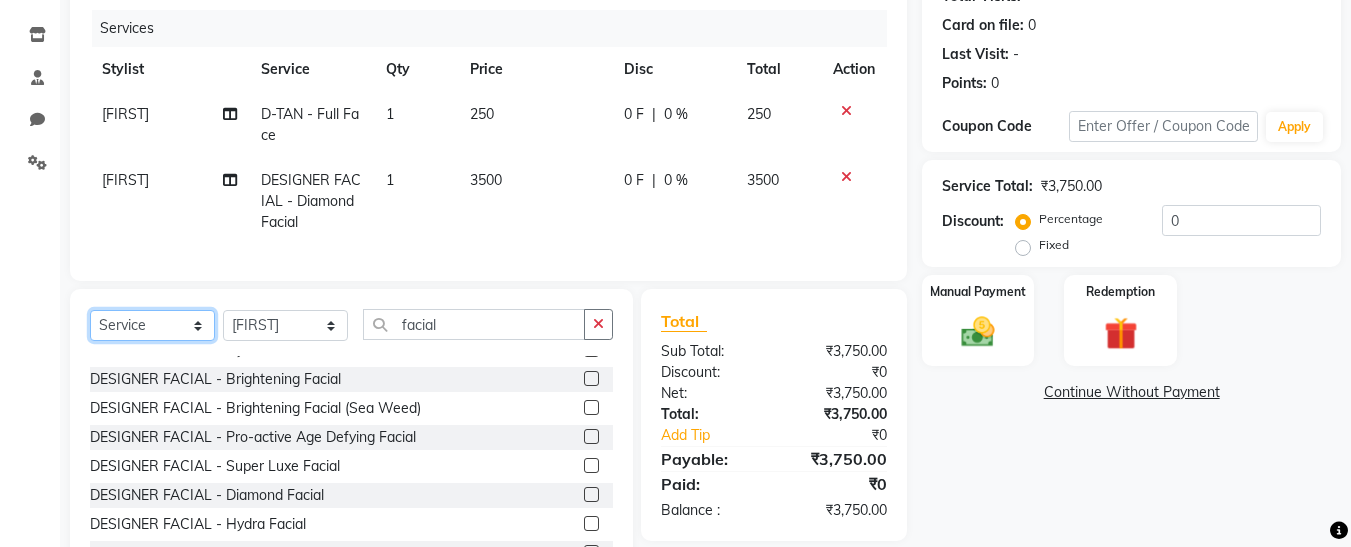 click on "Select  Service  Product  Membership  Package Voucher Prepaid Gift Card" 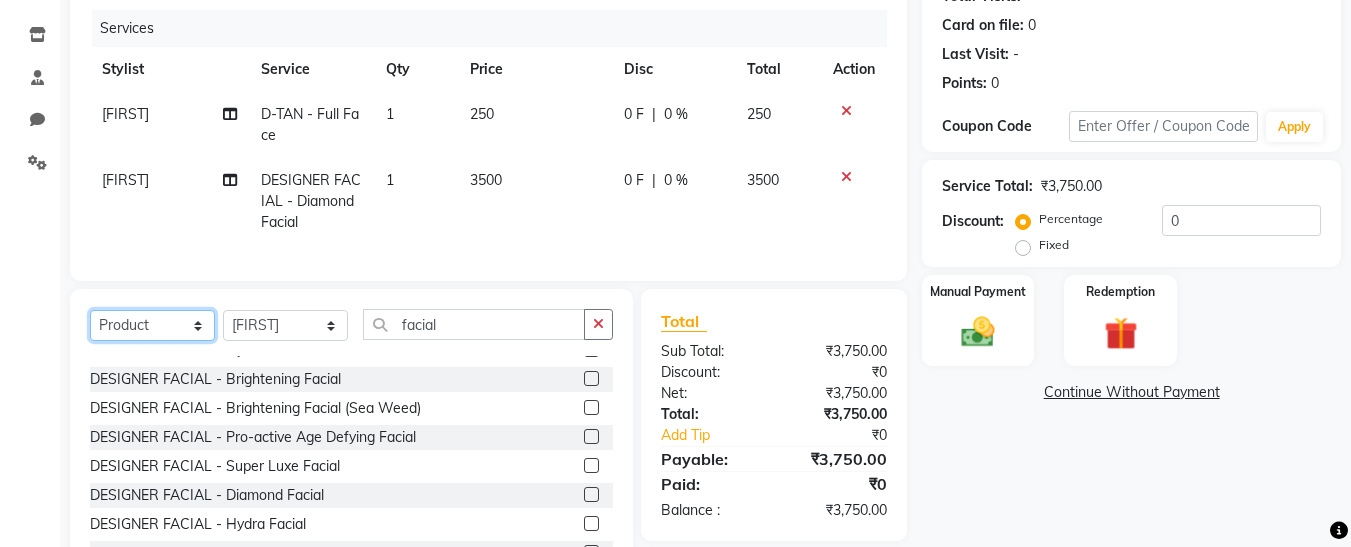 click on "Select  Service  Product  Membership  Package Voucher Prepaid Gift Card" 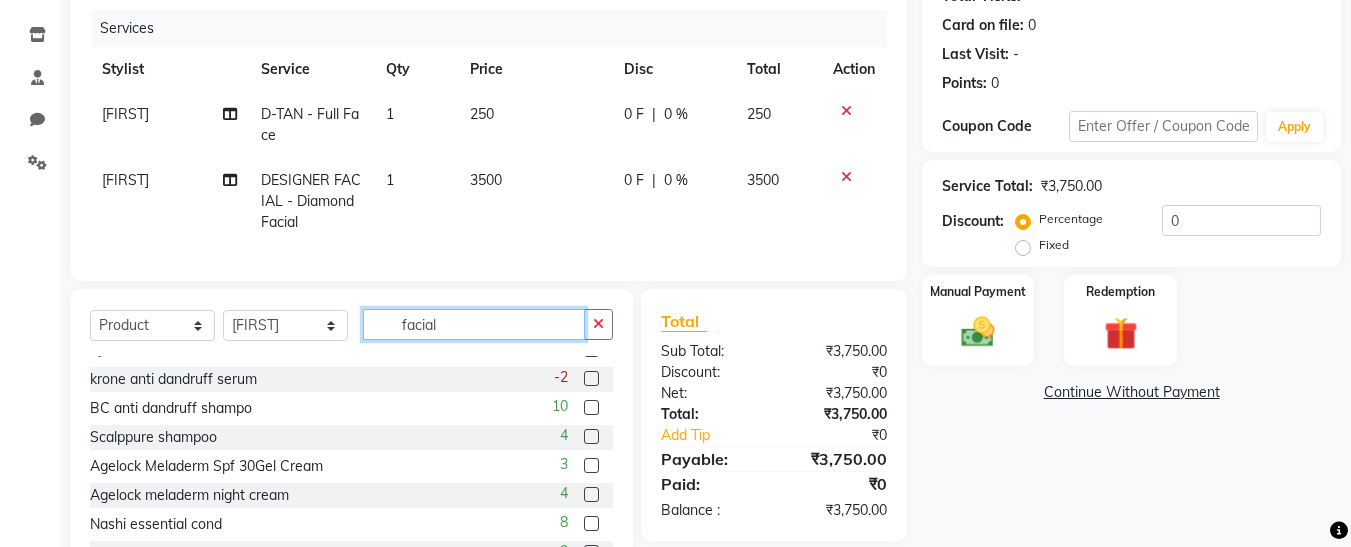 click on "facial" 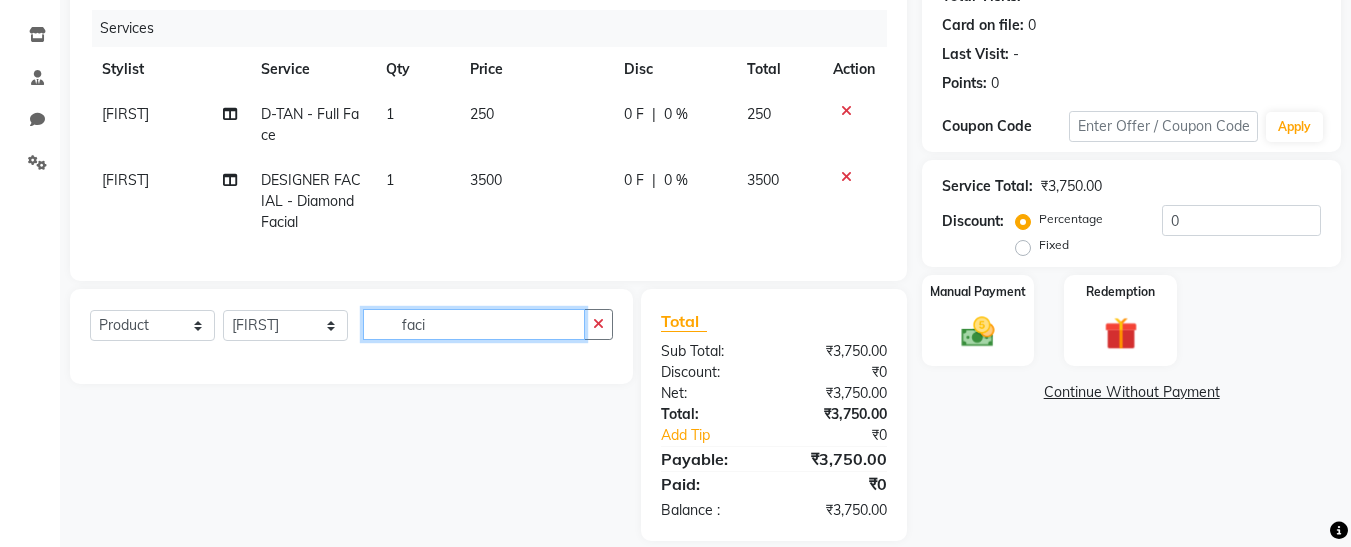 scroll, scrollTop: 0, scrollLeft: 0, axis: both 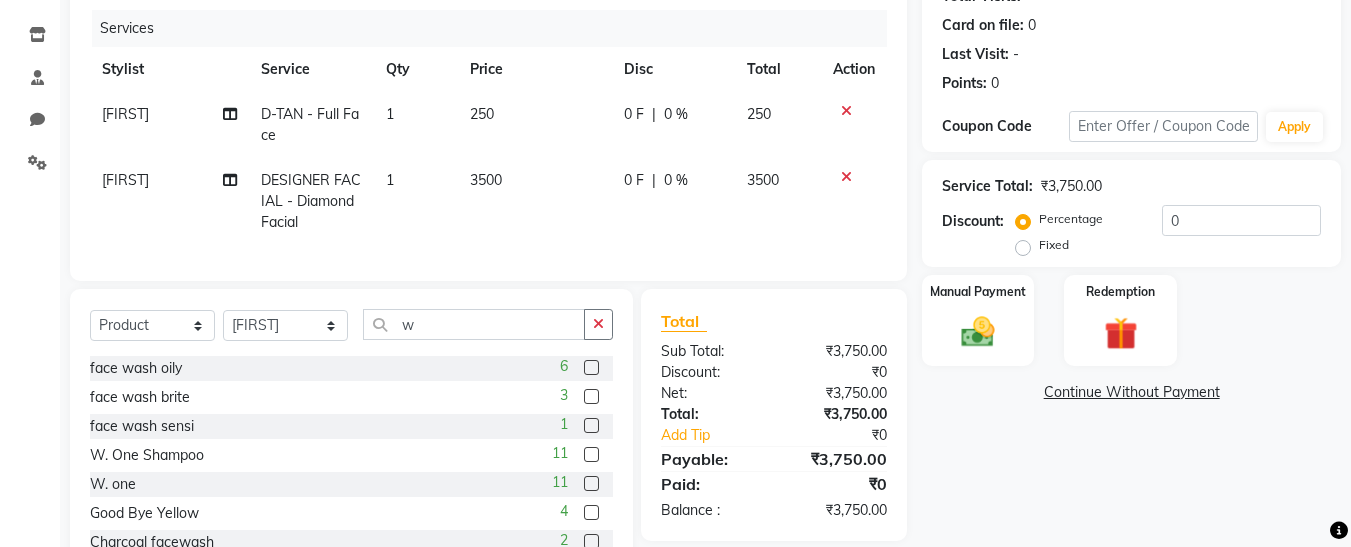 click 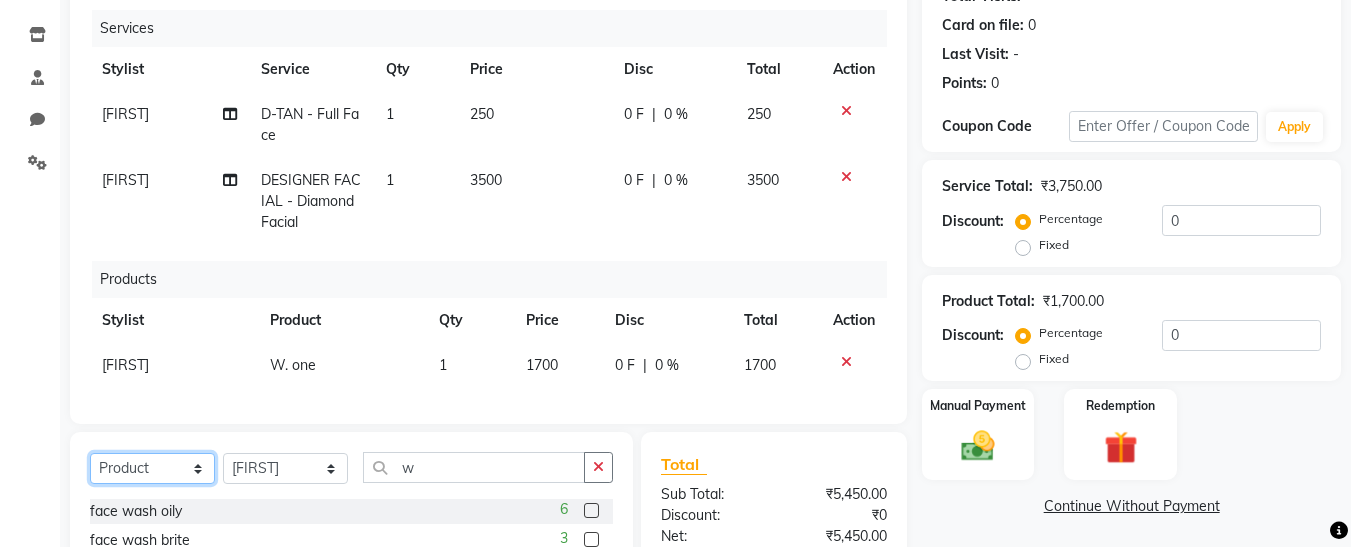 click on "Select  Service  Product  Membership  Package Voucher Prepaid Gift Card" 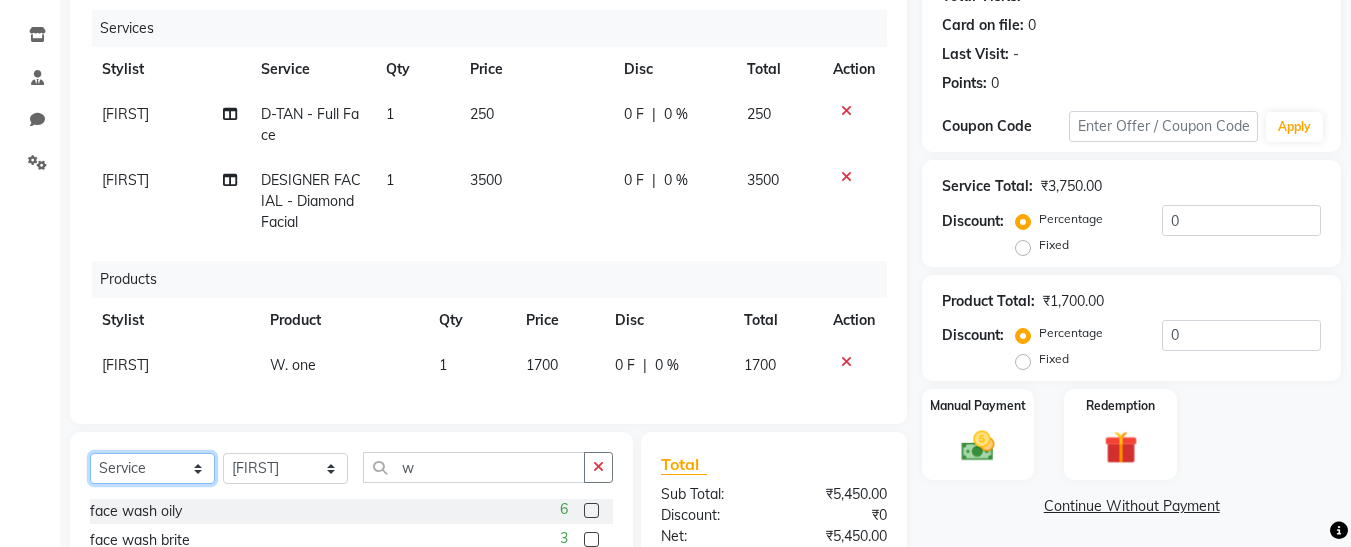 click on "Select  Service  Product  Membership  Package Voucher Prepaid Gift Card" 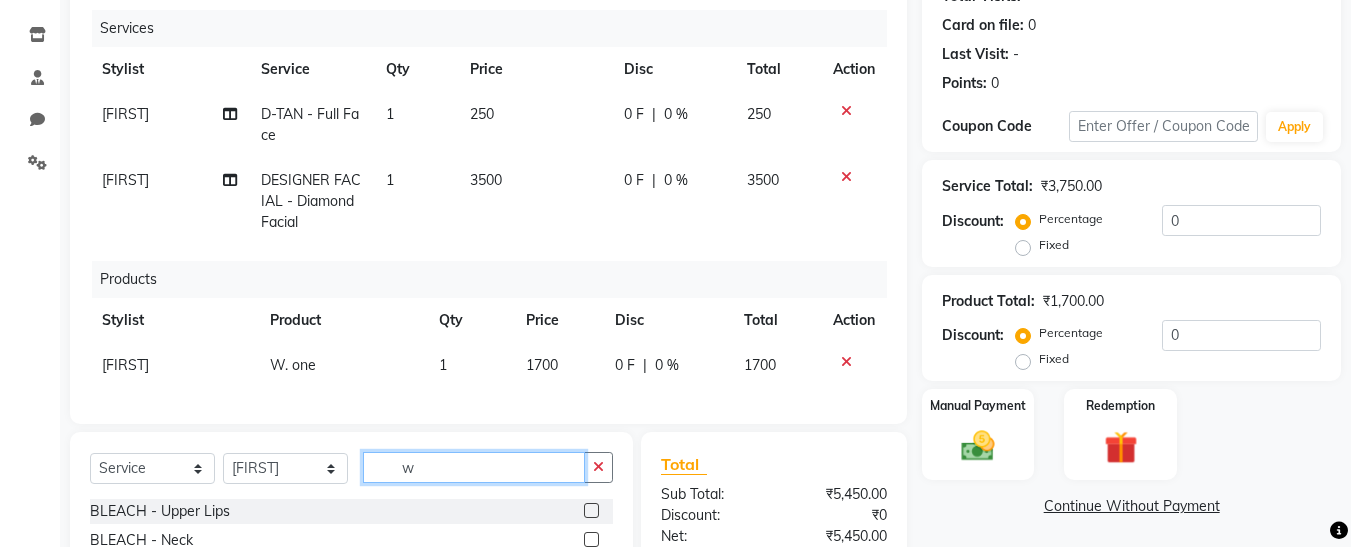click on "w" 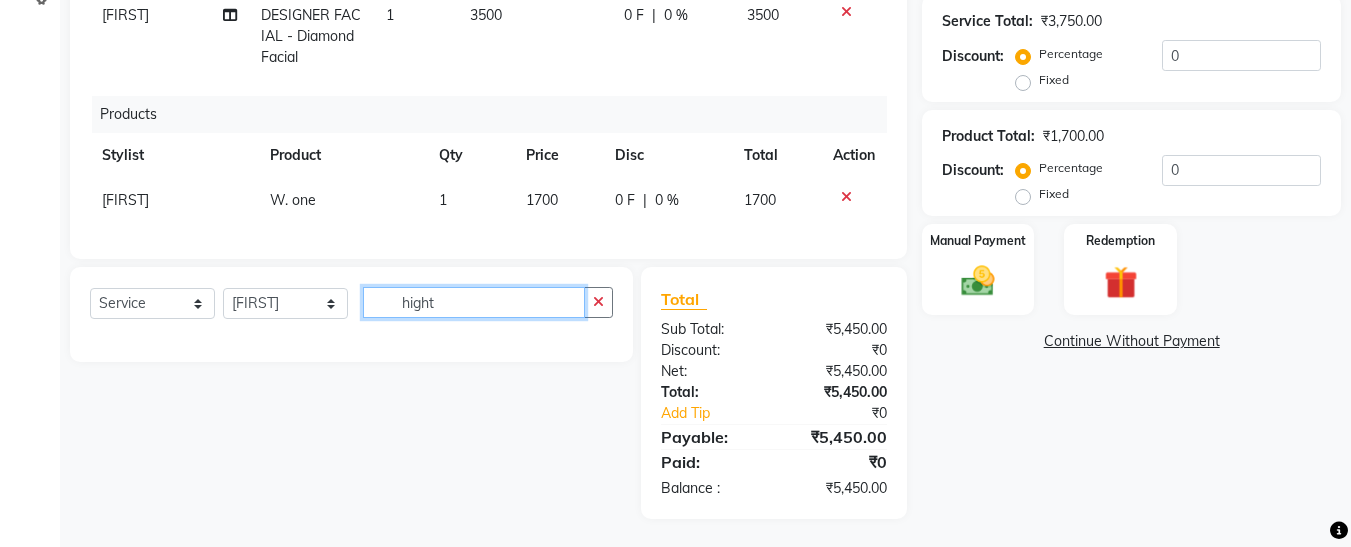 scroll, scrollTop: 420, scrollLeft: 0, axis: vertical 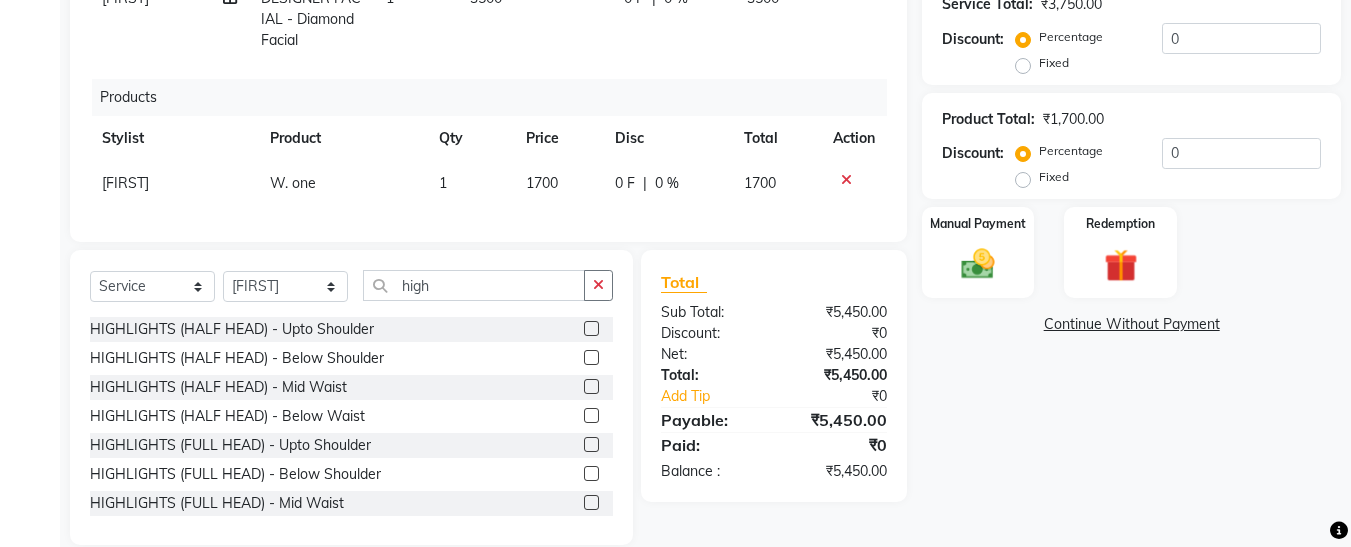 click 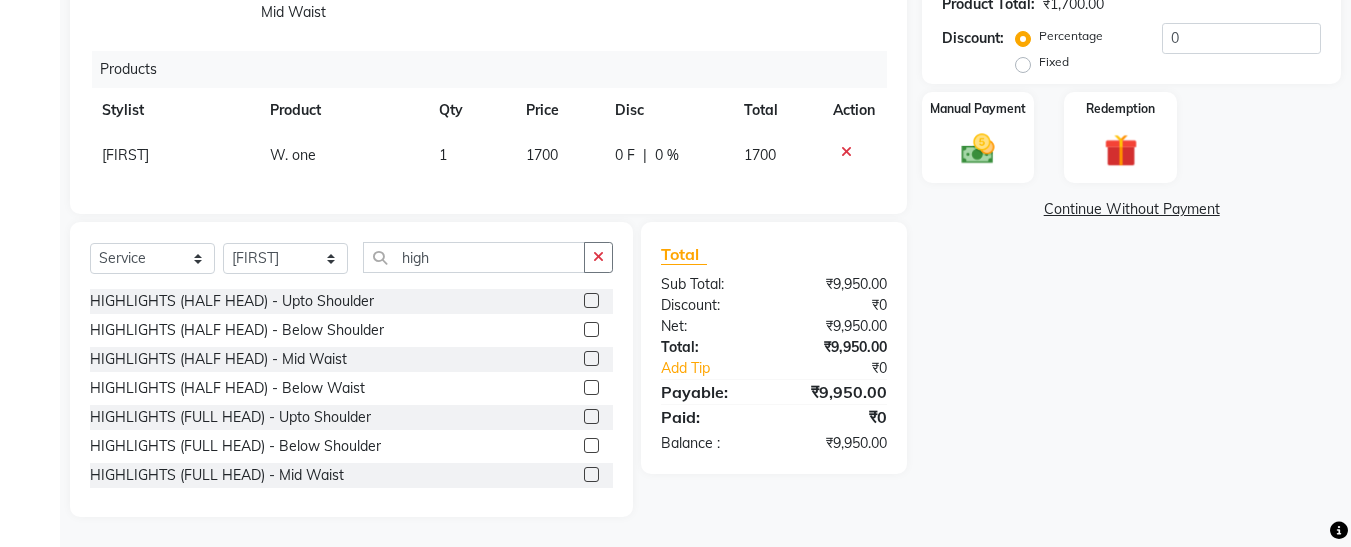 scroll, scrollTop: 550, scrollLeft: 0, axis: vertical 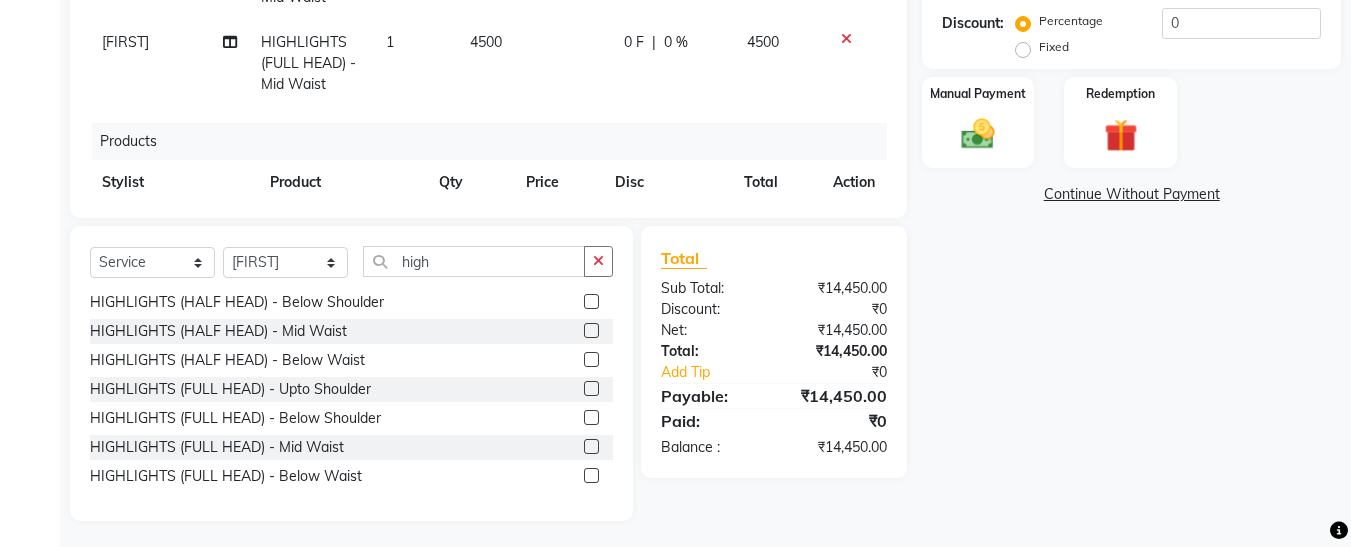 click 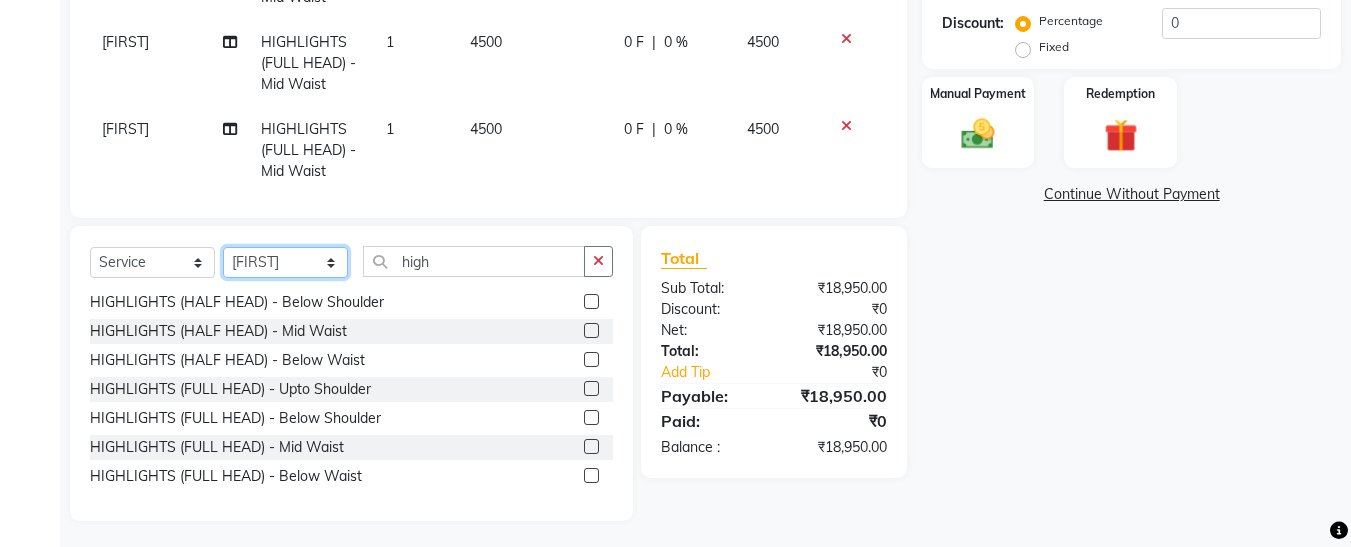 click on "Select Stylist [FIRST] [FIRST] [FIRST] [FIRST] [FIRST] [FIRST] [FIRST] [FIRST] [FIRST]" 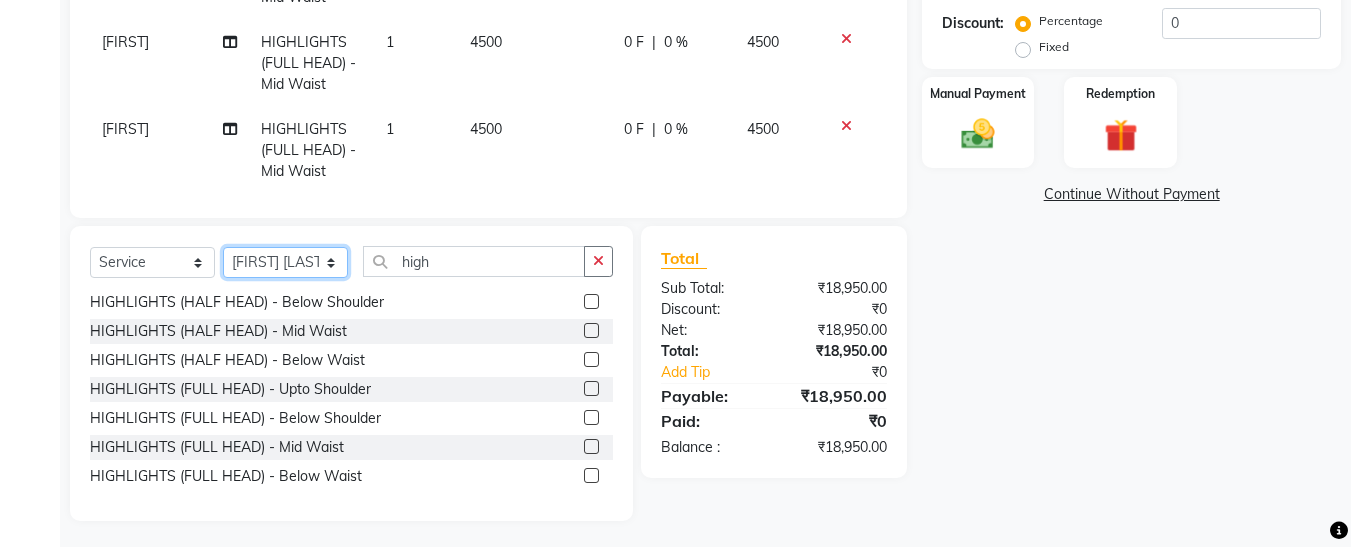 click on "Select Stylist [FIRST] [FIRST] [FIRST] [FIRST] [FIRST] [FIRST] [FIRST] [FIRST] [FIRST]" 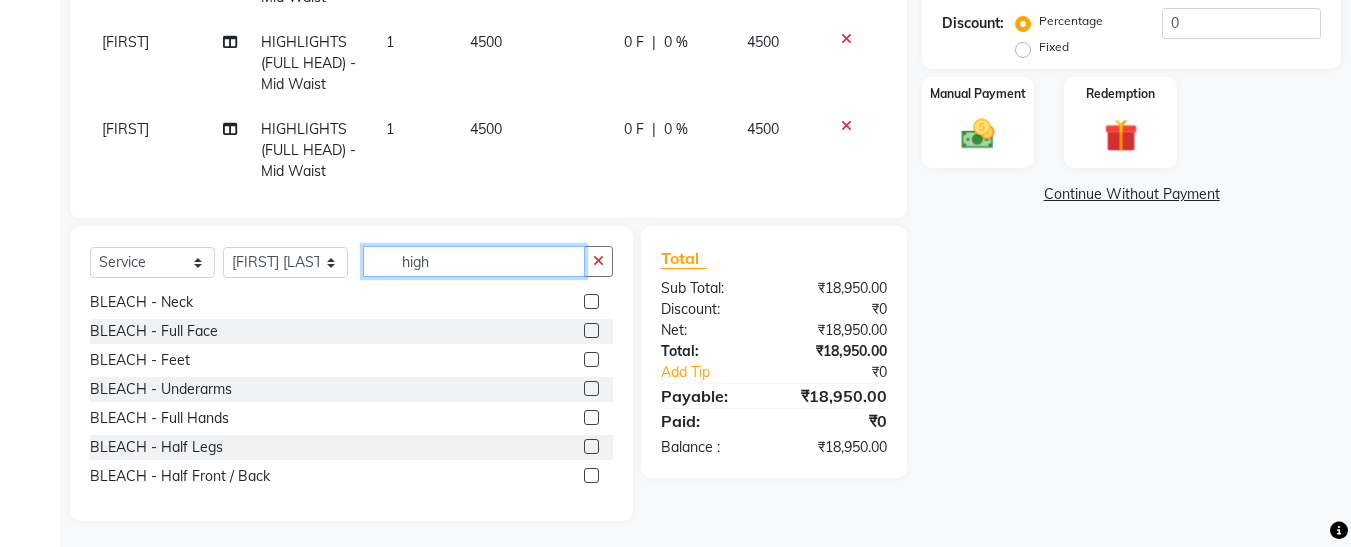 click on "high" 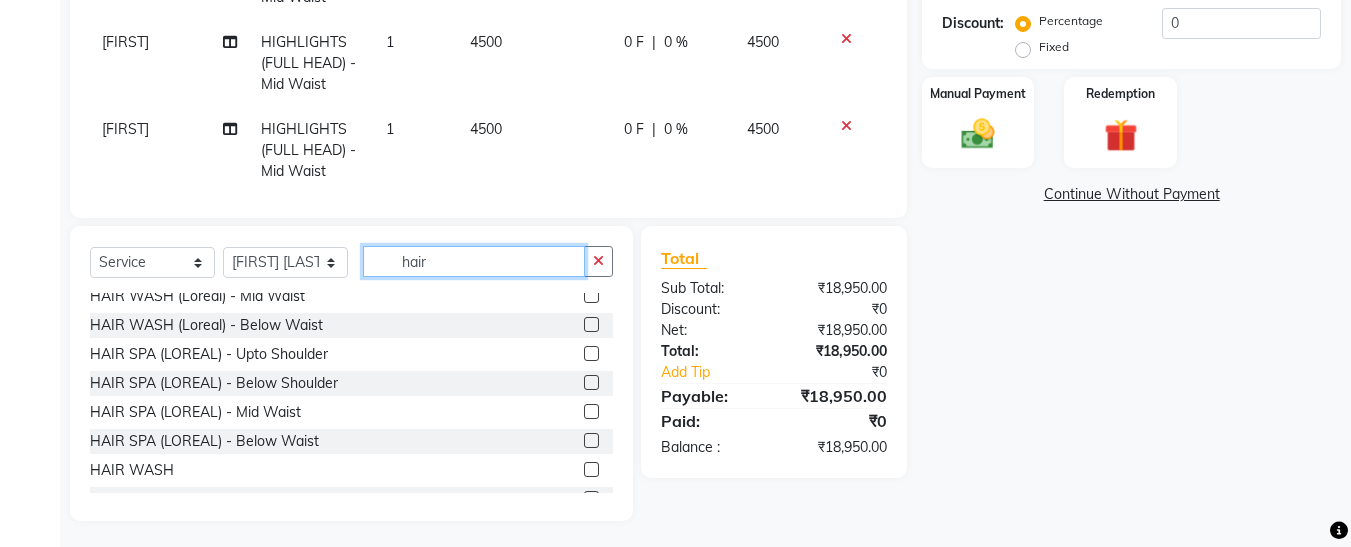 scroll, scrollTop: 0, scrollLeft: 0, axis: both 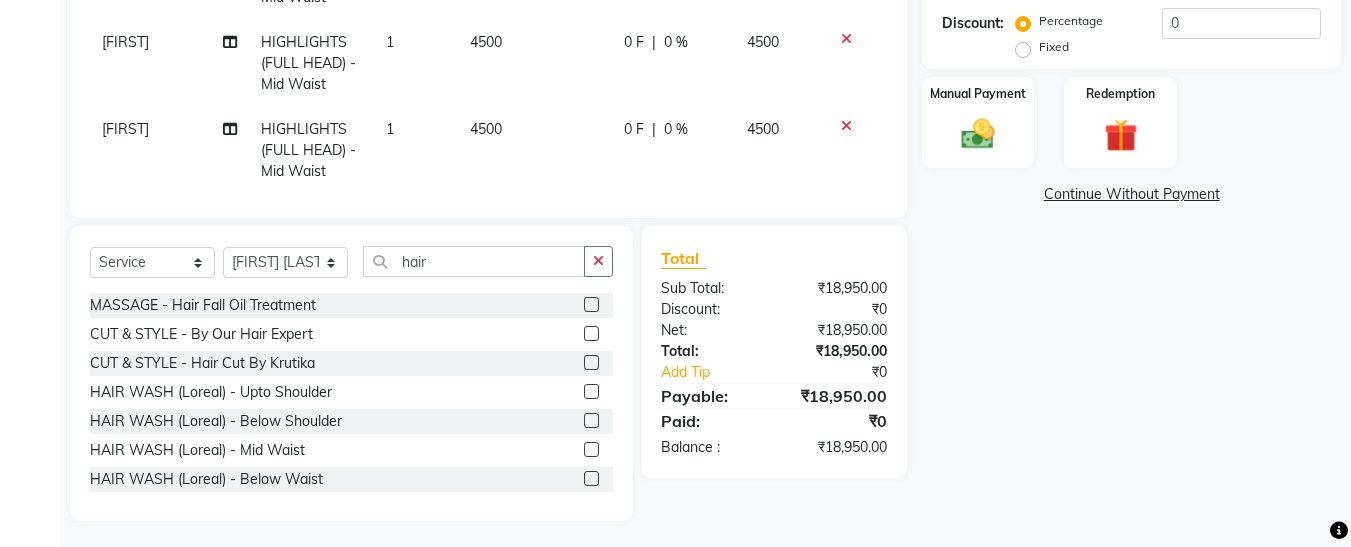 click 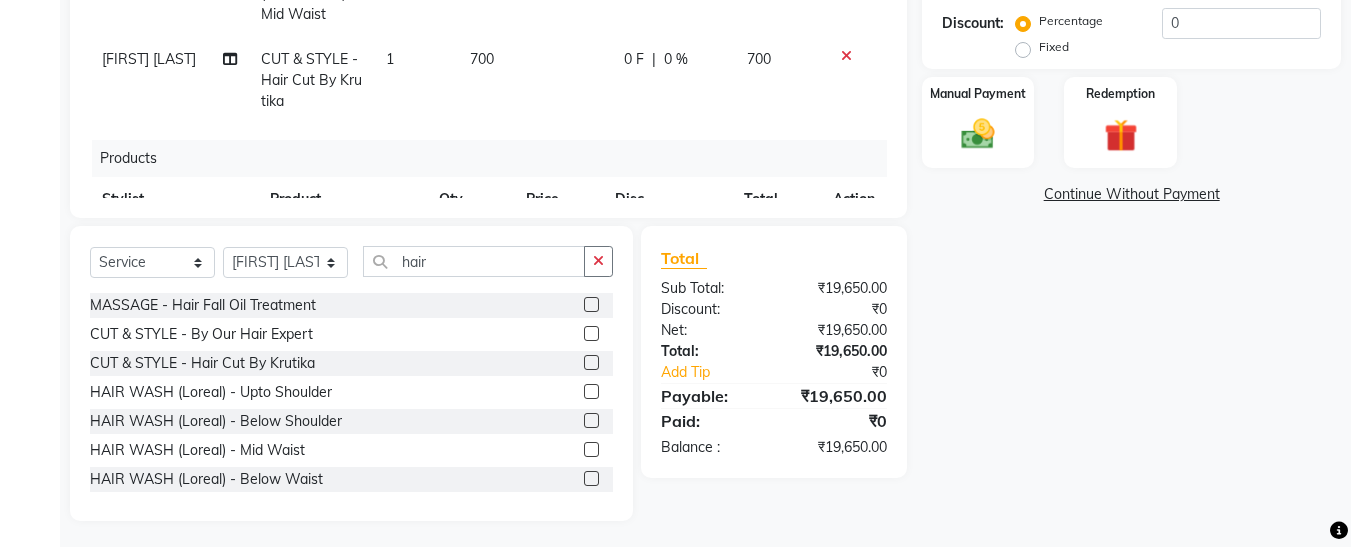 scroll, scrollTop: 193, scrollLeft: 0, axis: vertical 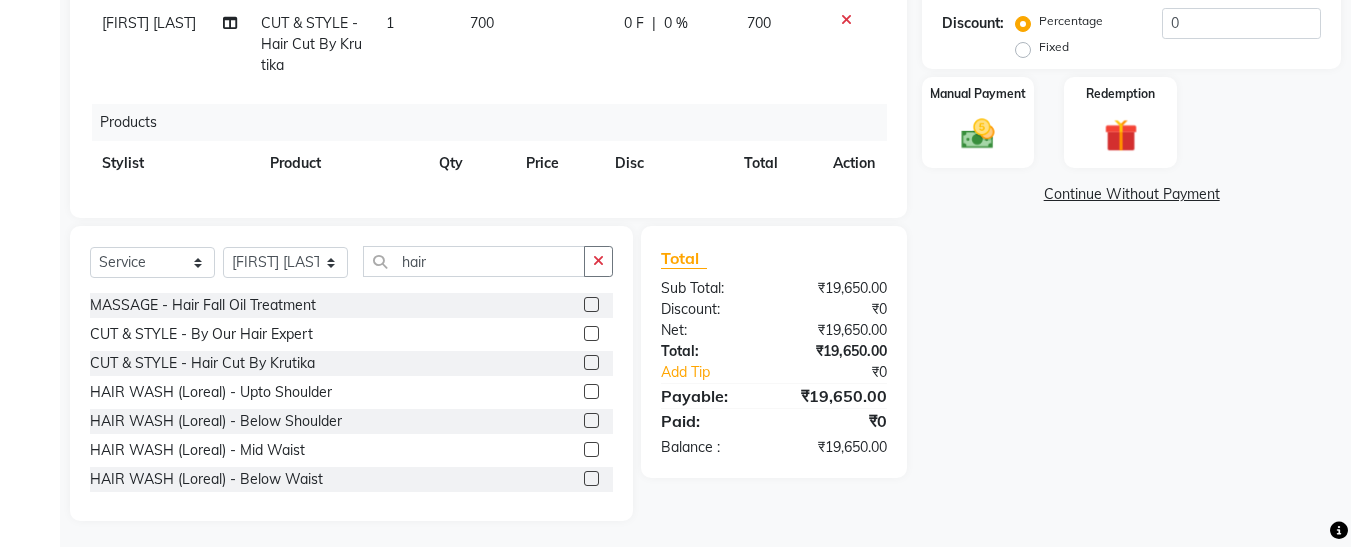 click on "700" 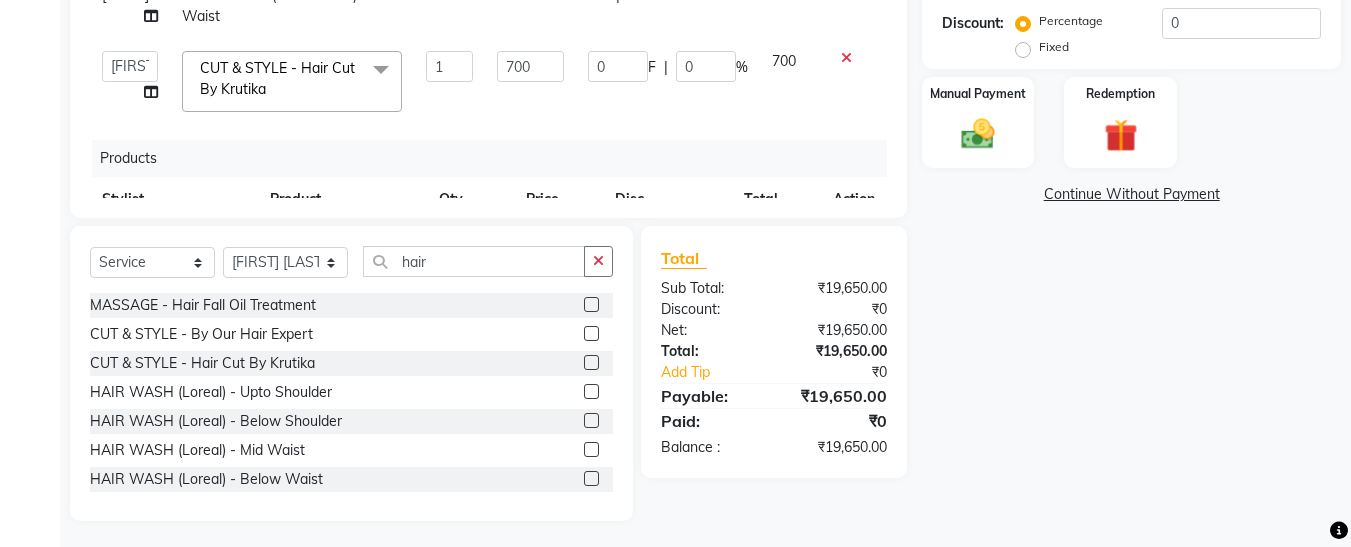 scroll, scrollTop: 55, scrollLeft: 0, axis: vertical 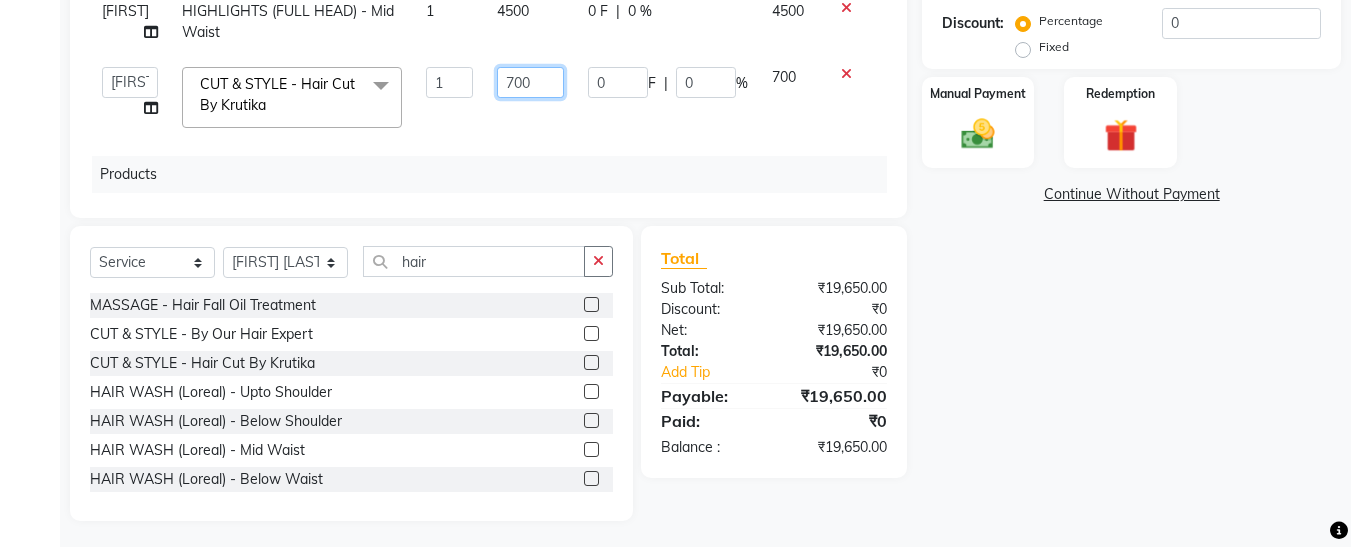 click on "700" 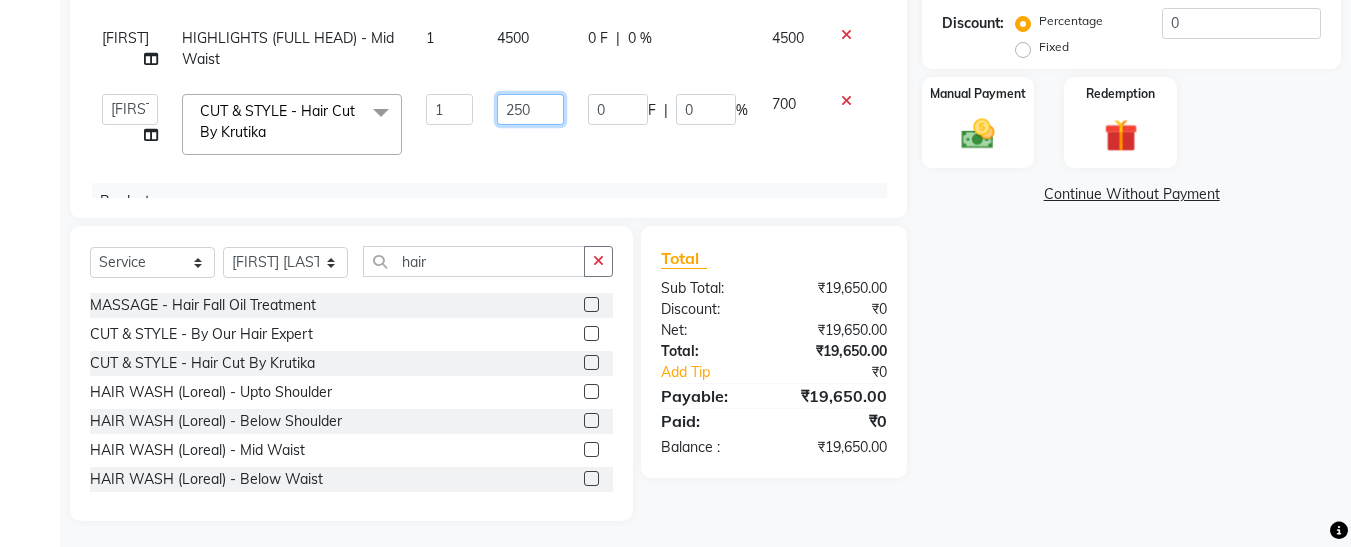 scroll, scrollTop: 0, scrollLeft: 0, axis: both 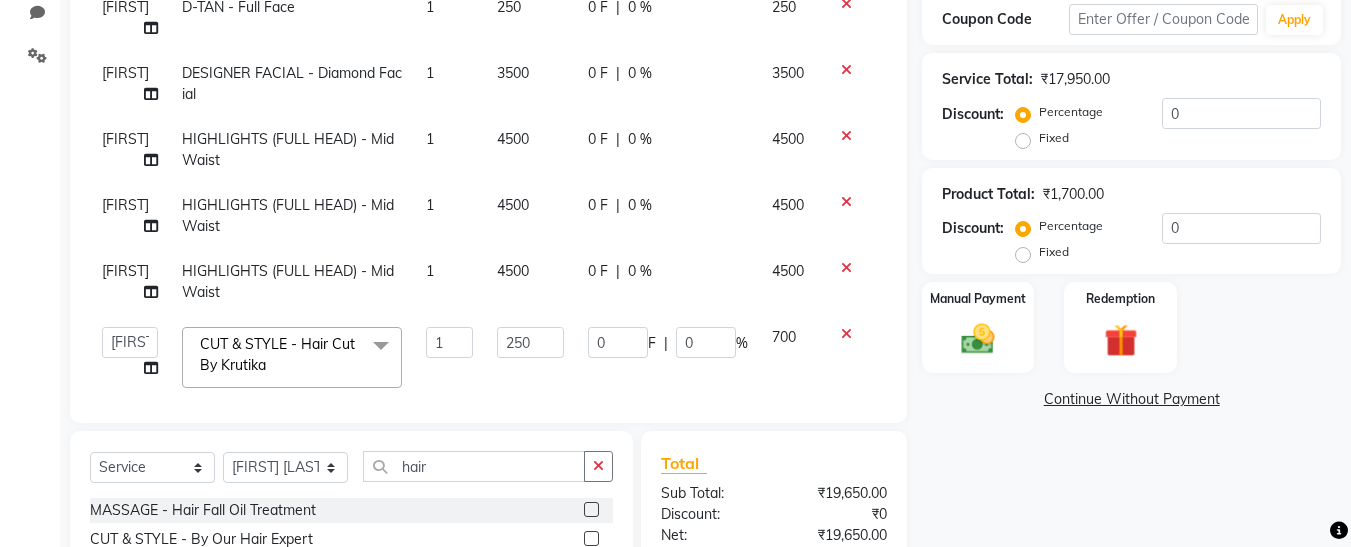 click on "[FIRST]" 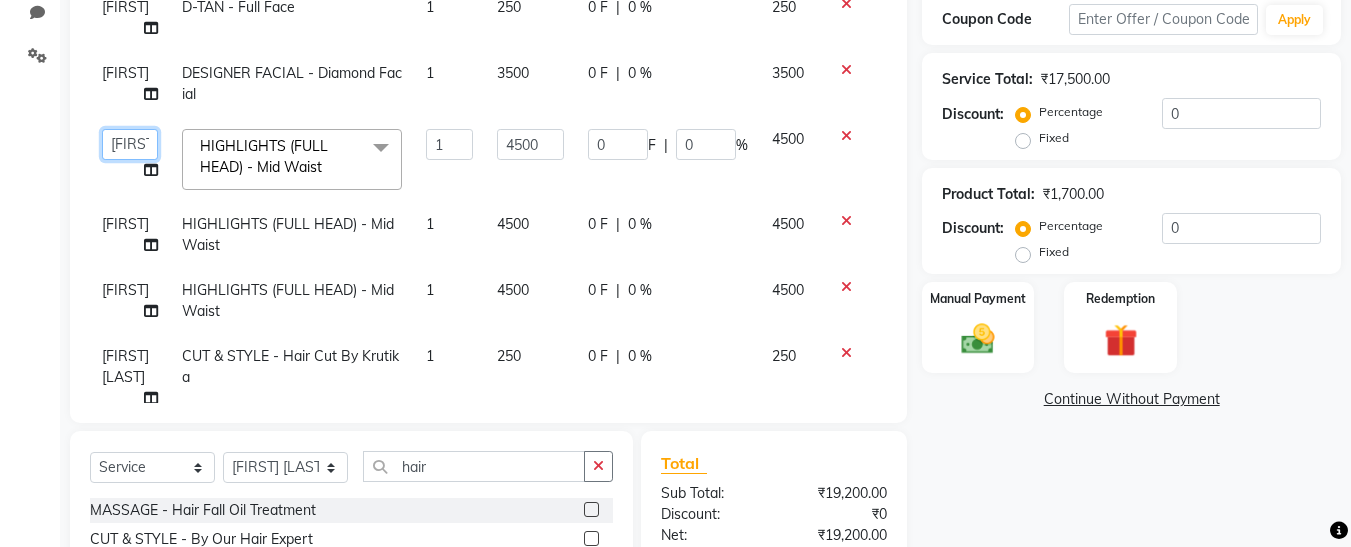 click on "Select Stylist [FIRST] [FIRST] [FIRST] [FIRST] [FIRST] [FIRST] [FIRST] [FIRST] [FIRST]" 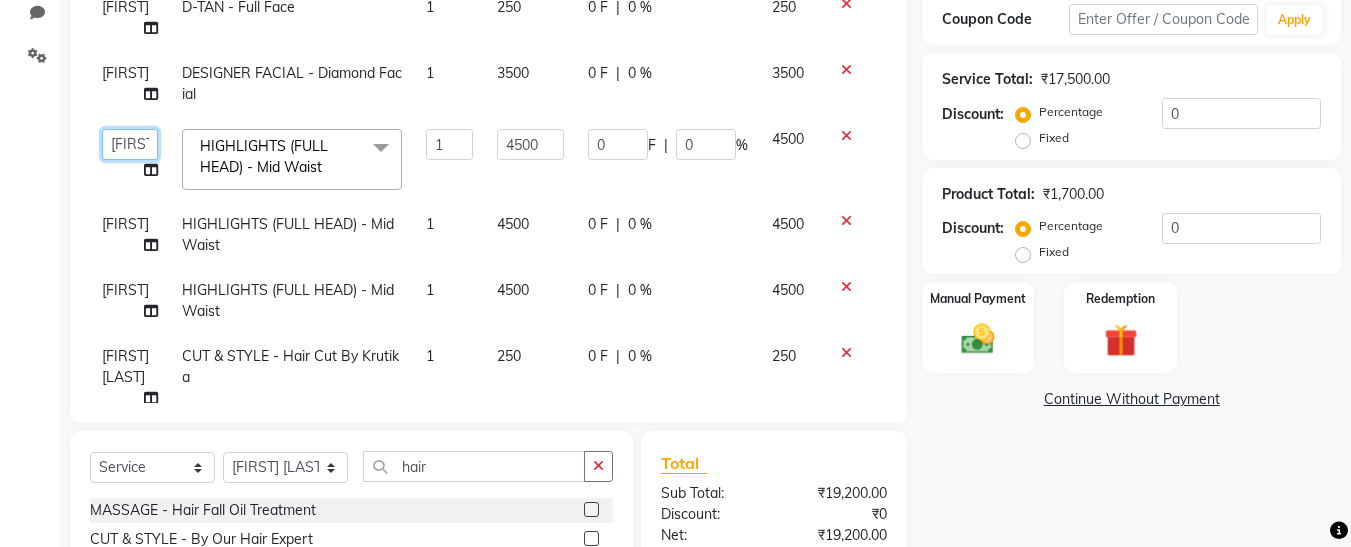 click on "Select Stylist [FIRST] [FIRST] [FIRST] [FIRST] [FIRST] [FIRST] [FIRST] [FIRST] [FIRST]" 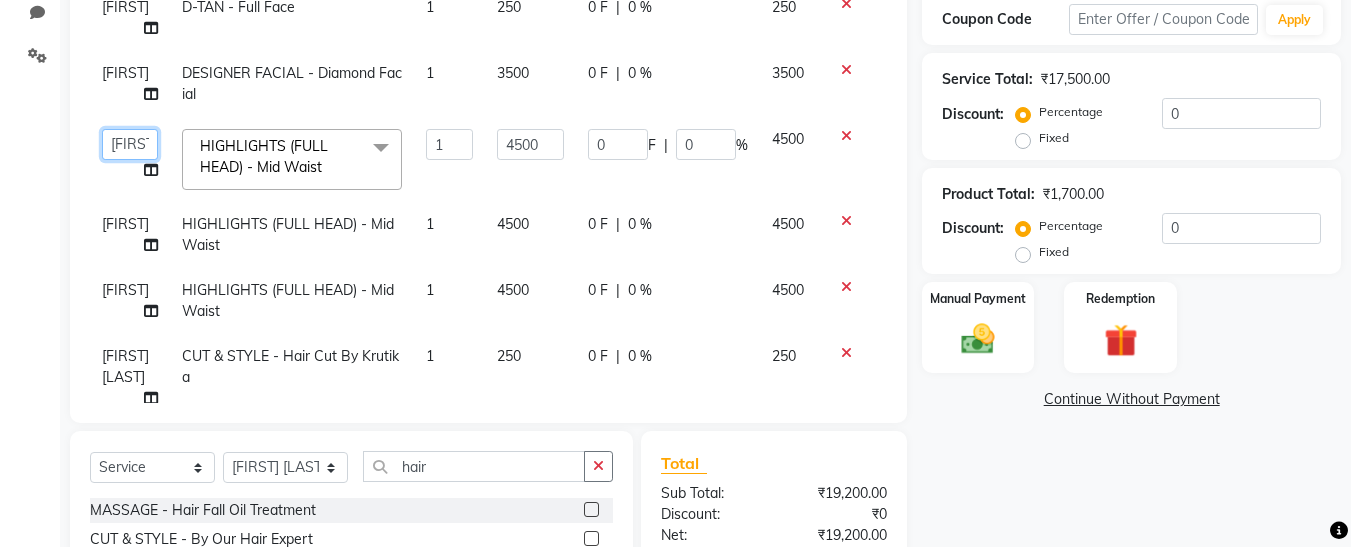 click on "Select Stylist [FIRST] [FIRST] [FIRST] [FIRST] [FIRST] [FIRST] [FIRST] [FIRST] [FIRST]" 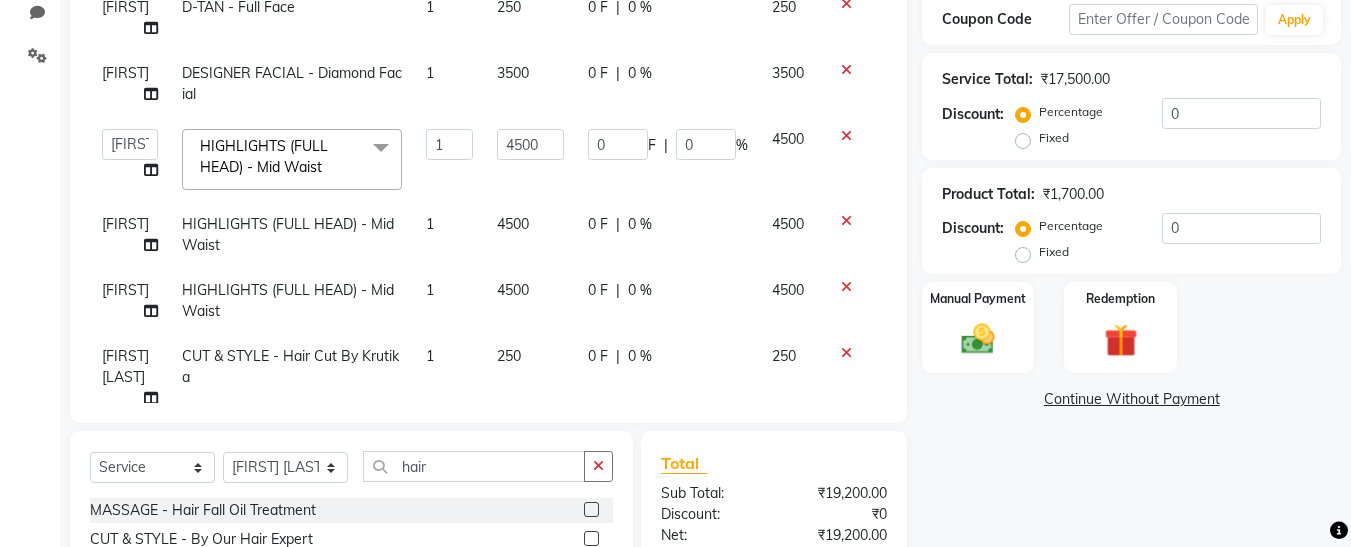 click on "[FIRST]" 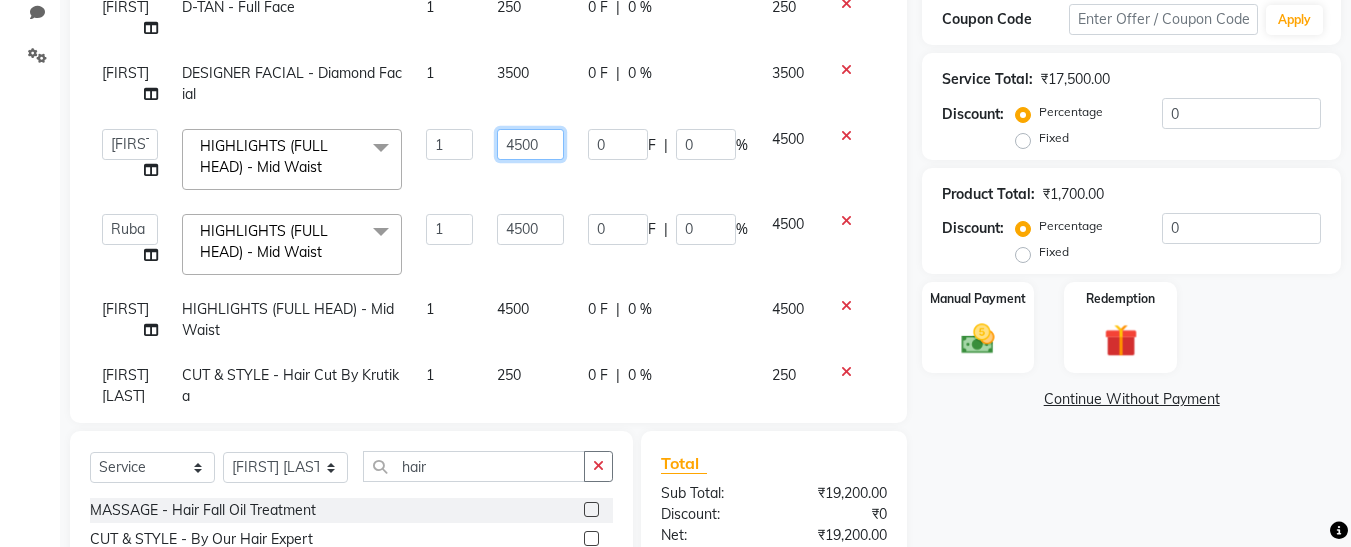 click on "4500" 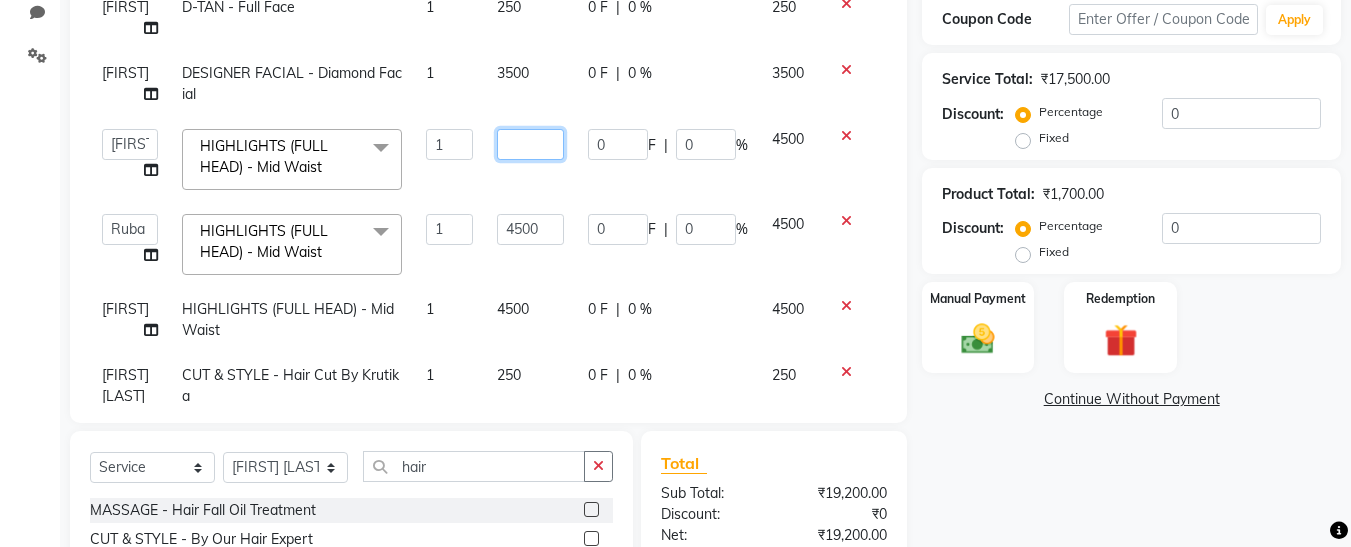 click 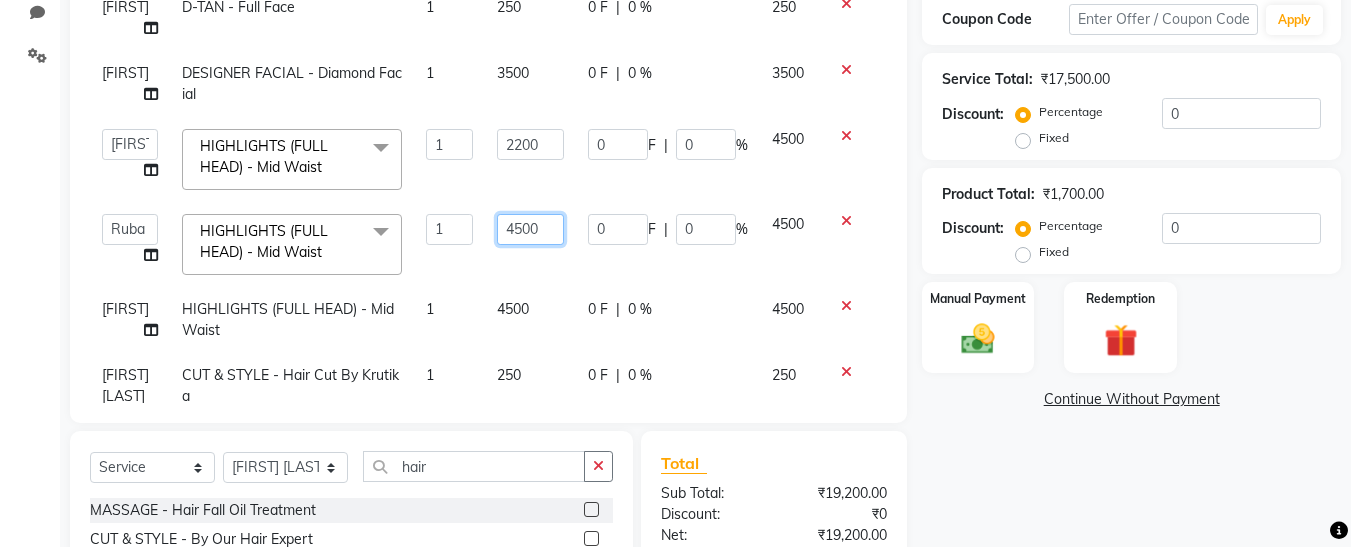 click on "4500" 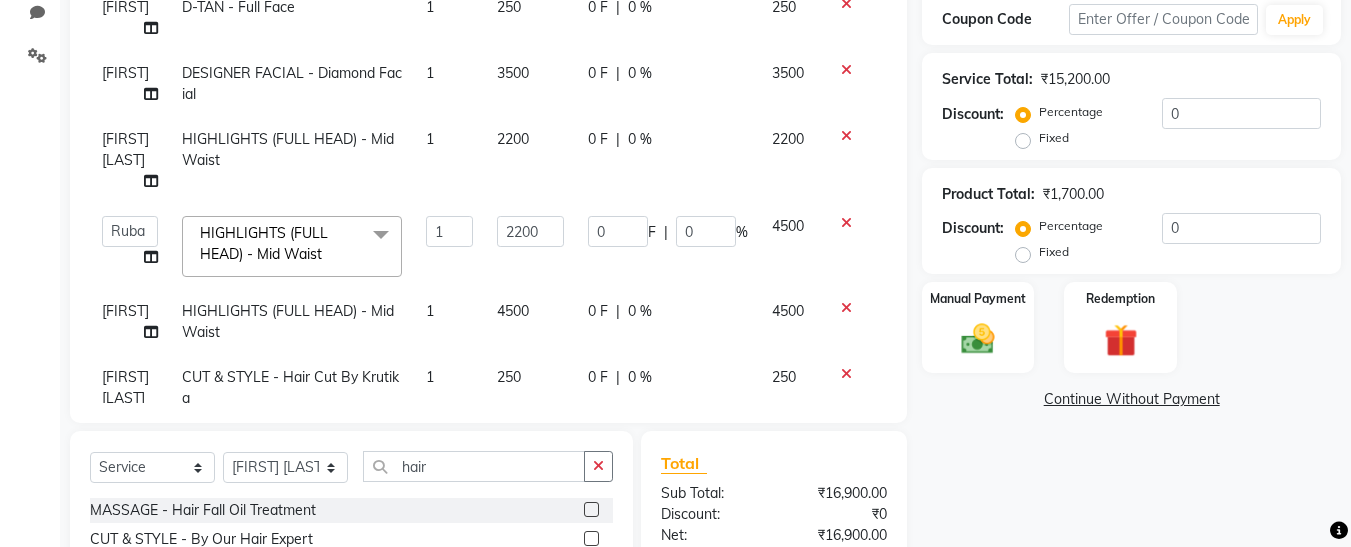 click on "[FIRST] HIGHLIGHTS (FULL HEAD) - Mid Waist x BLEACH - Upper Lips BLEACH - Neck BLEACH - Full Face BLEACH - Feet BLEACH - Underarms BLEACH - Full Hands BLEACH - Half Legs BLEACH - Half Front / Back BLEACH - Full Body last balance underarms brightning treatment D-TAN - Neck D-TAN - Full Face D-TAN - Full Hand D-TAN - Full Body D-TAN -Feet D-TAN - Front/Back MANICURE - Regular MANICURE - D-Tan MANICURE - Signature PEDICURE - Regular PEDICURE - D-Tan PEDICURE - Signature PEDICURE - Heel Peel Treatment PEDICURE - Ice Cream Pedicure PEDICURE - Foot Peel COMBO - Ice Cream Pedicure & Ice Cream Manicure MASSAGE - Head MASSAGE - Hands MASSAGE - Legs MASSAGE - Back MASSAGE - Body MASSAGE - Body Spa MASSAGE - Hair Fall Treatment Dandruff Treatment CLEANUP - Deep Pore 1" 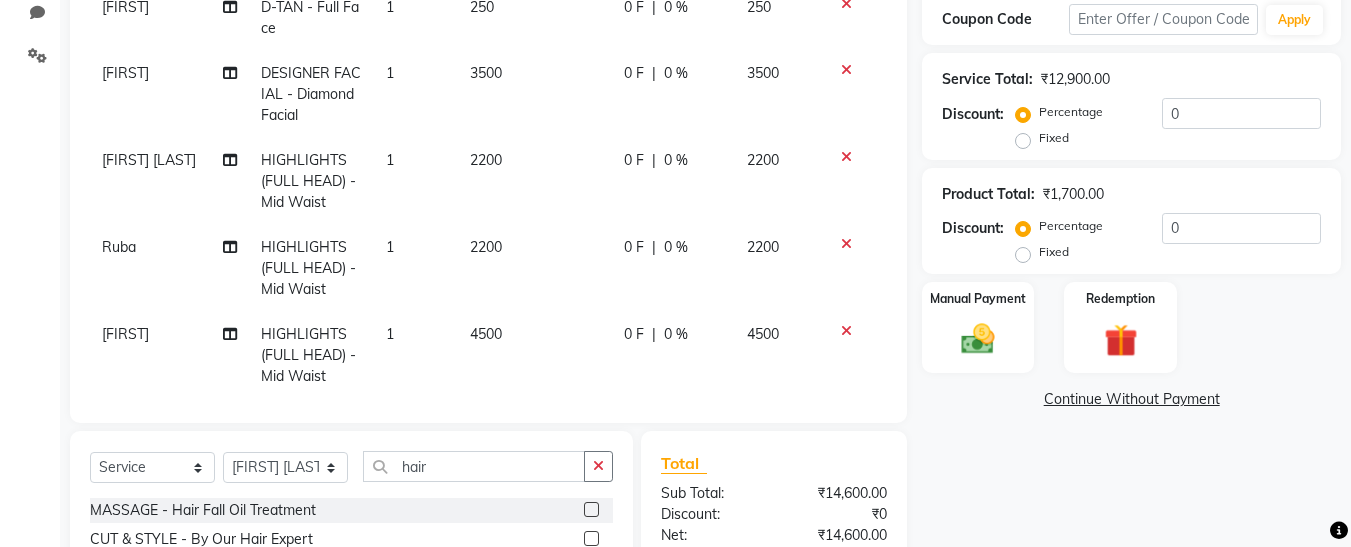 click on "4500" 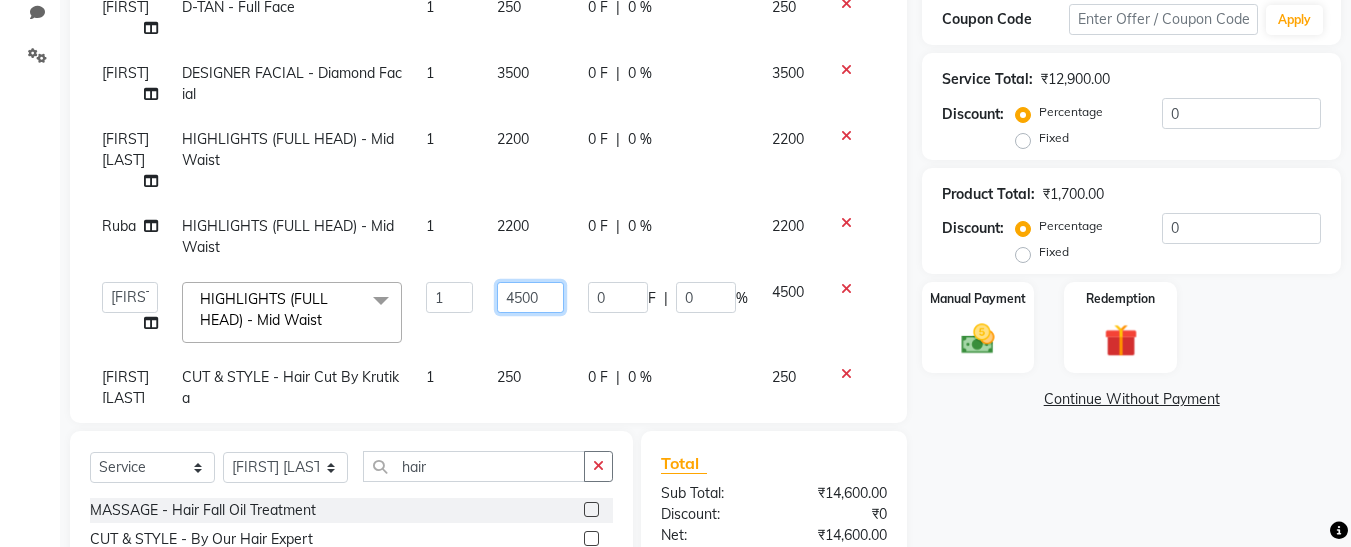 click on "4500" 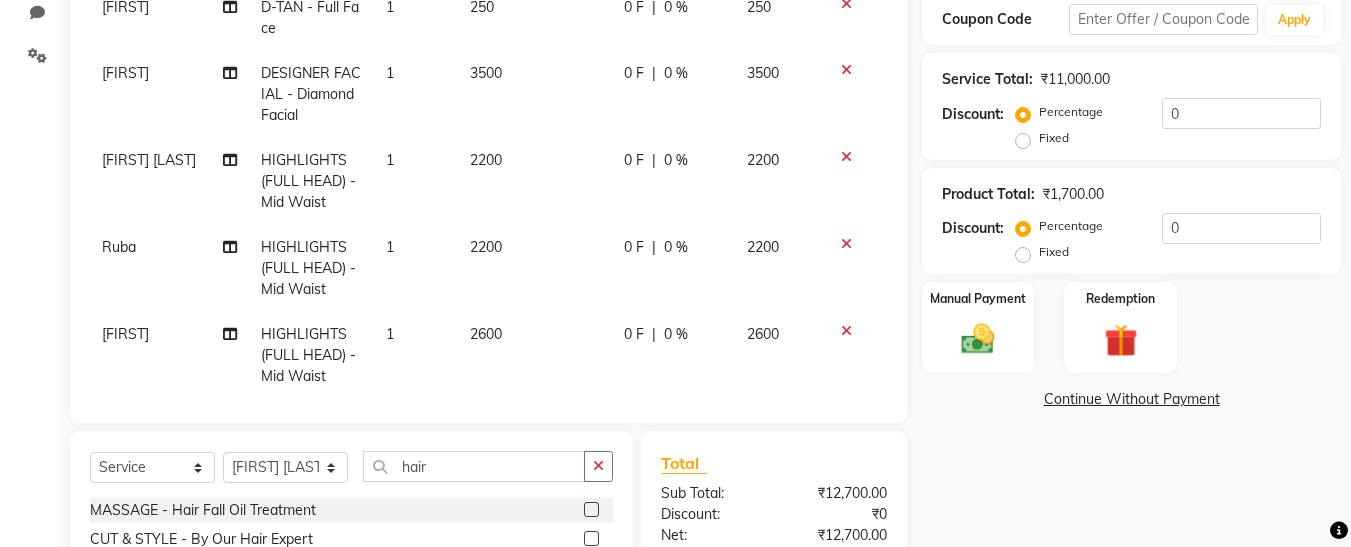 click on "Total" 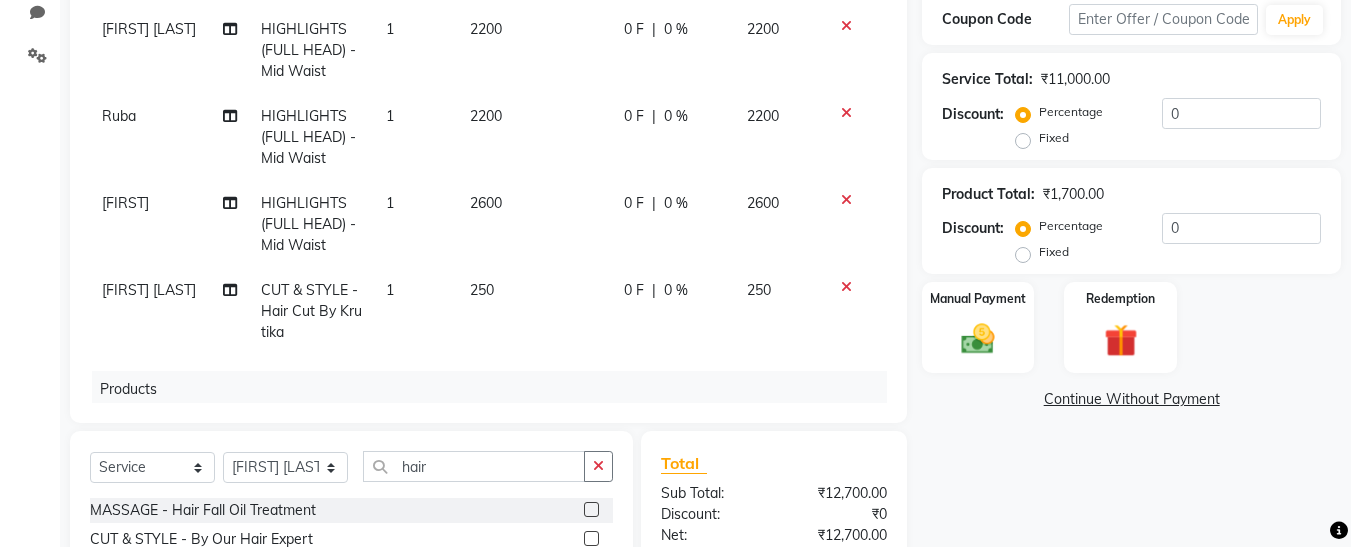 scroll, scrollTop: 168, scrollLeft: 0, axis: vertical 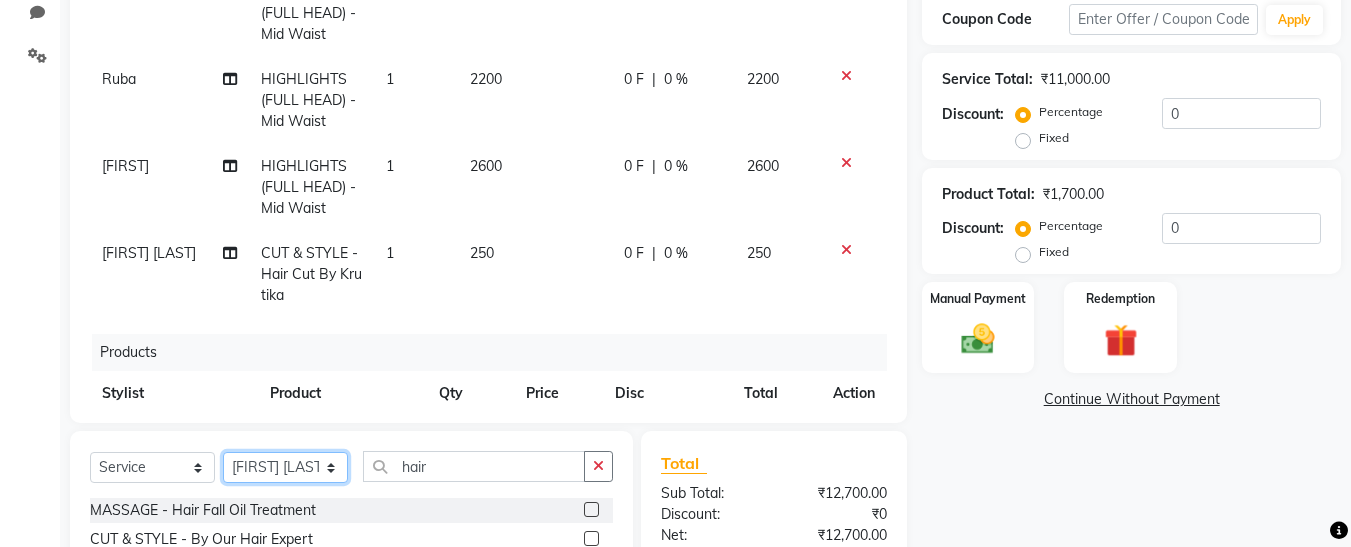 click on "Select Stylist [FIRST] [FIRST] [FIRST] [FIRST] [FIRST] [FIRST] [FIRST] [FIRST] [FIRST]" 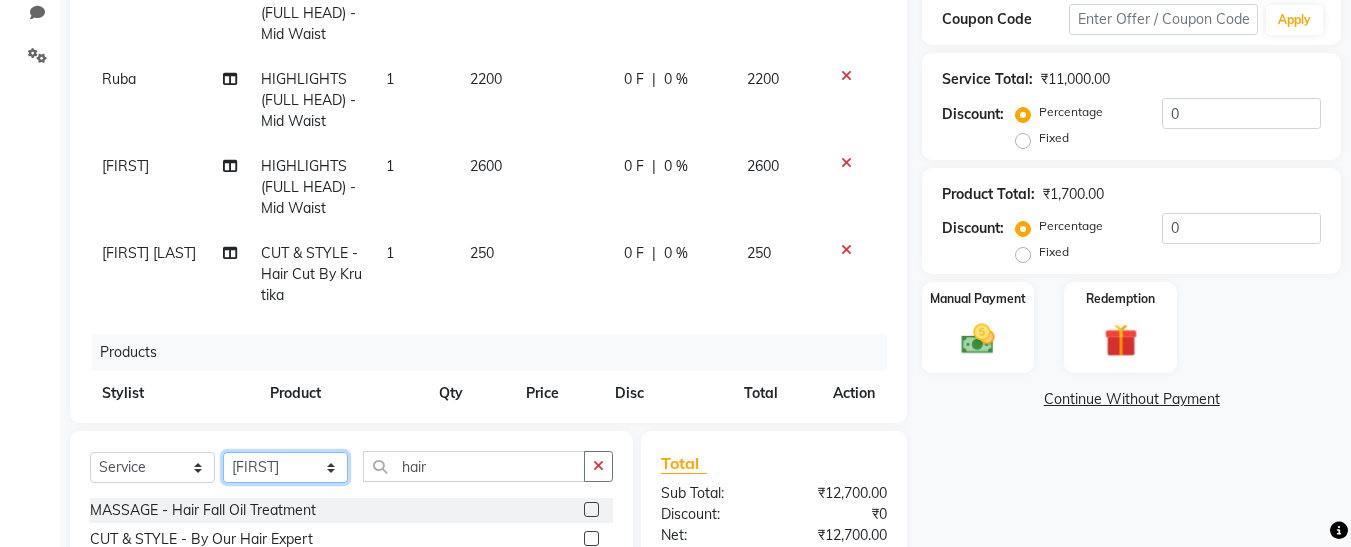 click on "Select Stylist [FIRST] [FIRST] [FIRST] [FIRST] [FIRST] [FIRST] [FIRST] [FIRST] [FIRST]" 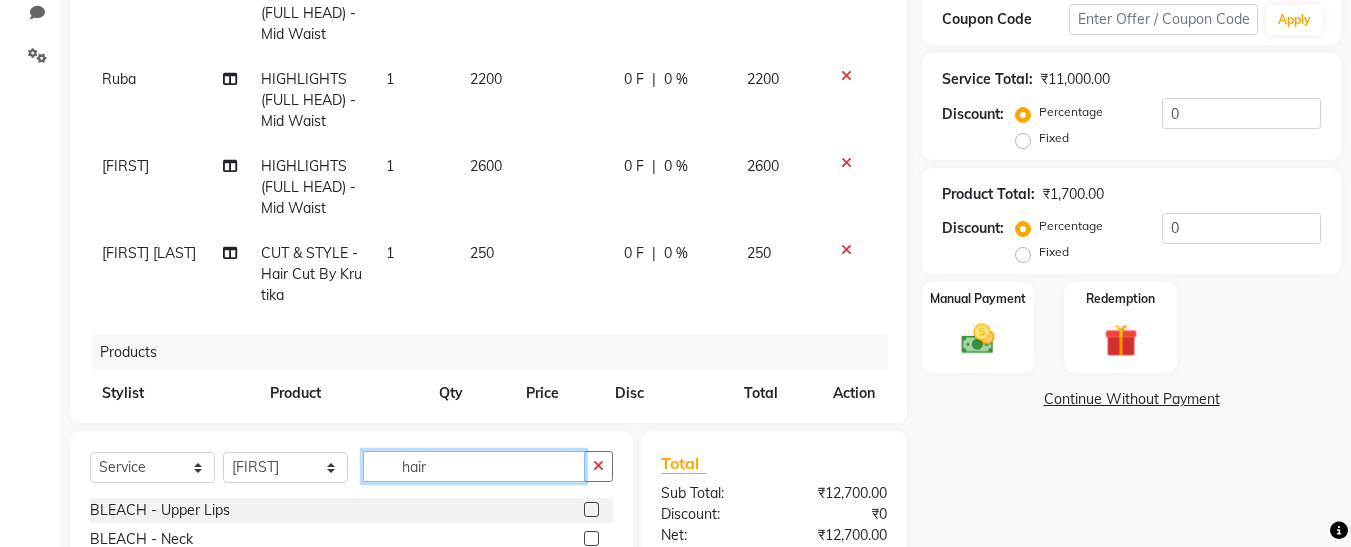 click on "hair" 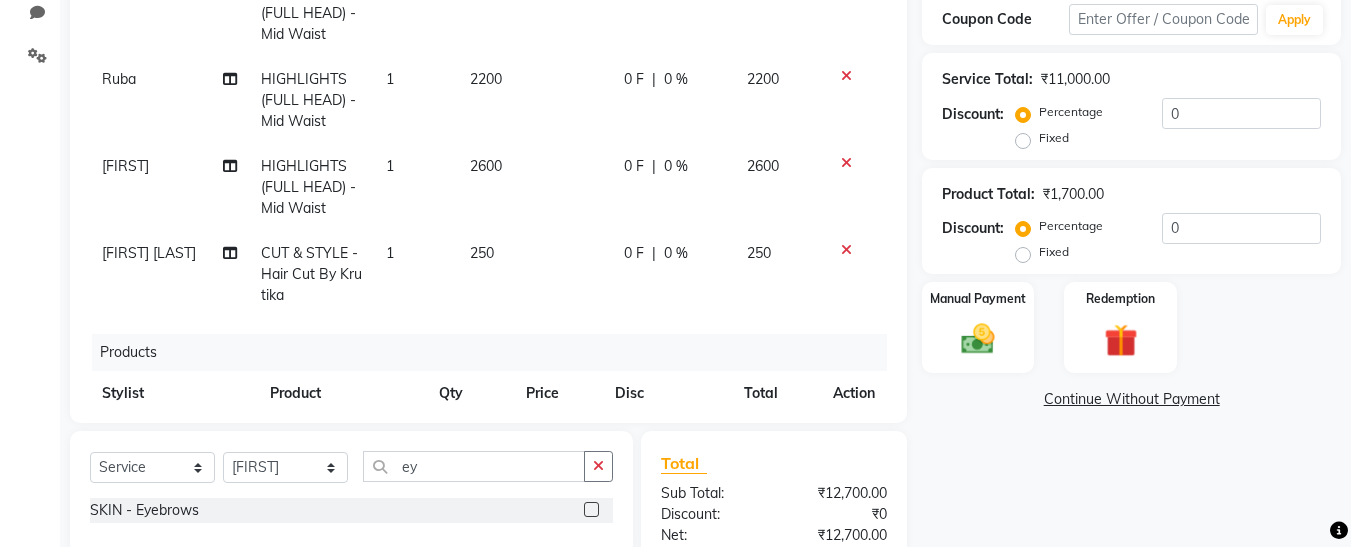 click 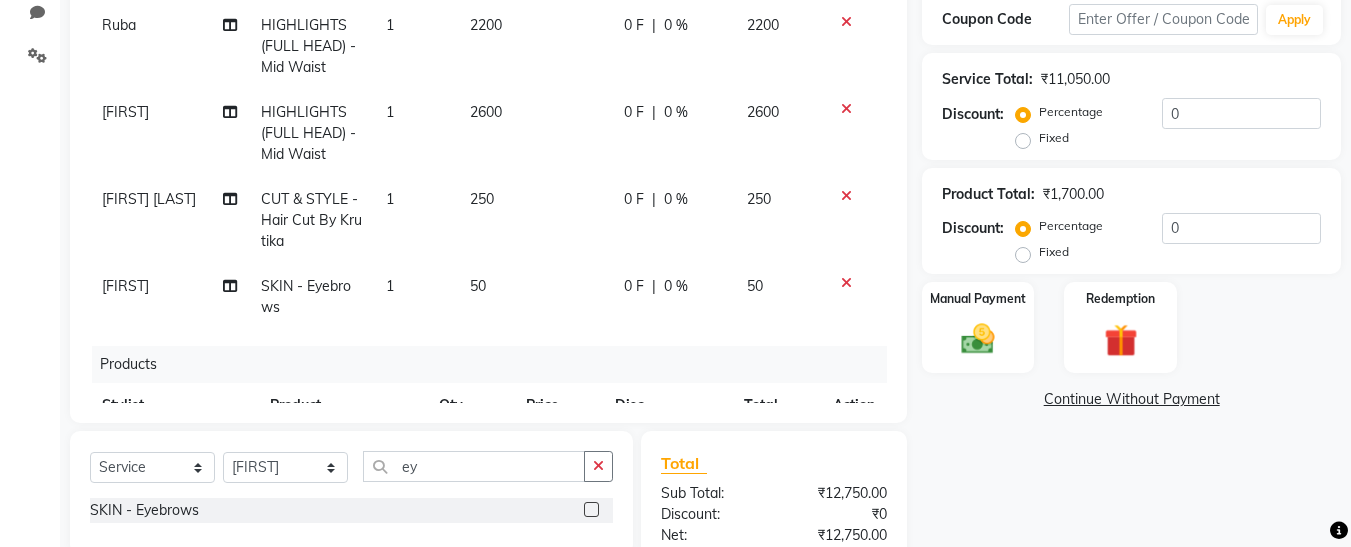 scroll, scrollTop: 322, scrollLeft: 0, axis: vertical 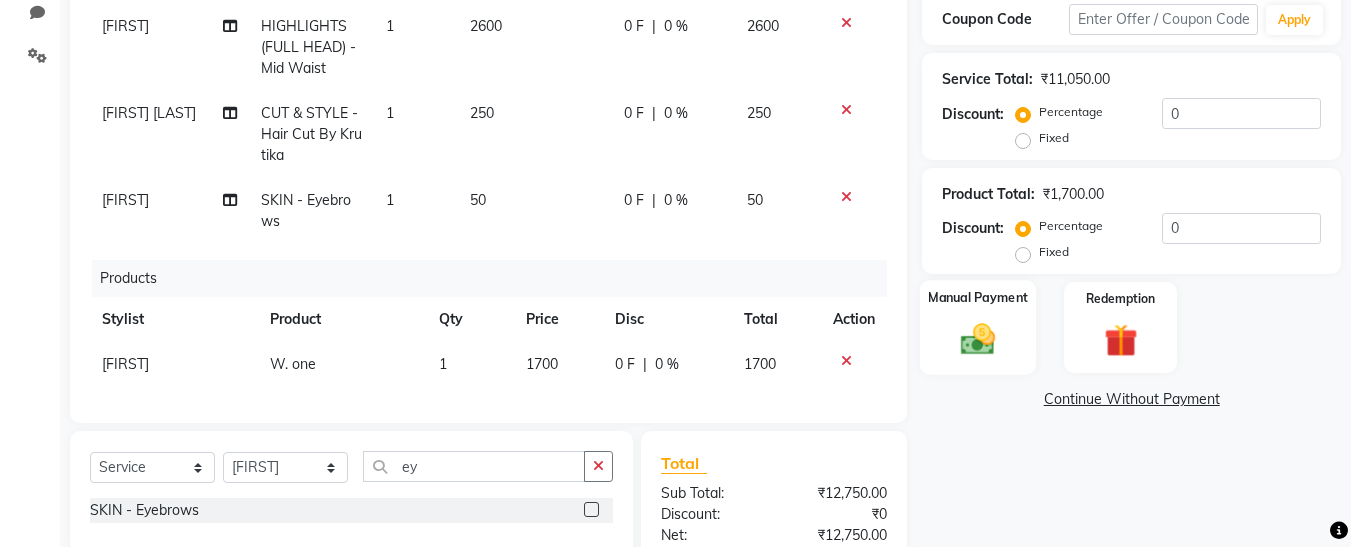 click on "Manual Payment" 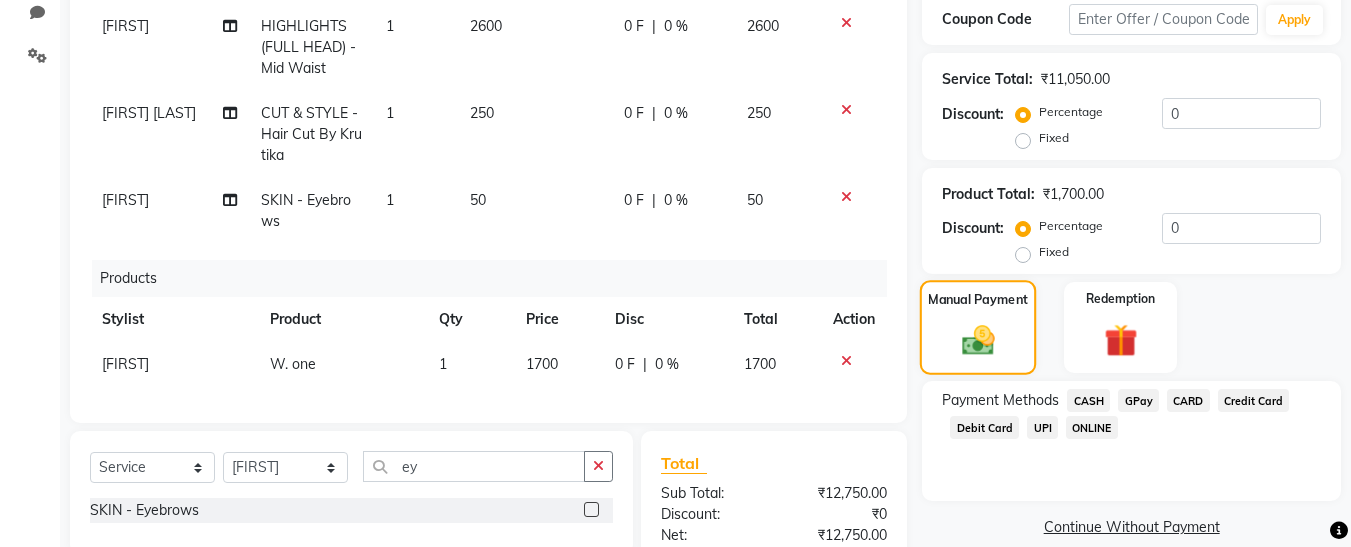 click on "Manual Payment" 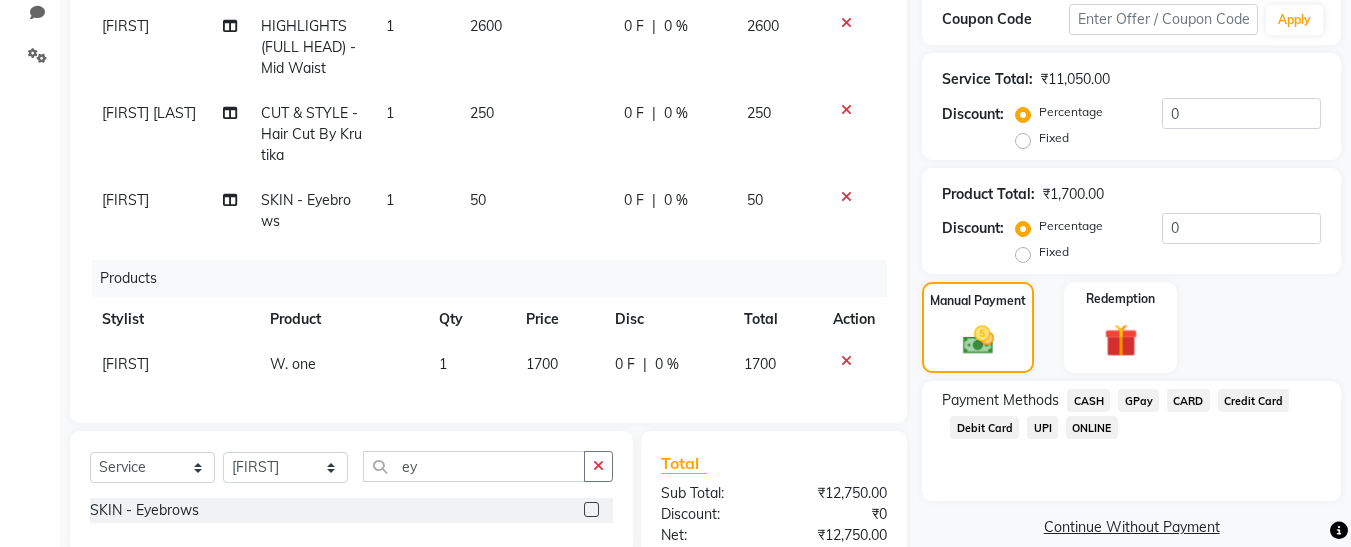 click on "CASH" 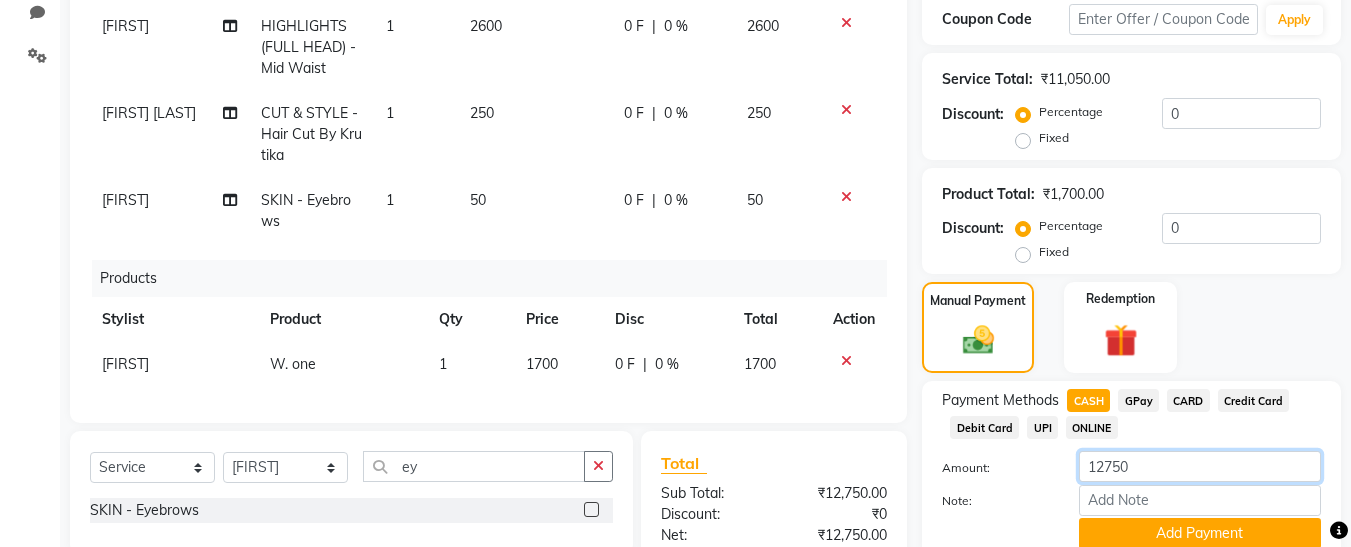 click on "12750" 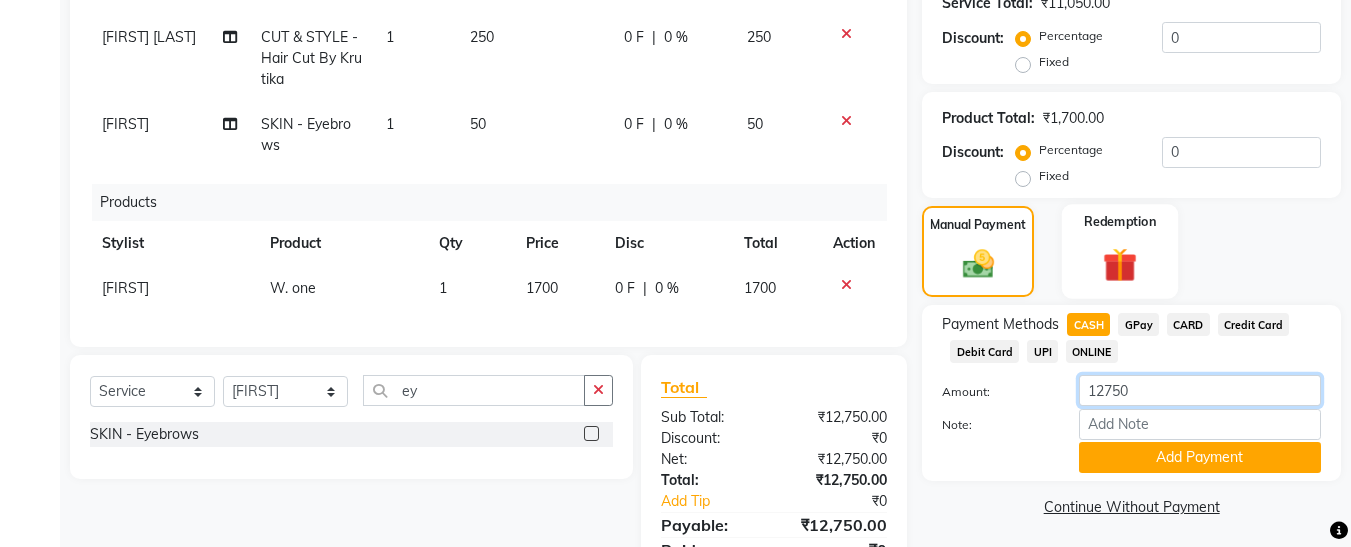 scroll, scrollTop: 511, scrollLeft: 0, axis: vertical 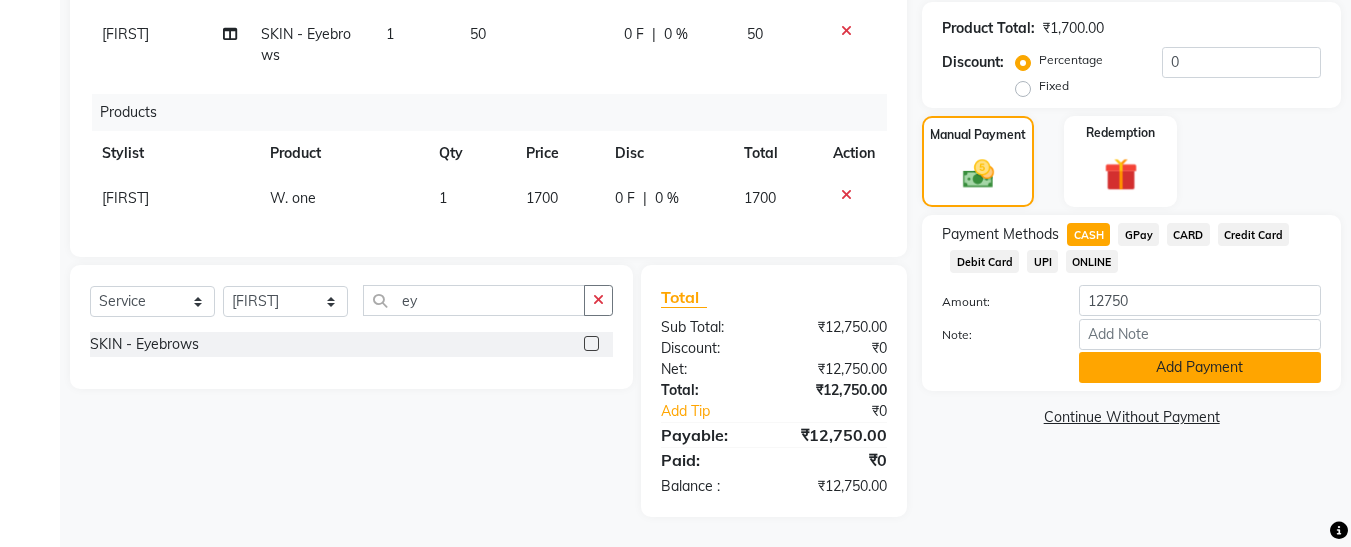 click on "Add Payment" 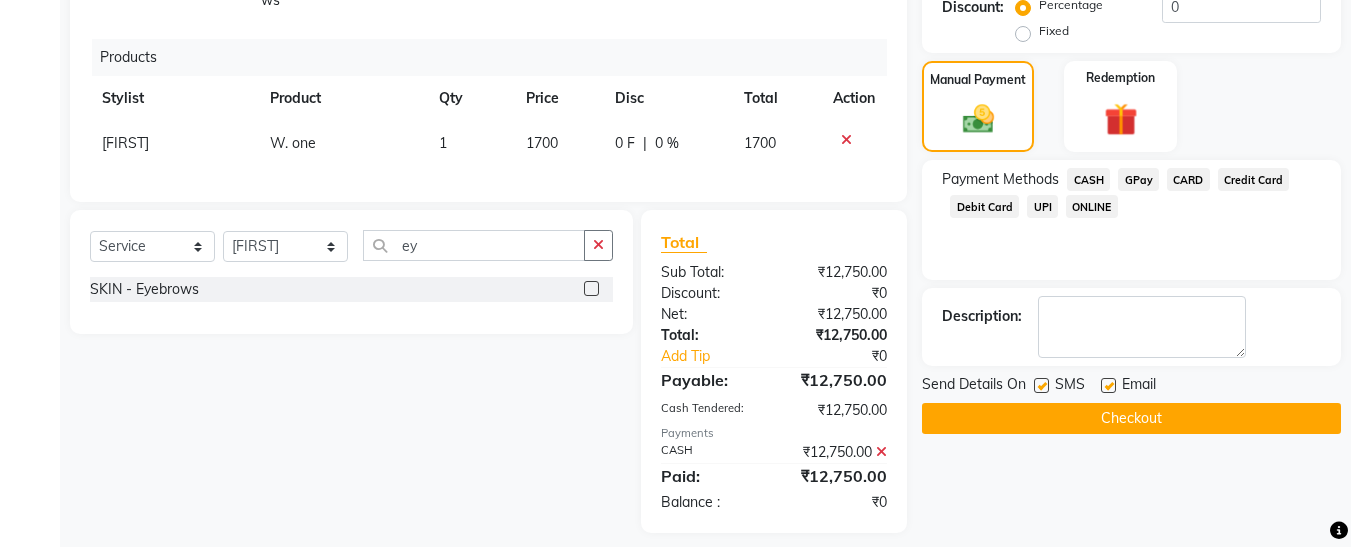 scroll, scrollTop: 582, scrollLeft: 0, axis: vertical 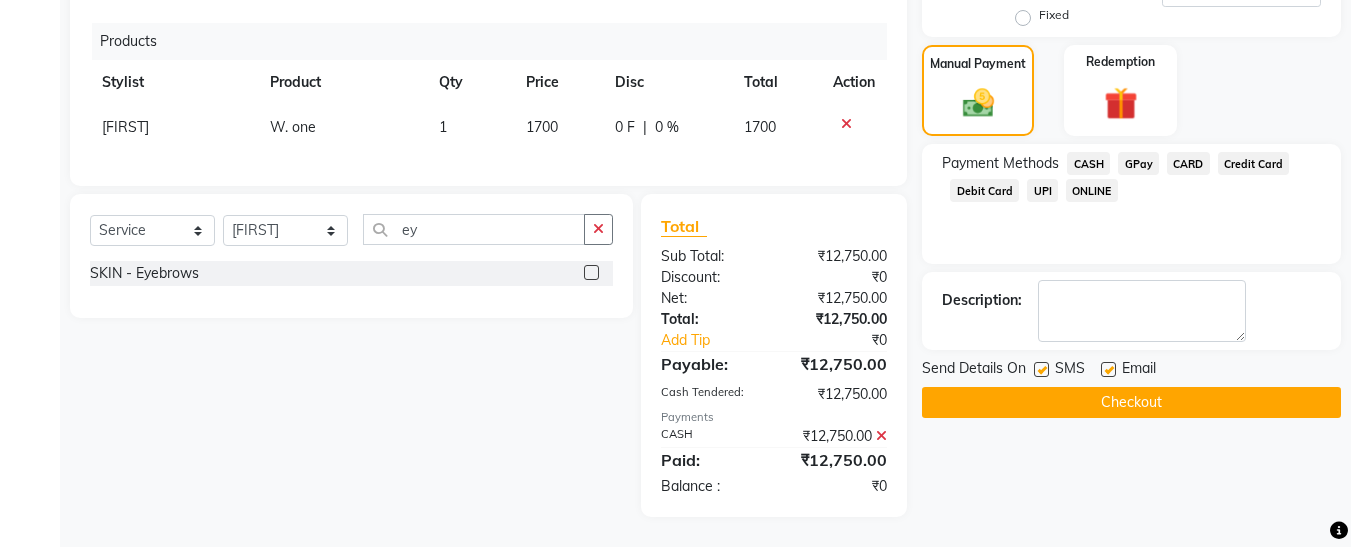 click on "Email" 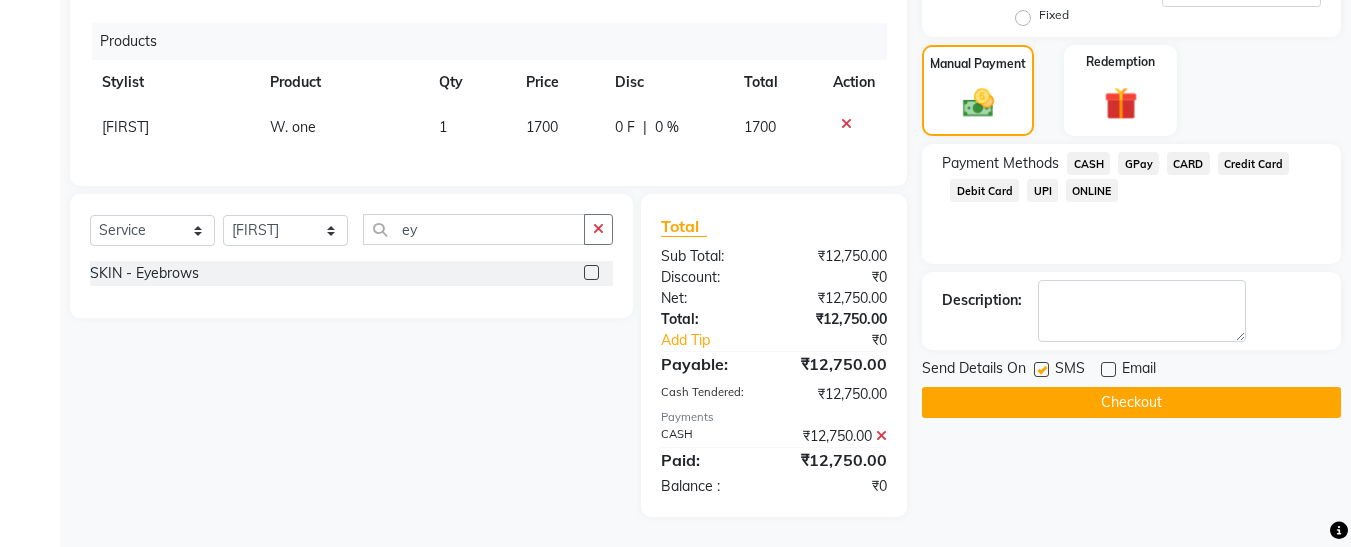 click 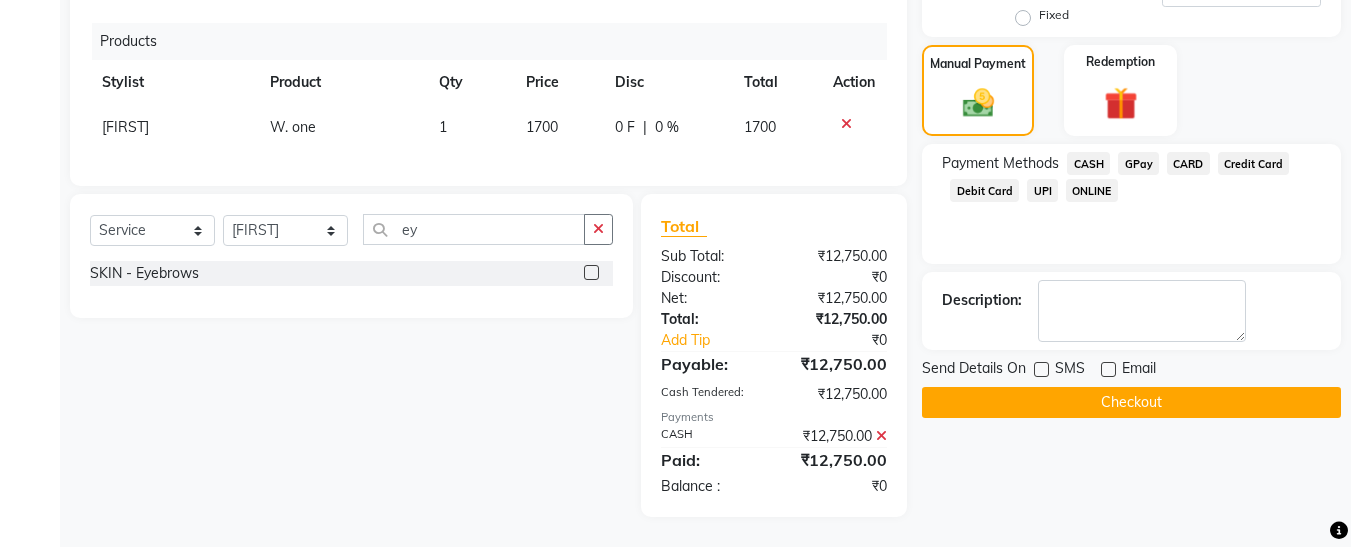 click on "Checkout" 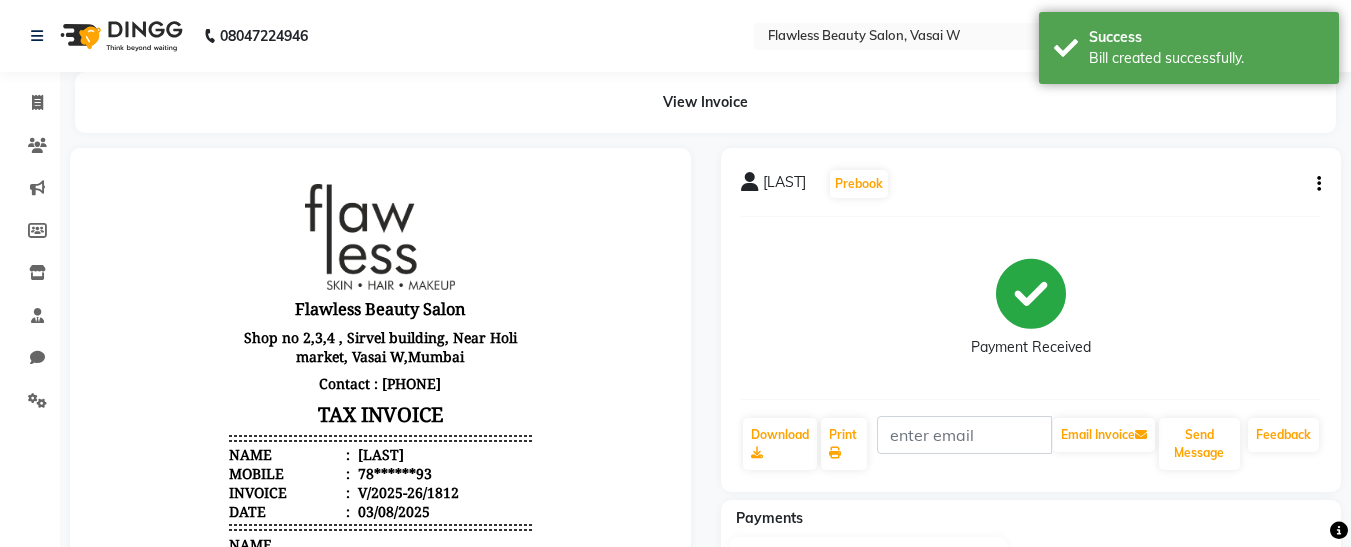 scroll, scrollTop: 0, scrollLeft: 0, axis: both 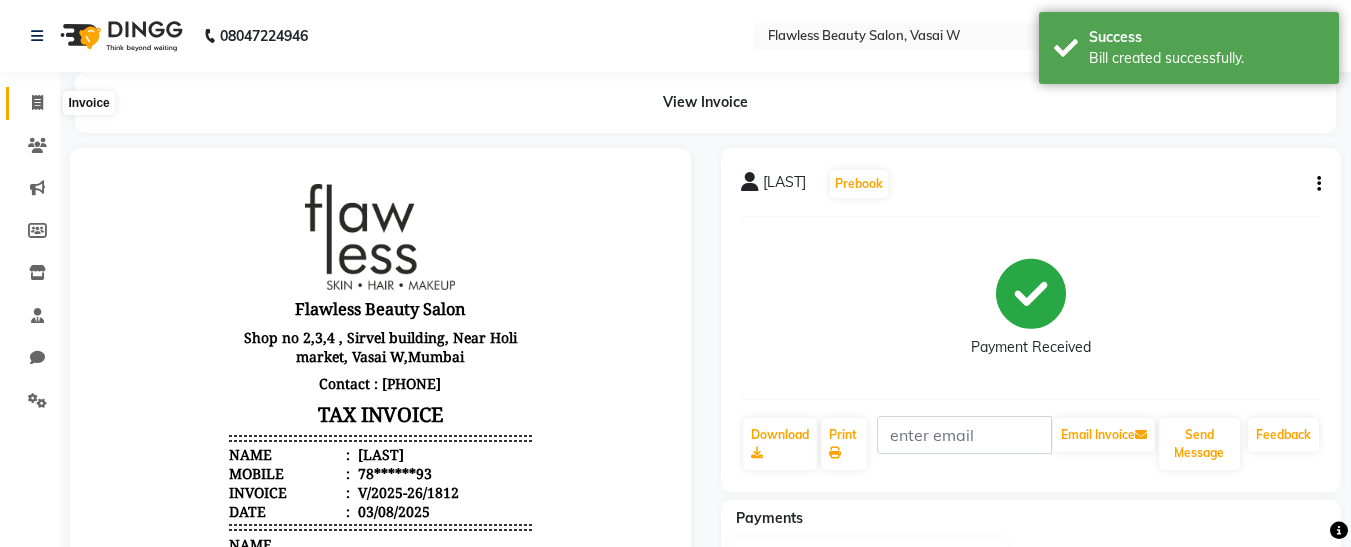 click 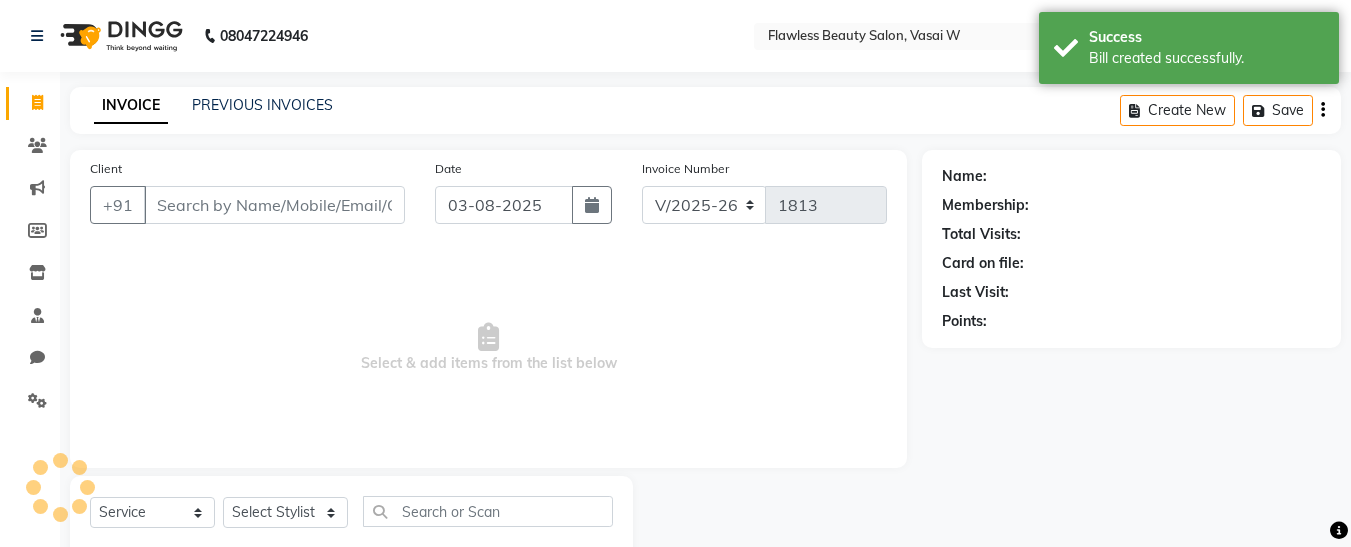 scroll, scrollTop: 54, scrollLeft: 0, axis: vertical 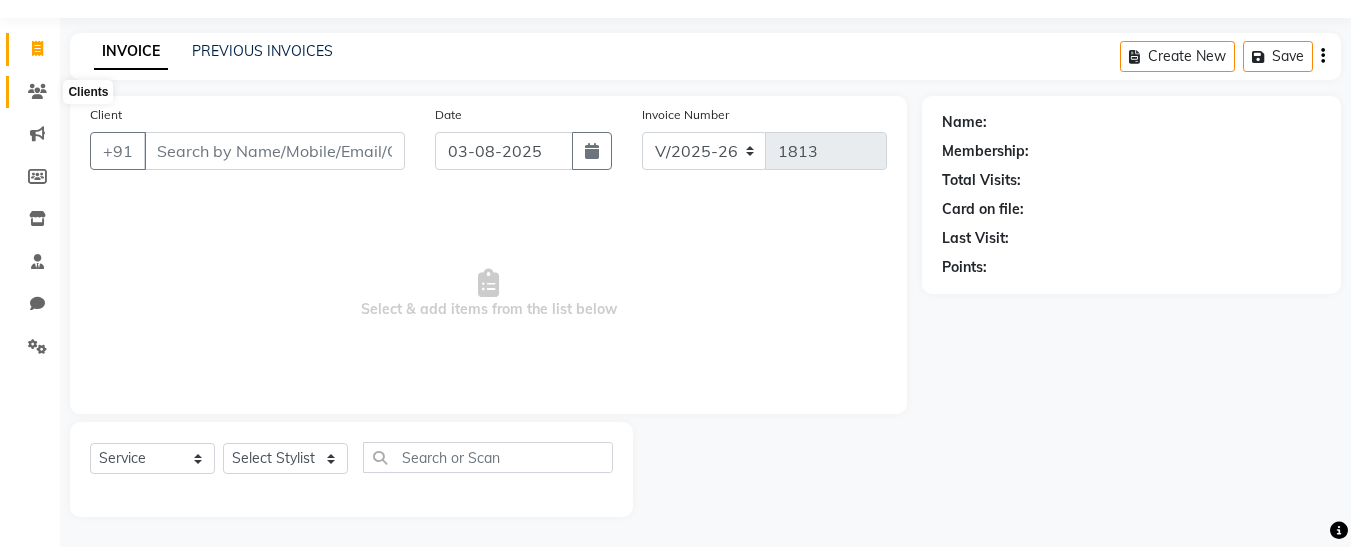 click 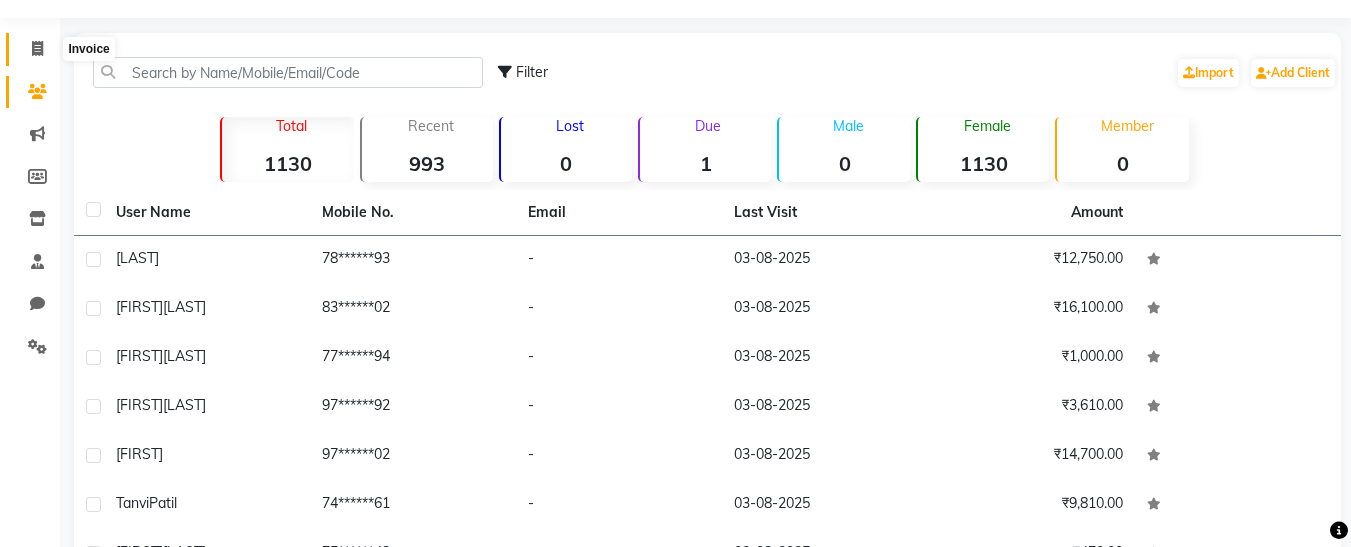 click 